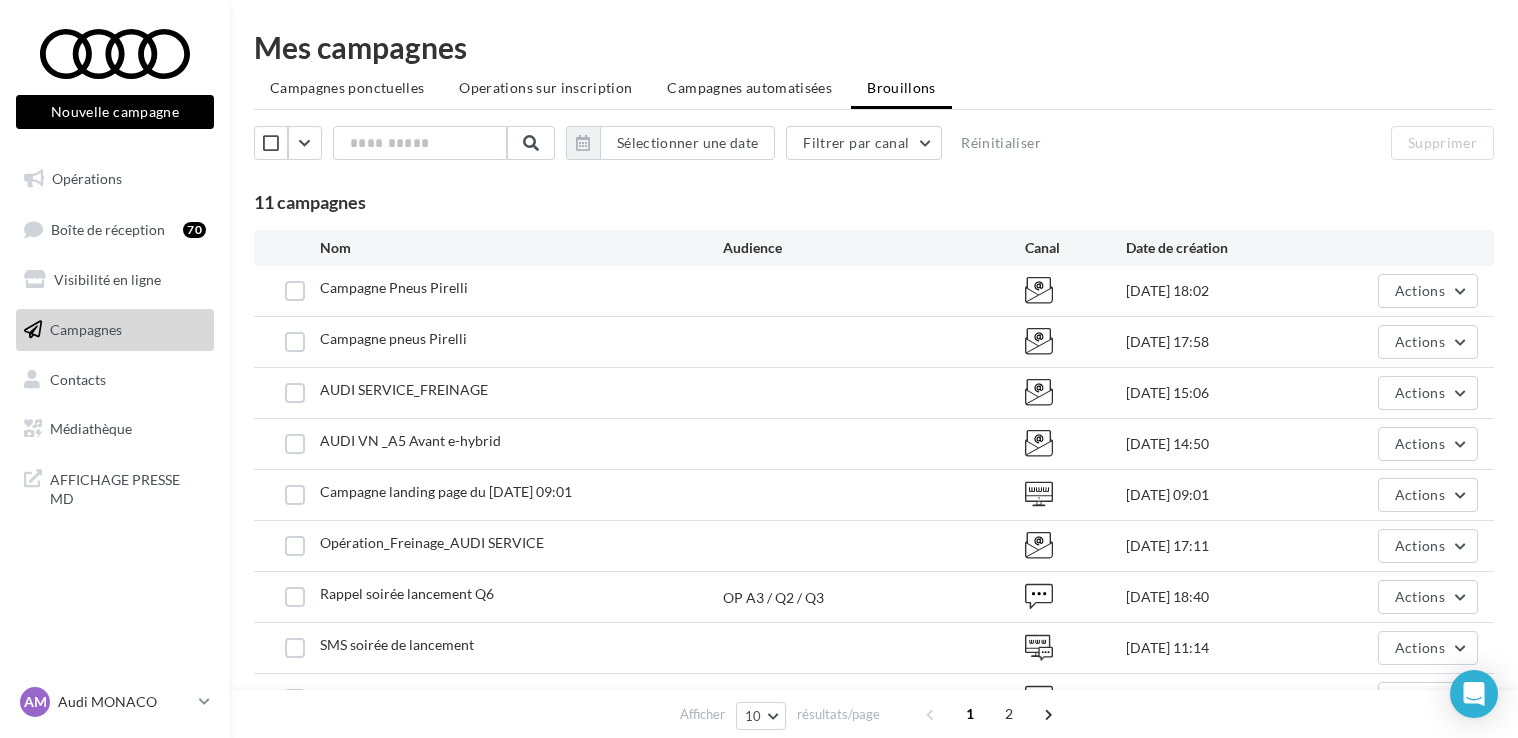 scroll, scrollTop: 0, scrollLeft: 0, axis: both 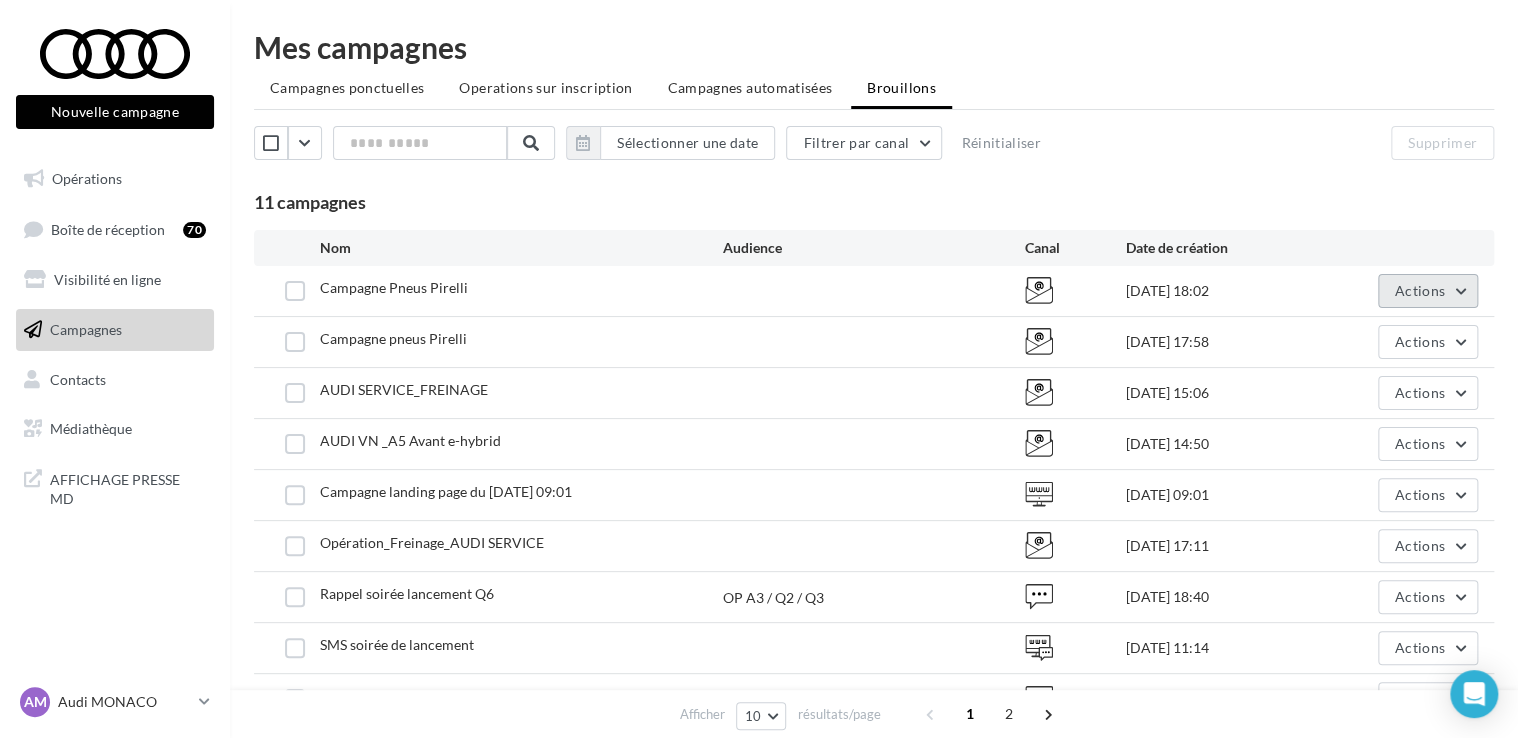 click on "Actions" at bounding box center (1428, 291) 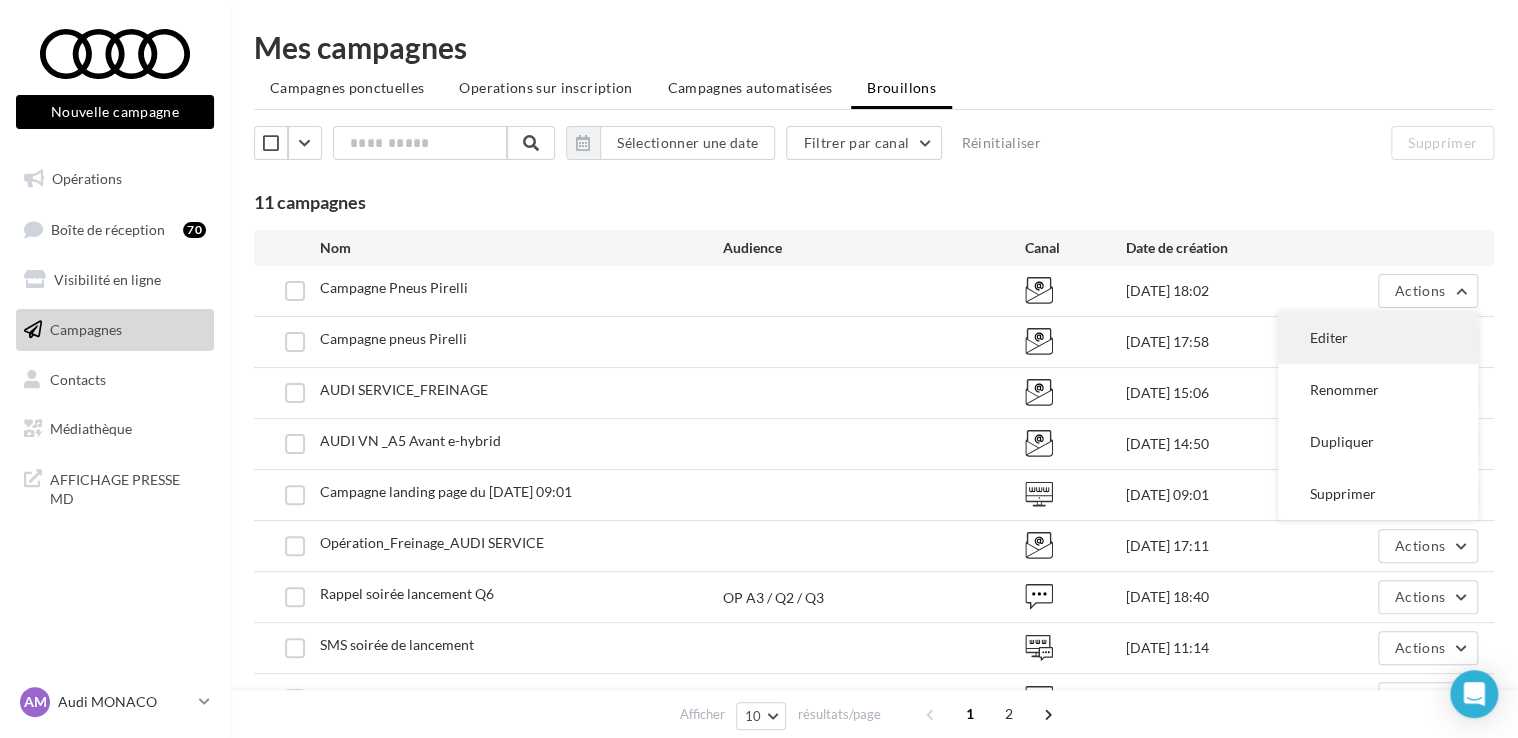 click on "Editer" at bounding box center [1378, 338] 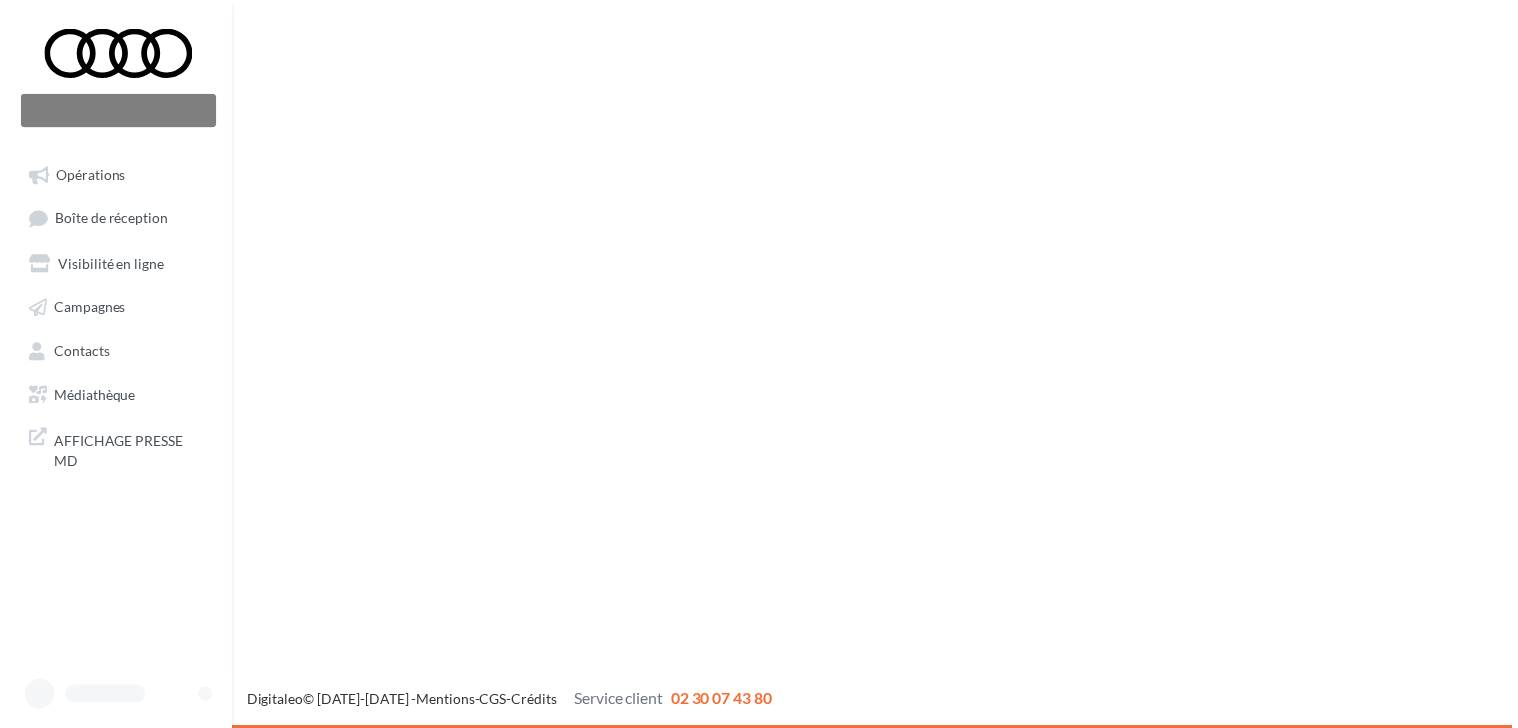 scroll, scrollTop: 0, scrollLeft: 0, axis: both 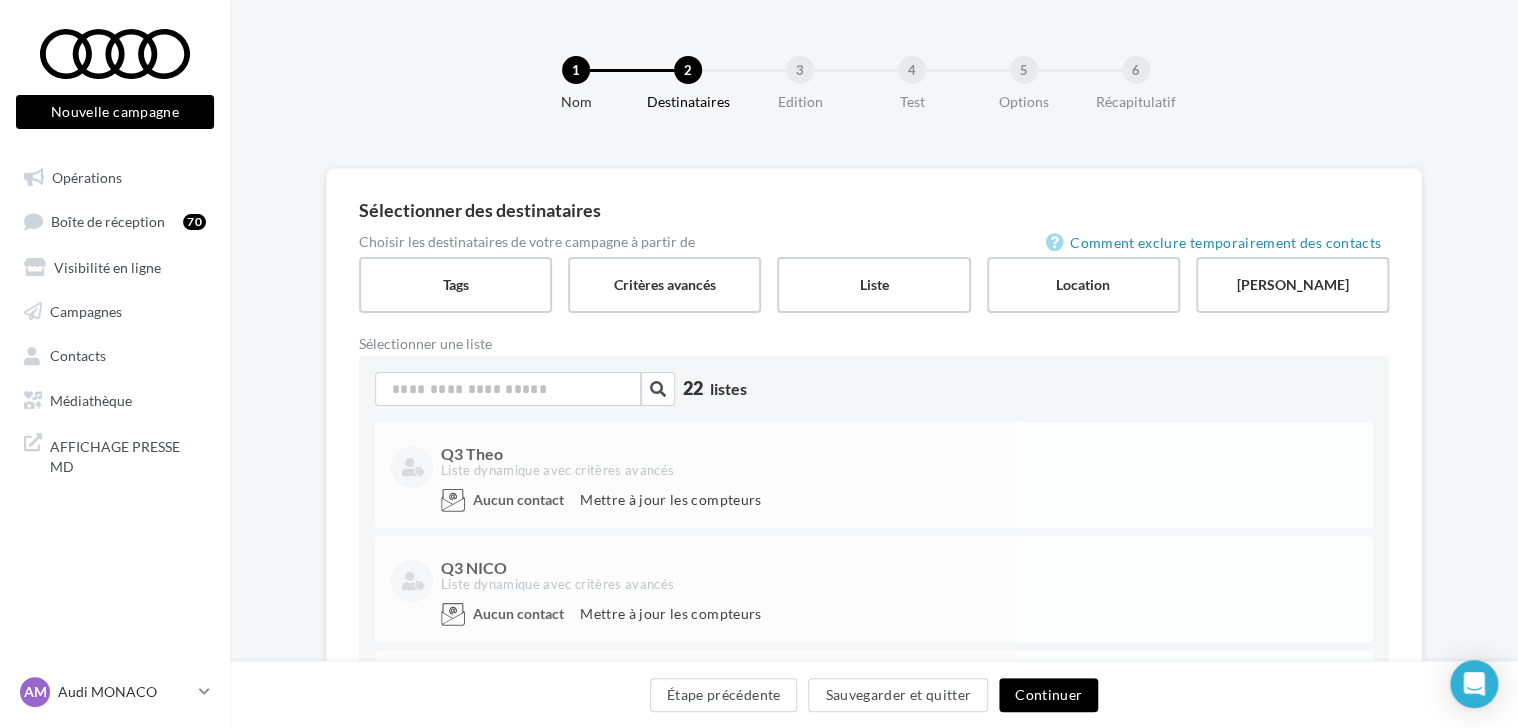 click on "Continuer" at bounding box center (1048, 695) 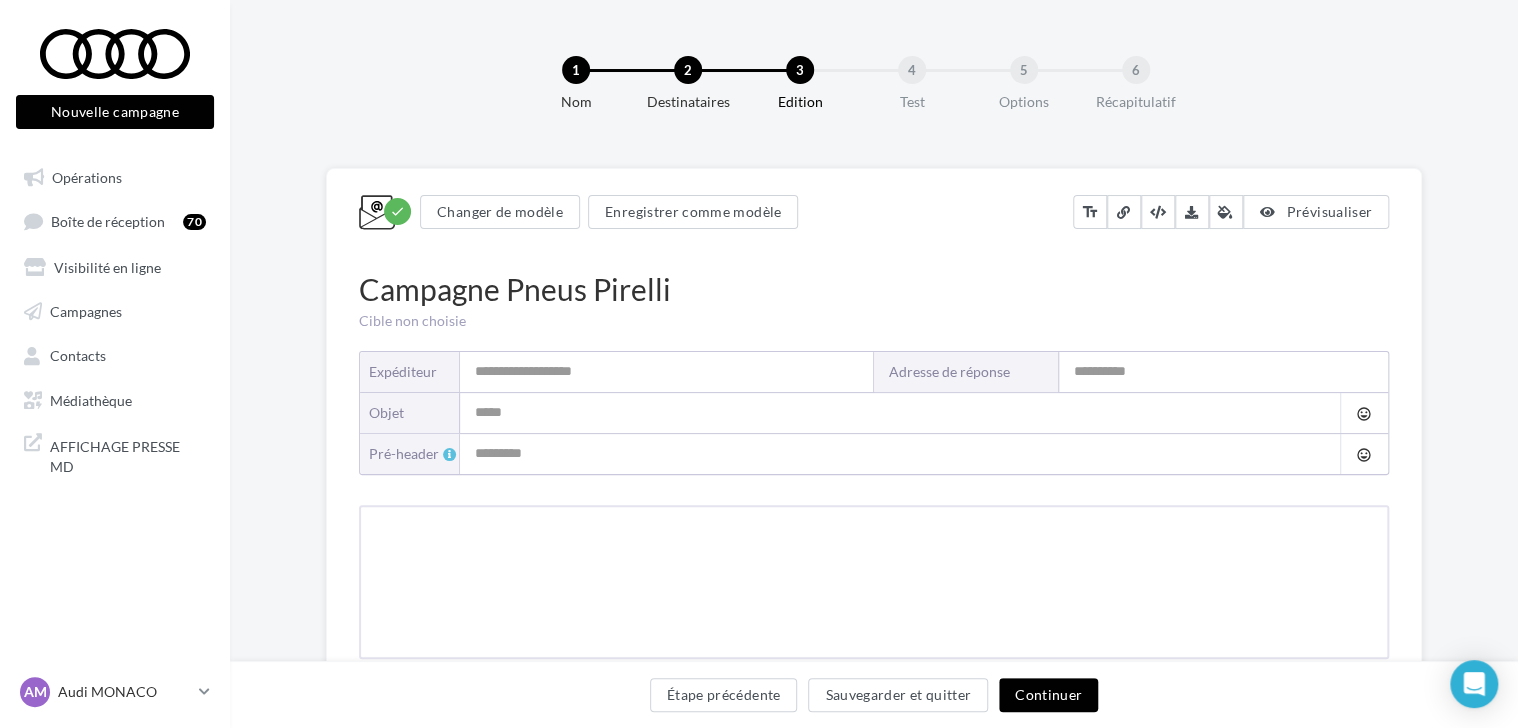 type on "**********" 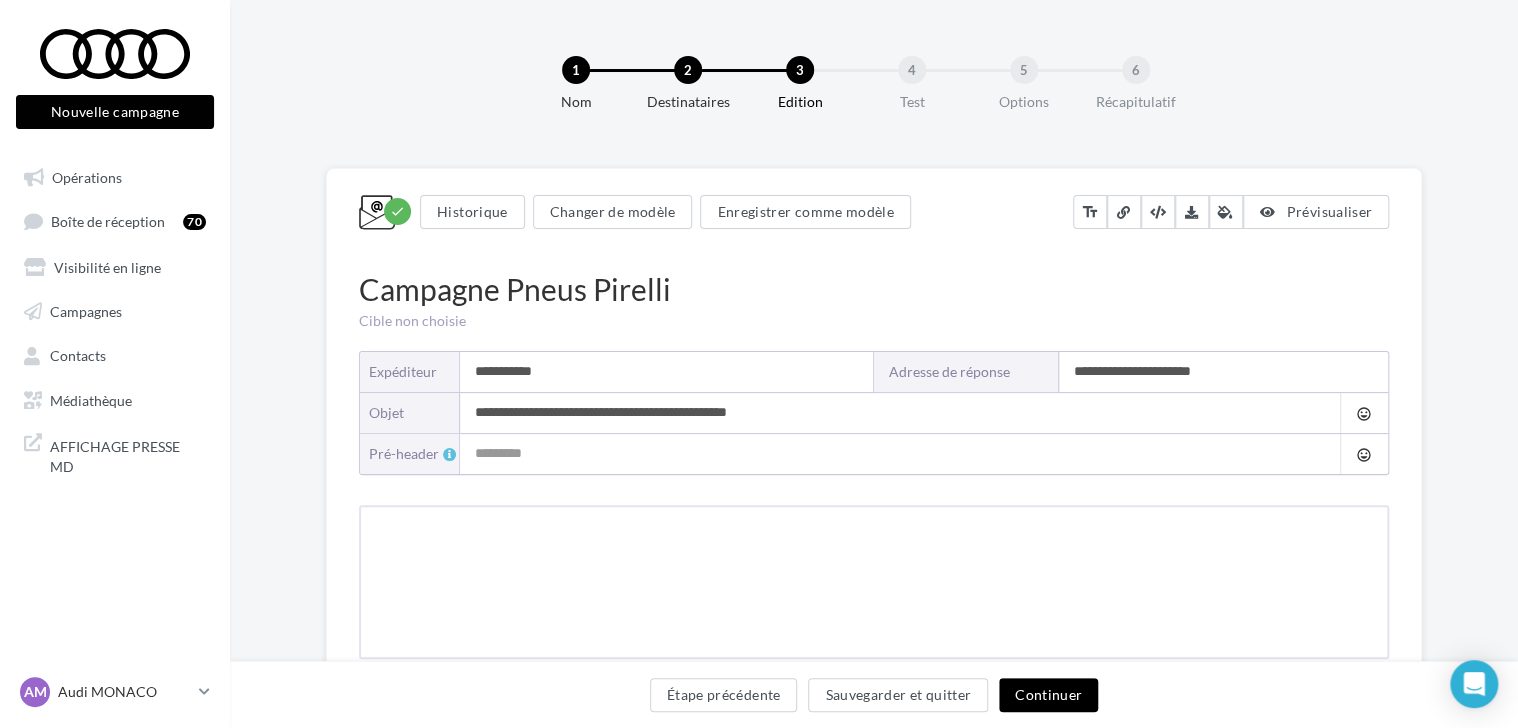 type on "**********" 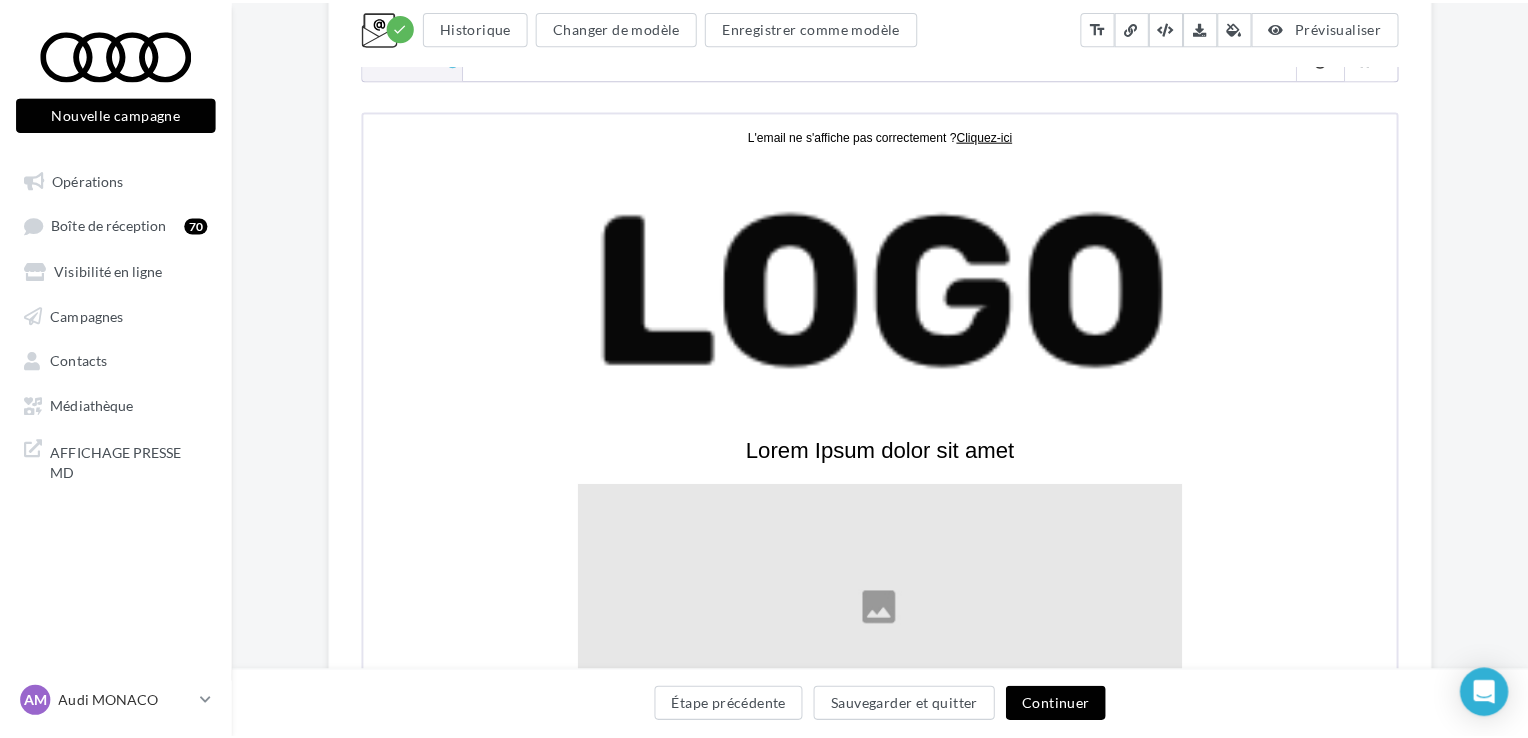 scroll, scrollTop: 396, scrollLeft: 0, axis: vertical 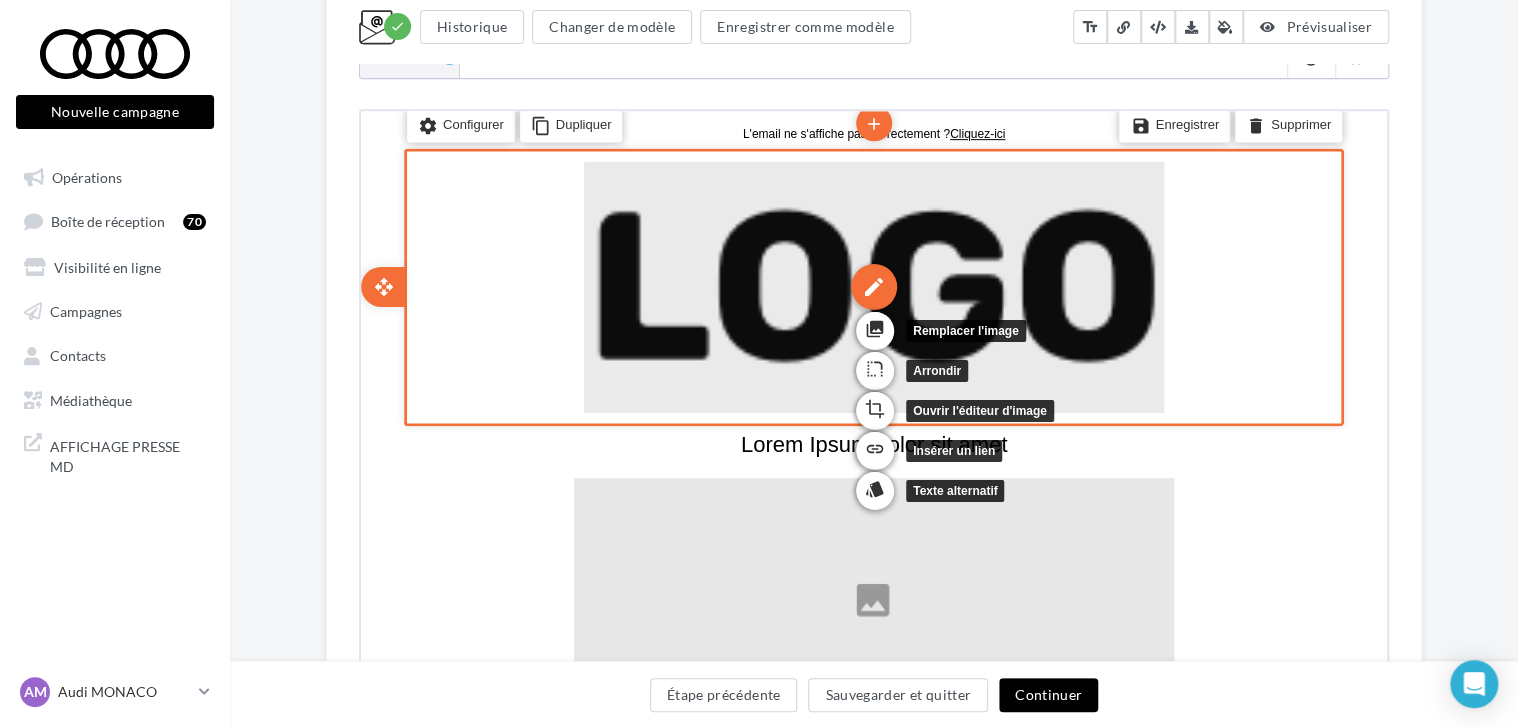 click on "edit" at bounding box center (872, 284) 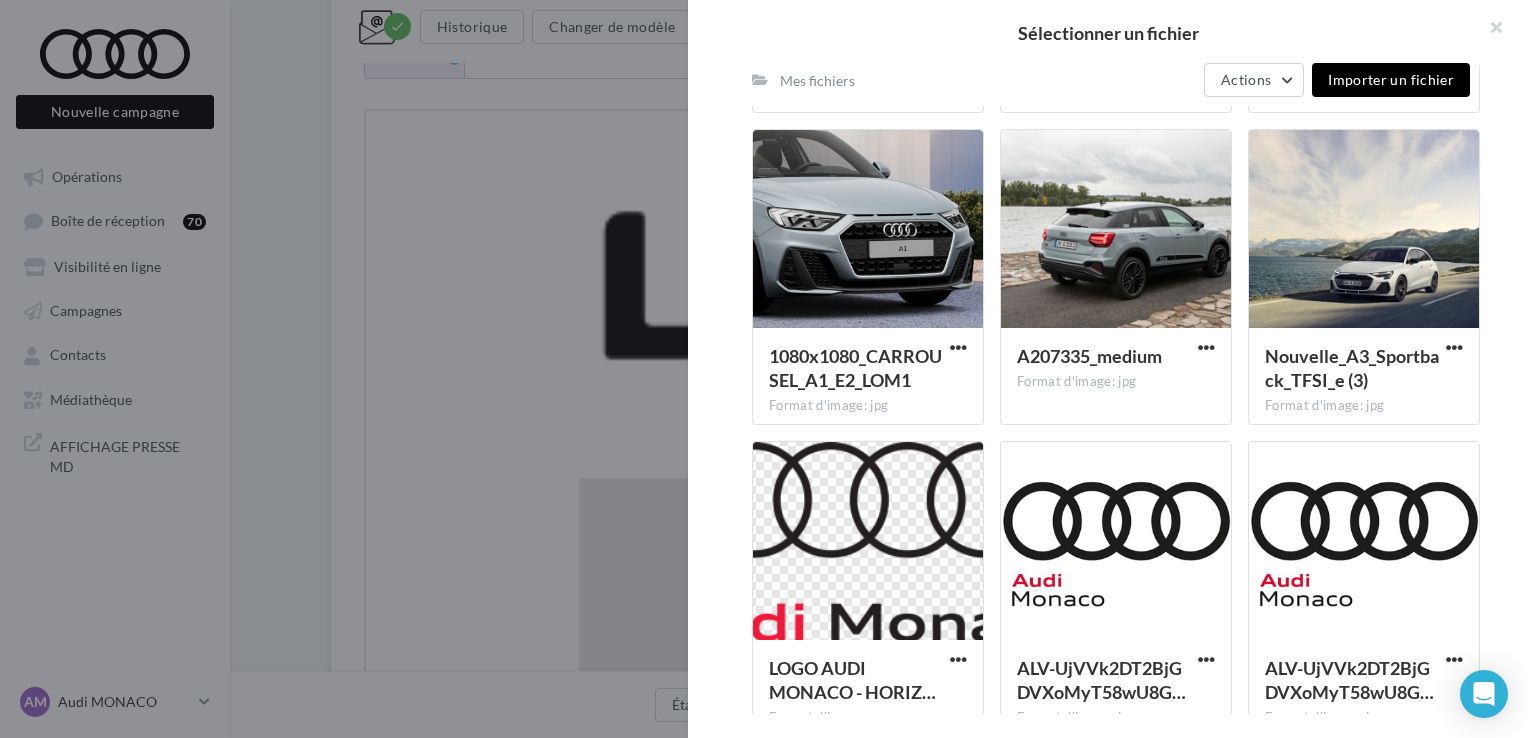 scroll, scrollTop: 856, scrollLeft: 0, axis: vertical 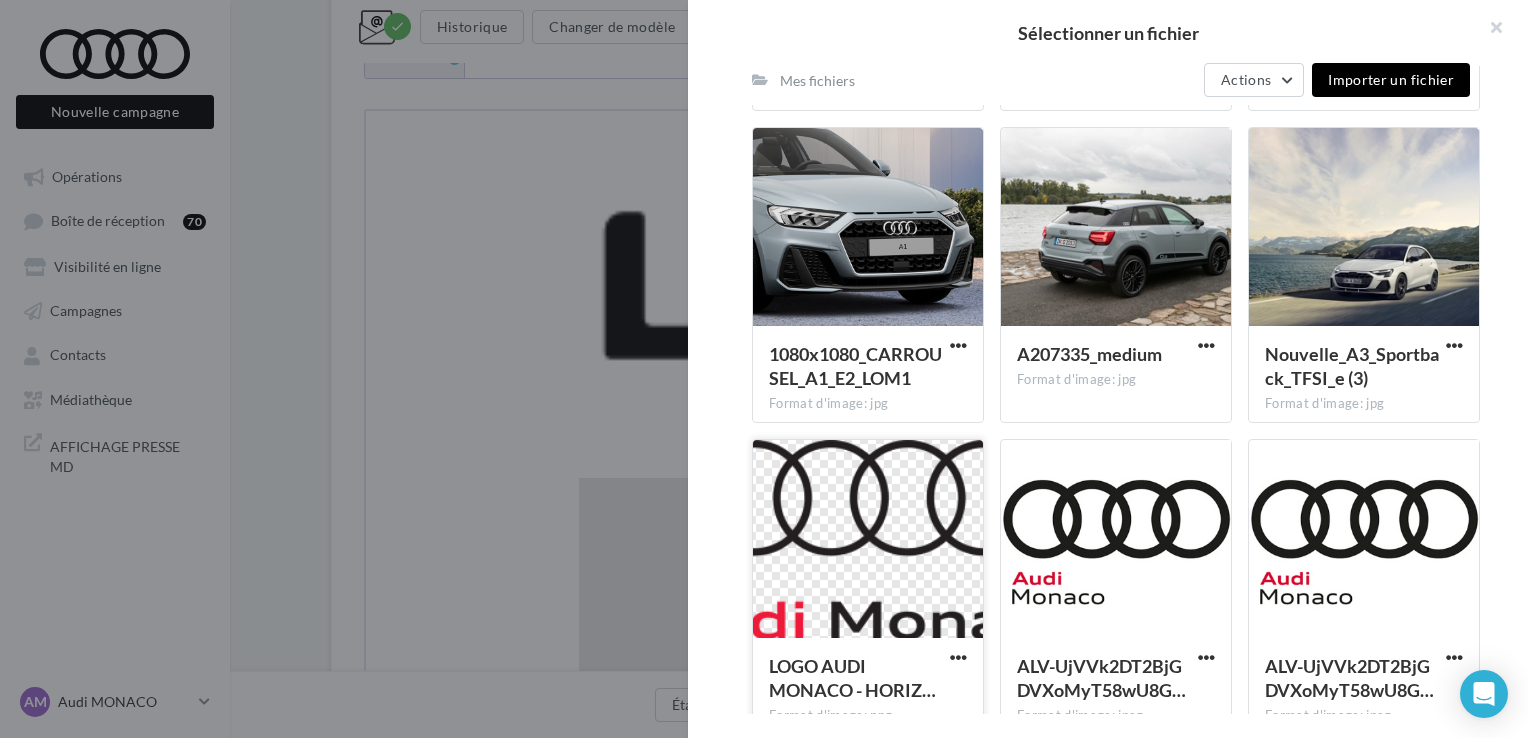 click at bounding box center (868, 540) 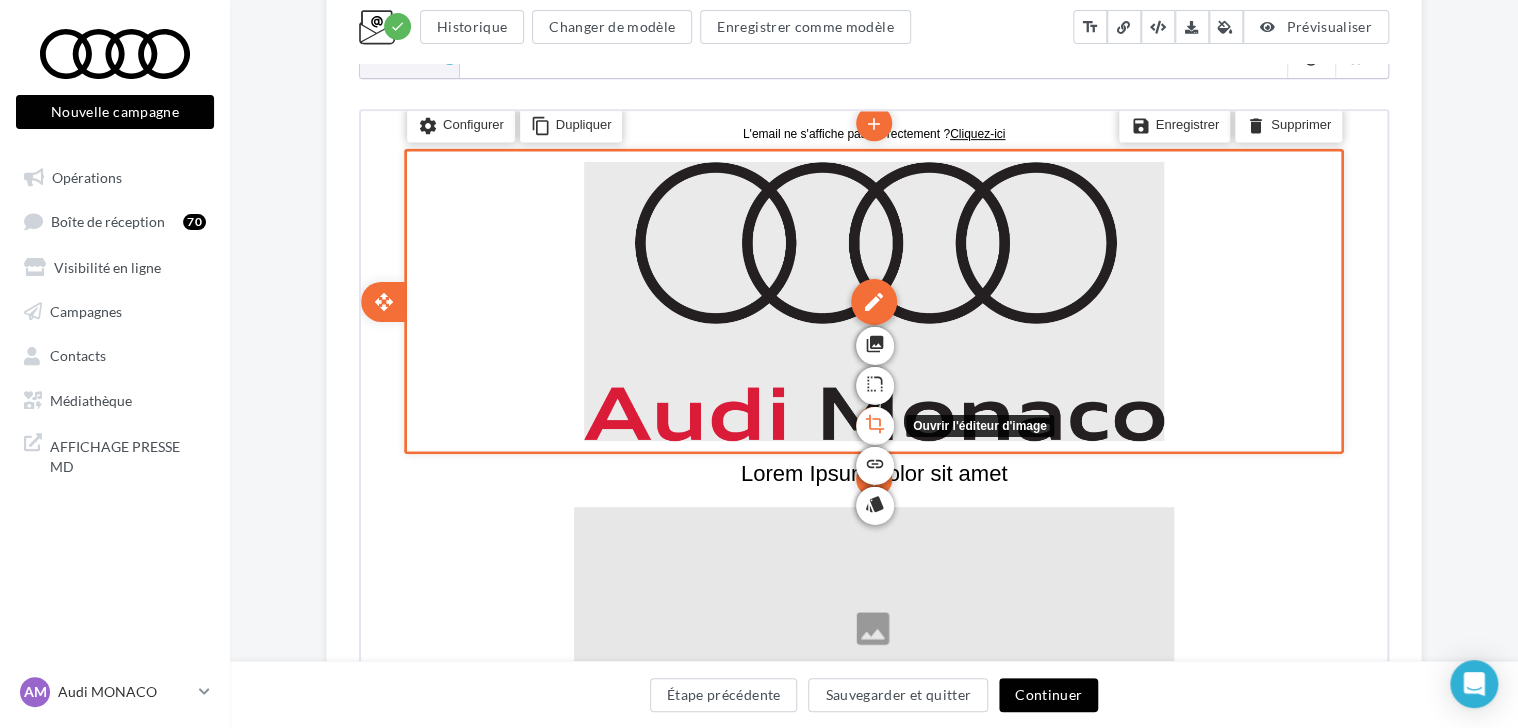 click on "crop" at bounding box center [873, 420] 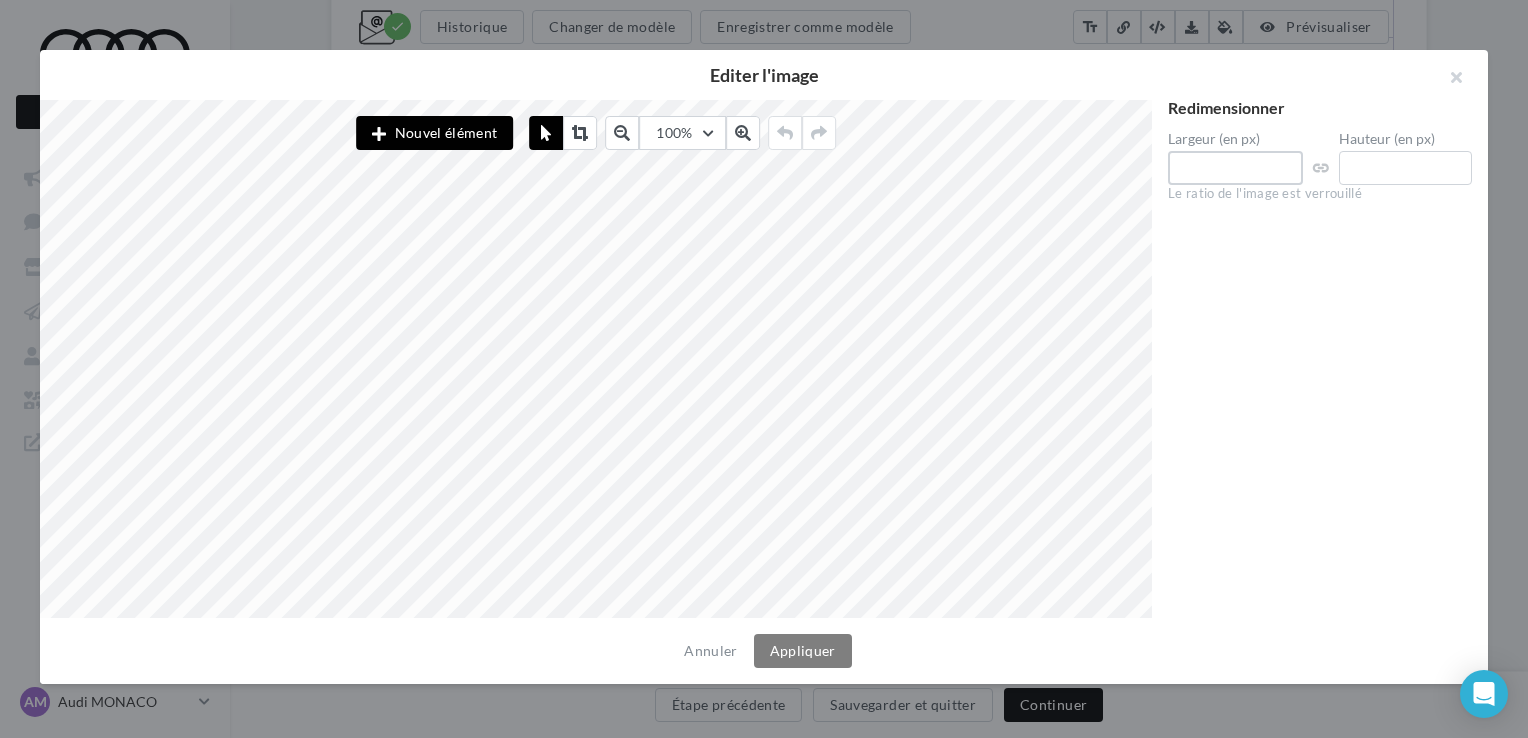 drag, startPoint x: 1236, startPoint y: 168, endPoint x: 1157, endPoint y: 181, distance: 80.06248 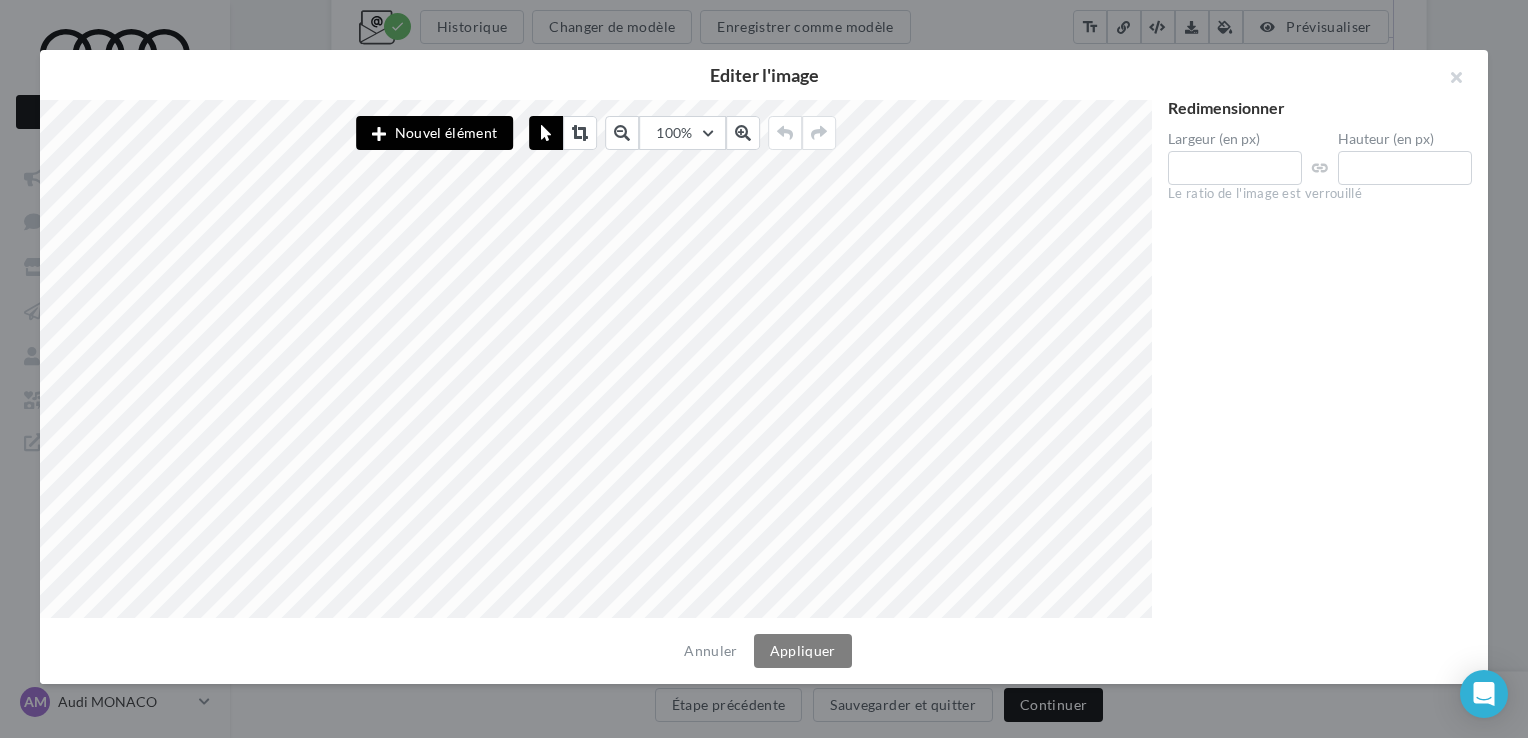 click on "Redimensionner
Largeur (en px)     ****                 Hauteur (en px)     ***
Le ratio de l'image est verrouillé" at bounding box center (1320, 359) 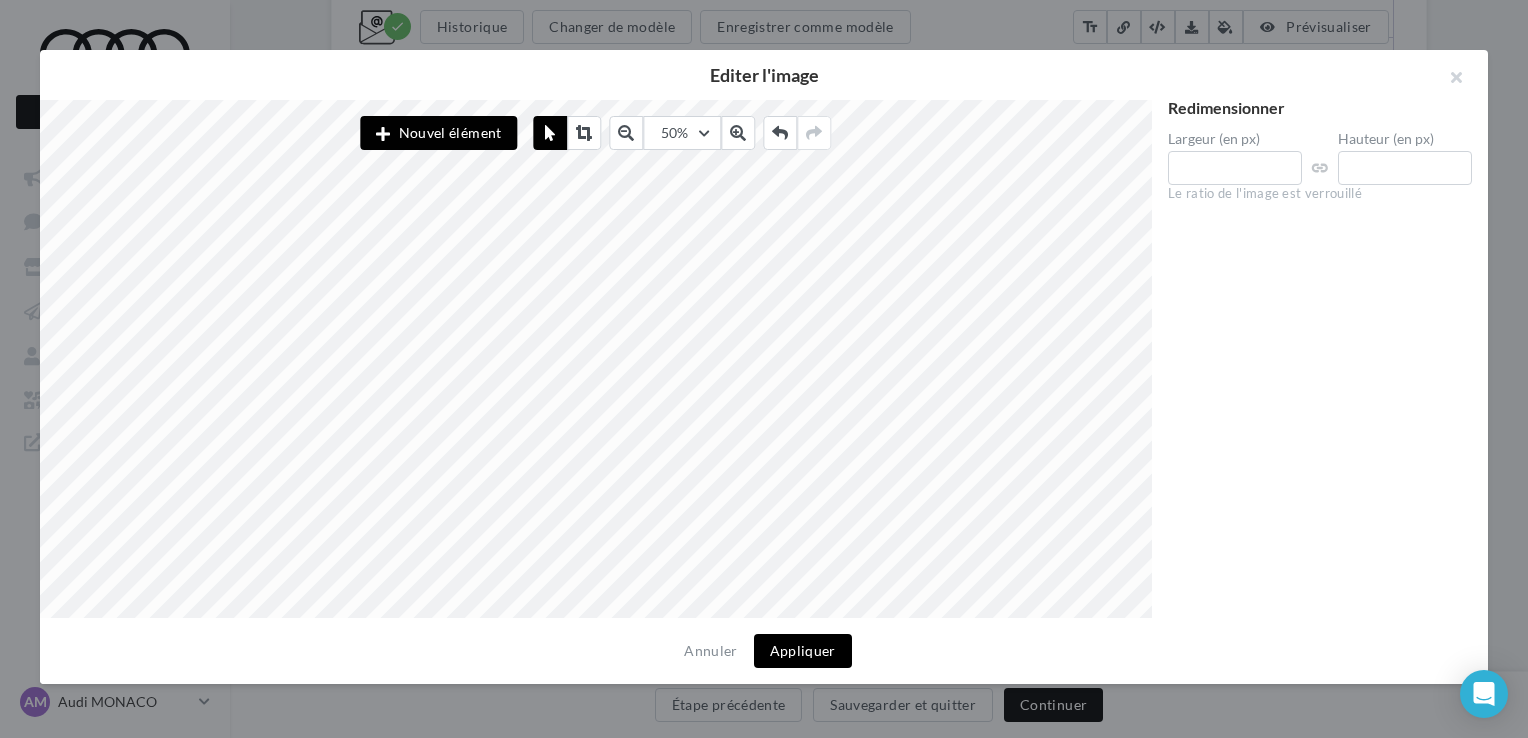click on "Appliquer" at bounding box center (803, 651) 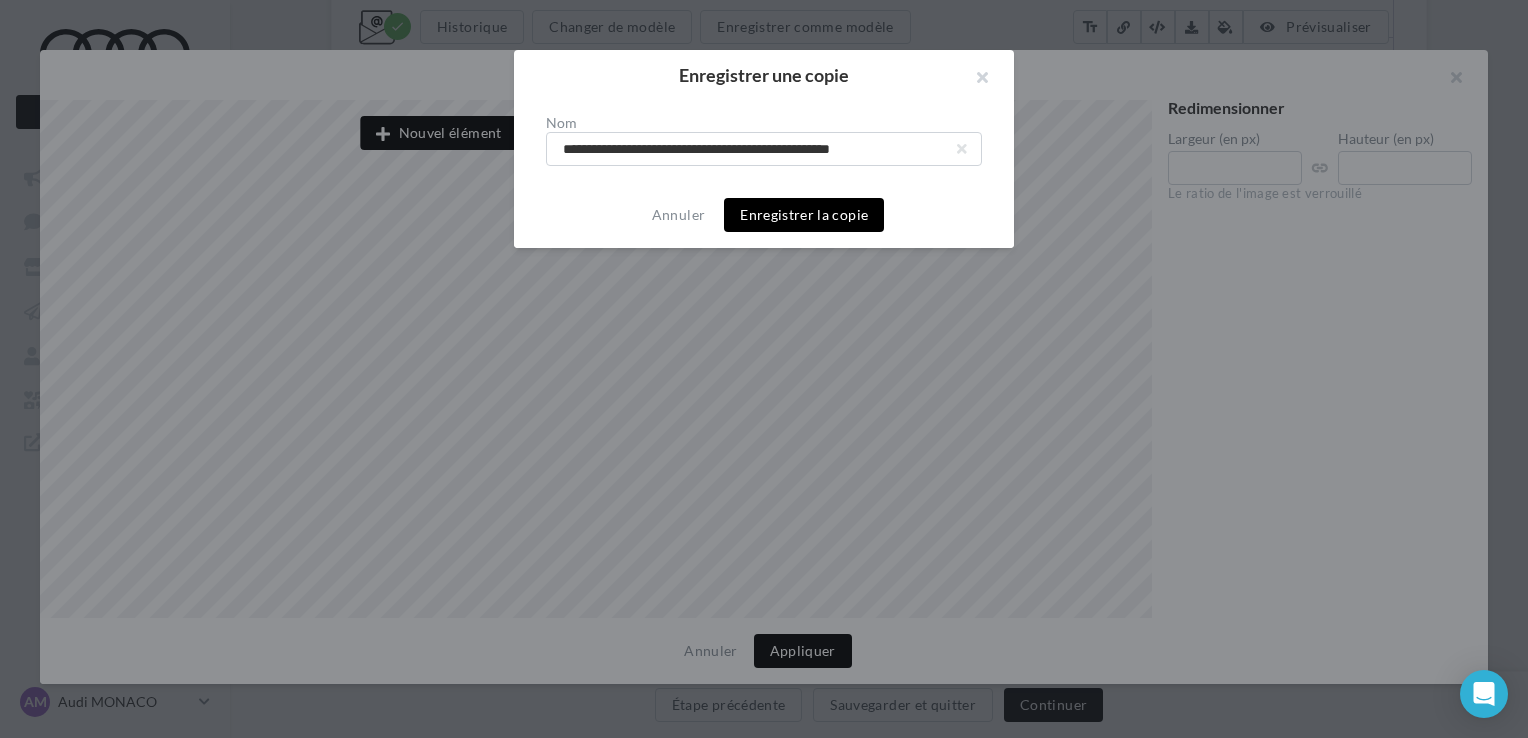 click on "Enregistrer la copie" at bounding box center [804, 215] 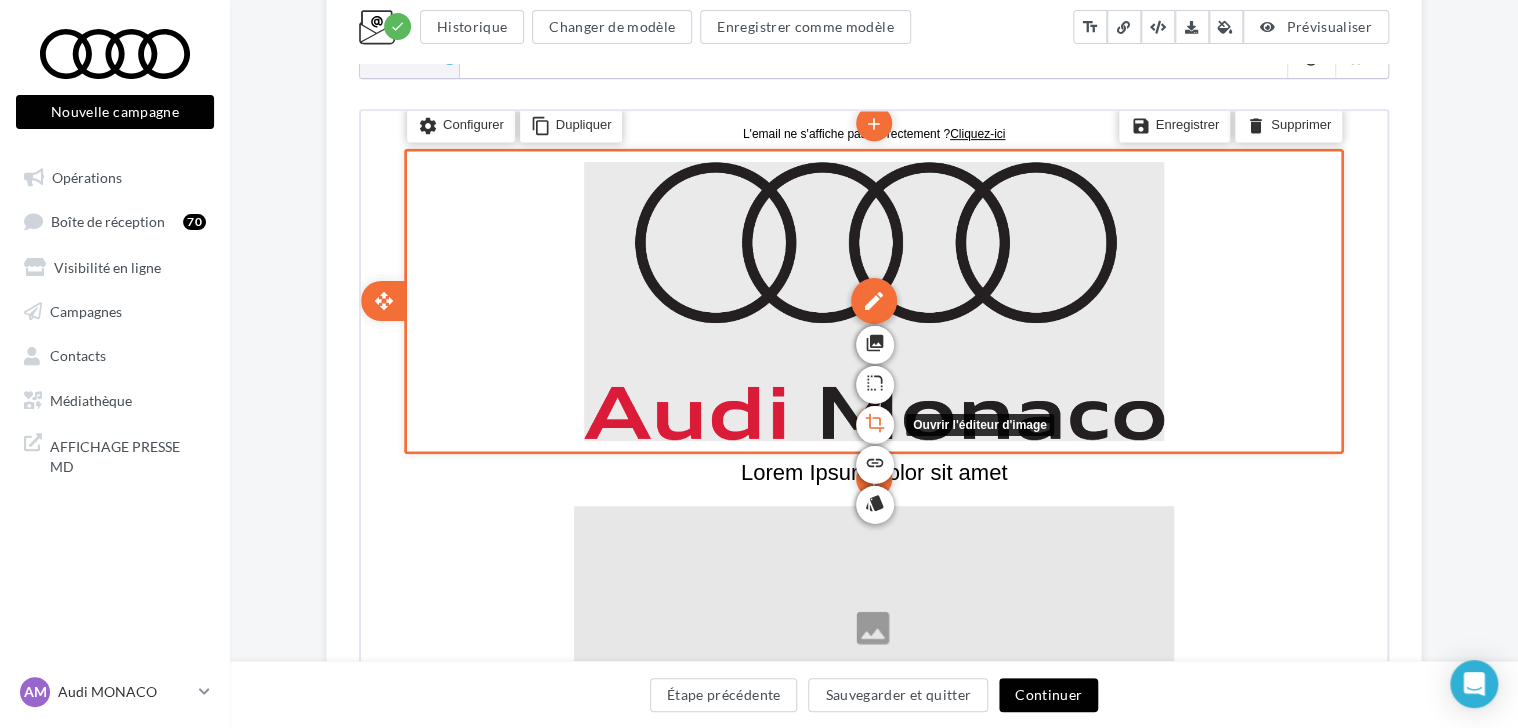 click on "crop" at bounding box center (873, 420) 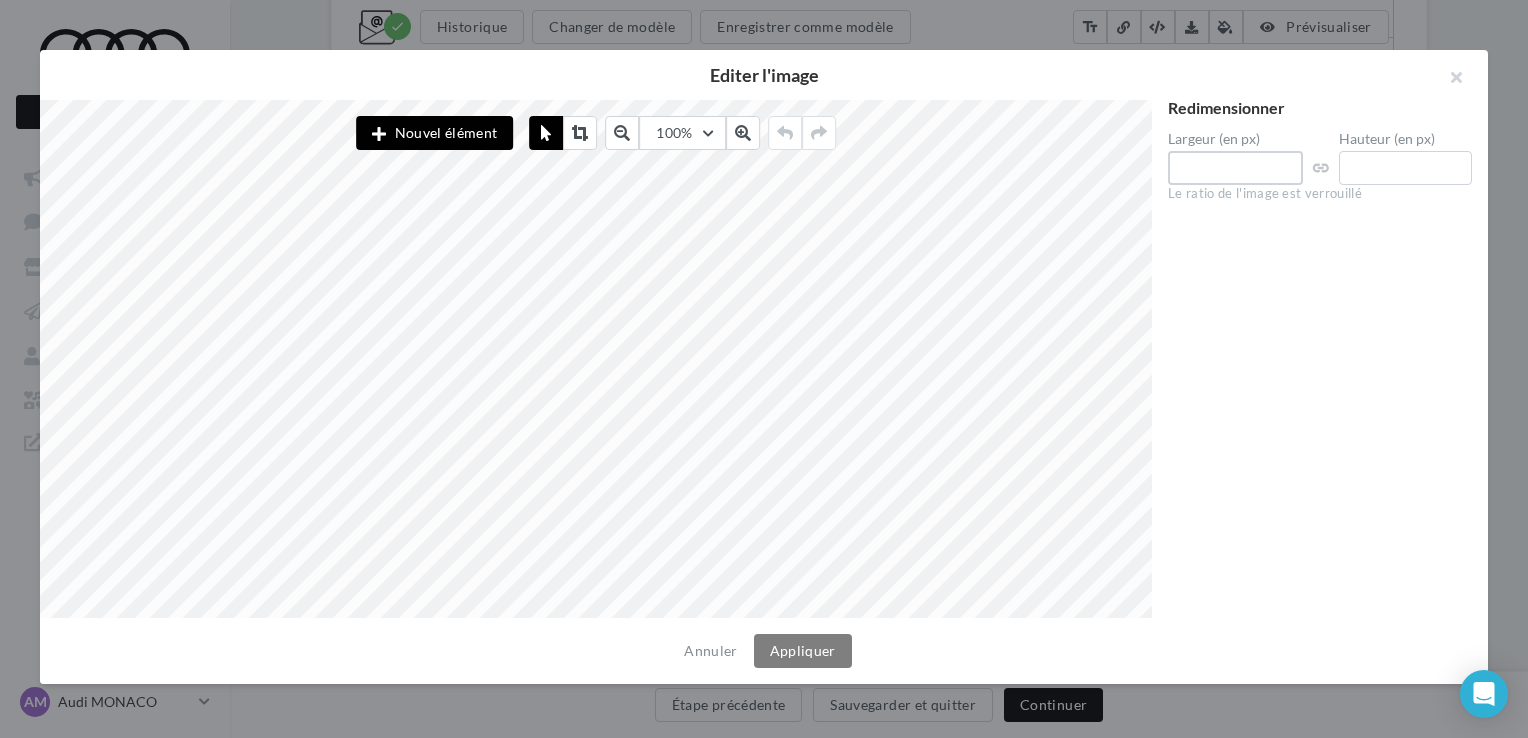 click on "Nouvel élément
100%
50     60     70     80     90     100     125     150     300     500
Redimensionner
Largeur (en px)     ****                 Hauteur (en px)     ***
Le ratio de l'image est verrouillé" at bounding box center [756, 359] 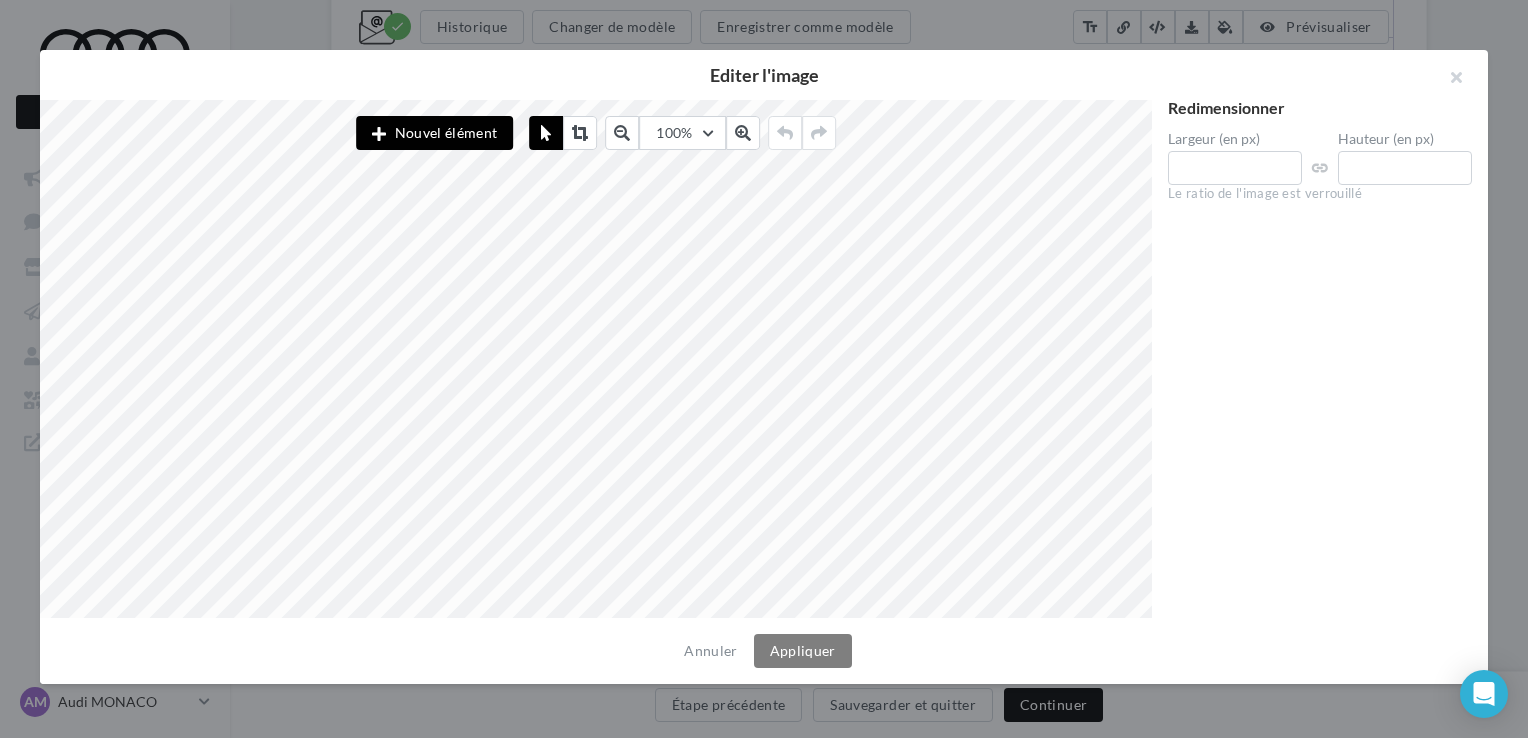 click on "Redimensionner
Largeur (en px)     ***                 Hauteur (en px)     ***
Le ratio de l'image est verrouillé" at bounding box center [1320, 359] 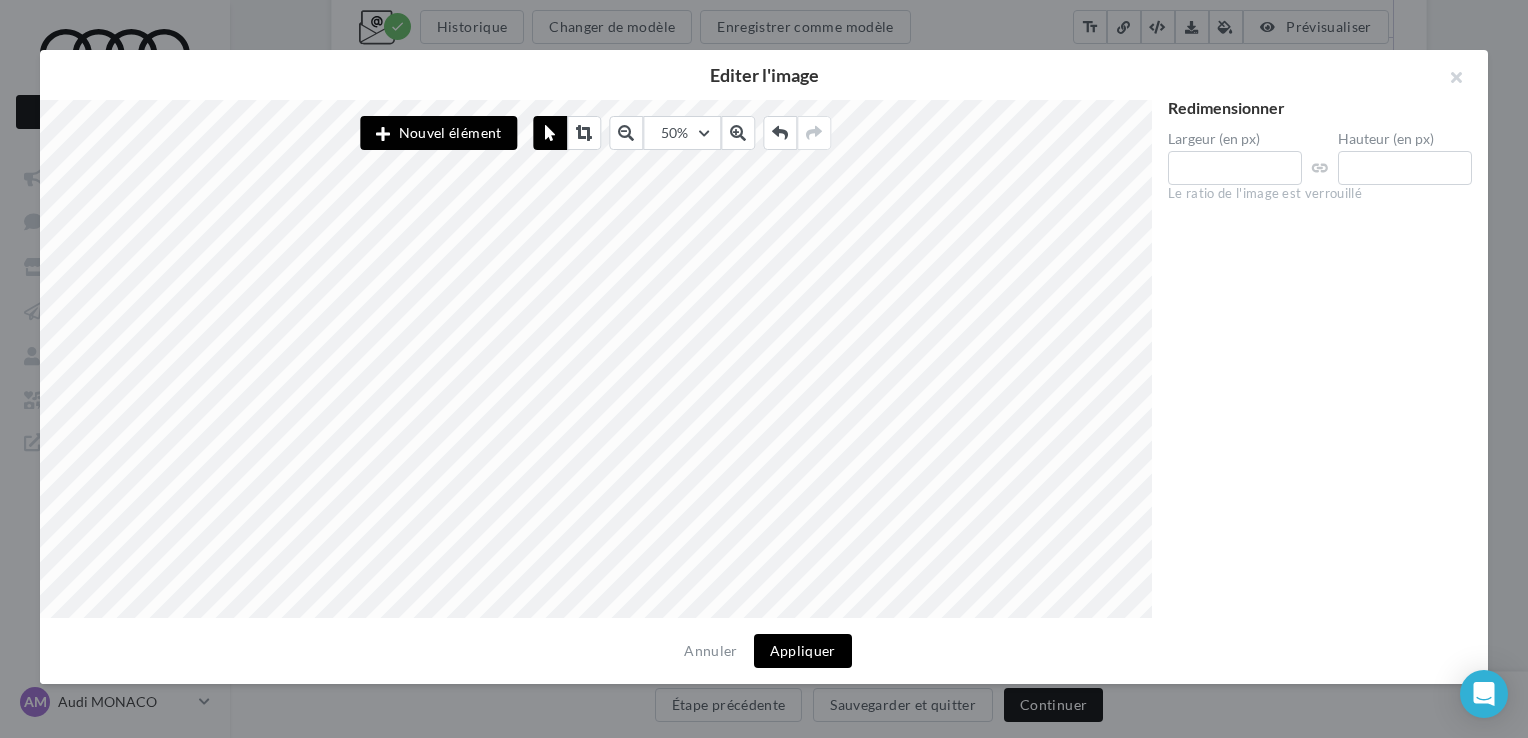 click on "Appliquer" at bounding box center [803, 651] 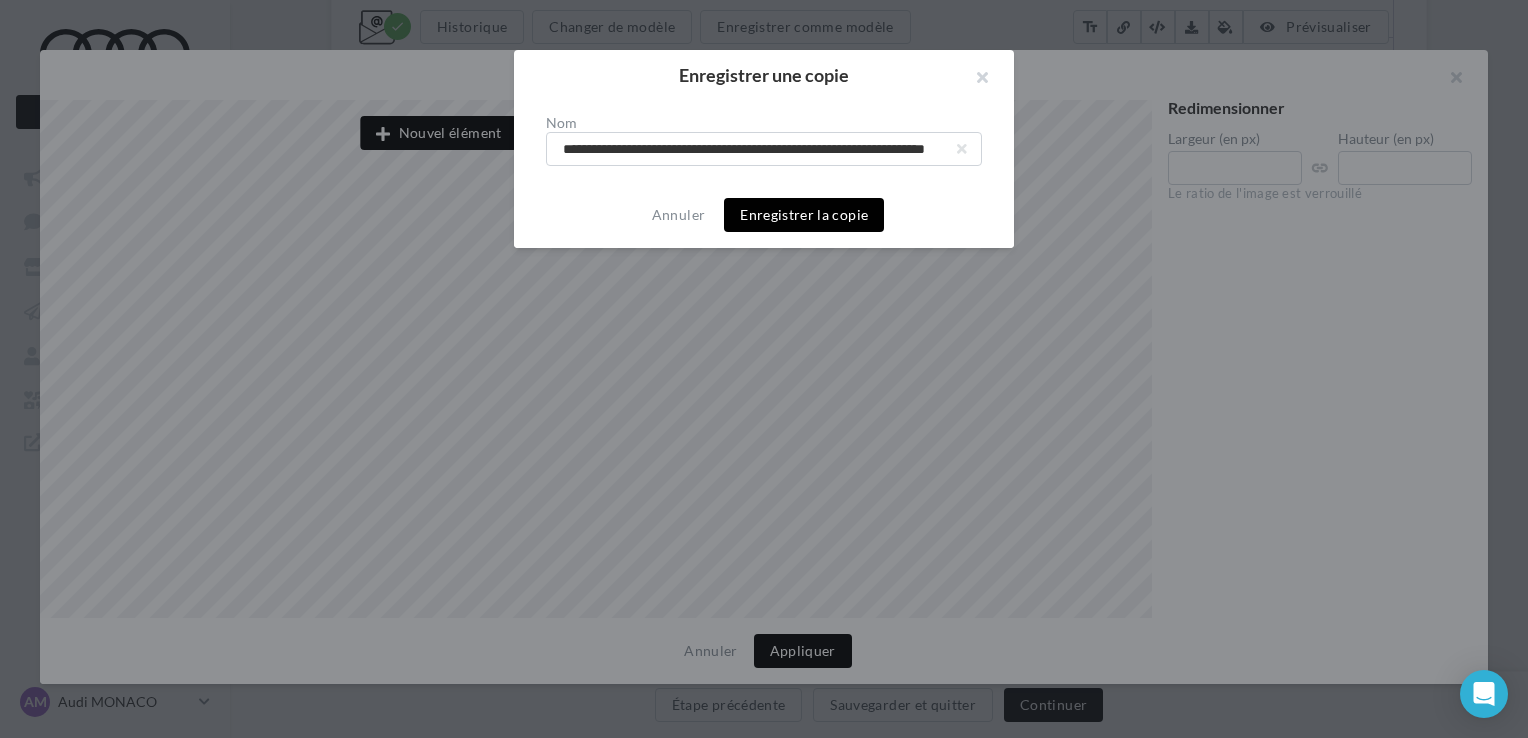 scroll, scrollTop: 0, scrollLeft: 119, axis: horizontal 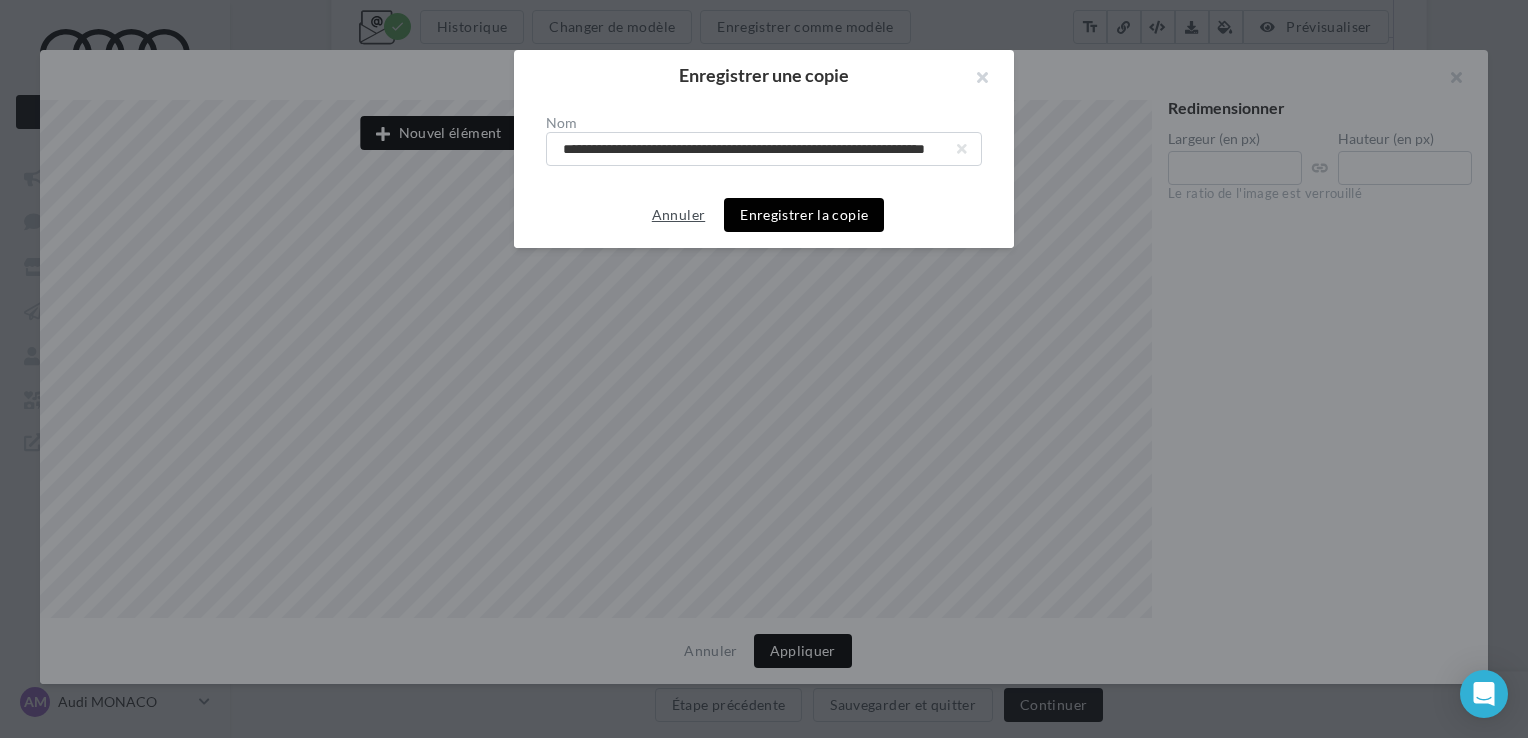 click on "Annuler" at bounding box center (678, 215) 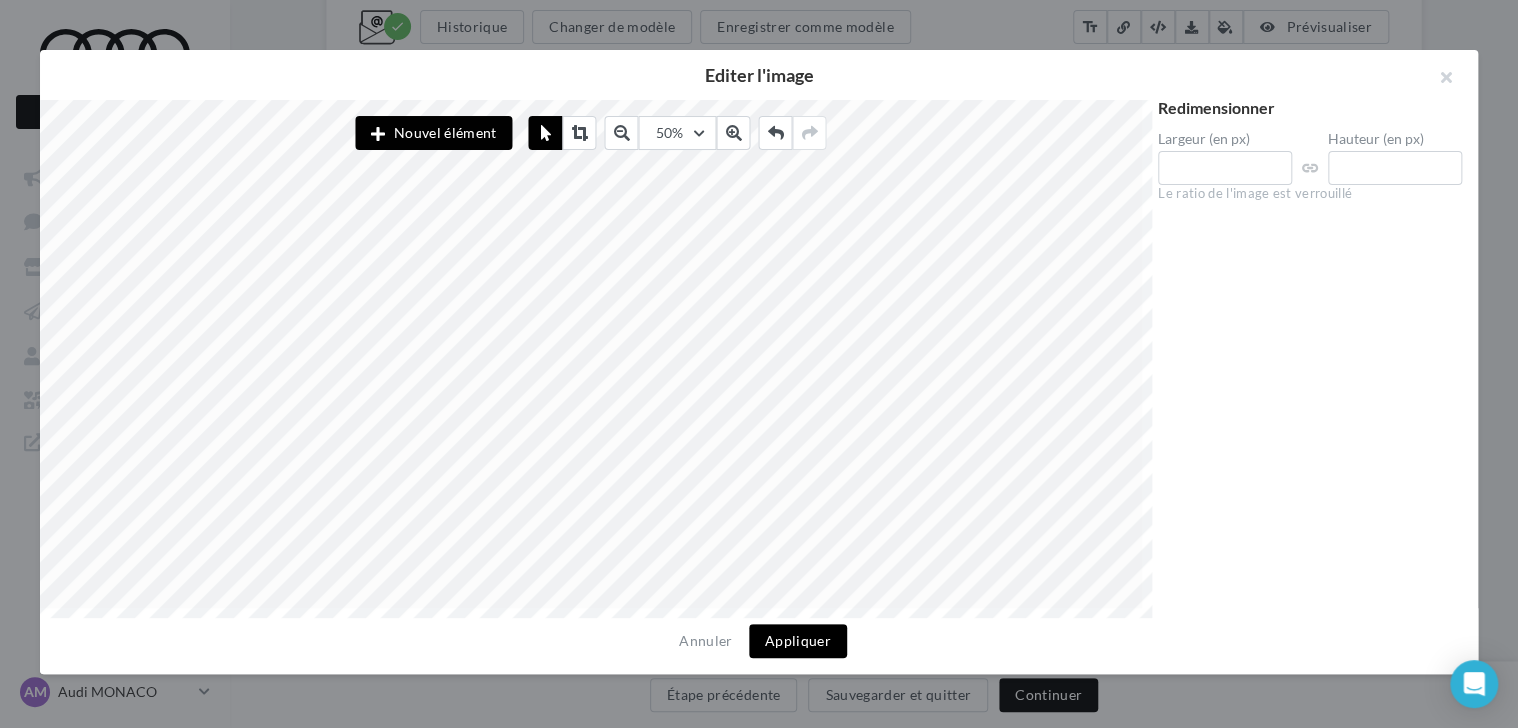 click on "Appliquer" at bounding box center [798, 641] 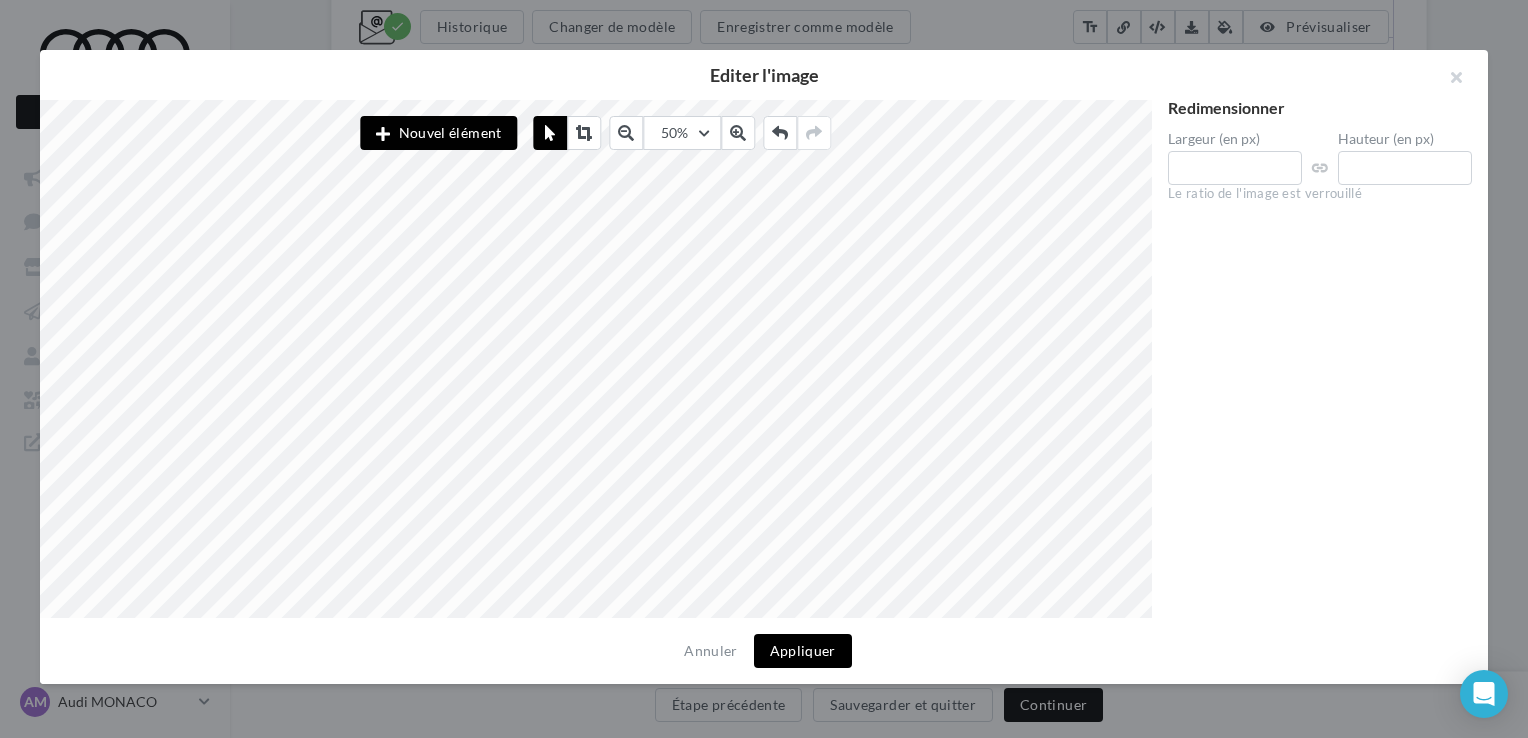 scroll, scrollTop: 0, scrollLeft: 119, axis: horizontal 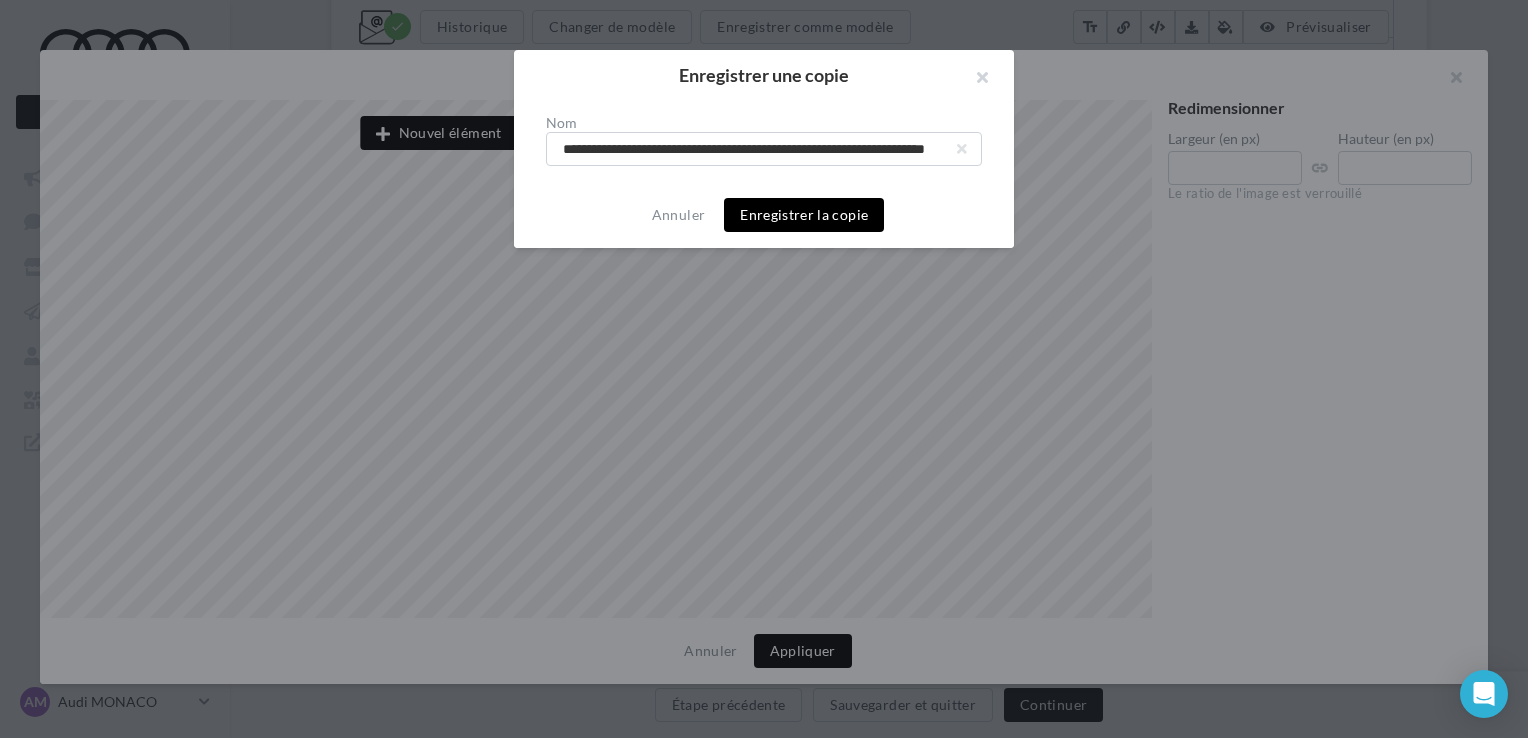 click on "Enregistrer la copie" at bounding box center (804, 215) 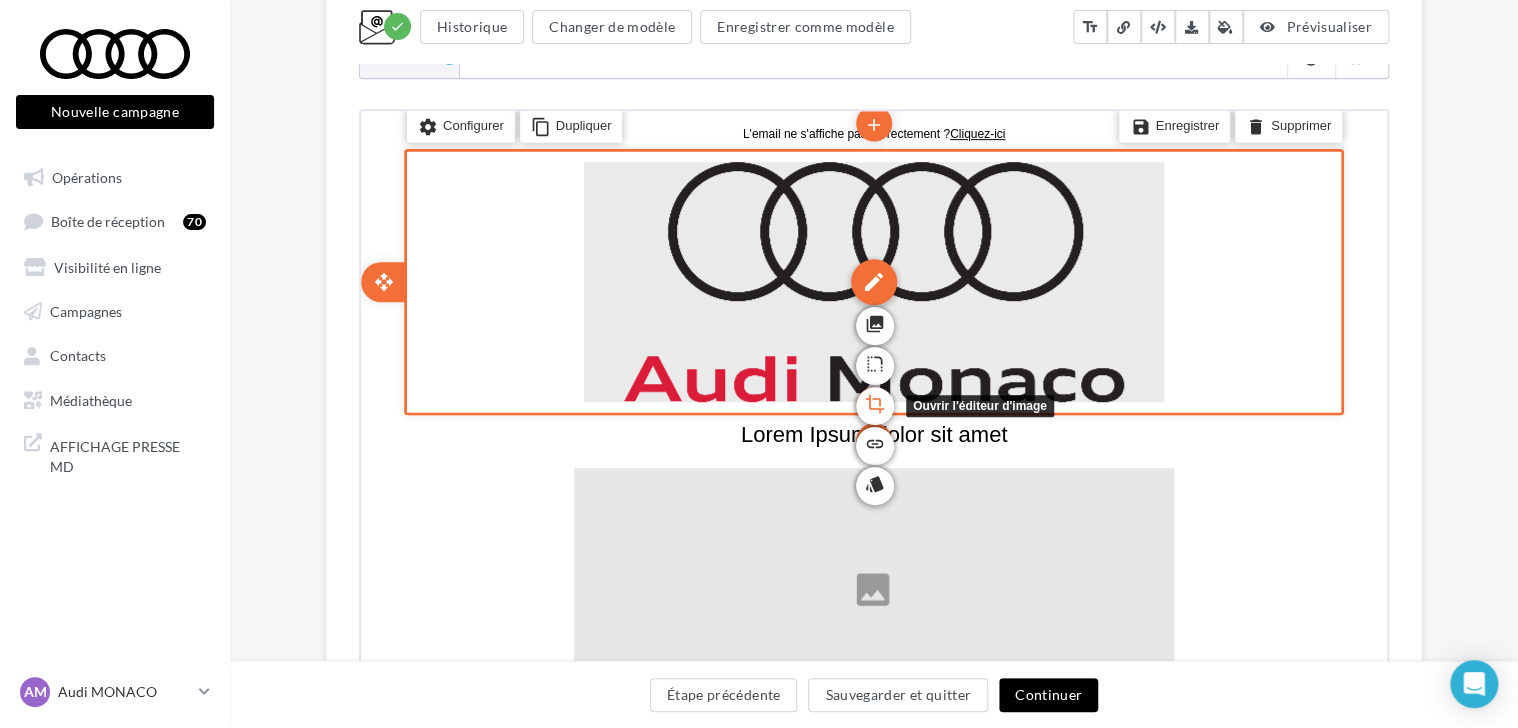click on "crop" at bounding box center [873, 401] 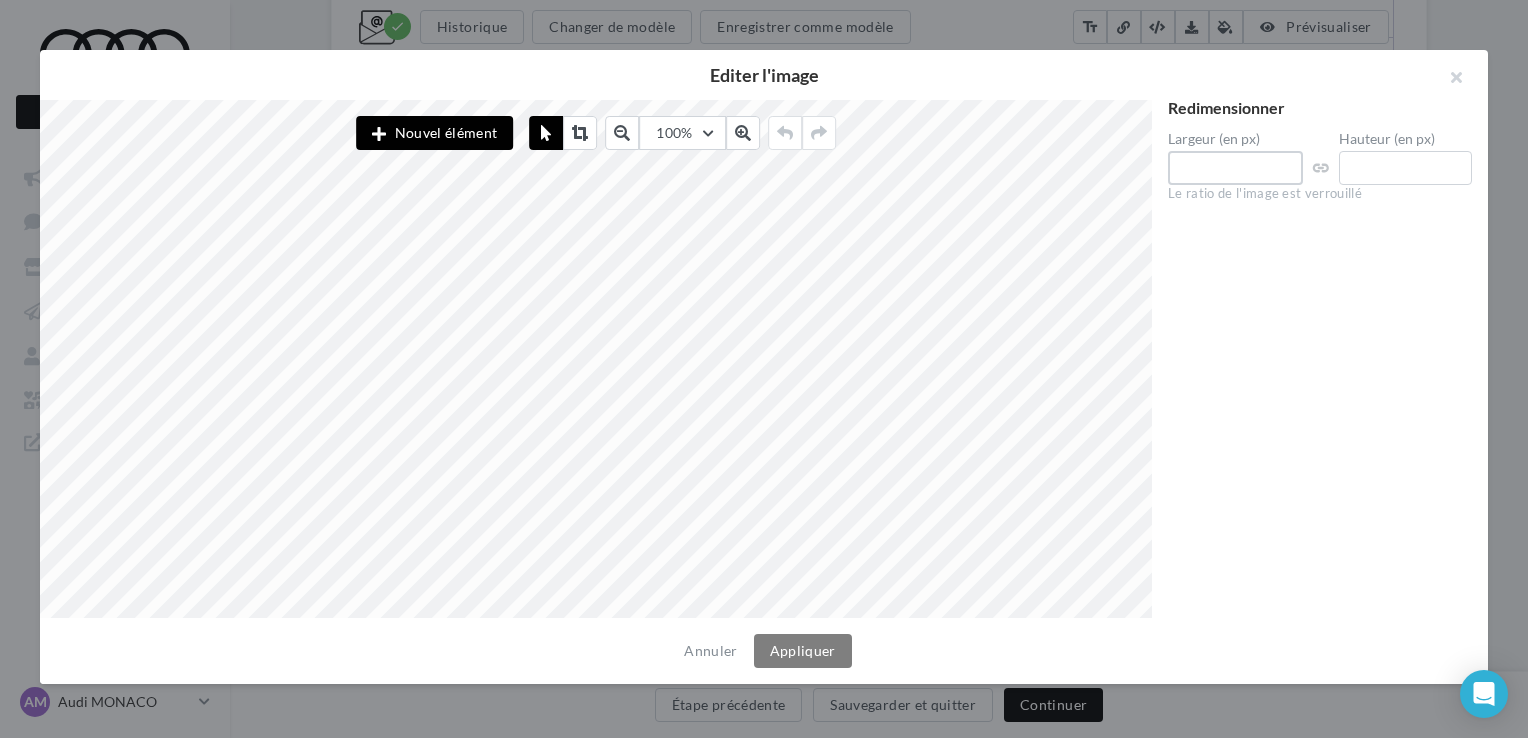 click on "Nouvel élément
100%
50     60     70     80     90     100     125     150     300     500
Redimensionner
Largeur (en px)     ***                 Hauteur (en px)     ***
Le ratio de l'image est verrouillé" at bounding box center (756, 359) 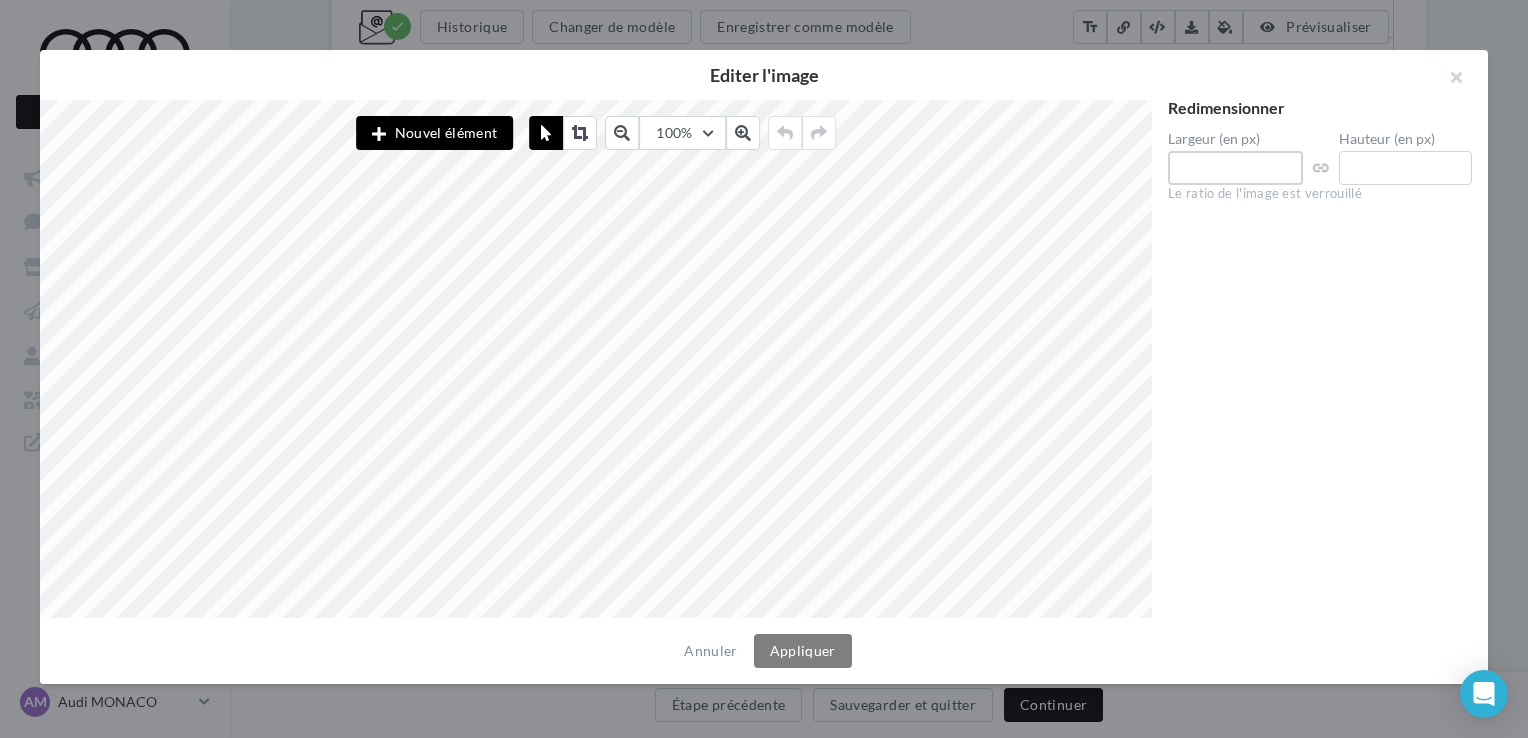 type on "***" 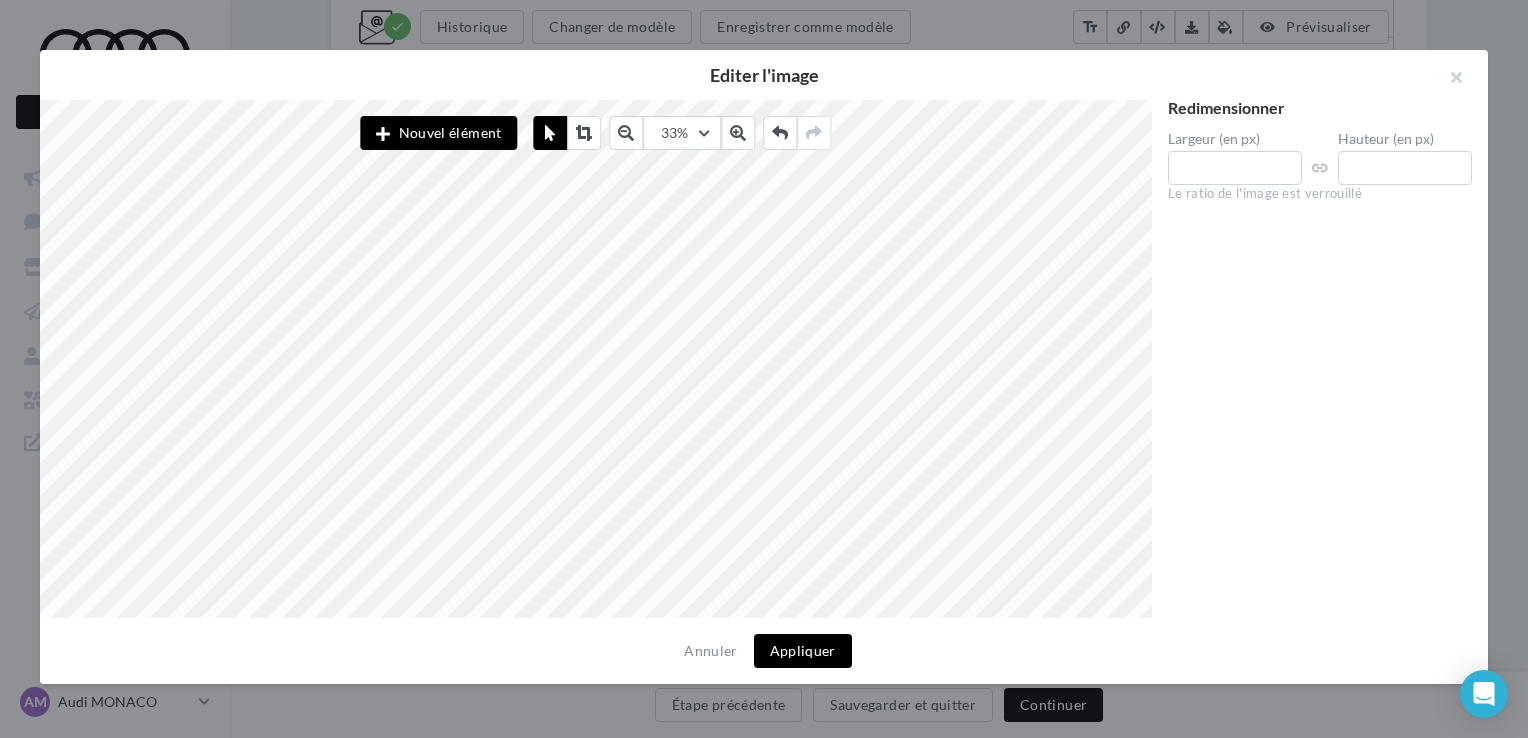 click on "Redimensionner
Largeur (en px)     ***                 Hauteur (en px)     **
Le ratio de l'image est verrouillé" at bounding box center (1320, 359) 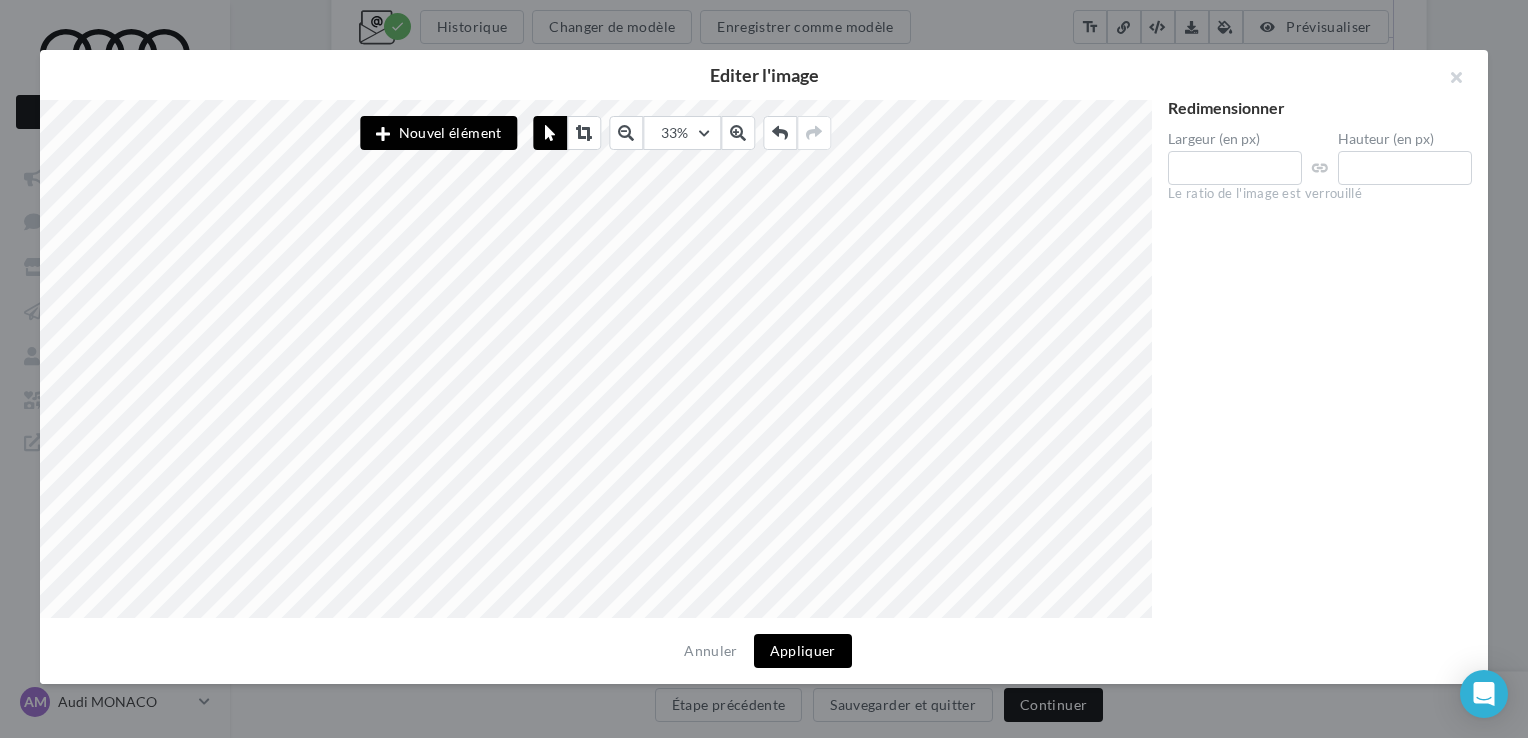 click on "Appliquer" at bounding box center (803, 651) 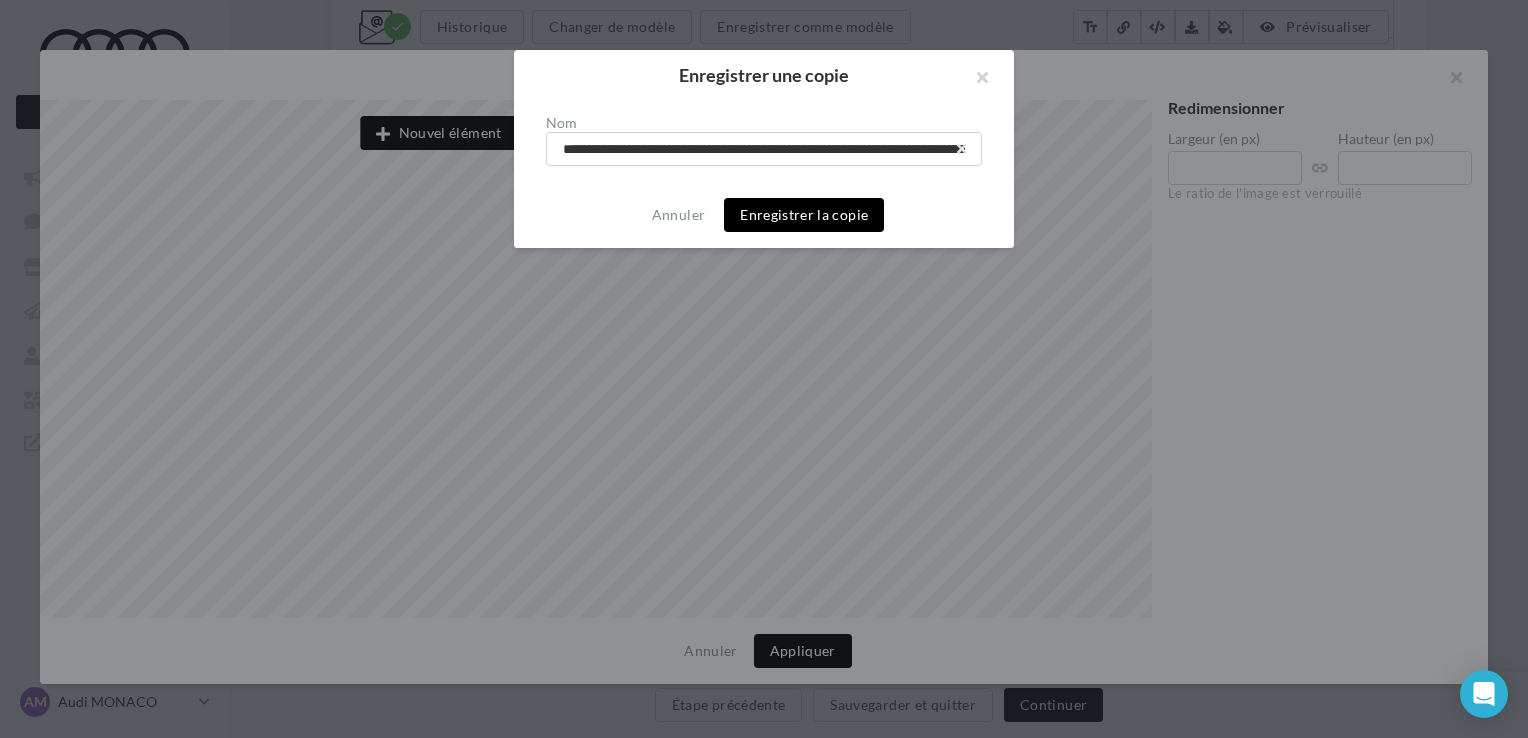 scroll, scrollTop: 0, scrollLeft: 240, axis: horizontal 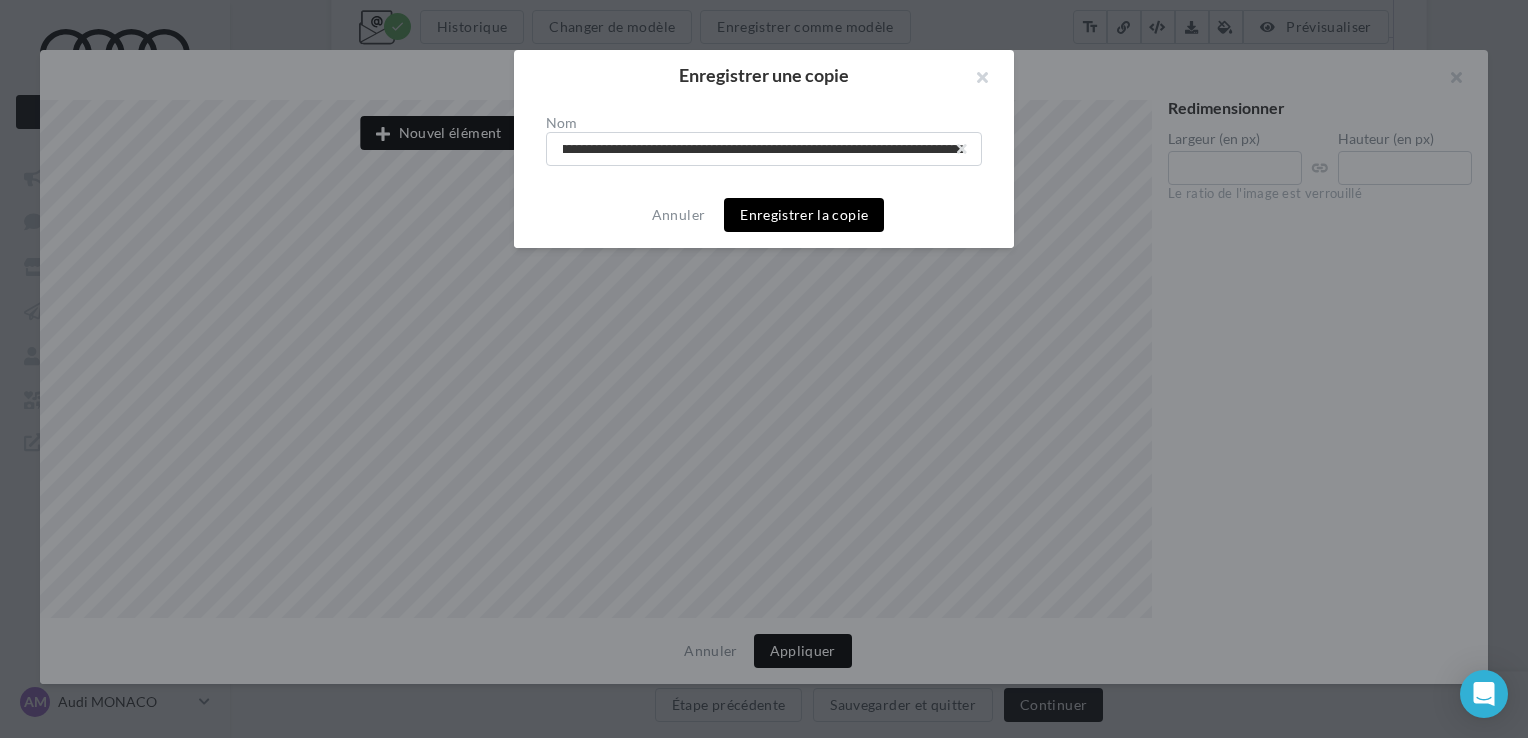 click on "Enregistrer la copie" at bounding box center [804, 215] 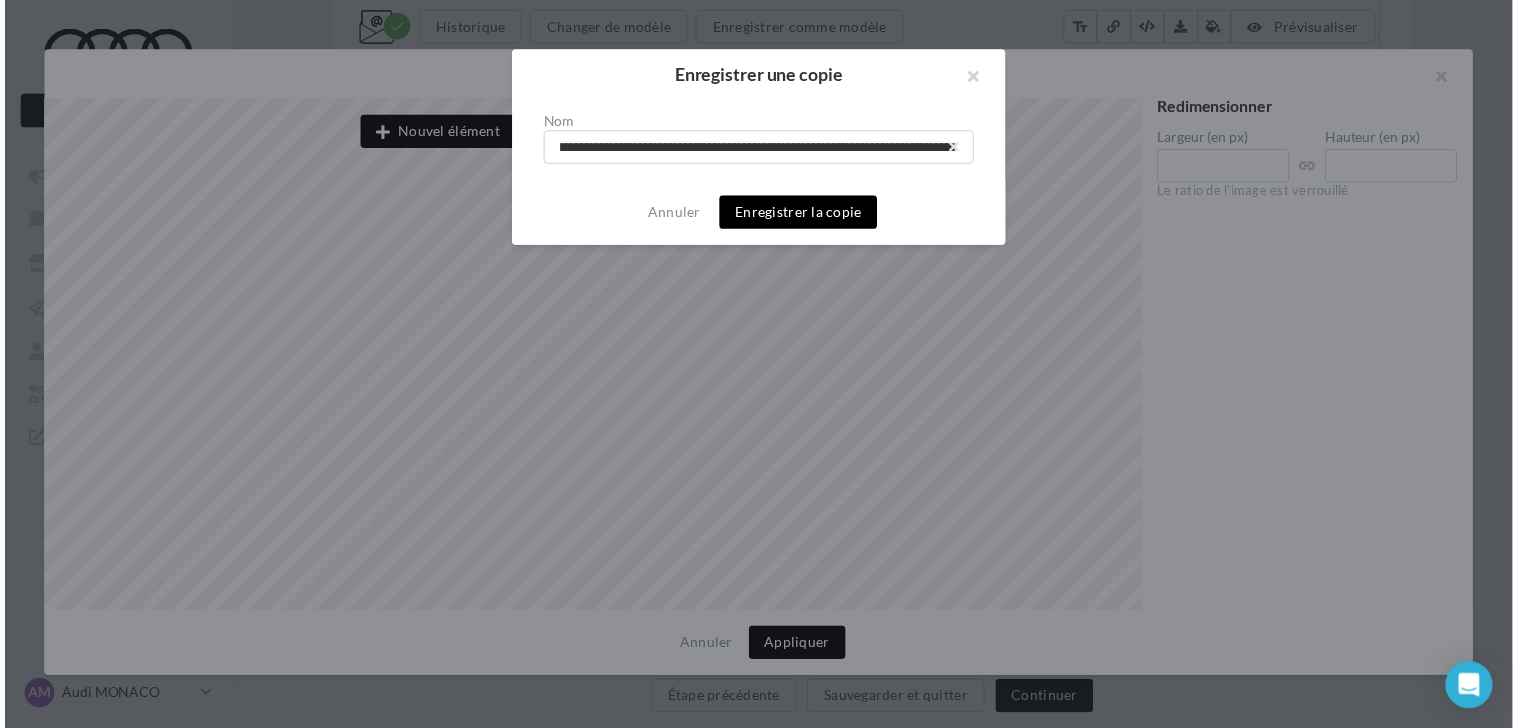 scroll, scrollTop: 0, scrollLeft: 0, axis: both 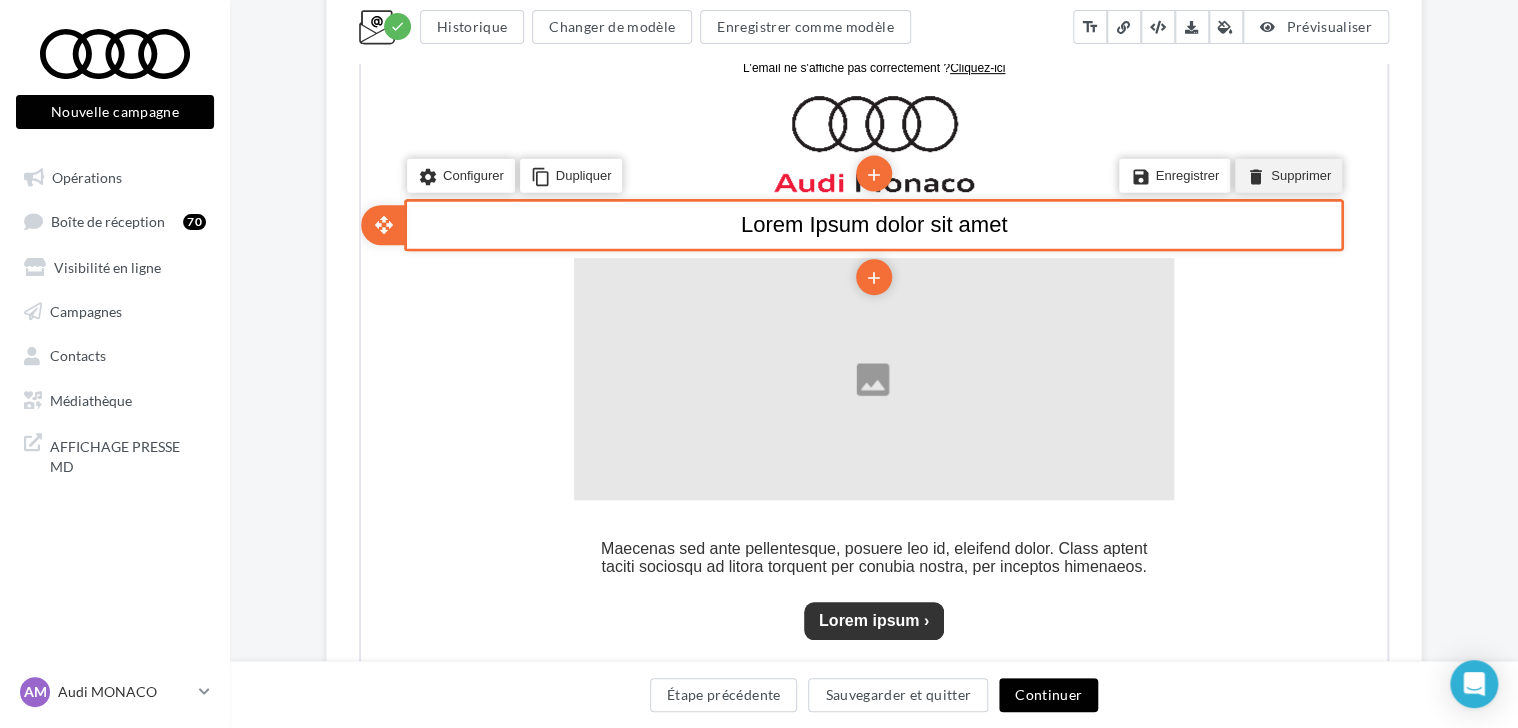 click on "delete Supprimer" at bounding box center (1286, 173) 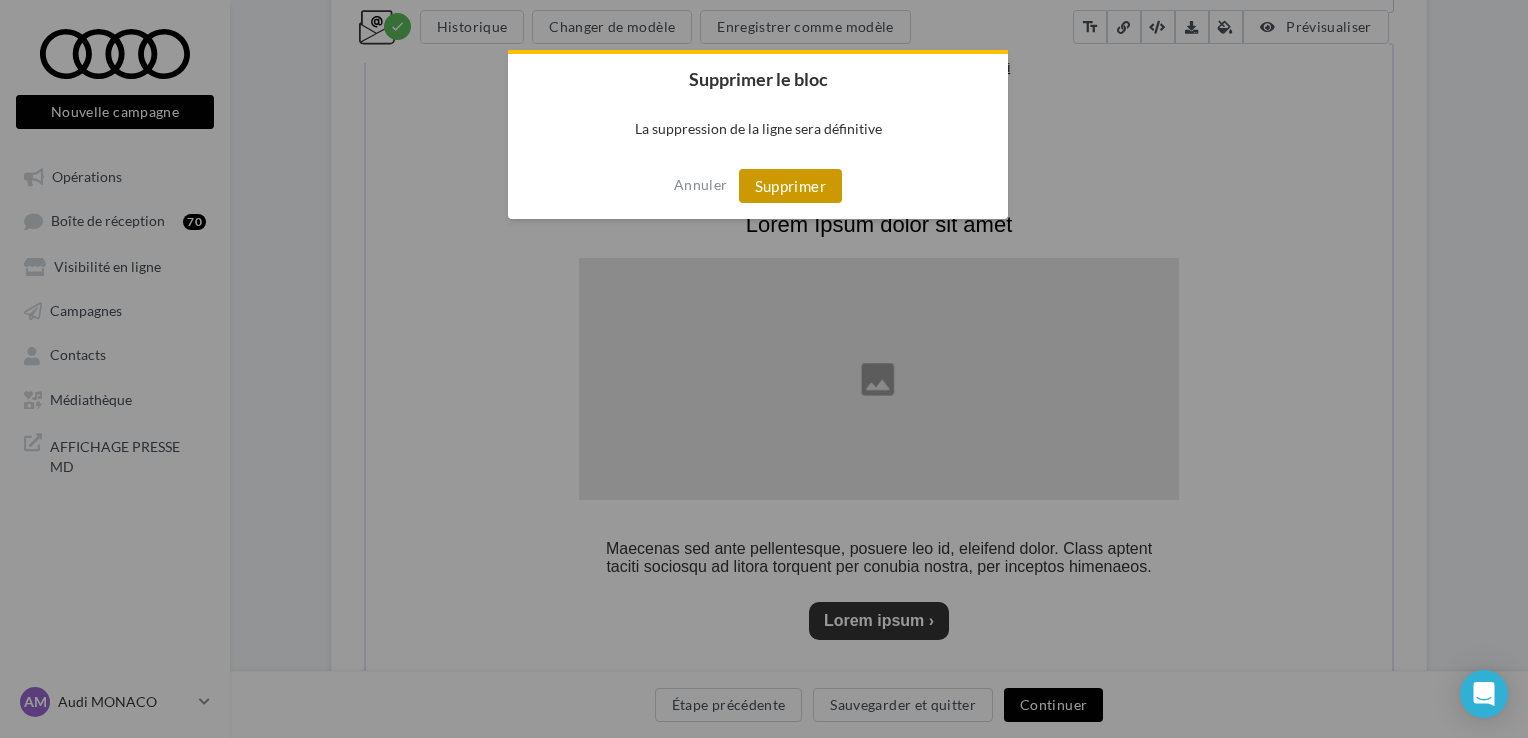 click on "Supprimer" at bounding box center [790, 186] 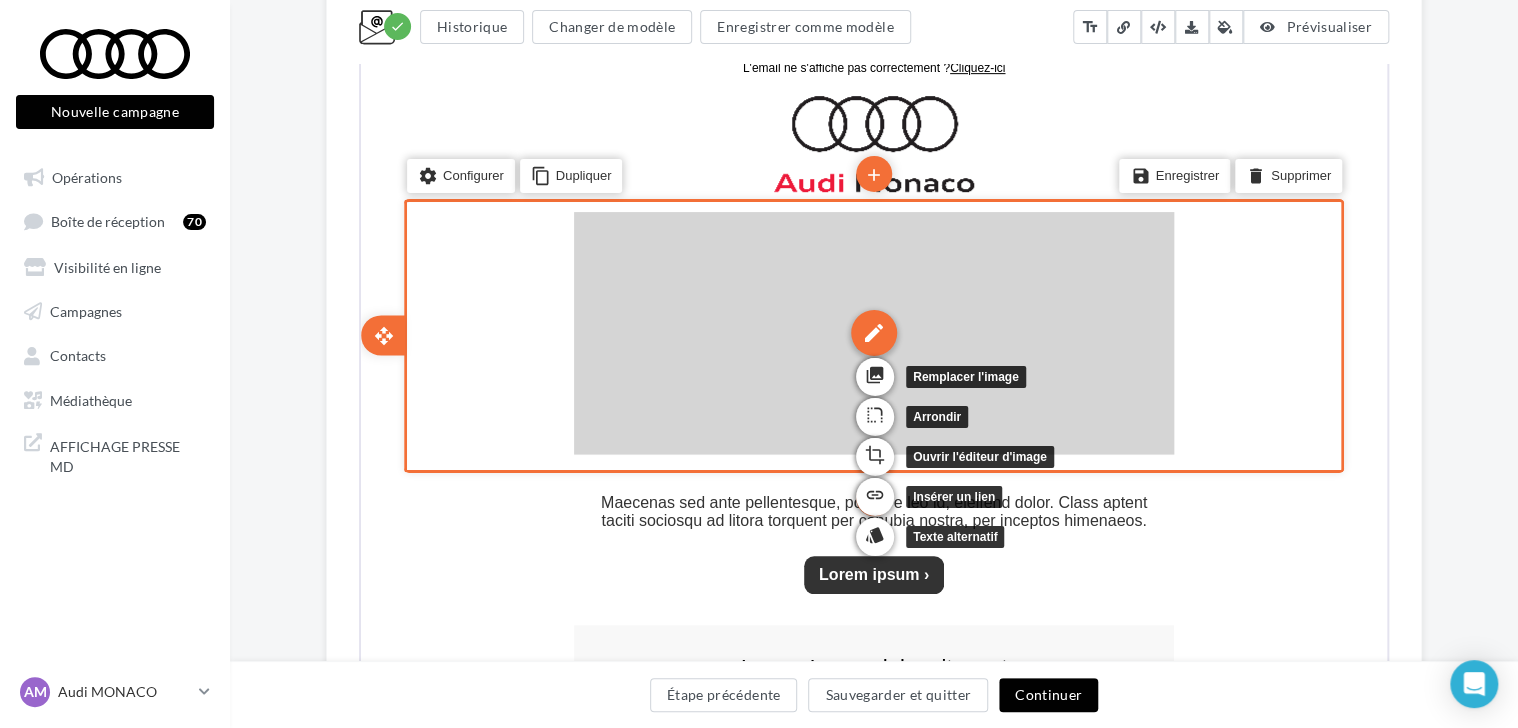 click on "edit" at bounding box center (872, 330) 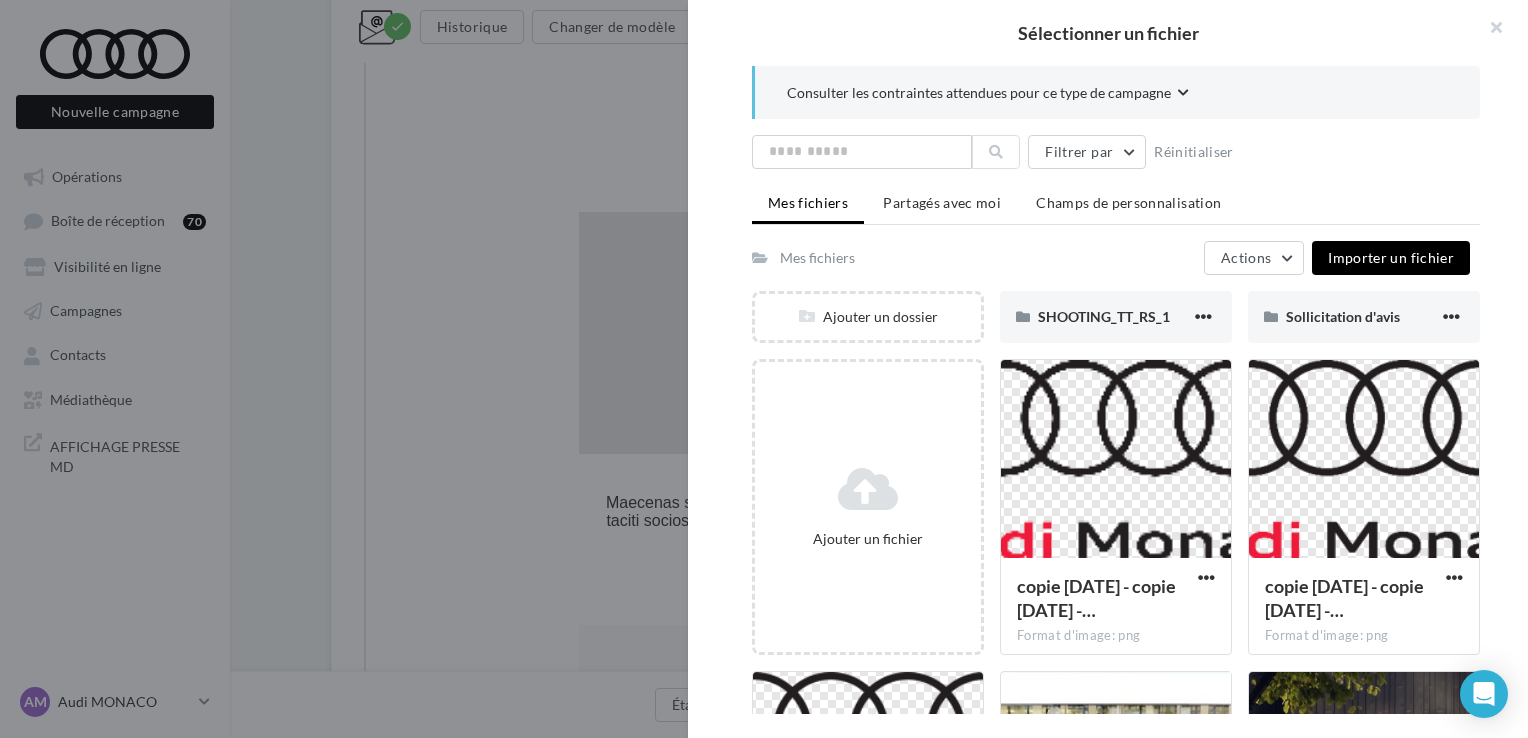 click on "Importer un fichier" at bounding box center [1391, 257] 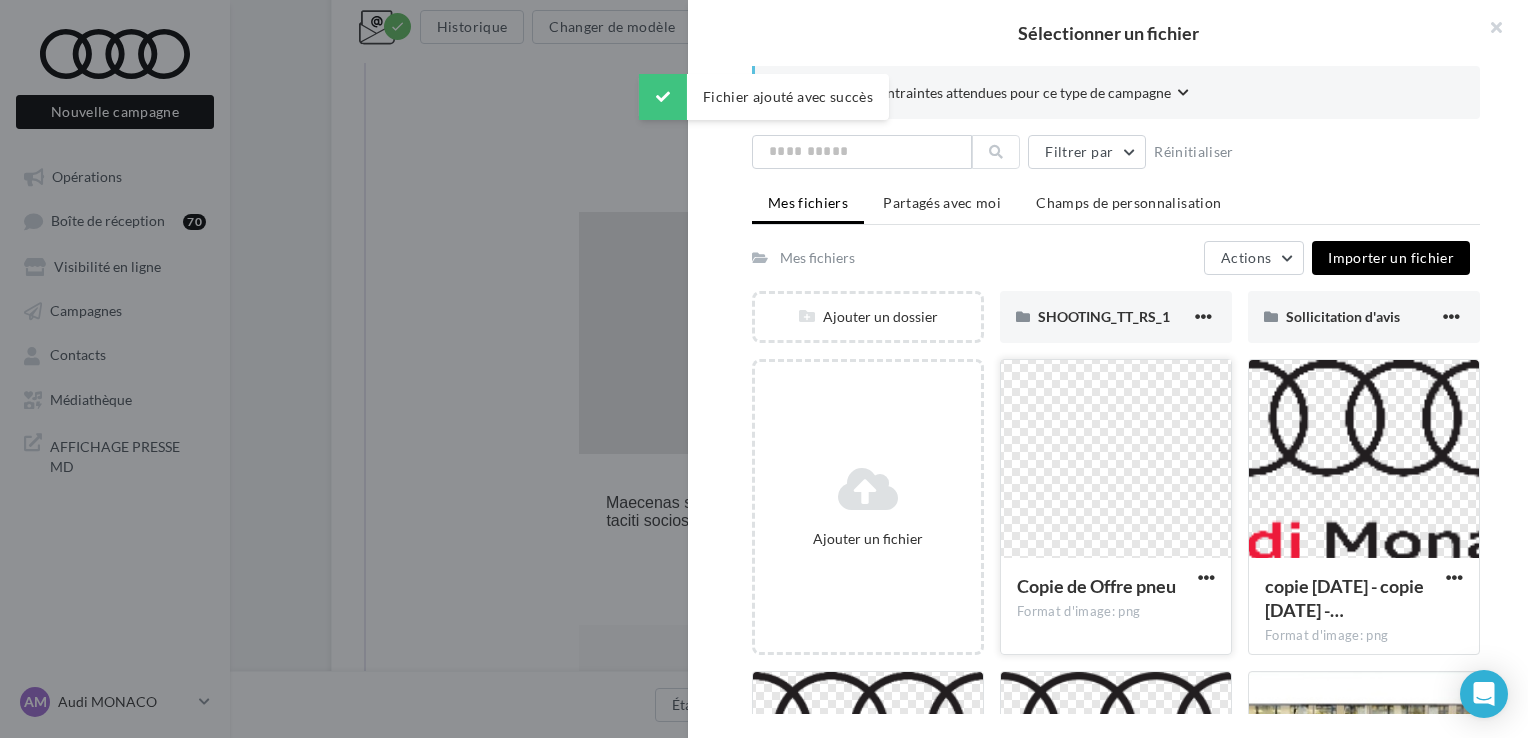 click at bounding box center (1116, 460) 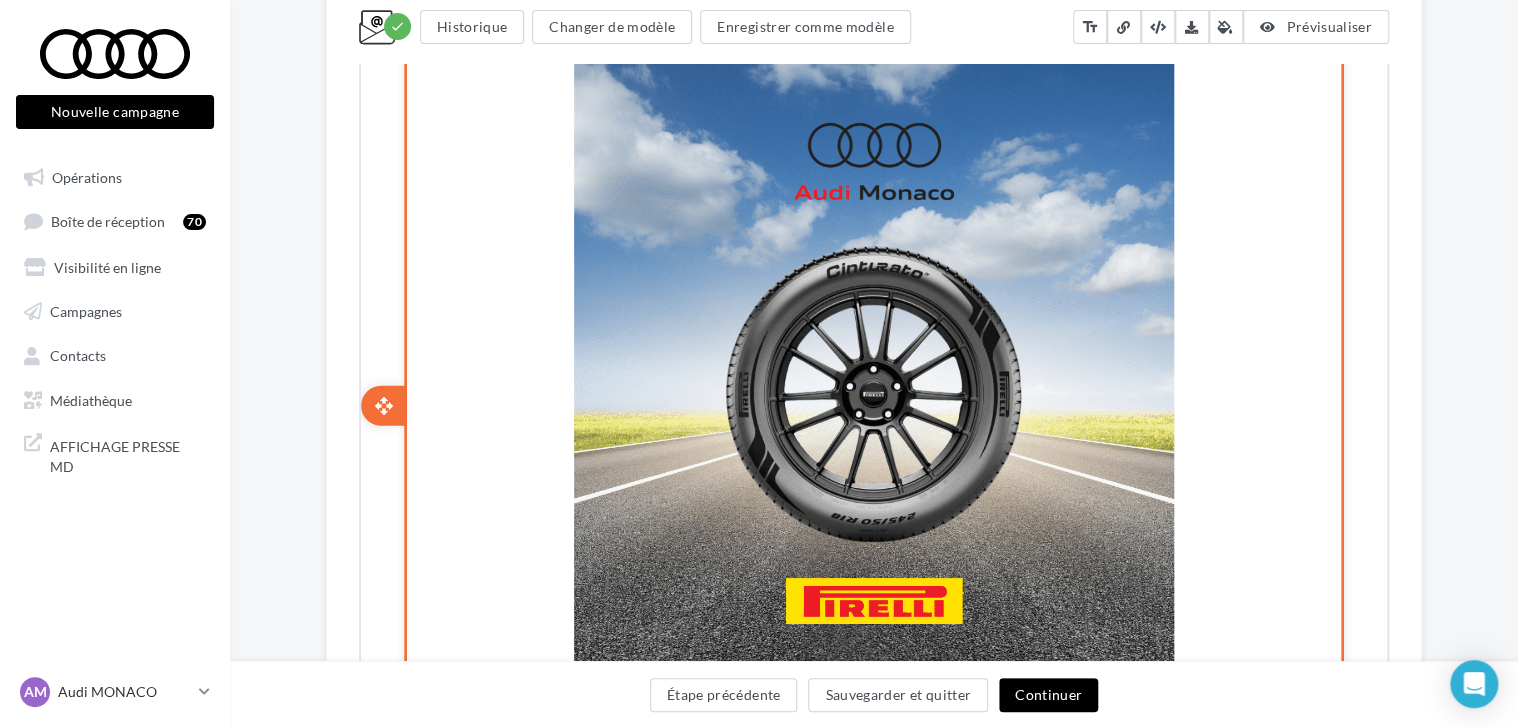 scroll, scrollTop: 647, scrollLeft: 0, axis: vertical 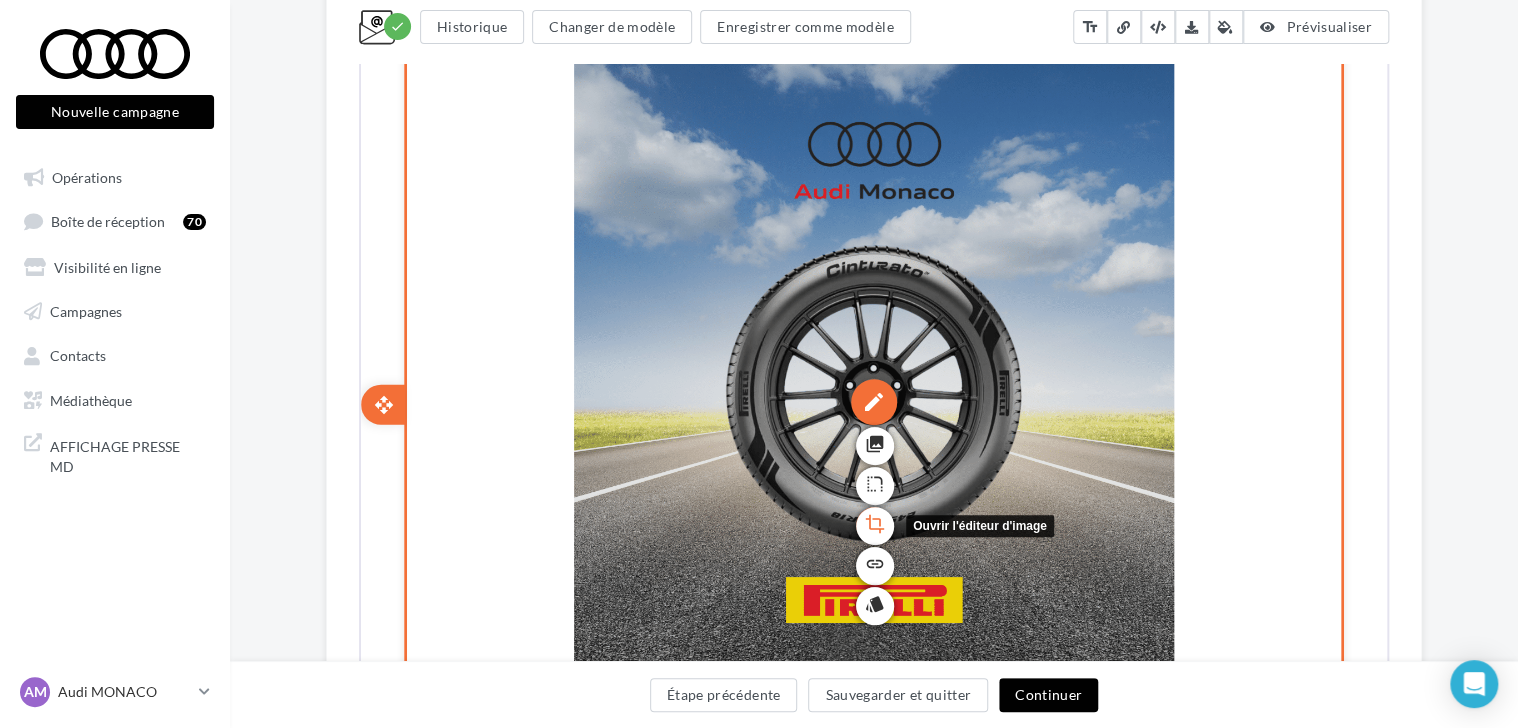 click on "crop" at bounding box center (873, 522) 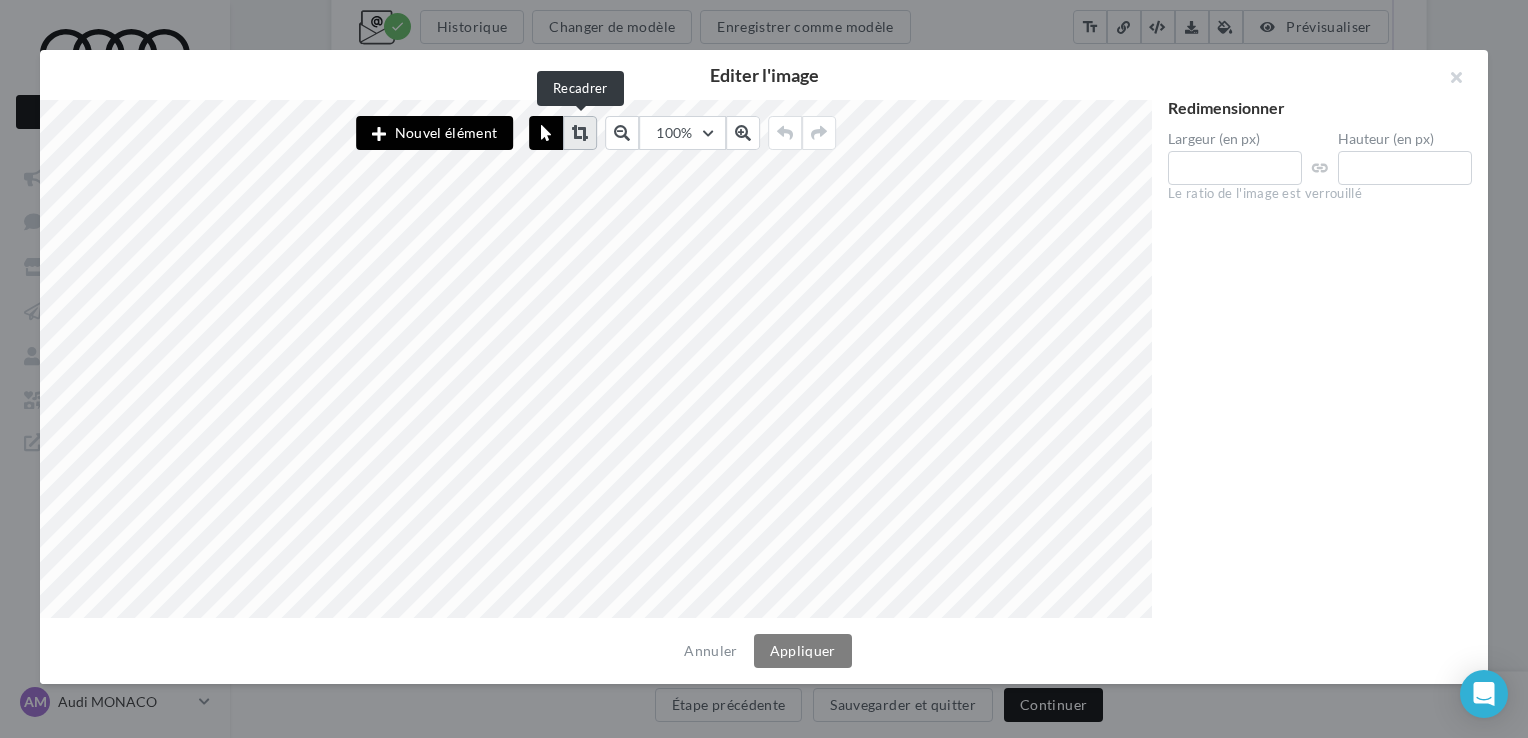 click at bounding box center (580, 133) 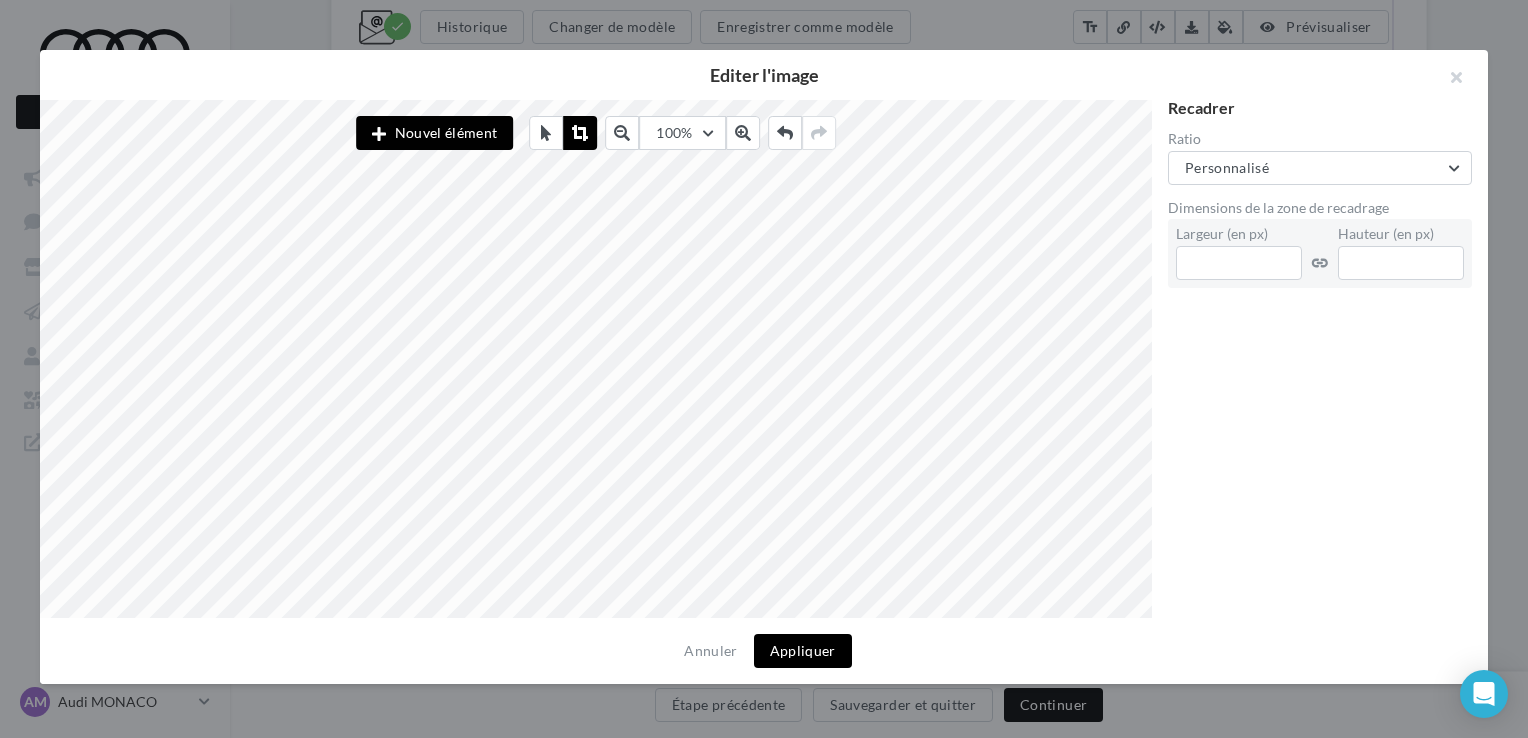 click on "Appliquer" at bounding box center (803, 651) 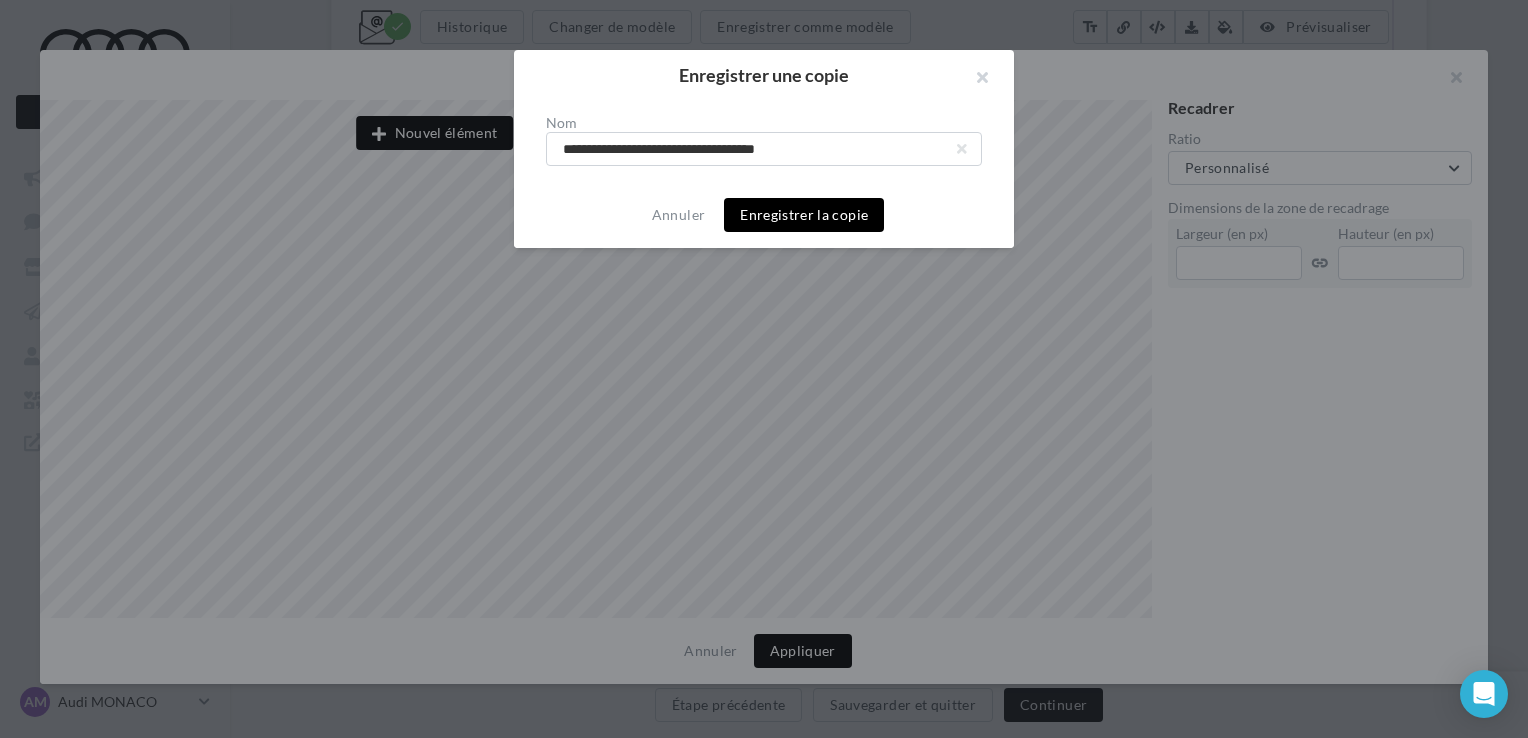 click on "Enregistrer la copie" at bounding box center [804, 215] 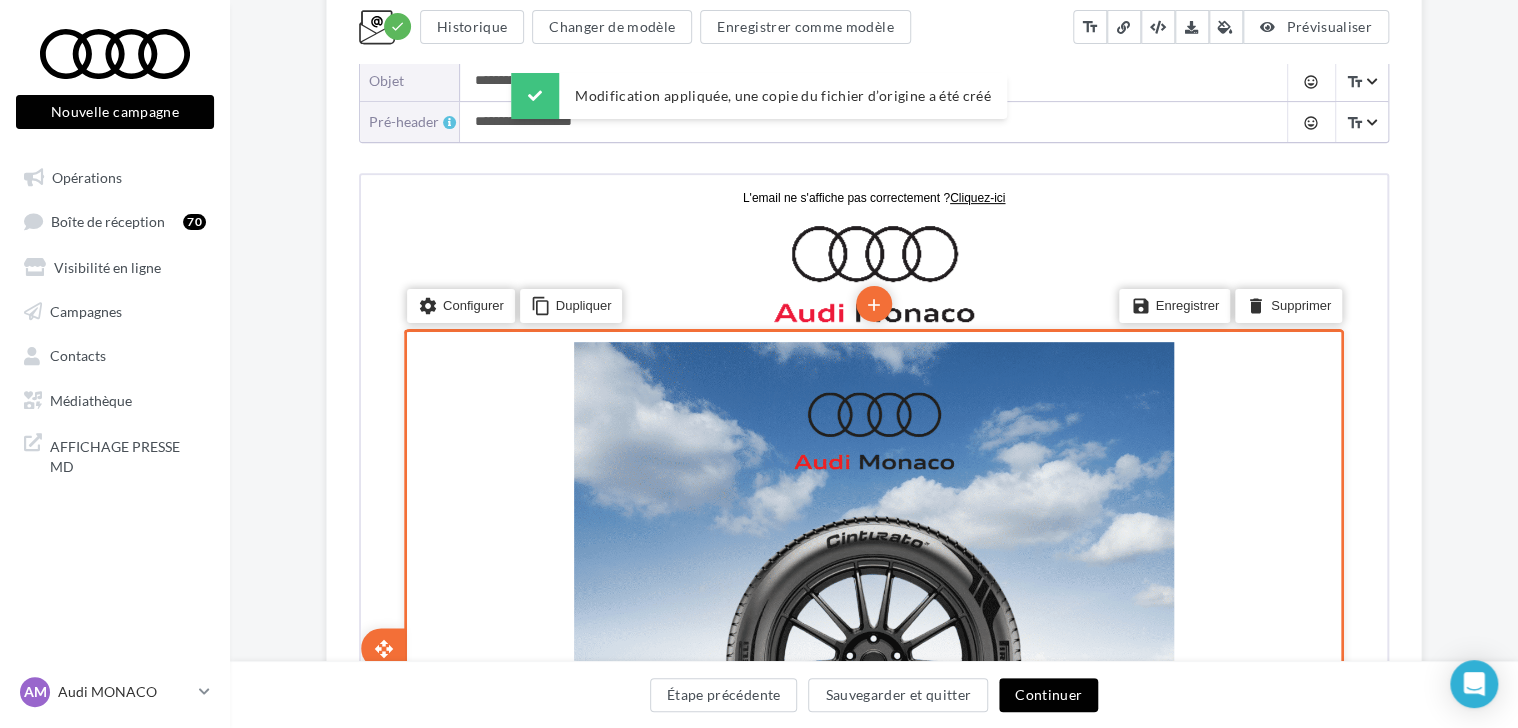 scroll, scrollTop: 319, scrollLeft: 0, axis: vertical 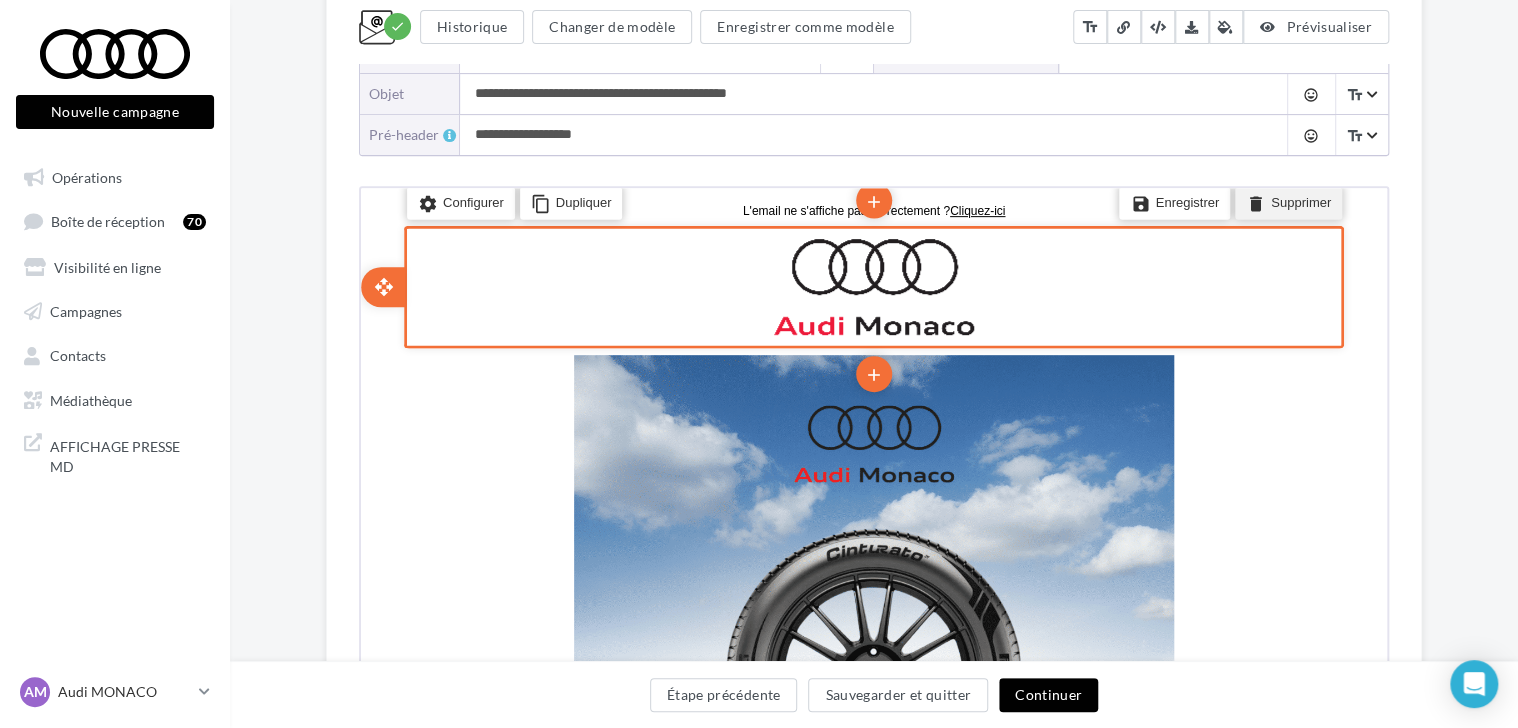 click on "delete Supprimer" at bounding box center [1286, 200] 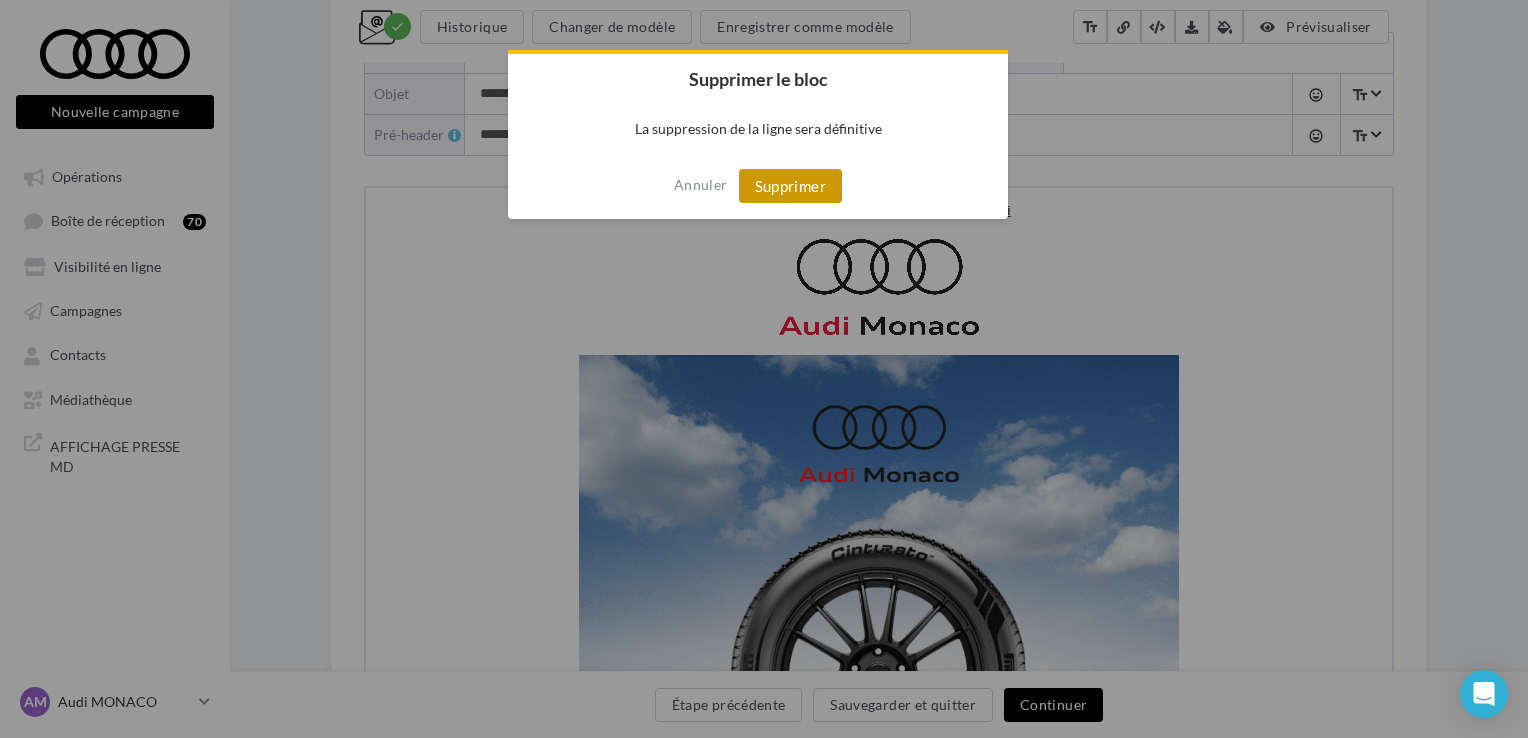 click on "Supprimer" at bounding box center [790, 186] 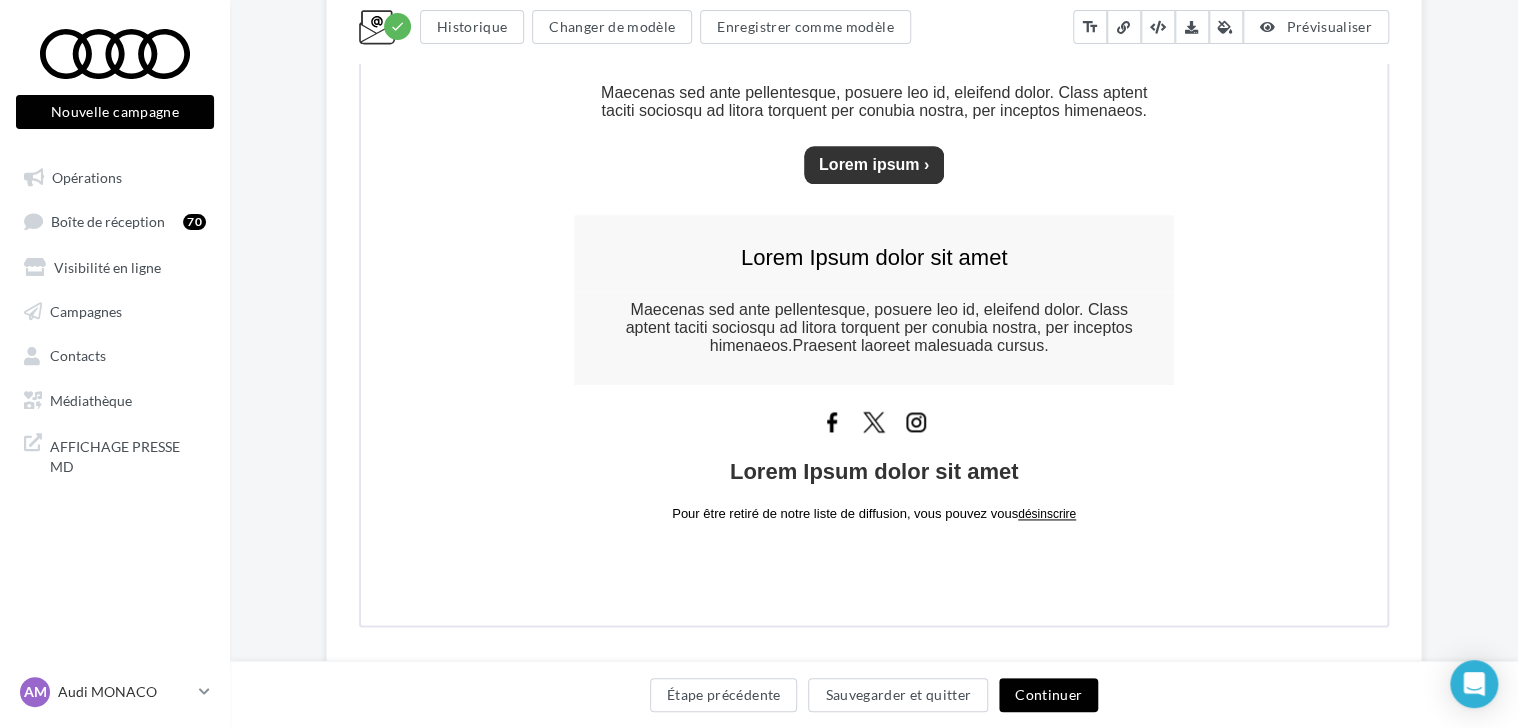 scroll, scrollTop: 1117, scrollLeft: 0, axis: vertical 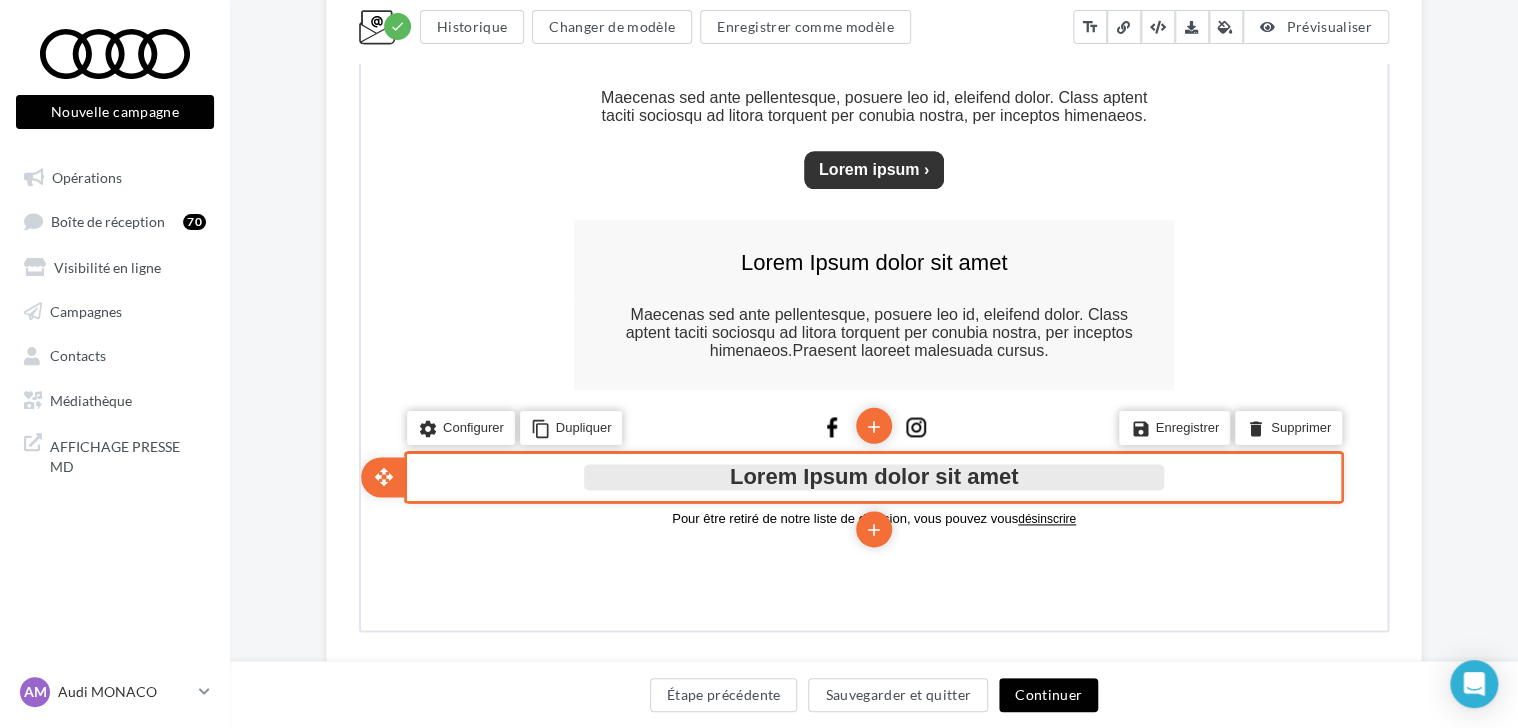 click on "Lorem Ipsum dolor sit amet" at bounding box center [872, 474] 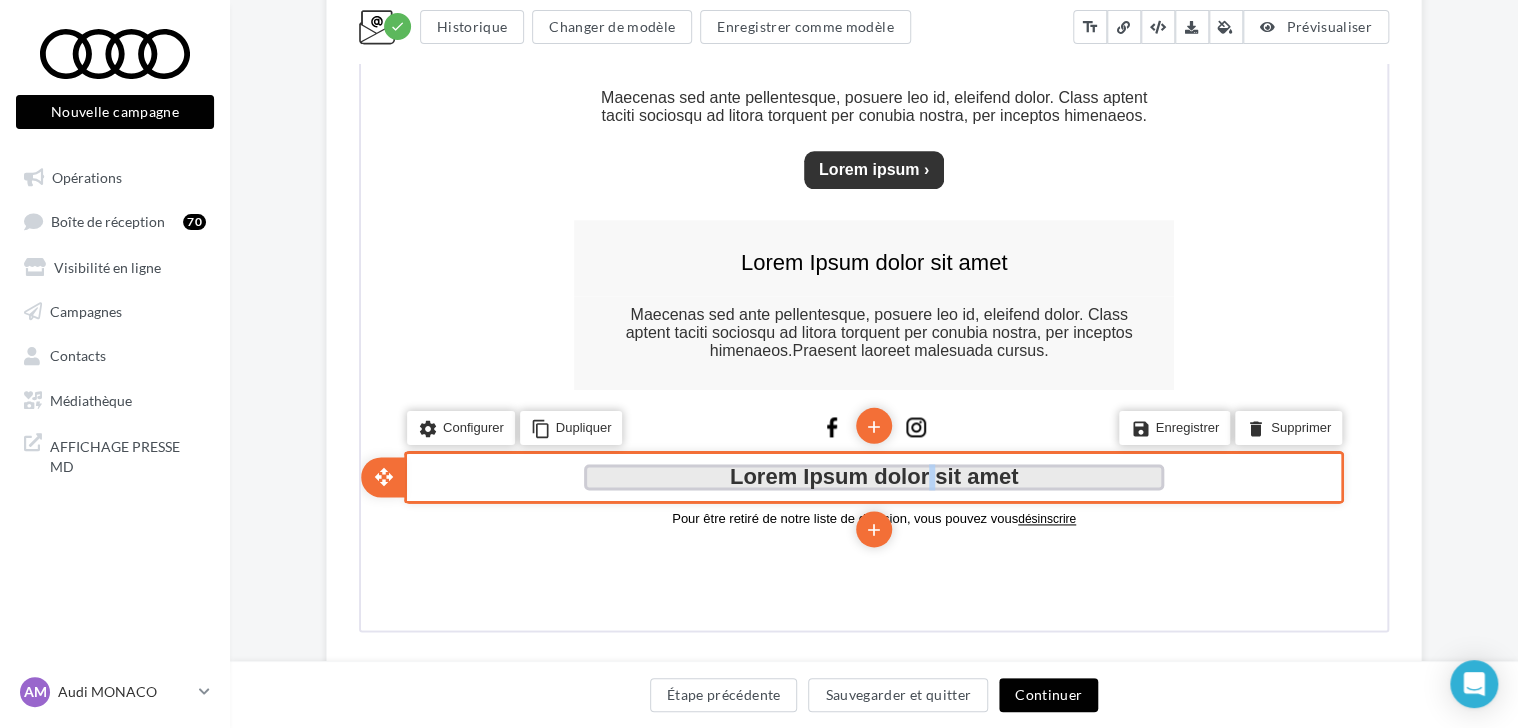 click on "Lorem Ipsum dolor sit amet" at bounding box center (872, 474) 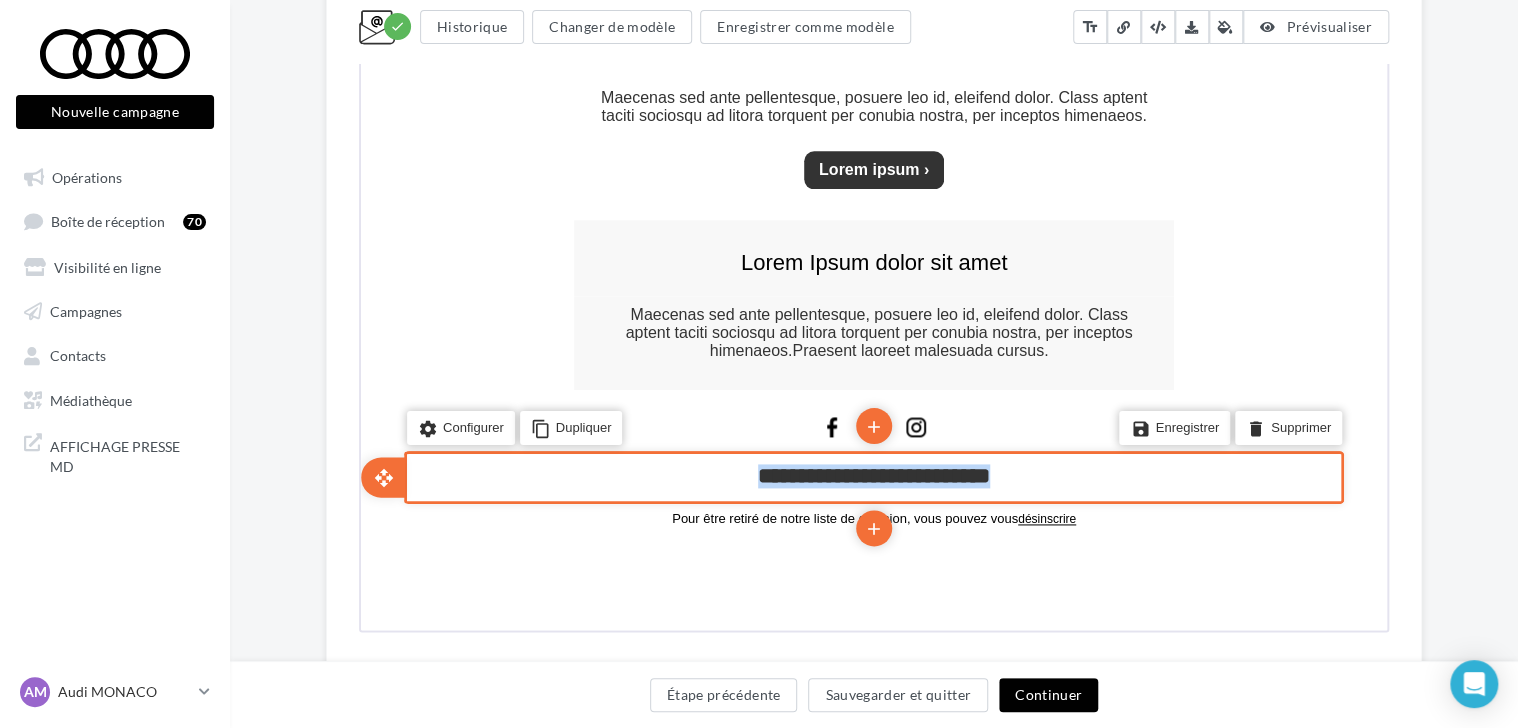 click on "**********" at bounding box center [872, 474] 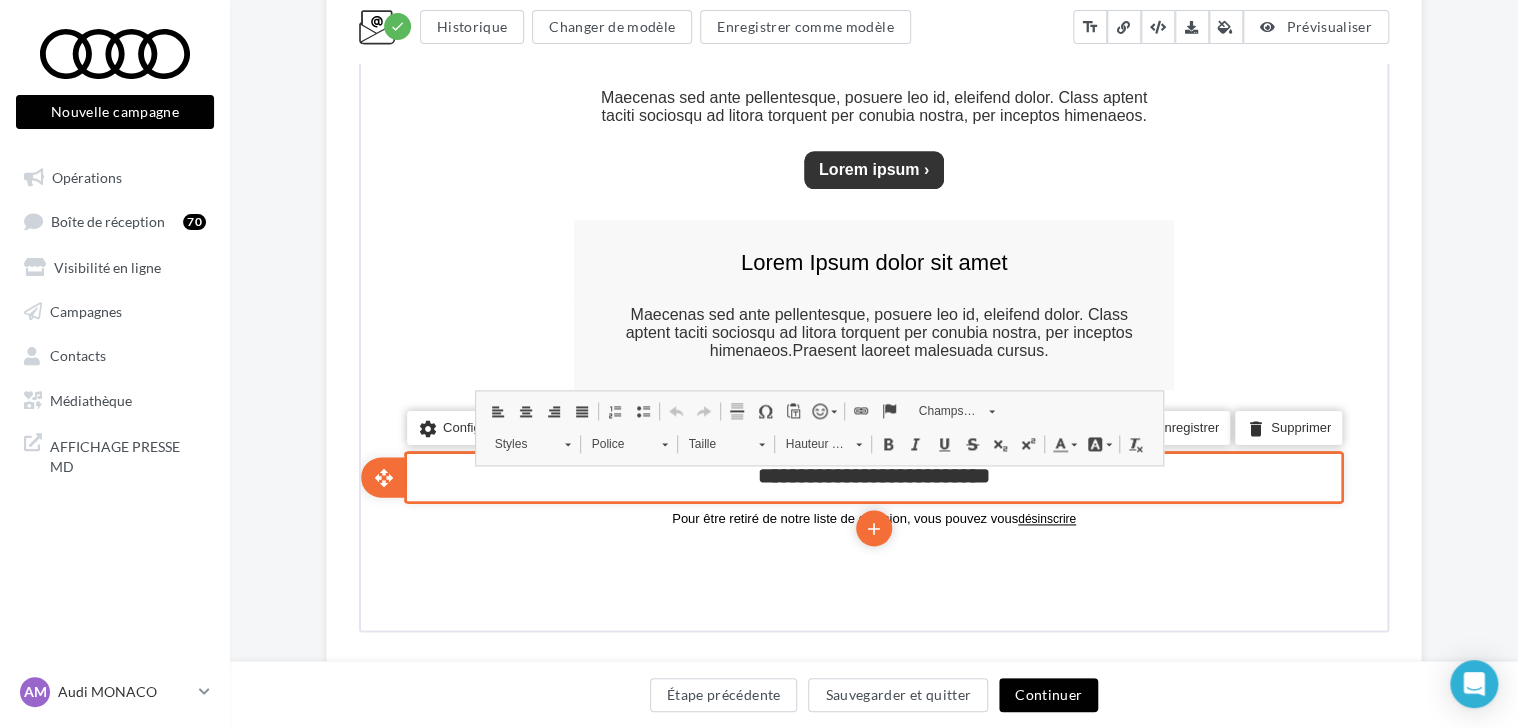 type 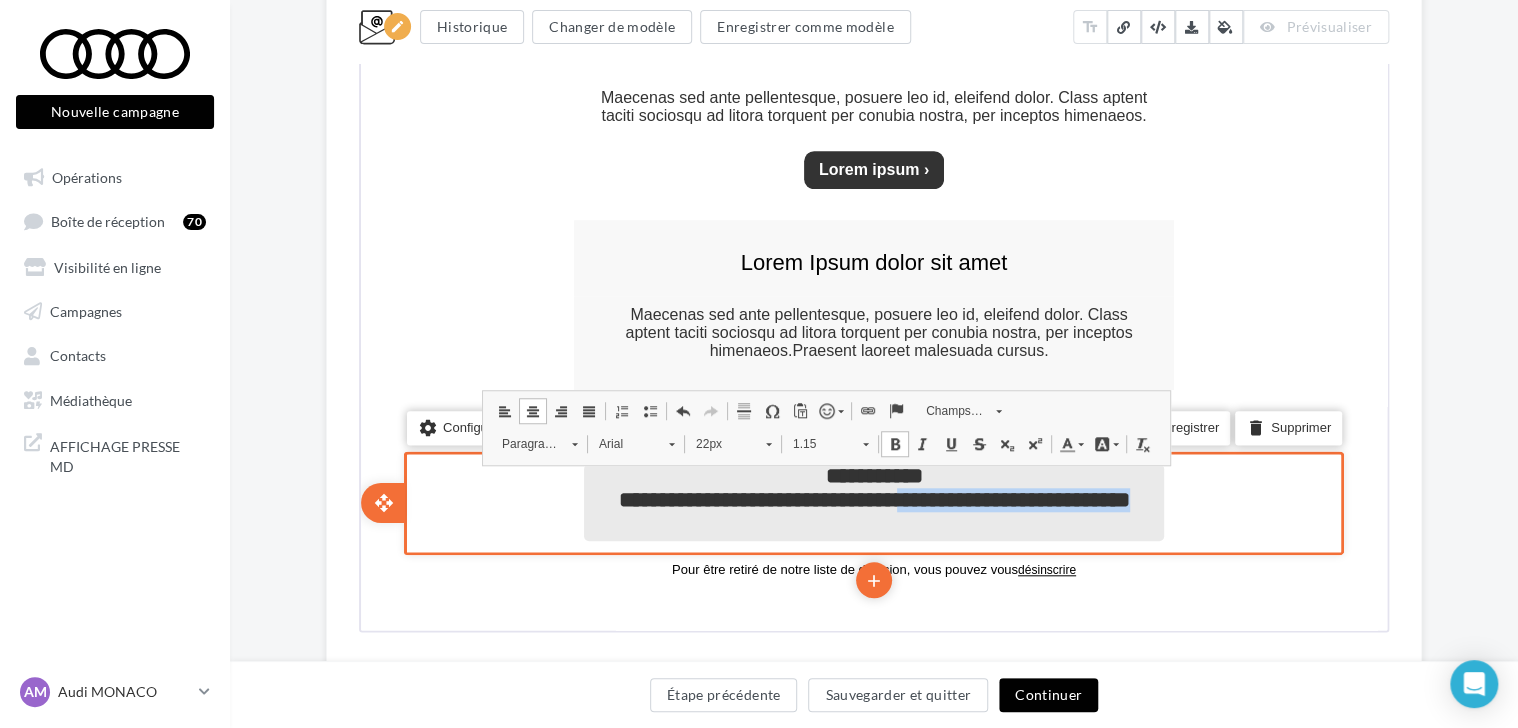 drag, startPoint x: 967, startPoint y: 529, endPoint x: 918, endPoint y: 506, distance: 54.129475 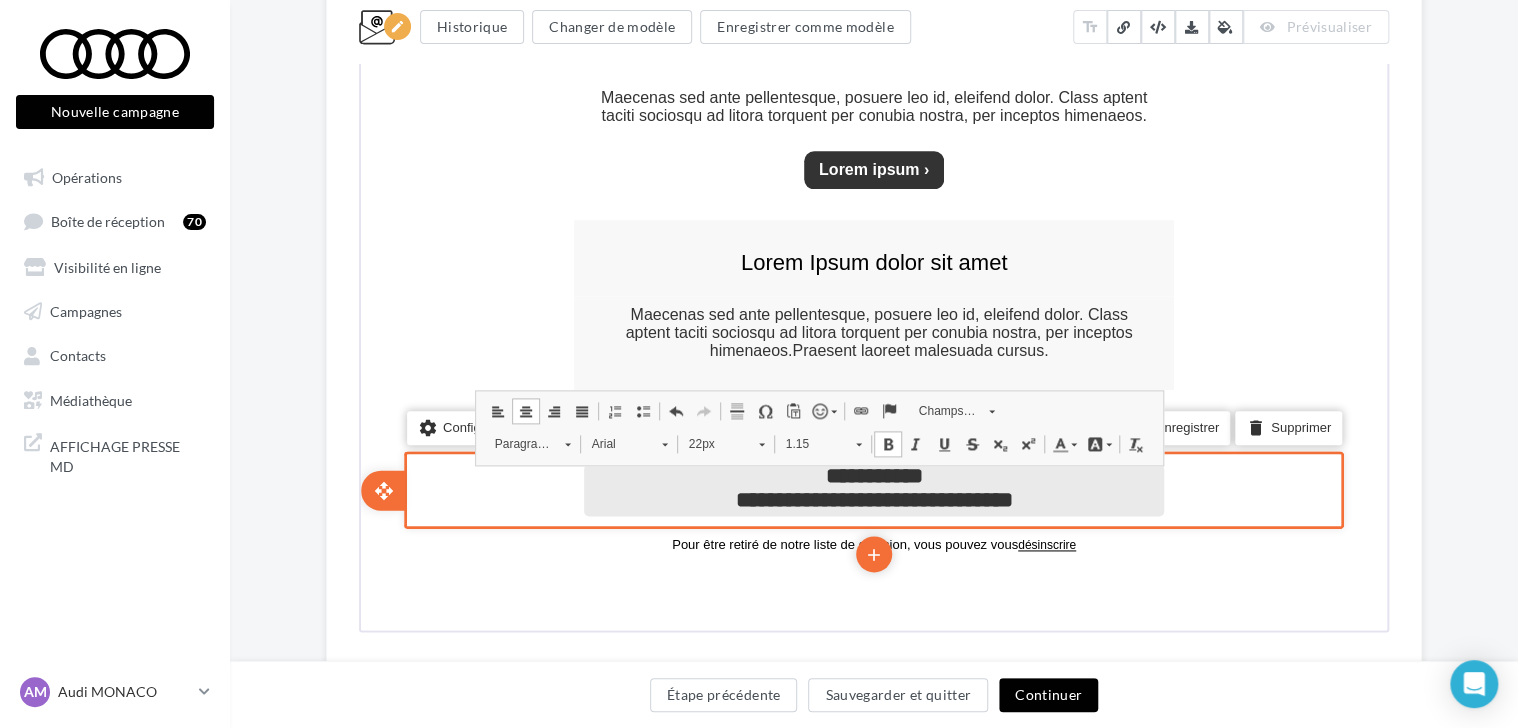 click on "**********" at bounding box center (872, 498) 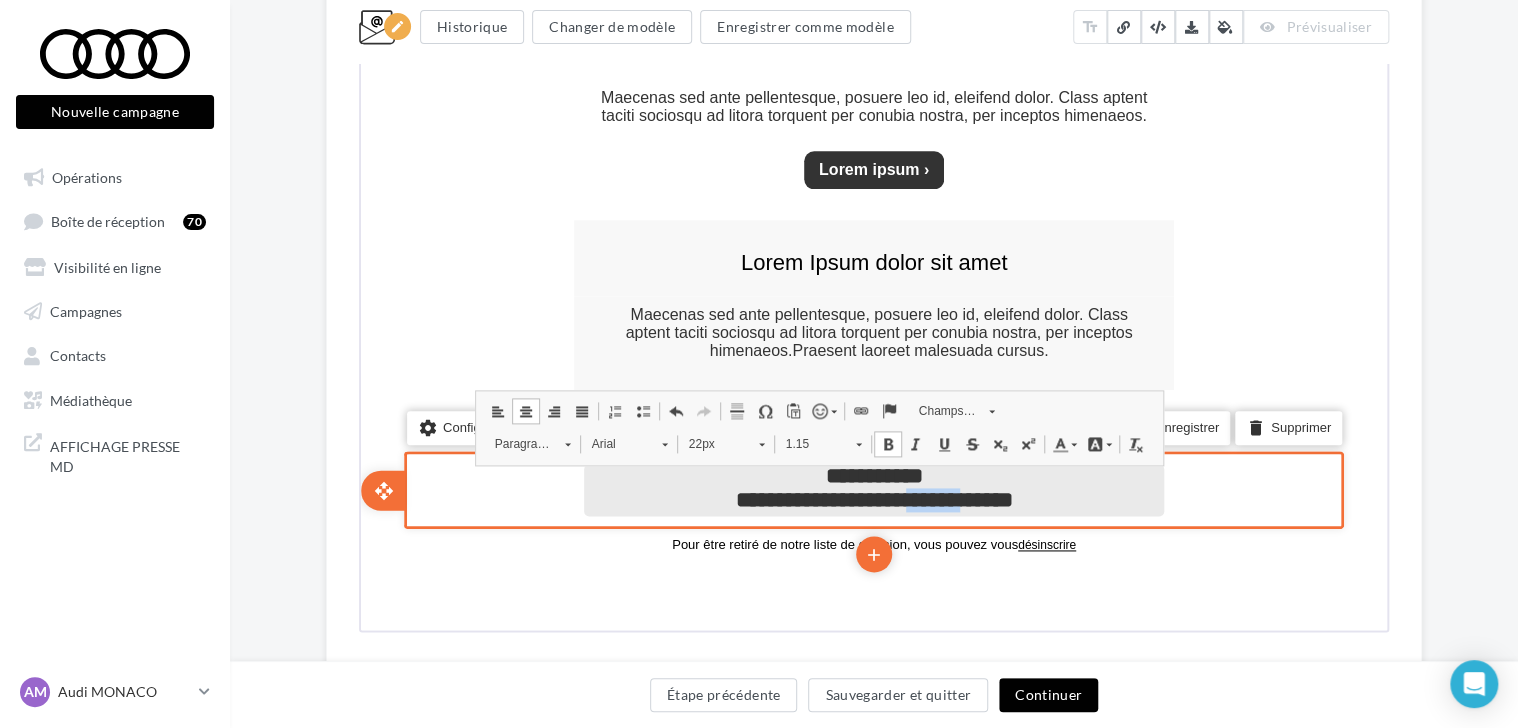 click on "**********" at bounding box center [872, 498] 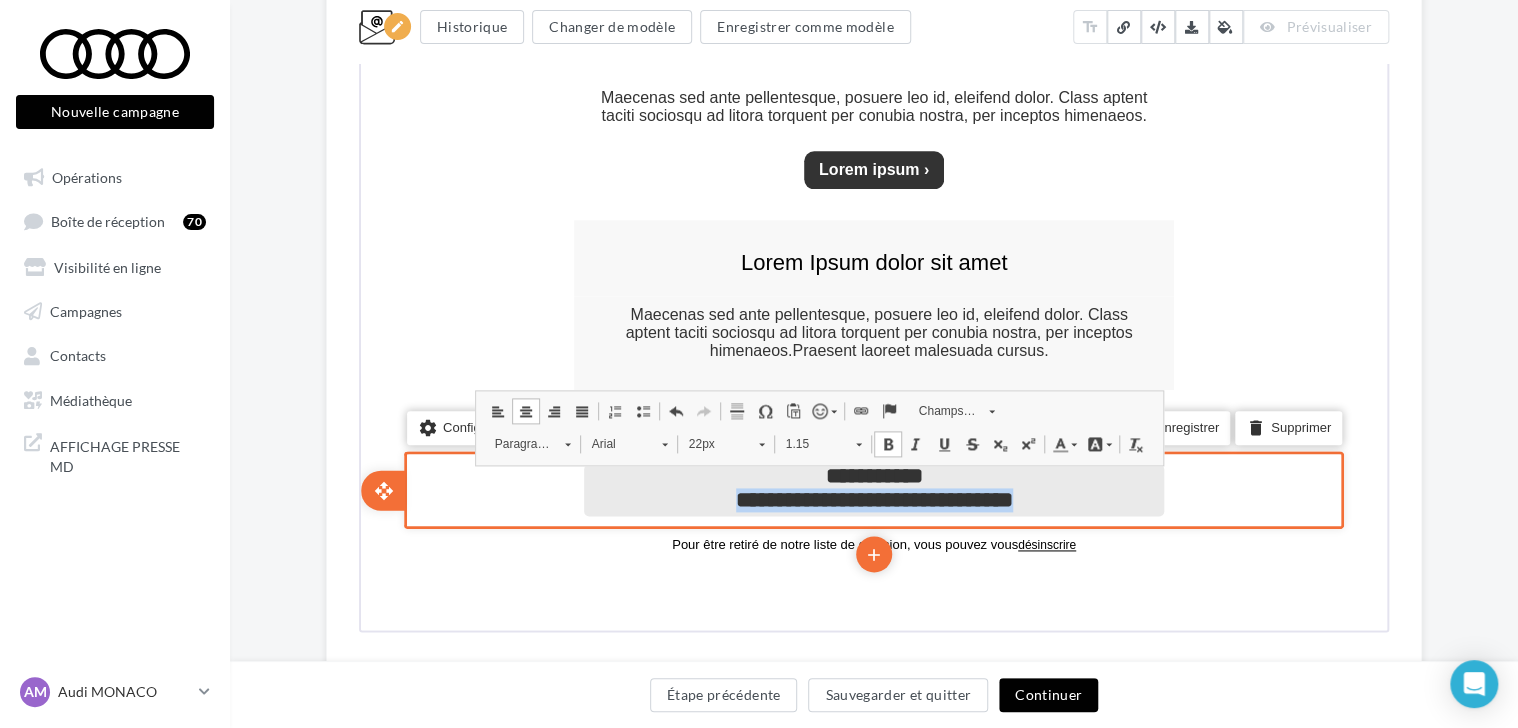 click on "**********" at bounding box center [872, 498] 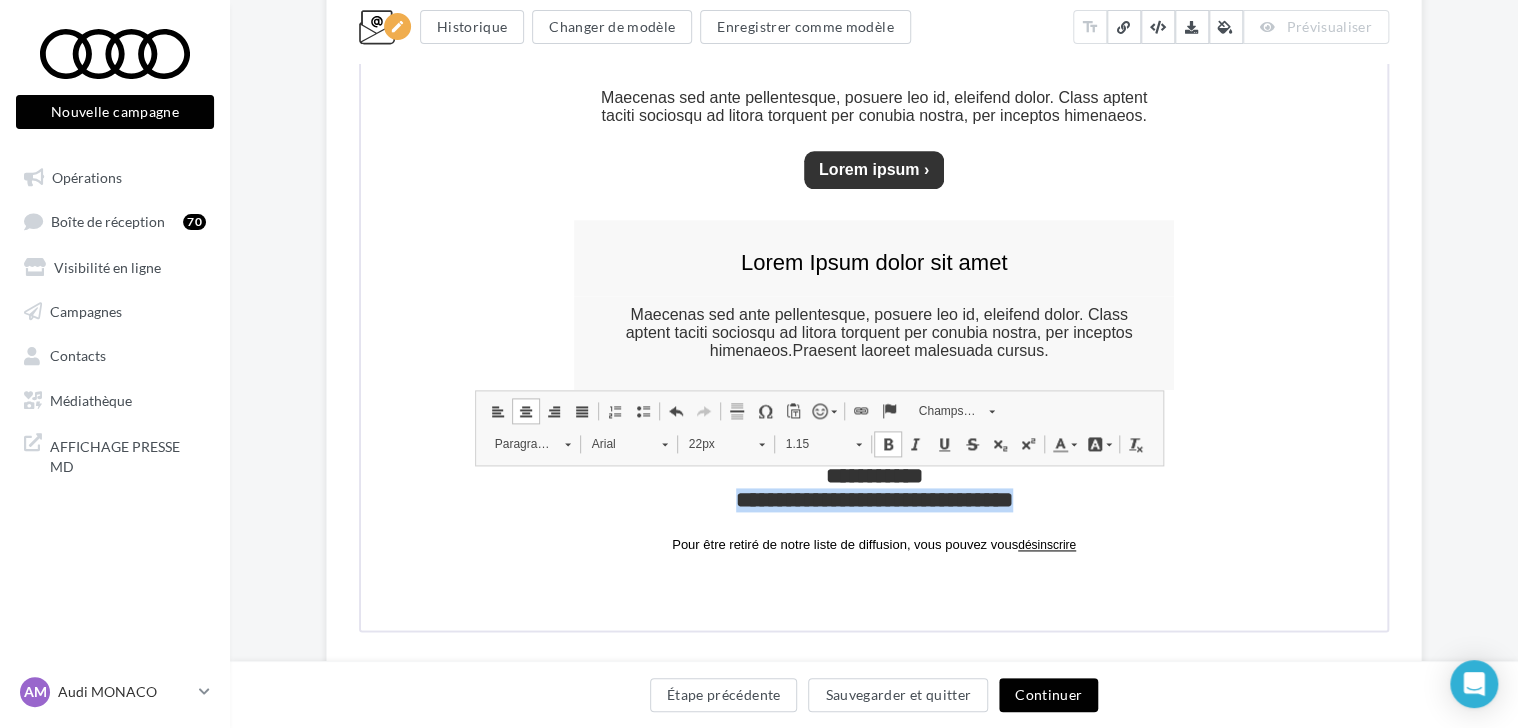 click on "22px" at bounding box center (712, 442) 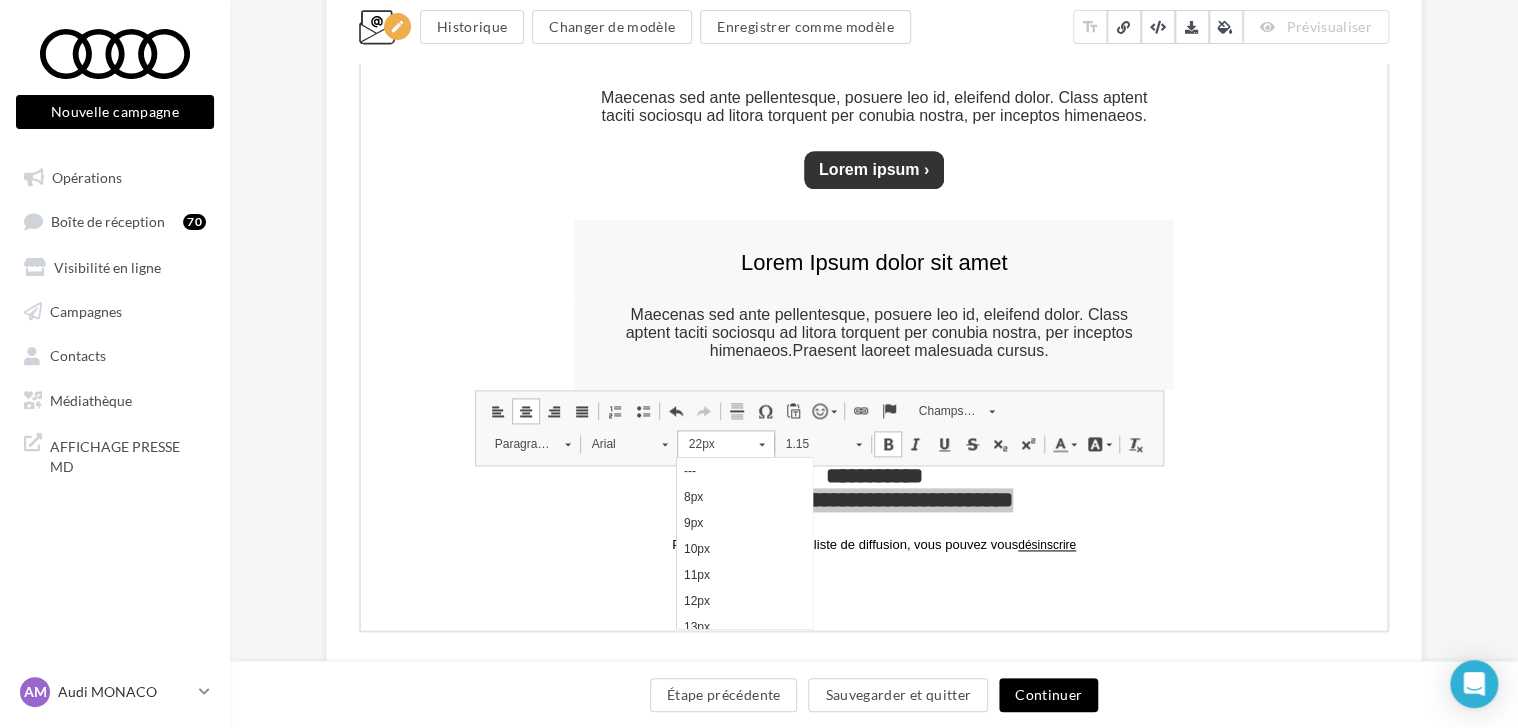 scroll, scrollTop: 328, scrollLeft: 0, axis: vertical 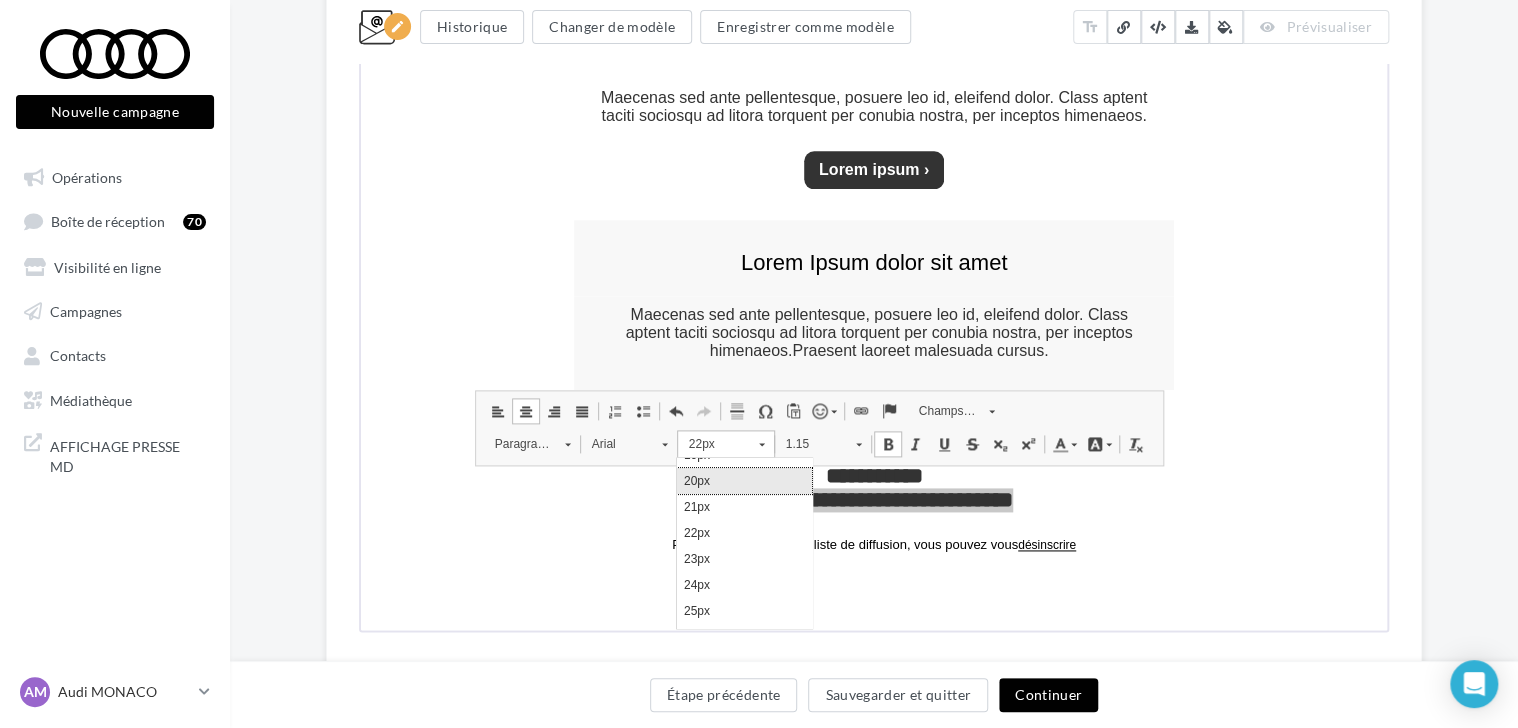 click on "20px" at bounding box center (744, 481) 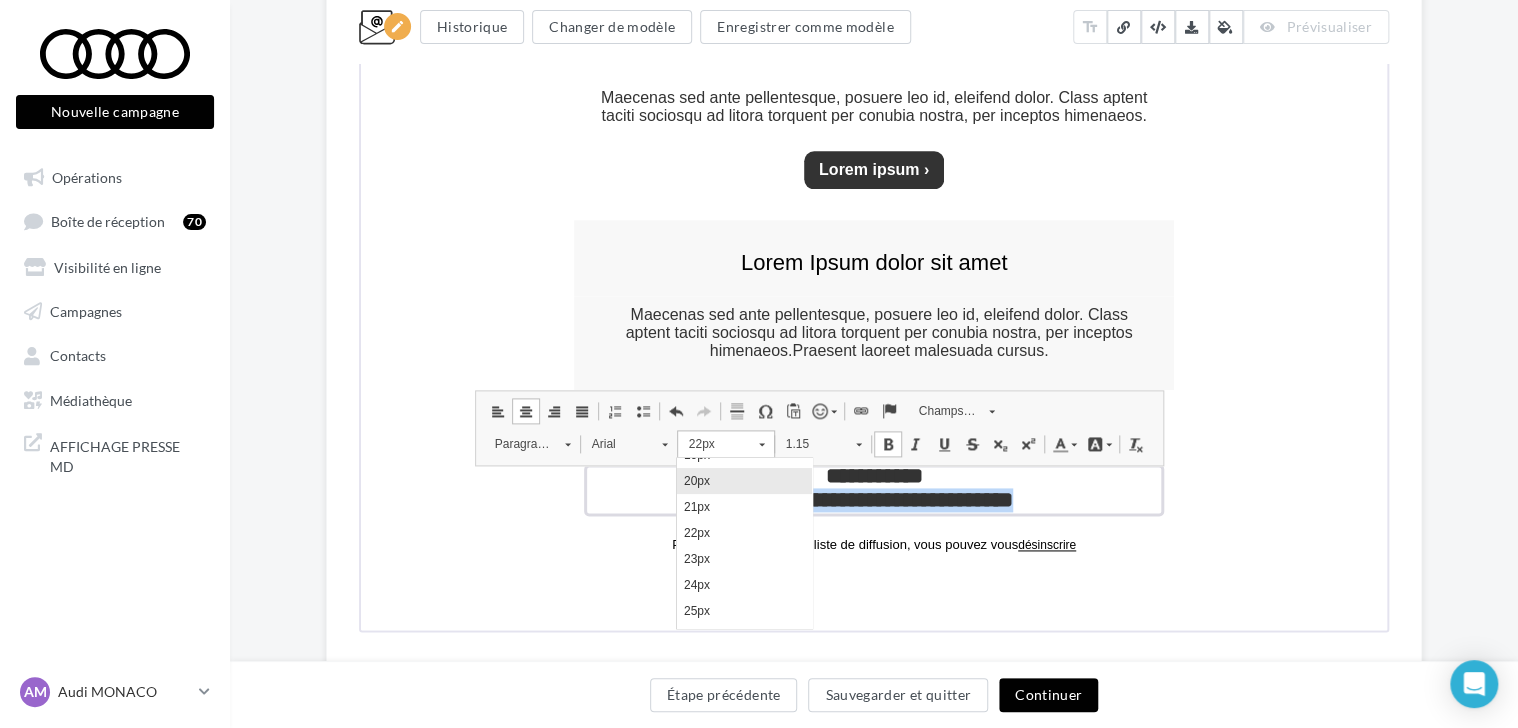 scroll, scrollTop: 0, scrollLeft: 0, axis: both 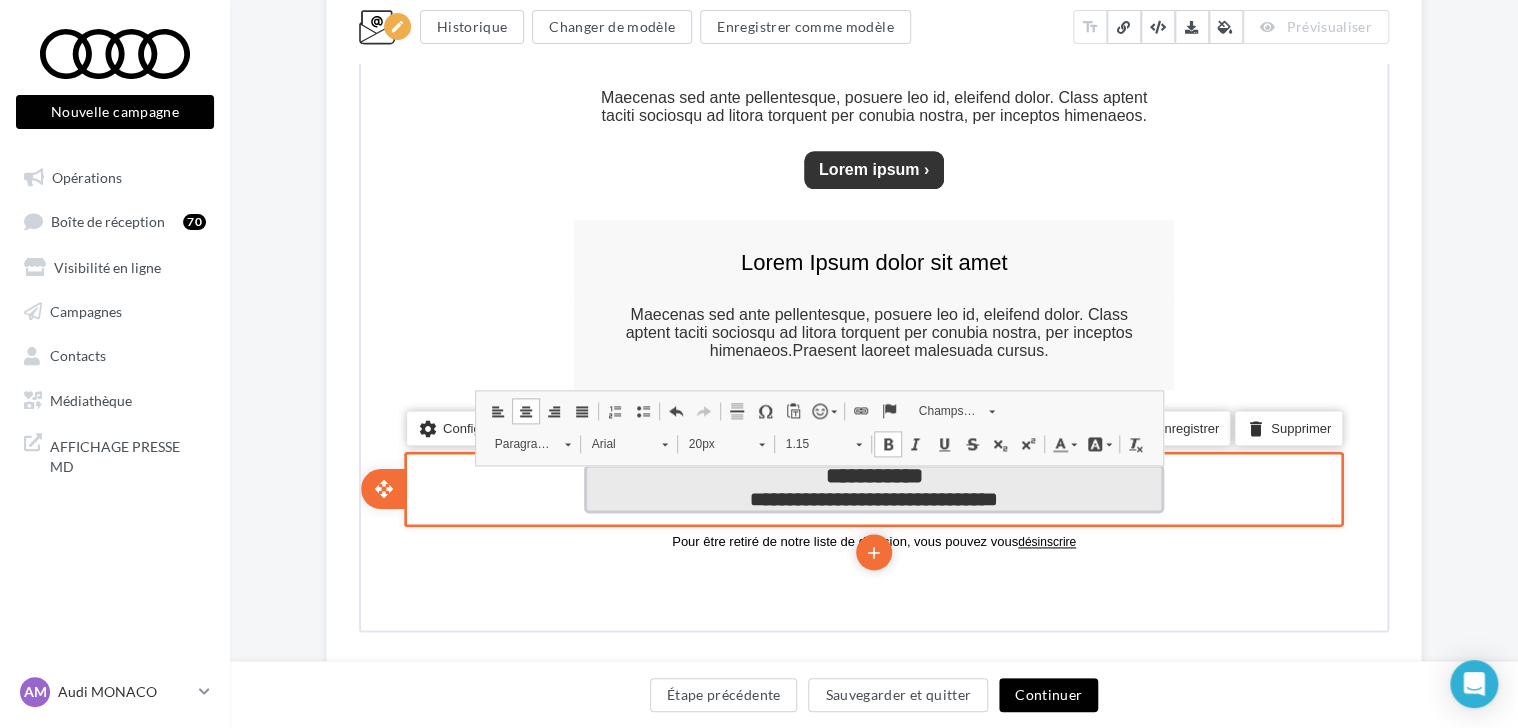click on "**********" at bounding box center [872, 497] 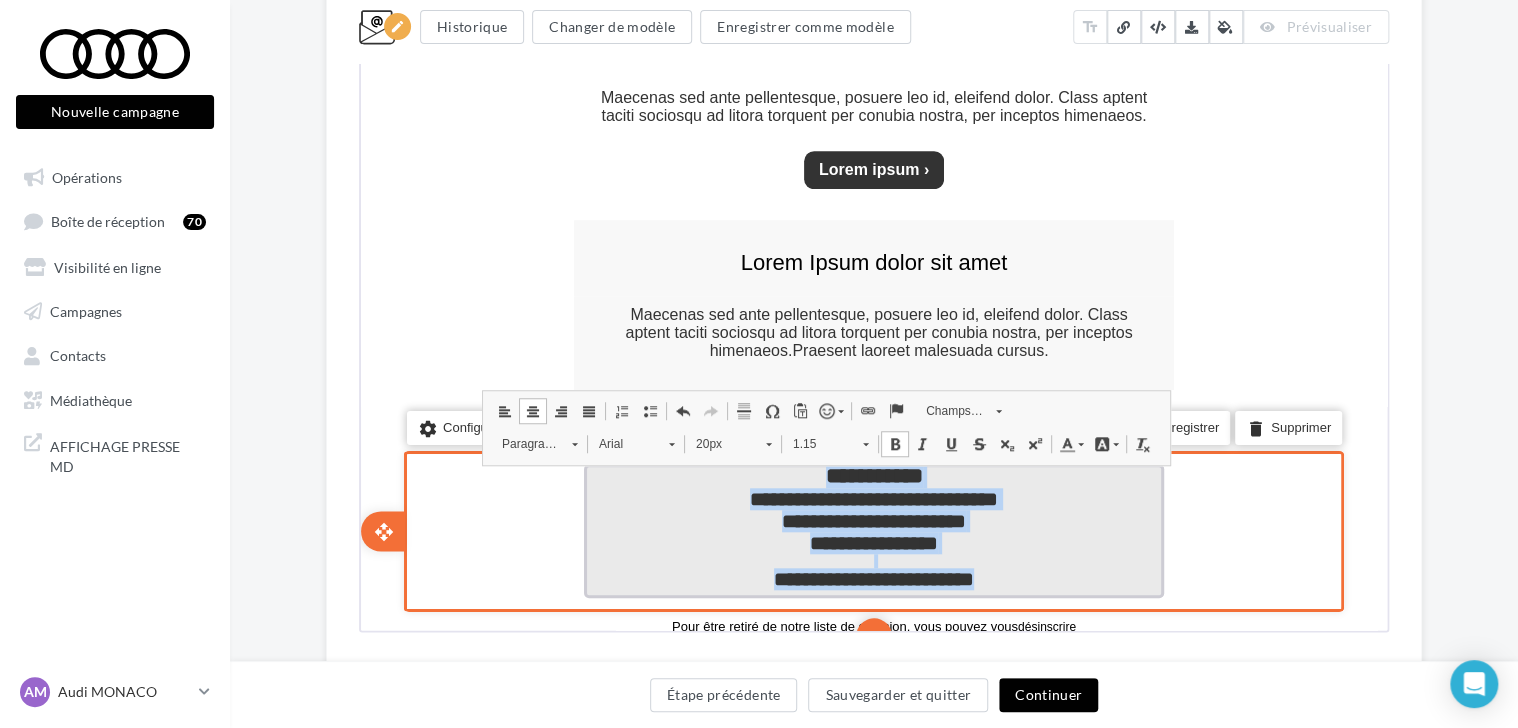 drag, startPoint x: 982, startPoint y: 590, endPoint x: 780, endPoint y: 475, distance: 232.44139 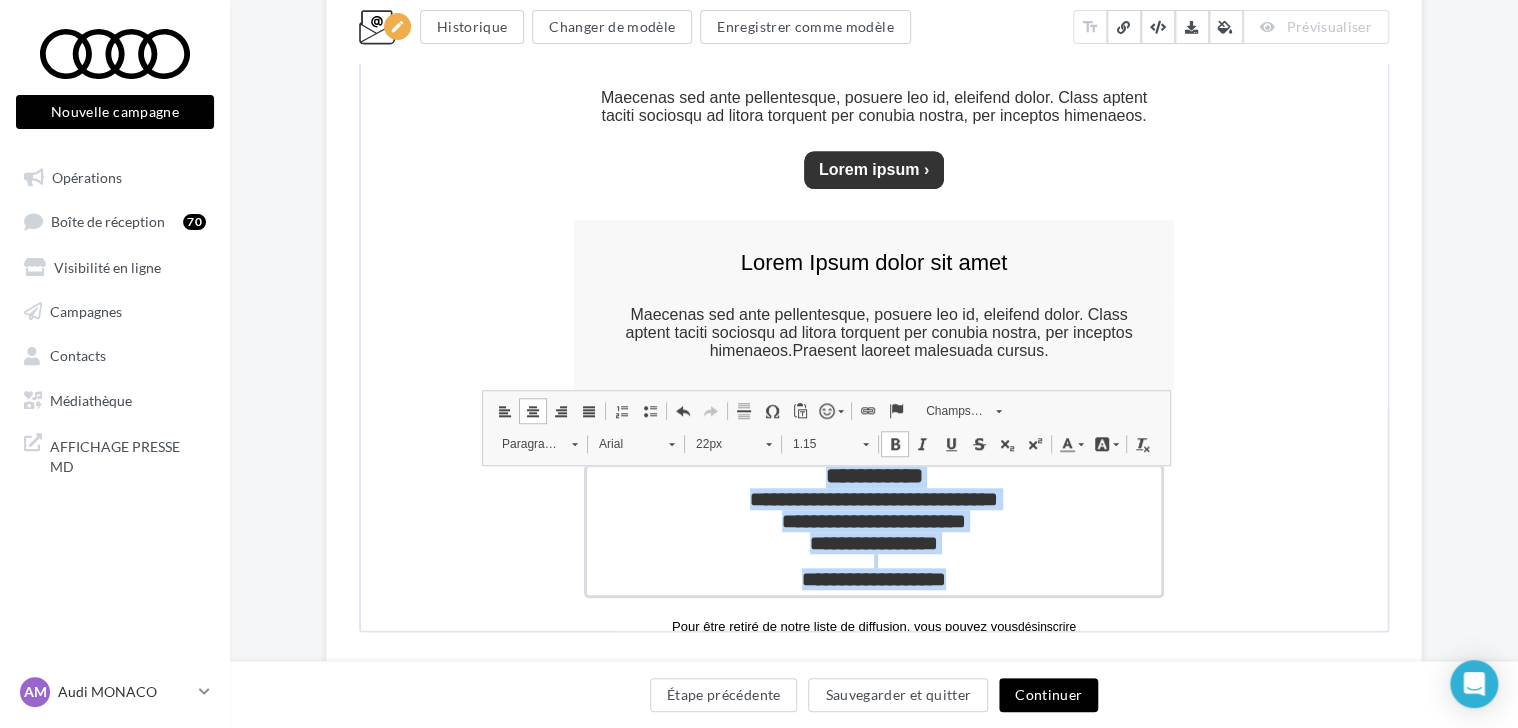 click on "22px" at bounding box center (731, 442) 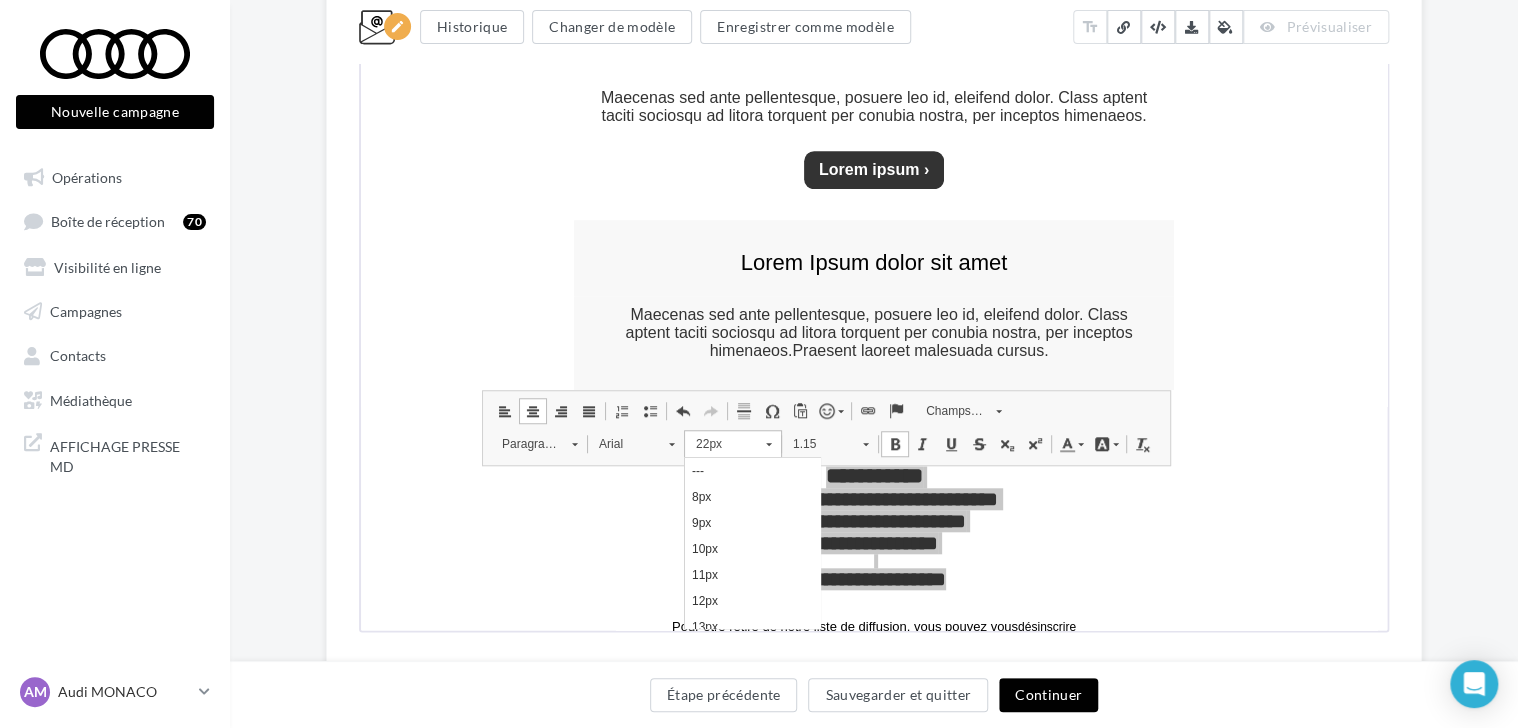 scroll, scrollTop: 312, scrollLeft: 0, axis: vertical 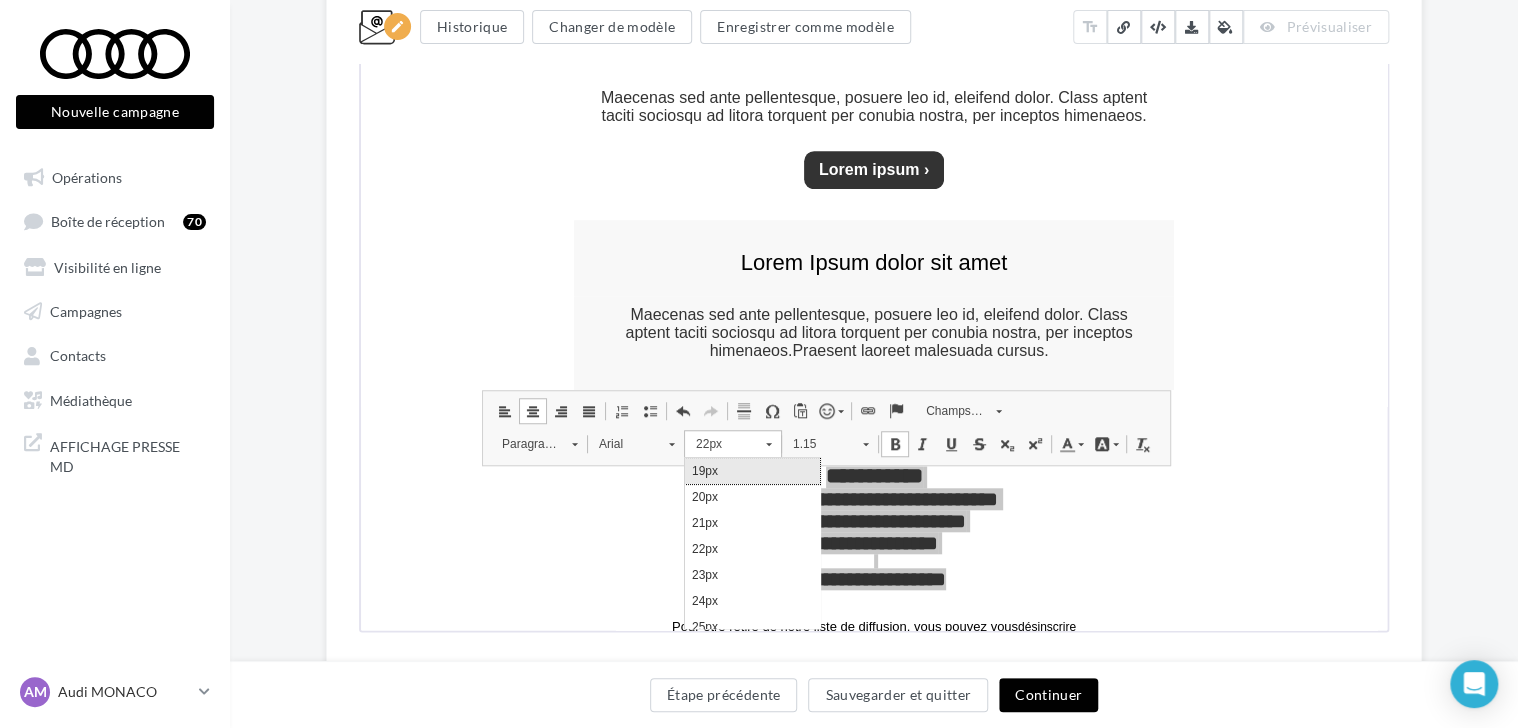 click on "19px" at bounding box center (751, 471) 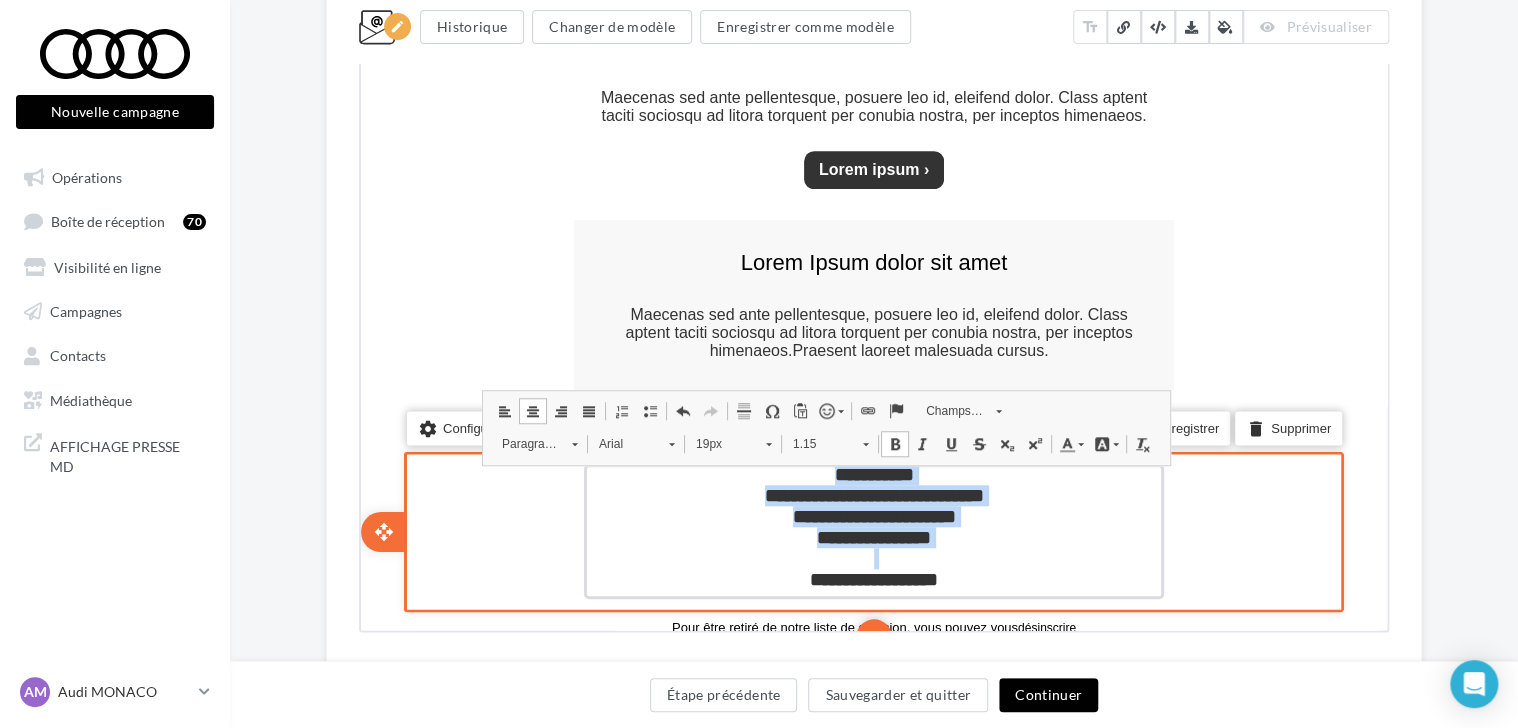 scroll, scrollTop: 0, scrollLeft: 0, axis: both 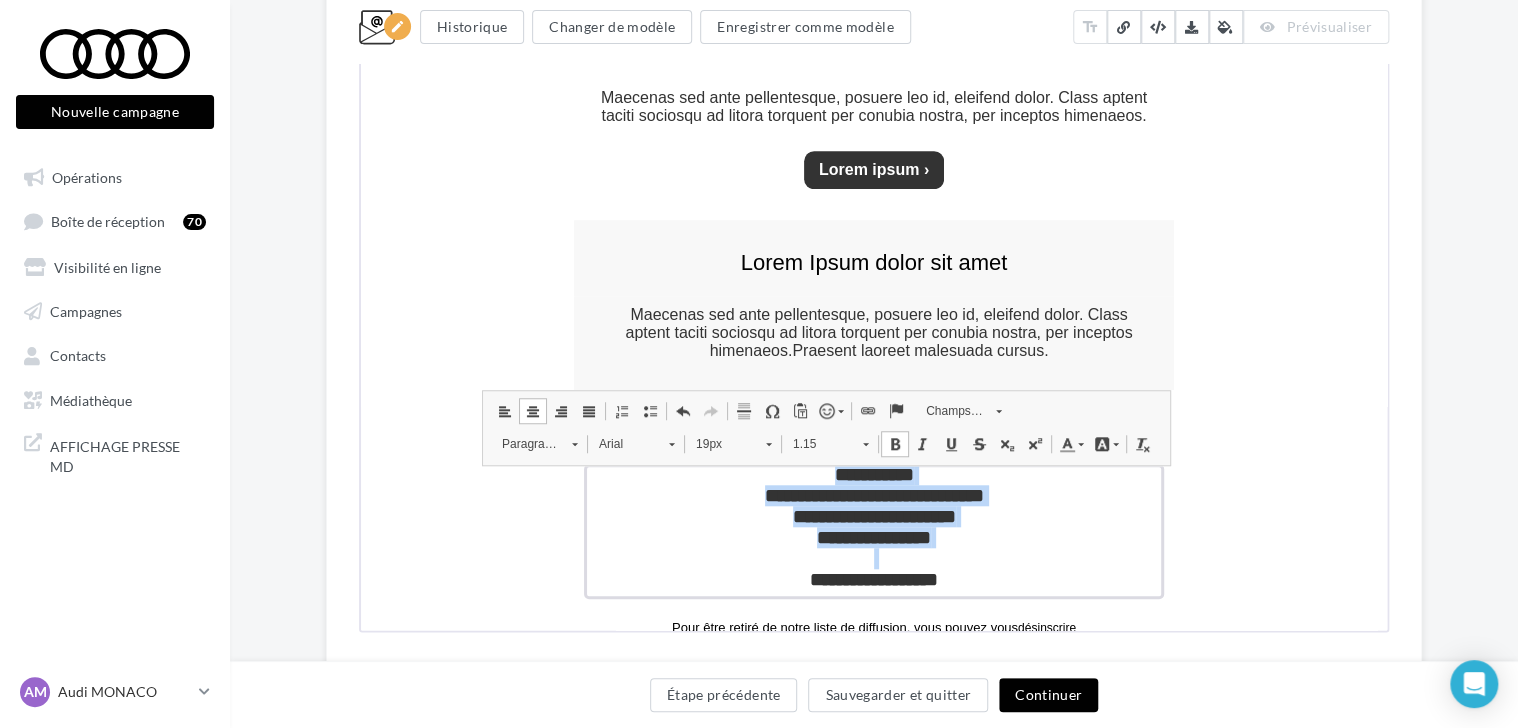 click on "19px" at bounding box center [731, 442] 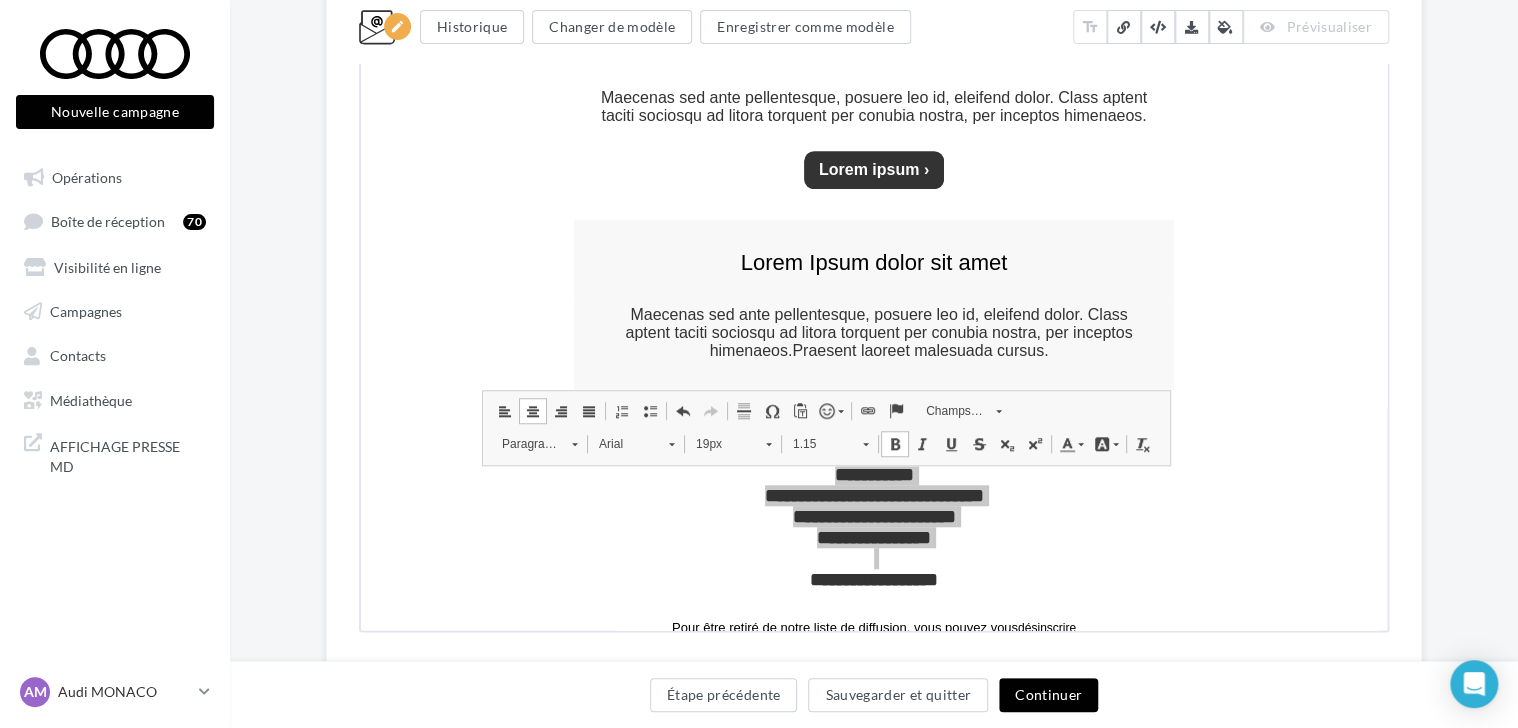 scroll, scrollTop: 235, scrollLeft: 0, axis: vertical 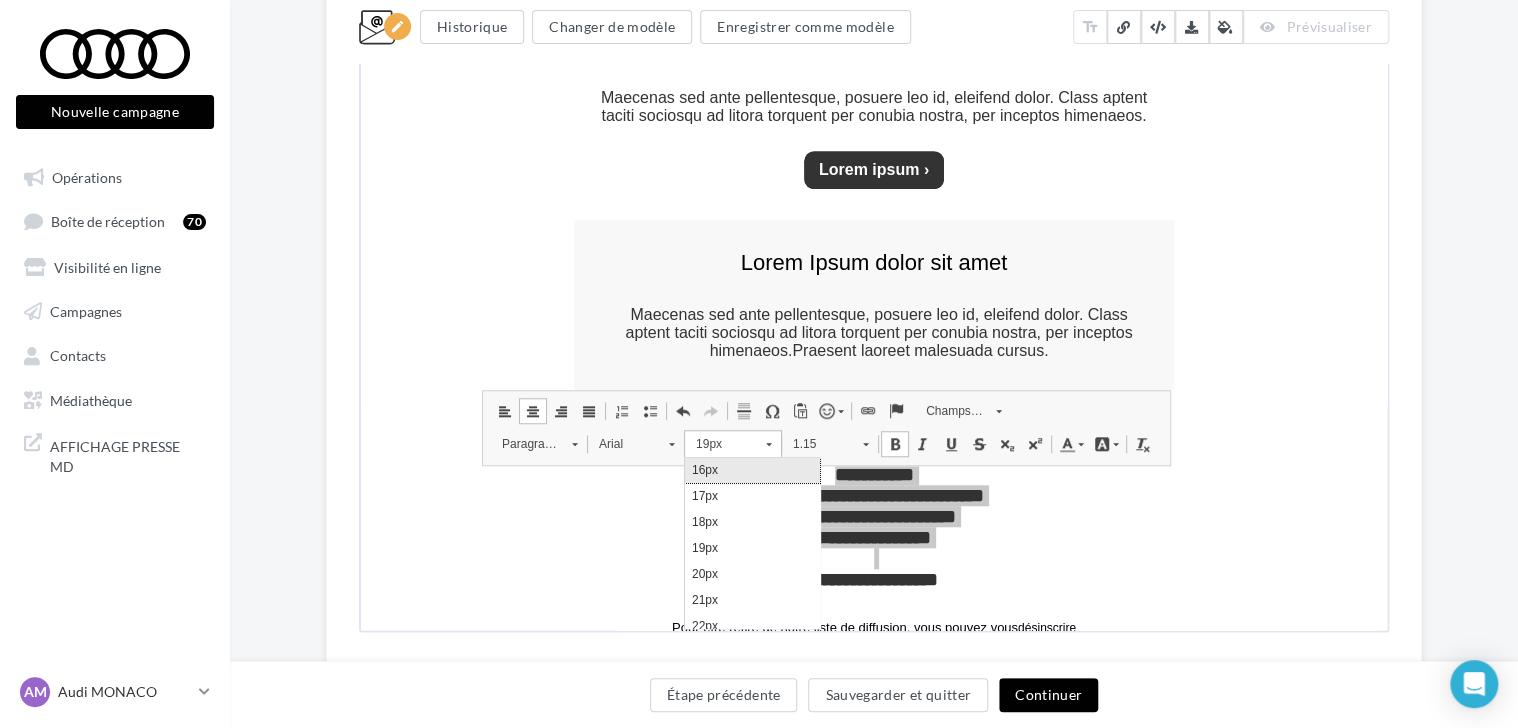 click on "16px" at bounding box center (751, 470) 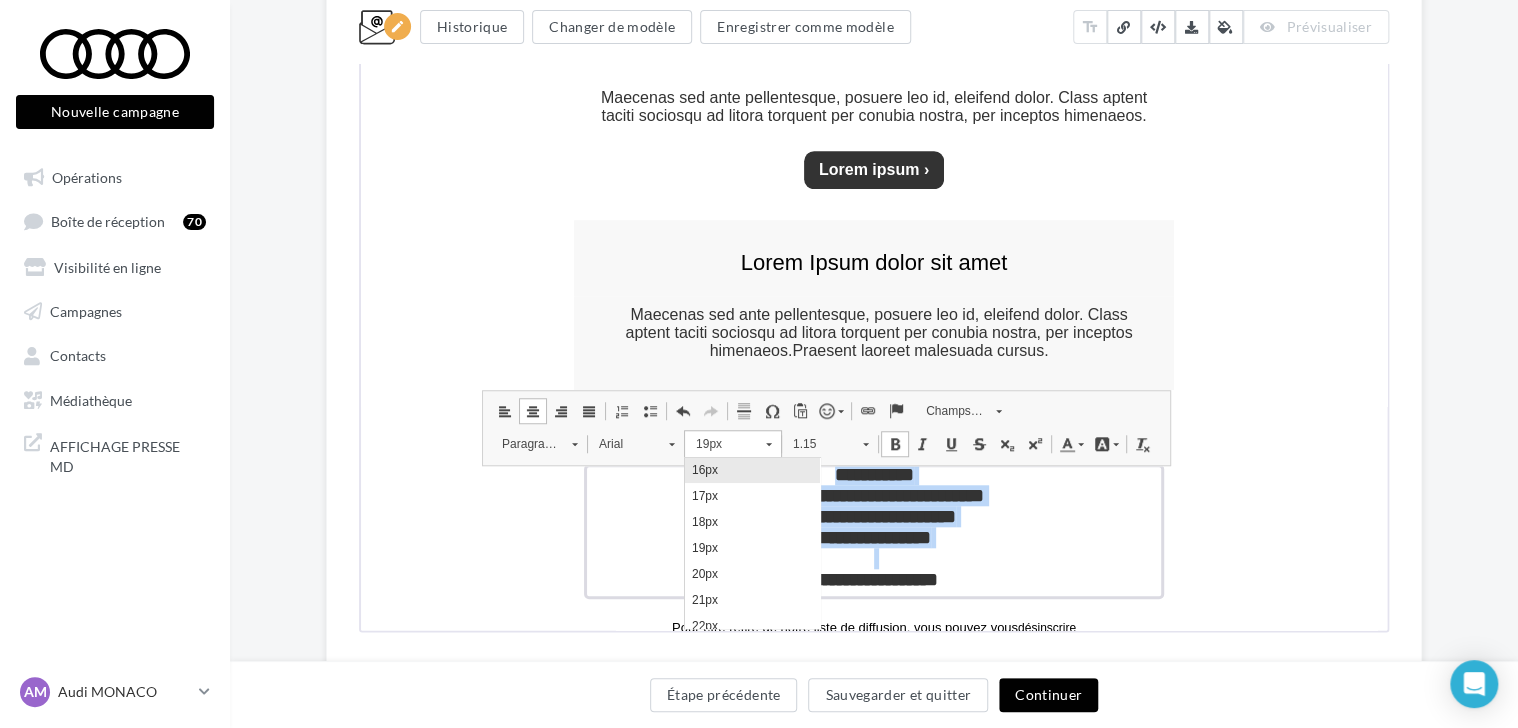 scroll, scrollTop: 0, scrollLeft: 0, axis: both 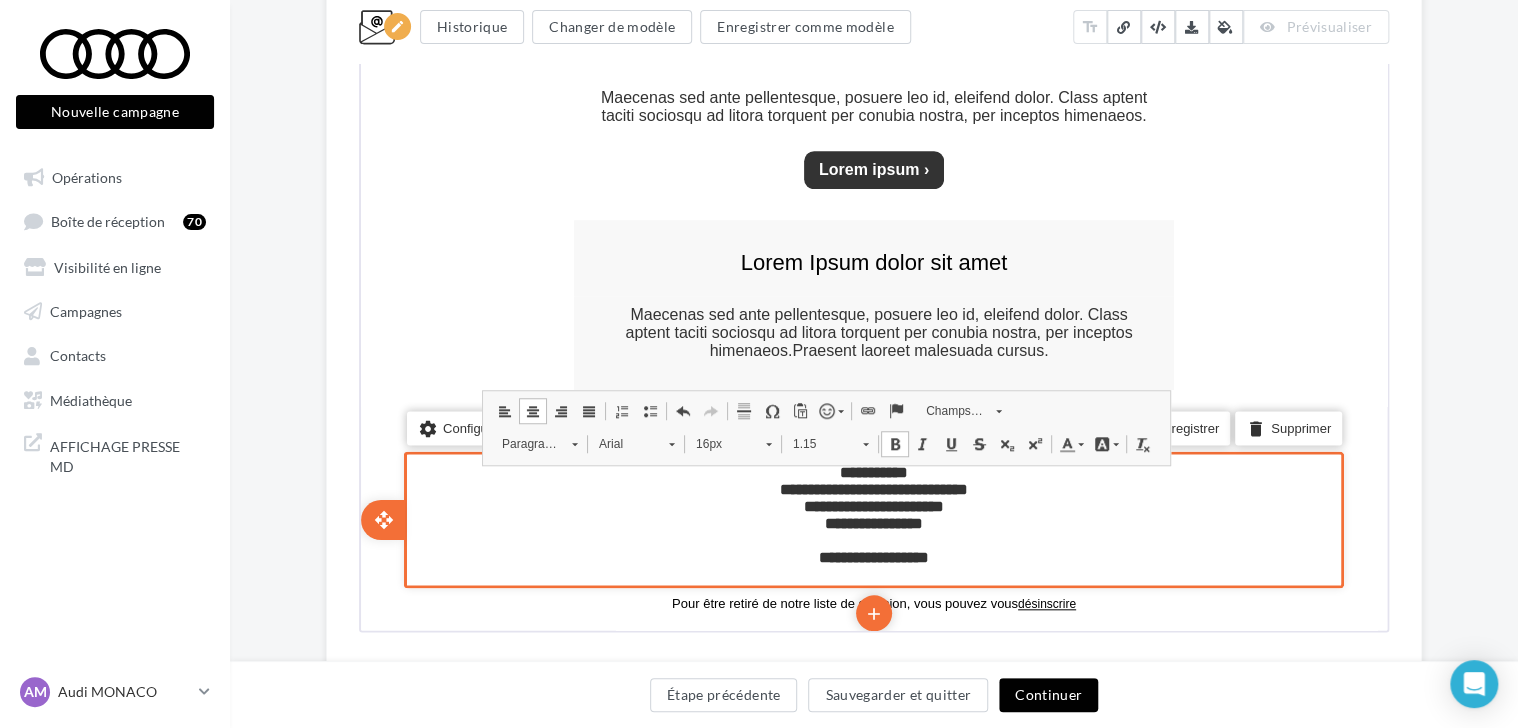 click on "settings Configurer content_copy Dupliquer add add save Enregistrer delete Supprimer" at bounding box center (872, 517) 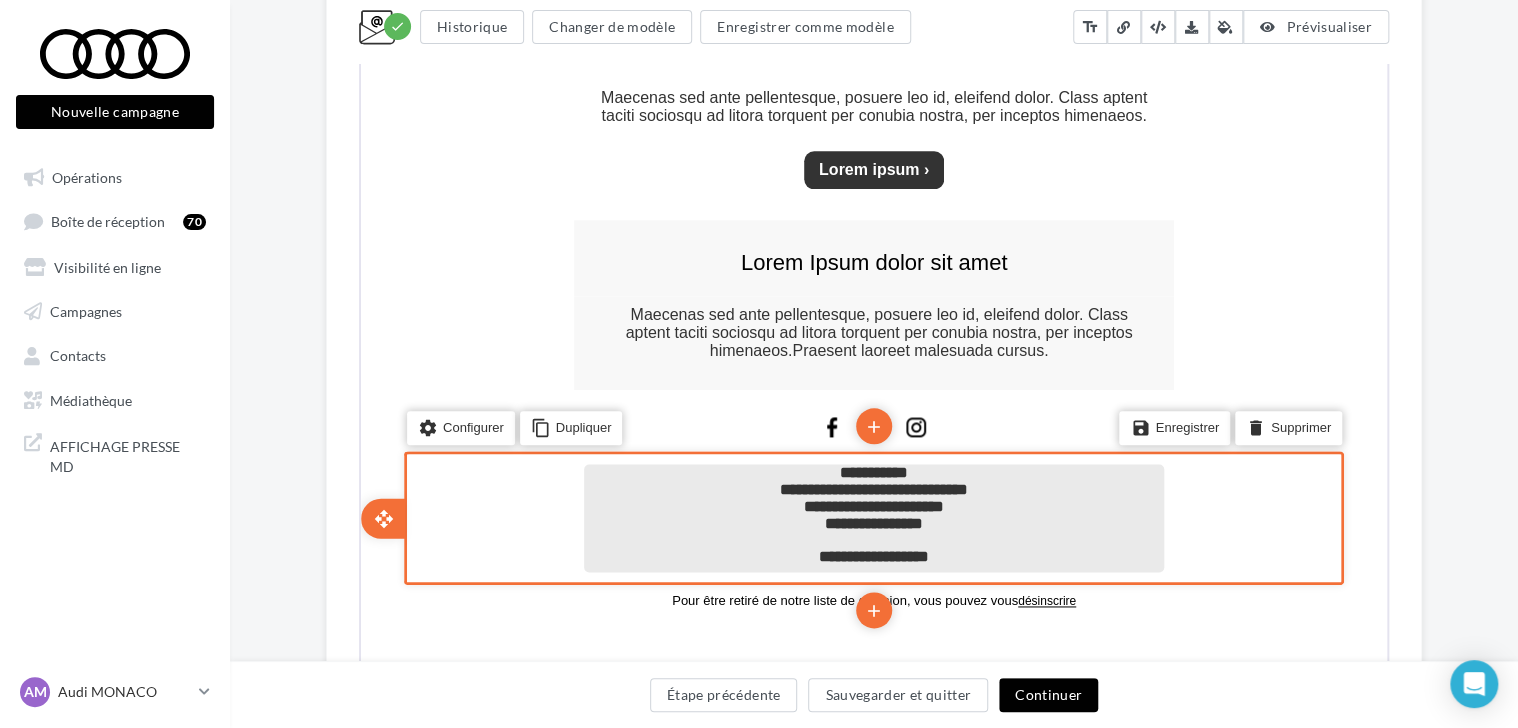 click on "**********" at bounding box center [872, 470] 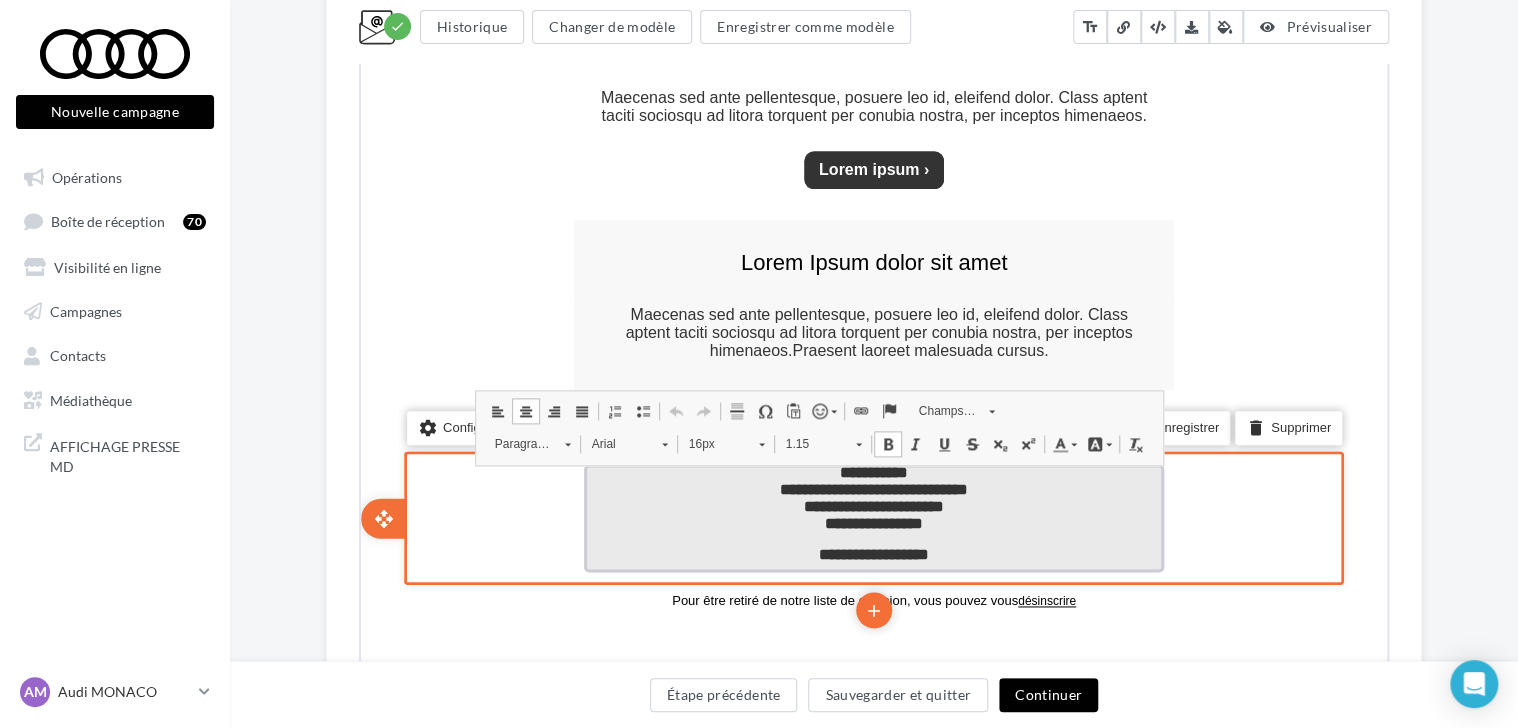 click on "**********" at bounding box center (872, 470) 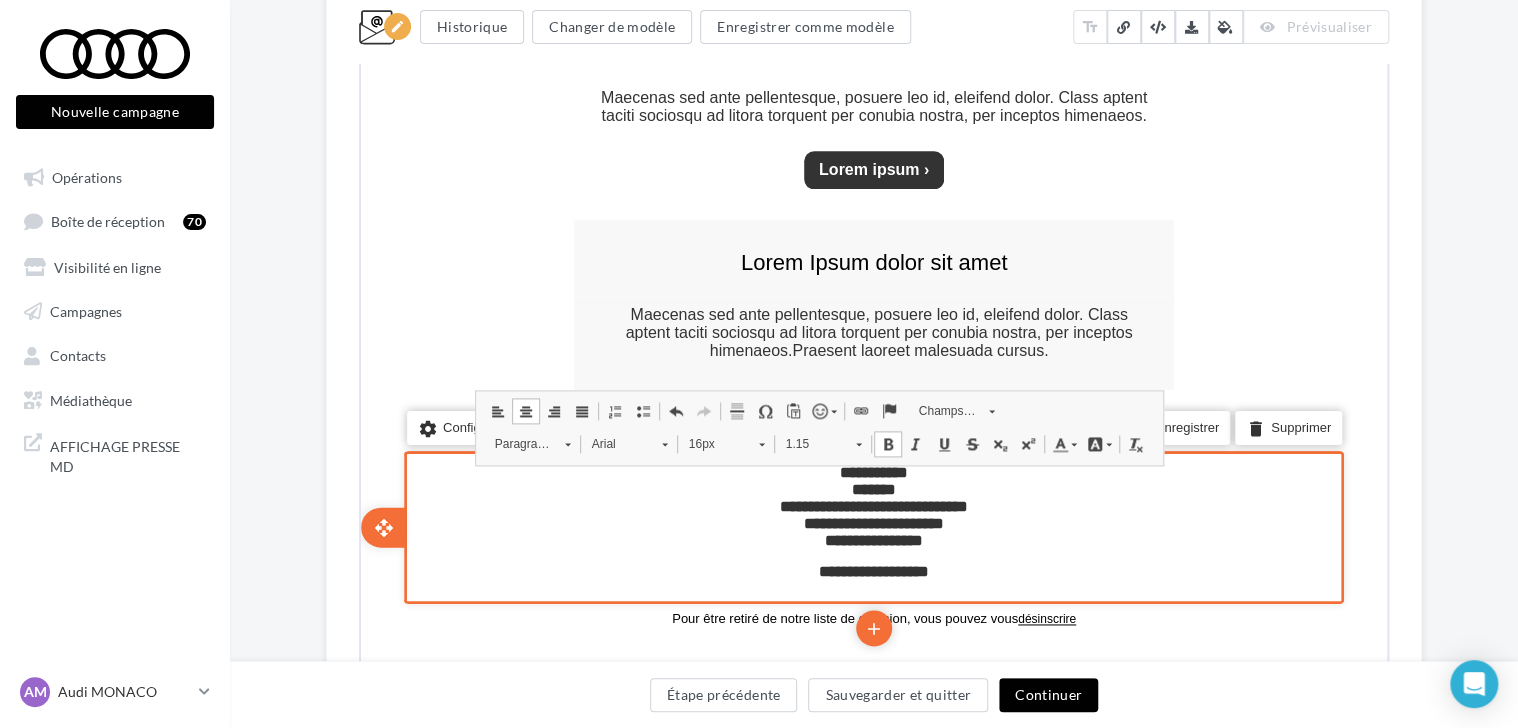 click on "**********" at bounding box center [872, 525] 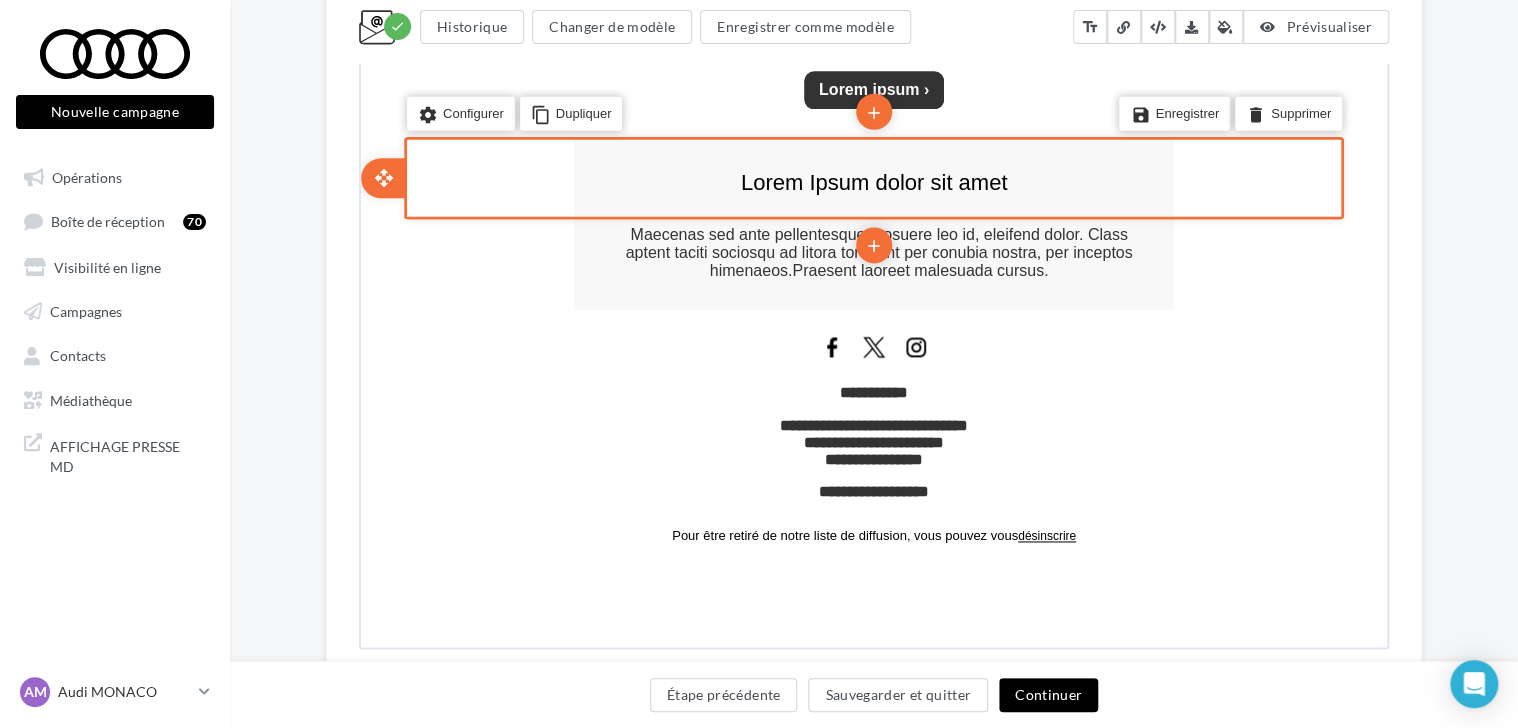 scroll, scrollTop: 1282, scrollLeft: 0, axis: vertical 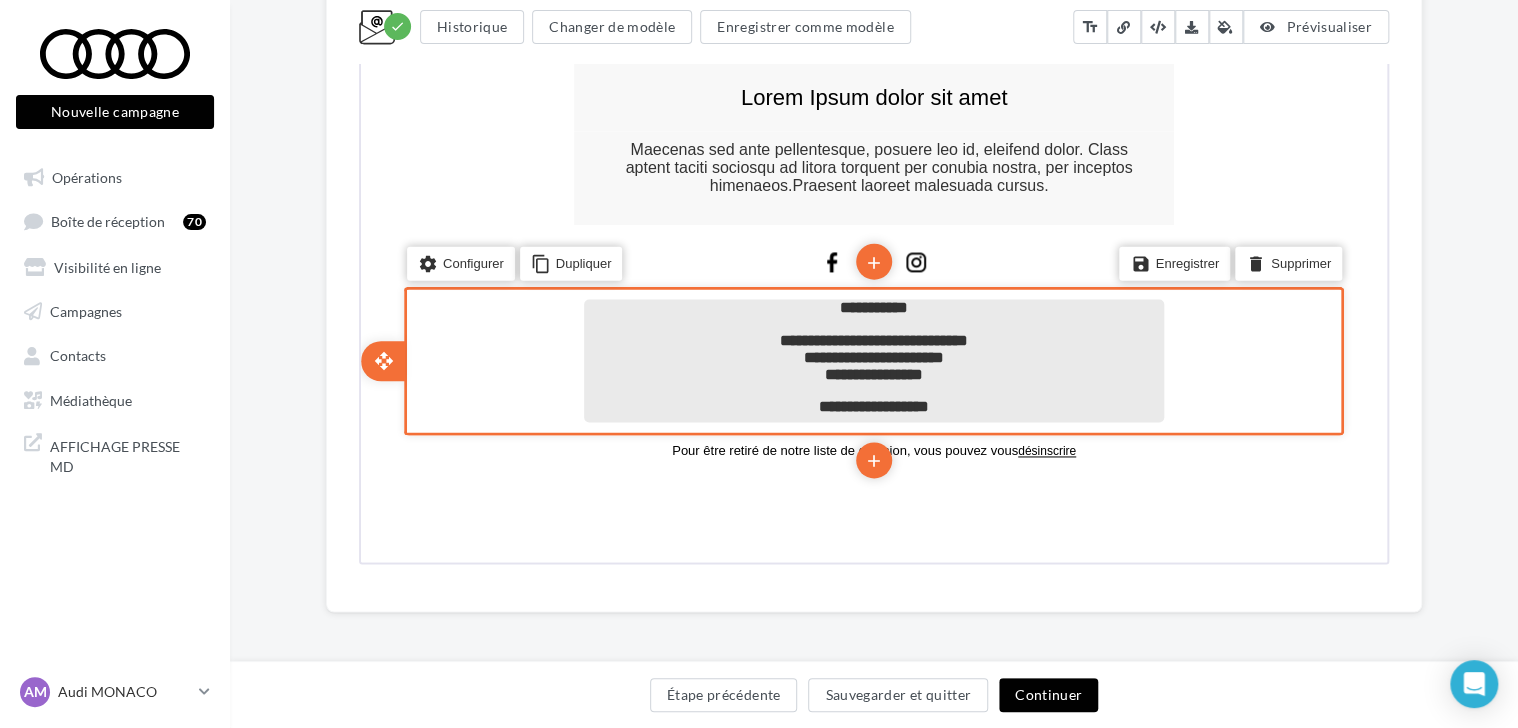 click on "**********" at bounding box center [872, 404] 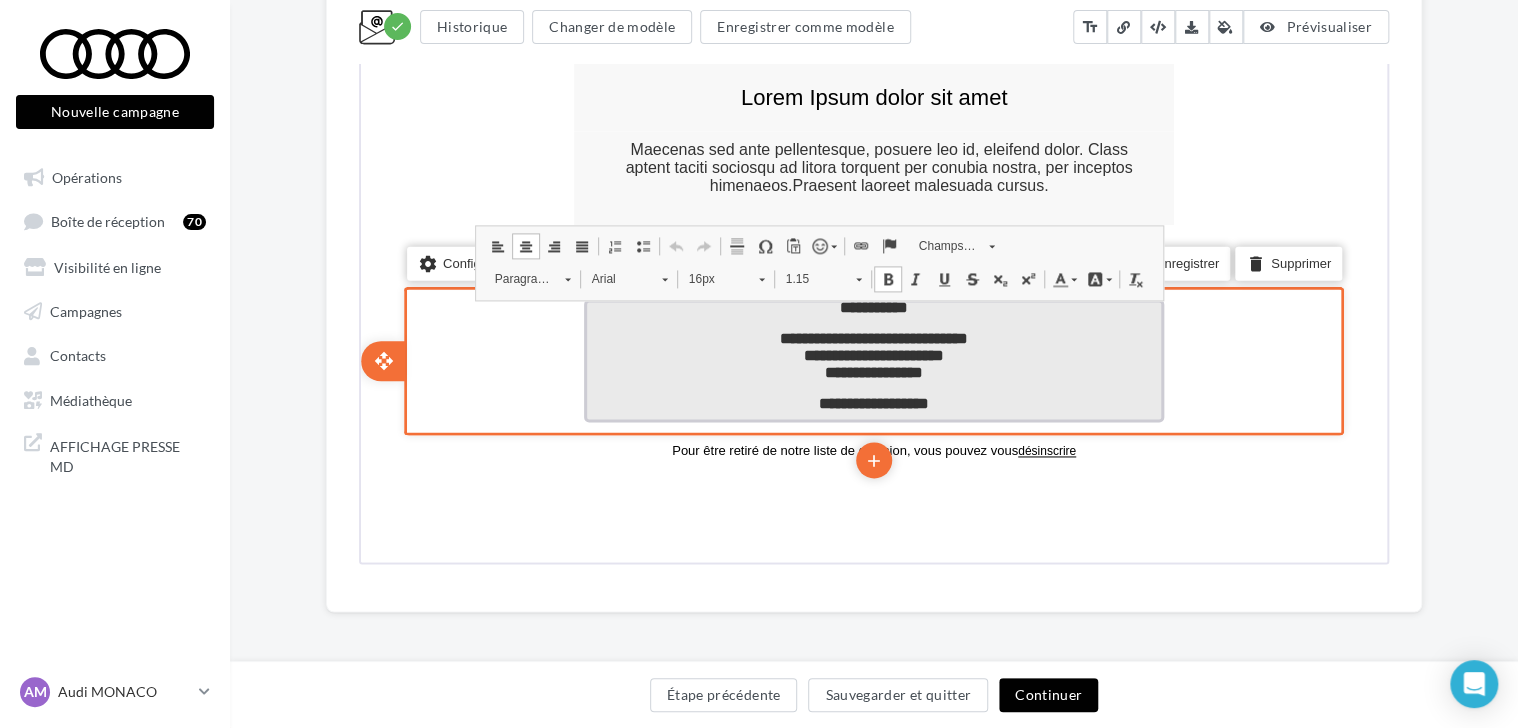 click on "**********" at bounding box center (872, 401) 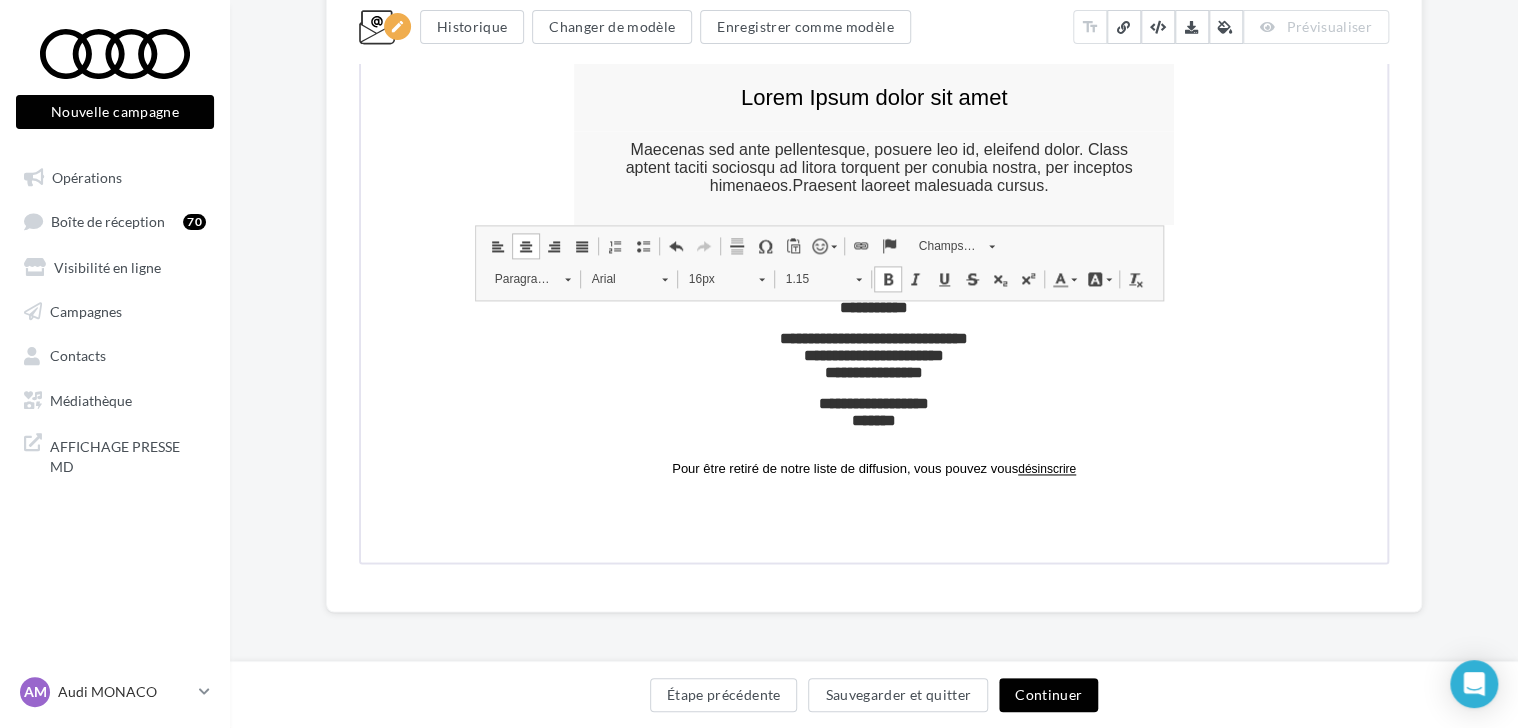 click on "**********" at bounding box center [874, -219] 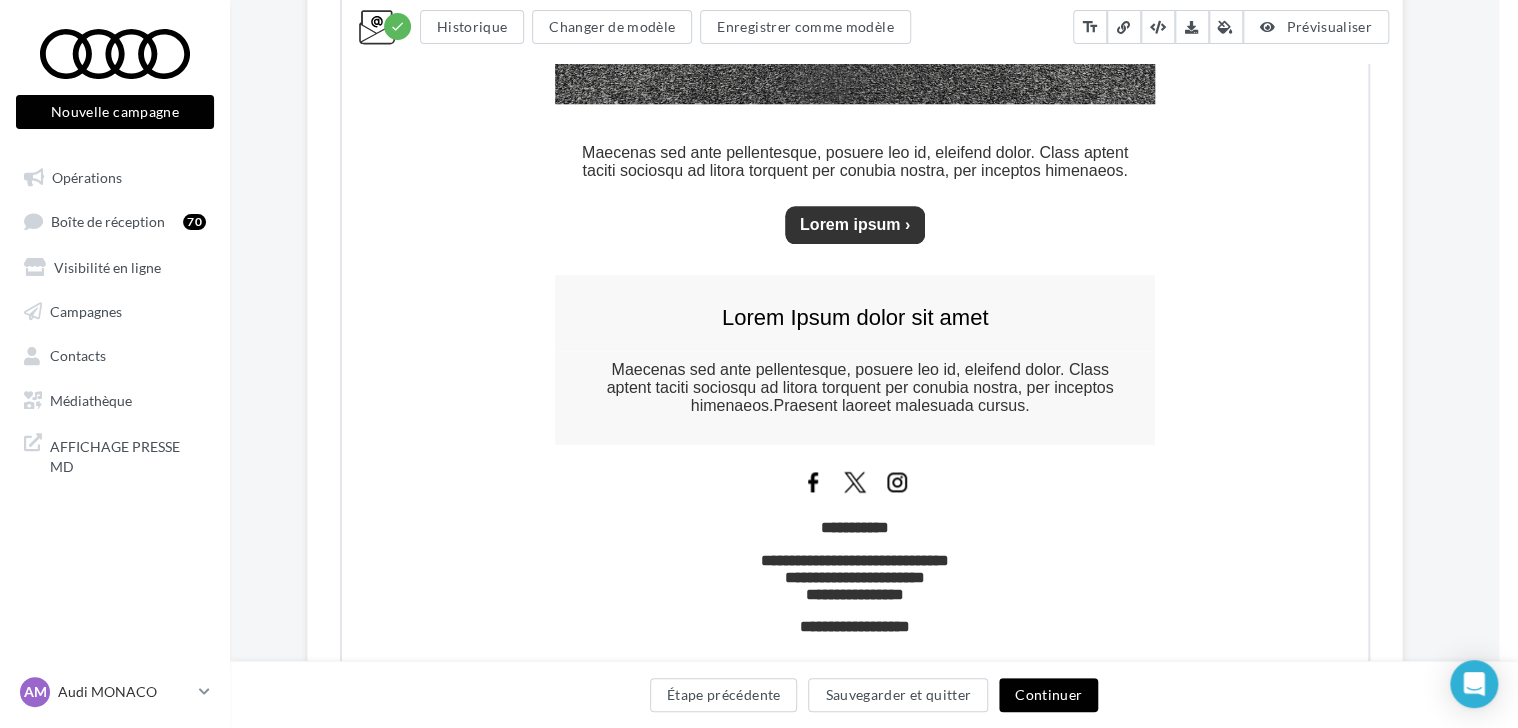 scroll, scrollTop: 1062, scrollLeft: 20, axis: both 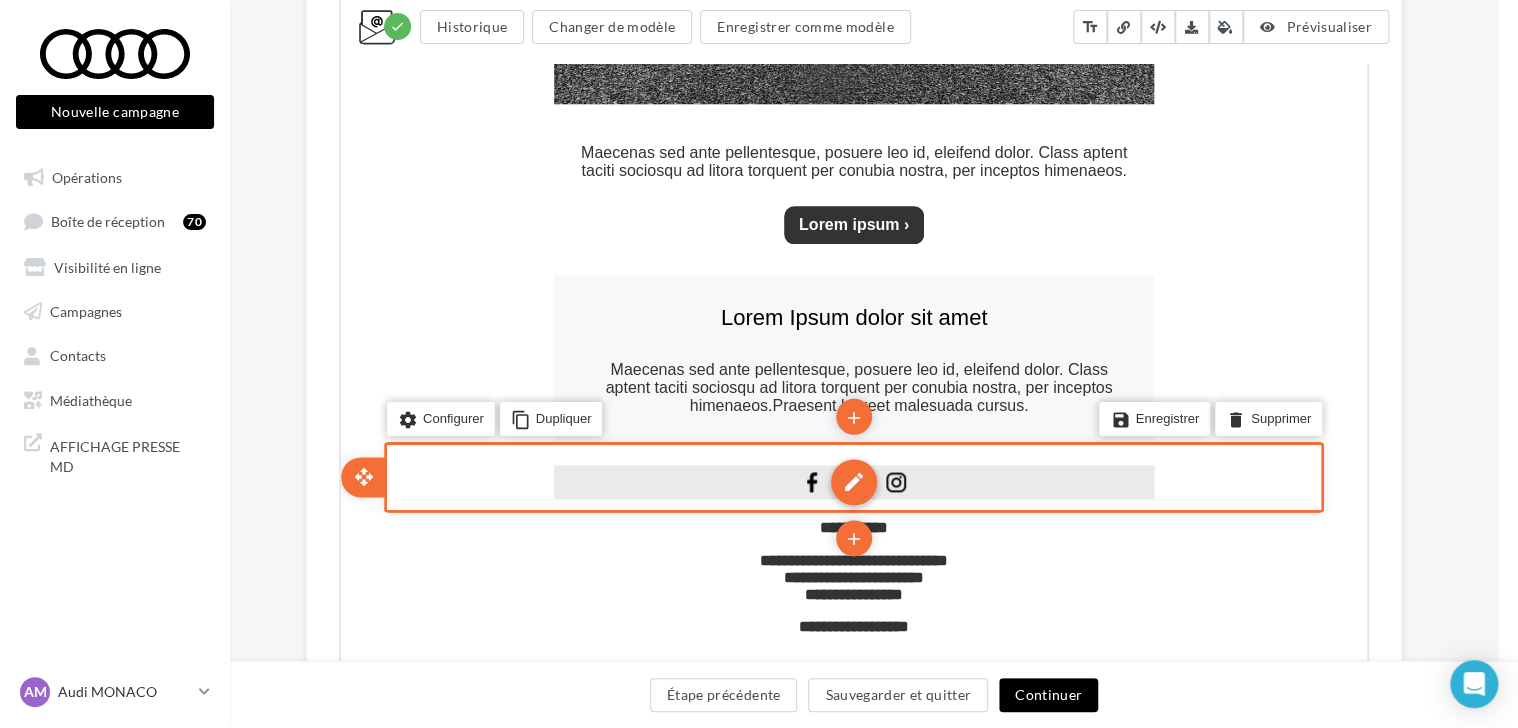 click on "edit" at bounding box center (852, 480) 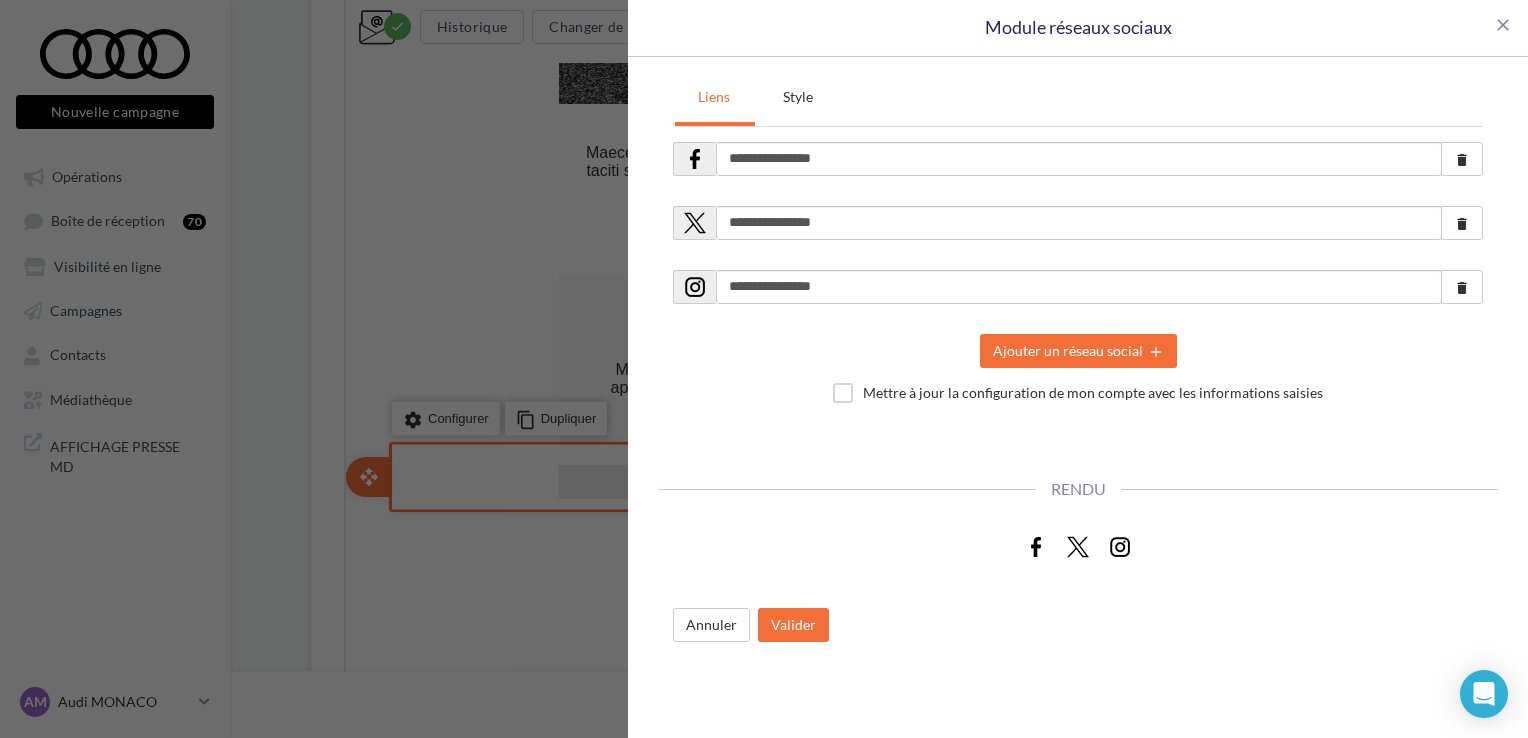 type on "**********" 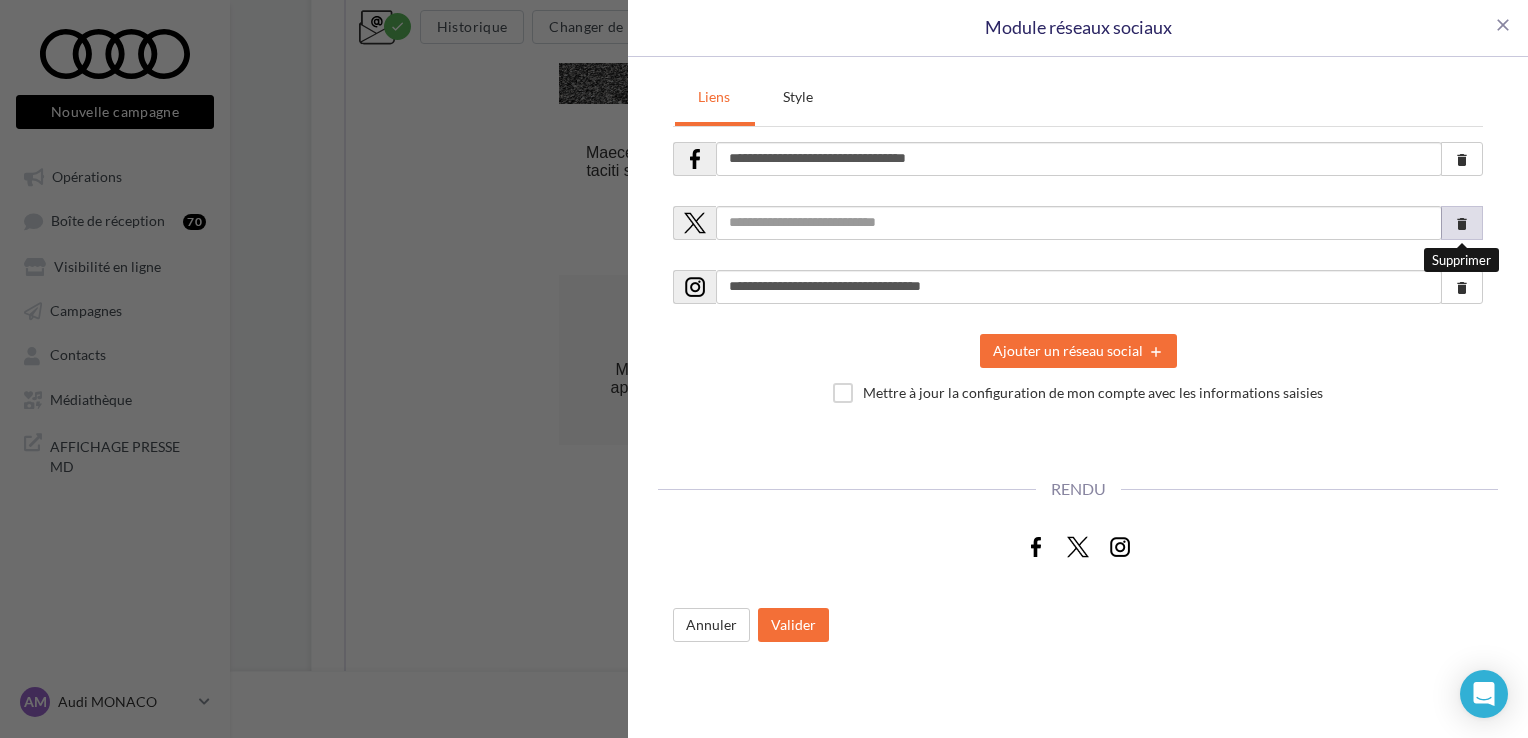 click on "delete" at bounding box center [1462, 224] 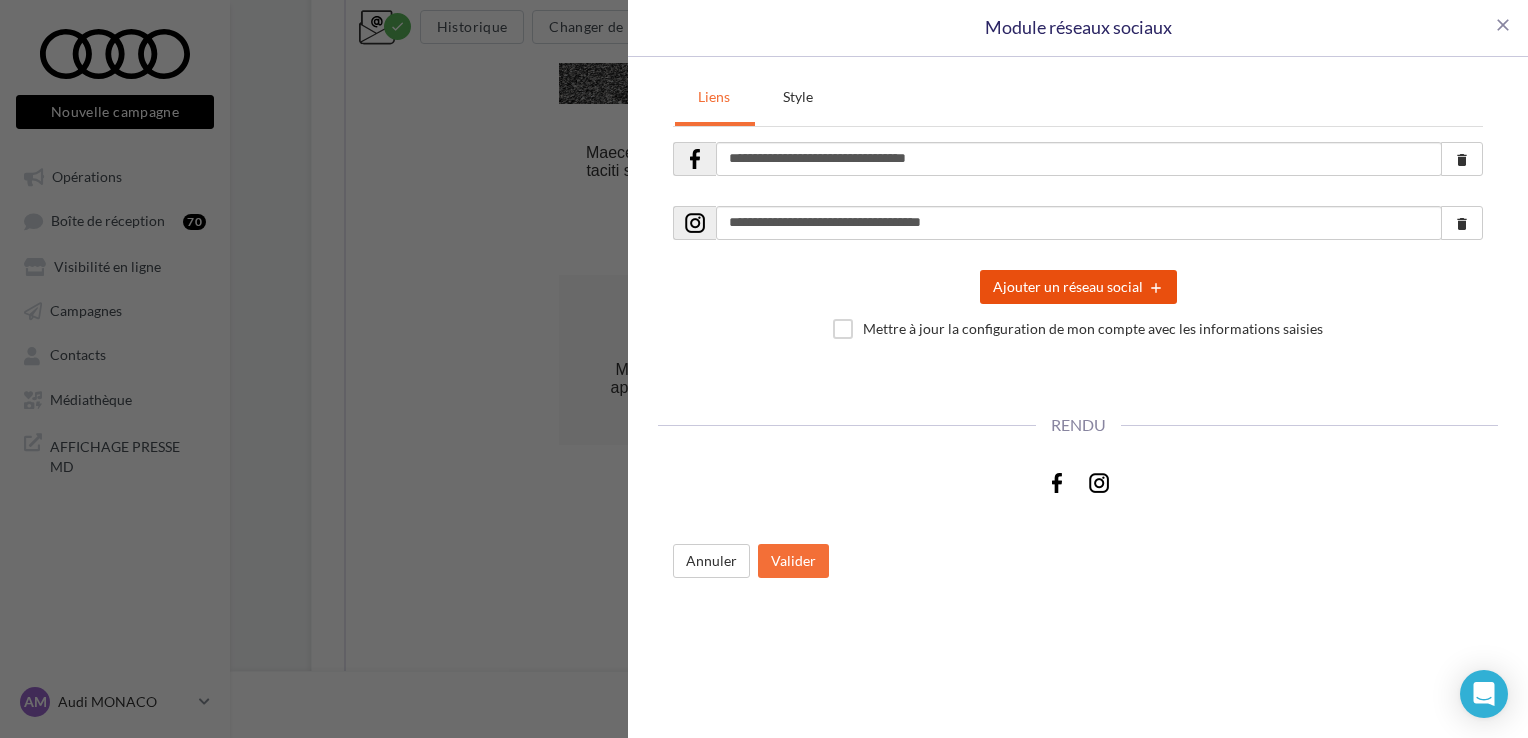 click on "Ajouter un réseau social  add" at bounding box center [1078, 287] 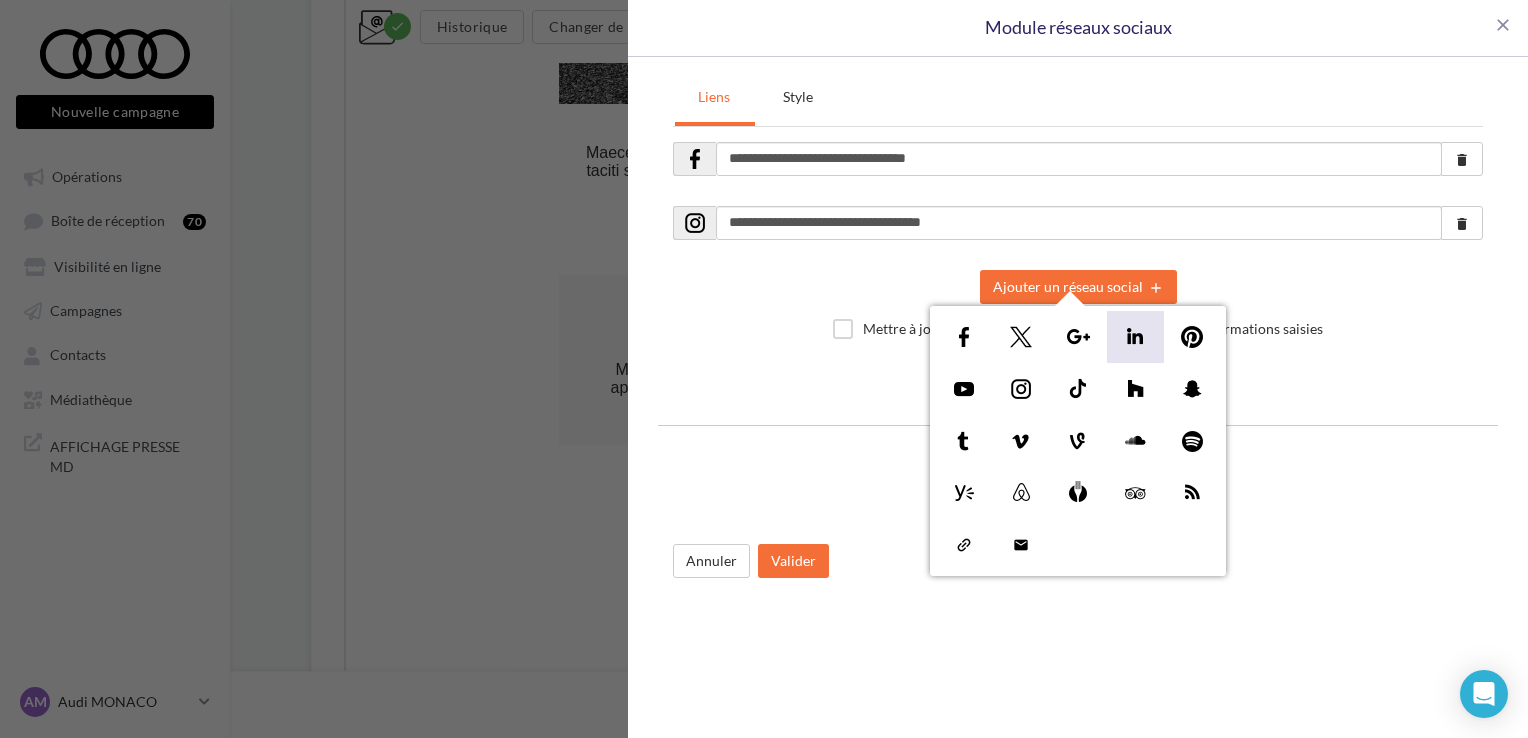 click at bounding box center [1135, 337] 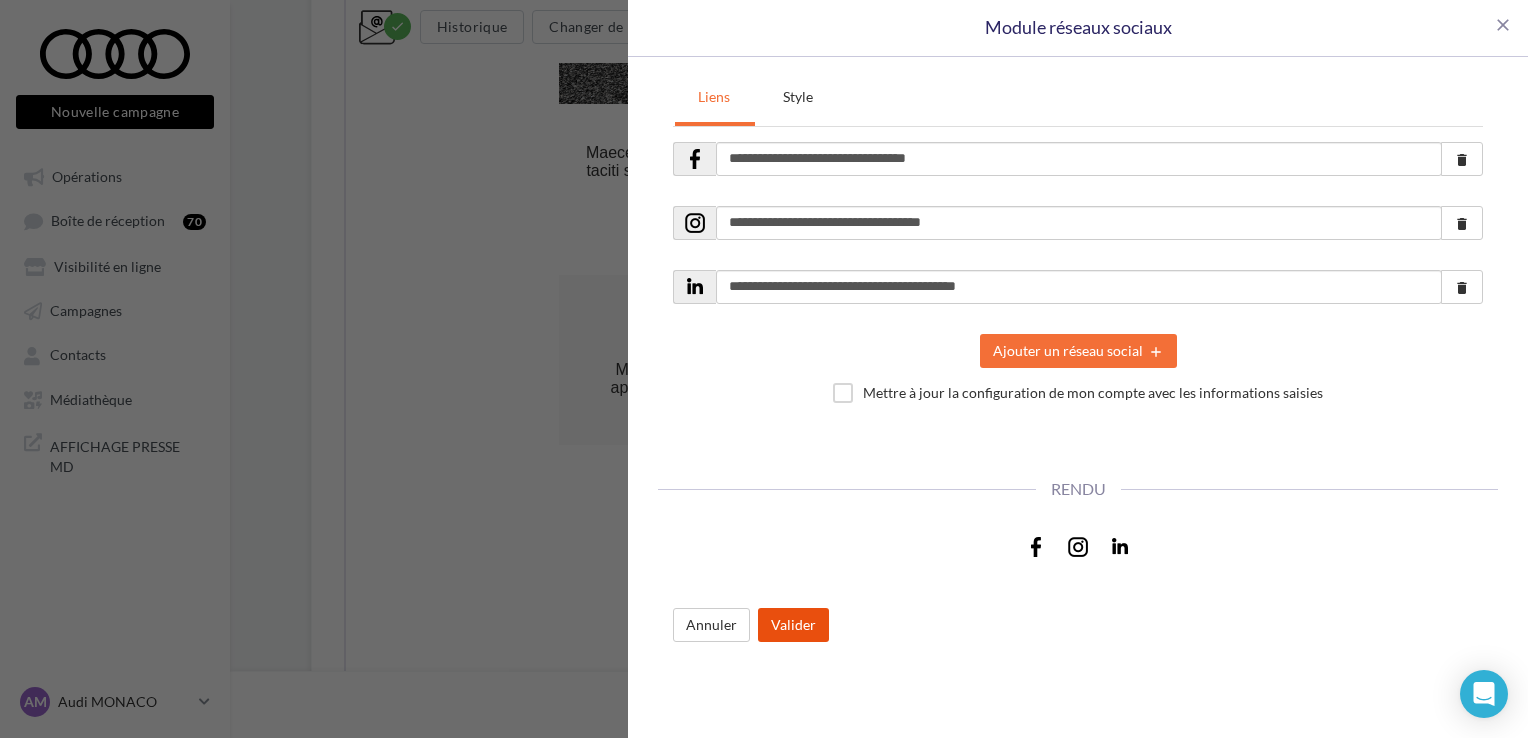 click on "Valider" at bounding box center [793, 625] 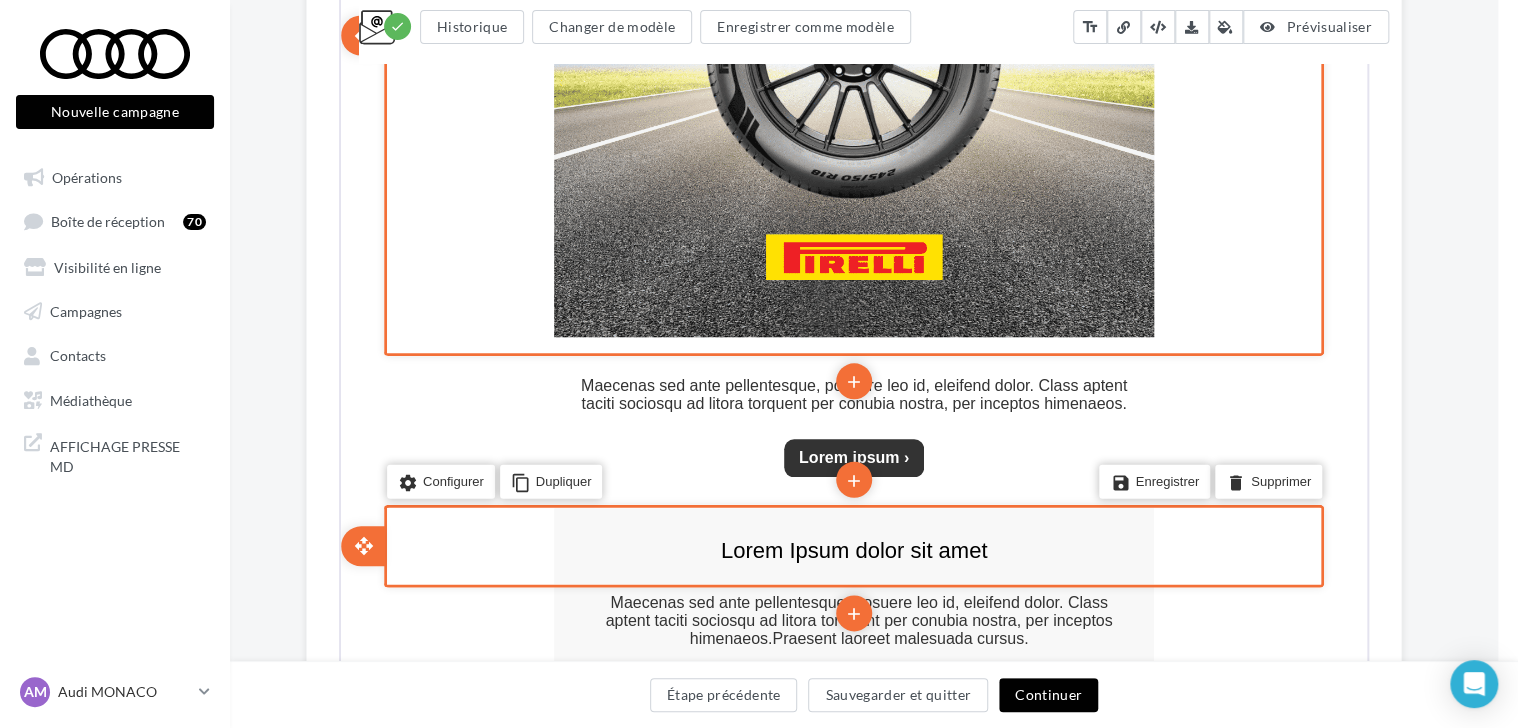 scroll, scrollTop: 834, scrollLeft: 20, axis: both 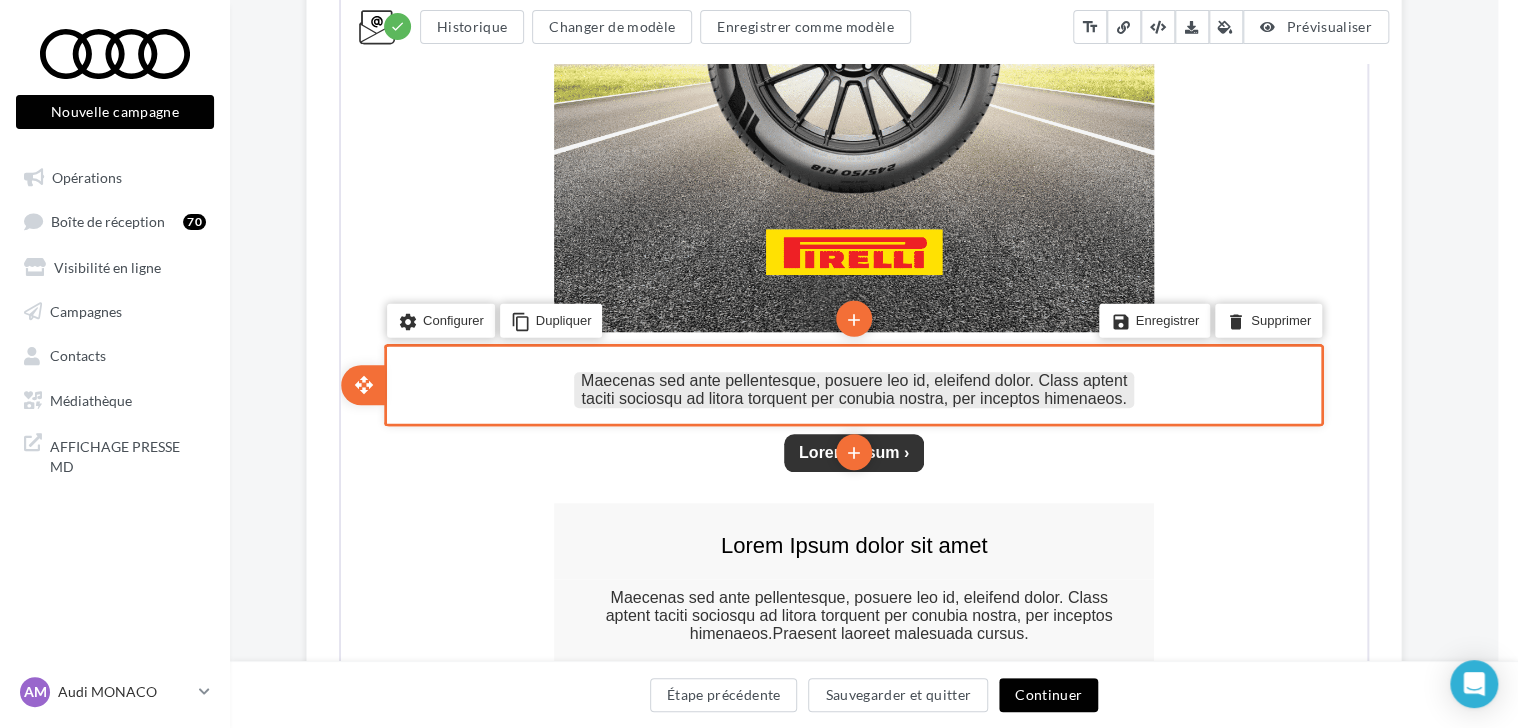 click on "Maecenas sed ante pellentesque, posuere leo id, eleifend dolor. Class aptent taciti sociosqu ad litora torquent per conubia nostra, per inceptos himenaeos." at bounding box center (852, 387) 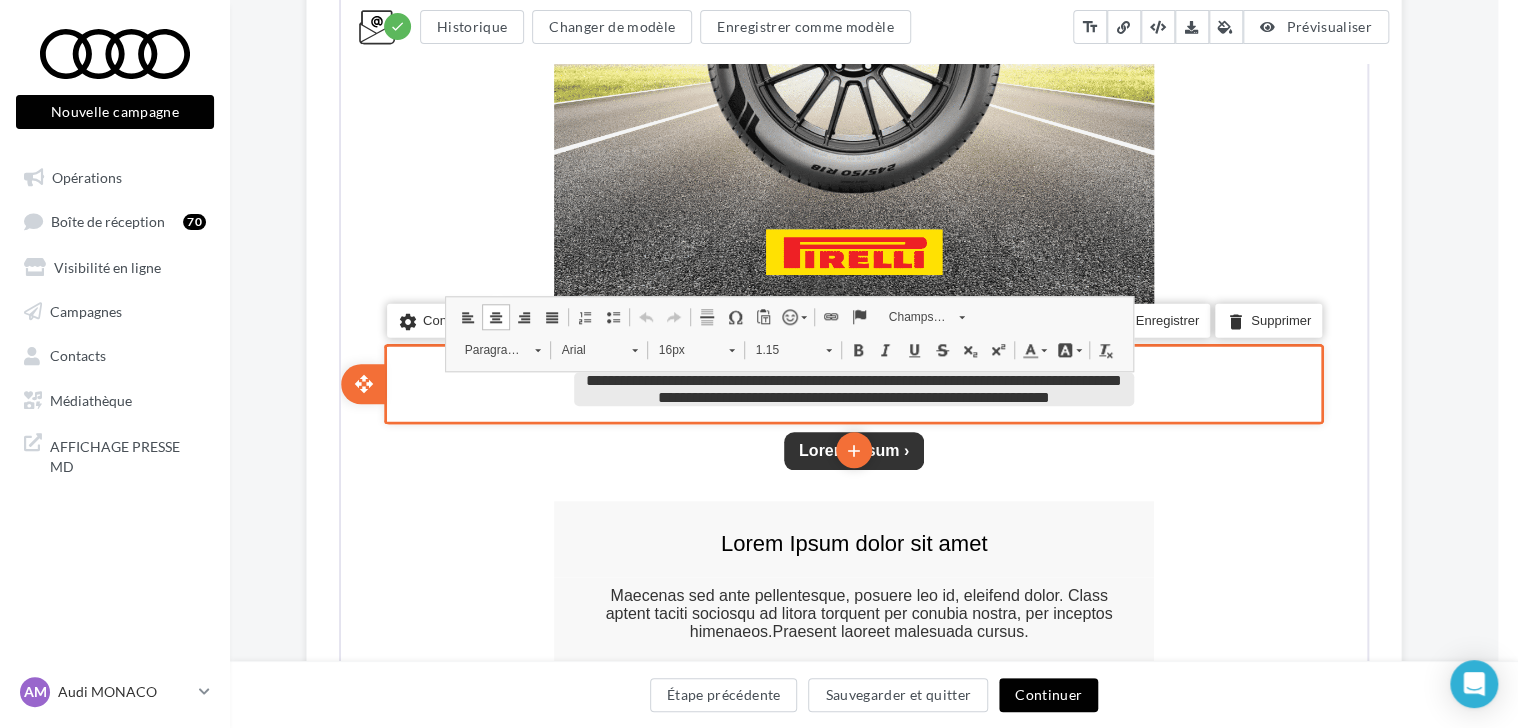 scroll, scrollTop: 0, scrollLeft: 0, axis: both 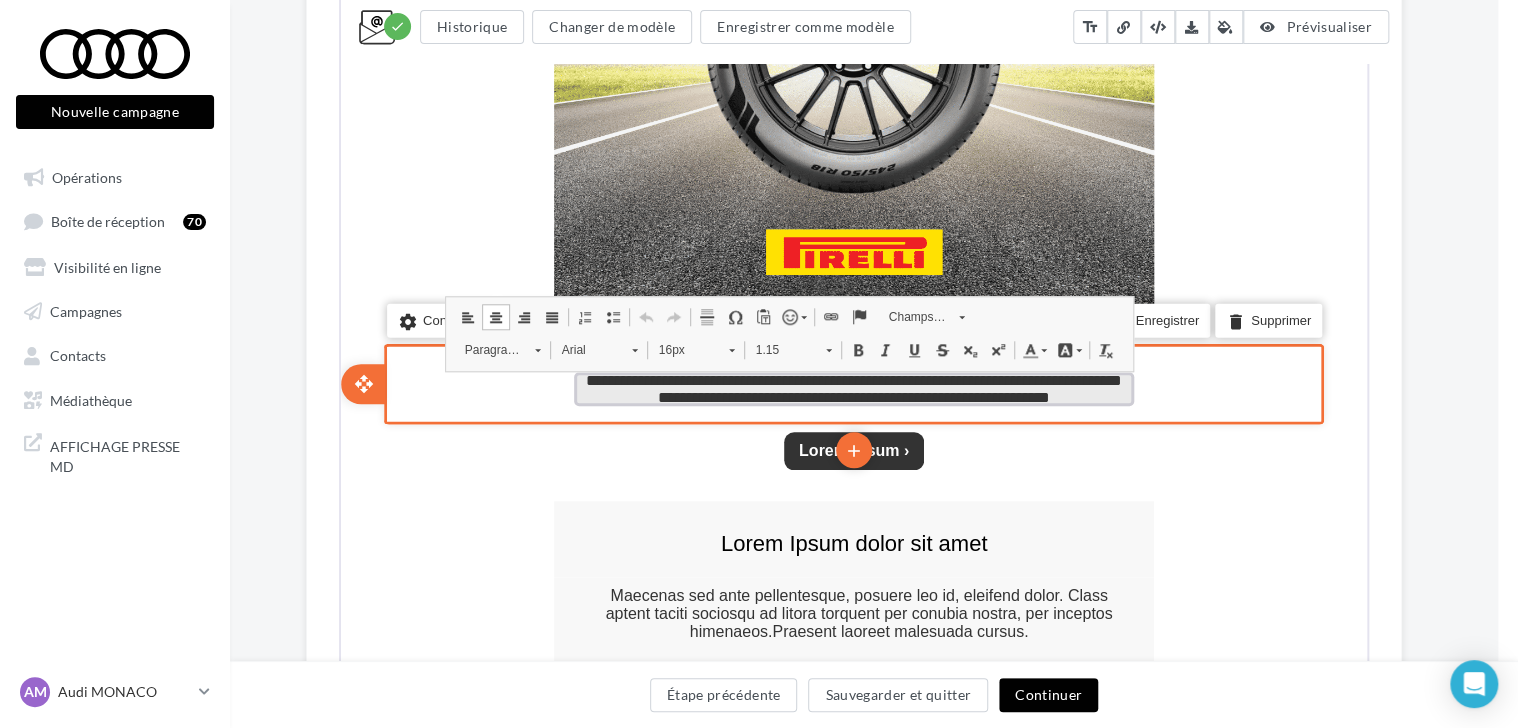 click on "**********" at bounding box center (852, 387) 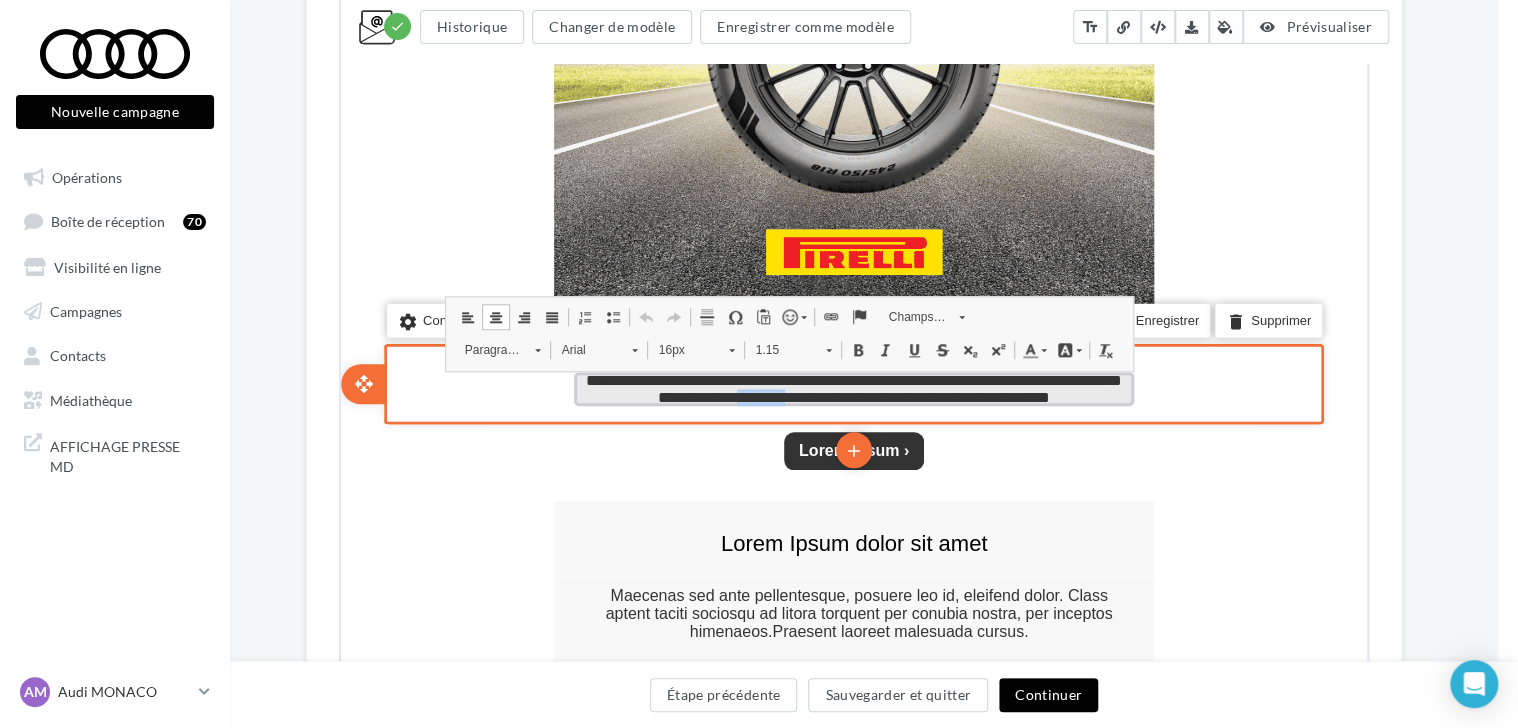 click on "**********" at bounding box center (852, 387) 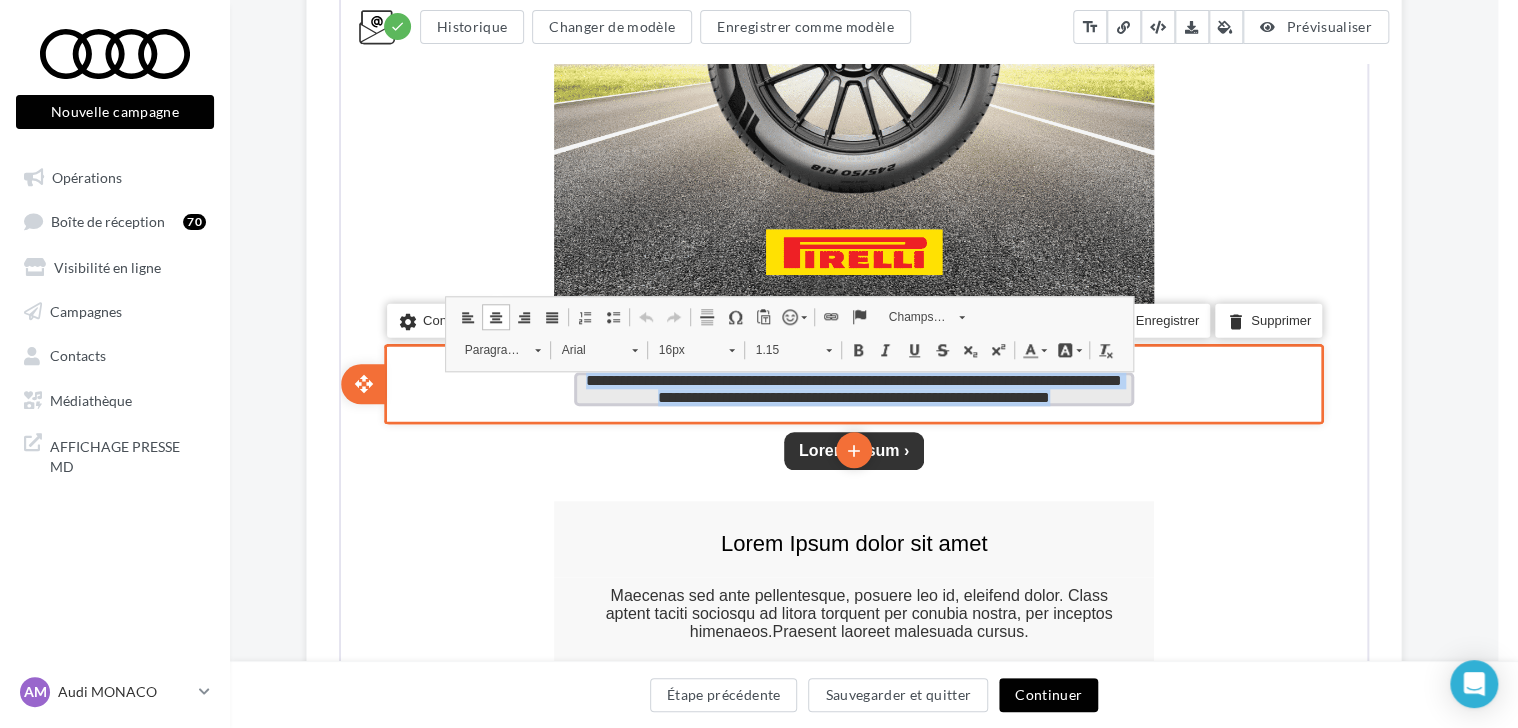 click on "**********" at bounding box center (852, 387) 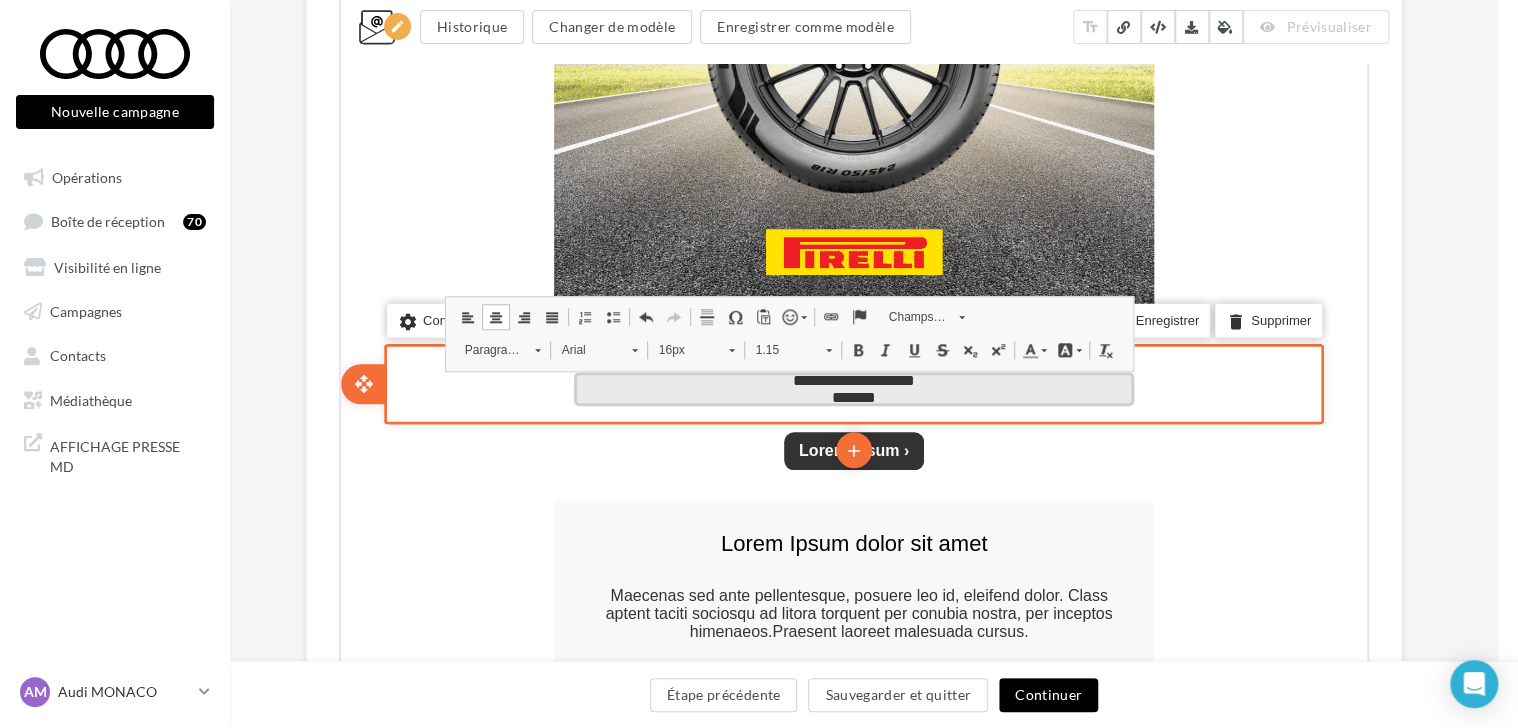 click on "**********" at bounding box center [852, 378] 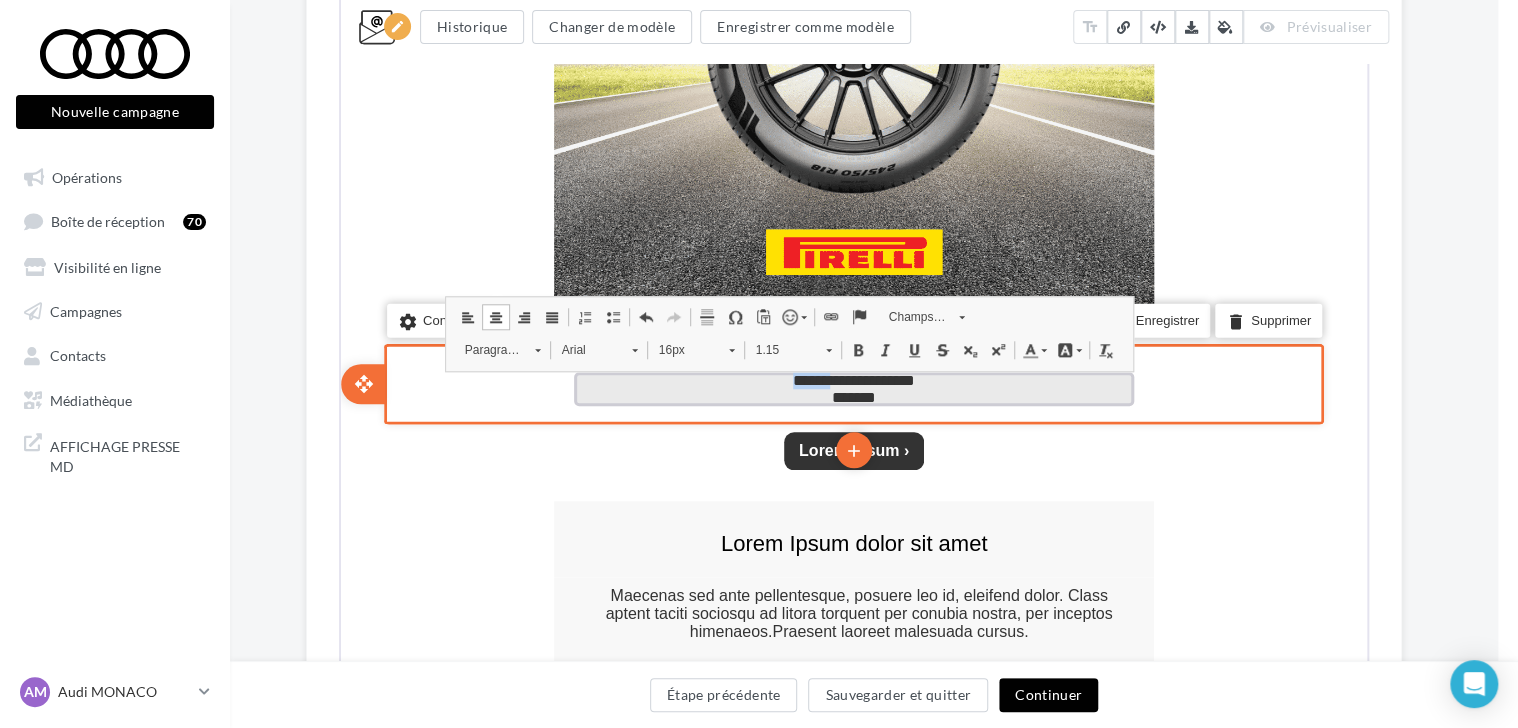 click on "**********" at bounding box center [852, 378] 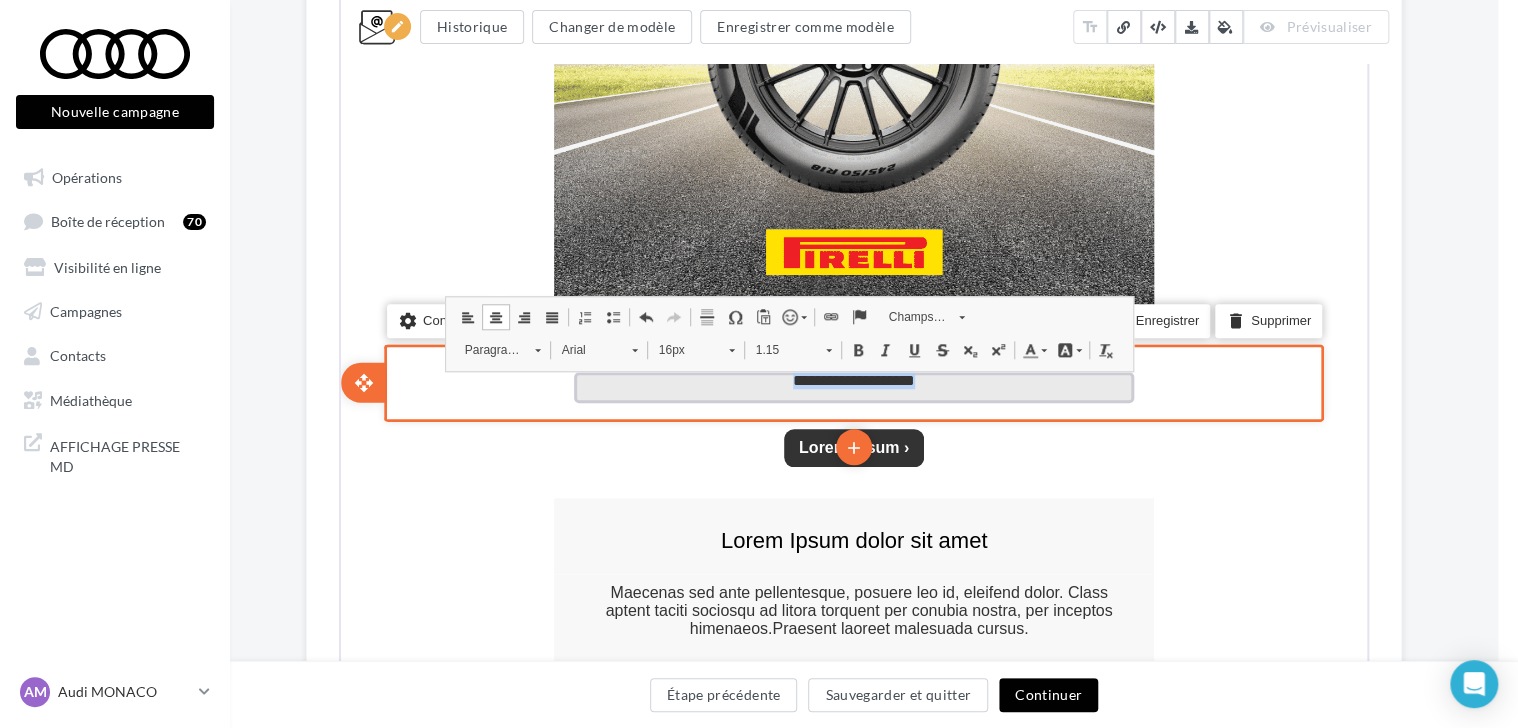 click on "**********" at bounding box center (852, 378) 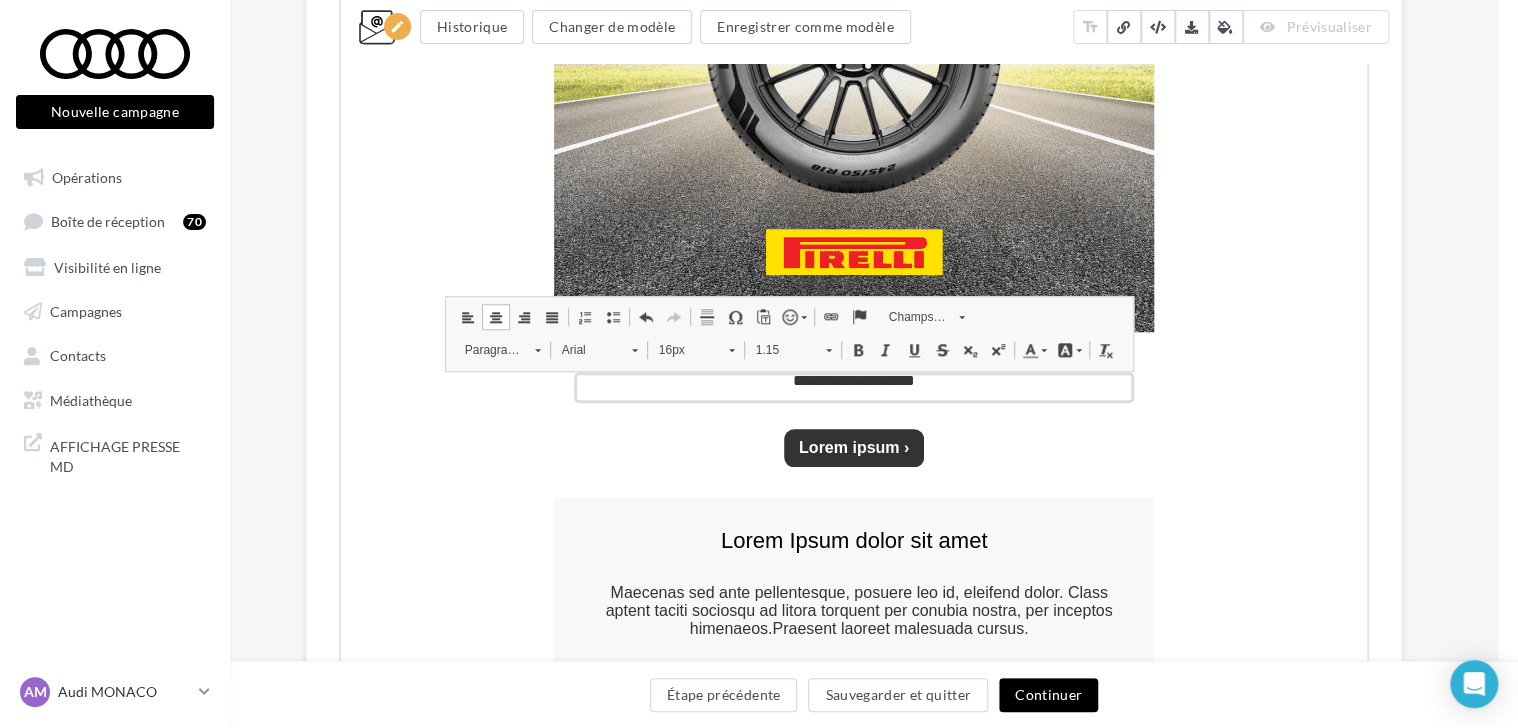 click at bounding box center (856, 348) 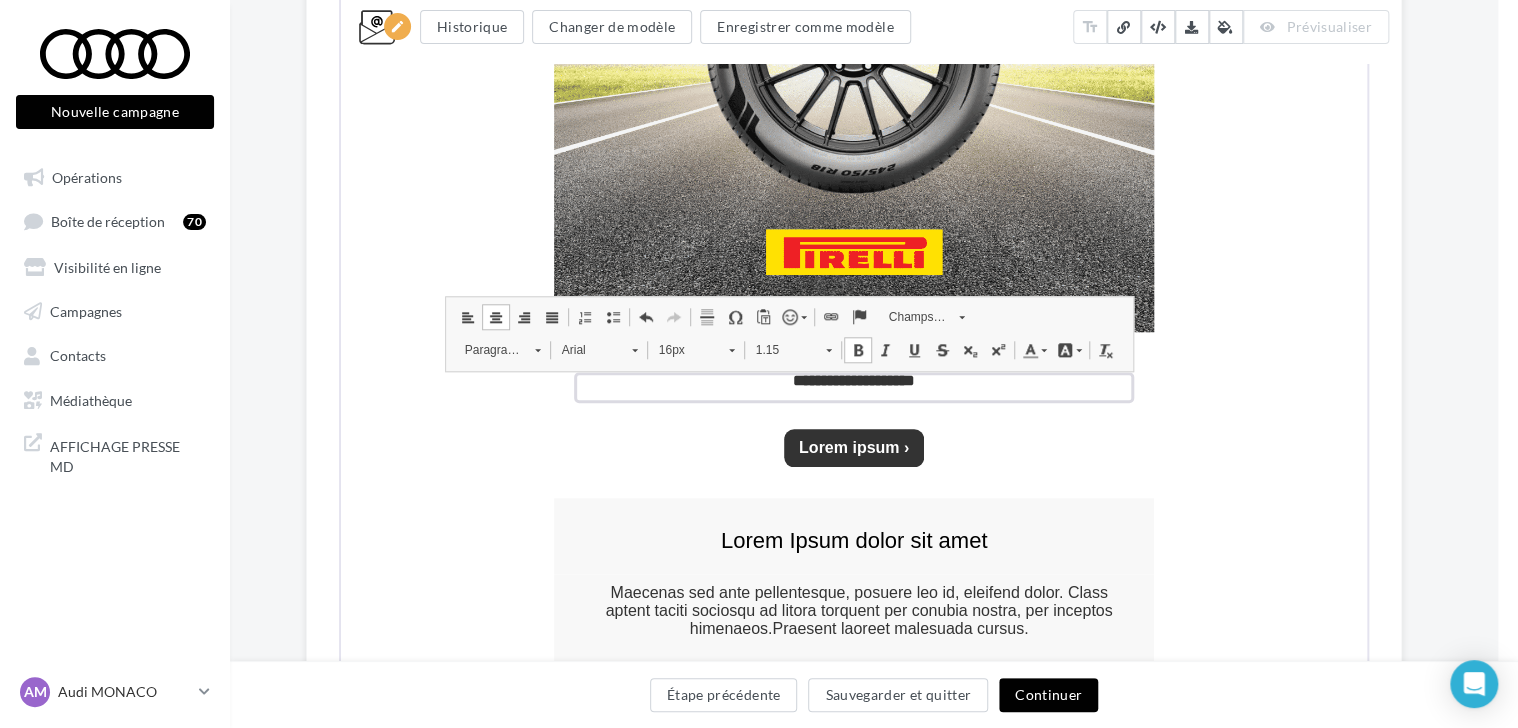 click on "16px" at bounding box center (682, 348) 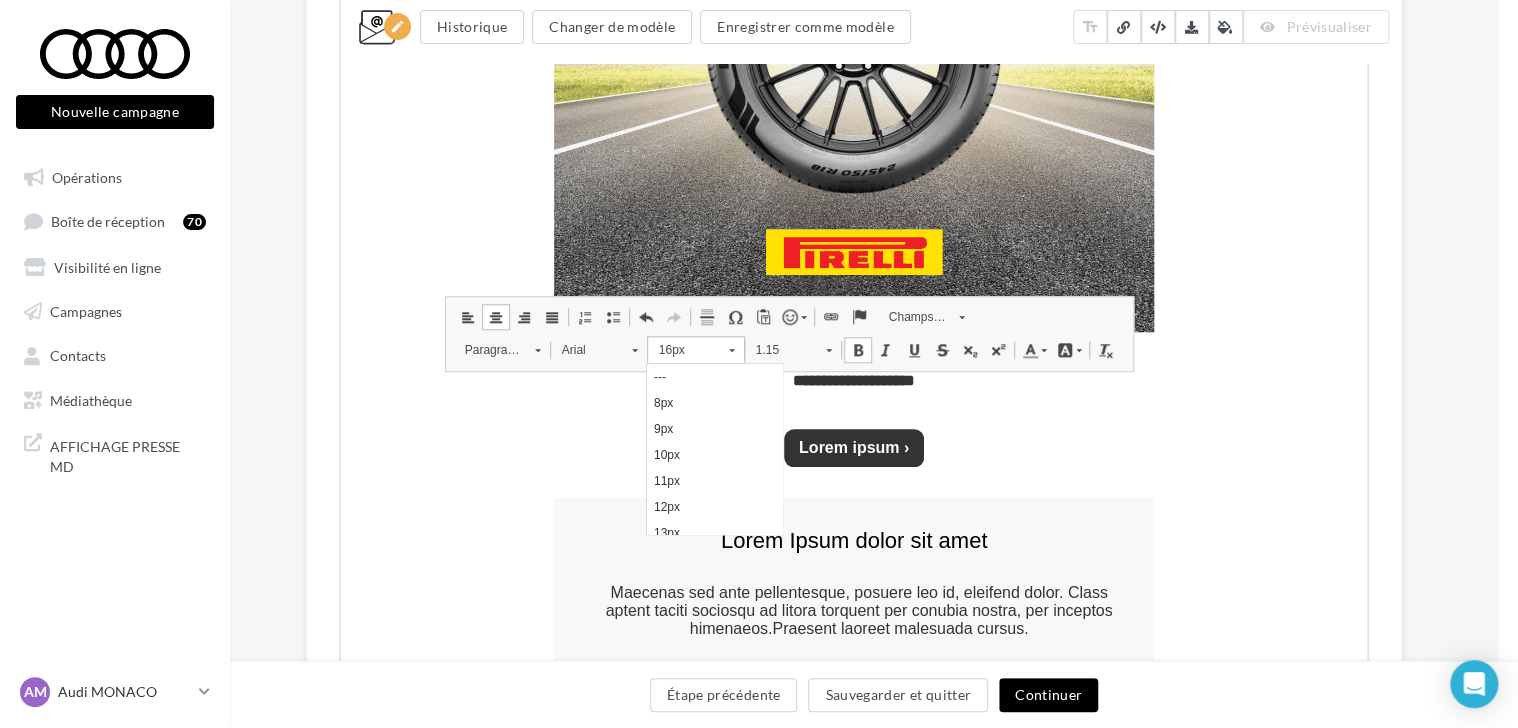 scroll, scrollTop: 158, scrollLeft: 0, axis: vertical 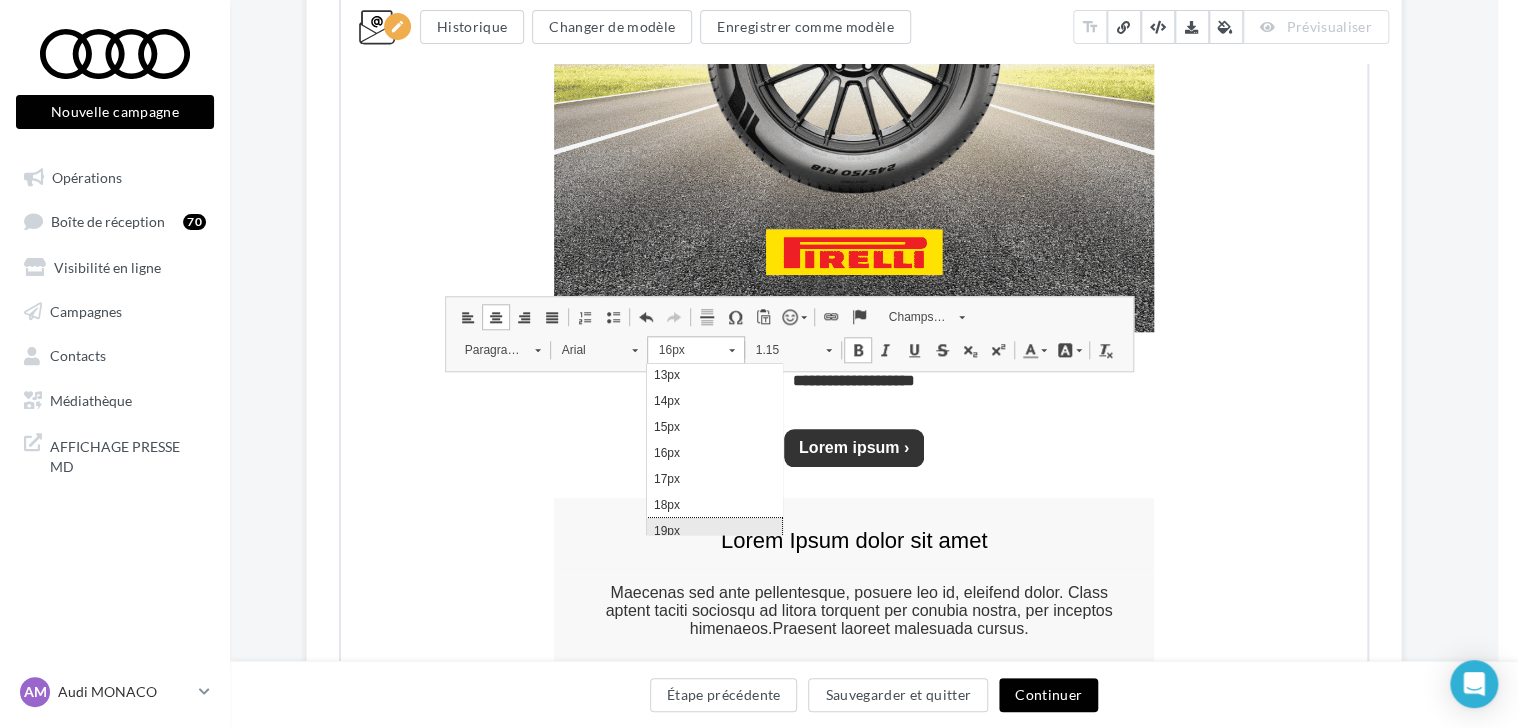 click on "19px" at bounding box center (714, 531) 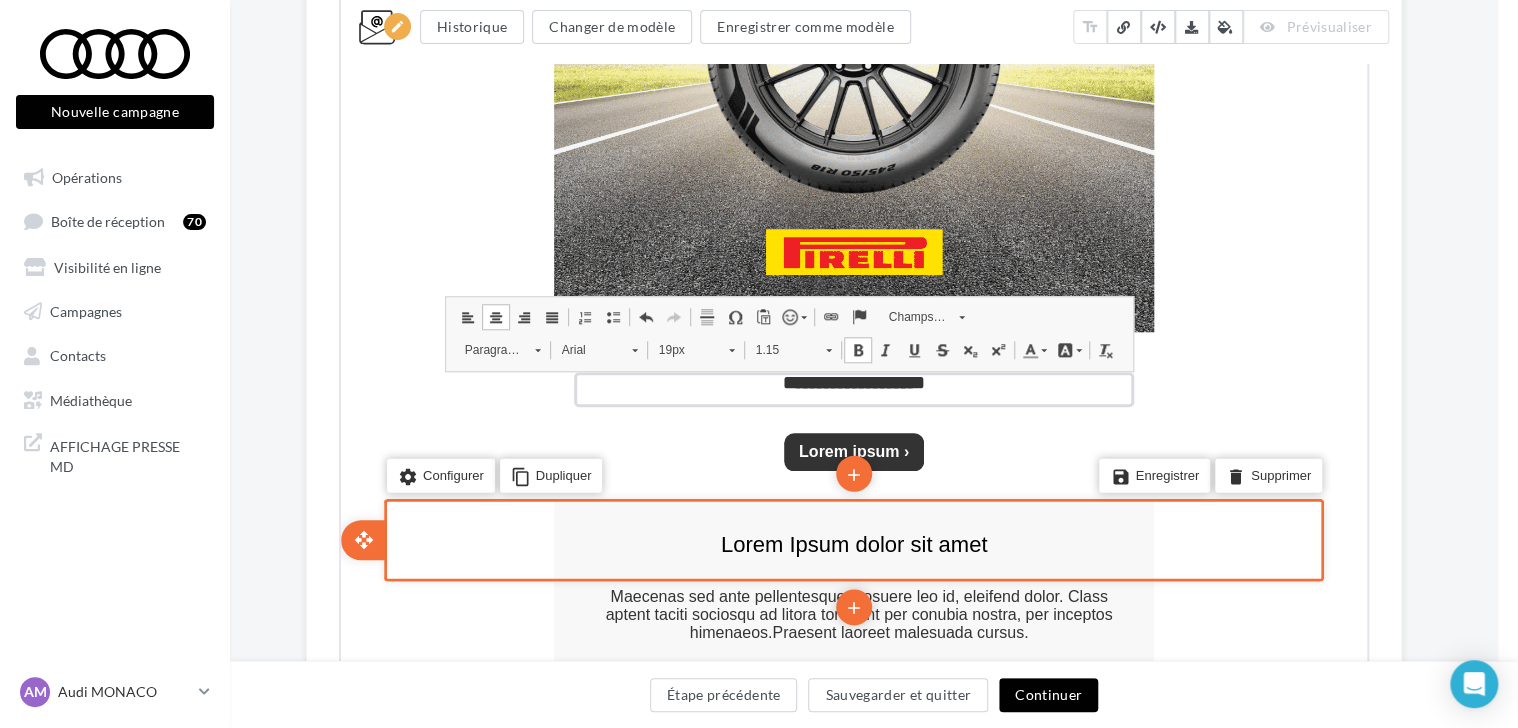 scroll, scrollTop: 0, scrollLeft: 0, axis: both 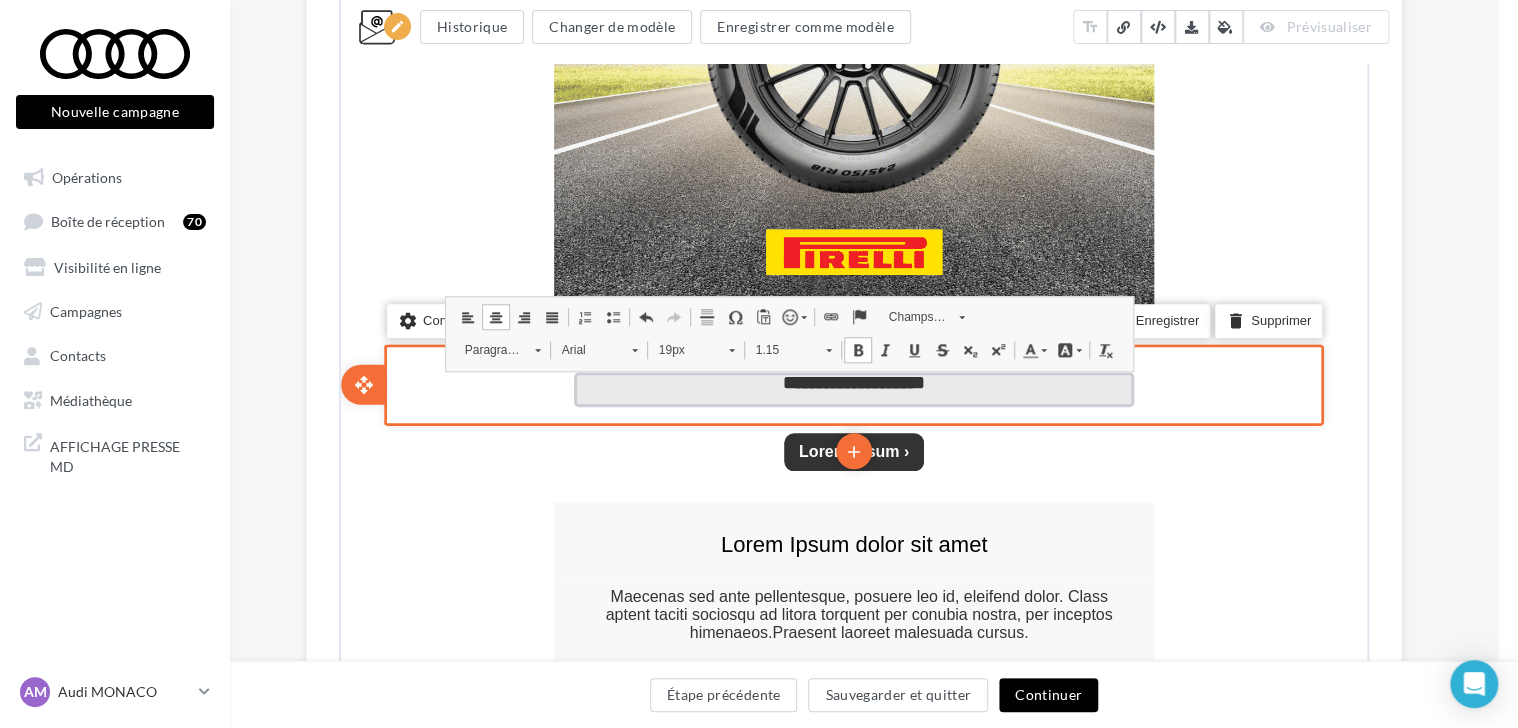 click on "**********" at bounding box center (852, 380) 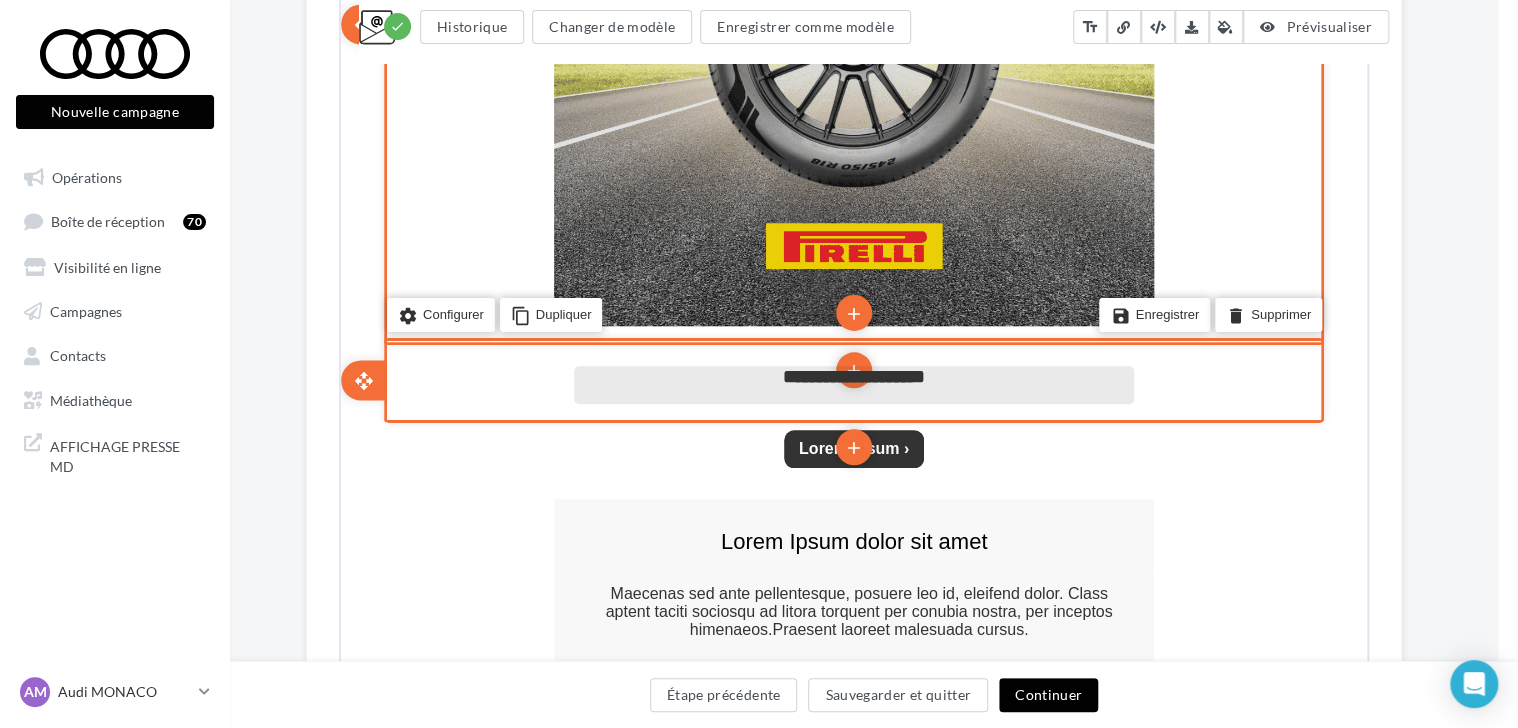 scroll, scrollTop: 841, scrollLeft: 20, axis: both 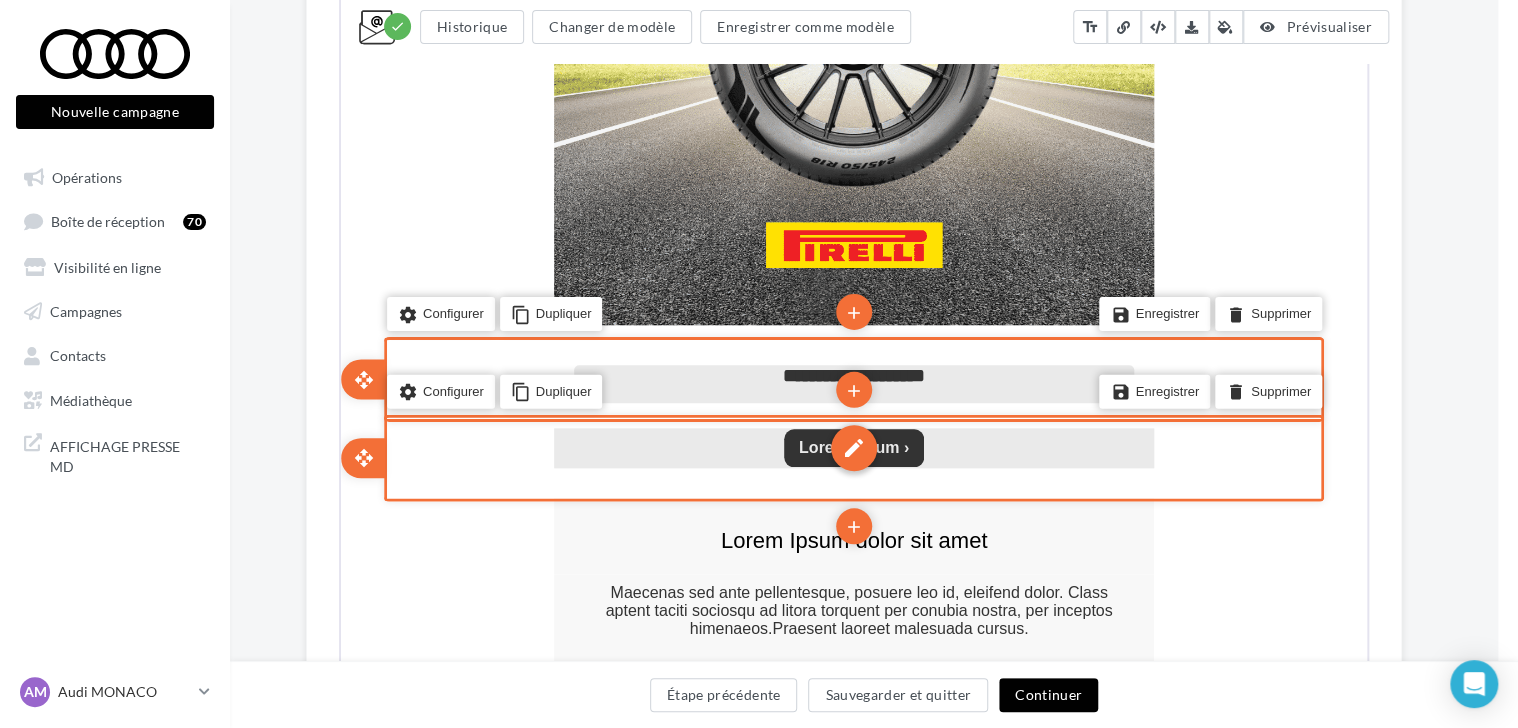 click on "edit" at bounding box center (852, 446) 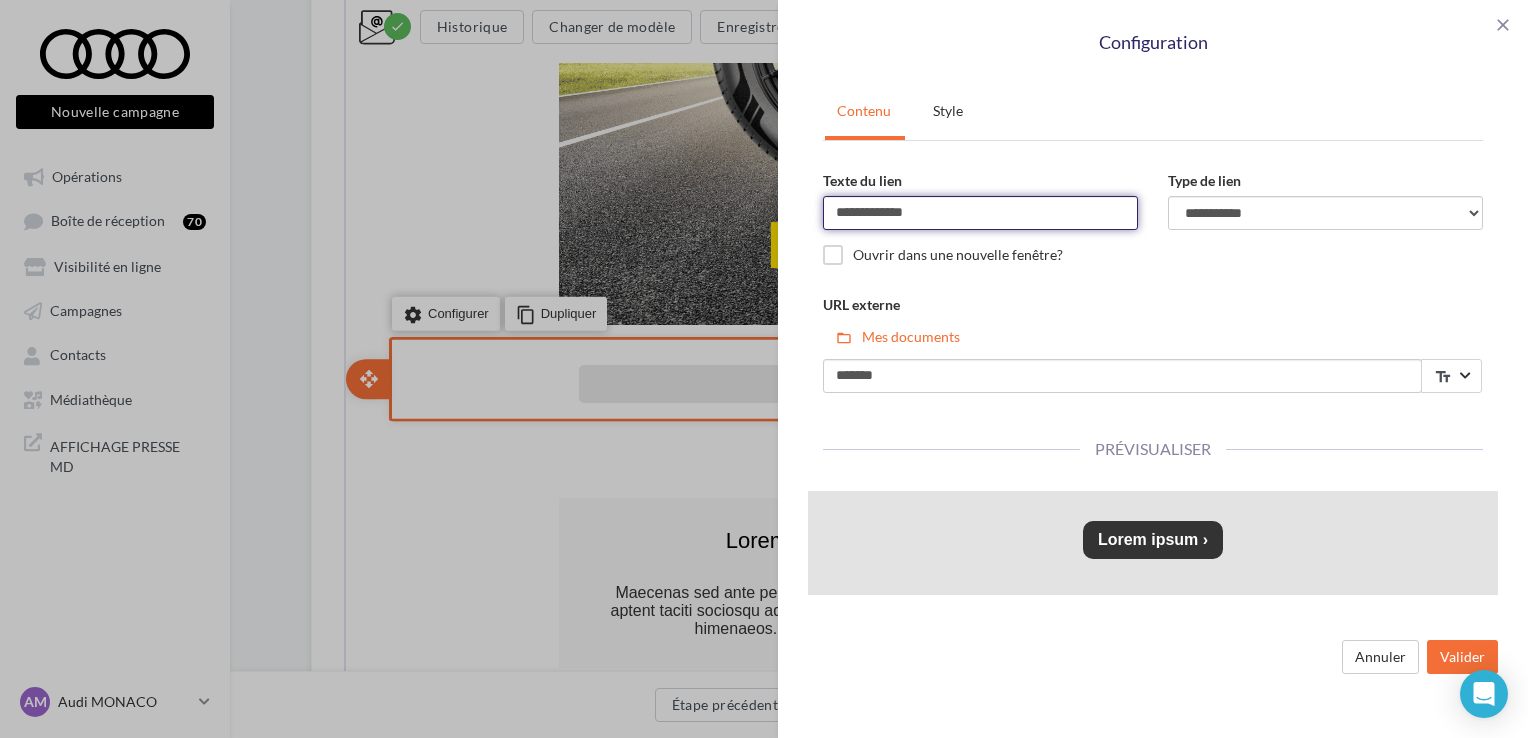 drag, startPoint x: 940, startPoint y: 208, endPoint x: 775, endPoint y: 224, distance: 165.77394 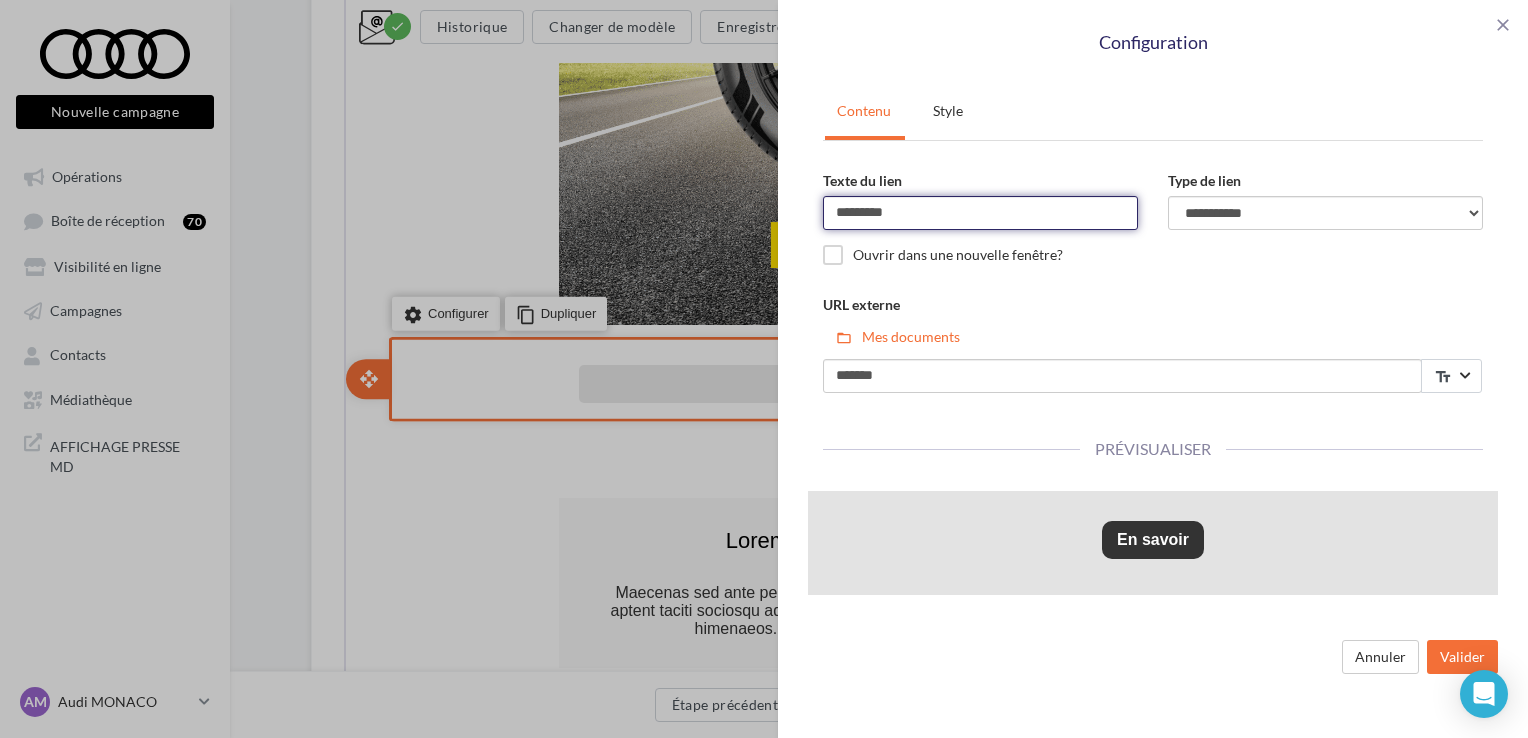 type on "**********" 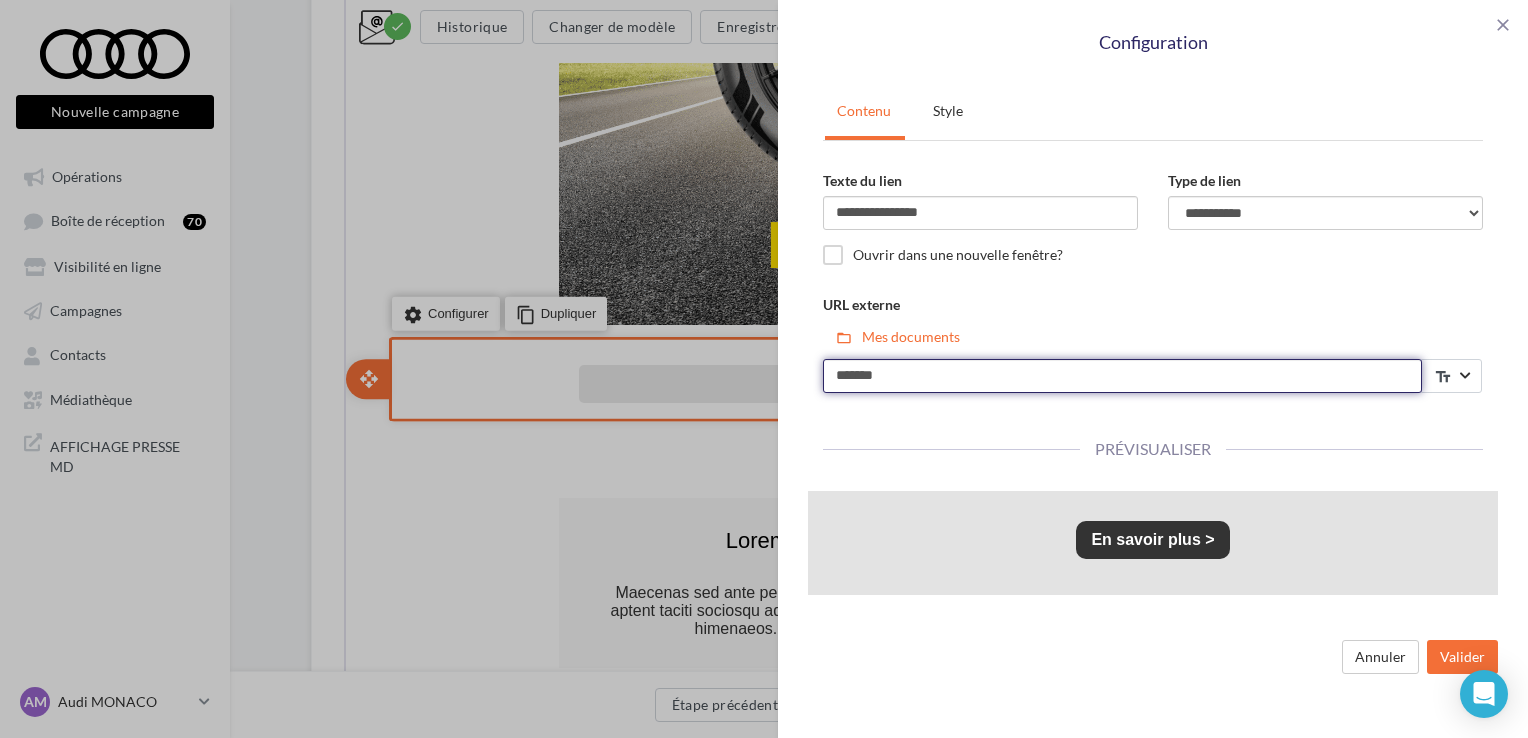 click on "*******" at bounding box center (1122, 376) 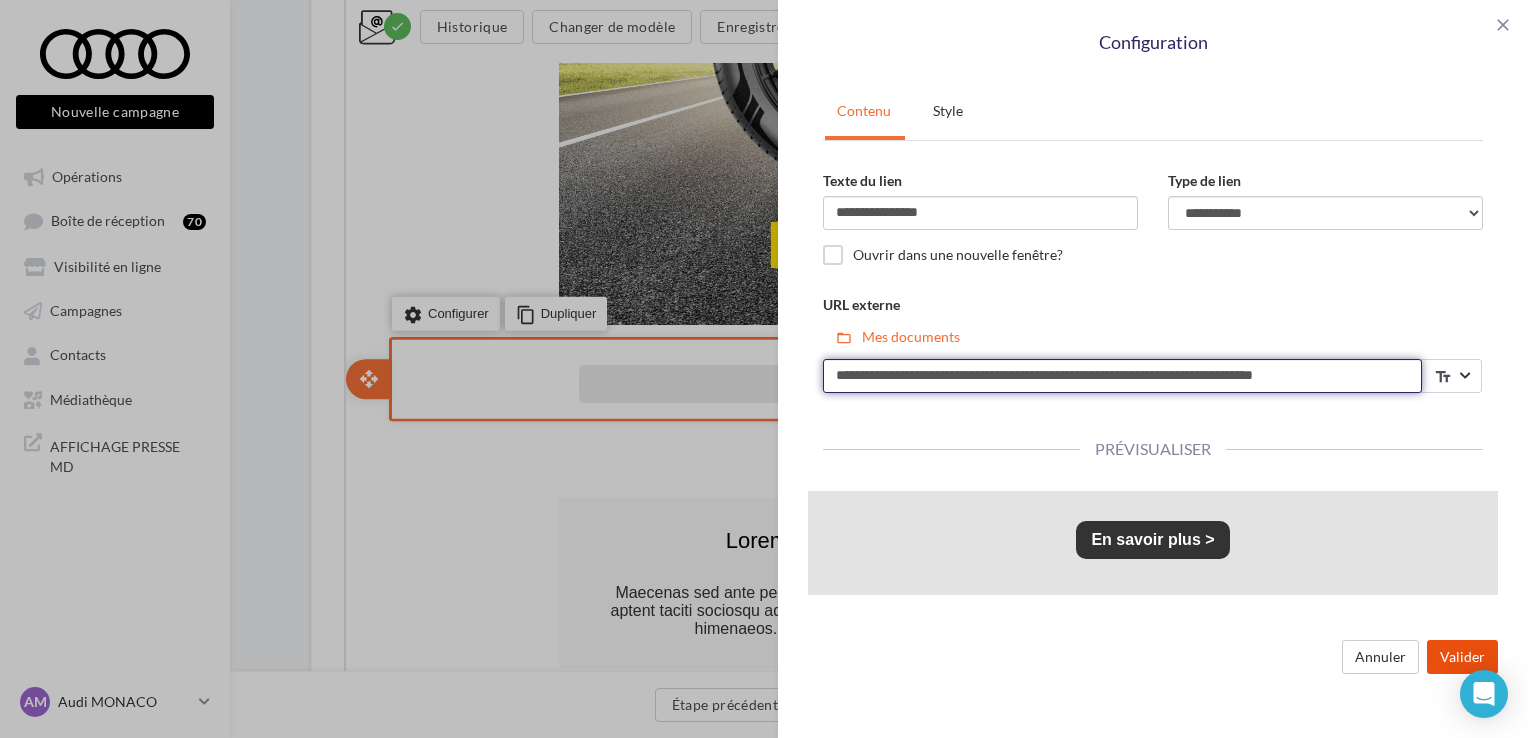 type on "**********" 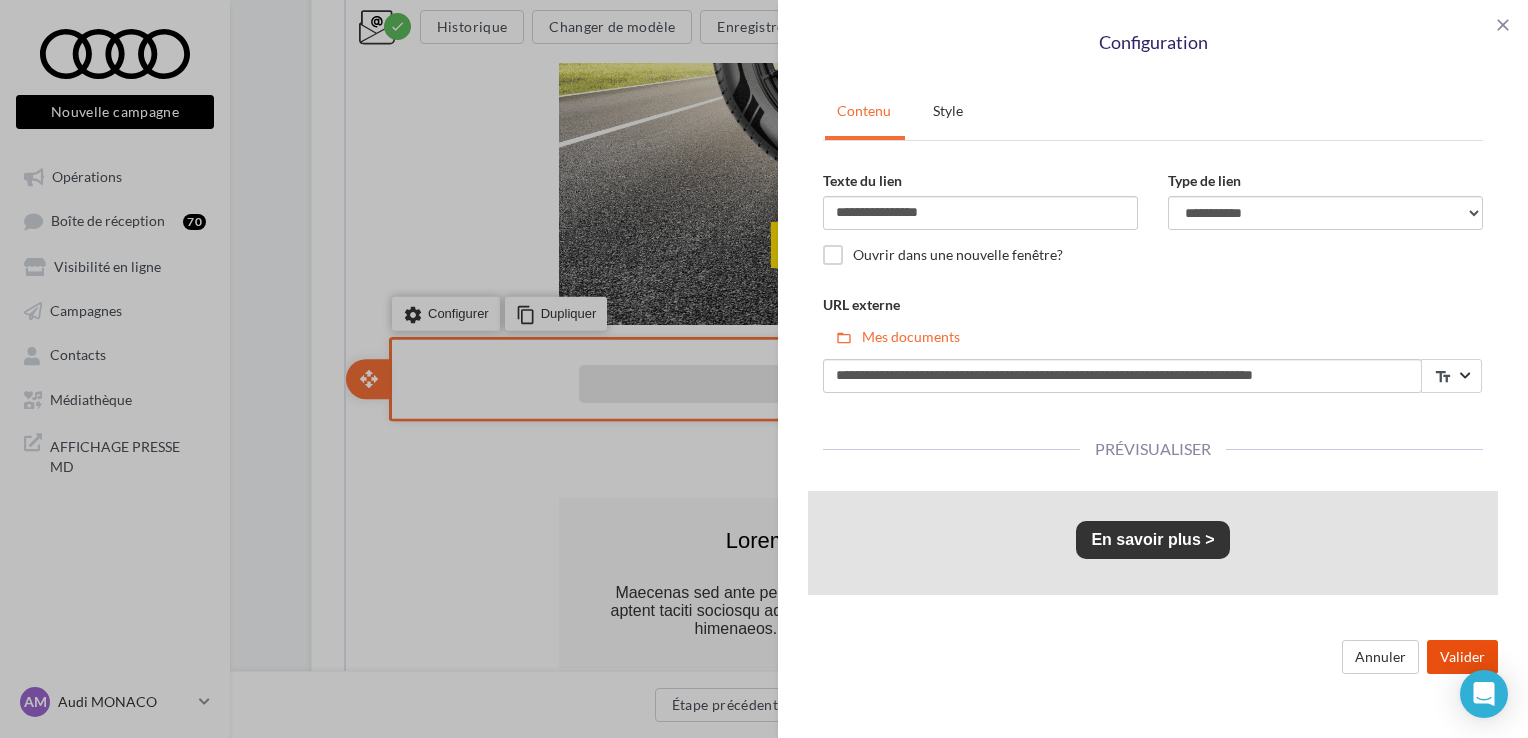 click on "Valider" at bounding box center [1462, 657] 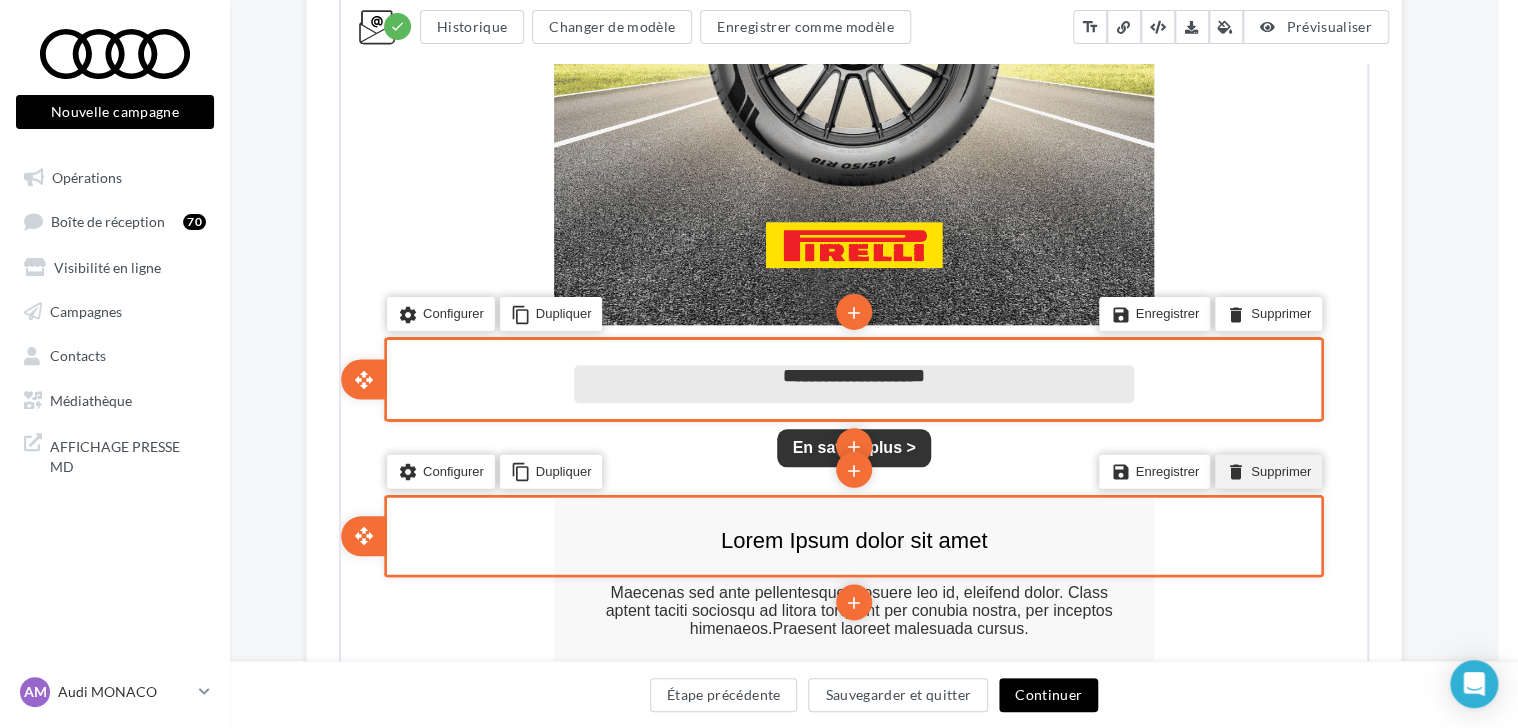click on "delete Supprimer" at bounding box center [1266, 469] 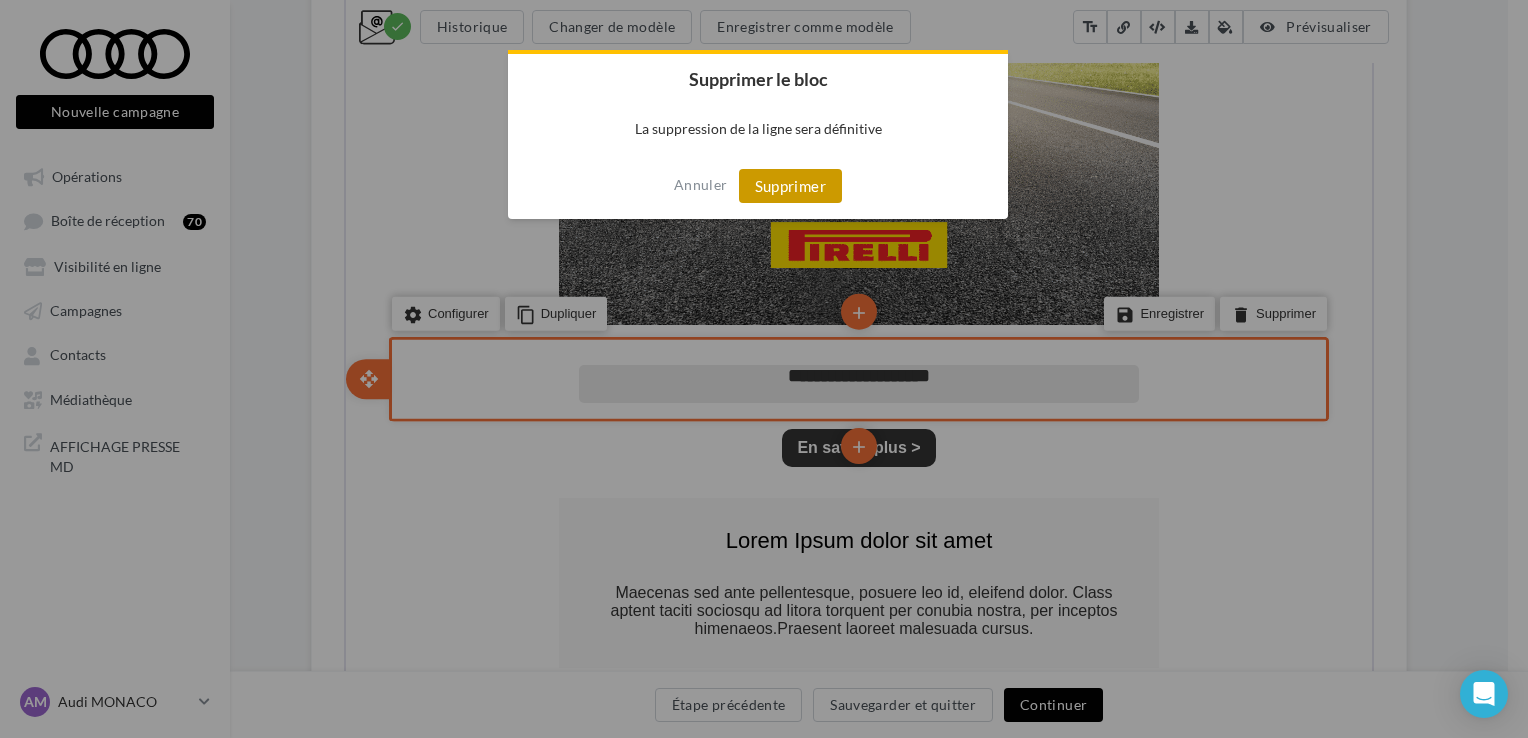 click on "Supprimer" at bounding box center [790, 186] 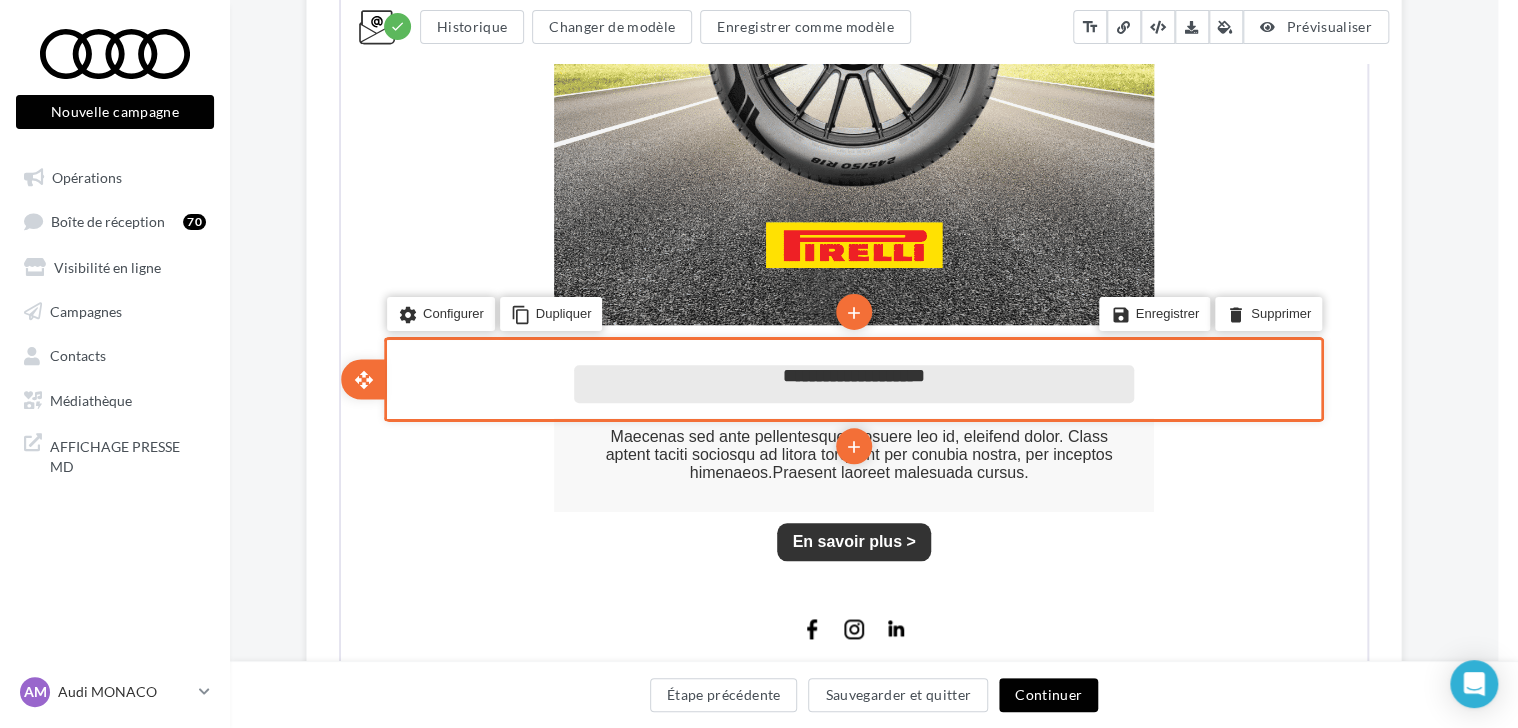 click on "**********" at bounding box center (852, 373) 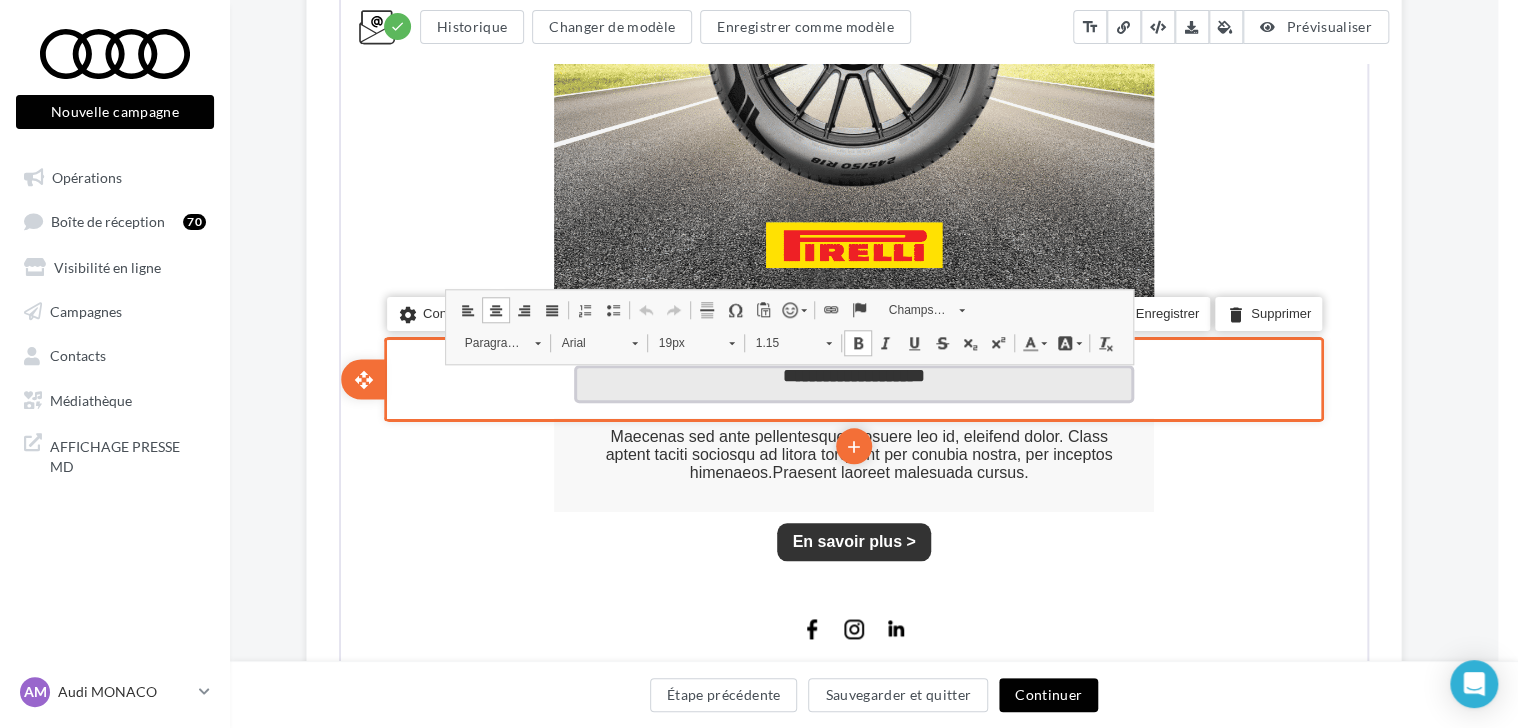 click on "**********" at bounding box center [852, 373] 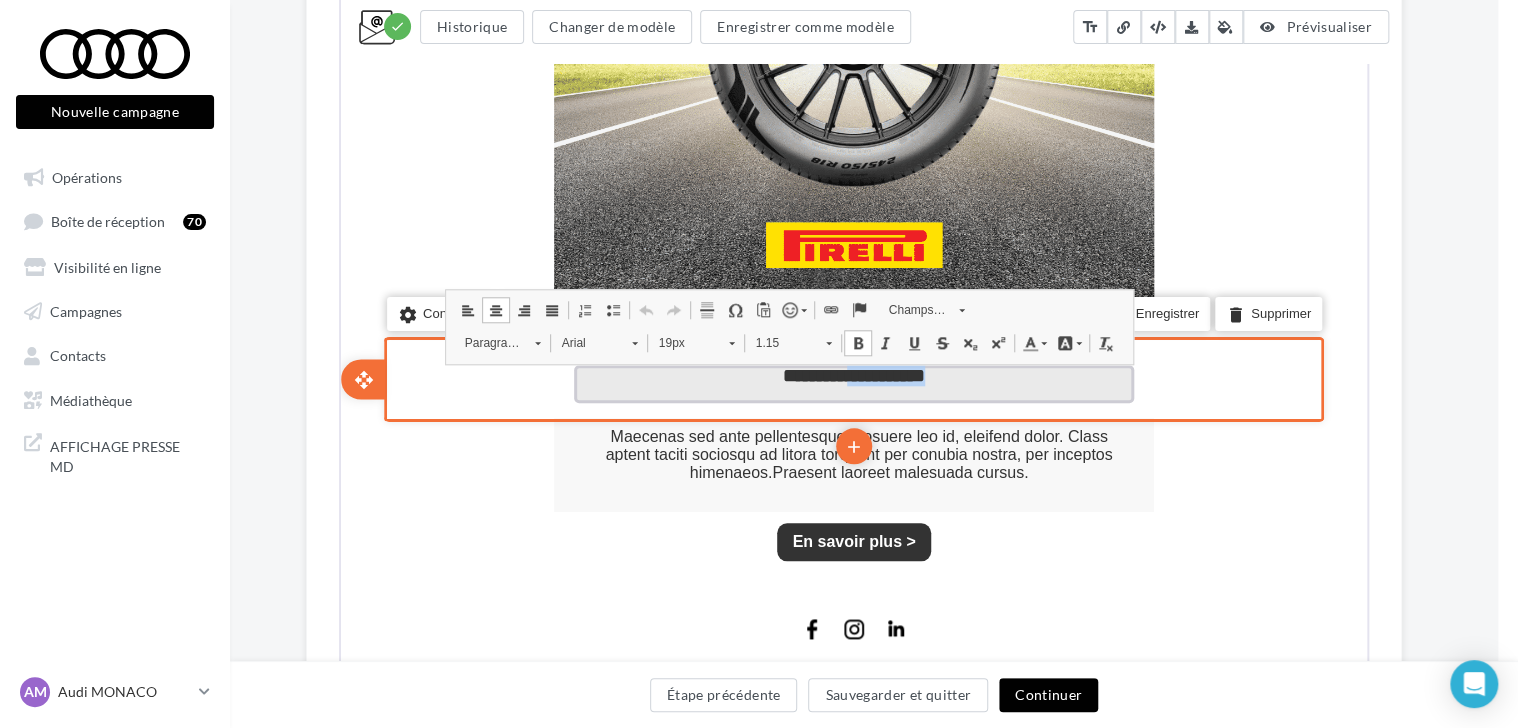 drag, startPoint x: 840, startPoint y: 372, endPoint x: 1017, endPoint y: 370, distance: 177.01129 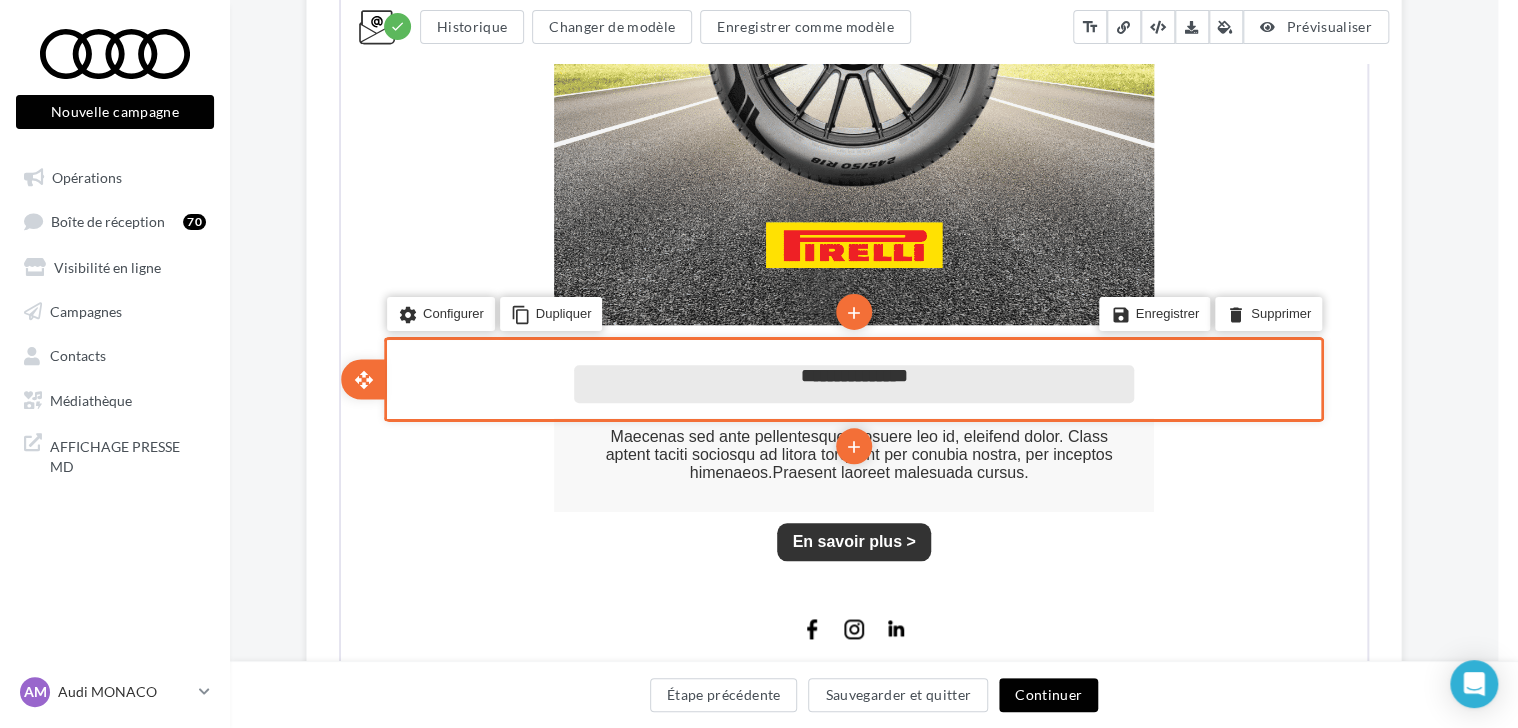 click on "**********" at bounding box center (852, 373) 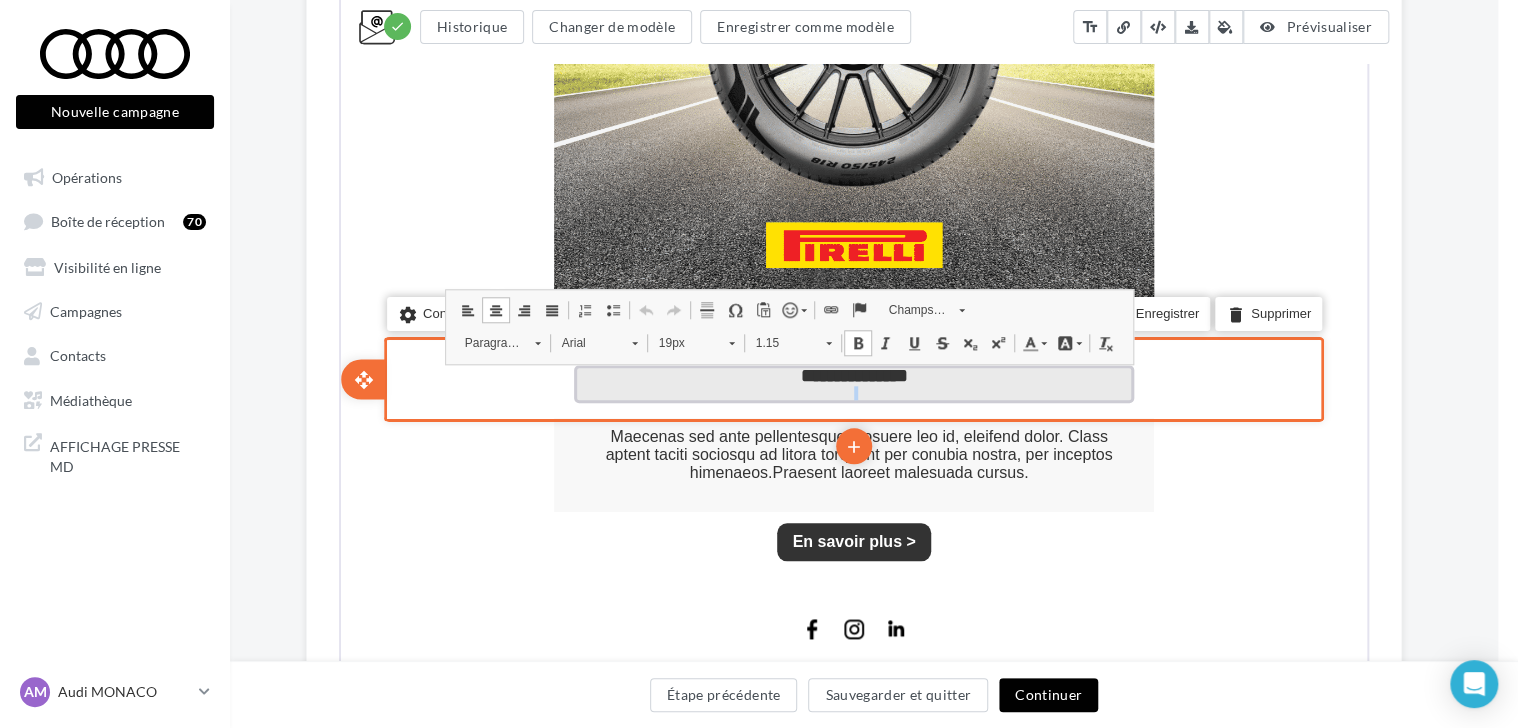 click on "**********" at bounding box center (852, 373) 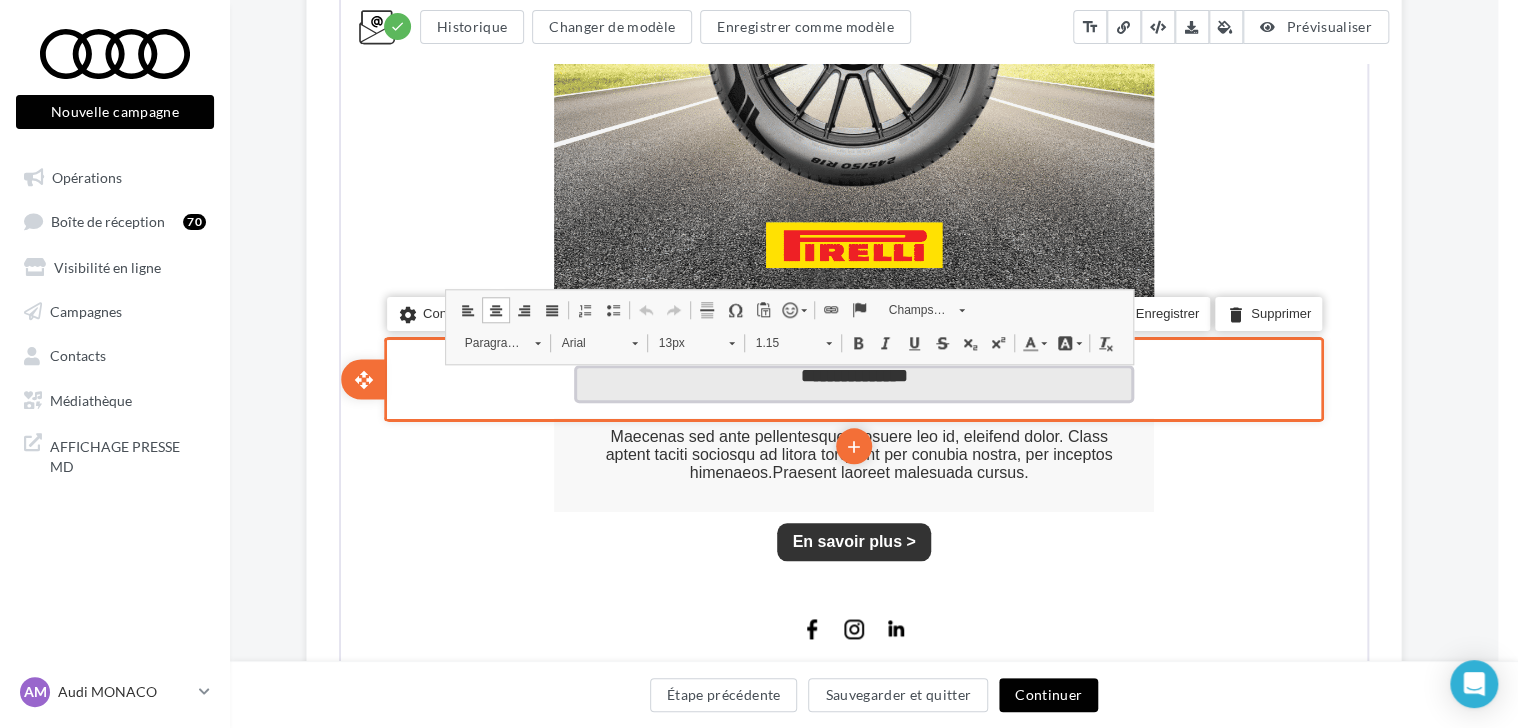 click on "**********" at bounding box center (852, 373) 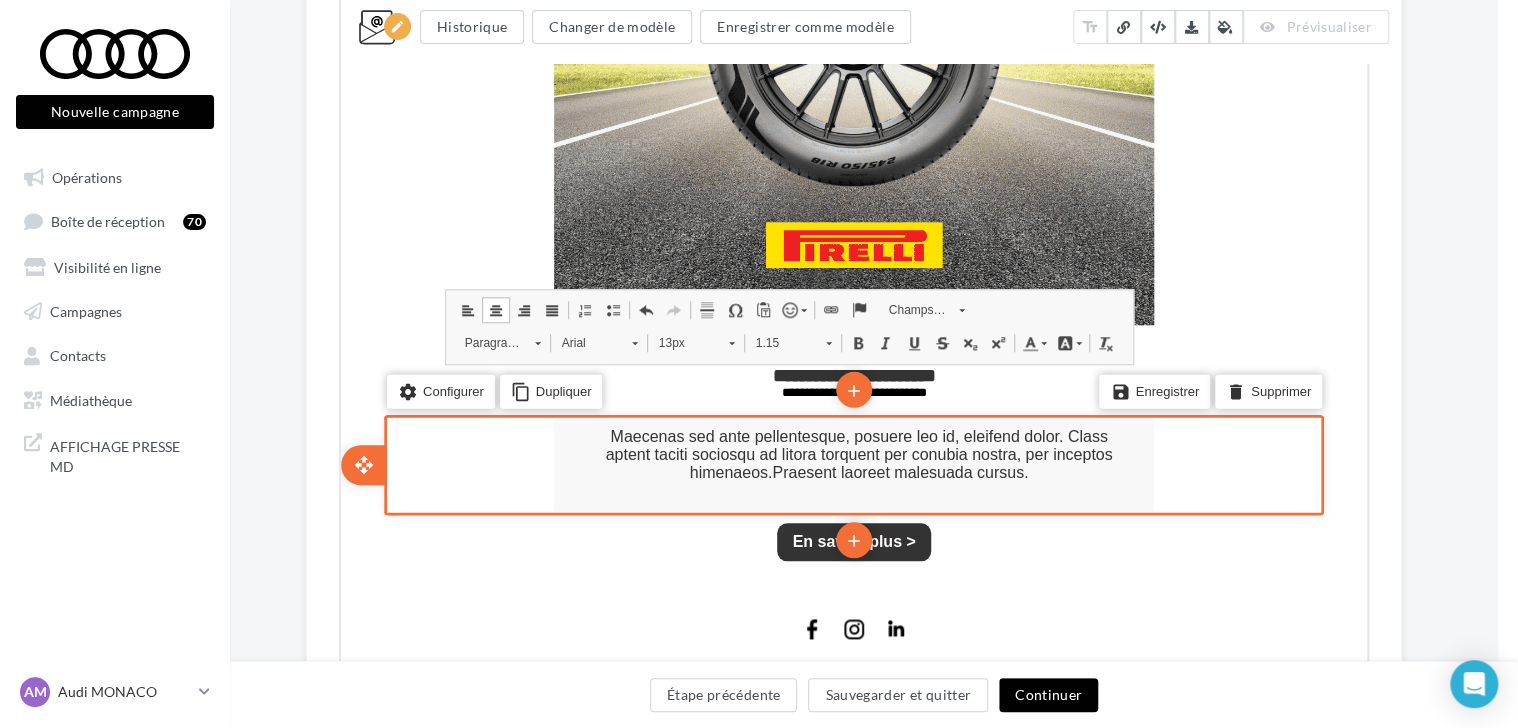 click on "settings Configurer content_copy Dupliquer add add save Enregistrer delete Supprimer" at bounding box center (852, 462) 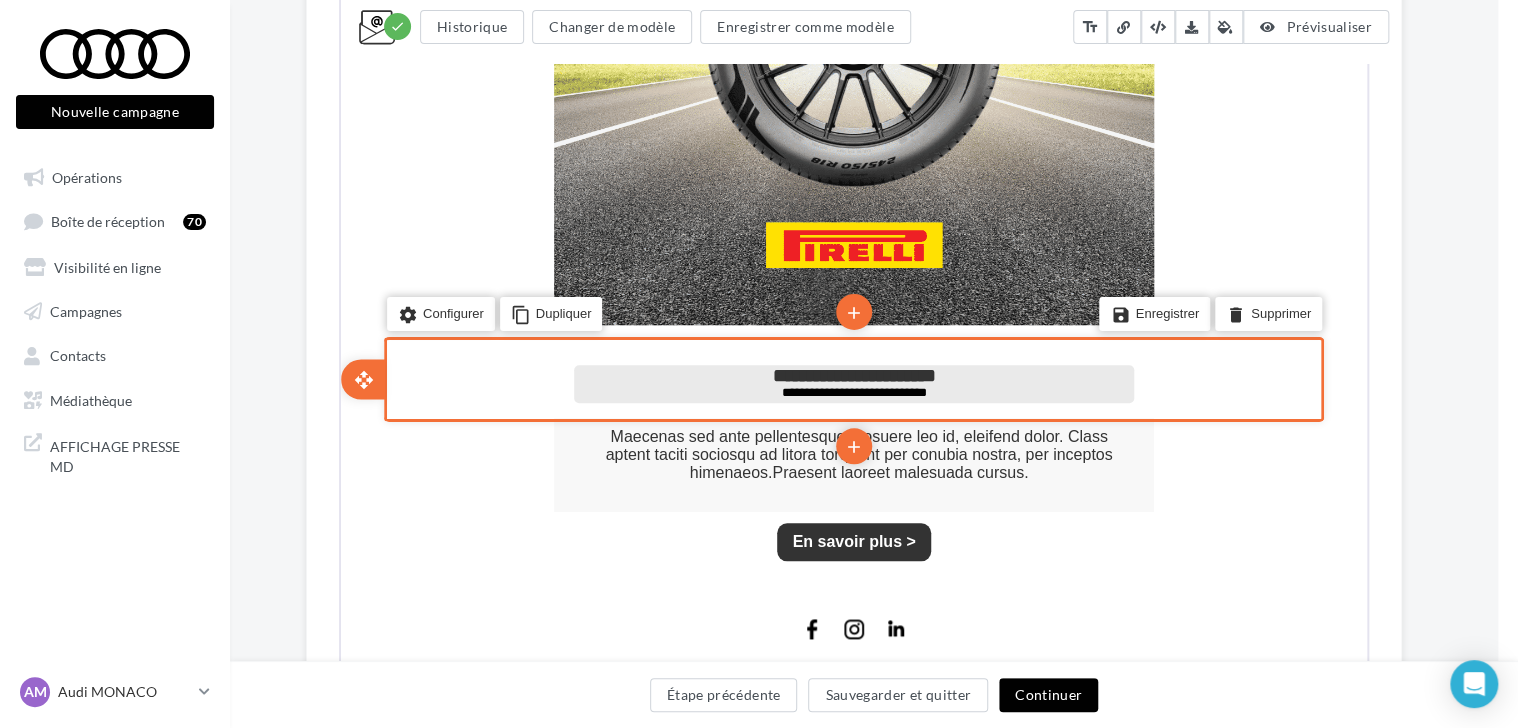 click on "**********" at bounding box center (852, 391) 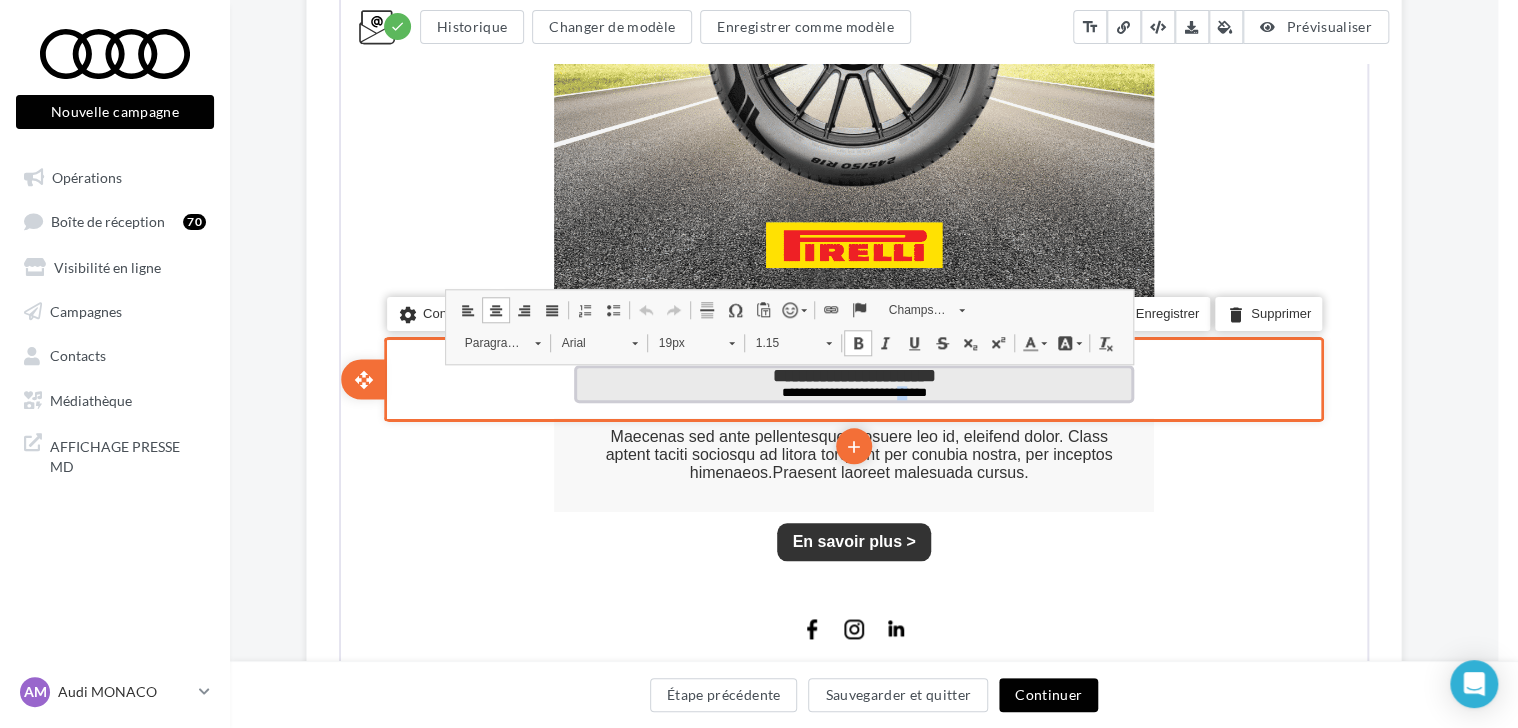 click on "**********" at bounding box center [852, 391] 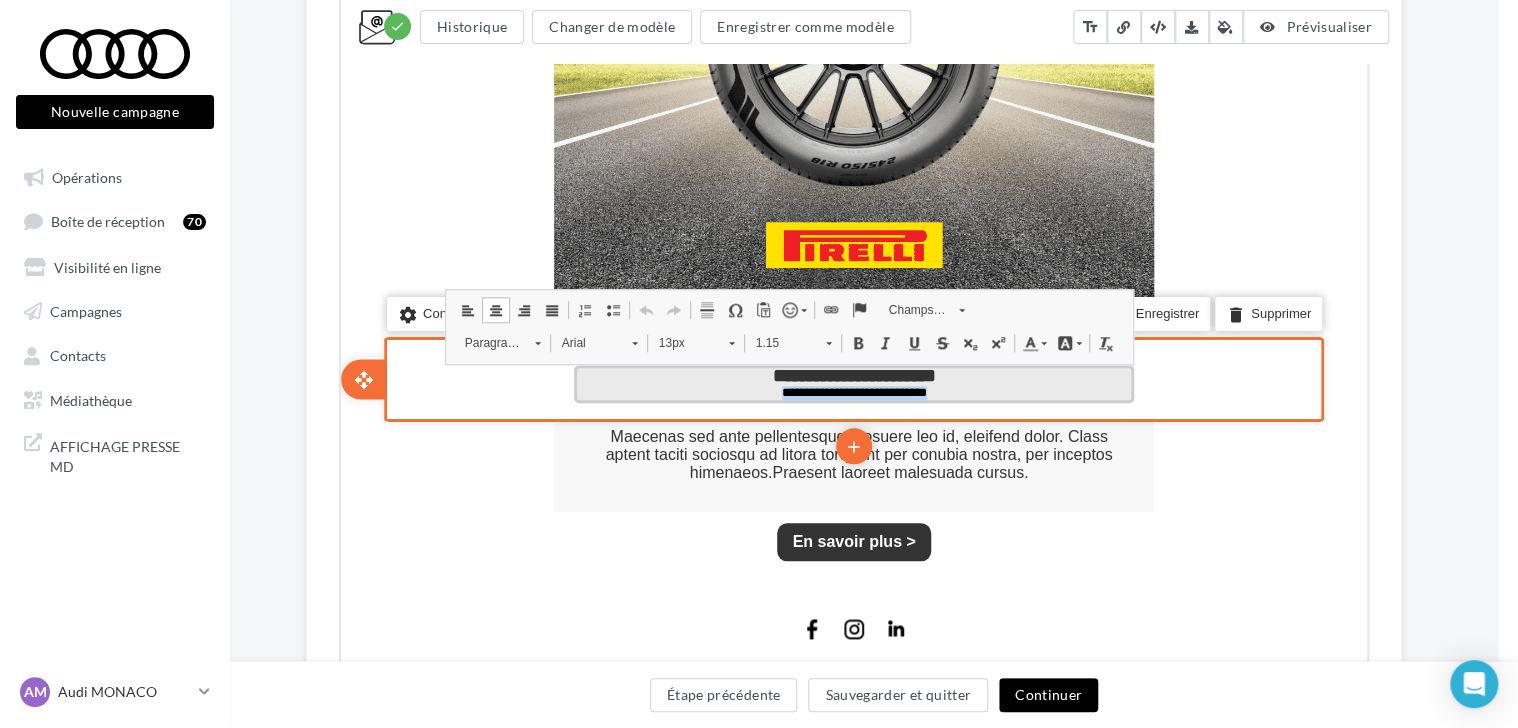 click on "**********" at bounding box center (852, 391) 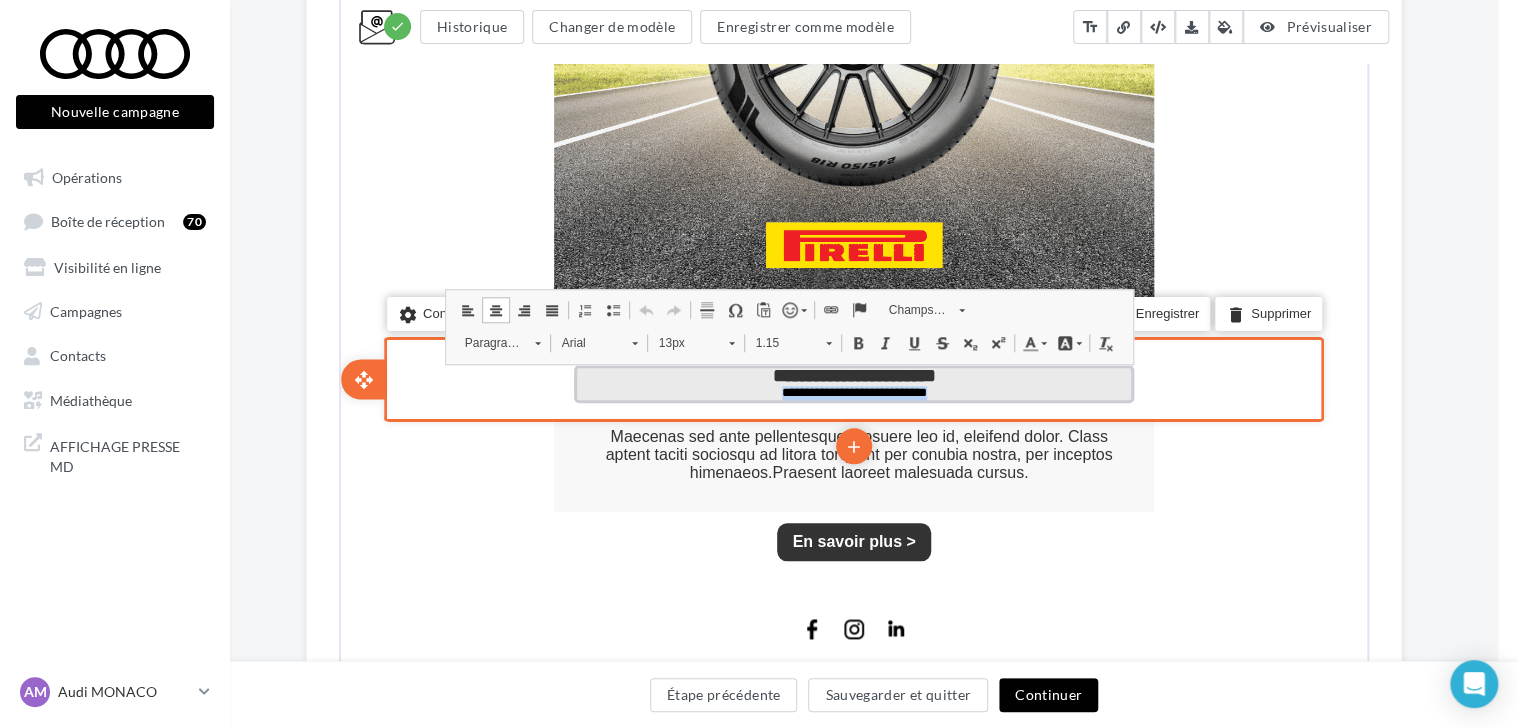 click at bounding box center [856, 341] 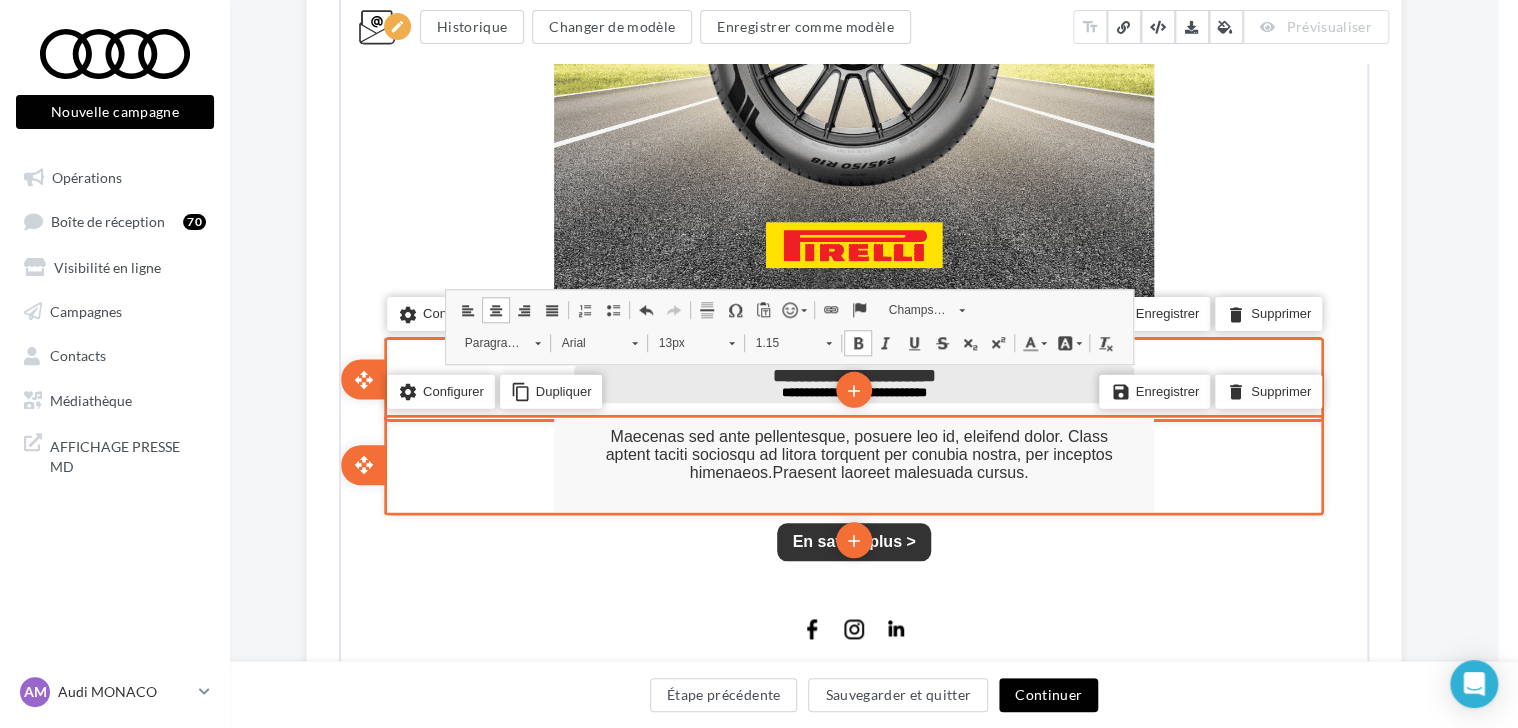 click on "Maecenas sed ante pellentesque, posuere leo id, eleifend dolor. Class aptent taciti sociosqu ad litora torquent per conubia nostra, per inceptos himenaeos.Praesent laoreet malesuada cursus." at bounding box center (857, 453) 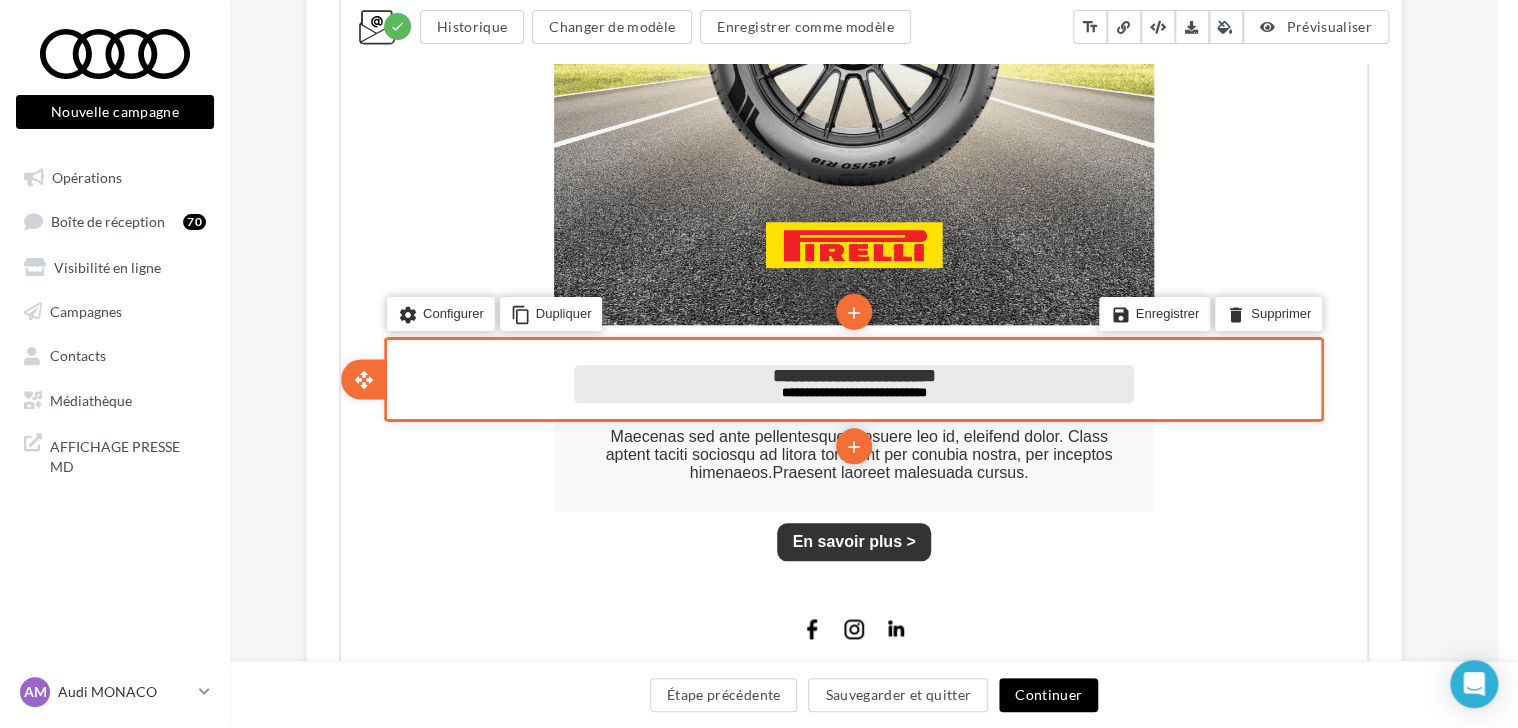 click on "**********" at bounding box center [852, 373] 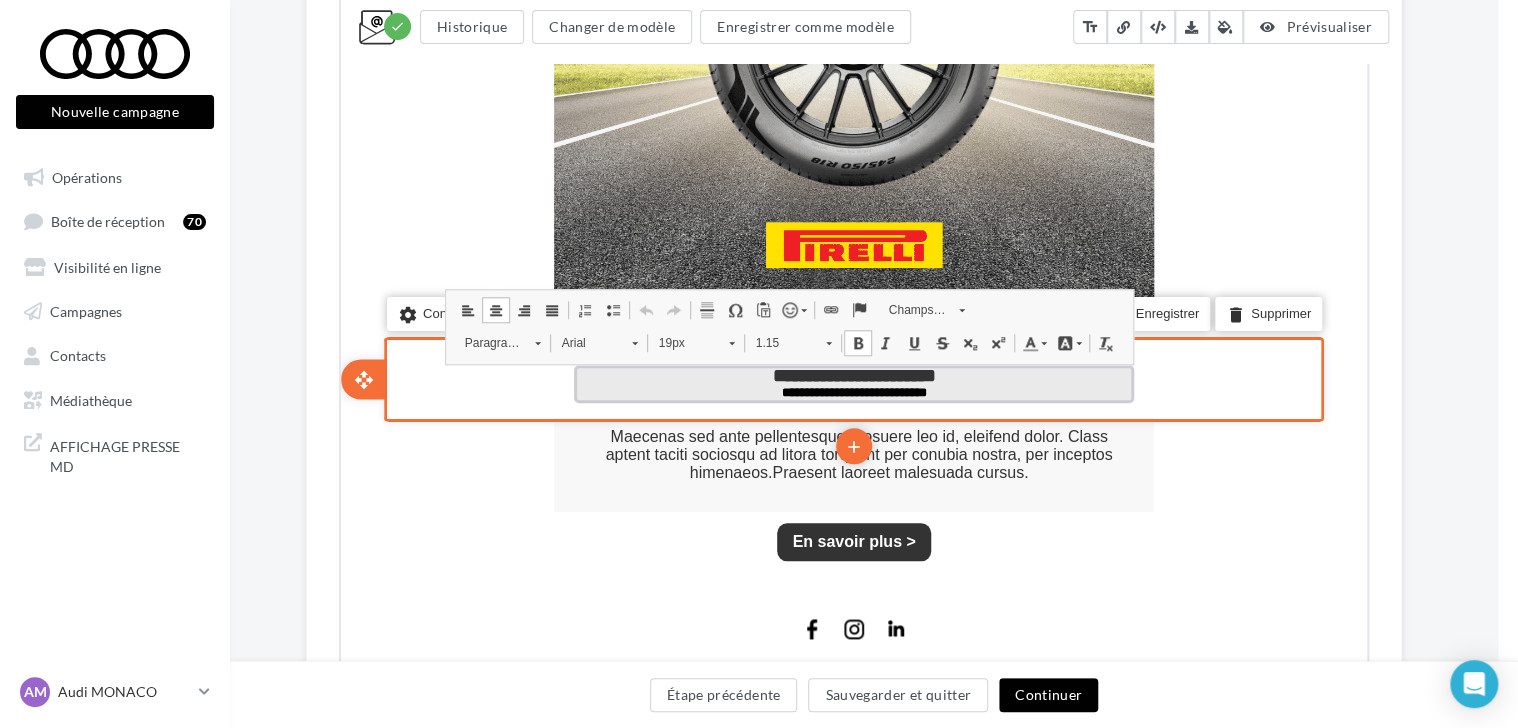 click on "**********" at bounding box center (852, 390) 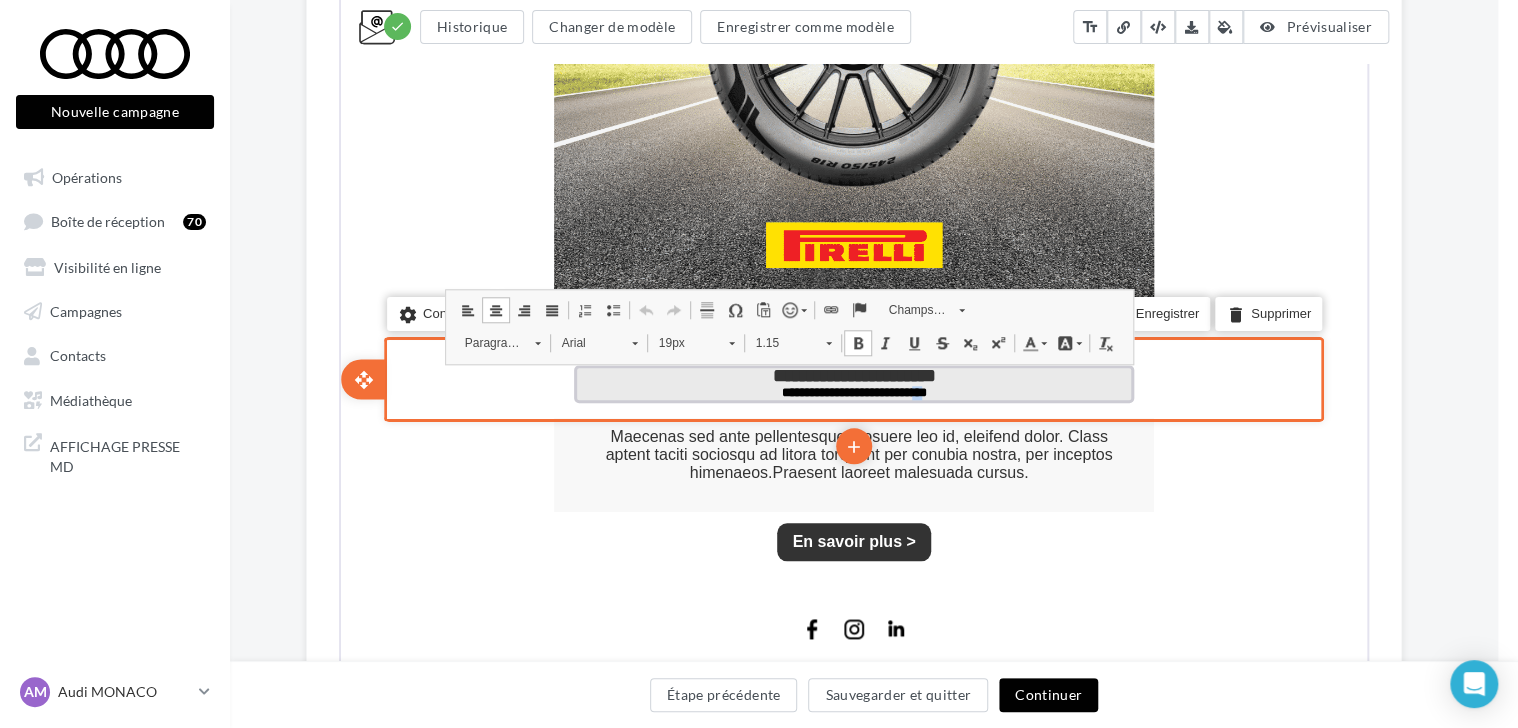 click on "**********" at bounding box center [852, 390] 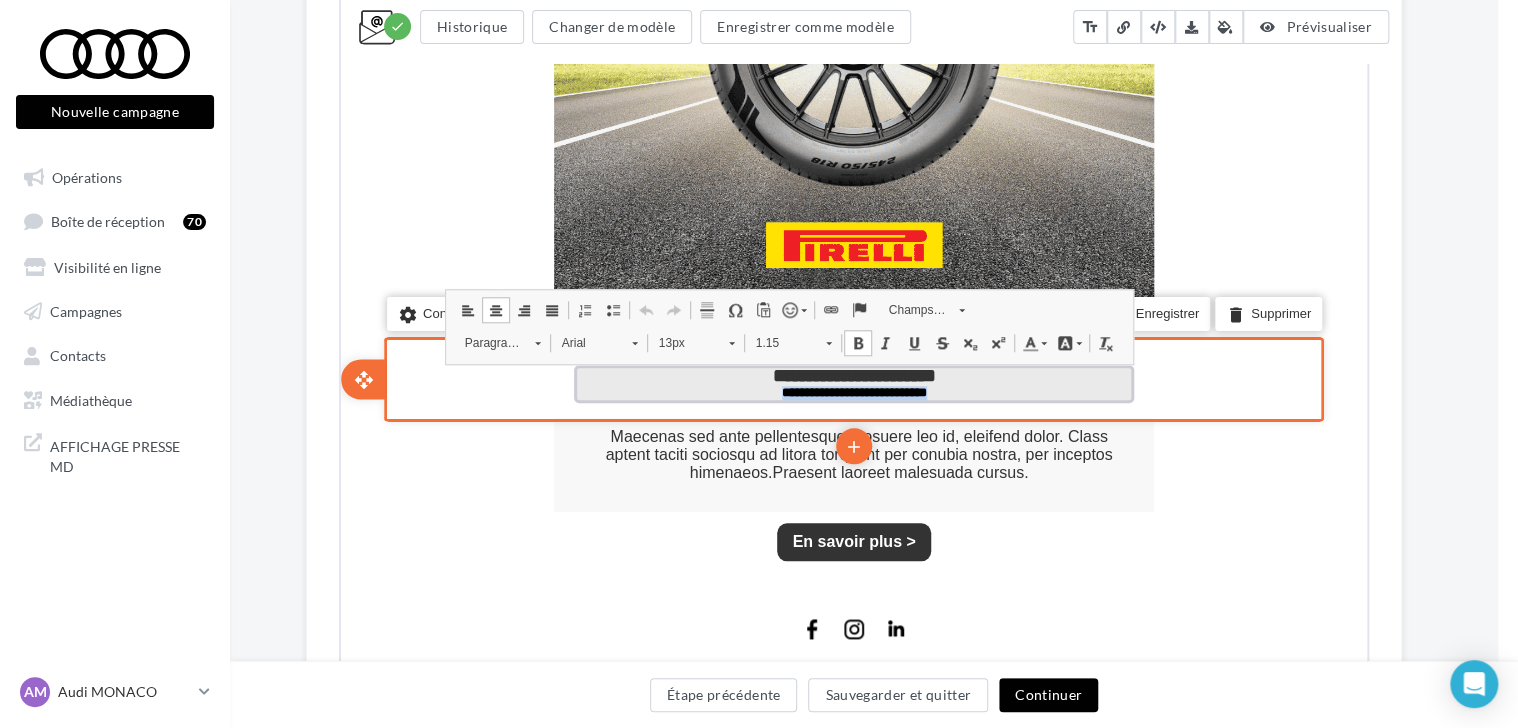 click on "**********" at bounding box center (852, 390) 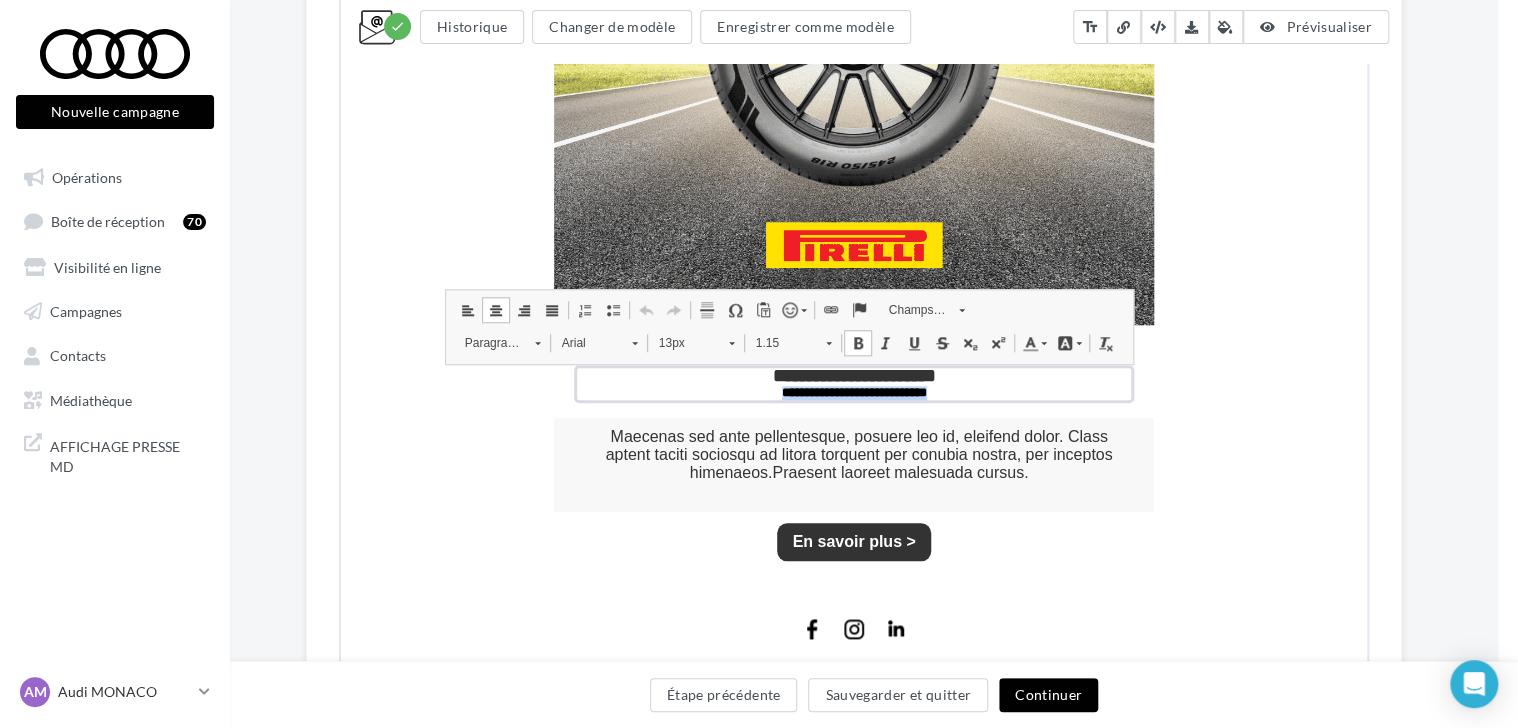 click on "13px" at bounding box center (682, 341) 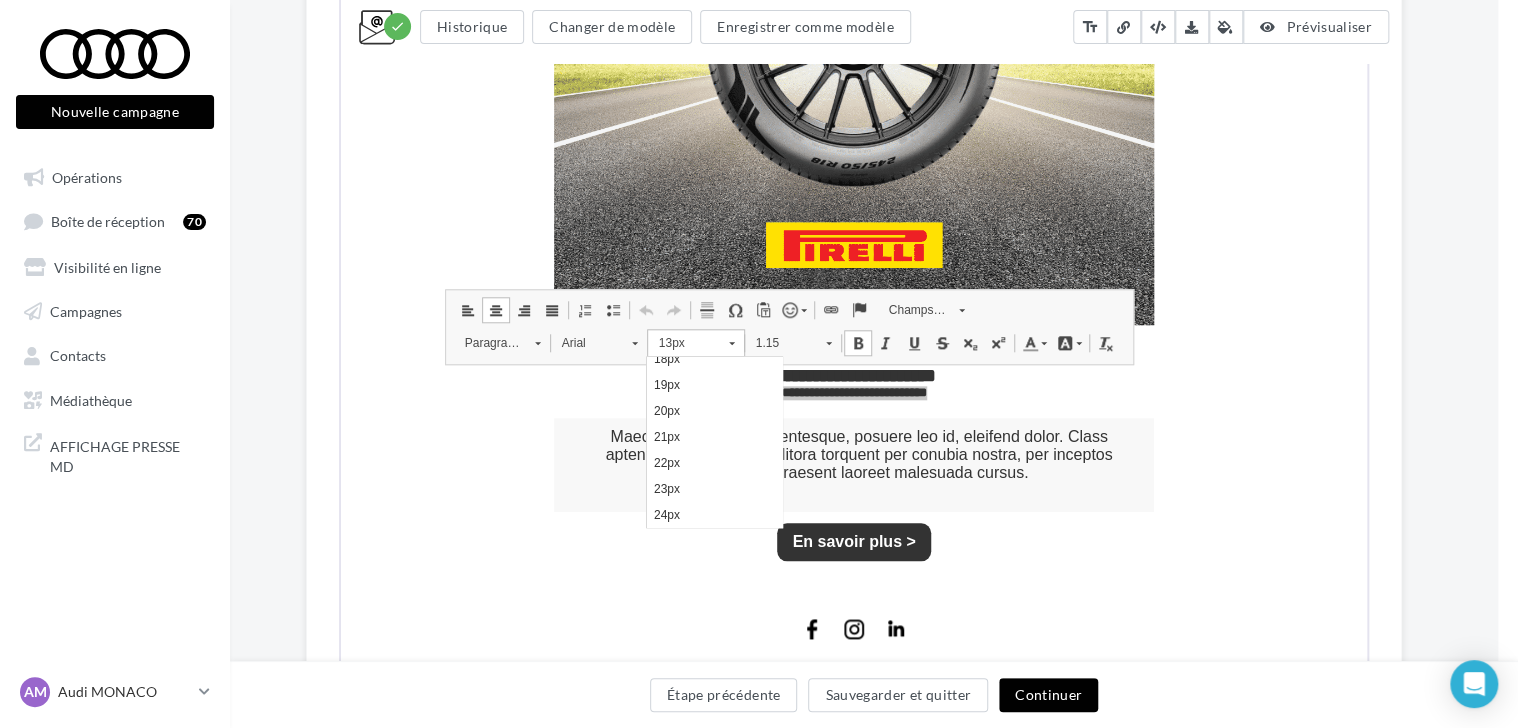 scroll, scrollTop: 280, scrollLeft: 0, axis: vertical 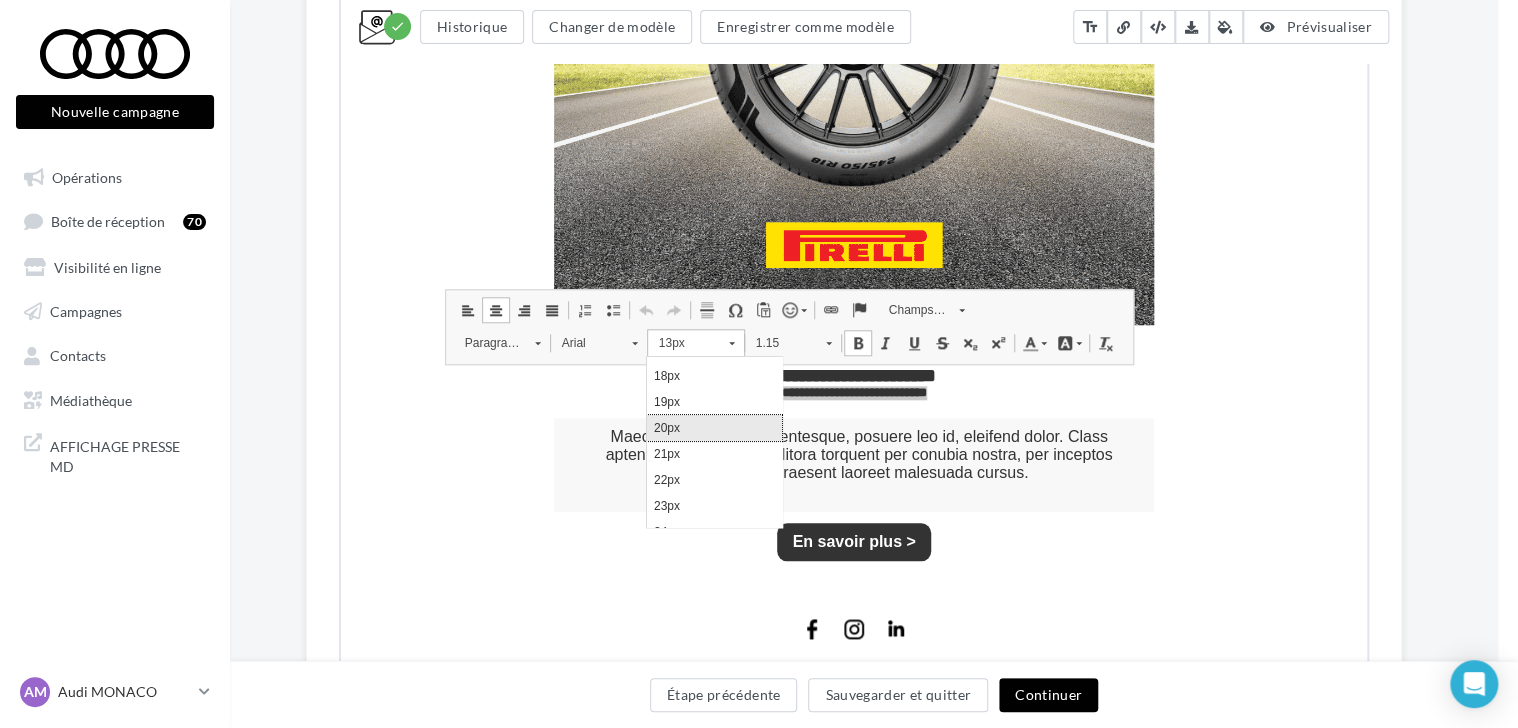 click on "20px" at bounding box center [714, 428] 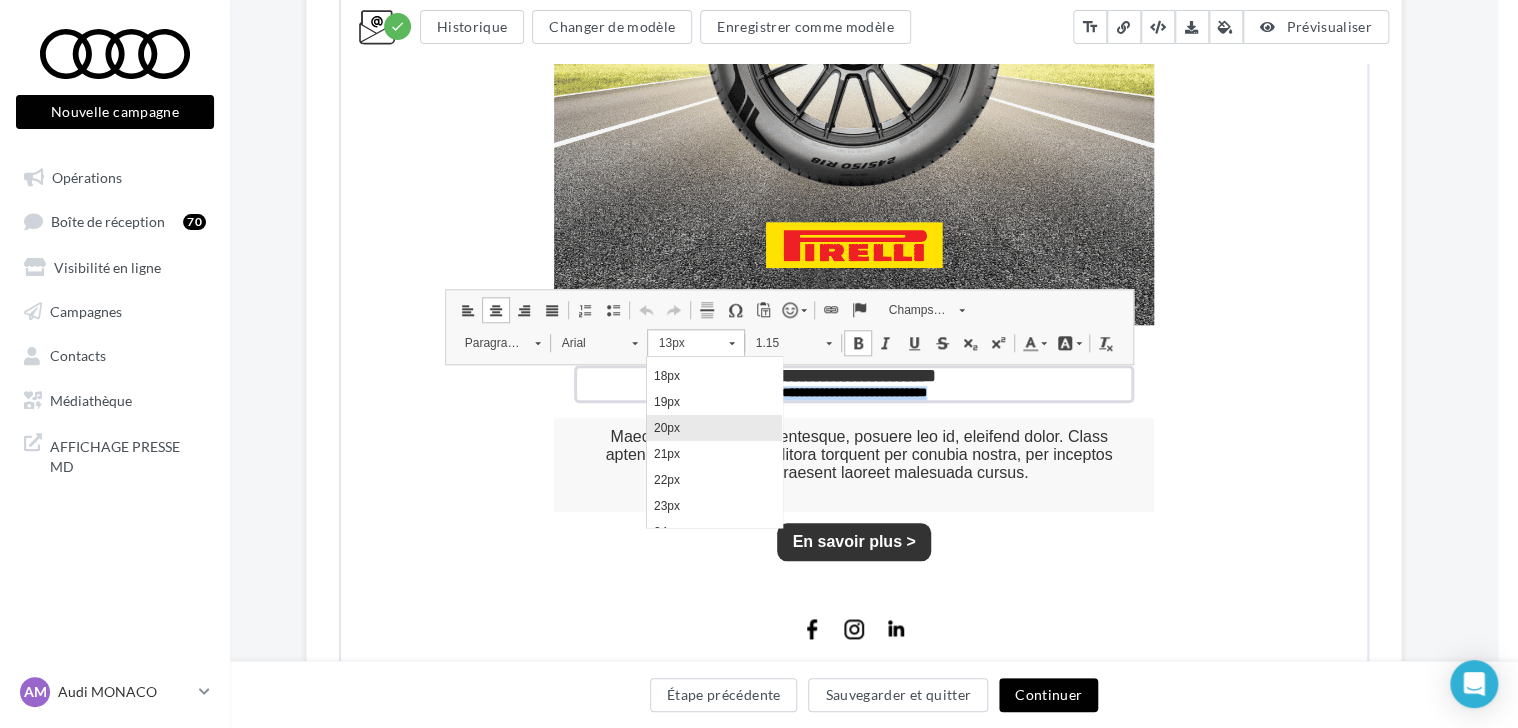 scroll, scrollTop: 0, scrollLeft: 0, axis: both 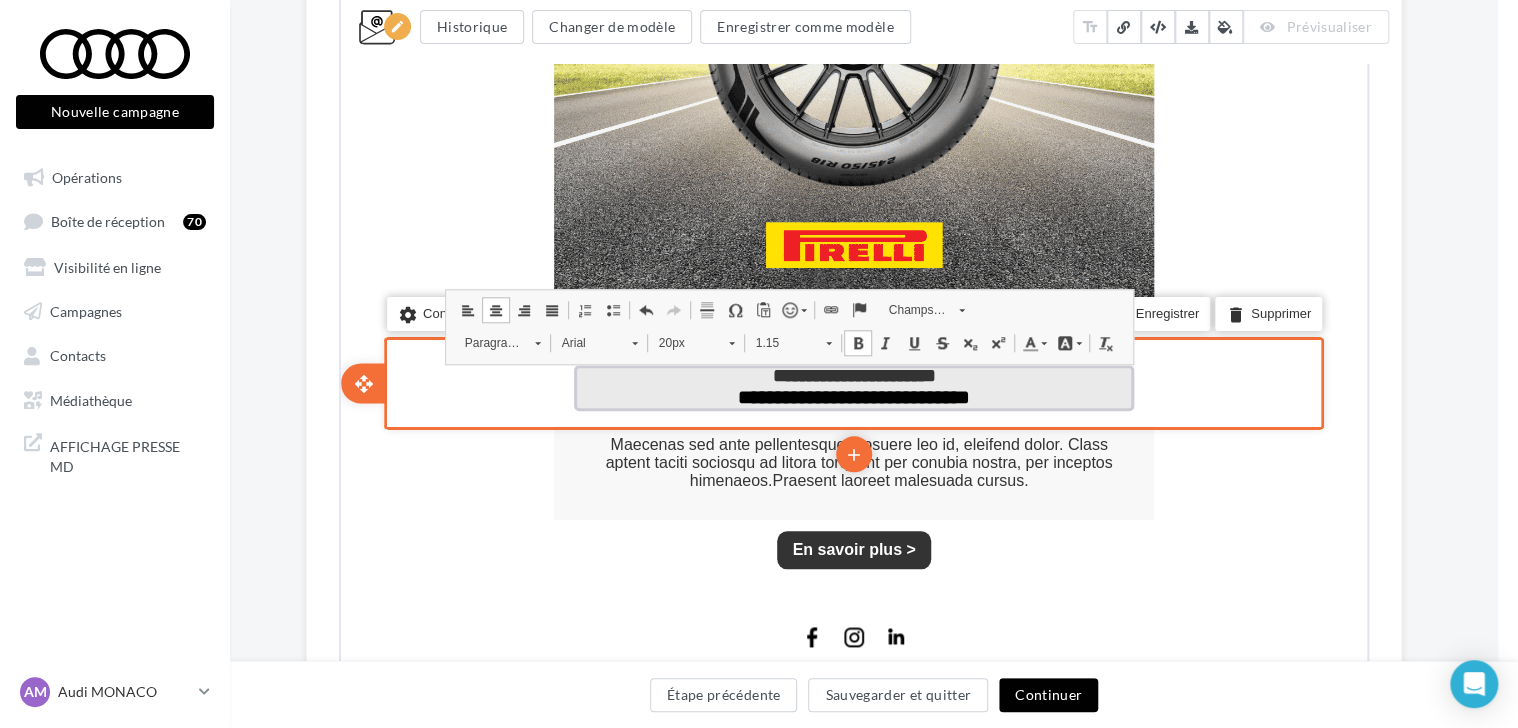 click on "**********" at bounding box center (852, 373) 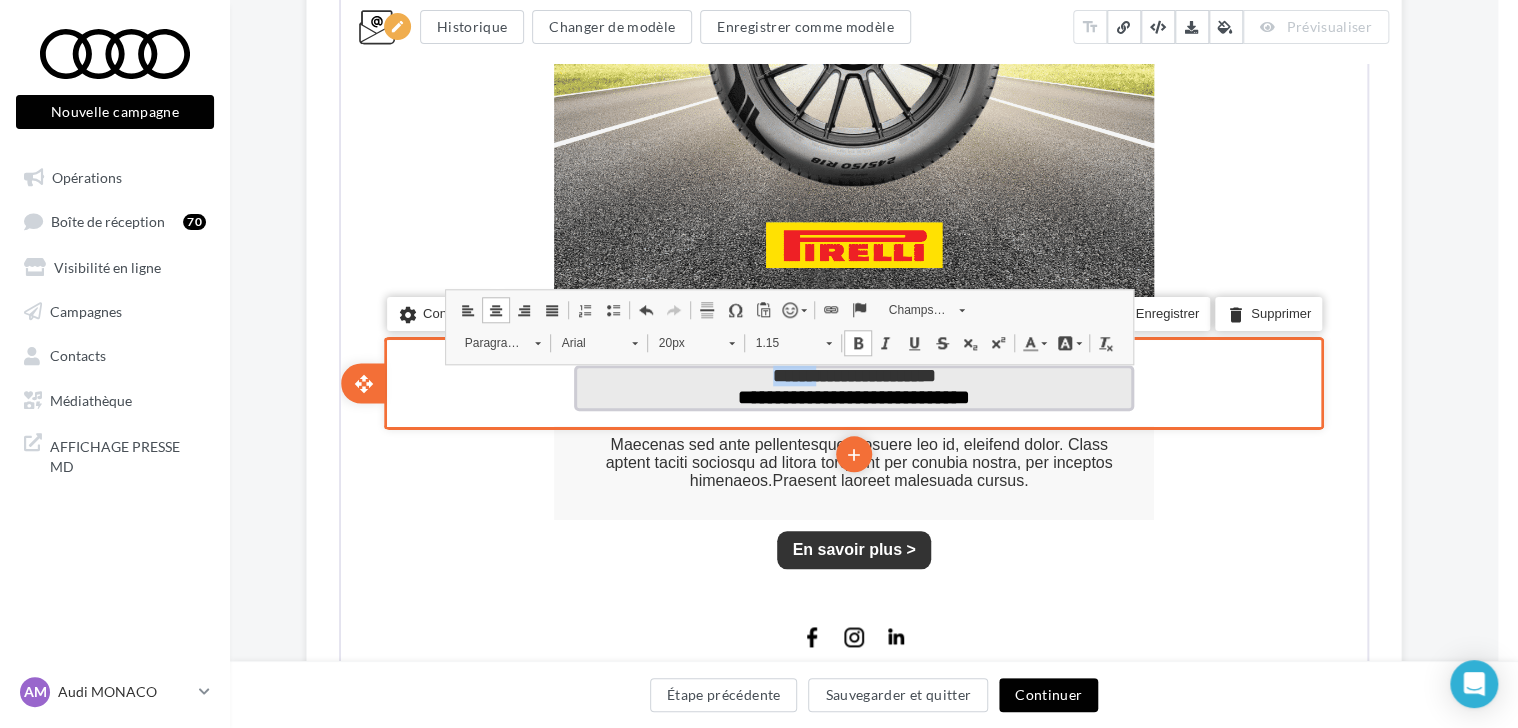 click on "**********" at bounding box center (852, 373) 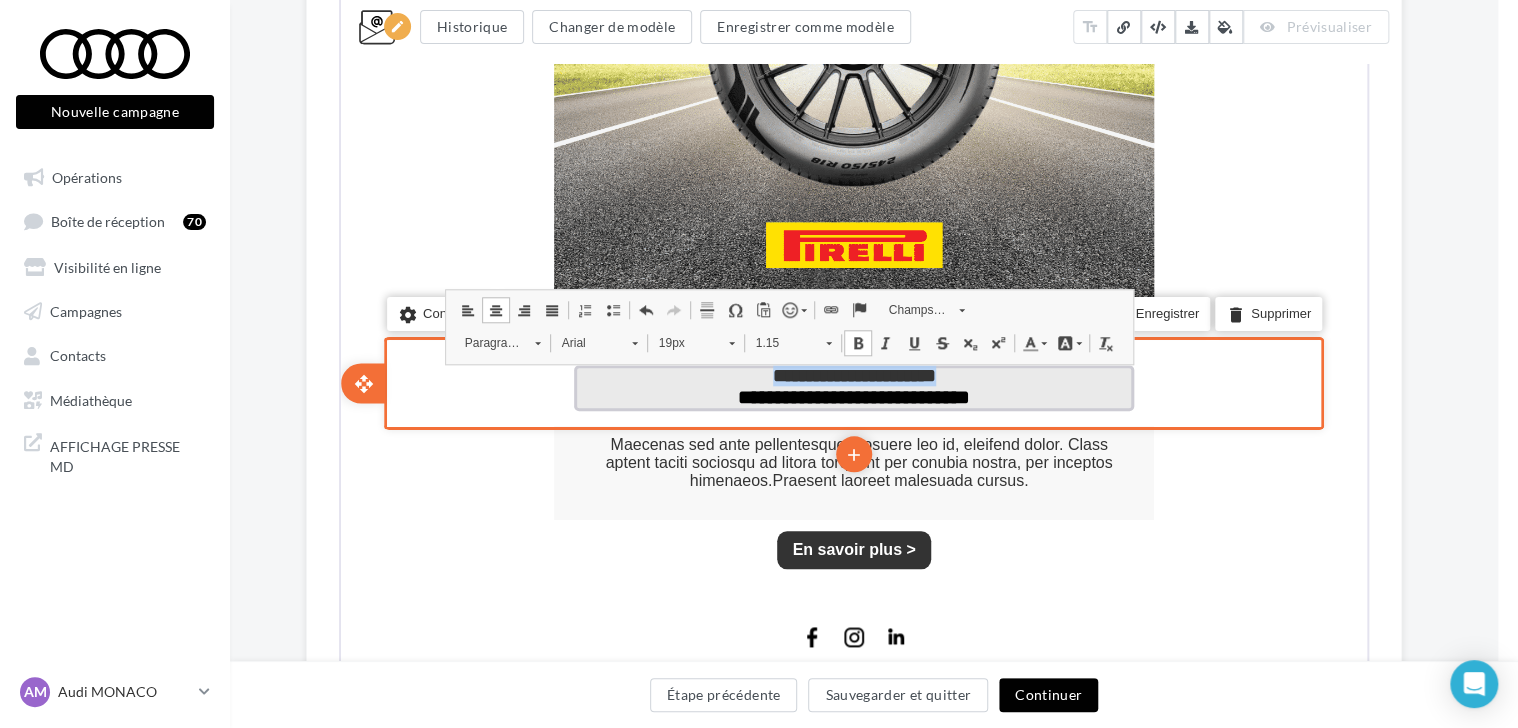 click on "**********" at bounding box center [852, 373] 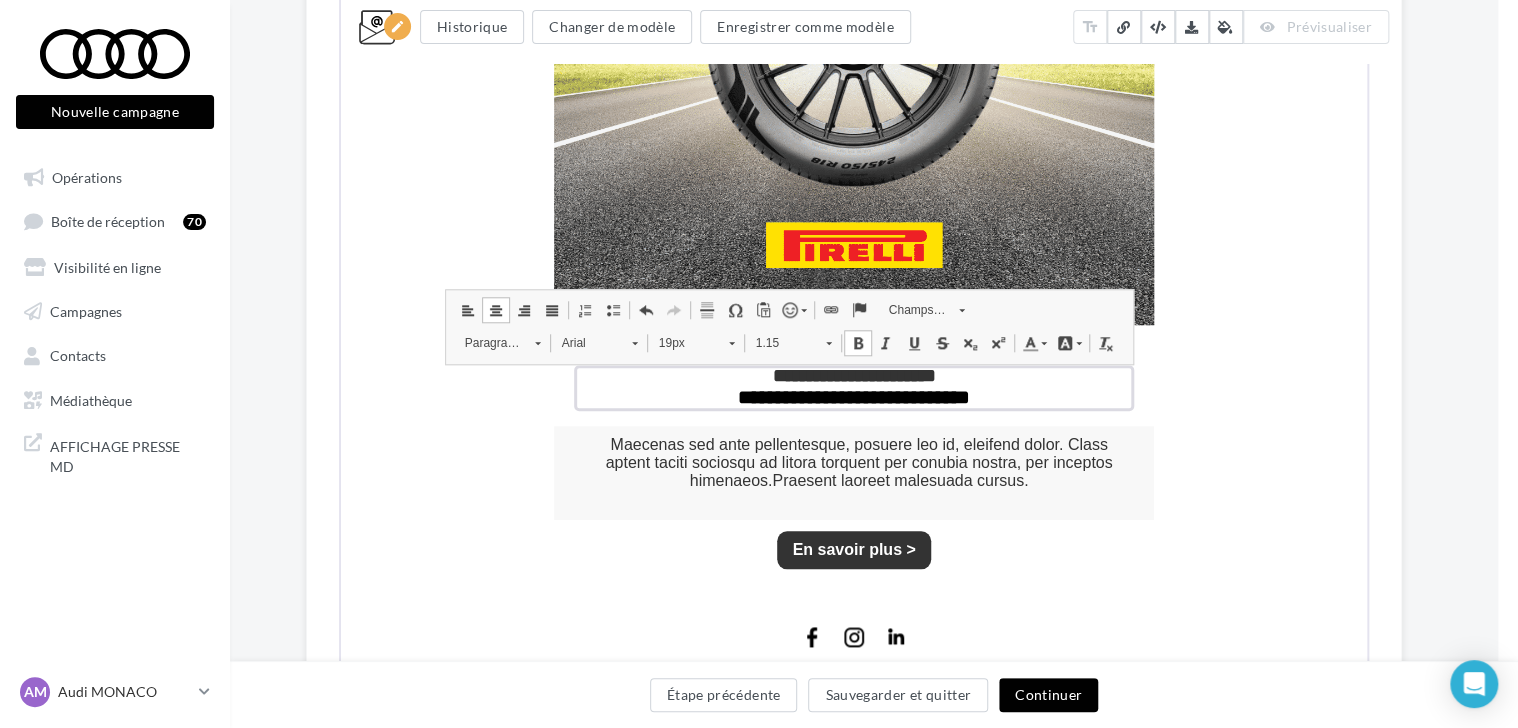 click at bounding box center [730, 341] 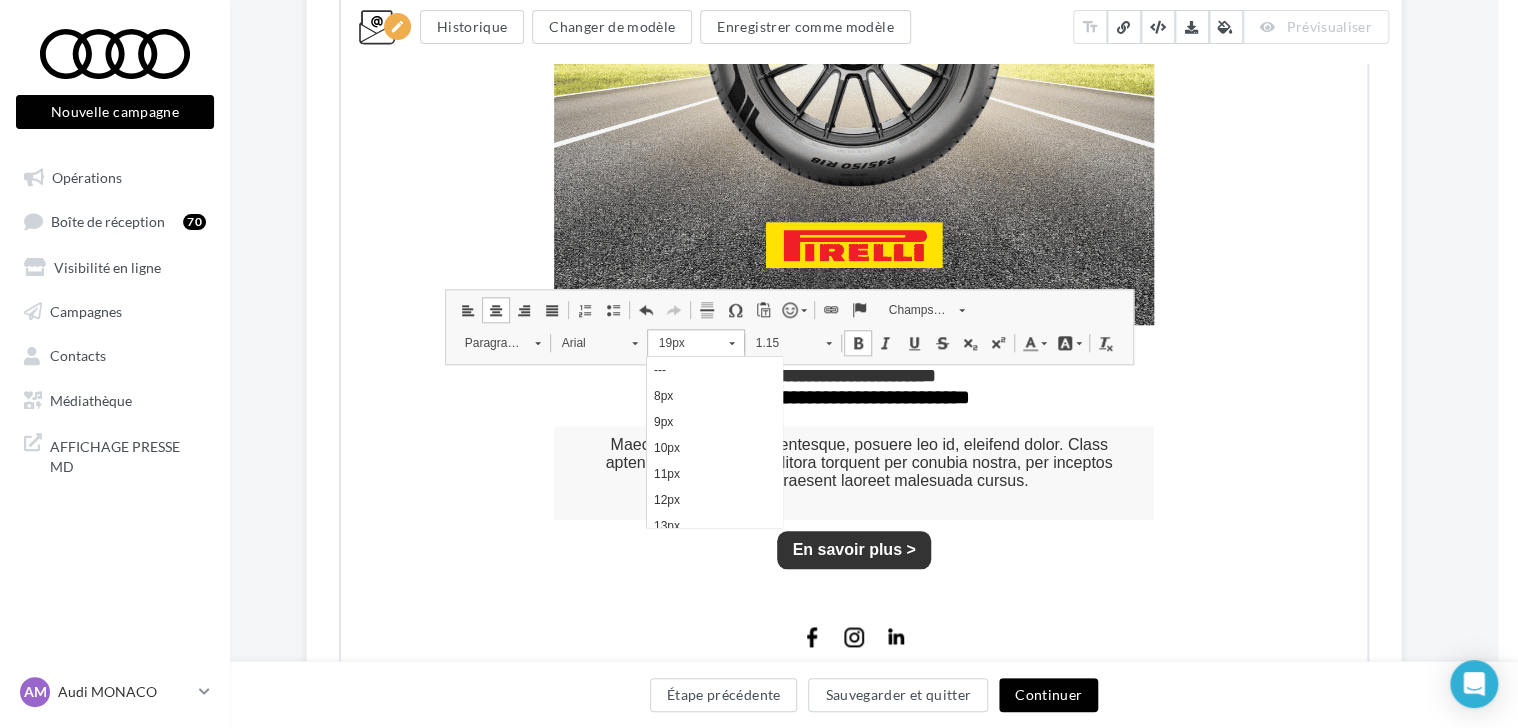 scroll, scrollTop: 235, scrollLeft: 0, axis: vertical 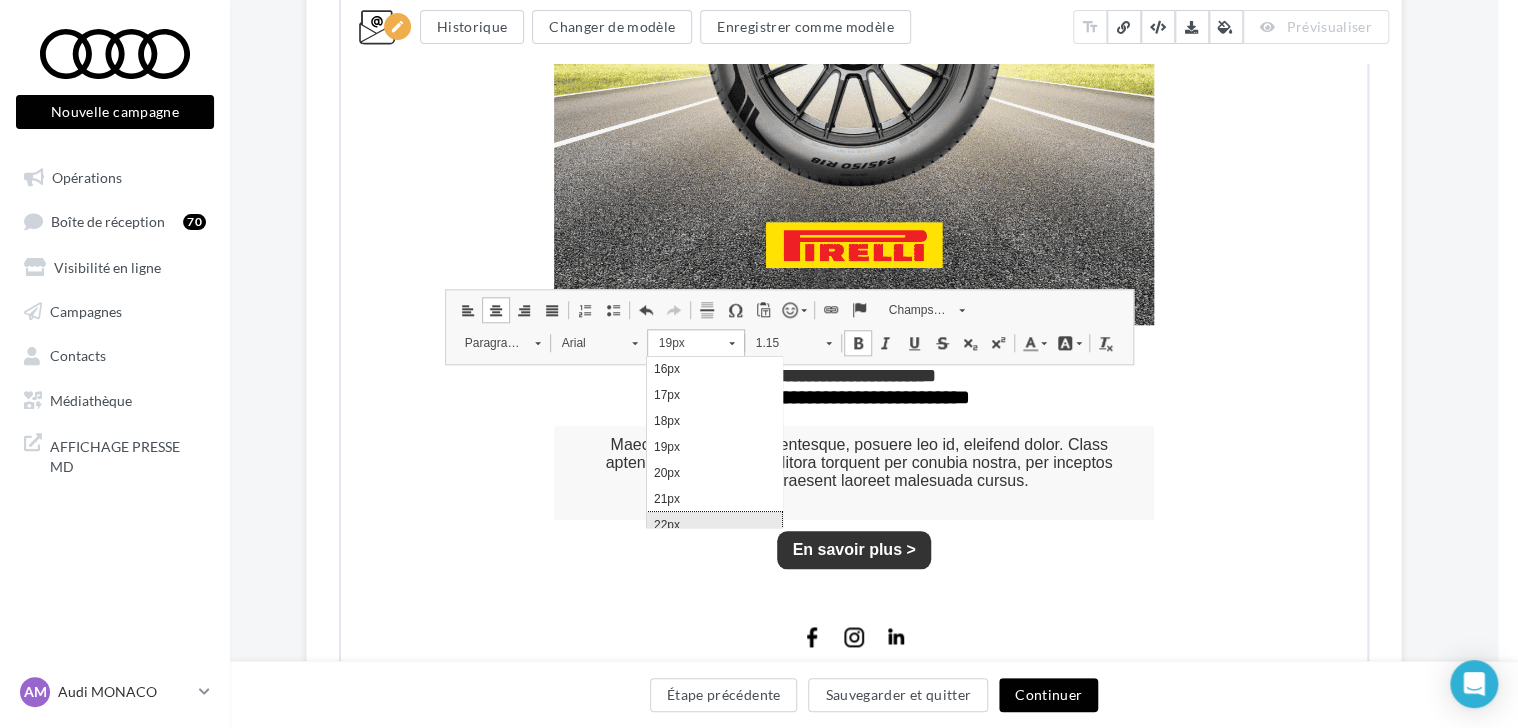 click on "22px" at bounding box center (714, 525) 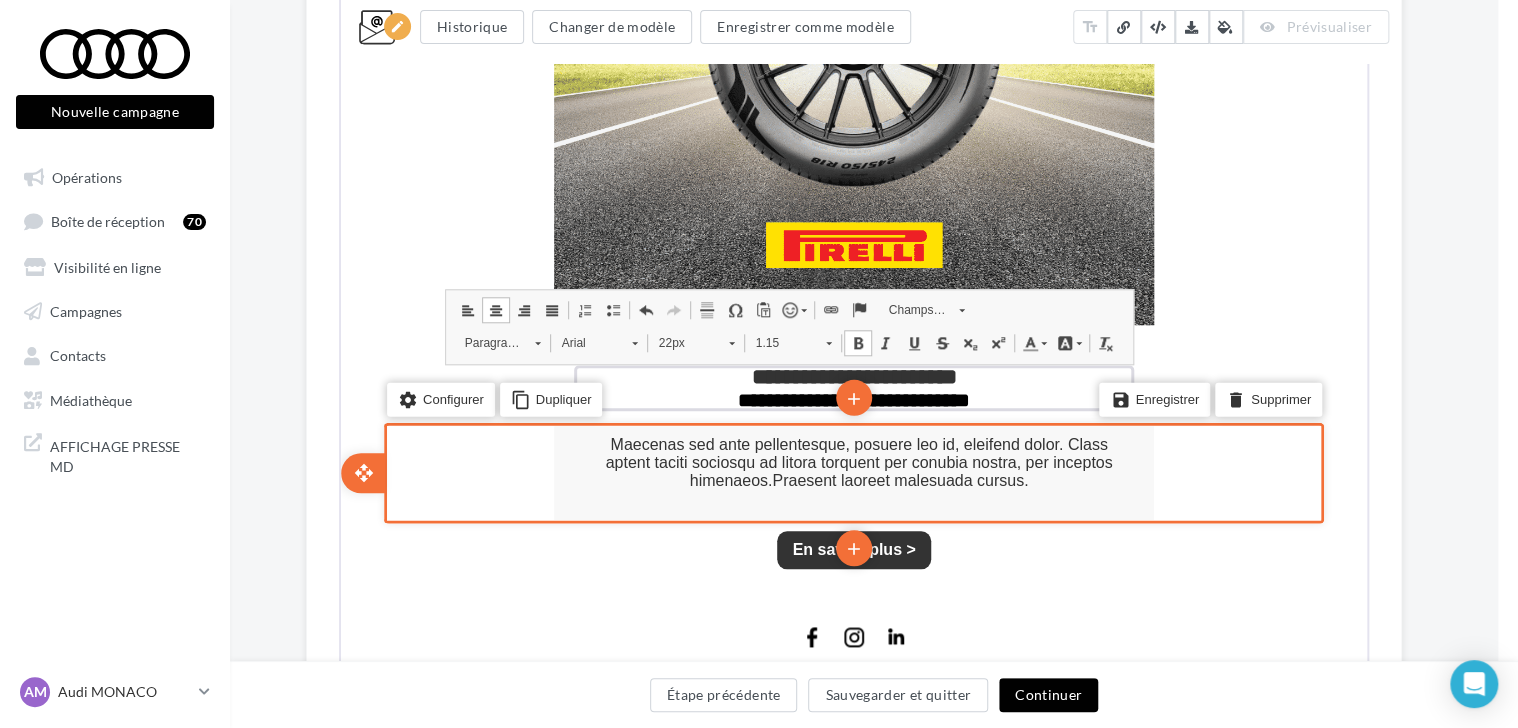 scroll, scrollTop: 0, scrollLeft: 0, axis: both 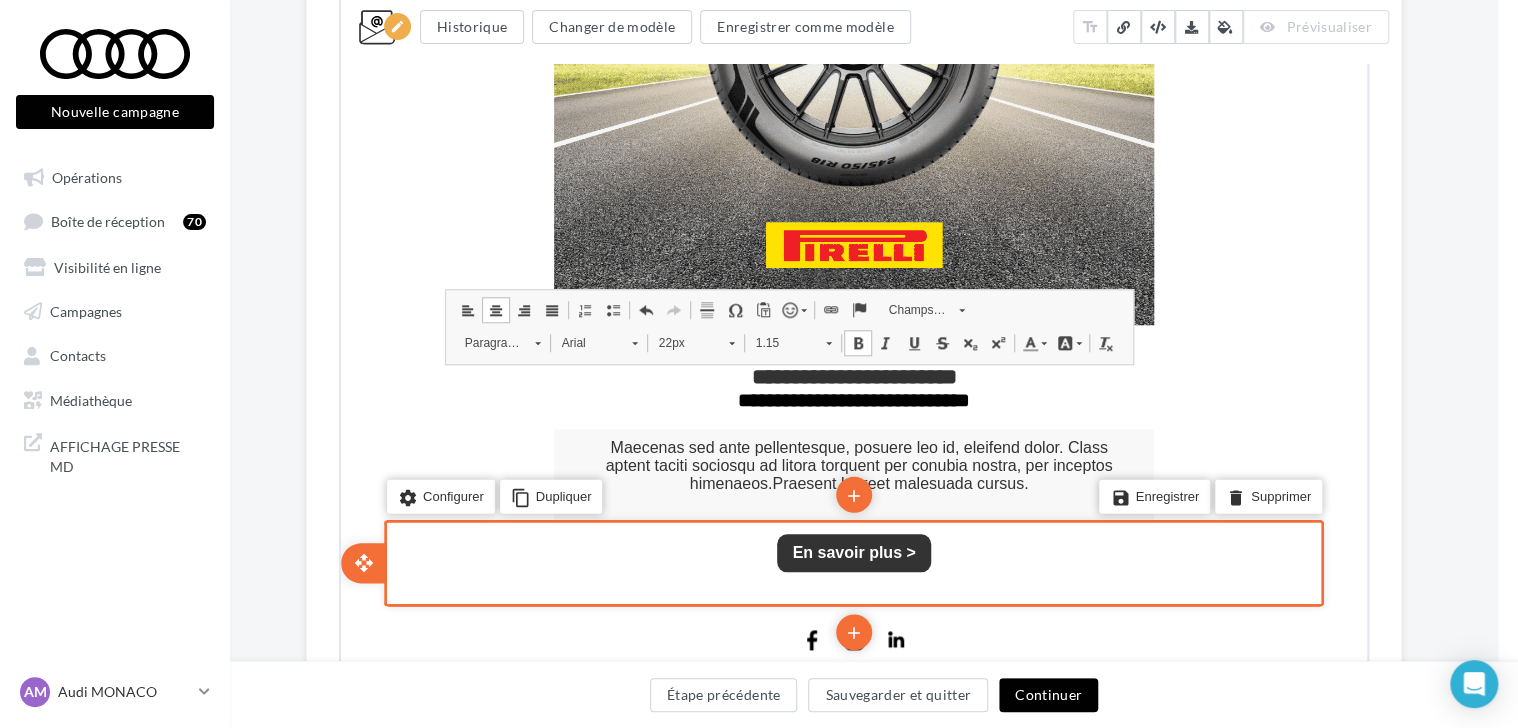 click on "save Enregistrer delete Supprimer" at bounding box center [1186, 497] 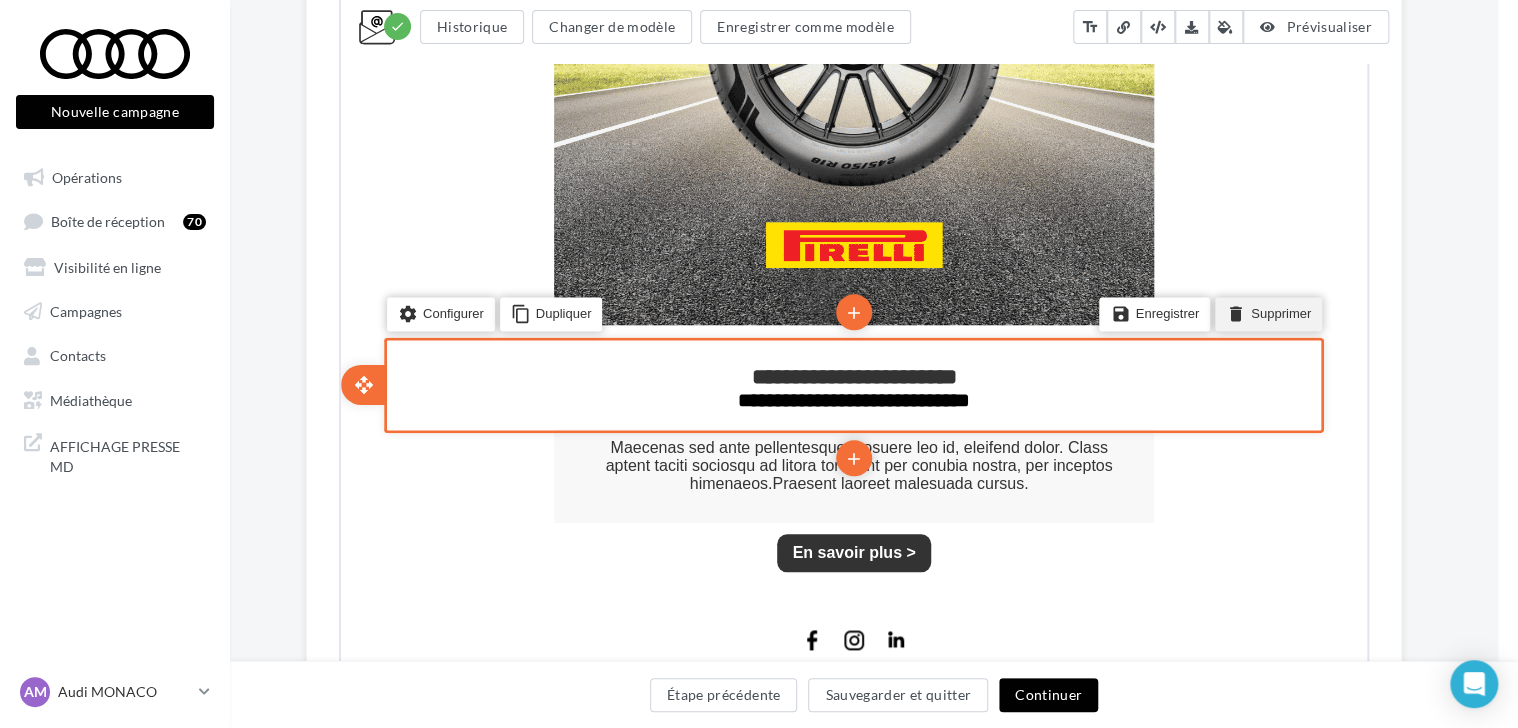 click on "delete Supprimer" at bounding box center (1266, 312) 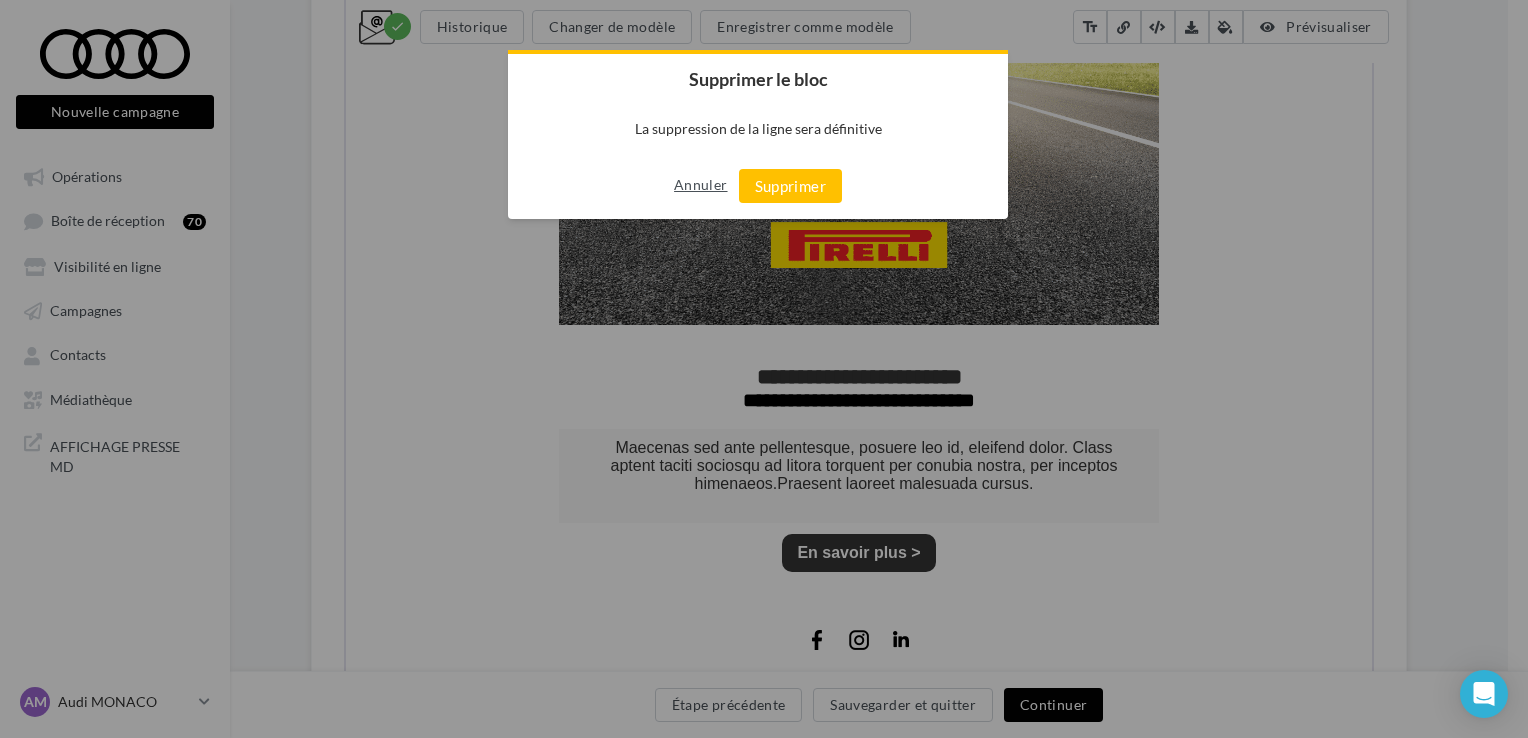 drag, startPoint x: 702, startPoint y: 185, endPoint x: 418, endPoint y: 540, distance: 454.62183 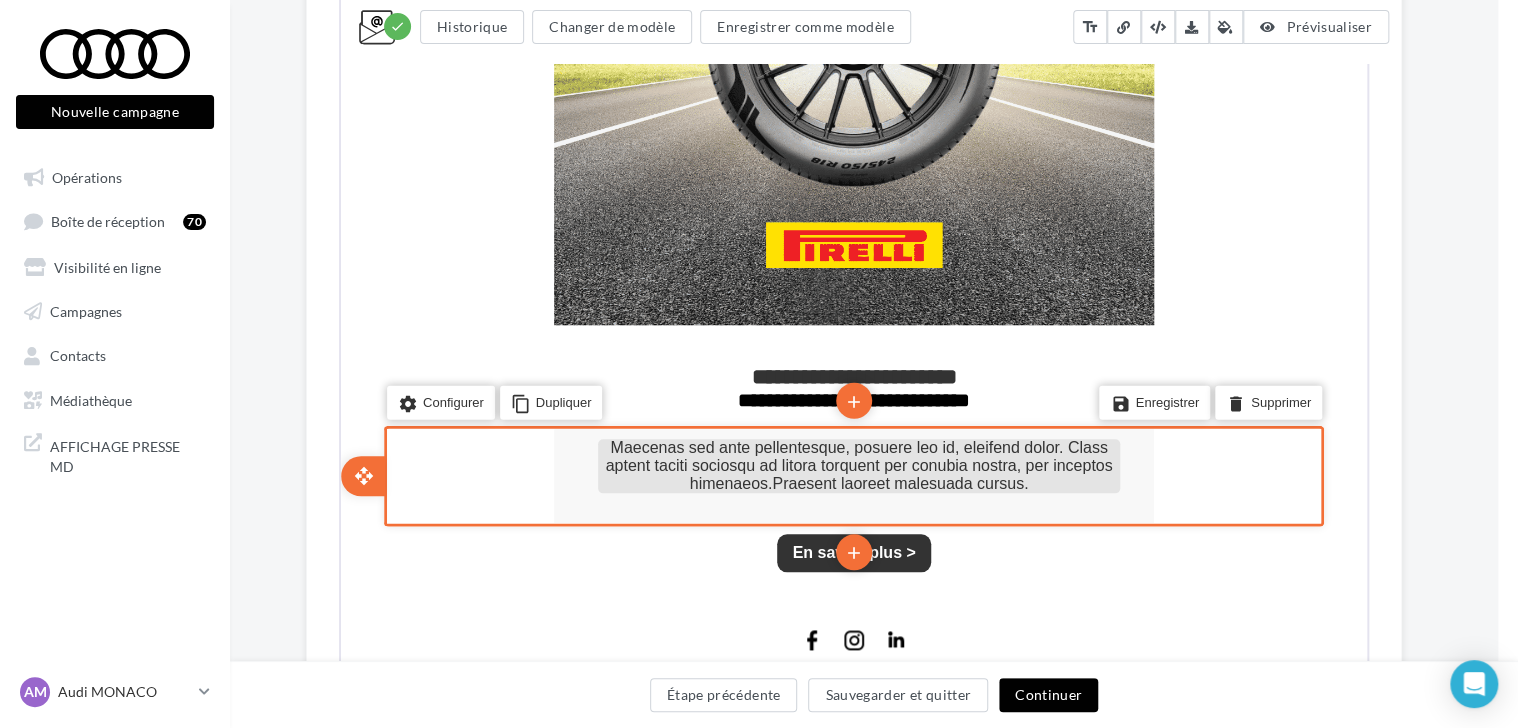 click on "Maecenas sed ante pellentesque, posuere leo id, eleifend dolor. Class aptent taciti sociosqu ad litora torquent per conubia nostra, per inceptos himenaeos.Praesent laoreet malesuada cursus." at bounding box center (857, 463) 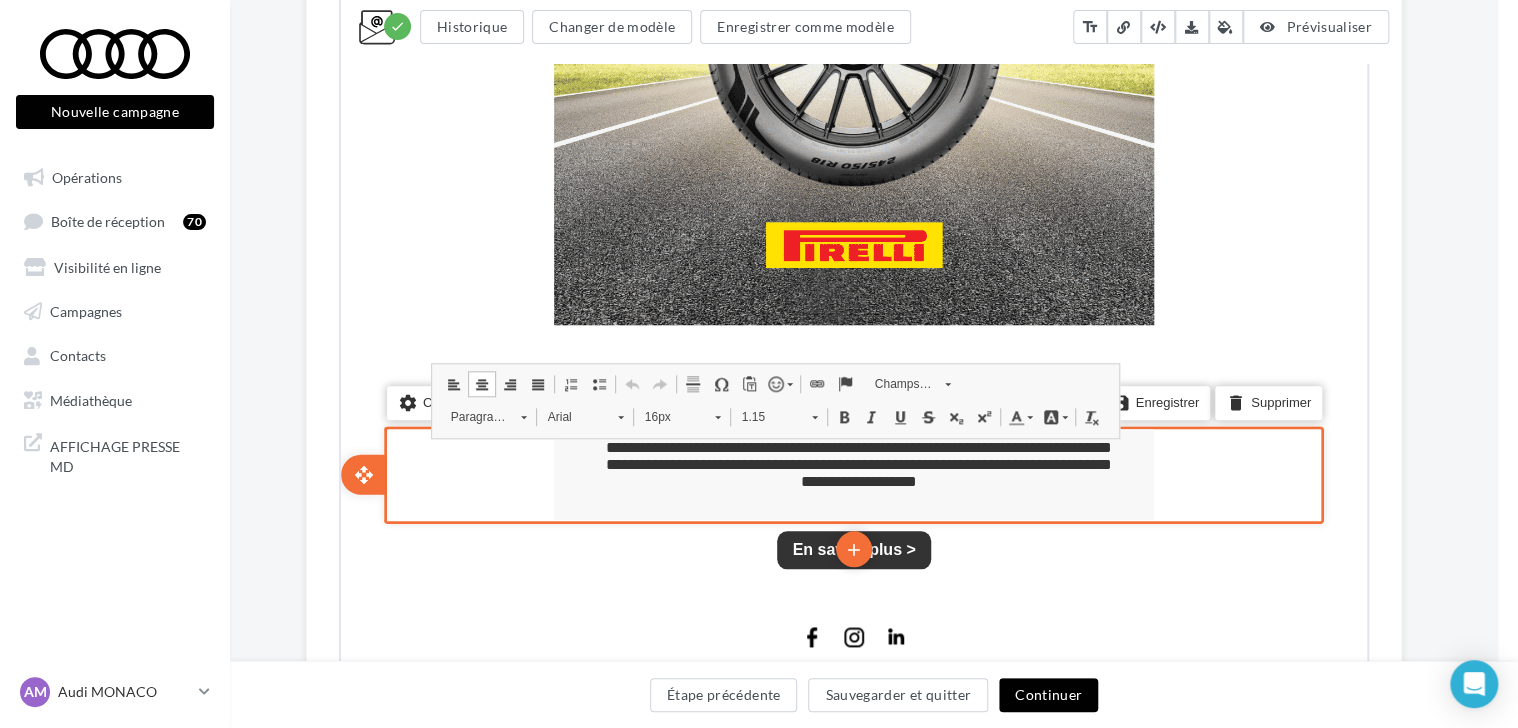 click on "**********" at bounding box center (857, 462) 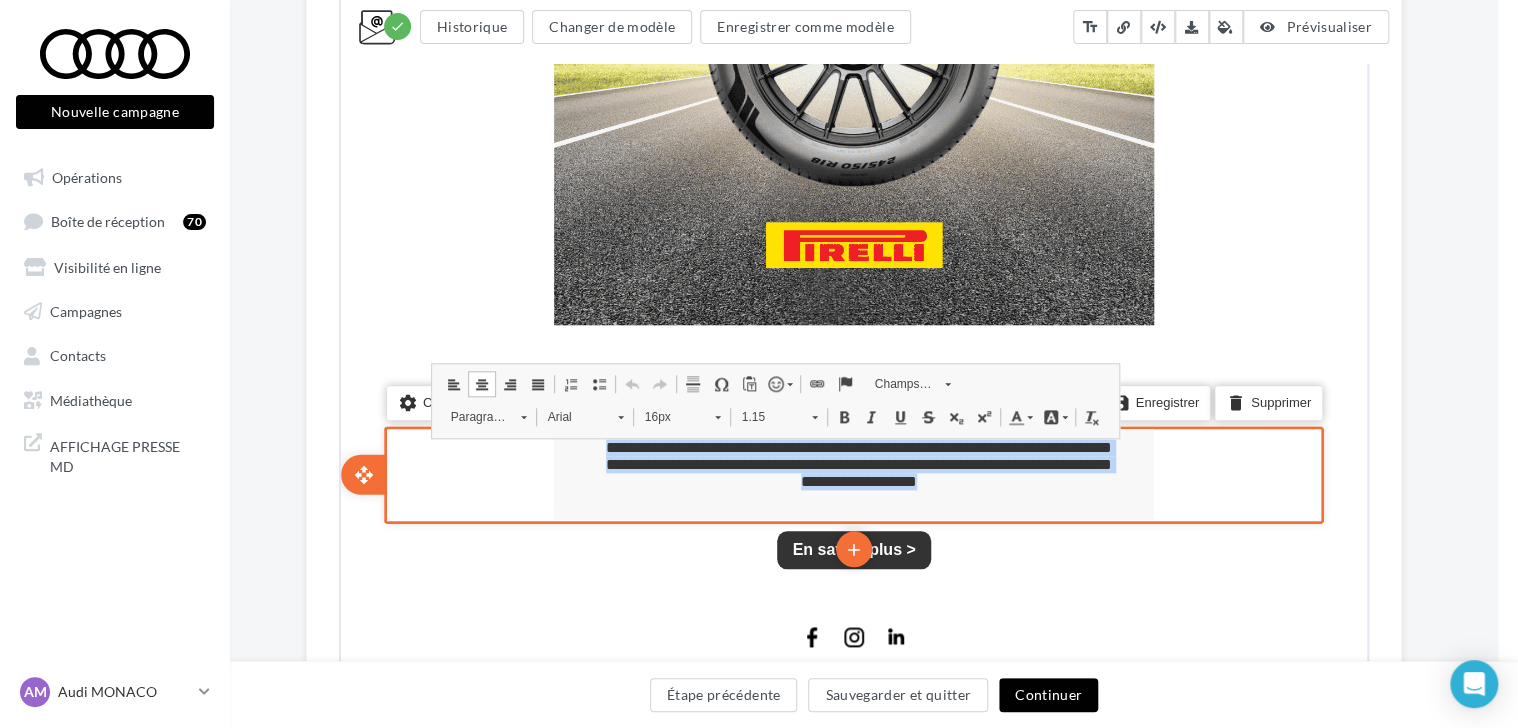 click on "**********" at bounding box center [857, 462] 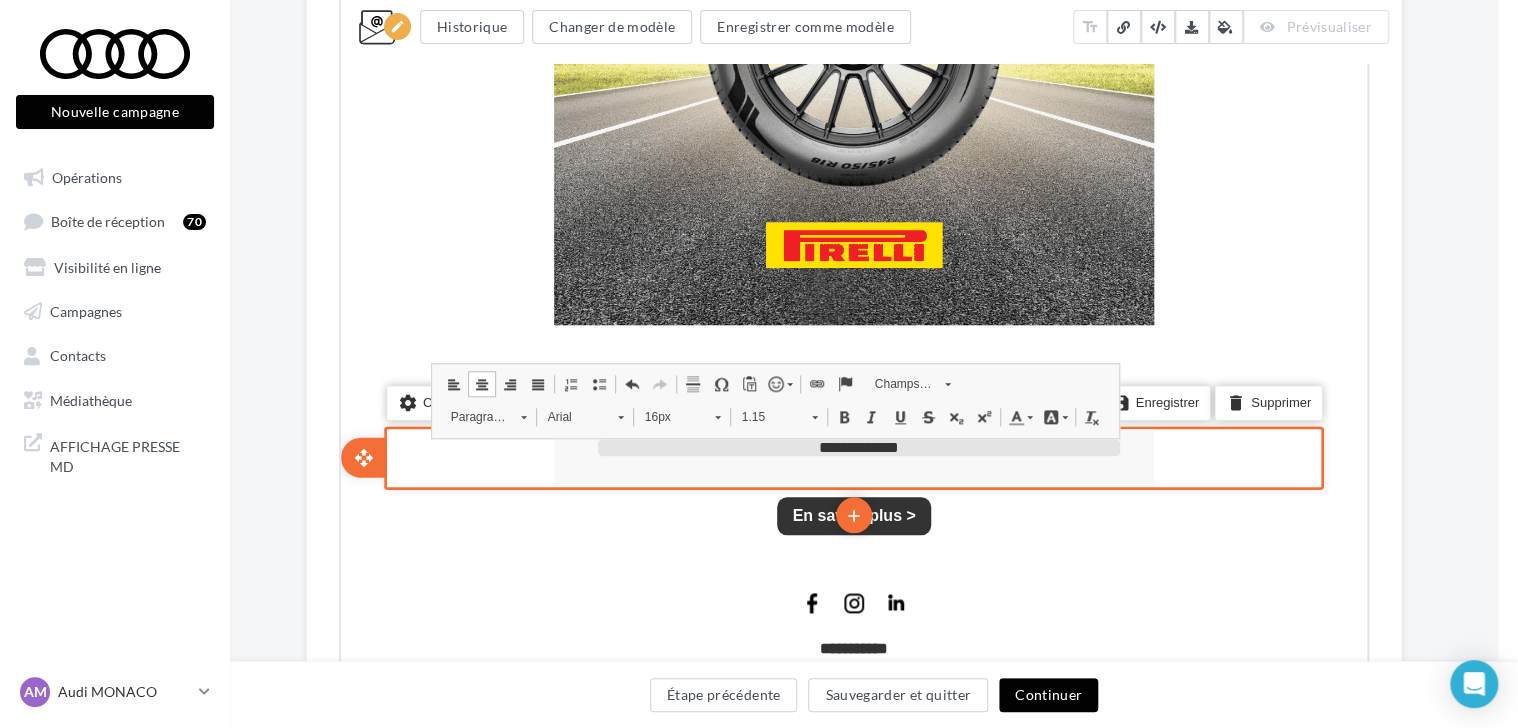 click on "**********" at bounding box center (857, 445) 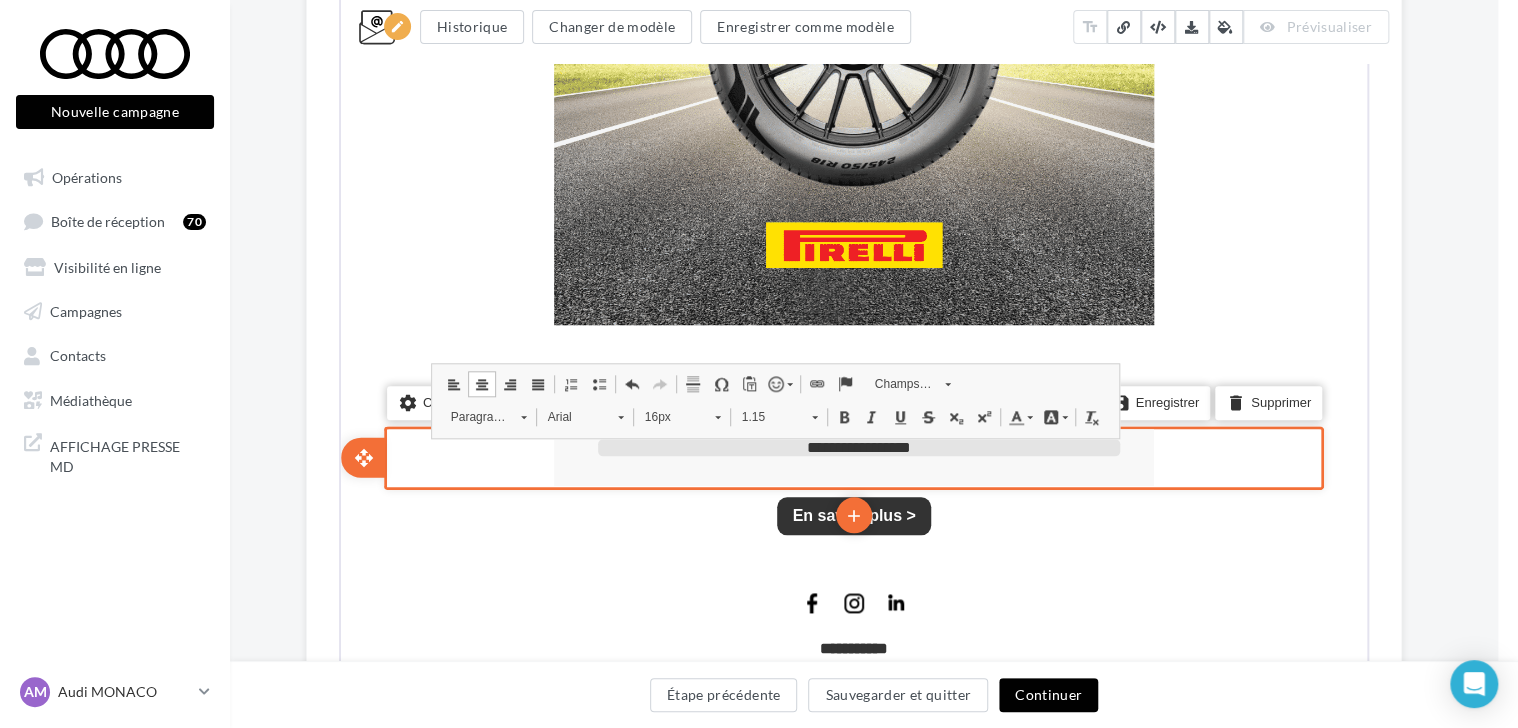 click on "**********" at bounding box center (857, 445) 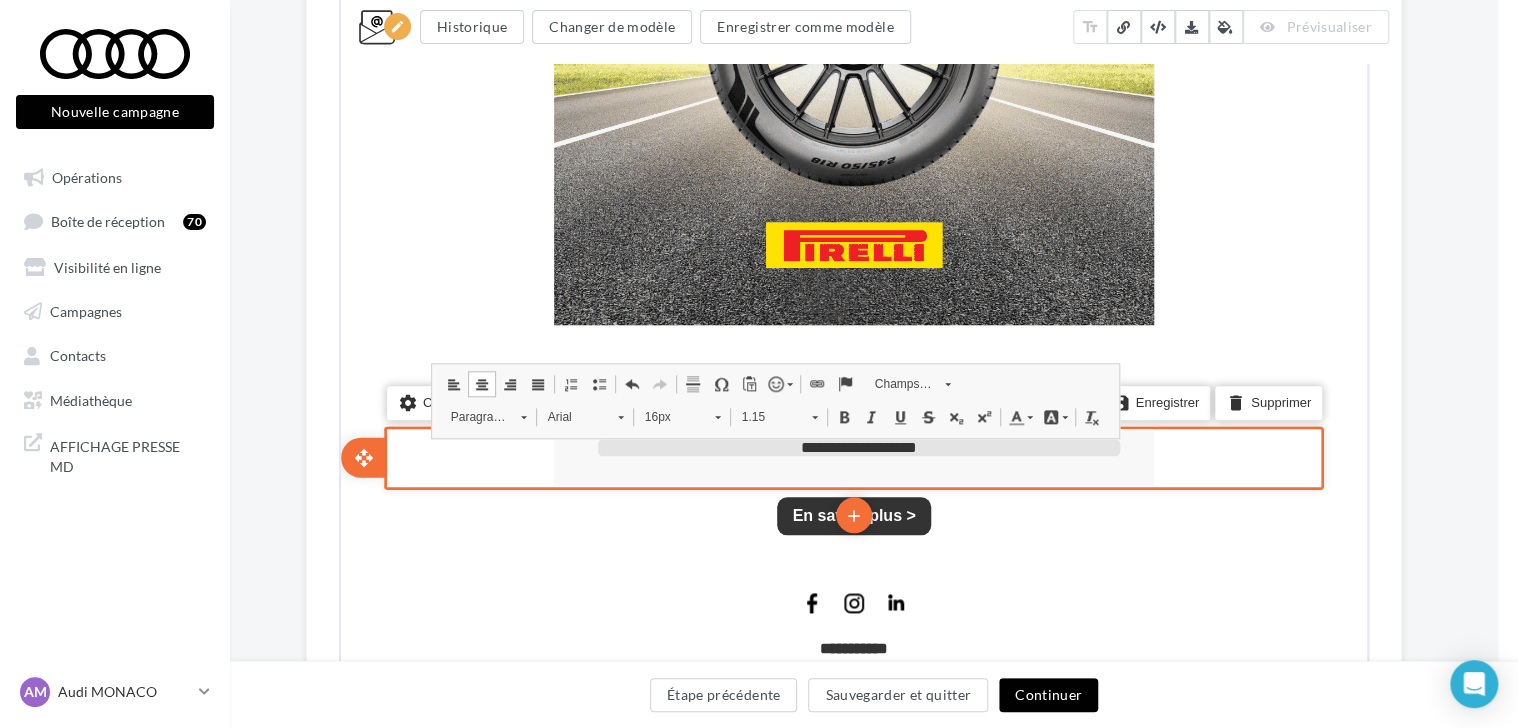 click on "**********" at bounding box center [857, 445] 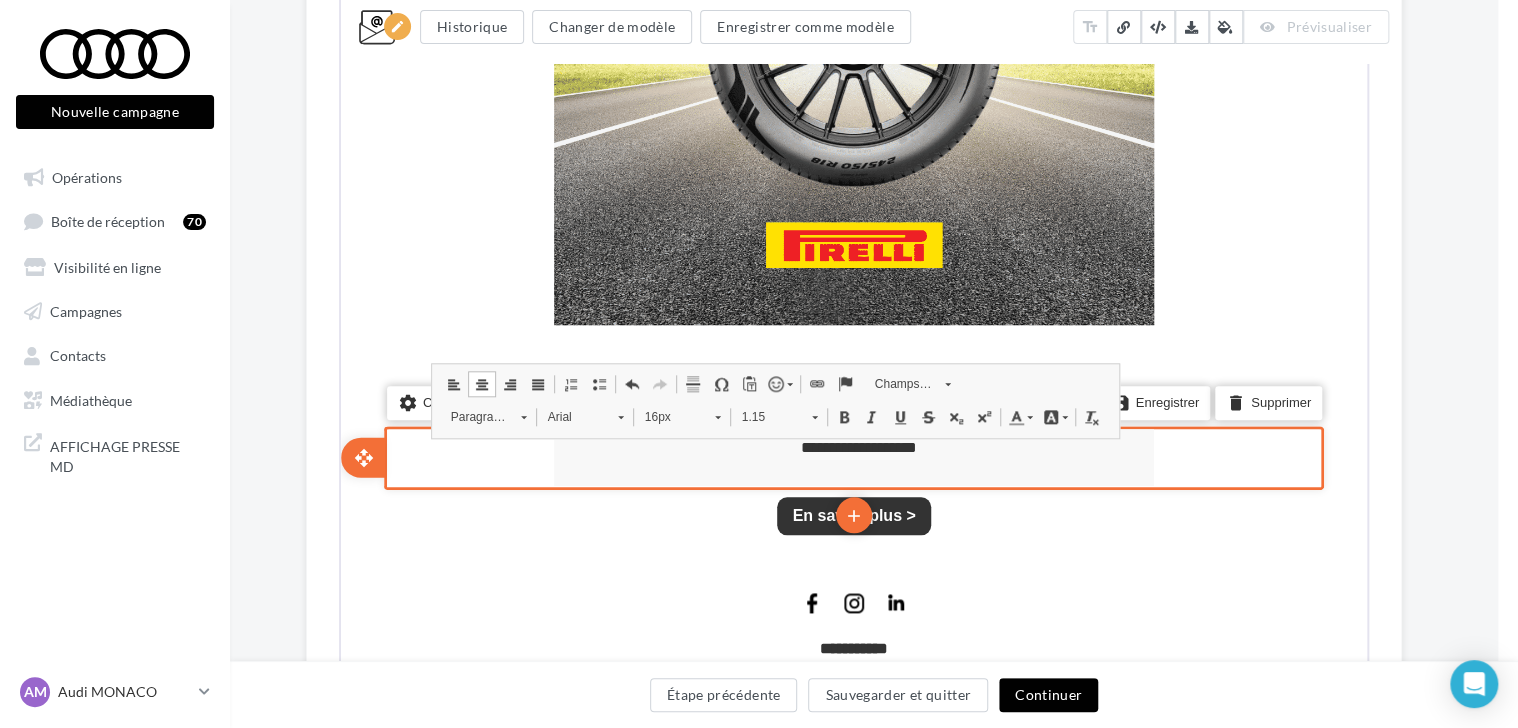 click on "**********" at bounding box center [852, 455] 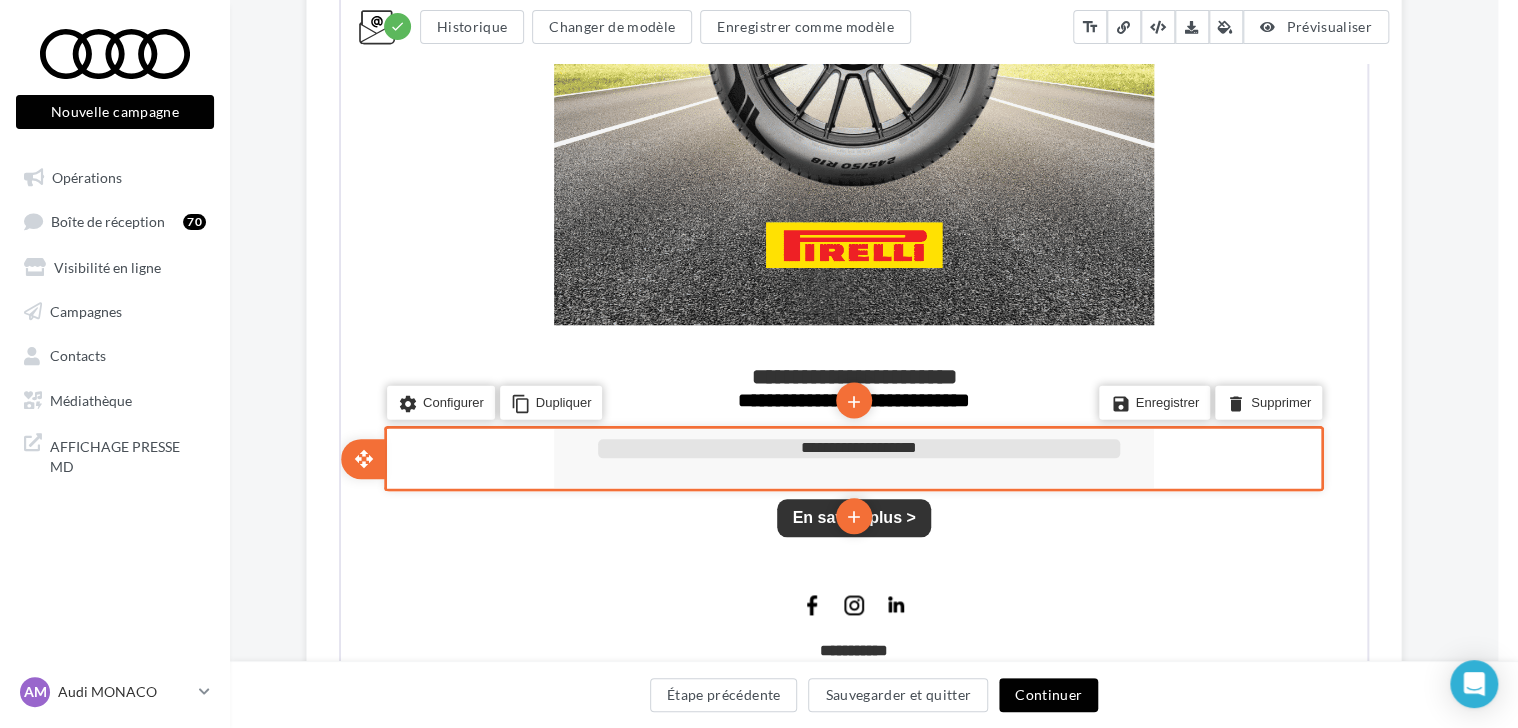 click on "**********" at bounding box center (857, 445) 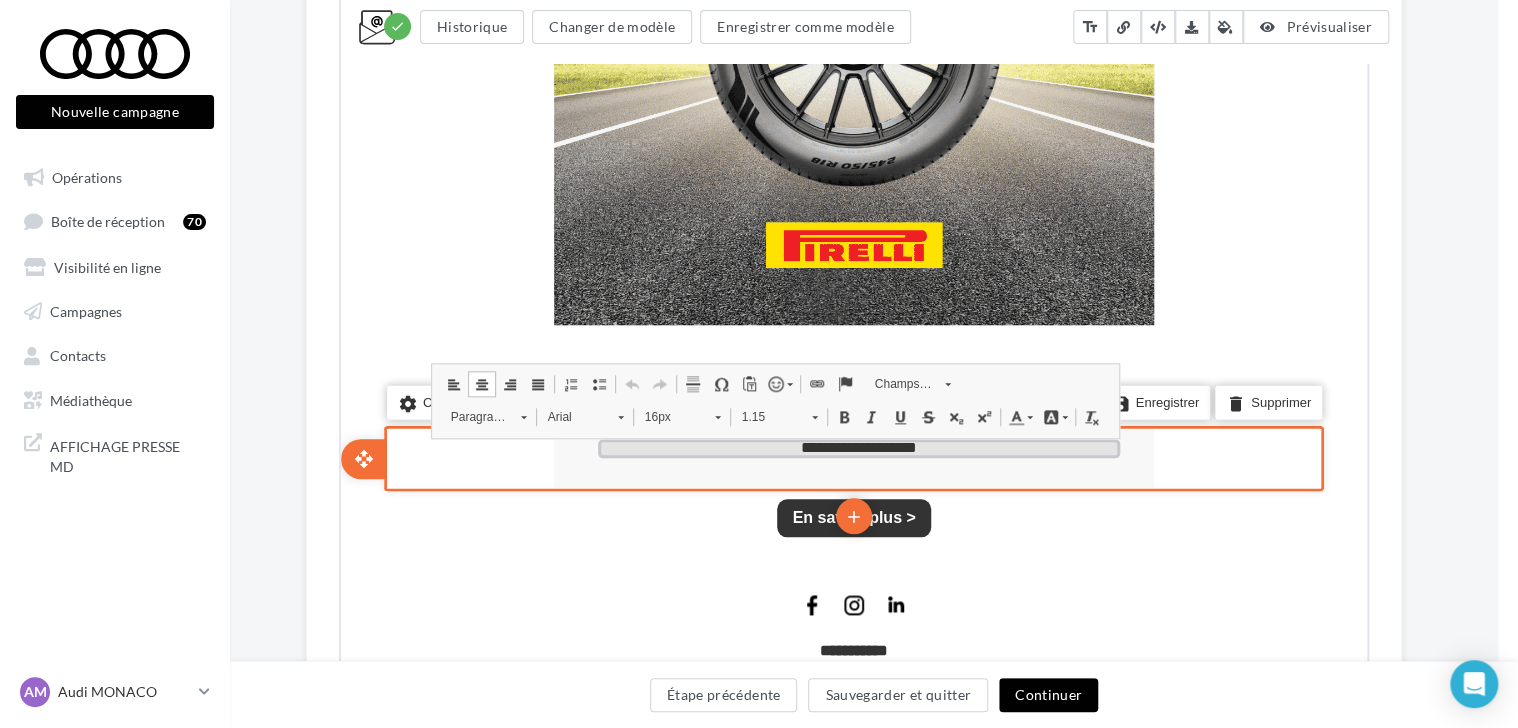 click on "**********" at bounding box center [857, 445] 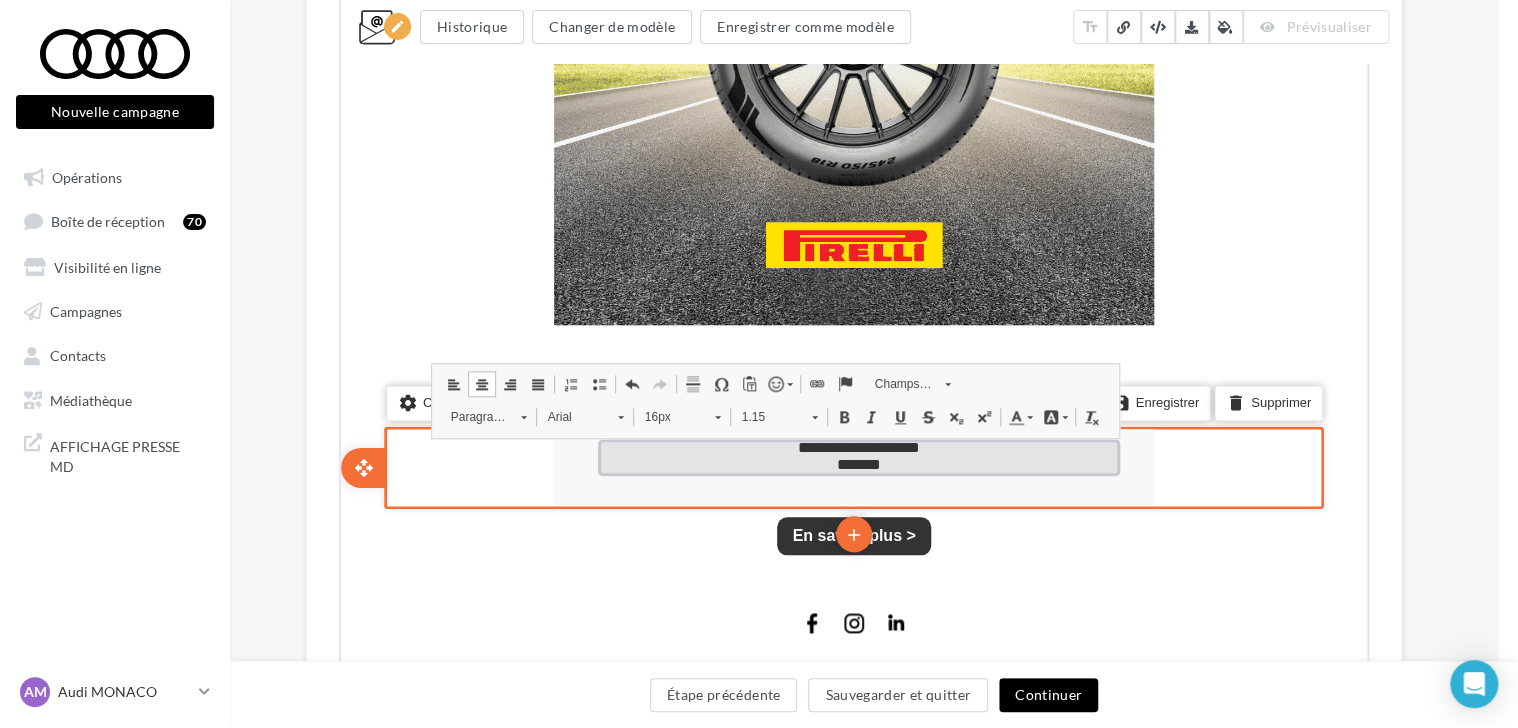 click on "**********" at bounding box center (857, 445) 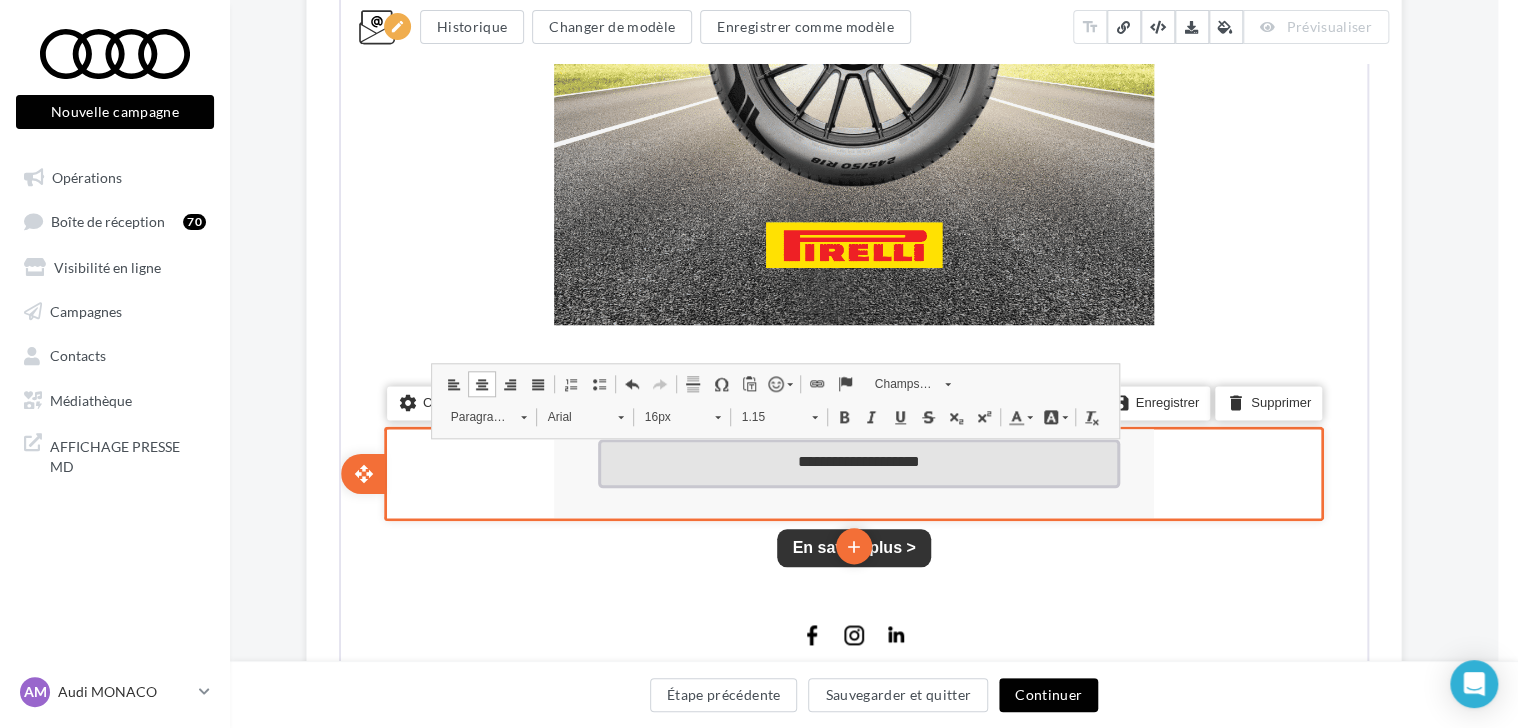 click at bounding box center (857, 475) 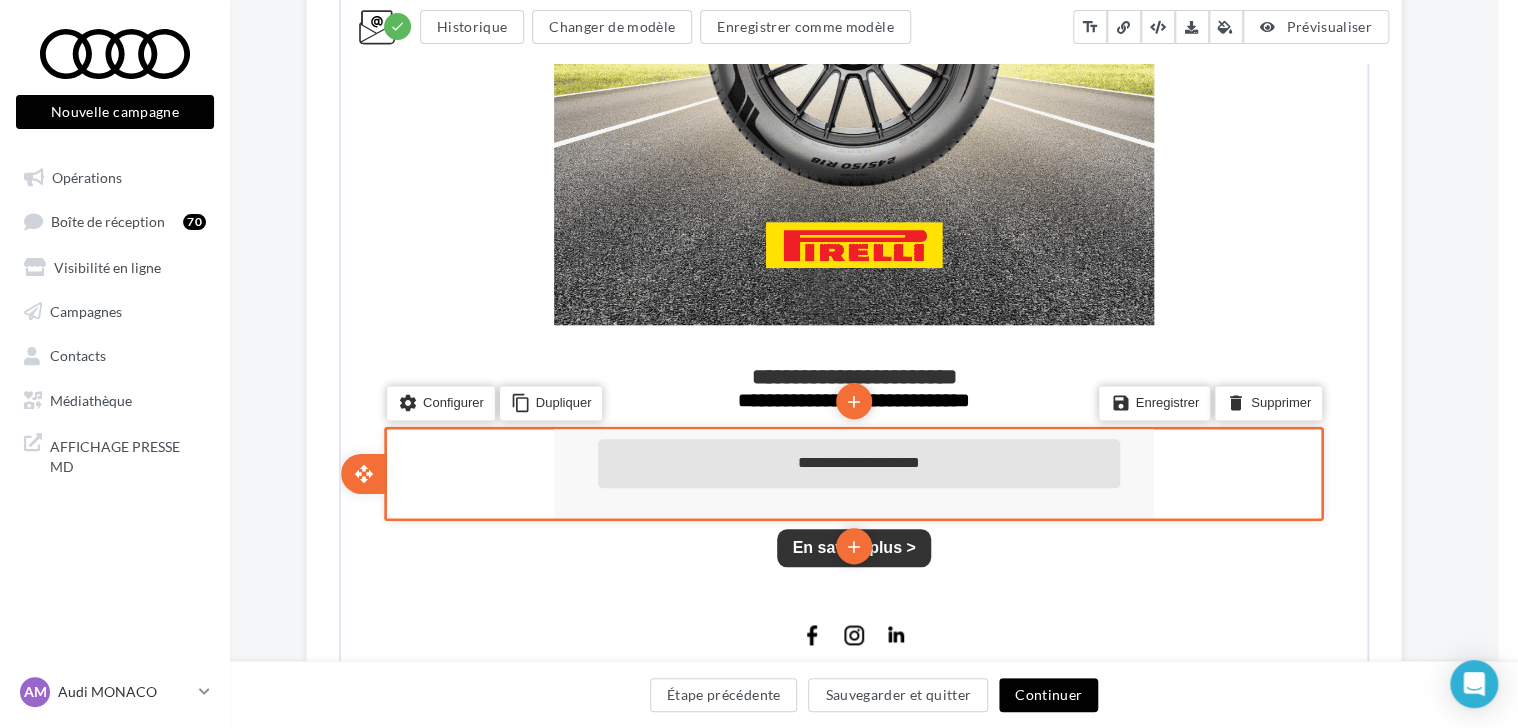 click on "**********" at bounding box center [857, 460] 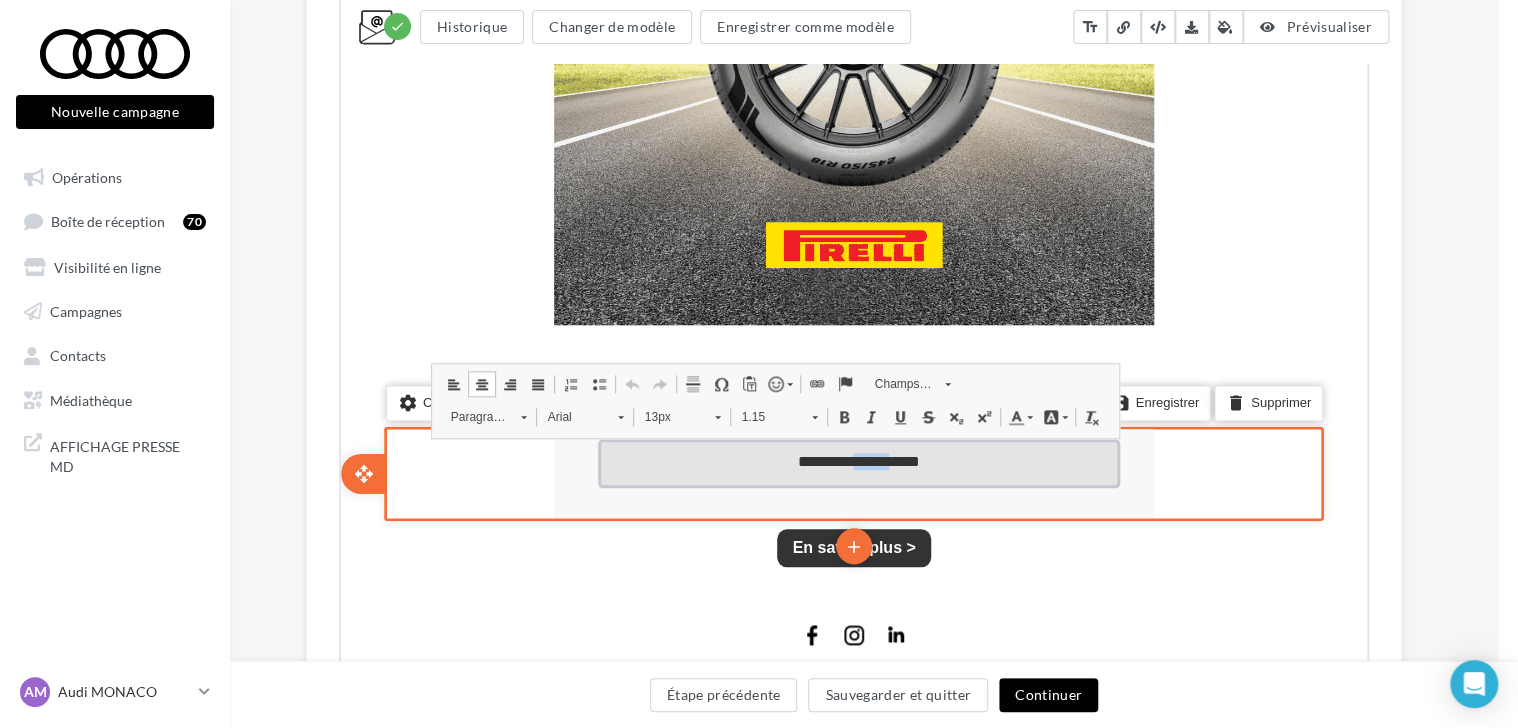 click on "**********" at bounding box center (857, 459) 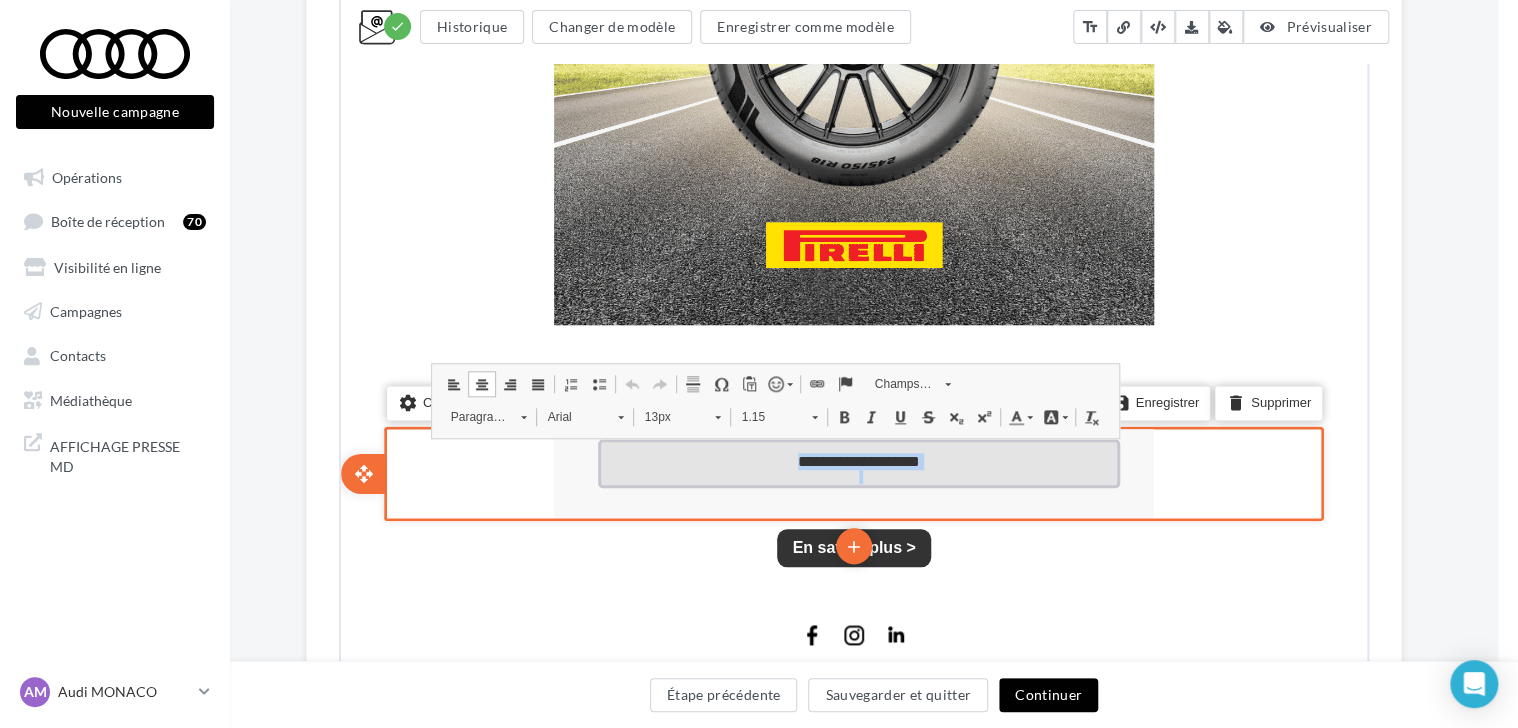 click on "**********" at bounding box center (857, 459) 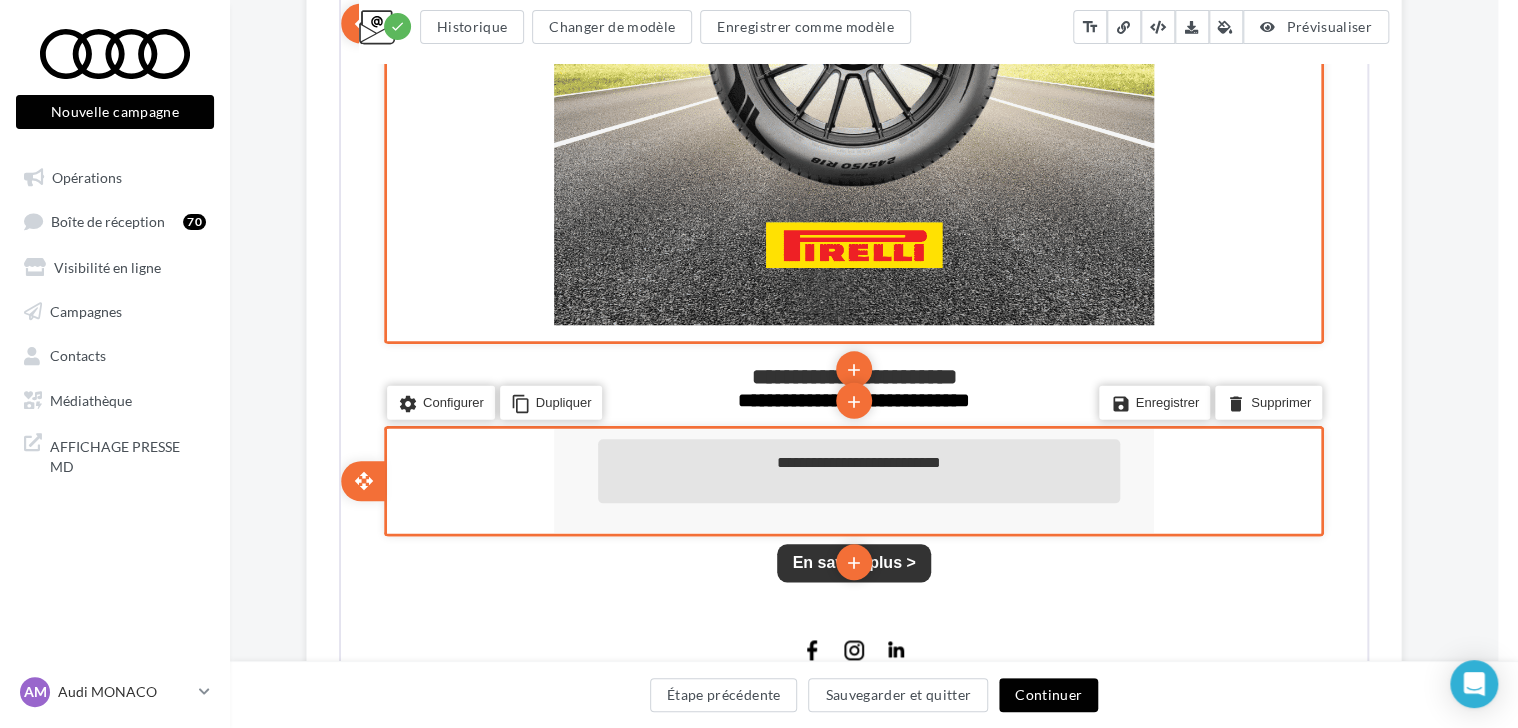 click on "add" at bounding box center [852, 497] 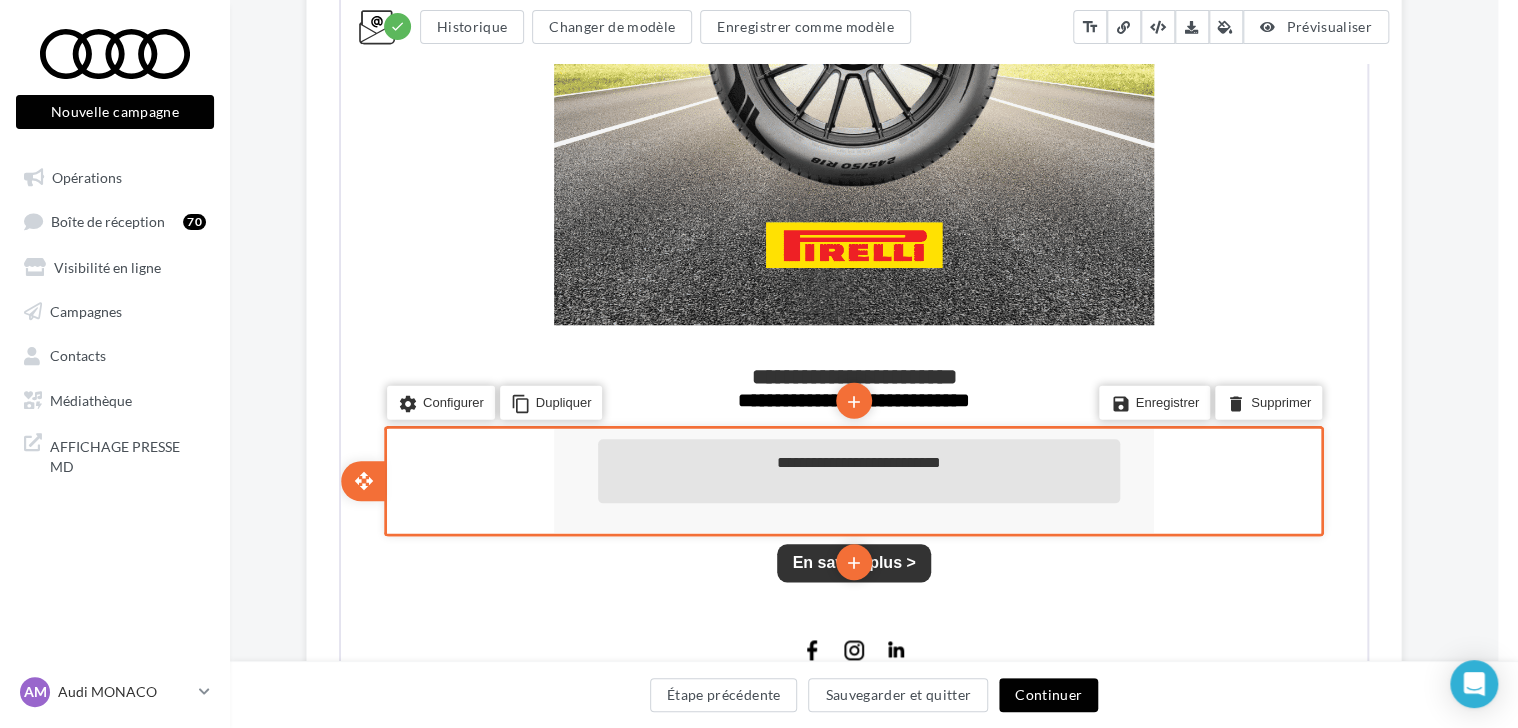 click at bounding box center [857, 476] 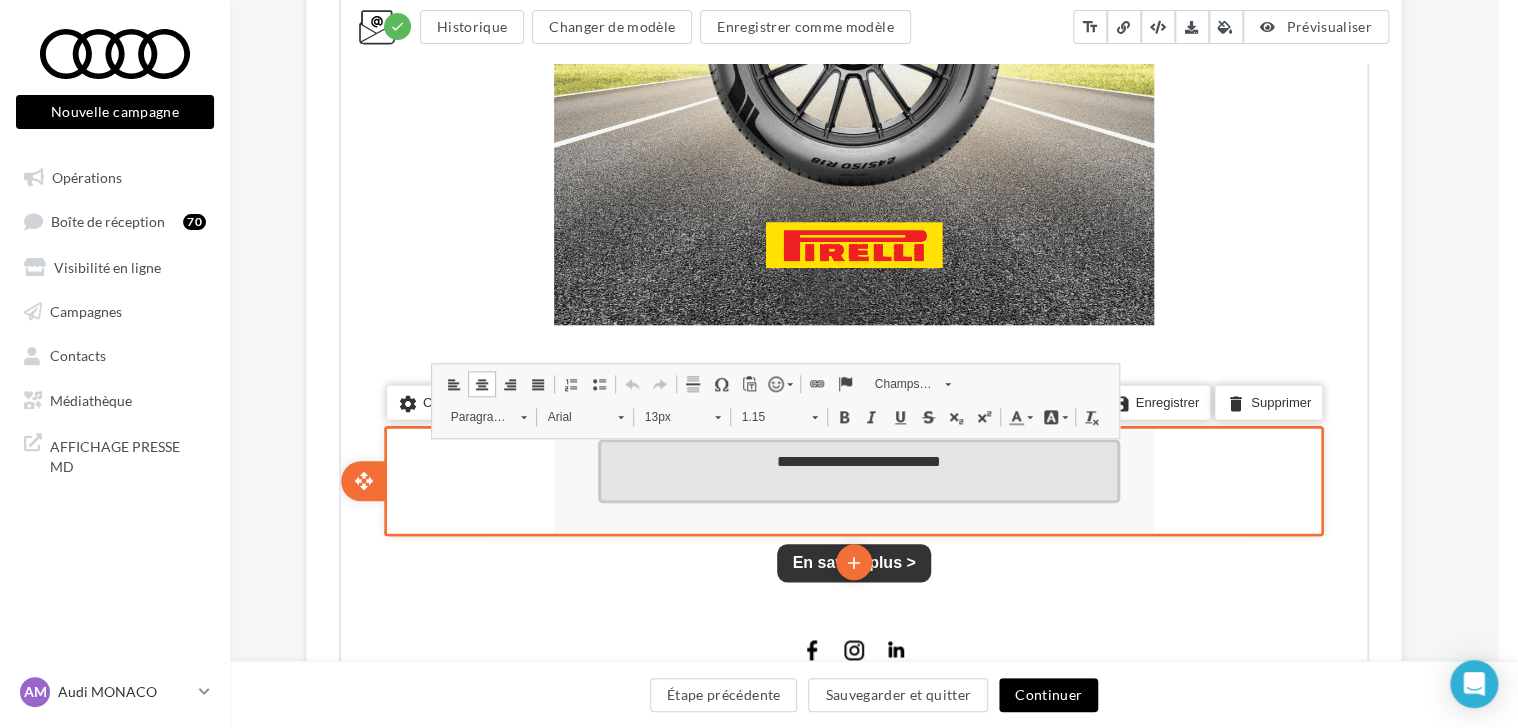 click at bounding box center [857, 475] 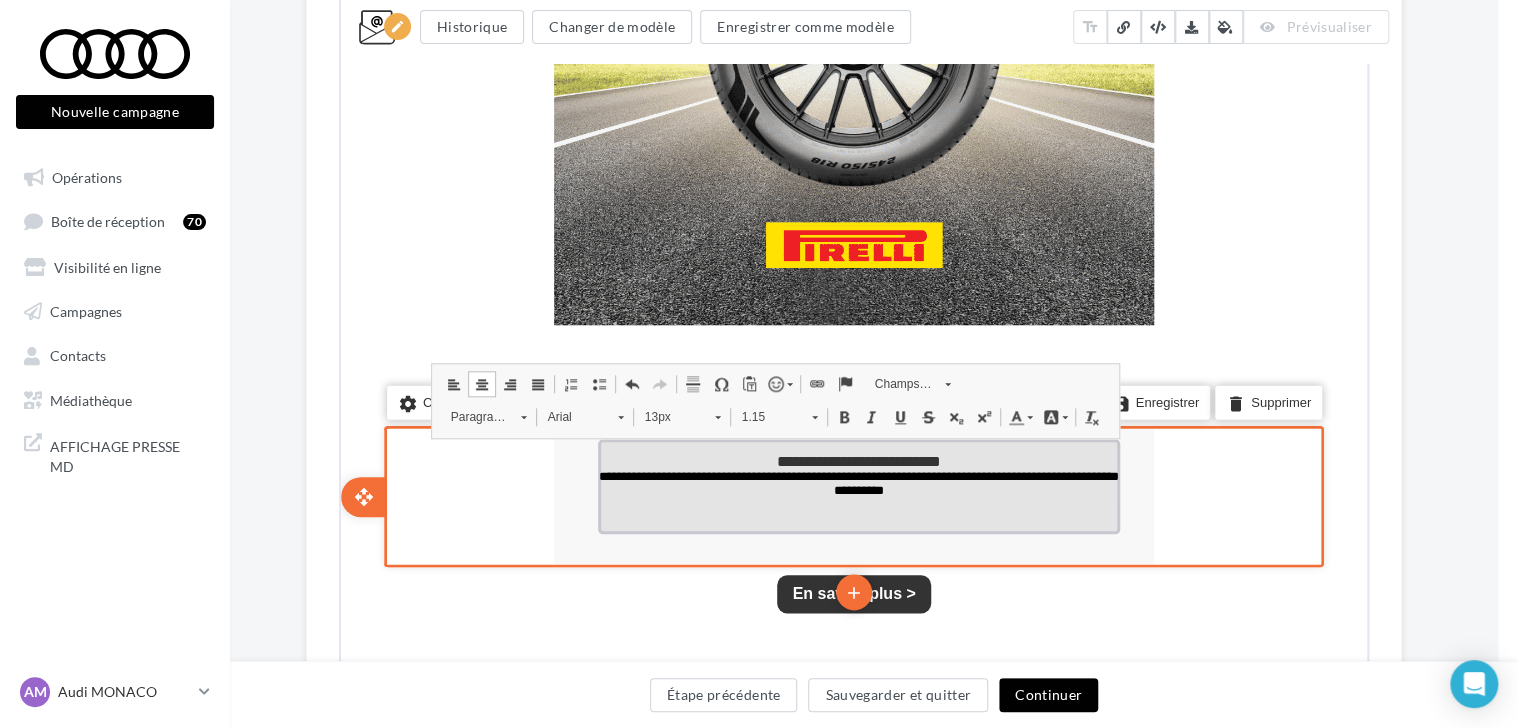 click on "**********" at bounding box center [857, 483] 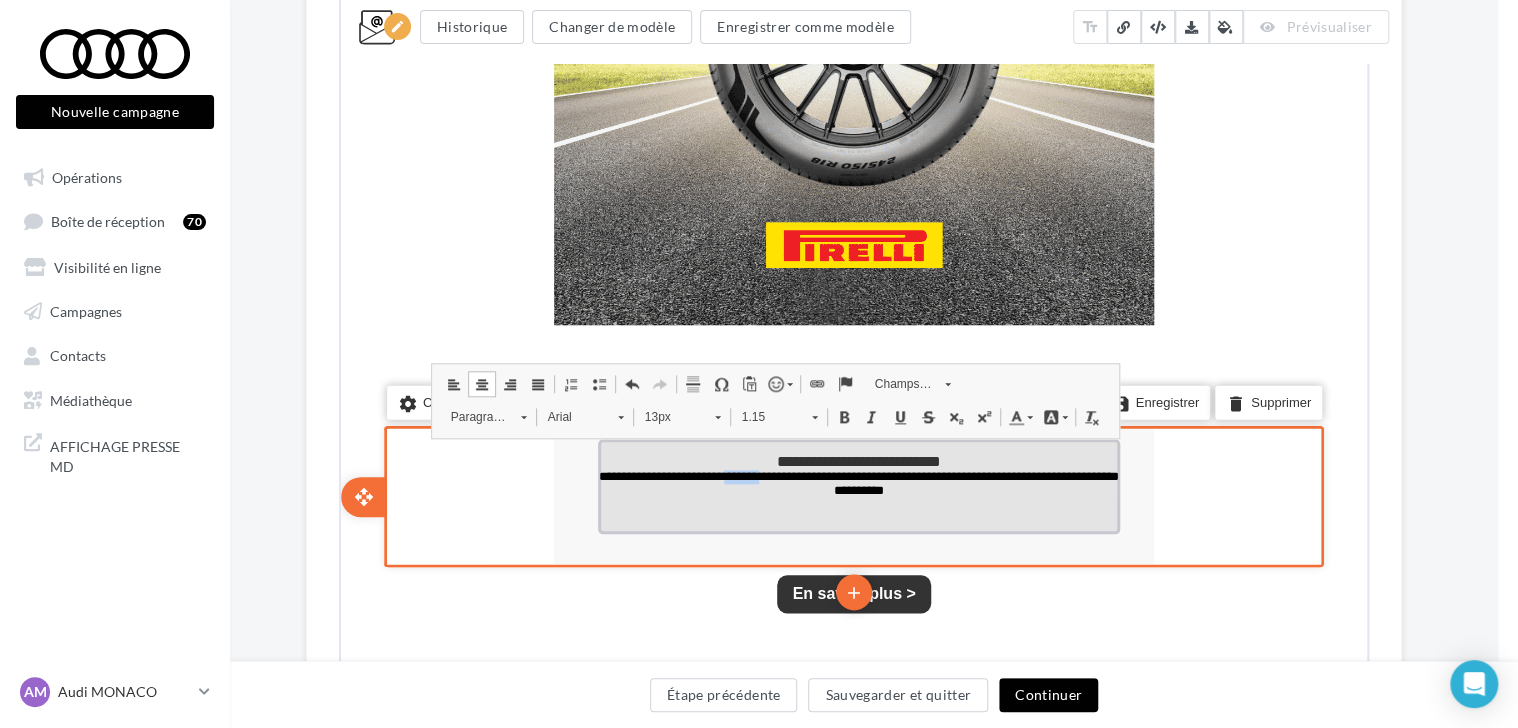 click on "**********" at bounding box center [857, 483] 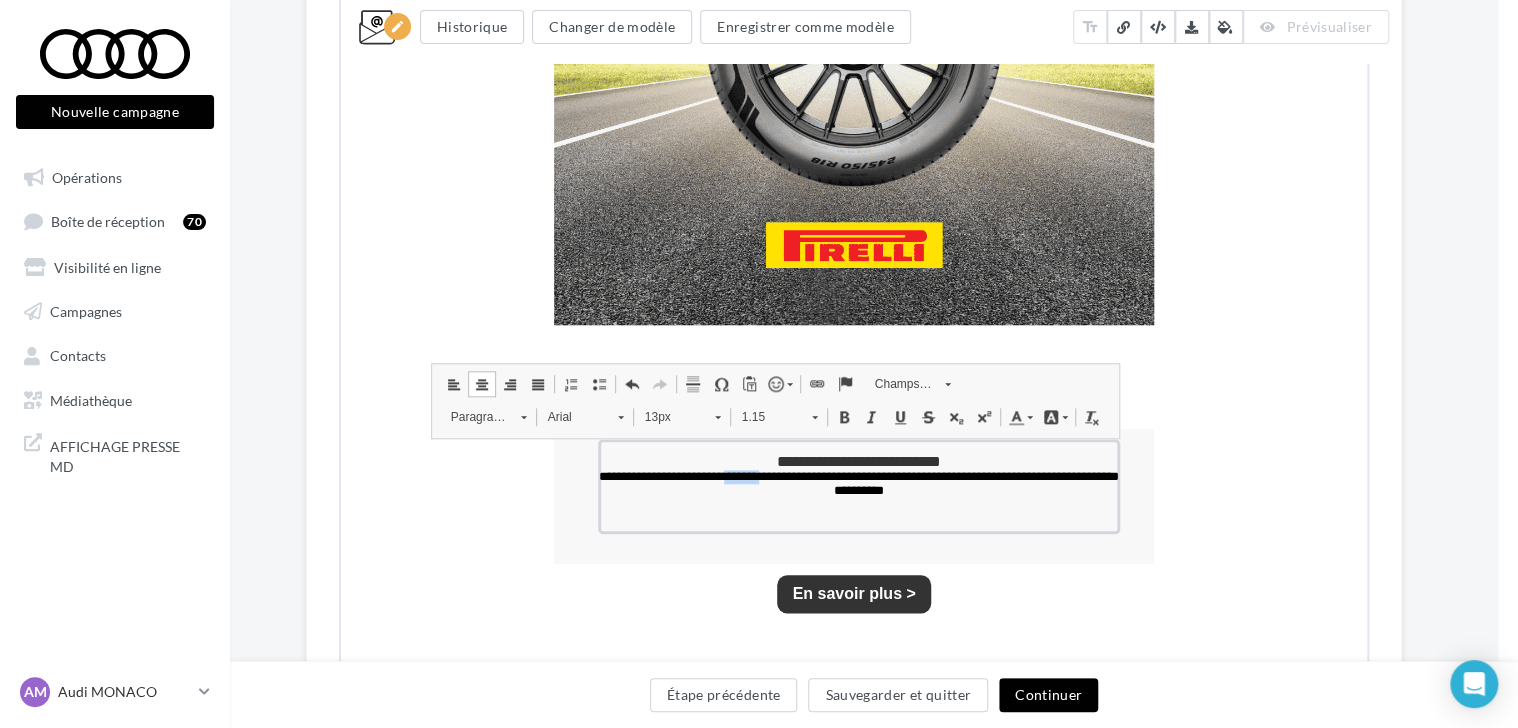 click on "Arial" at bounding box center [571, 415] 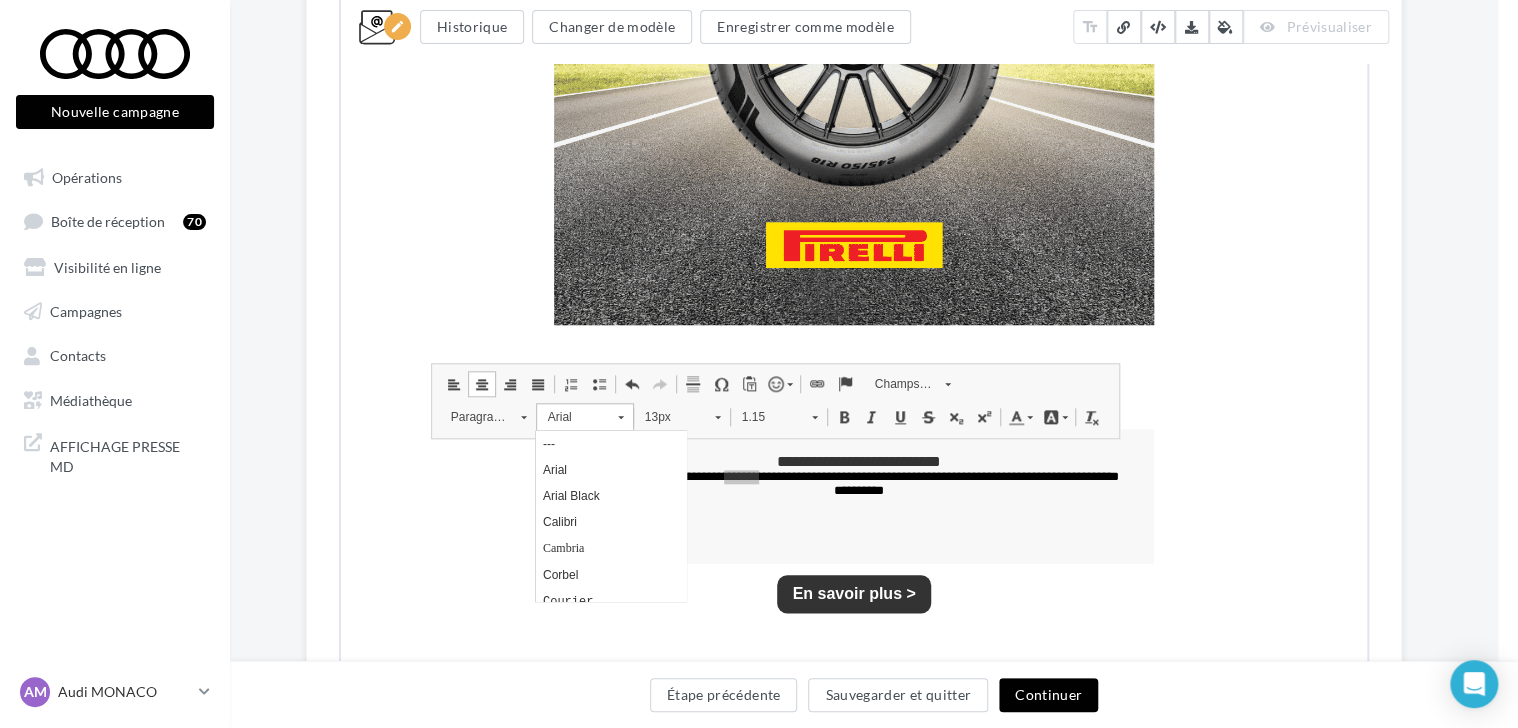 scroll, scrollTop: 0, scrollLeft: 0, axis: both 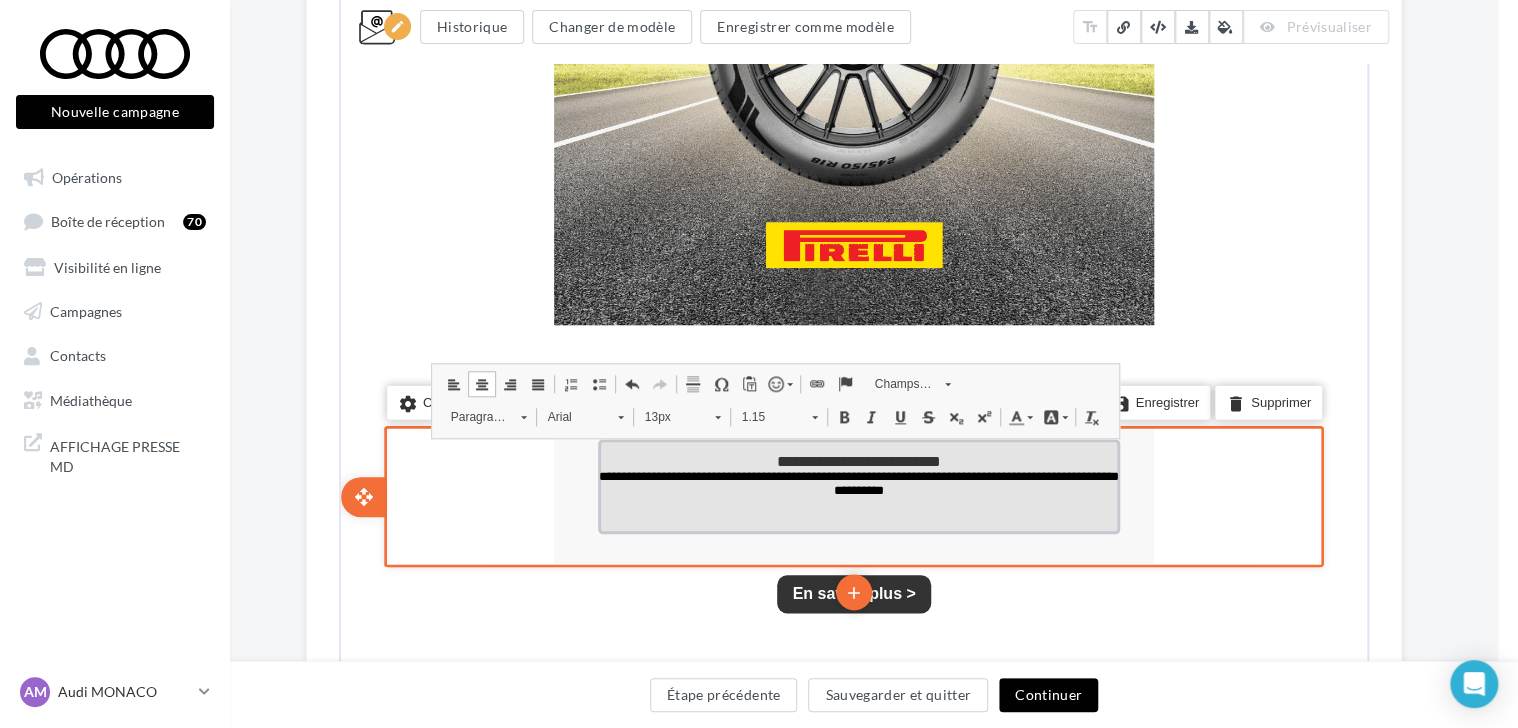 click on "**********" at bounding box center (857, 459) 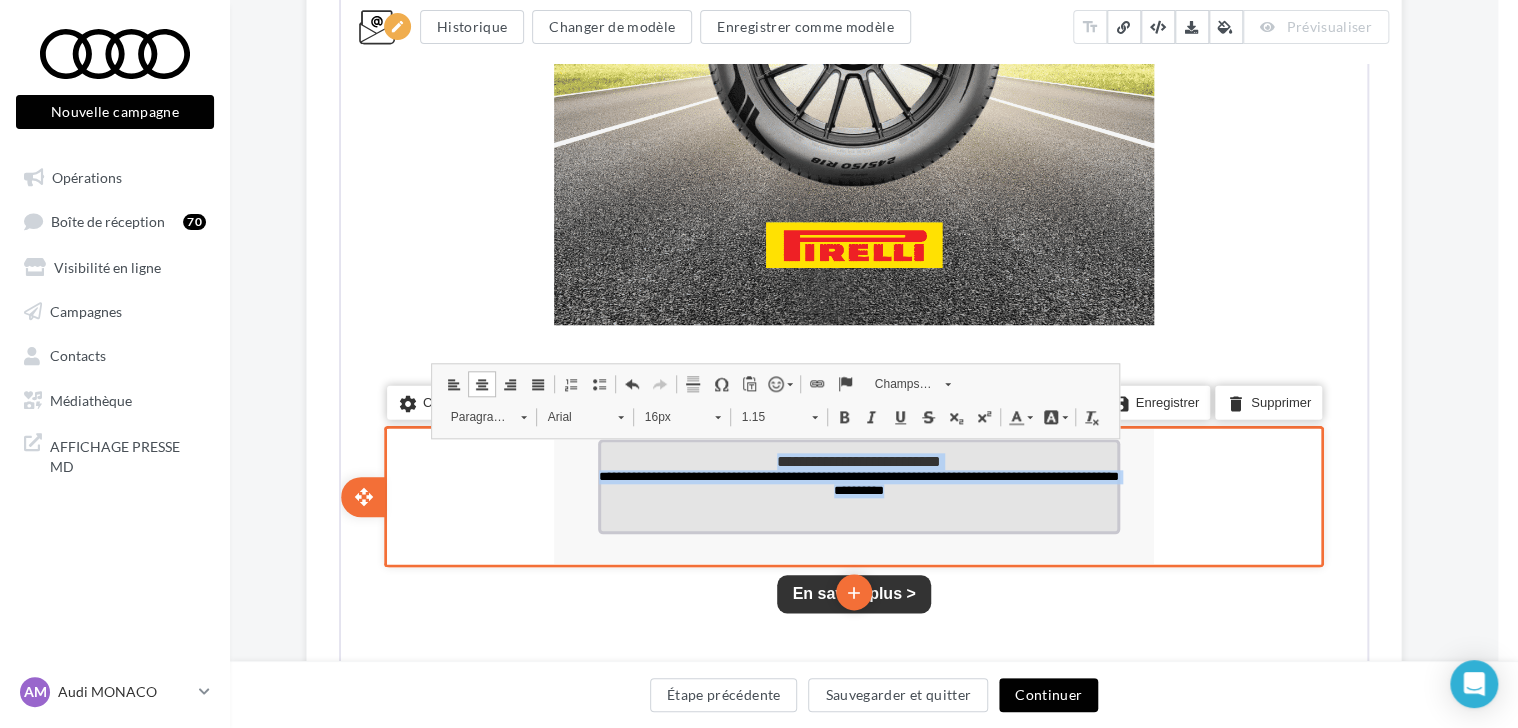 drag, startPoint x: 956, startPoint y: 493, endPoint x: 733, endPoint y: 458, distance: 225.72993 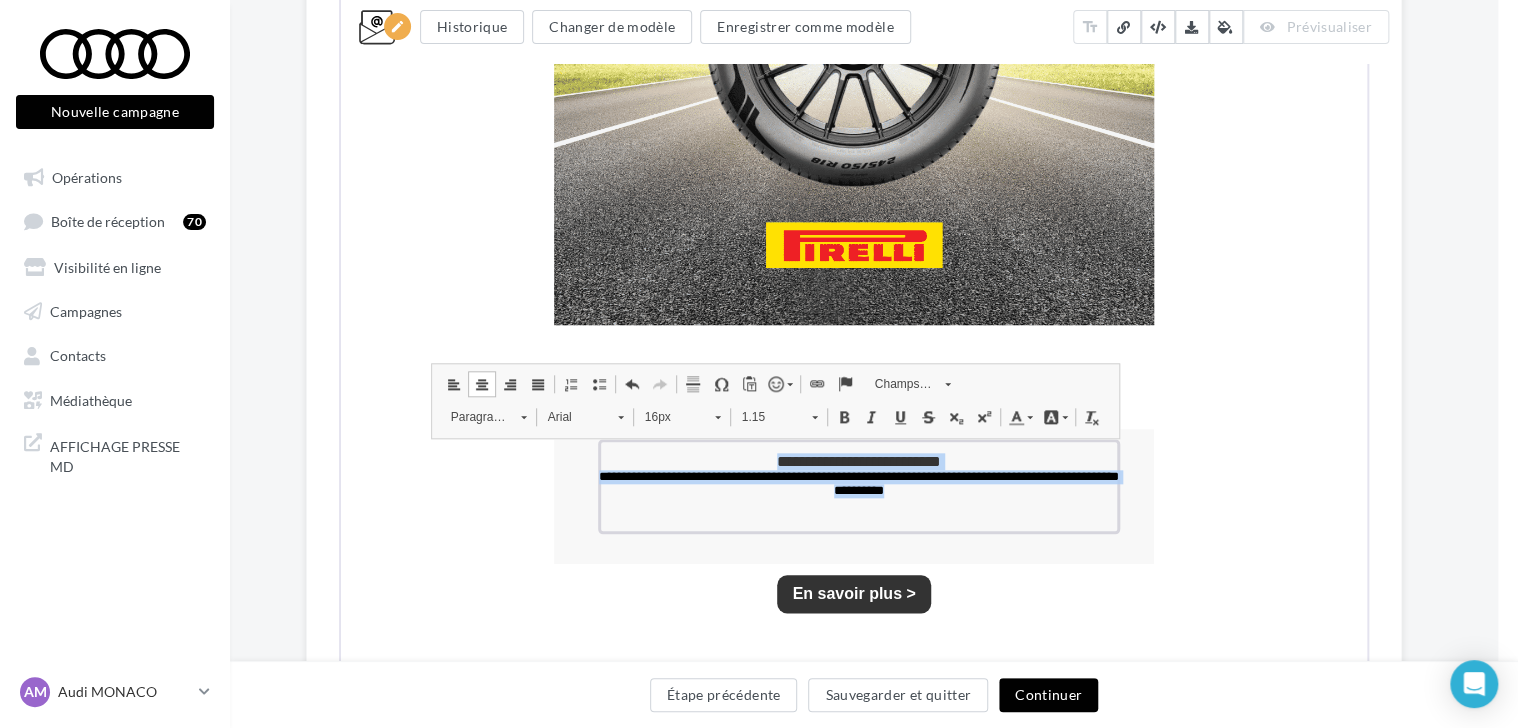 click on "16px" at bounding box center [668, 415] 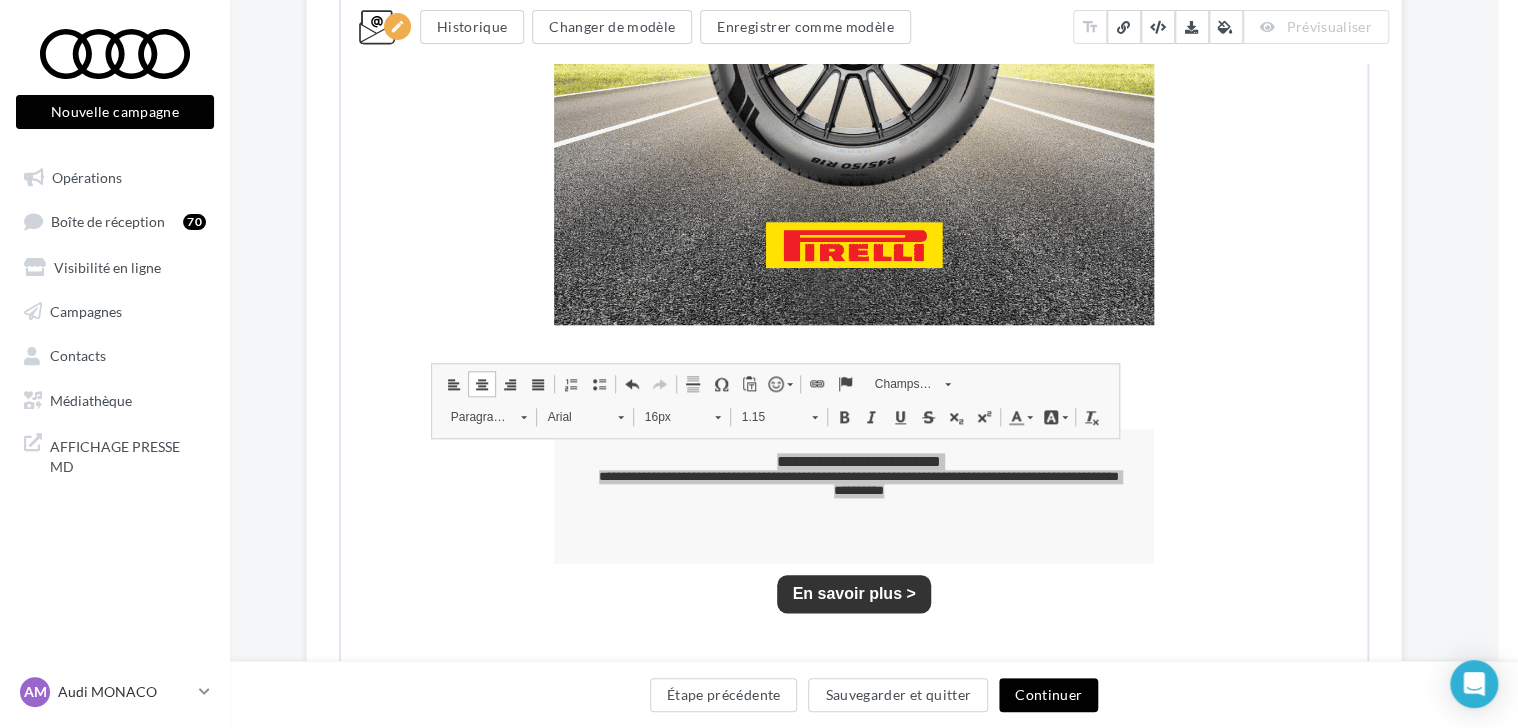 scroll, scrollTop: 158, scrollLeft: 0, axis: vertical 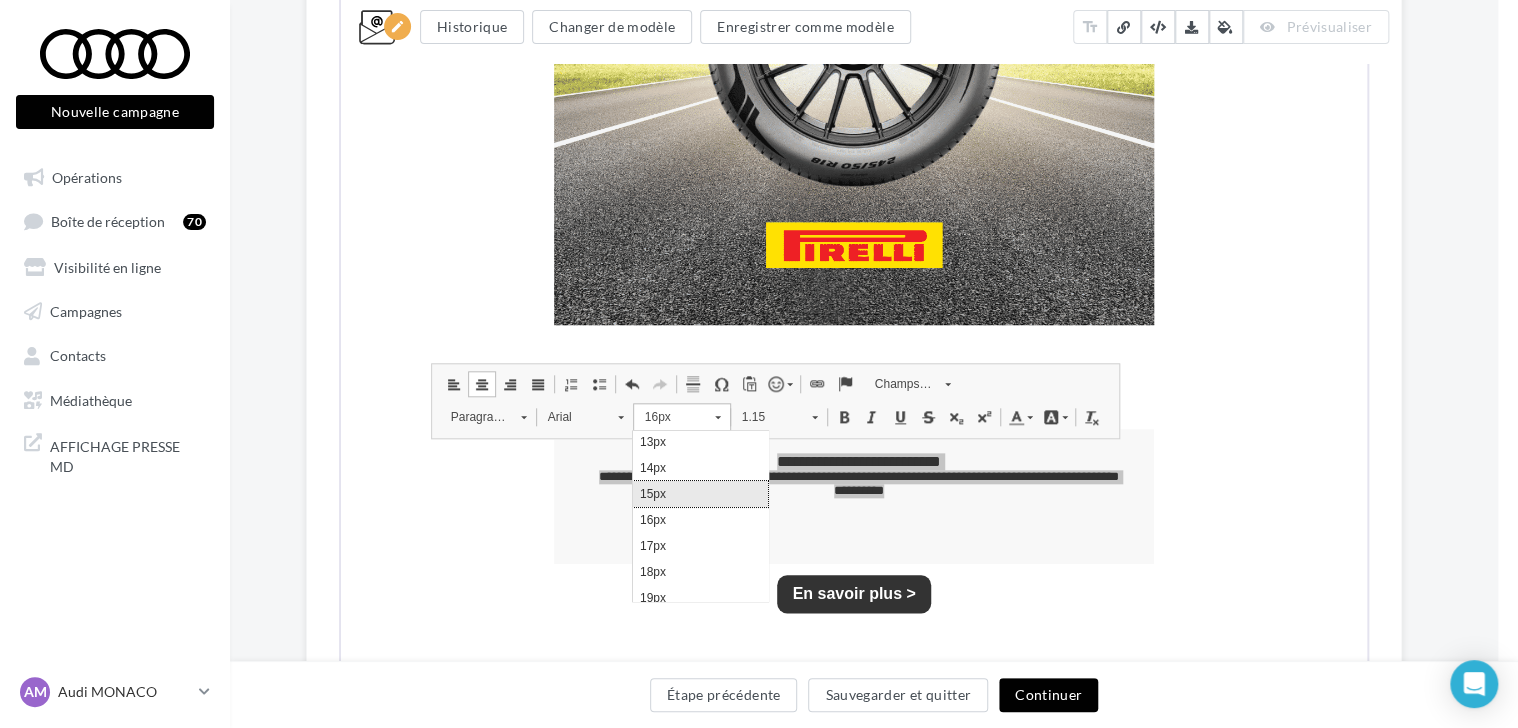 click on "15px" at bounding box center (700, 493) 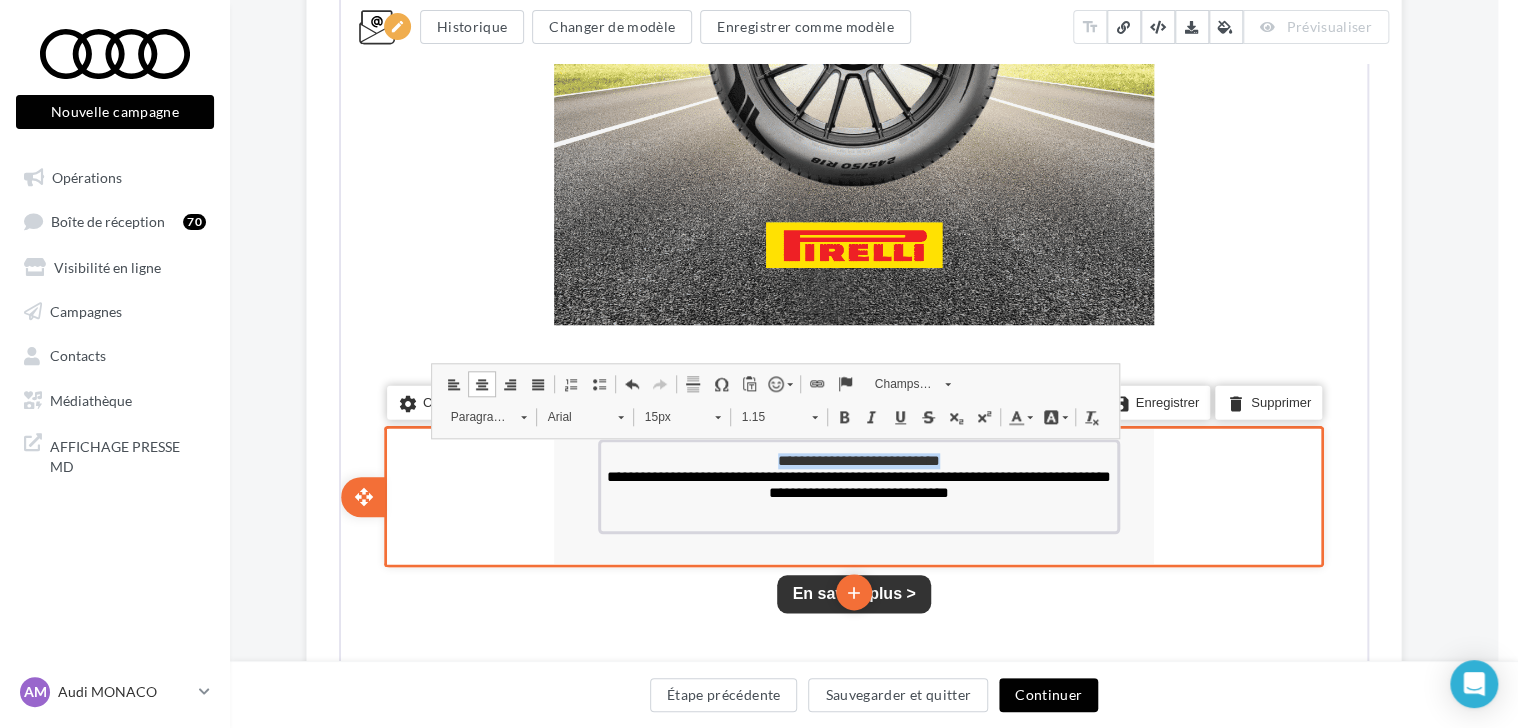 scroll, scrollTop: 0, scrollLeft: 0, axis: both 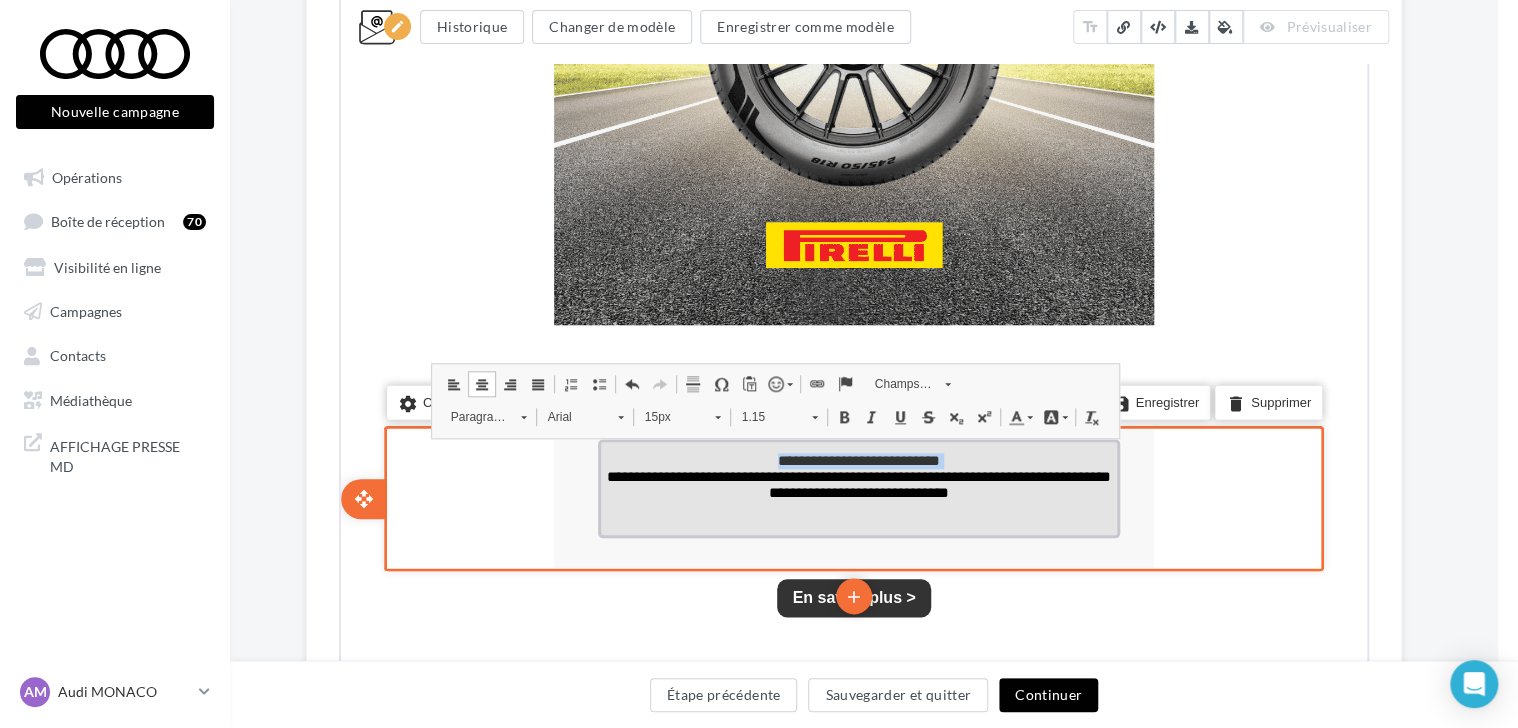 click on "**********" at bounding box center (857, 482) 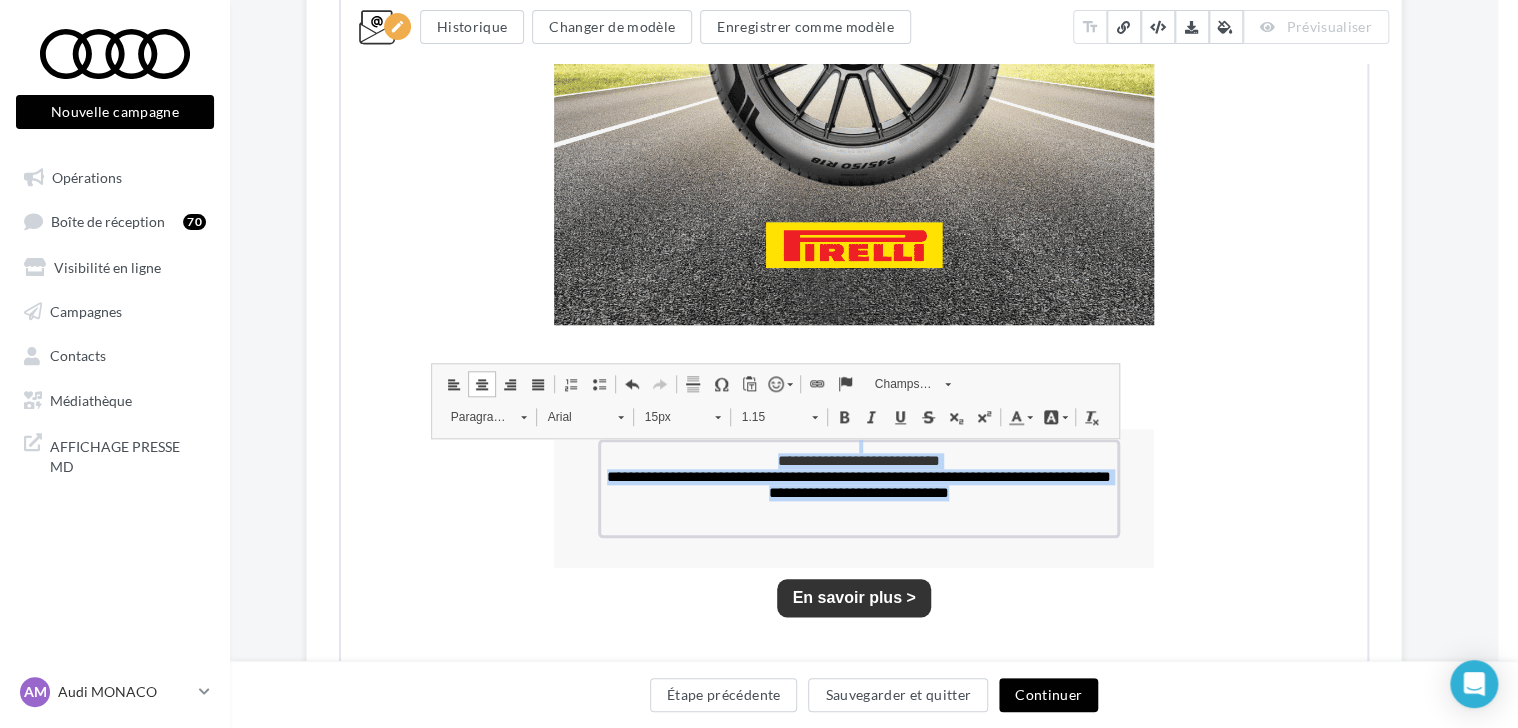 drag, startPoint x: 989, startPoint y: 498, endPoint x: 609, endPoint y: 435, distance: 385.18698 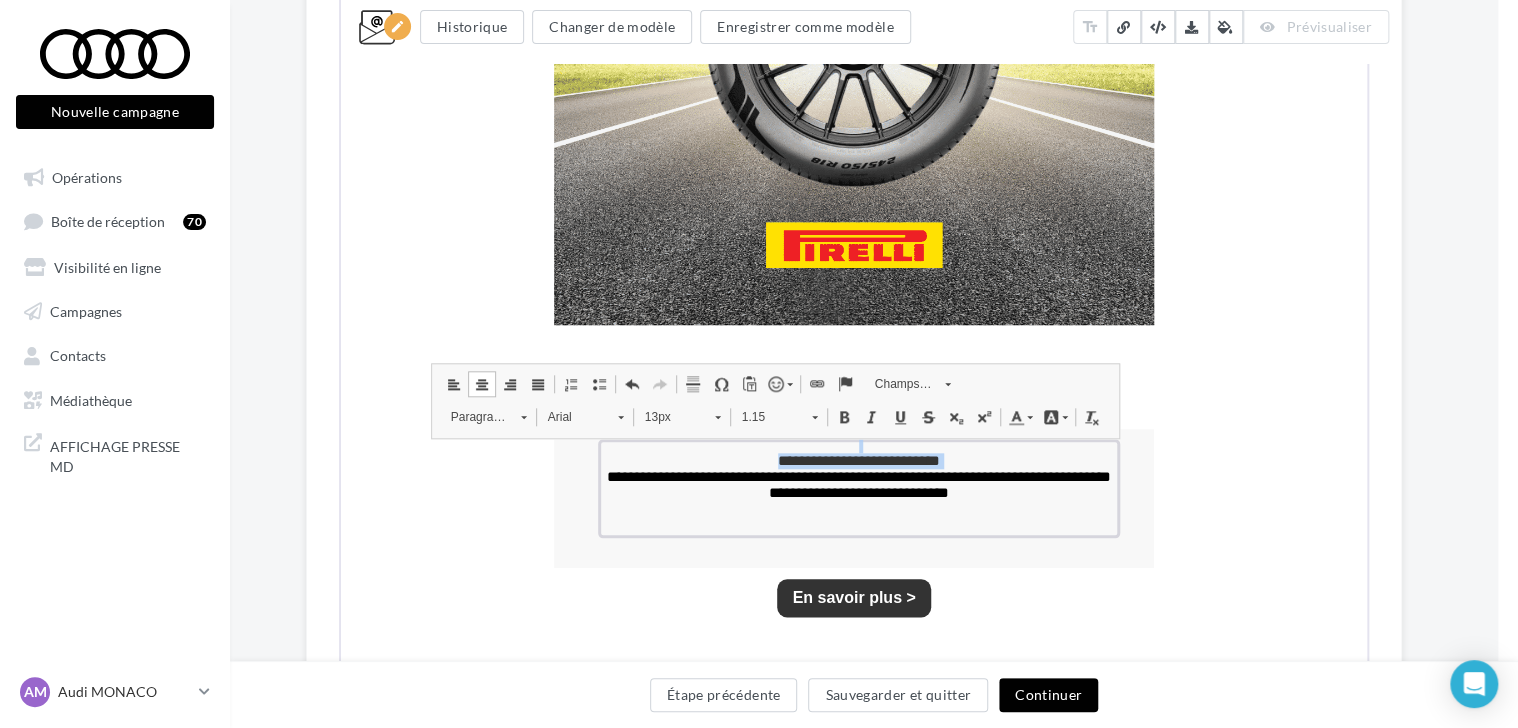 click at bounding box center (452, 382) 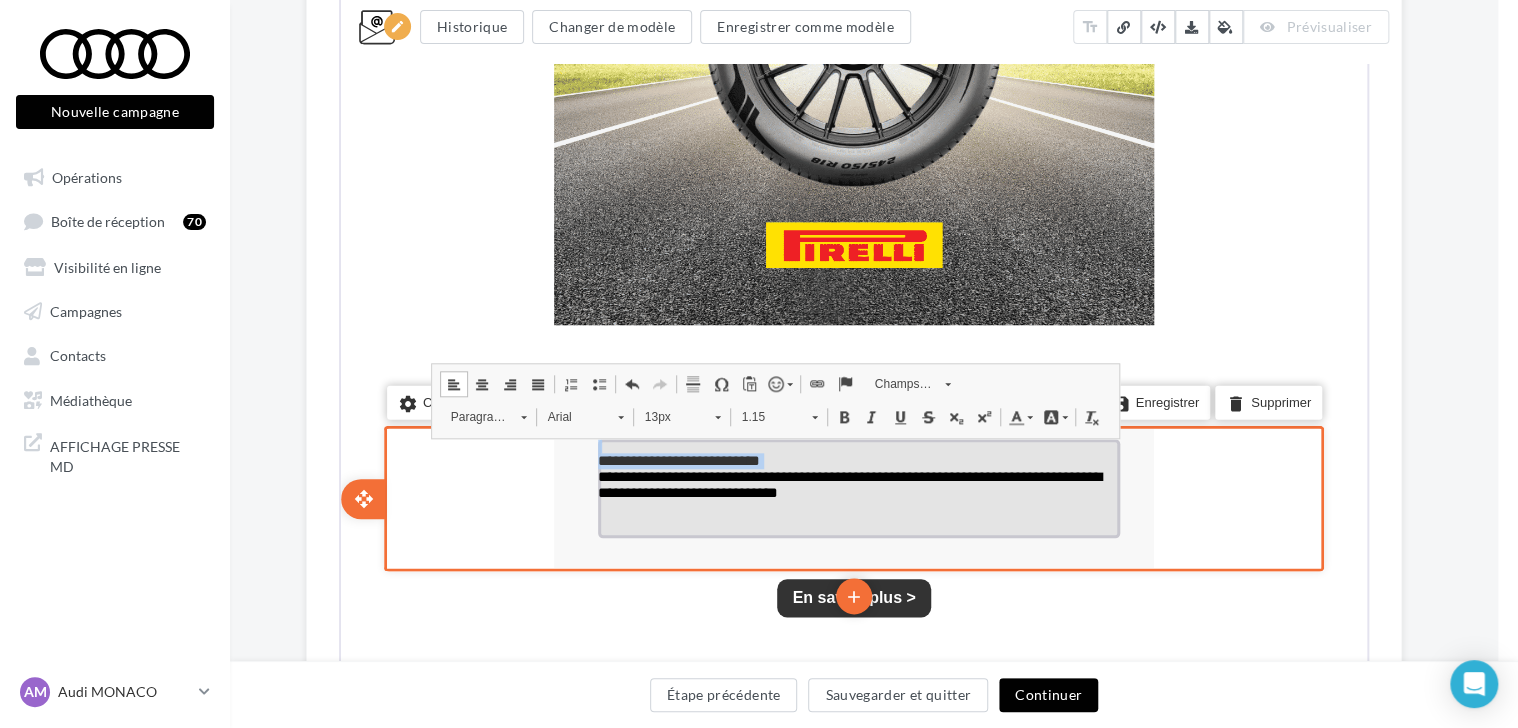 click on "**********" at bounding box center [857, 484] 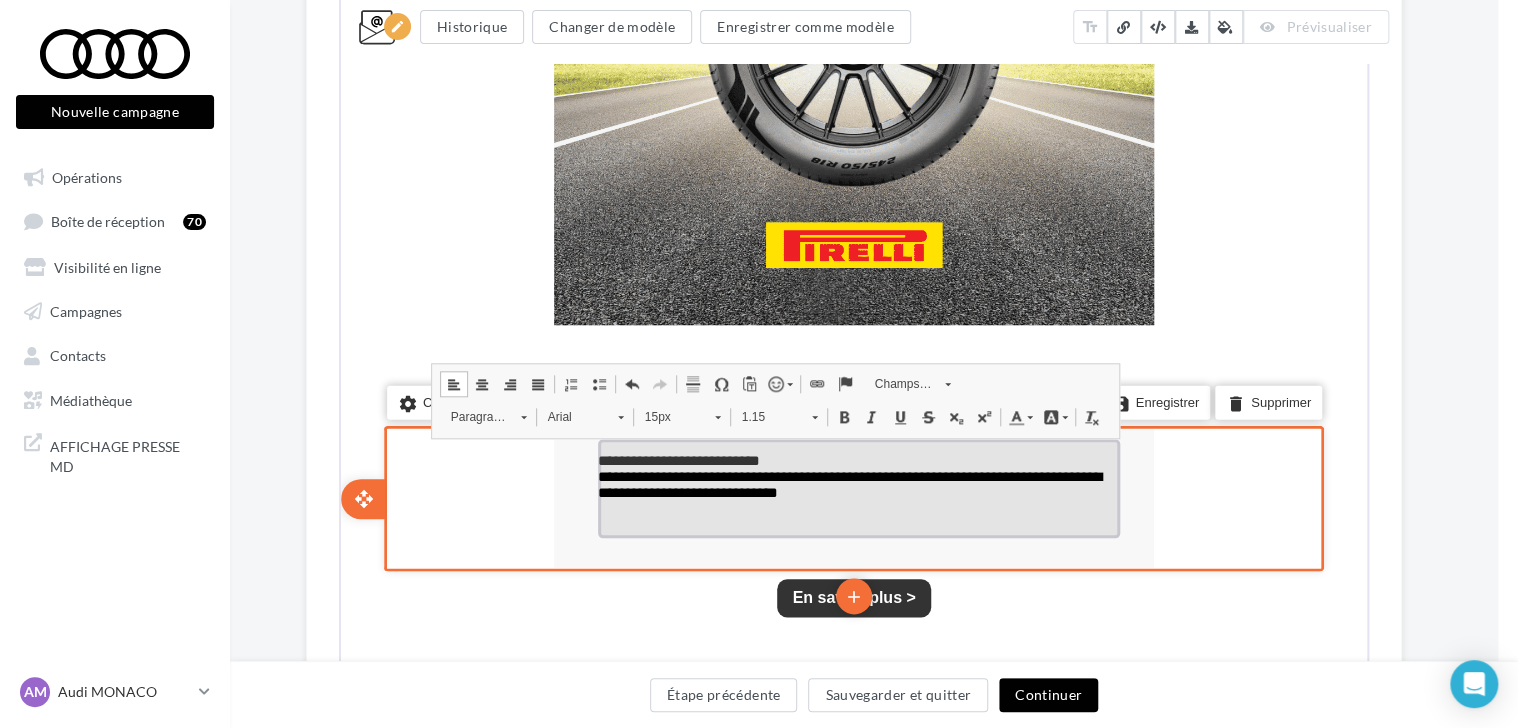 click on "**********" at bounding box center [857, 459] 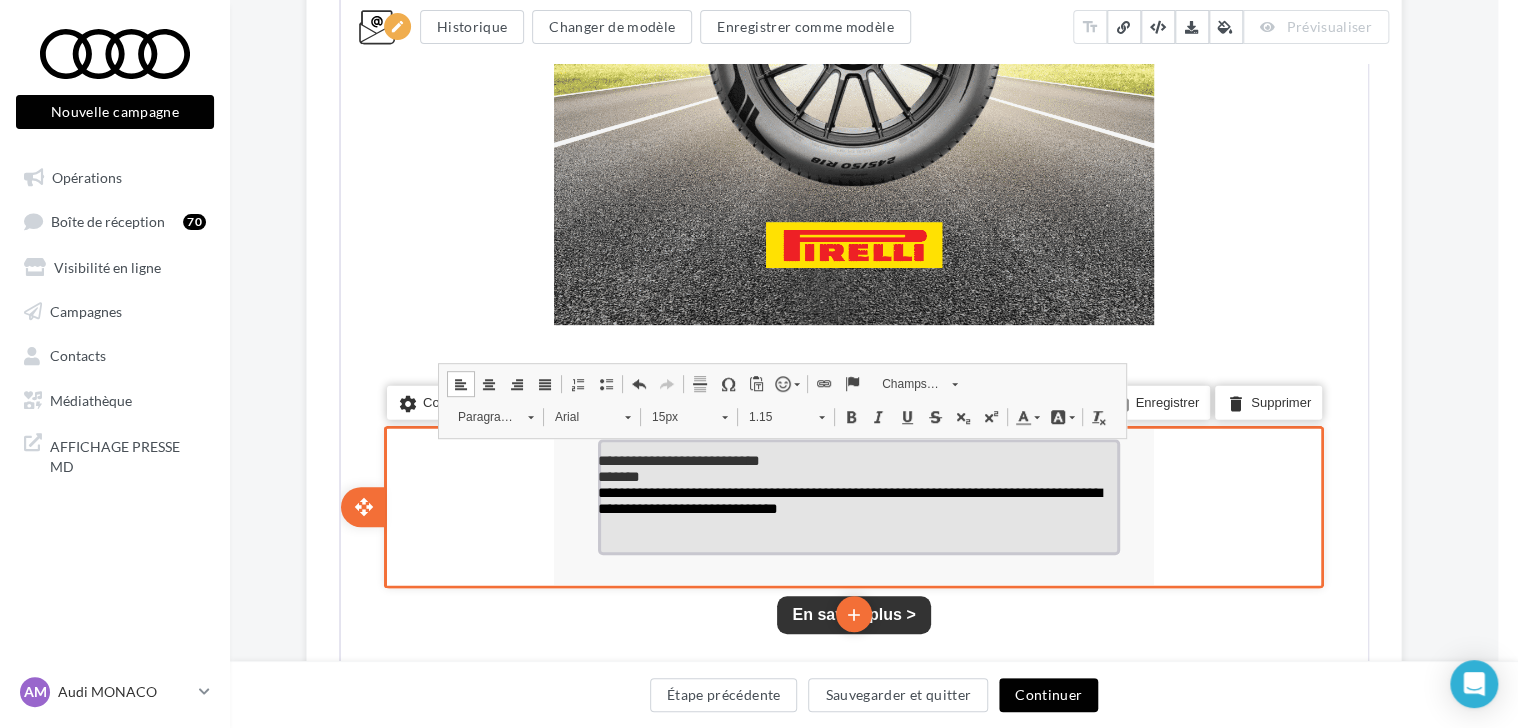 click on "**********" at bounding box center (857, 500) 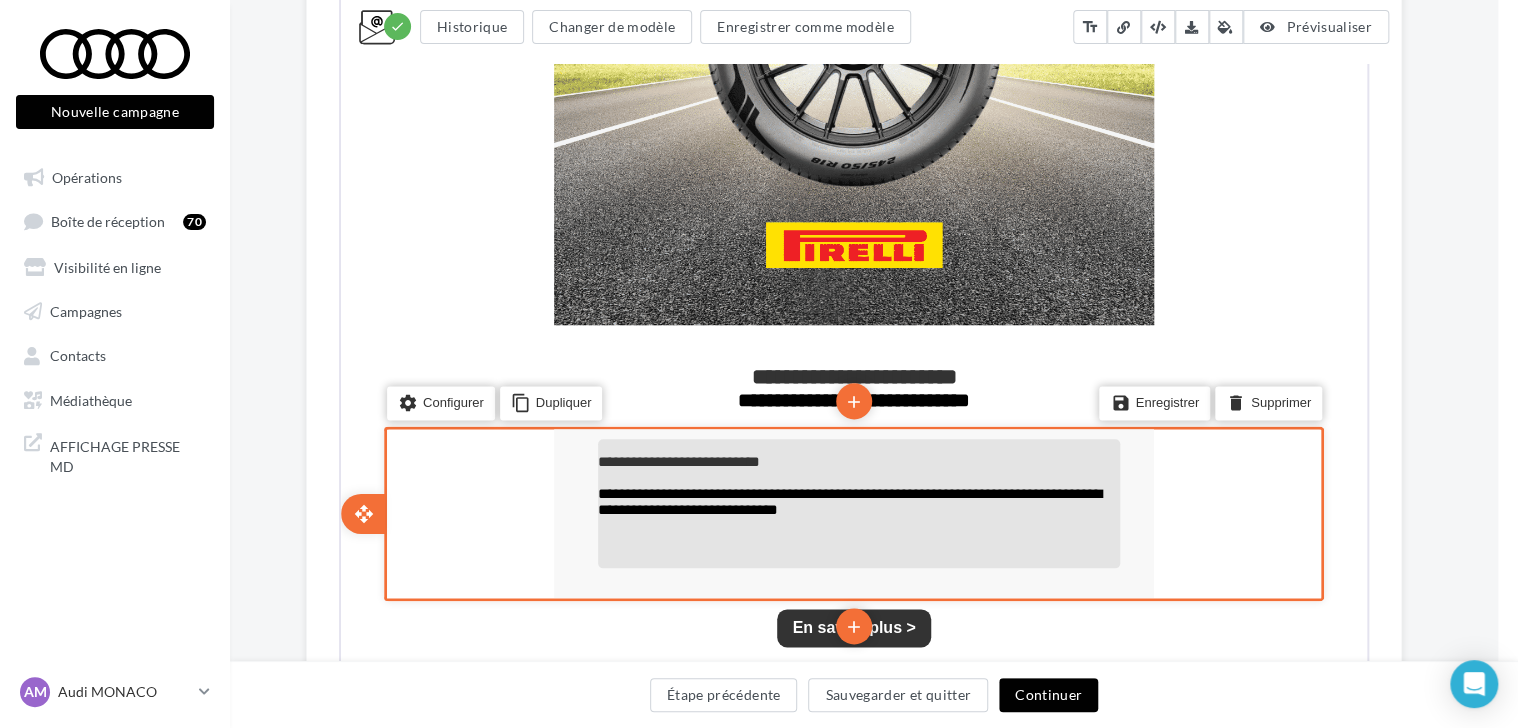 click on "**********" at bounding box center (857, 500) 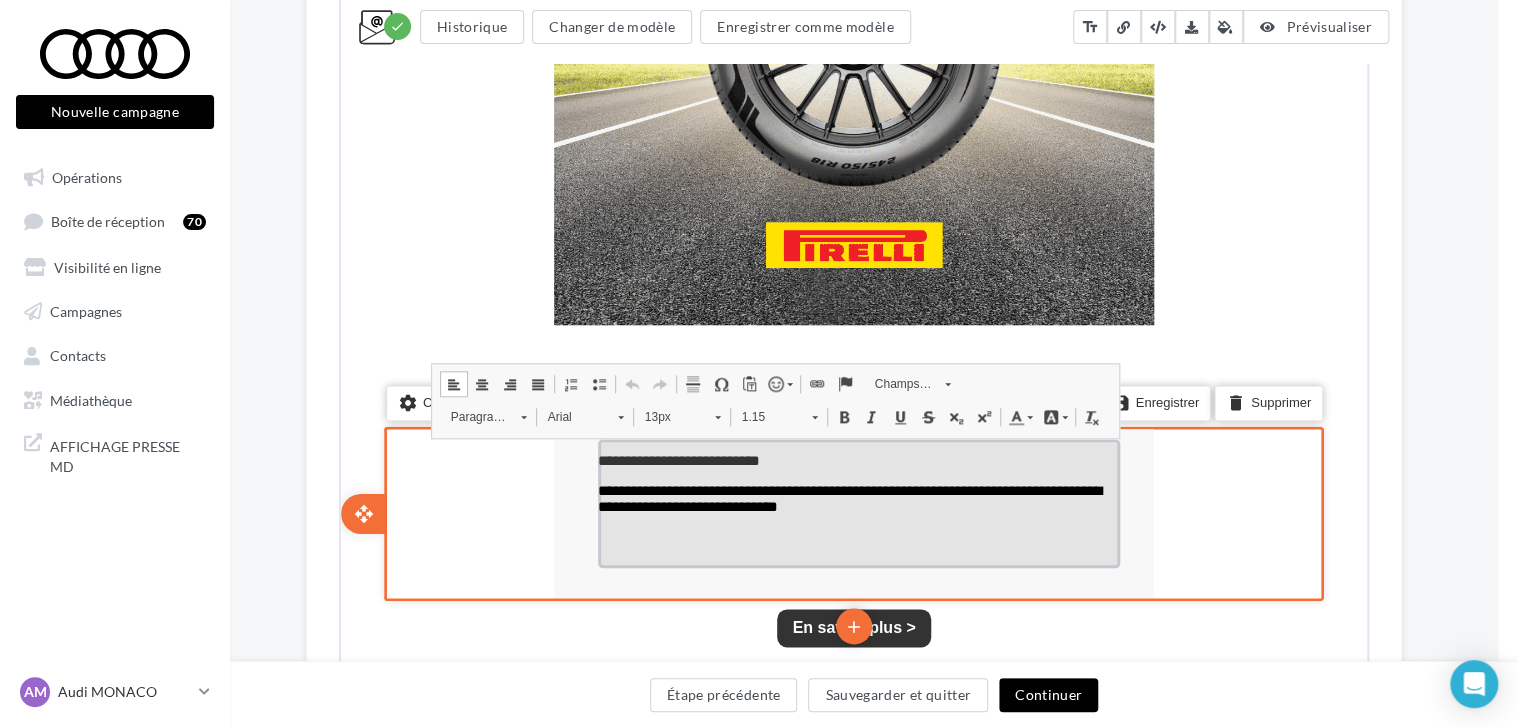 click on "**********" at bounding box center (857, 497) 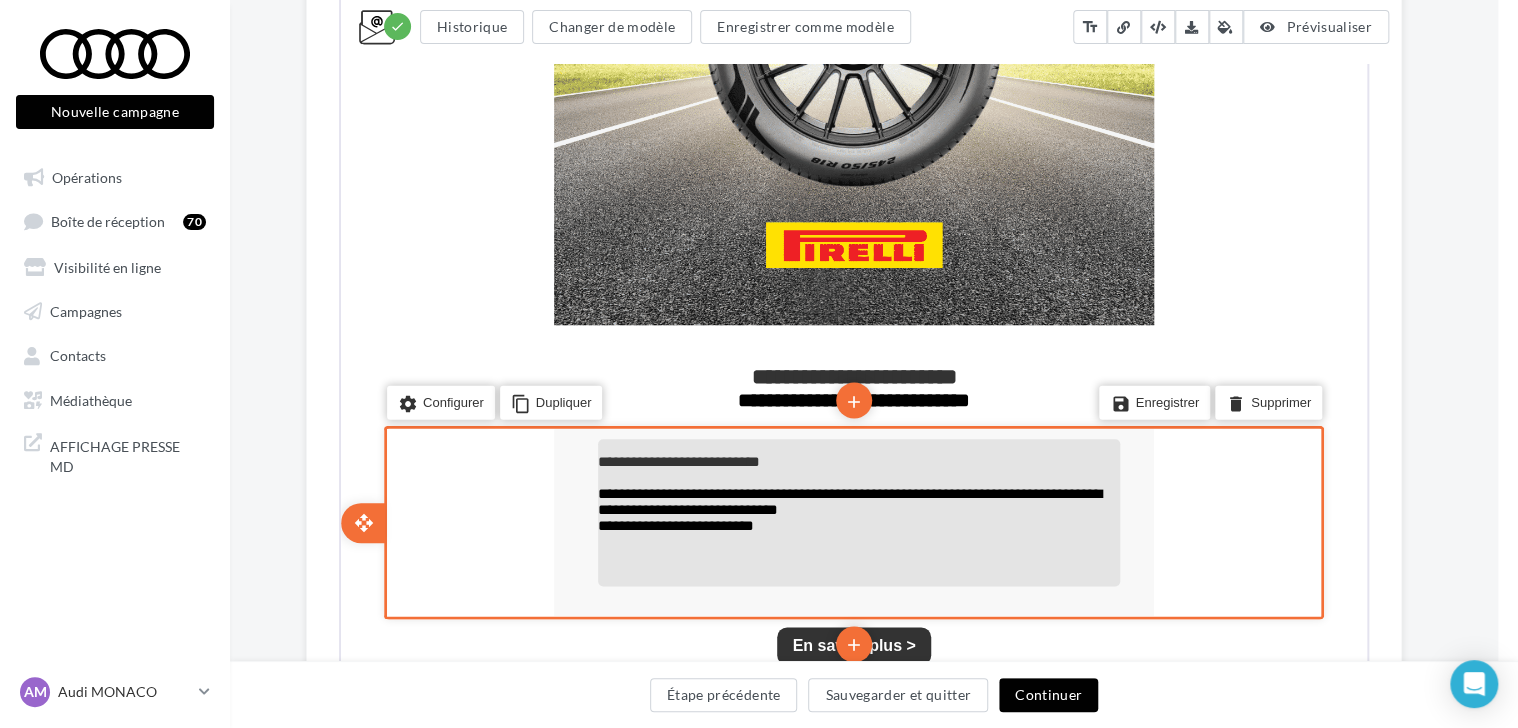 click on "**********" at bounding box center [857, 524] 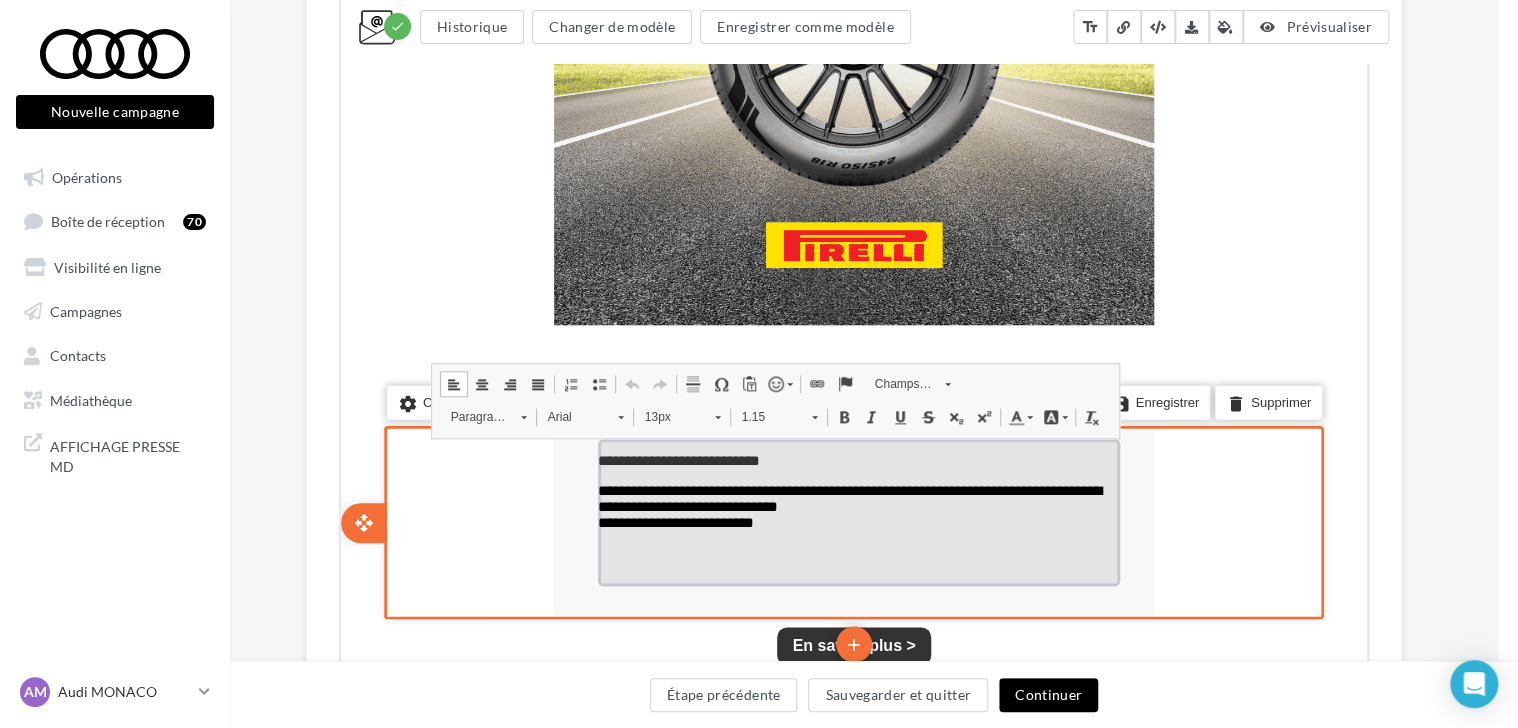 click on "**********" at bounding box center [857, 521] 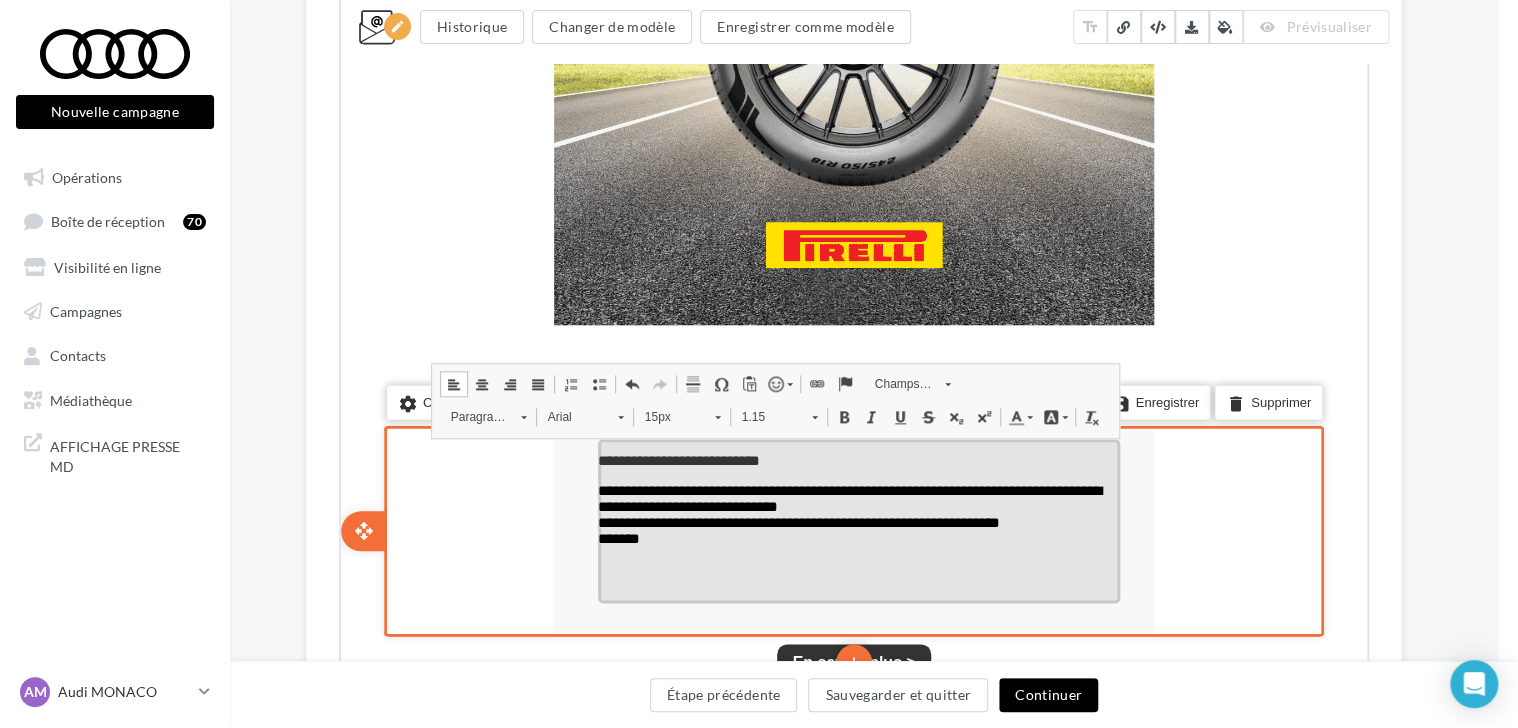 click on "**********" at bounding box center [797, 520] 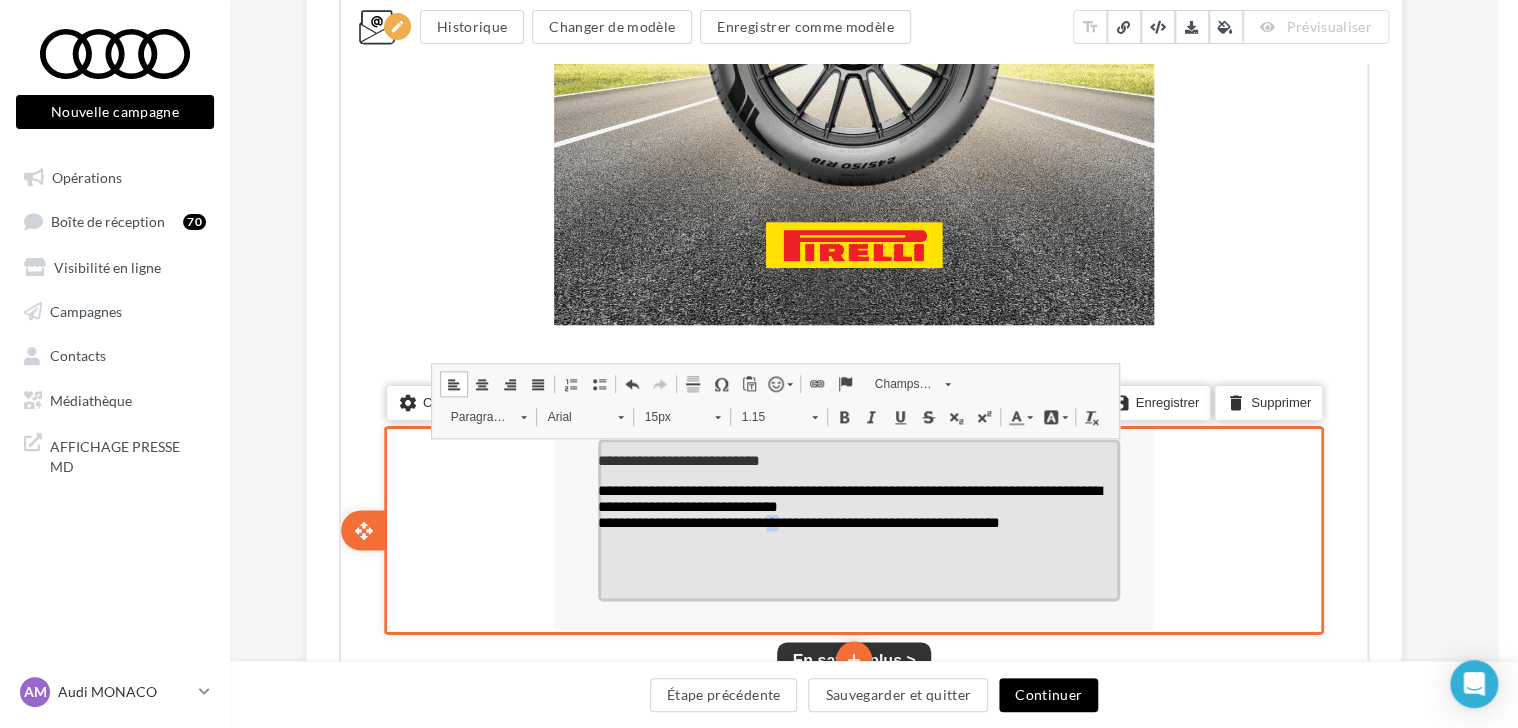 click on "**********" at bounding box center [797, 520] 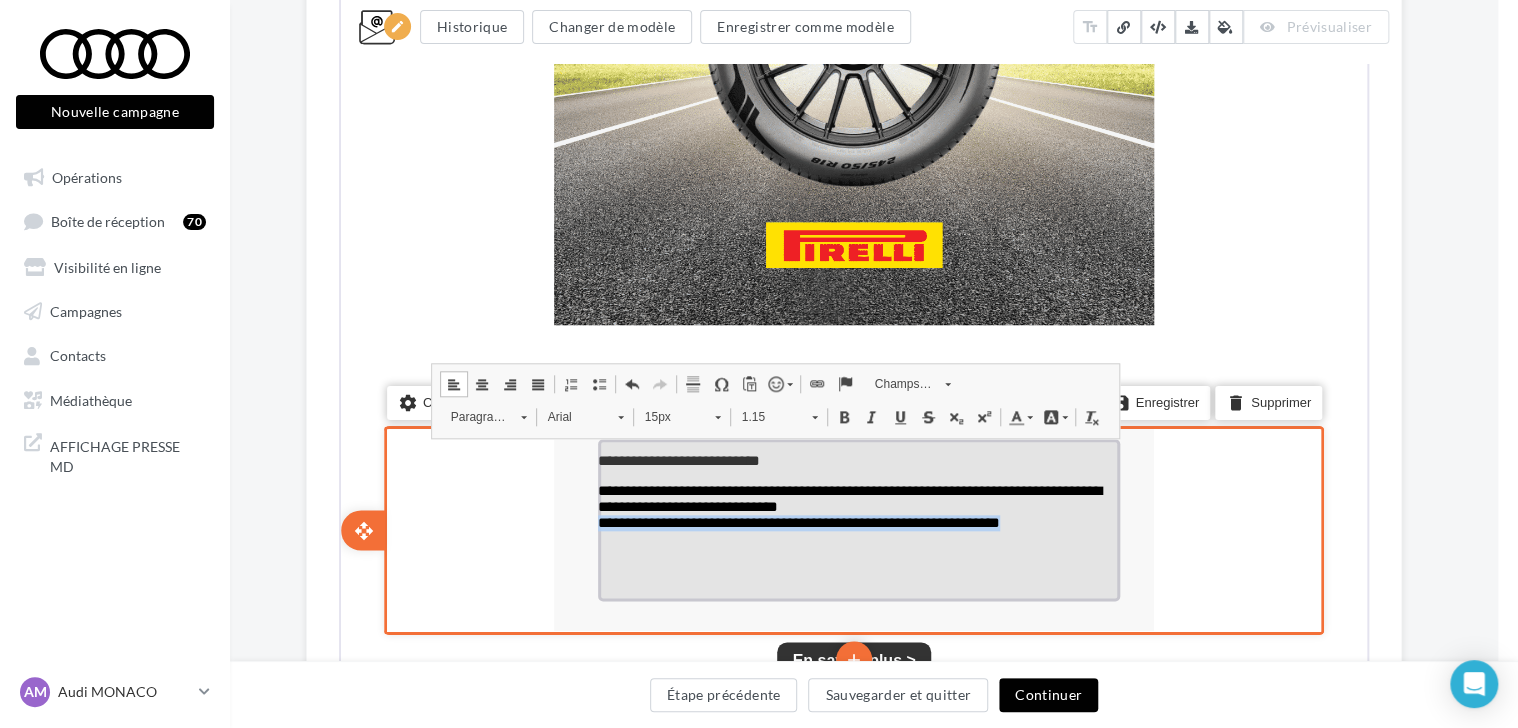 click on "**********" at bounding box center [797, 520] 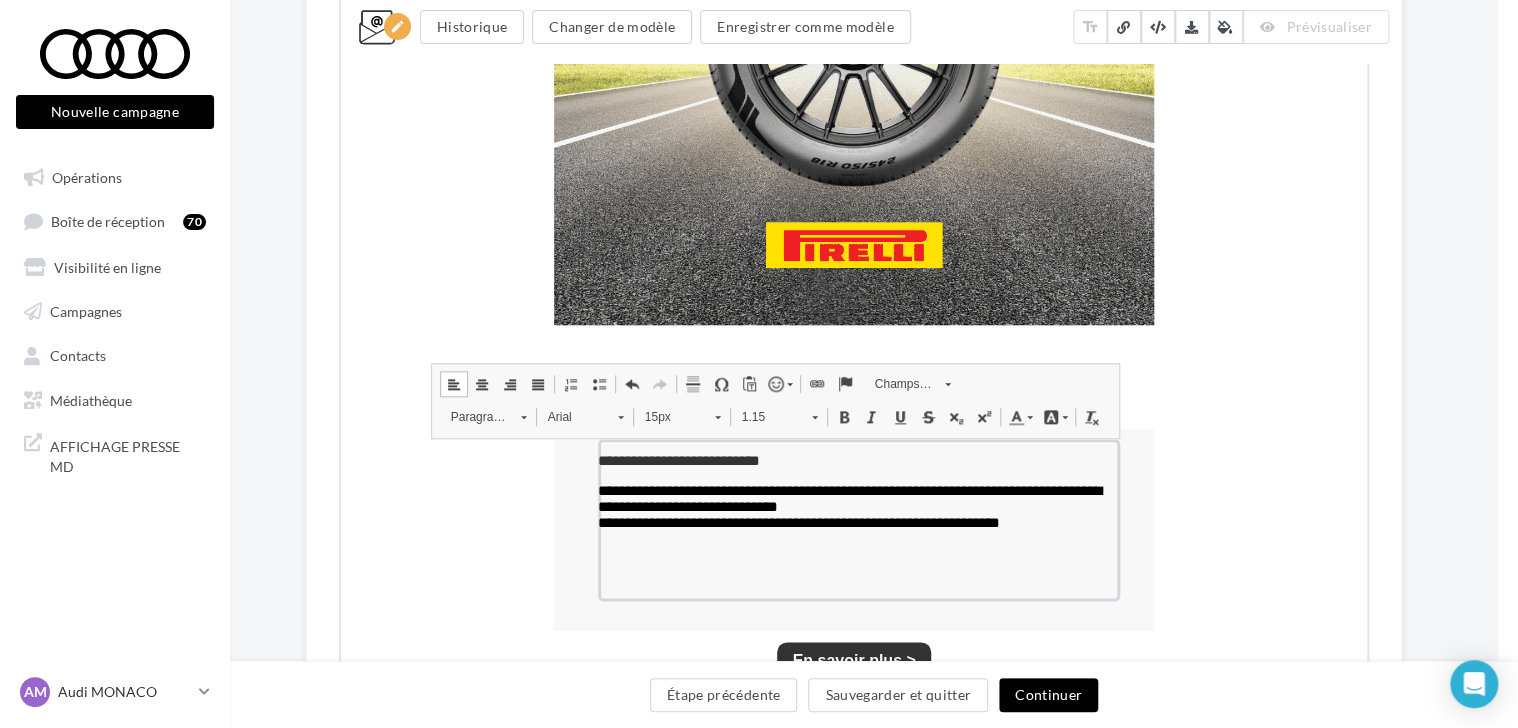 click at bounding box center (842, 415) 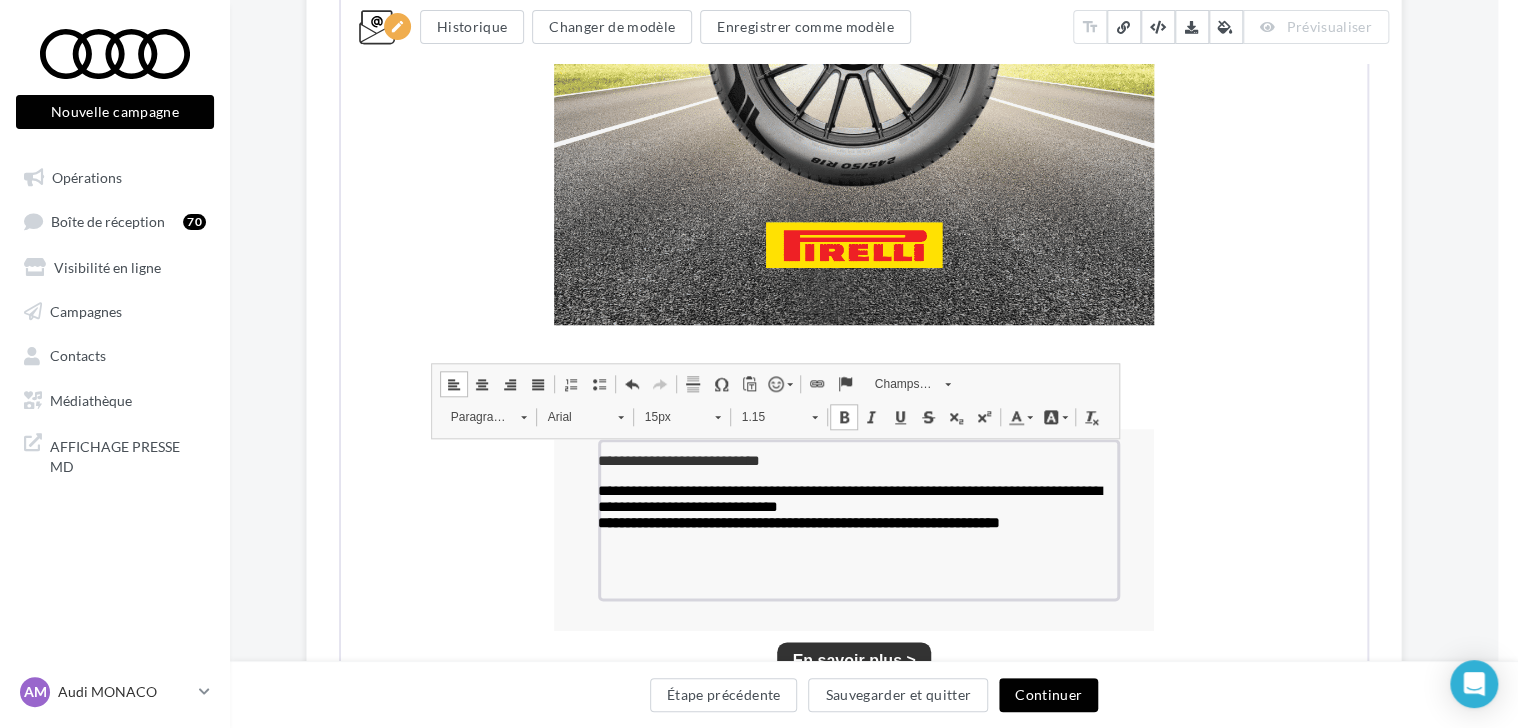 click at bounding box center (870, 415) 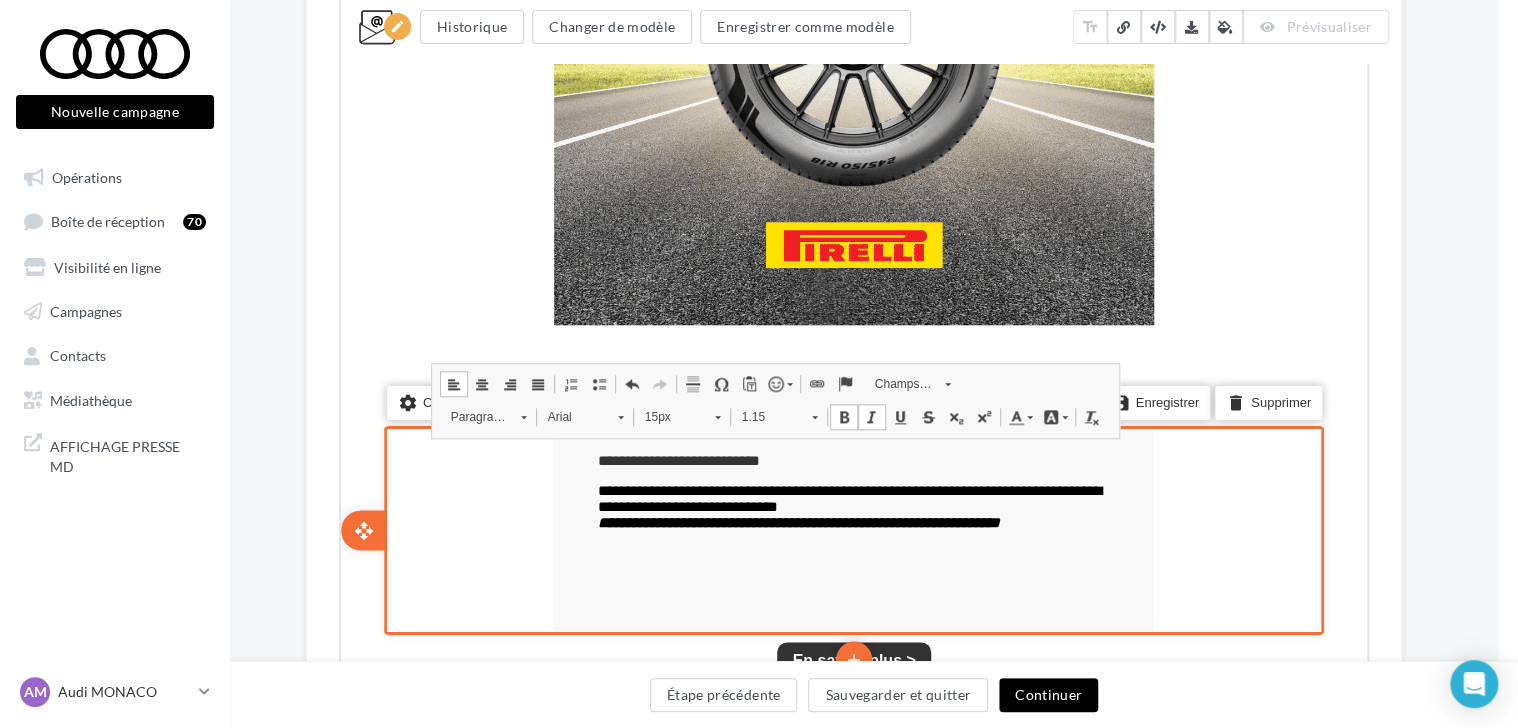 click on "**********" at bounding box center (857, 518) 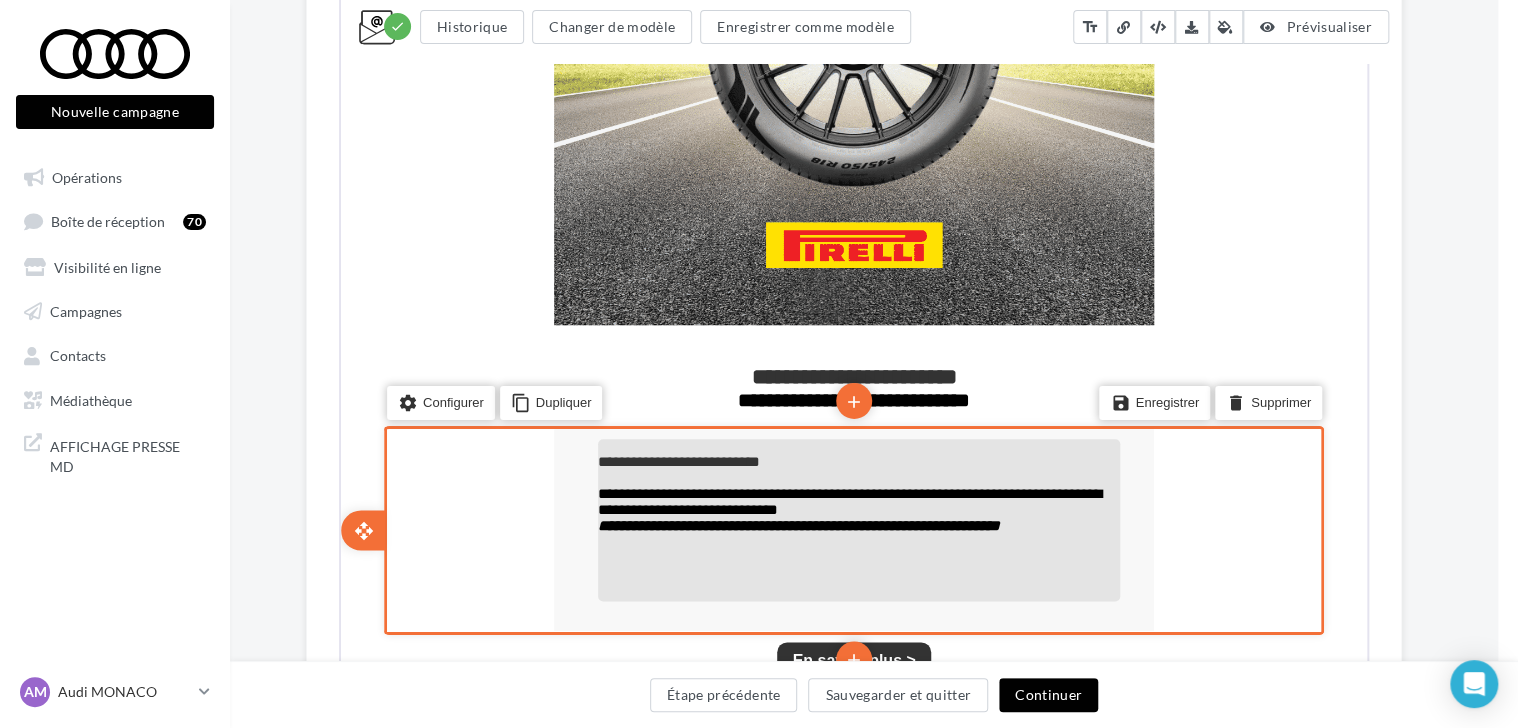 click on "**********" at bounding box center (857, 500) 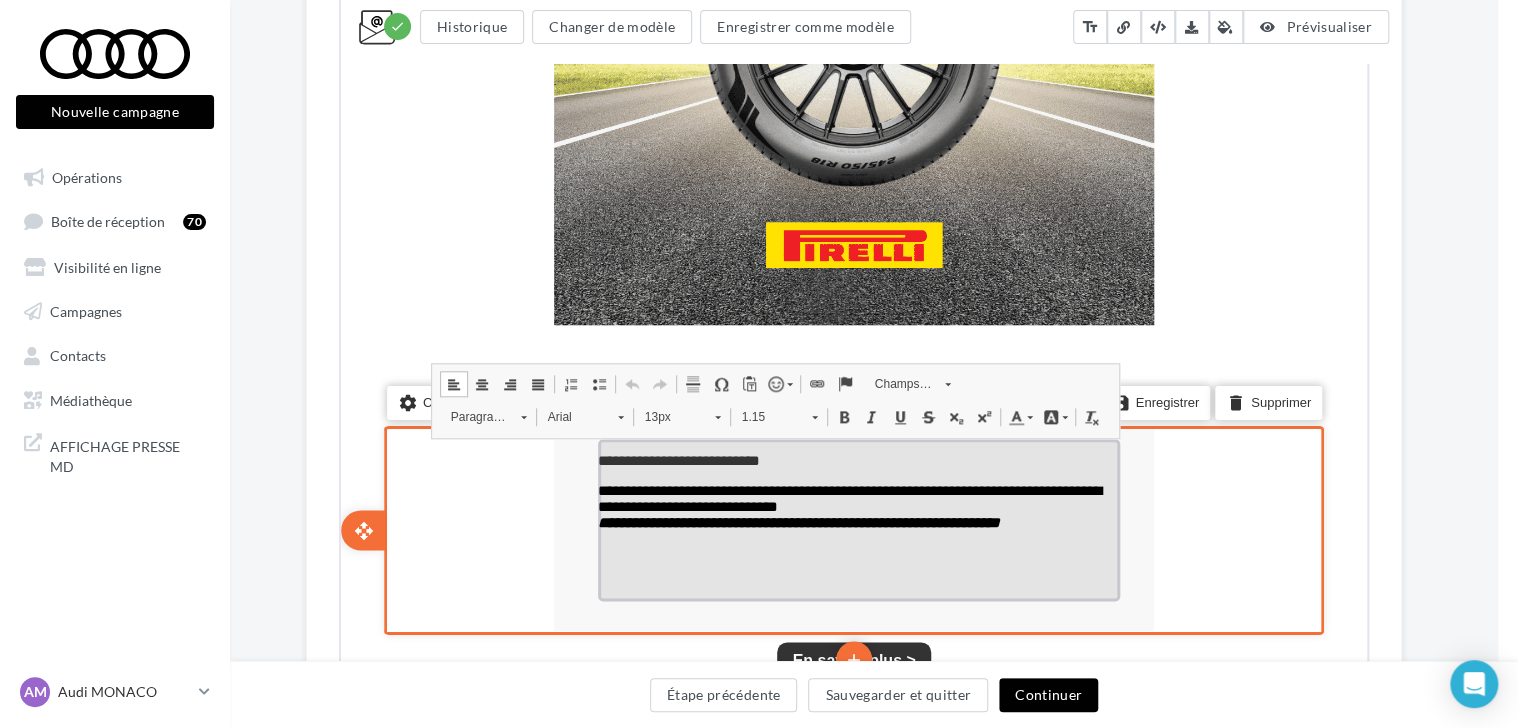 click on "**********" at bounding box center [857, 497] 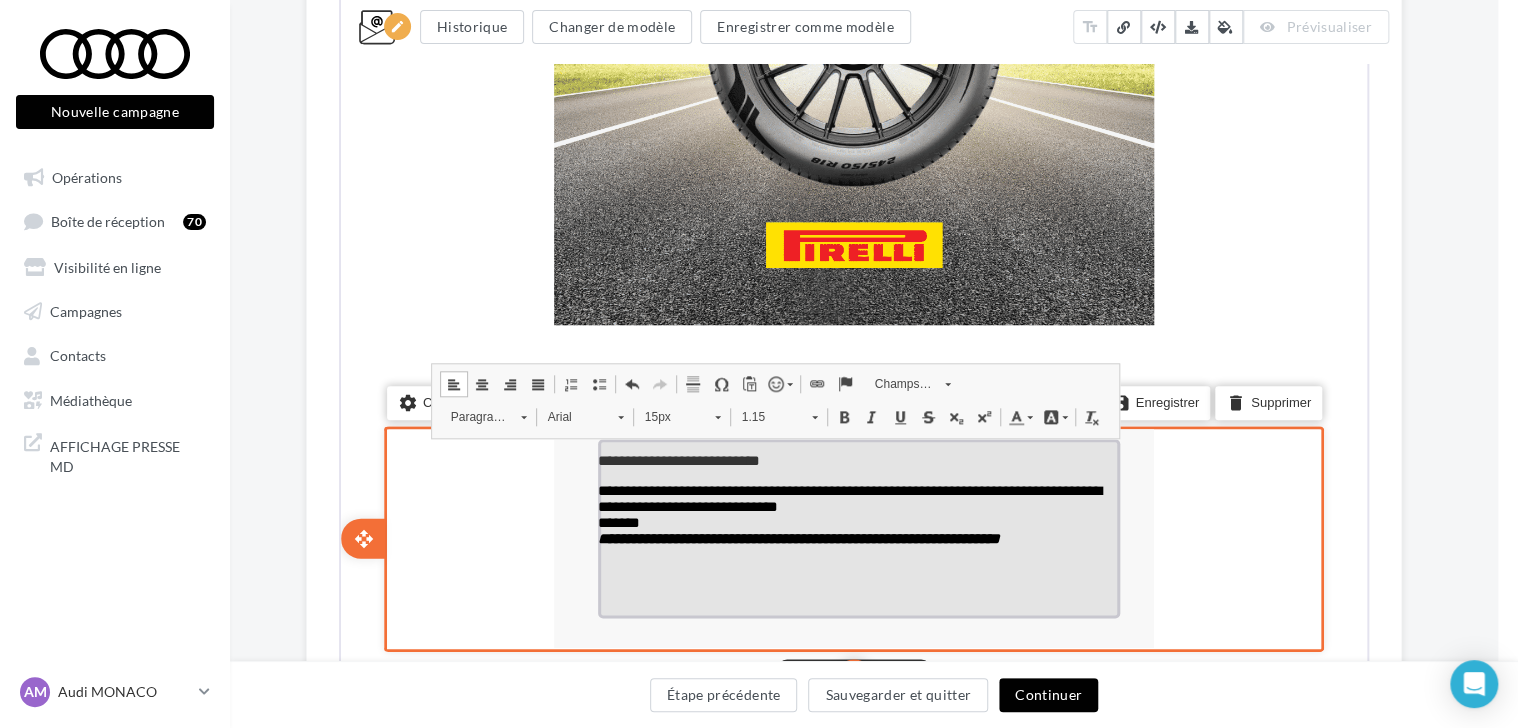 click at bounding box center [857, 566] 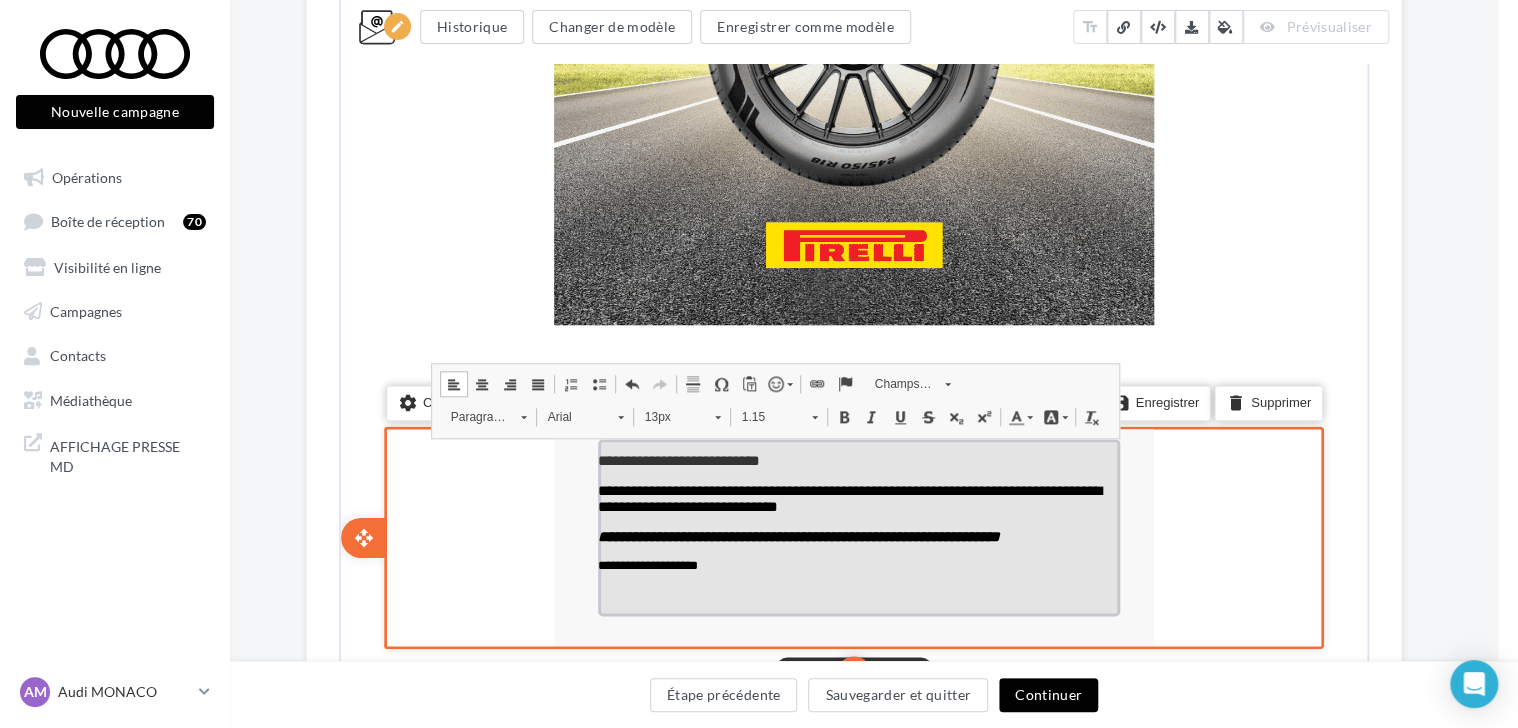 click on "**********" at bounding box center [848, 496] 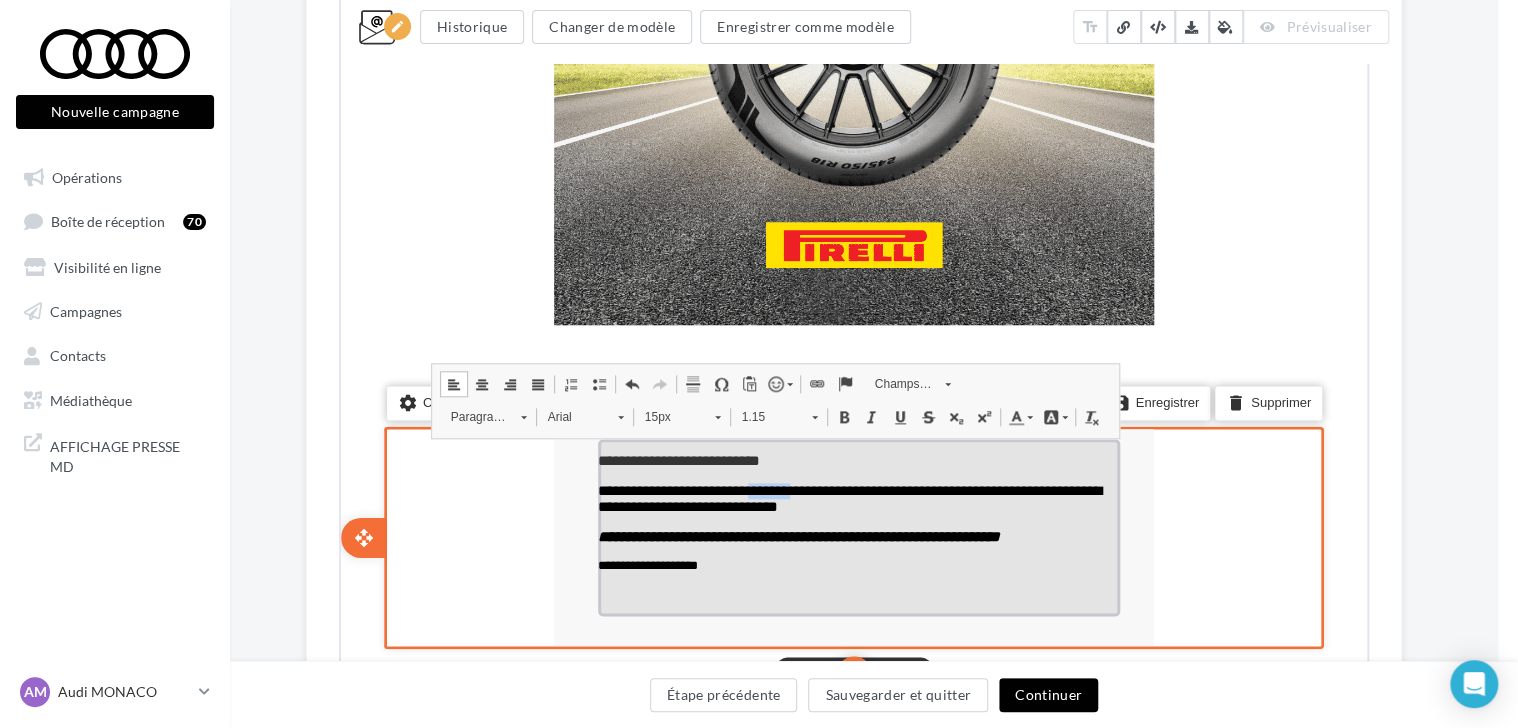 click on "**********" at bounding box center [848, 496] 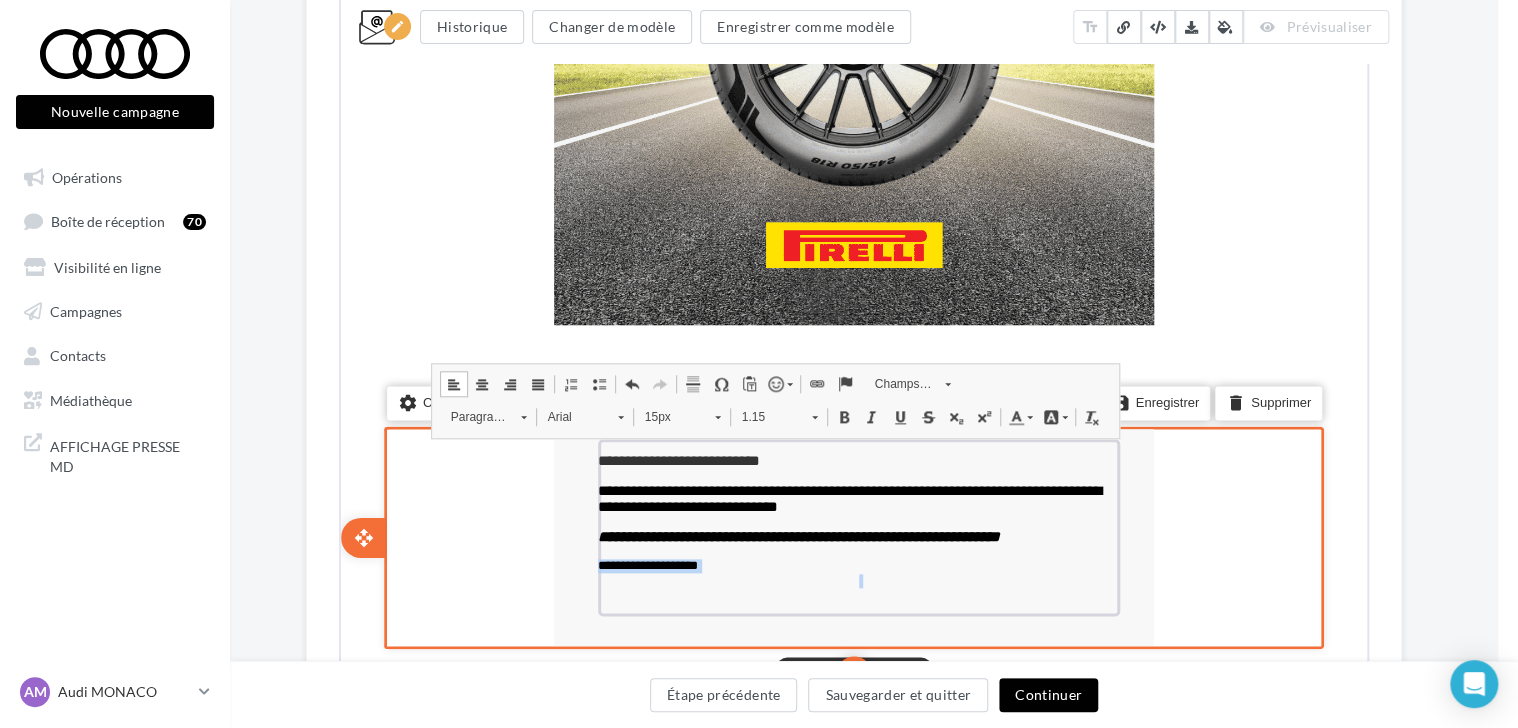 drag, startPoint x: 741, startPoint y: 582, endPoint x: 582, endPoint y: 578, distance: 159.05031 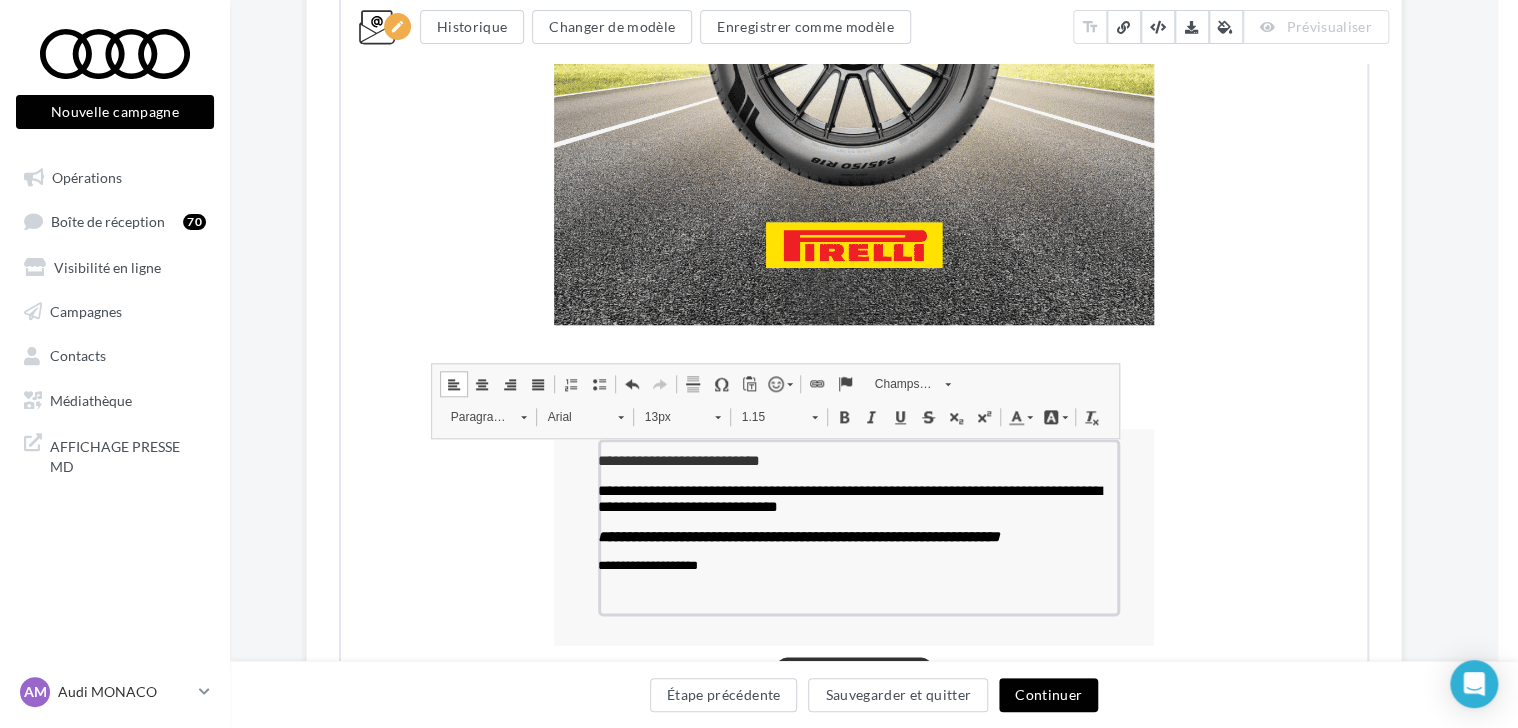 click on "13px" at bounding box center (680, 415) 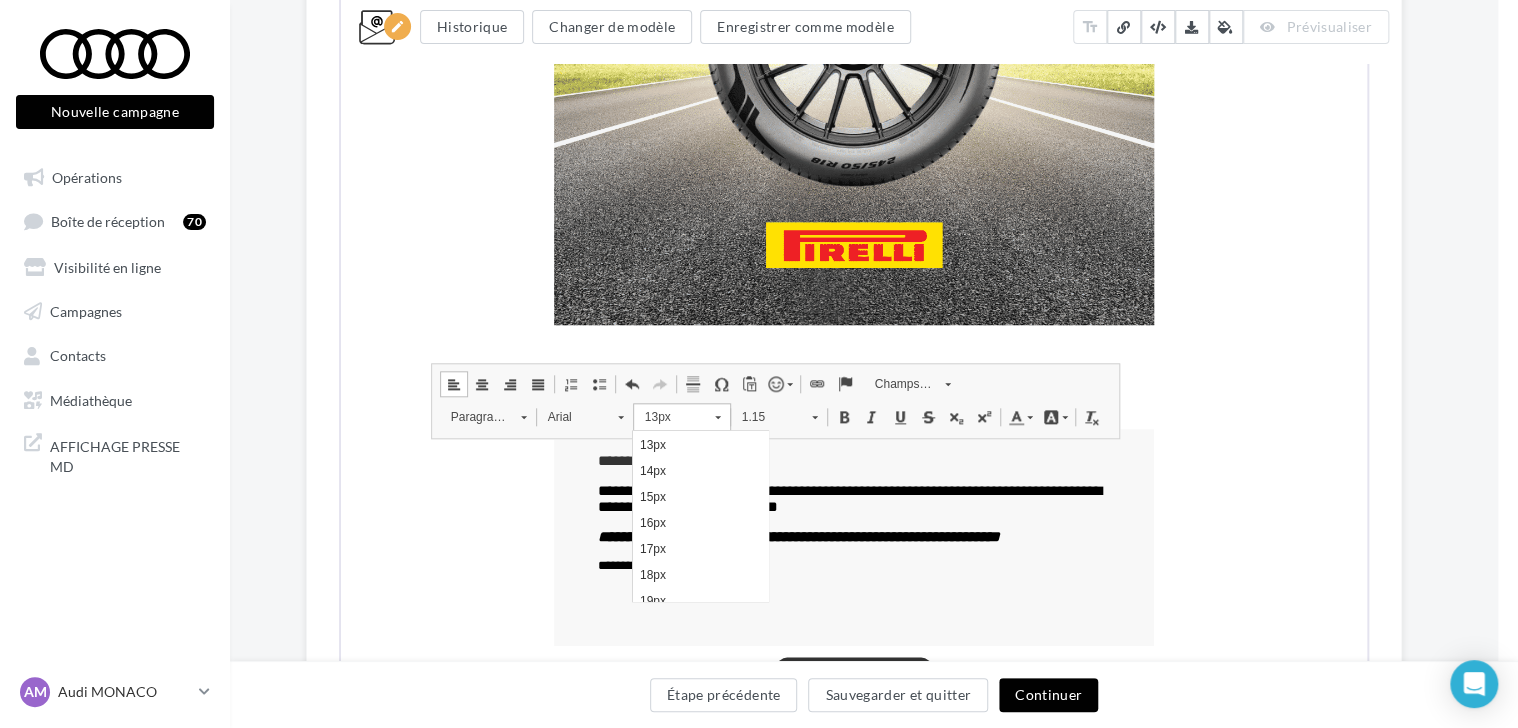 scroll, scrollTop: 220, scrollLeft: 0, axis: vertical 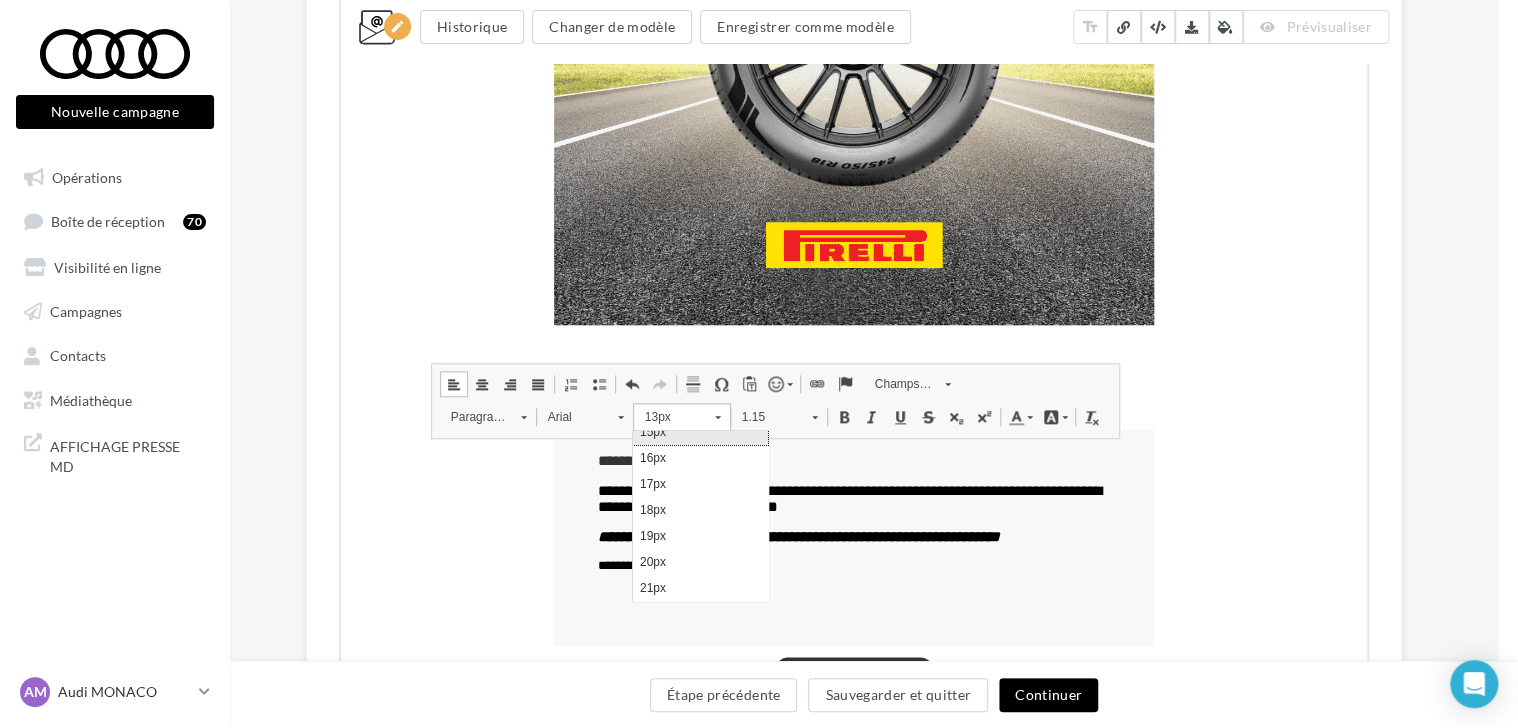 click on "15px" at bounding box center [700, 431] 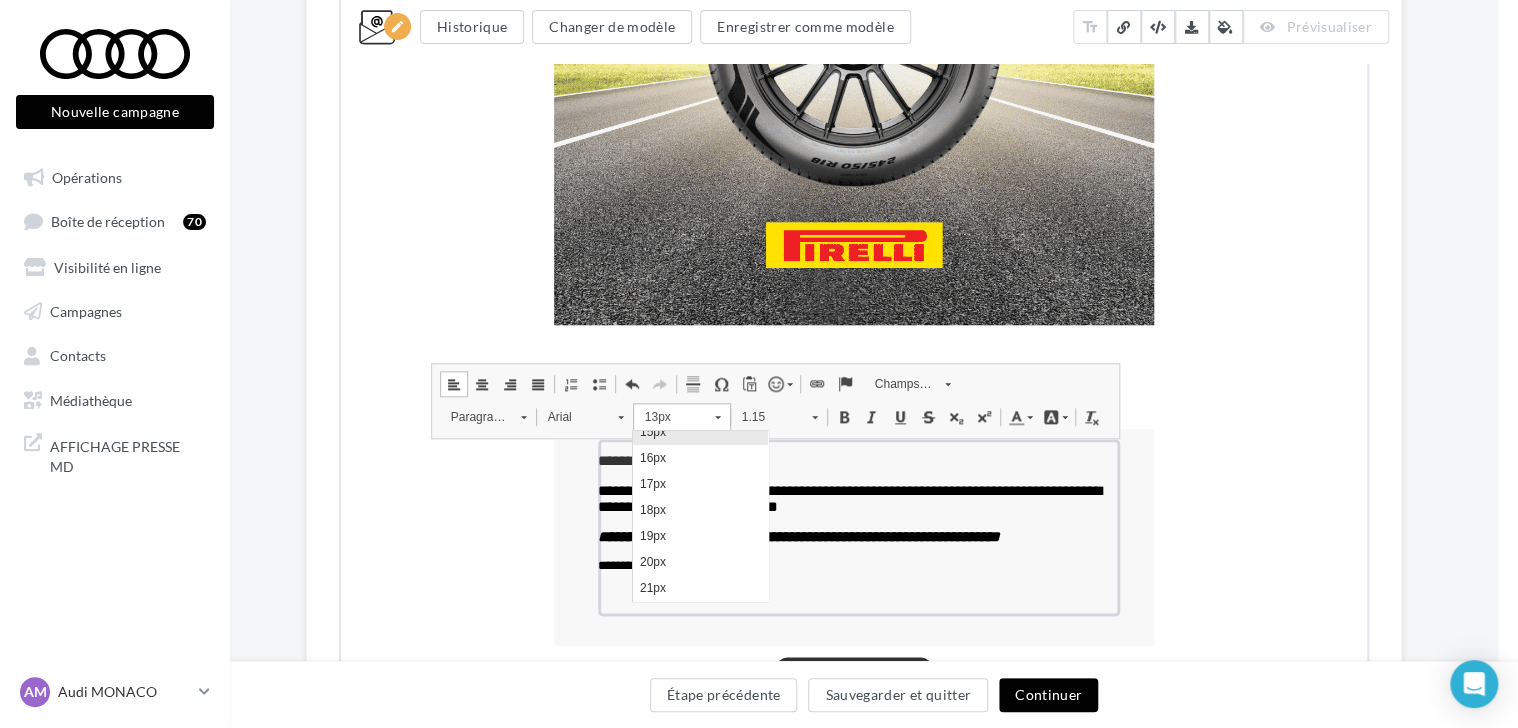 scroll, scrollTop: 0, scrollLeft: 0, axis: both 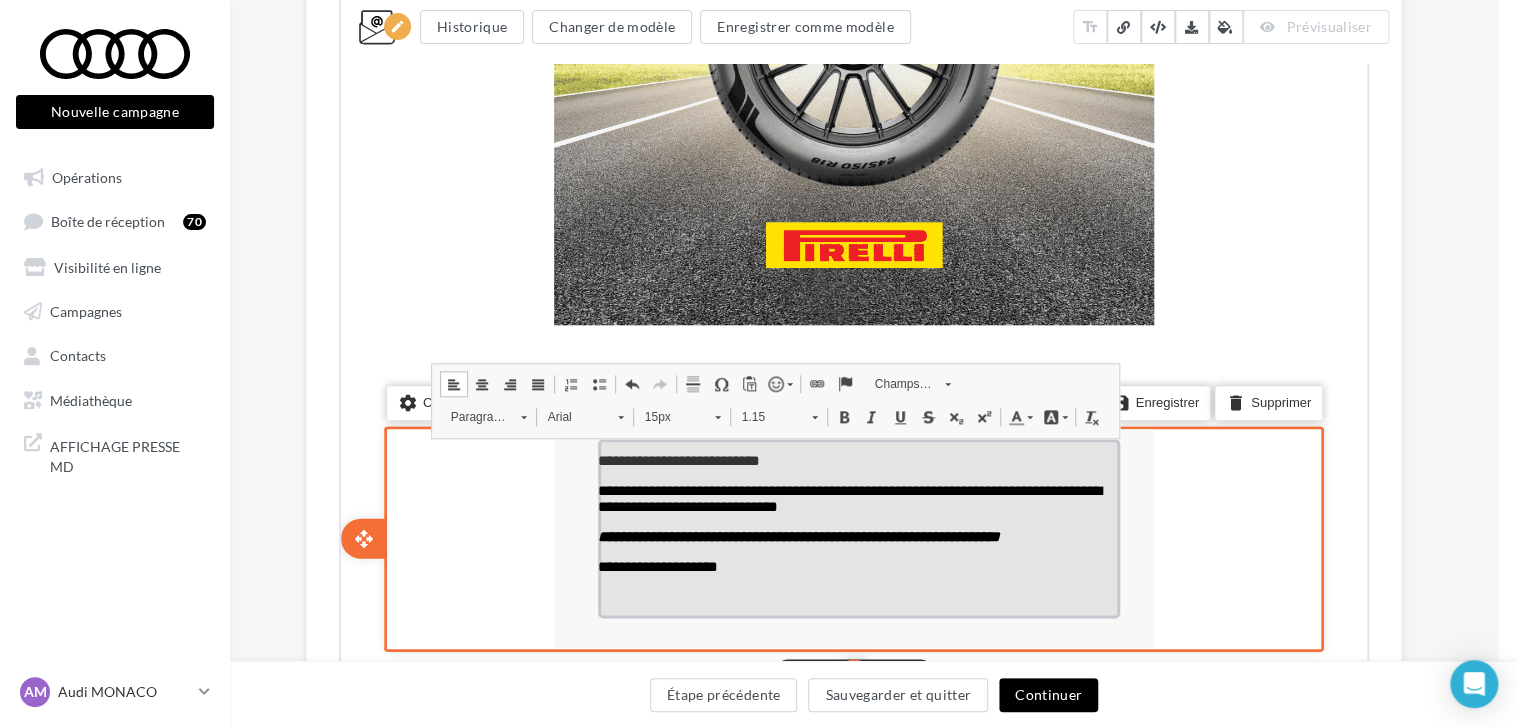 click on "**********" at bounding box center (857, 566) 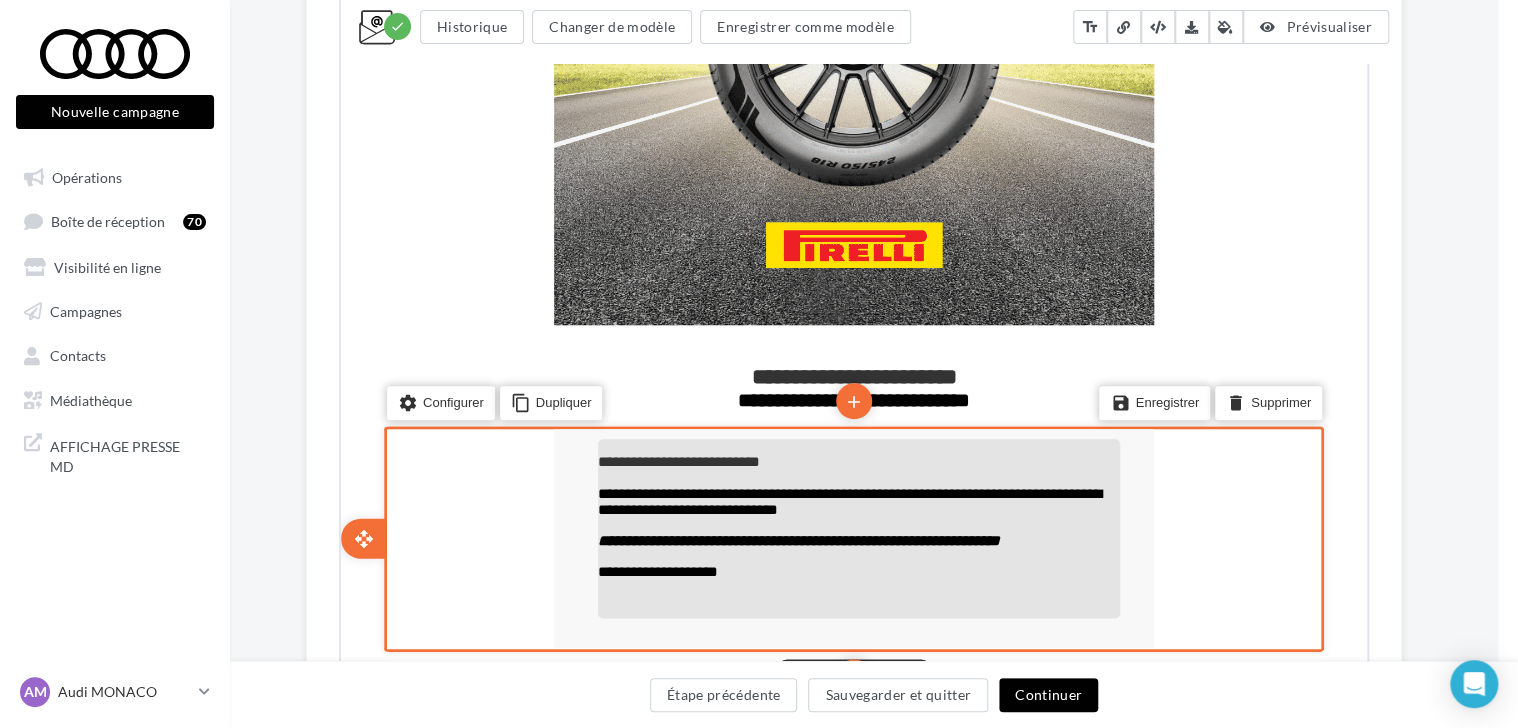 click at bounding box center (857, 585) 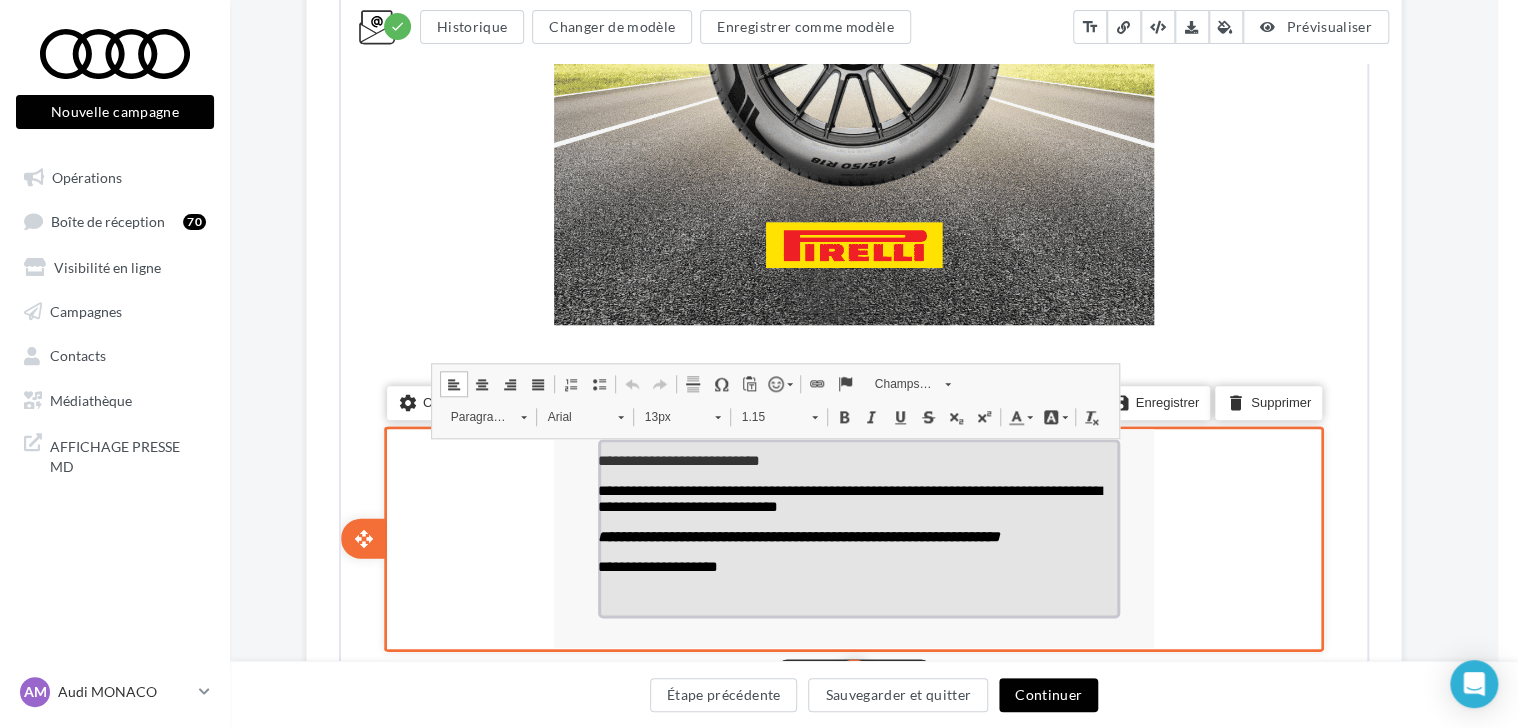 click on "**********" at bounding box center [857, 565] 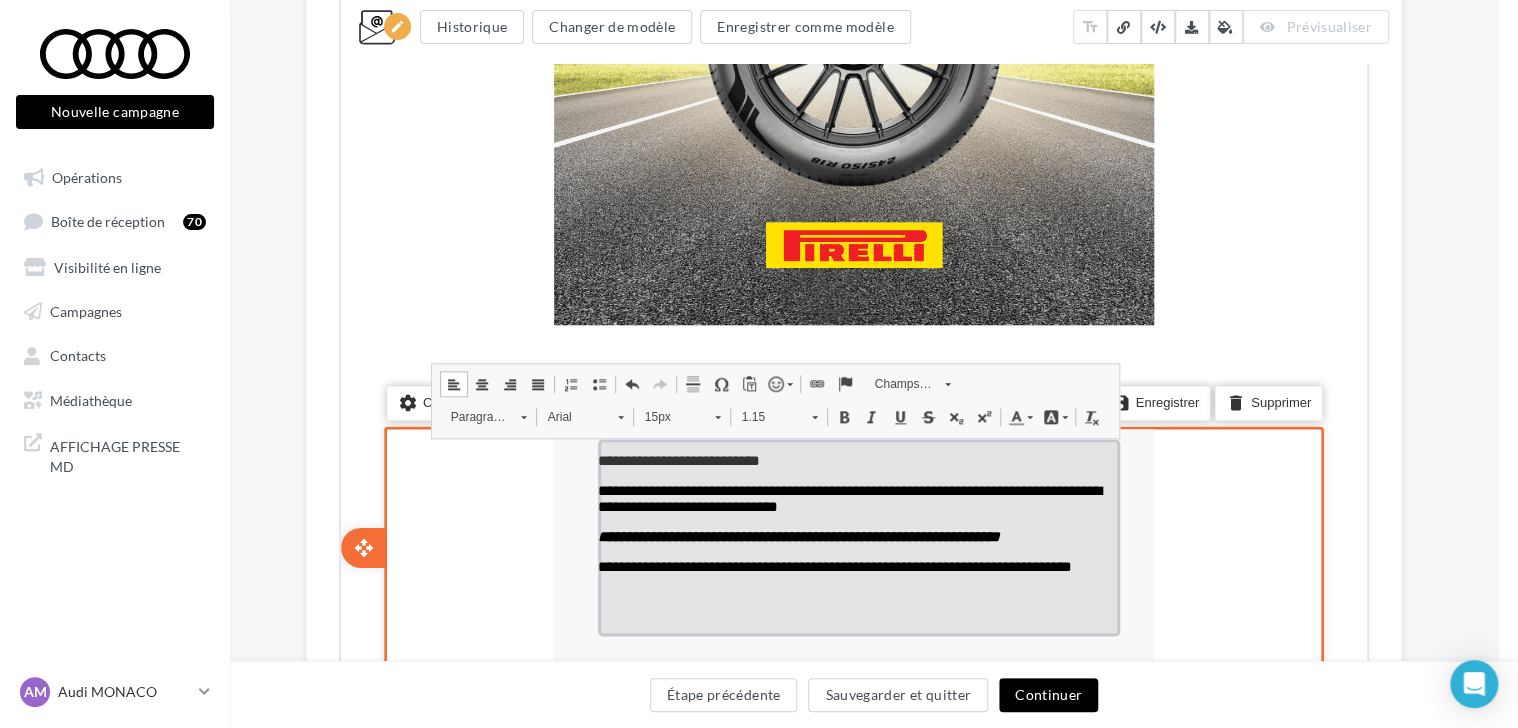 click on "**********" at bounding box center (848, 496) 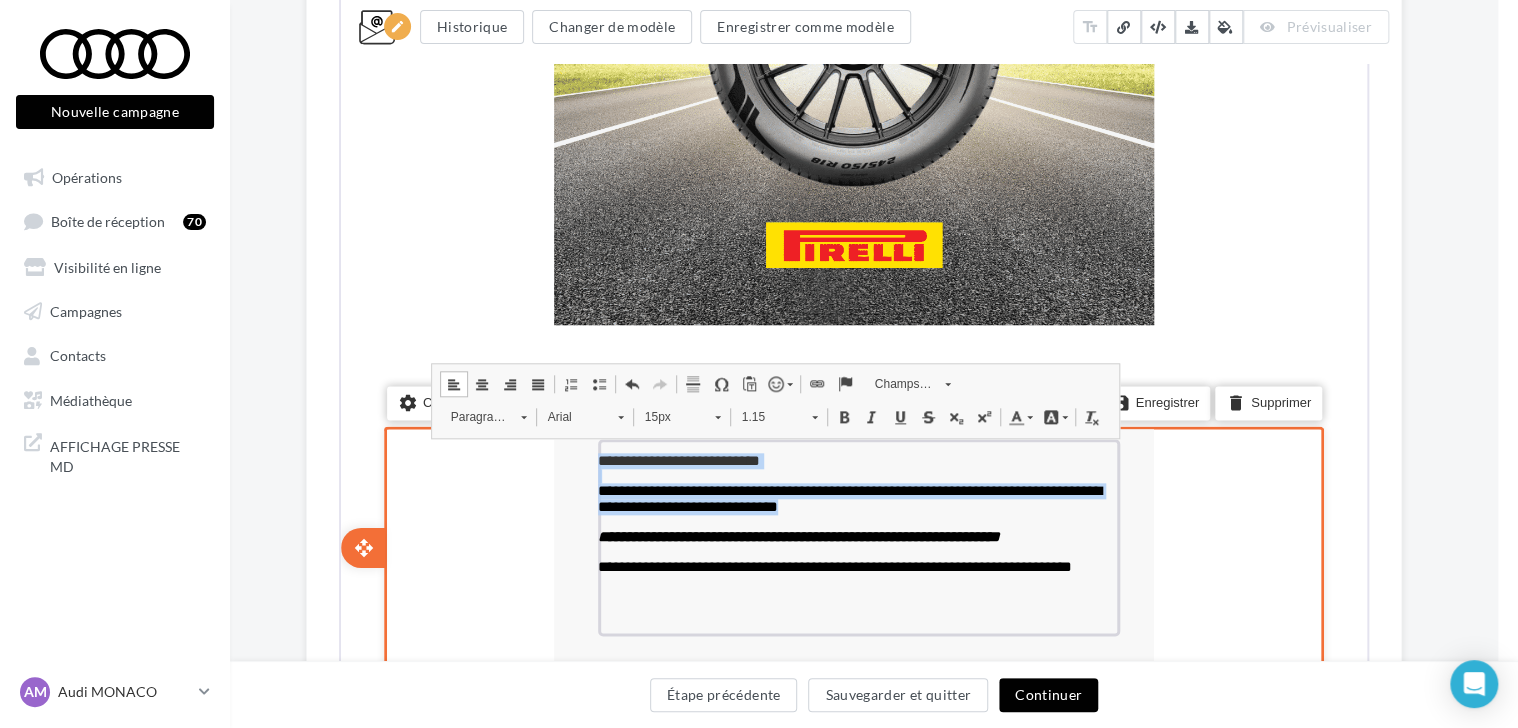 drag, startPoint x: 861, startPoint y: 503, endPoint x: 589, endPoint y: 458, distance: 275.6973 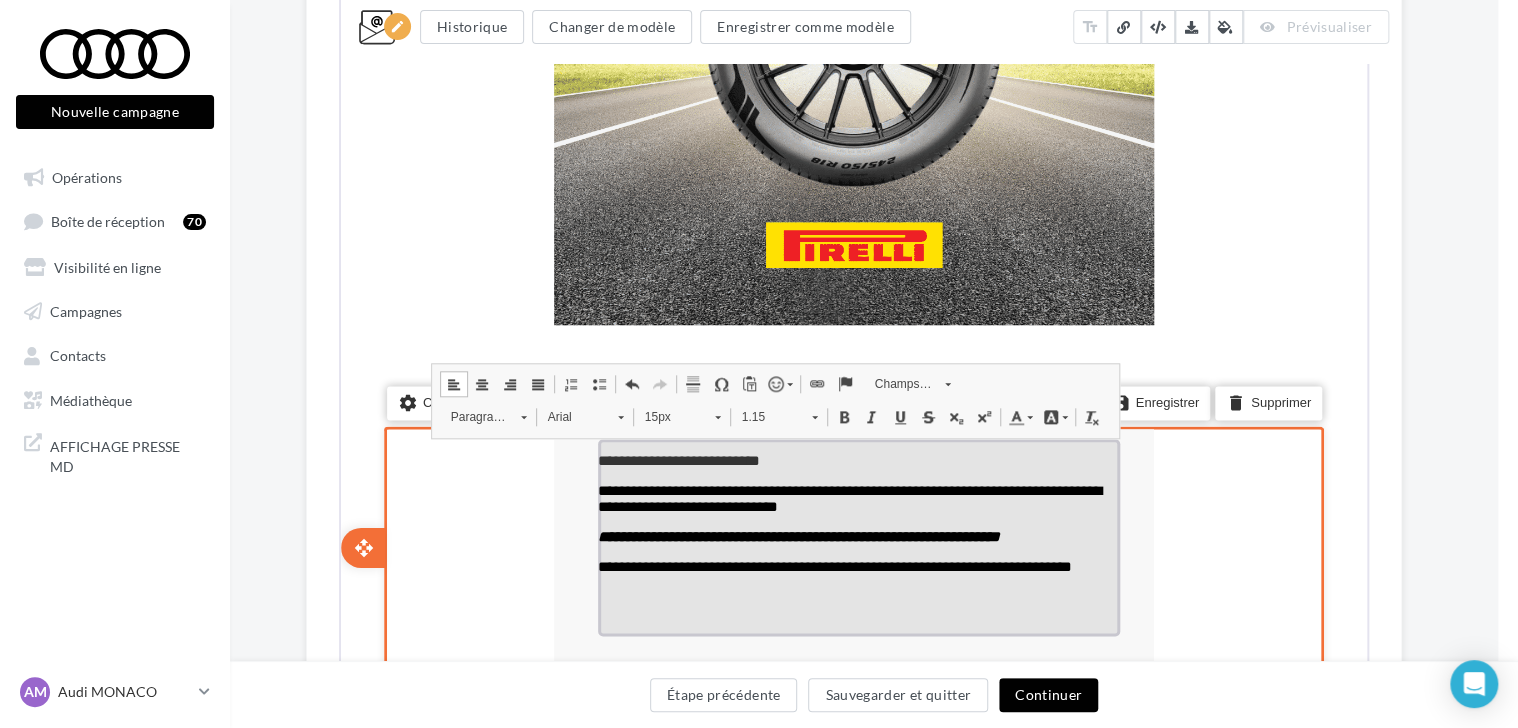 click on "**********" at bounding box center [833, 564] 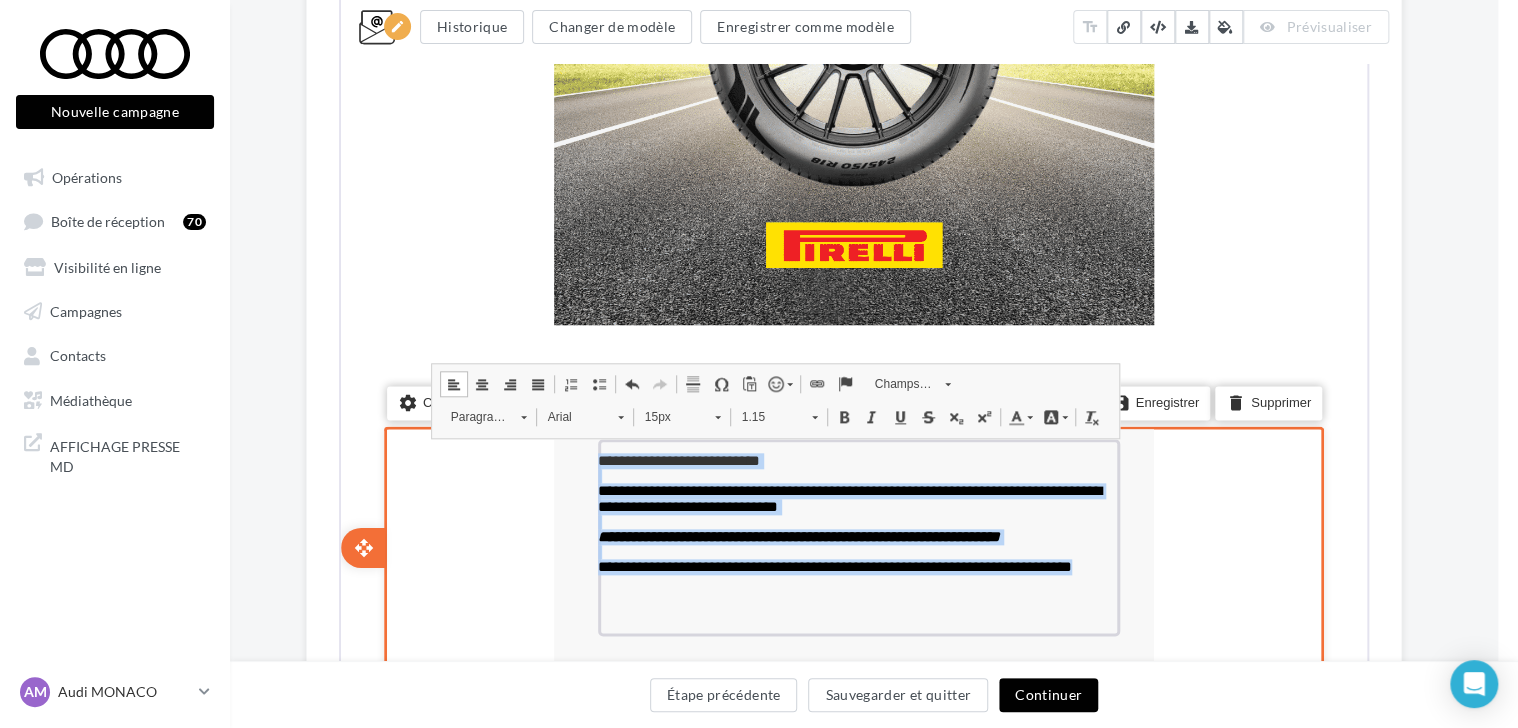 drag, startPoint x: 651, startPoint y: 594, endPoint x: 588, endPoint y: 454, distance: 153.52199 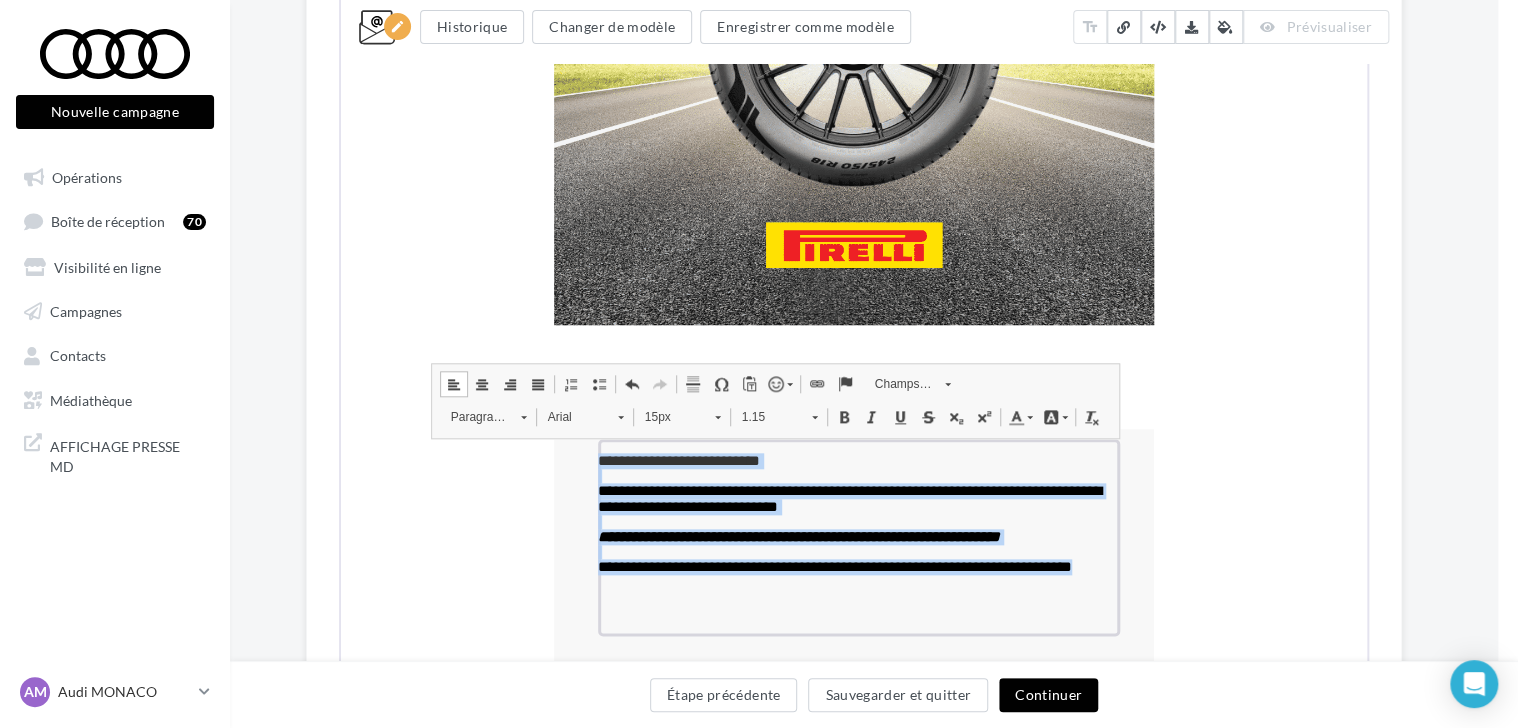 click on "15px" at bounding box center [668, 415] 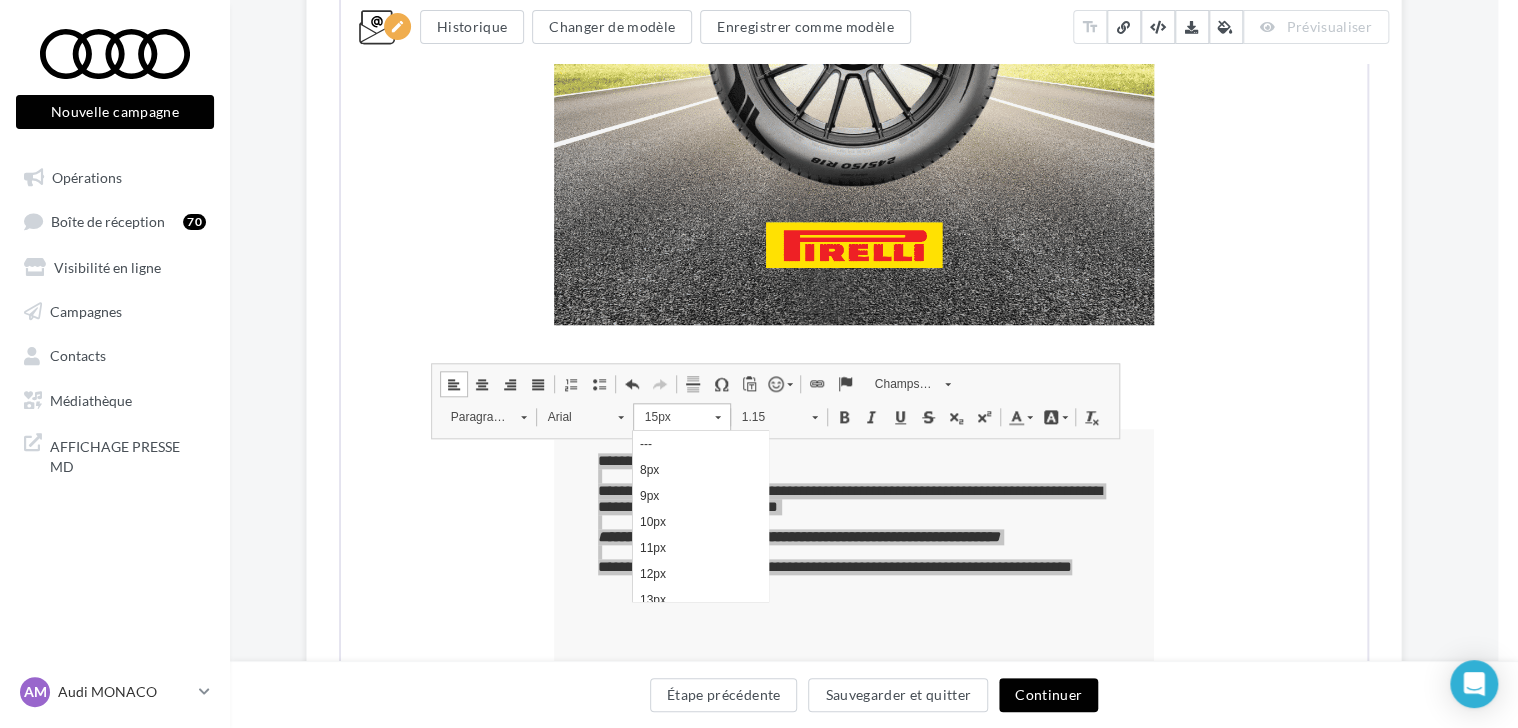scroll, scrollTop: 132, scrollLeft: 0, axis: vertical 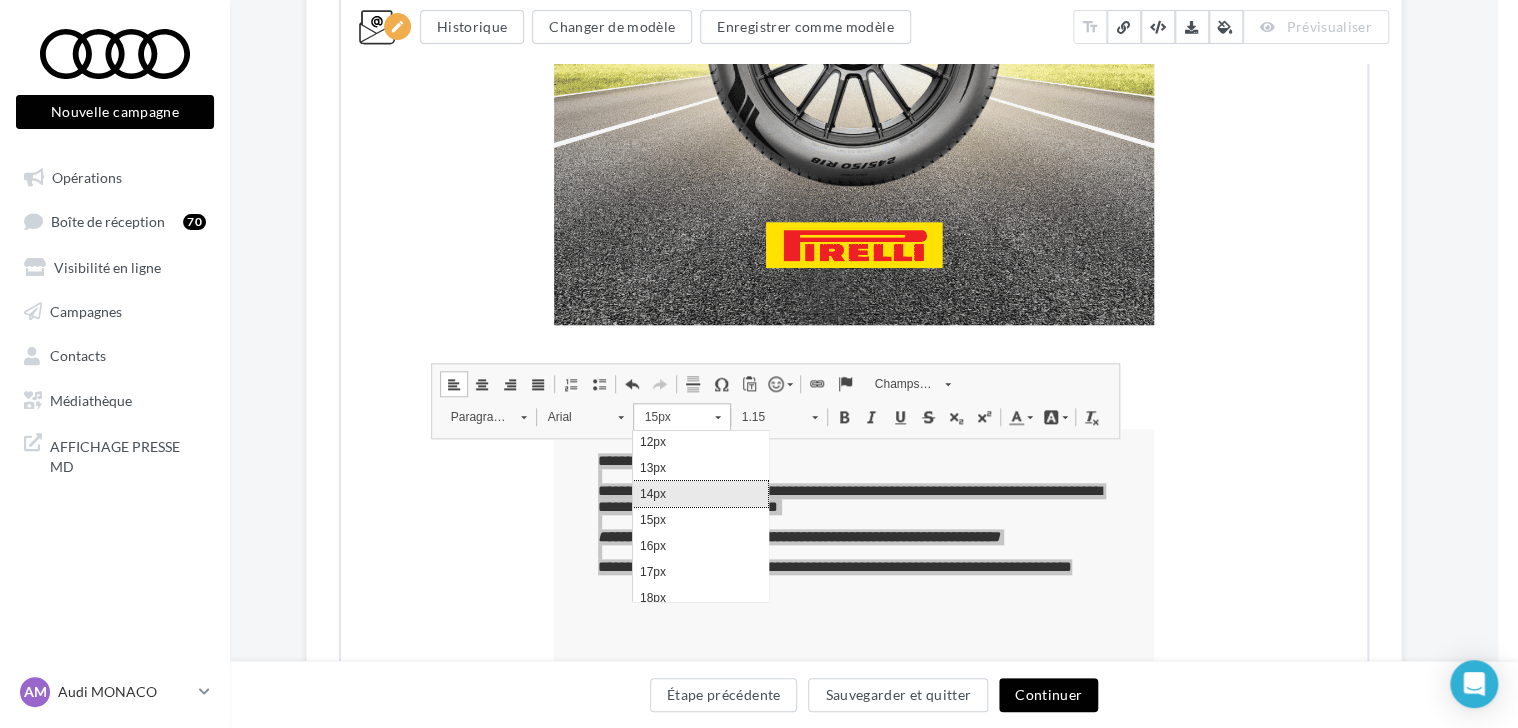 click on "14px" at bounding box center [700, 493] 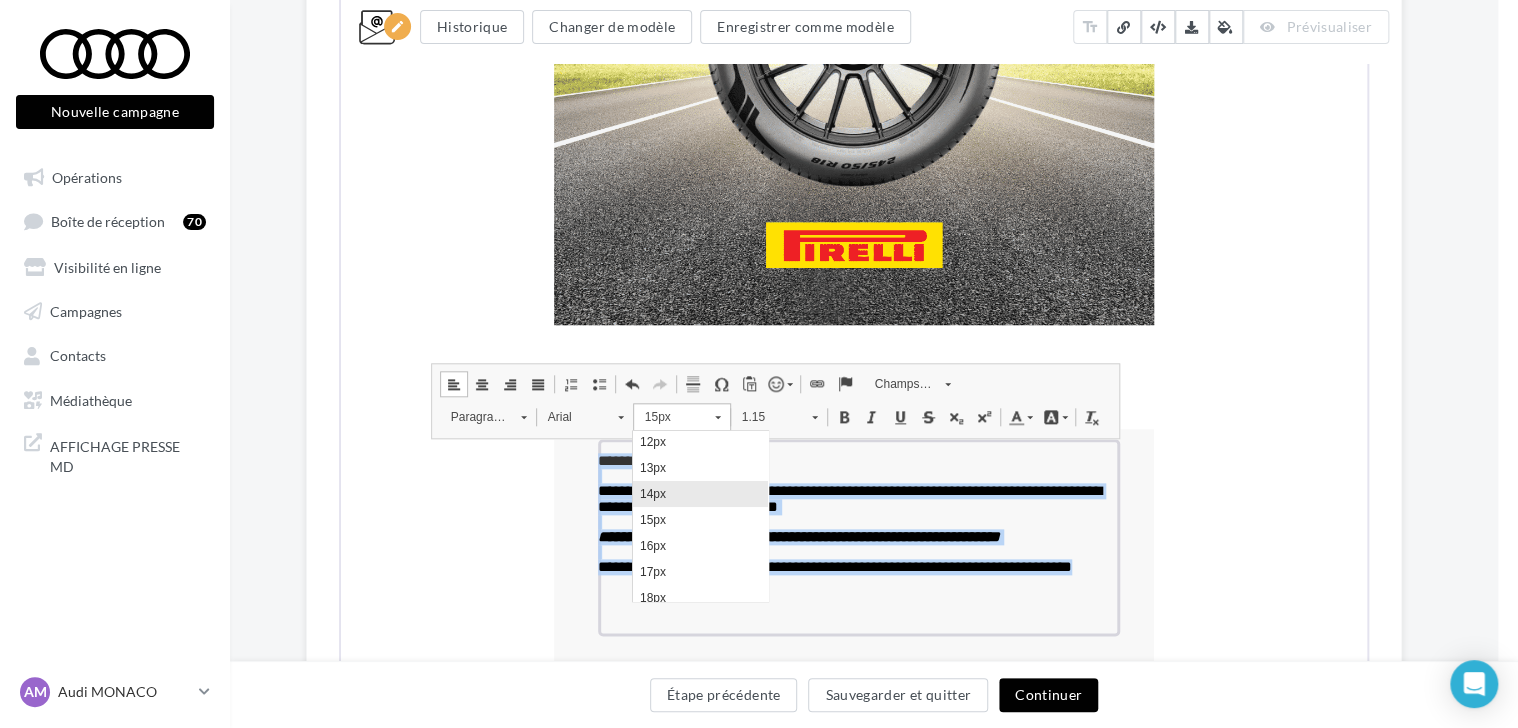 scroll, scrollTop: 0, scrollLeft: 0, axis: both 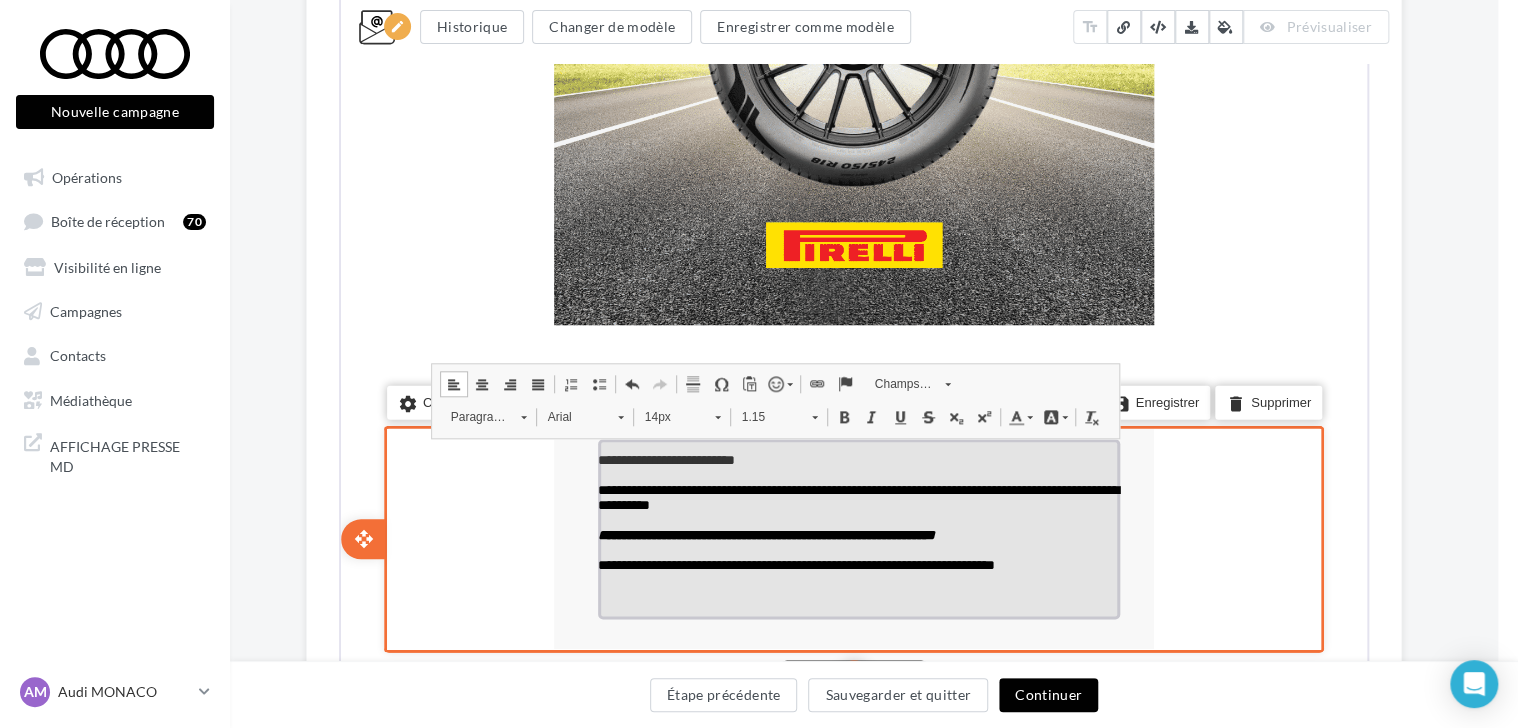 click at bounding box center (857, 592) 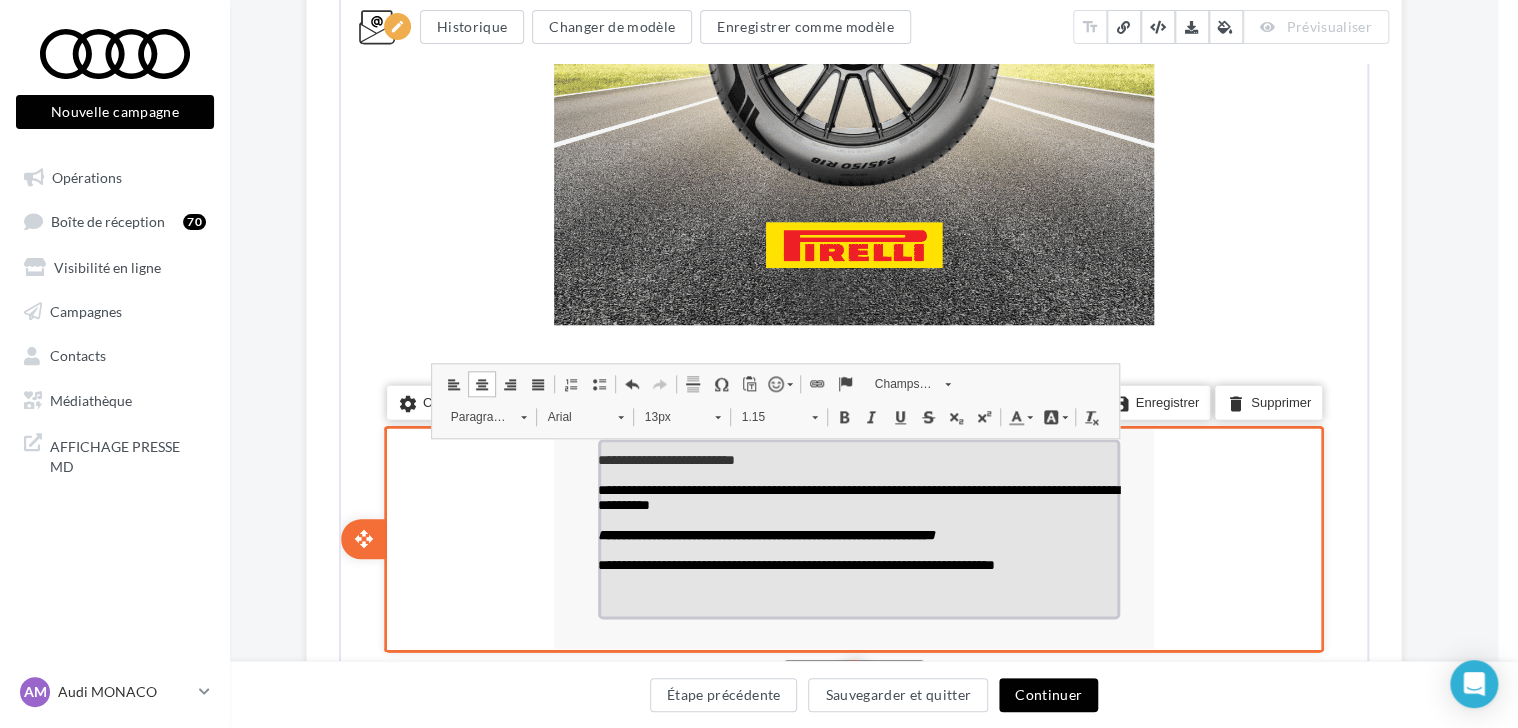 scroll, scrollTop: 780, scrollLeft: 20, axis: both 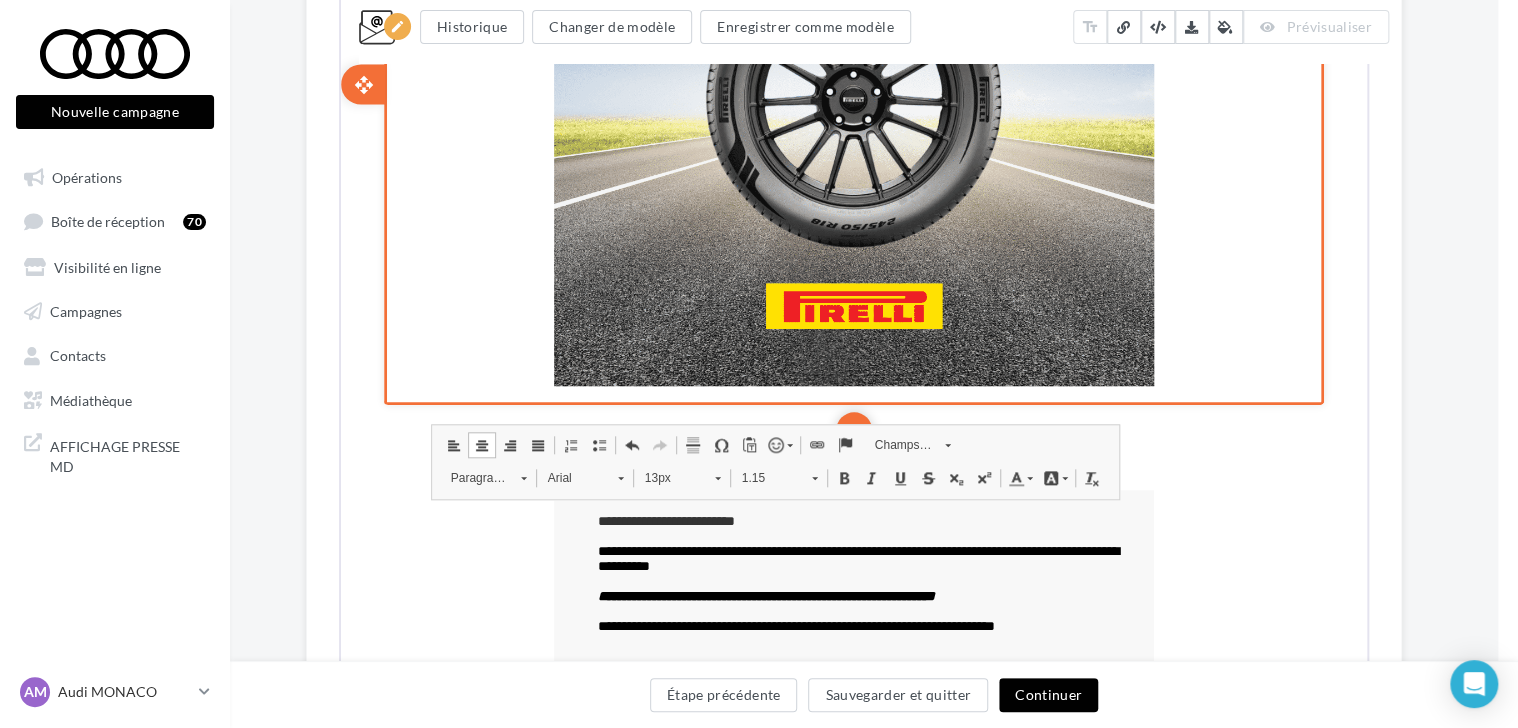 click on "Something wrong..." at bounding box center (854, 433) 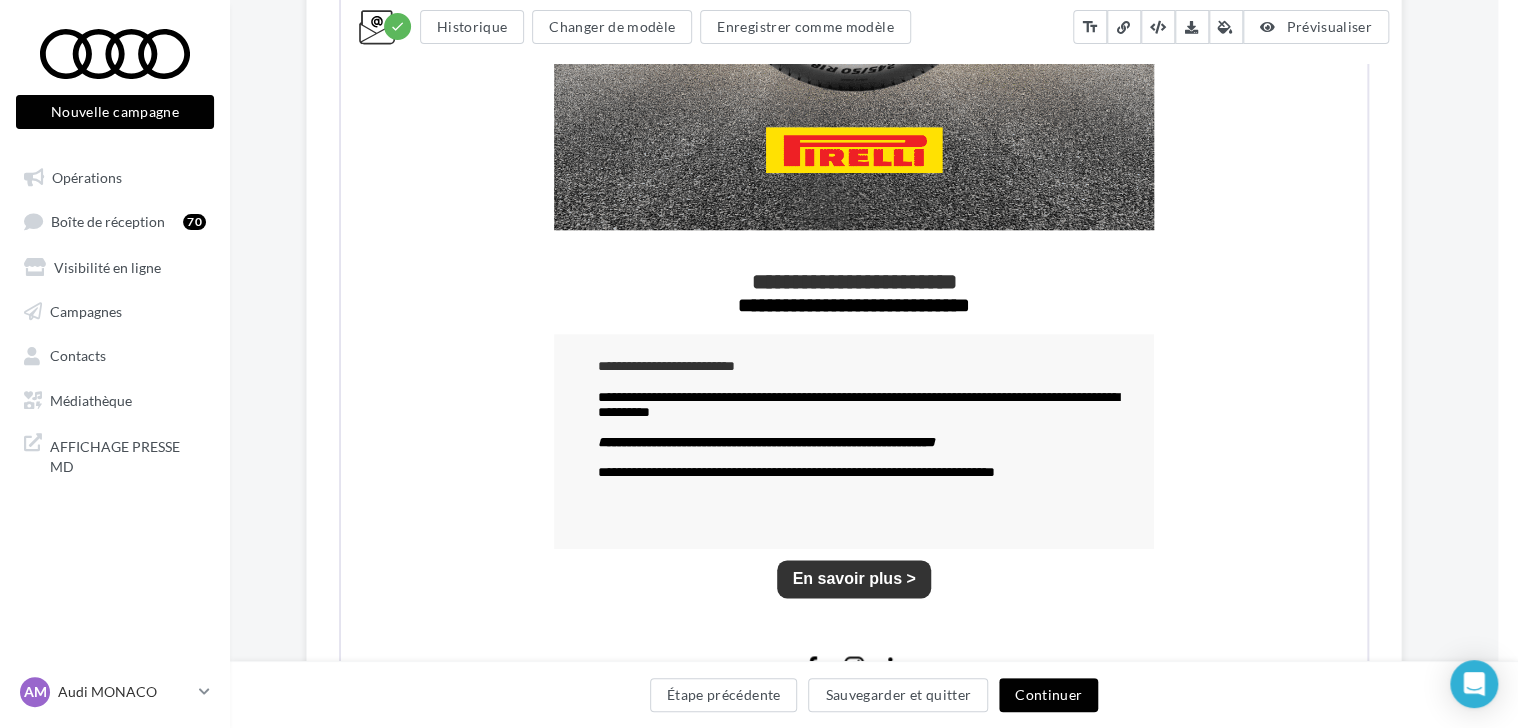 scroll, scrollTop: 938, scrollLeft: 20, axis: both 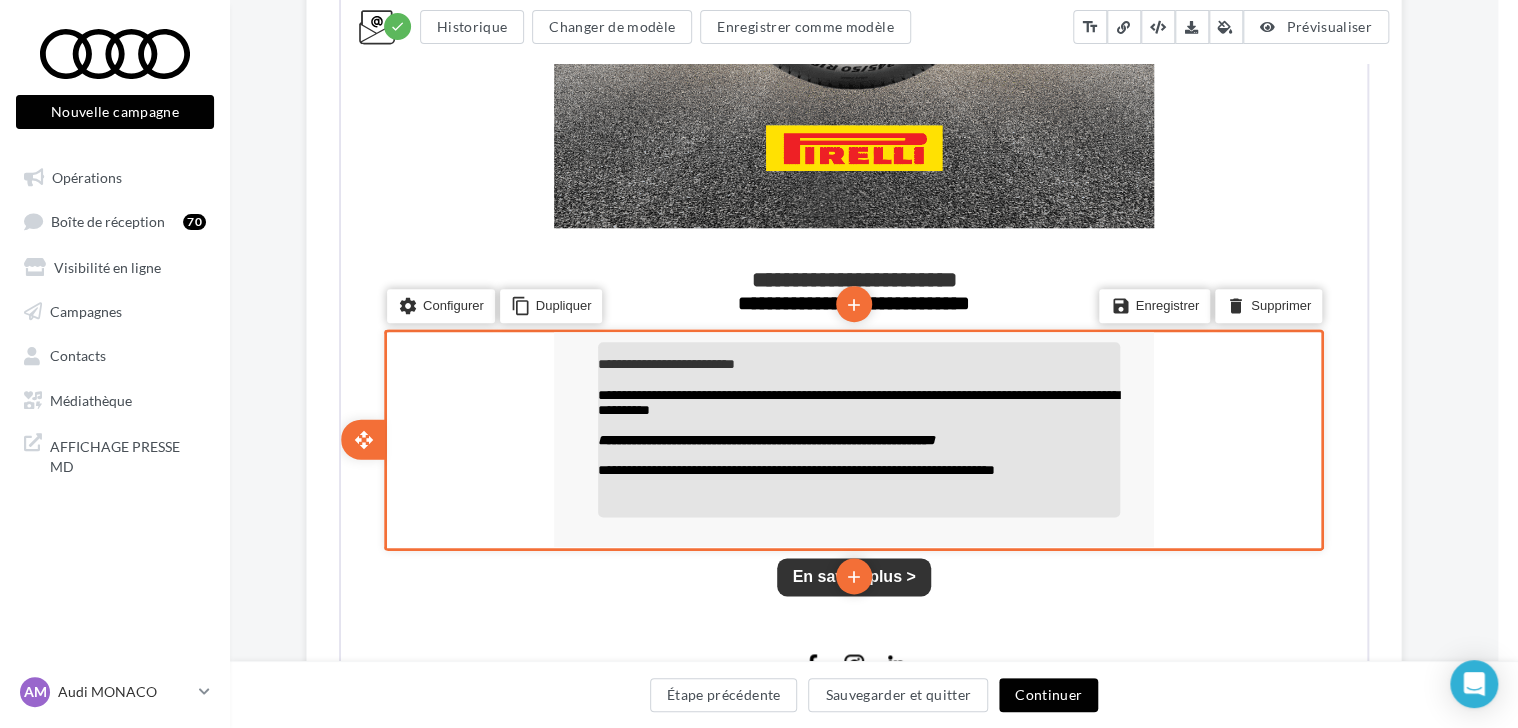click on "**********" at bounding box center [764, 438] 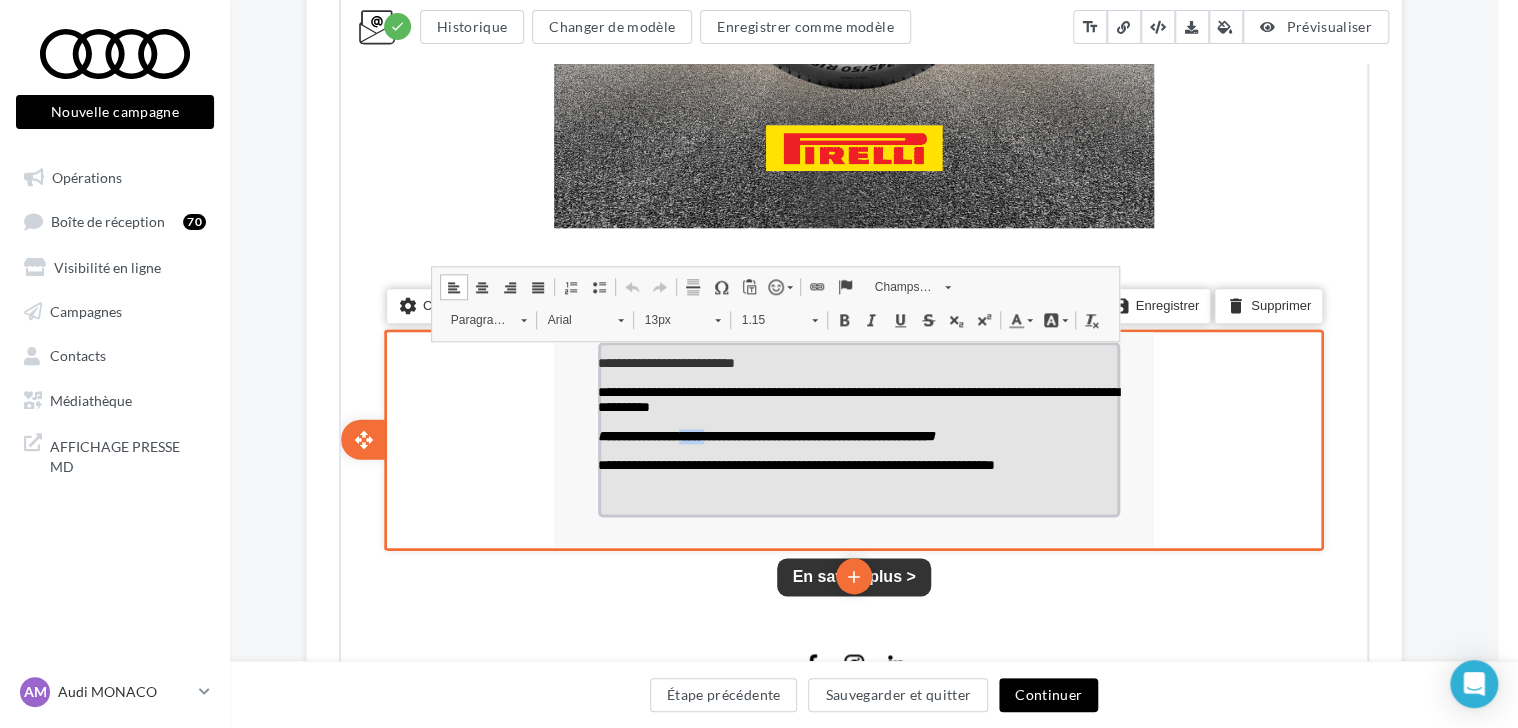 click on "**********" at bounding box center [764, 434] 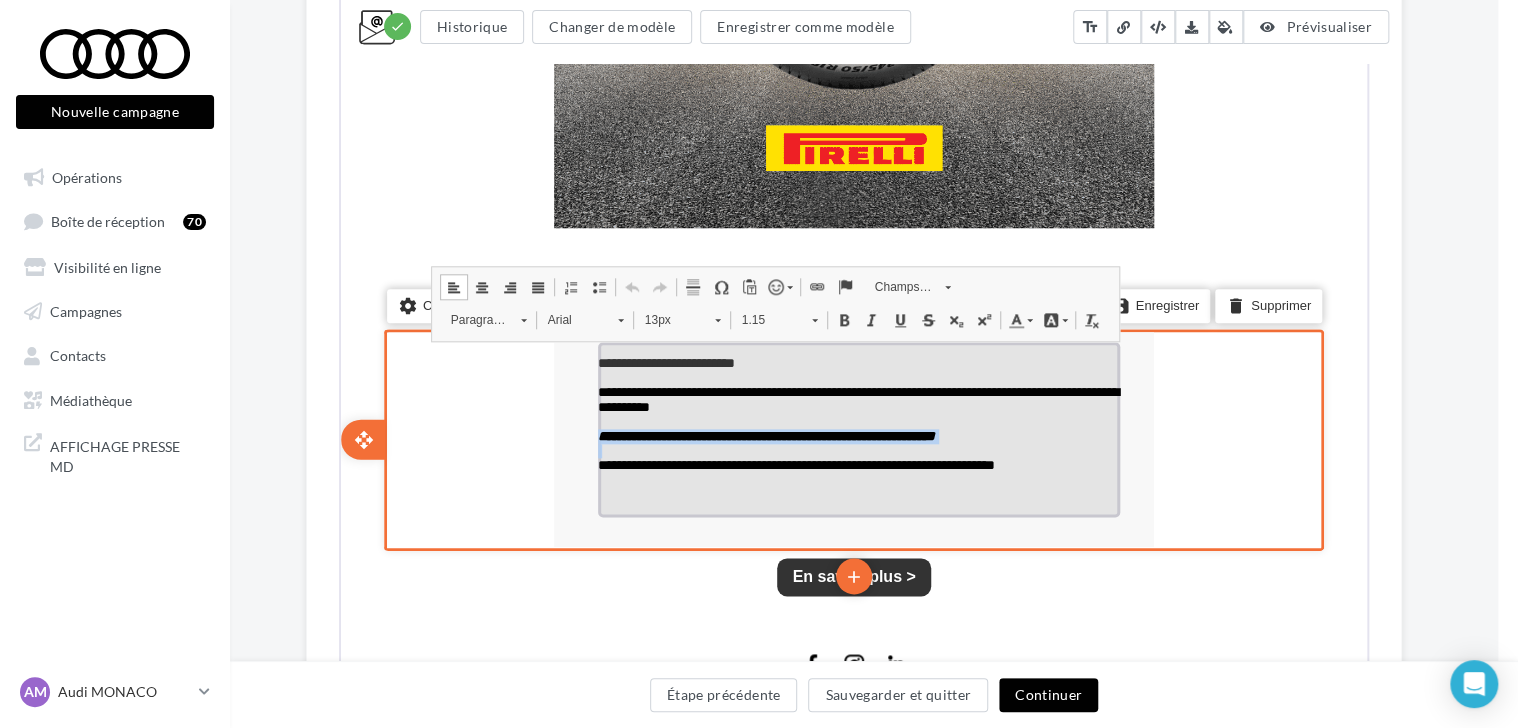 click on "**********" at bounding box center [764, 434] 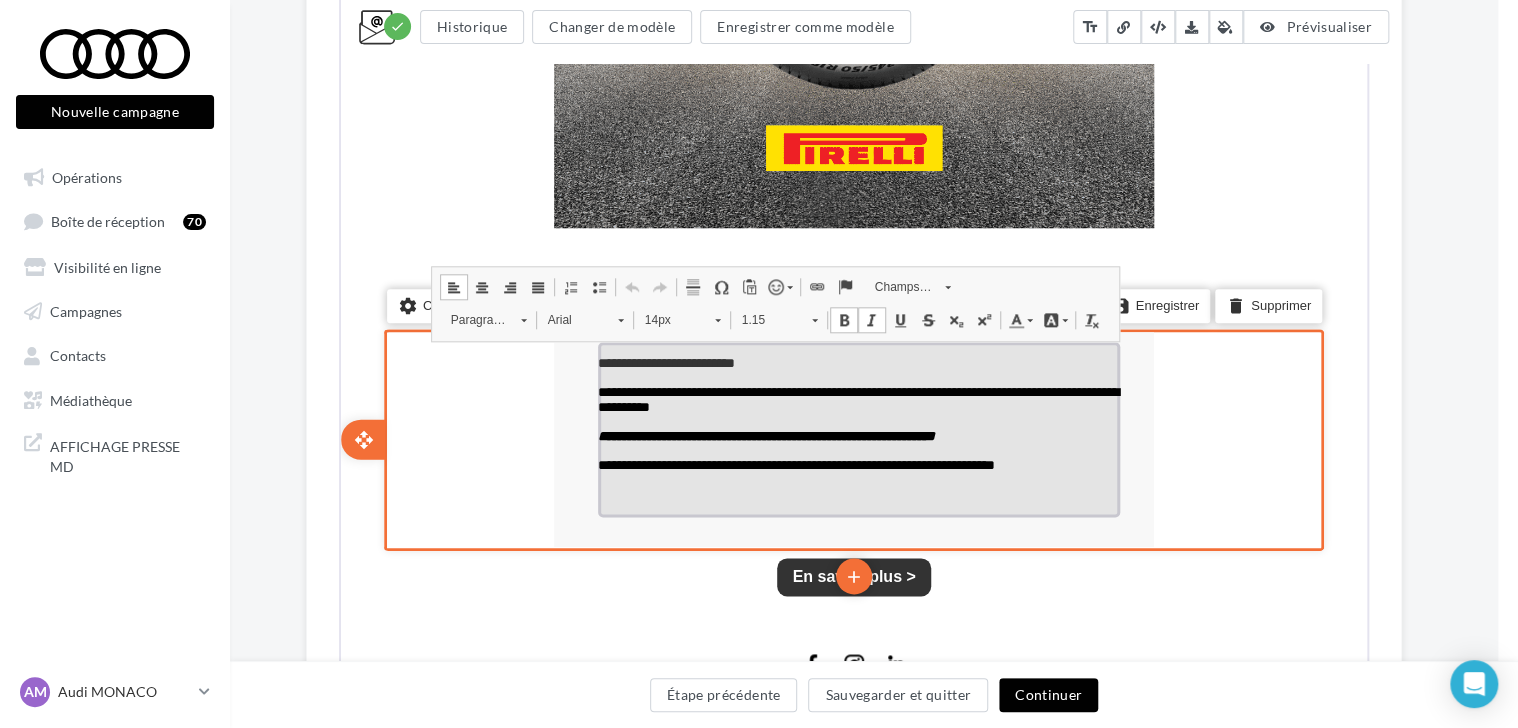 click on "14px" at bounding box center [668, 318] 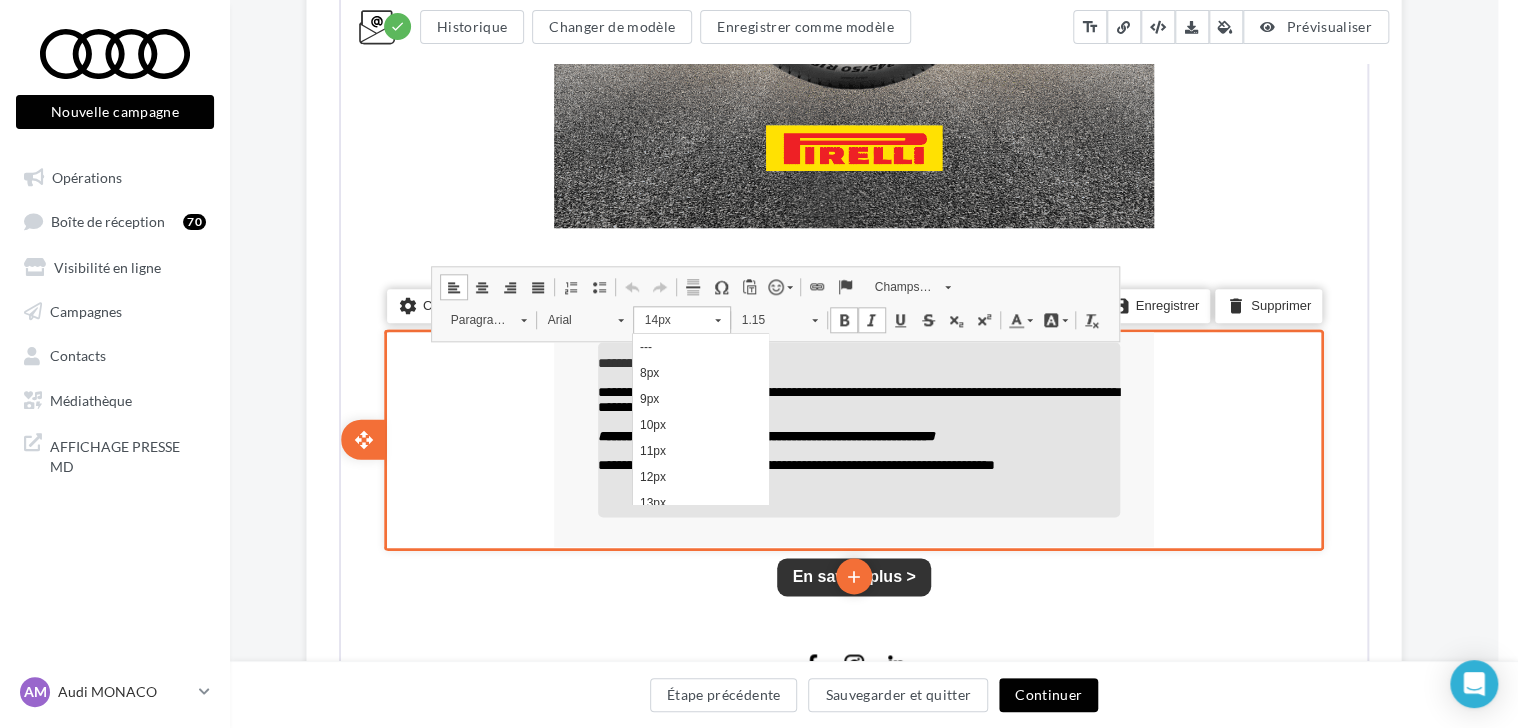 scroll, scrollTop: 107, scrollLeft: 0, axis: vertical 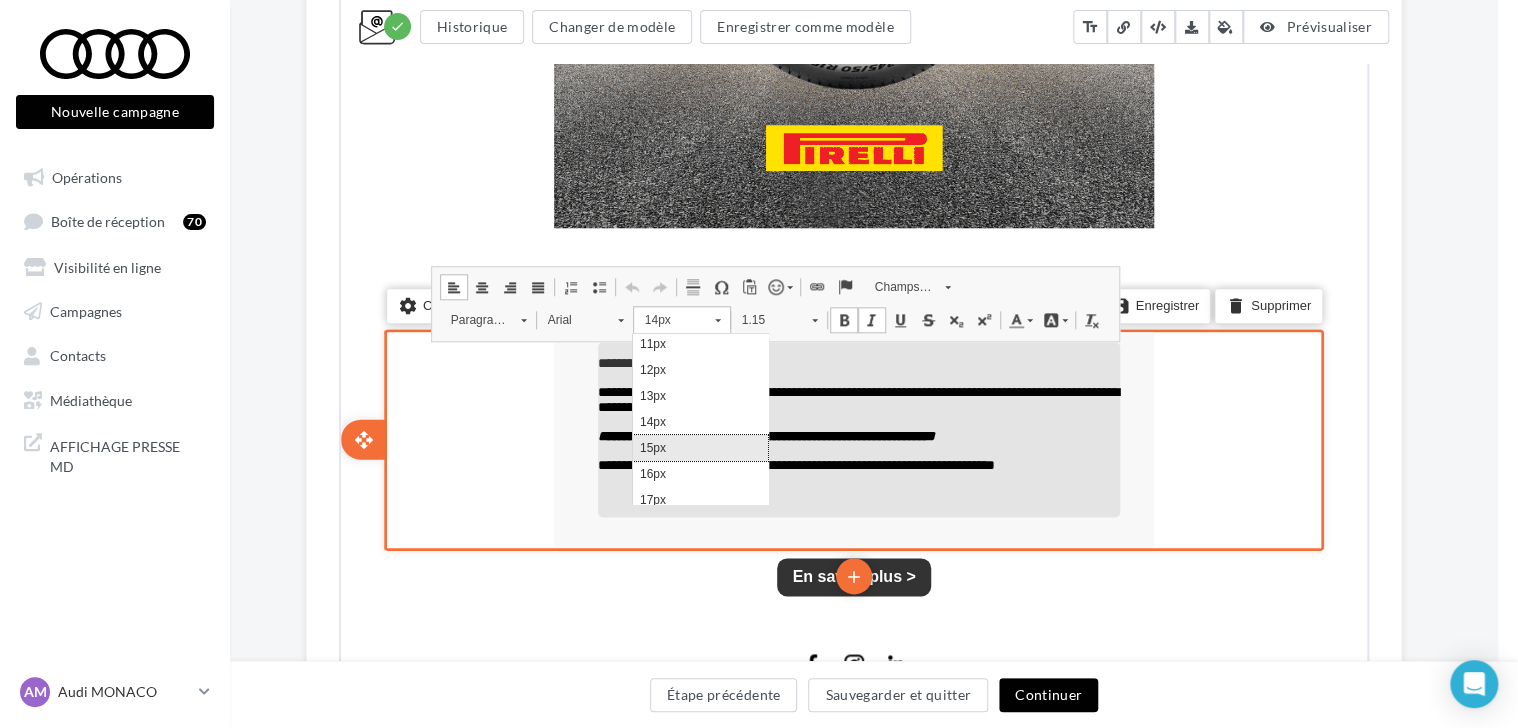 click on "15px" at bounding box center (700, 447) 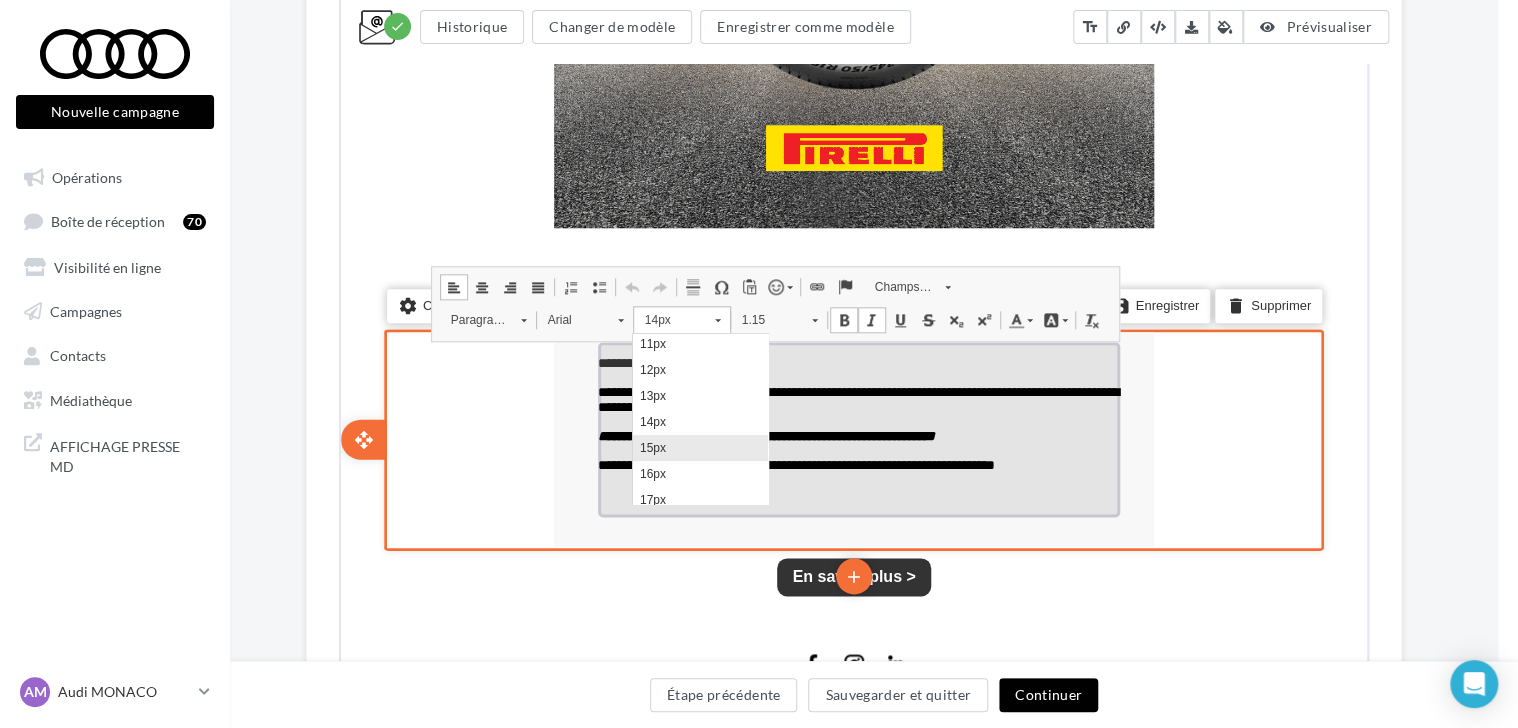 scroll, scrollTop: 0, scrollLeft: 0, axis: both 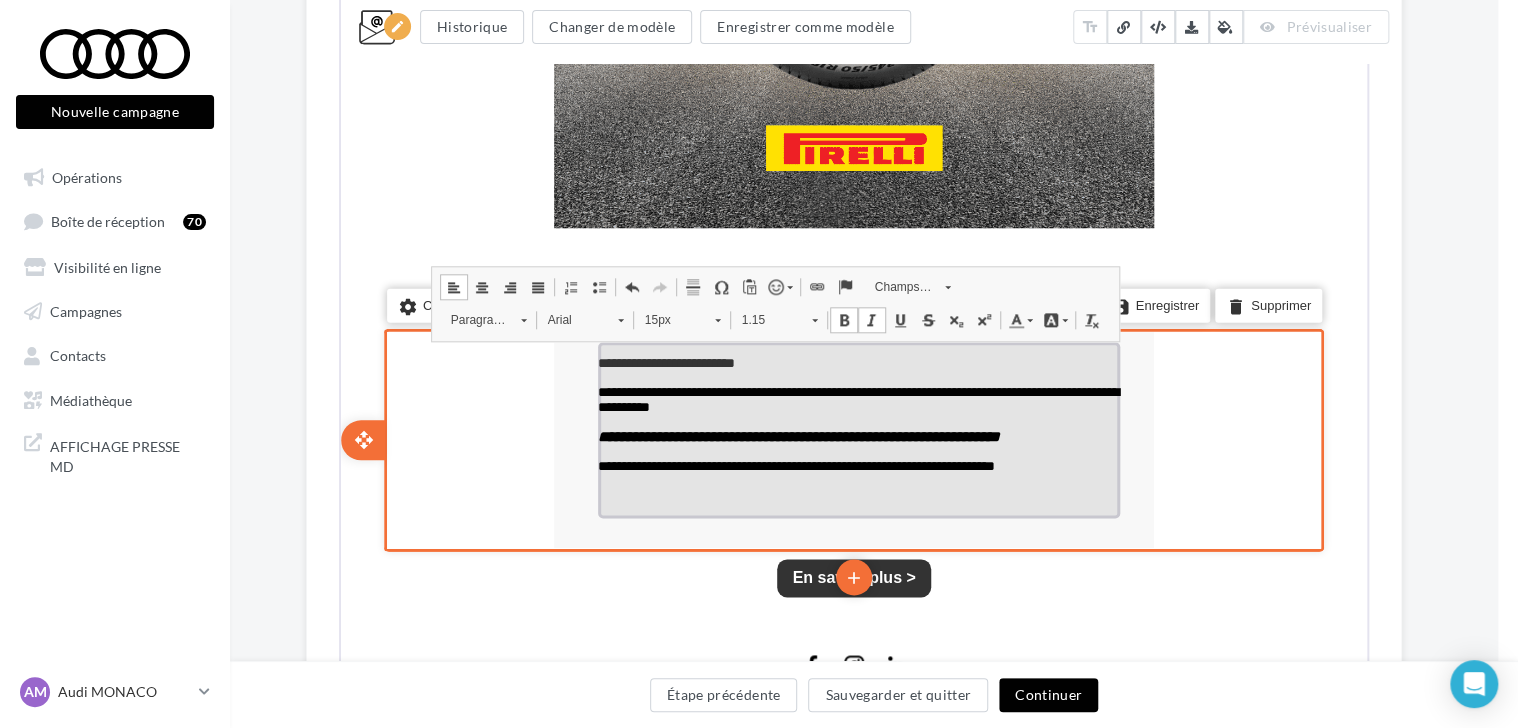 click at bounding box center [857, 493] 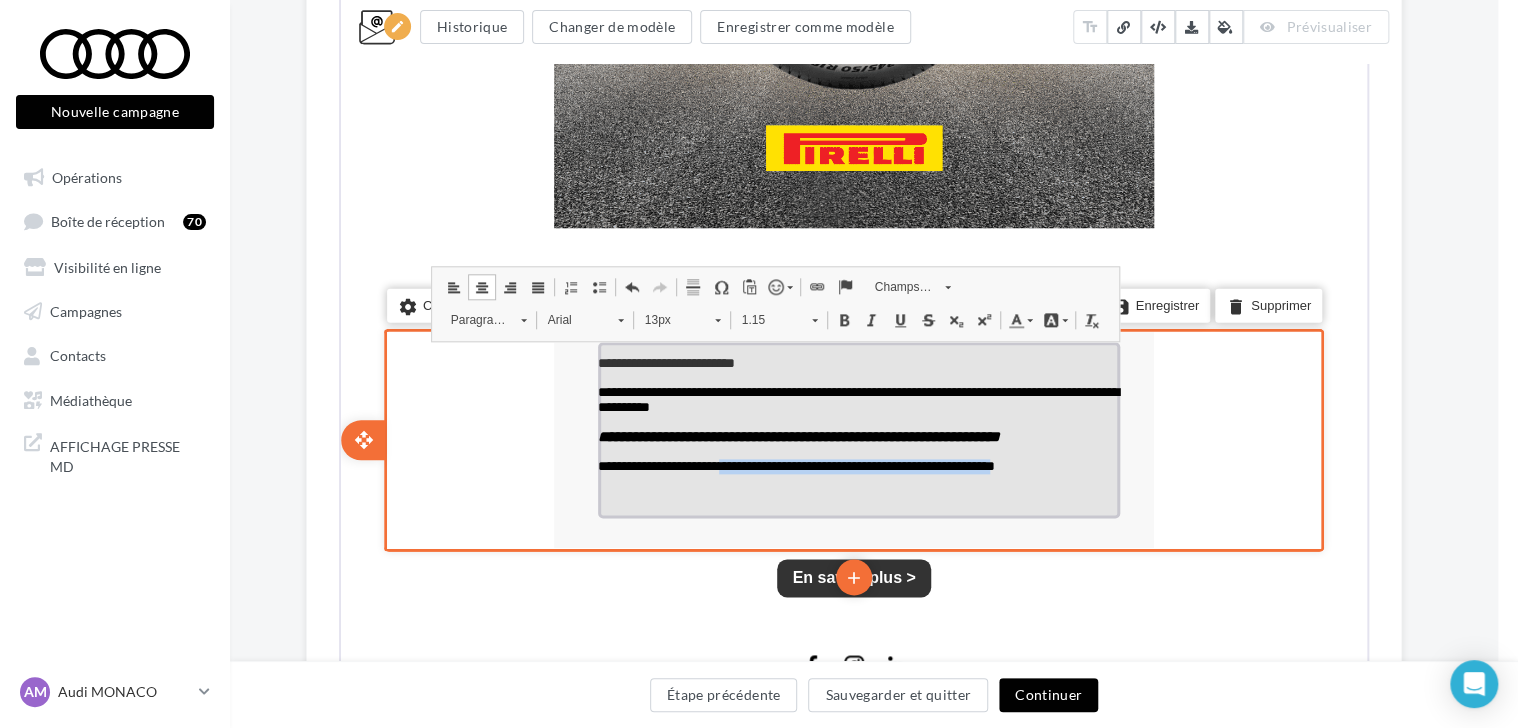 drag, startPoint x: 756, startPoint y: 475, endPoint x: 1078, endPoint y: 474, distance: 322.00156 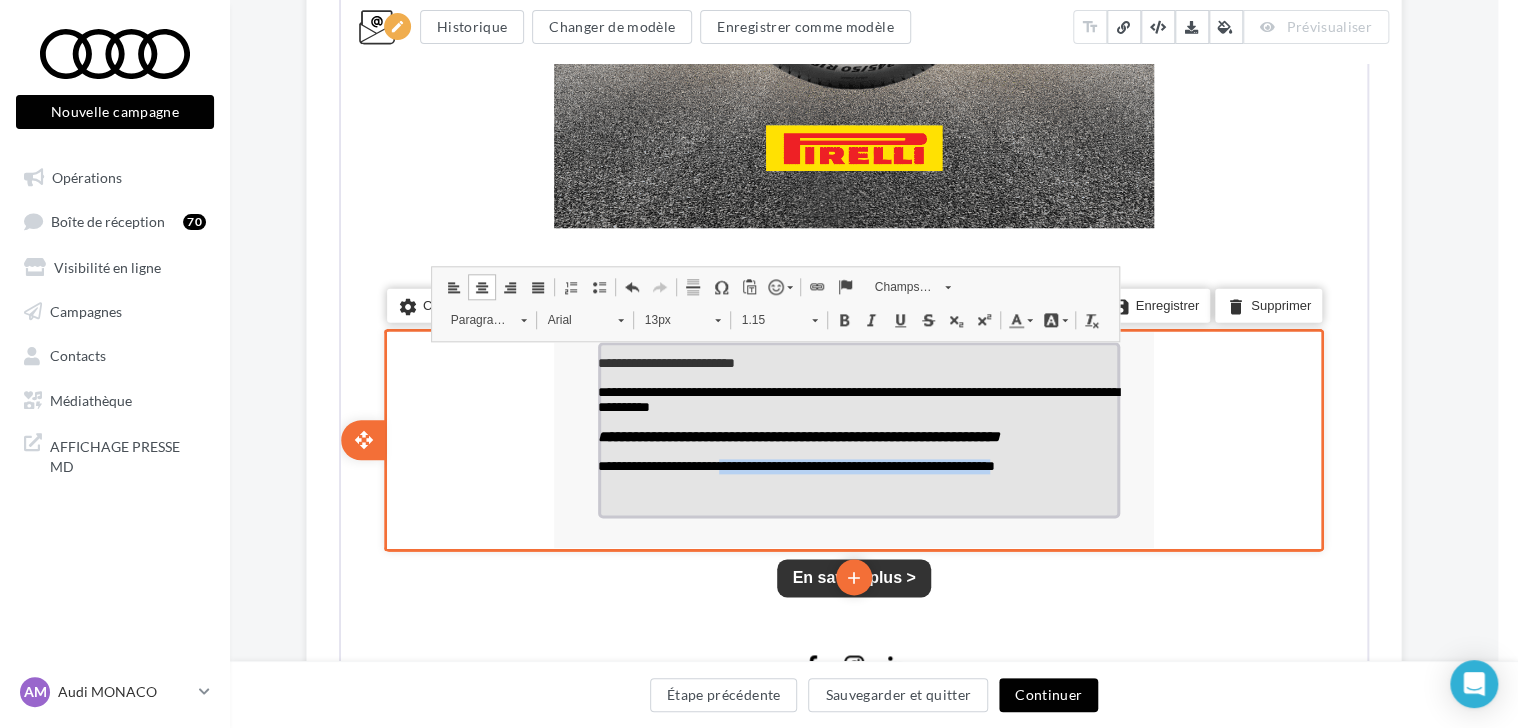 click on "**********" at bounding box center (794, 464) 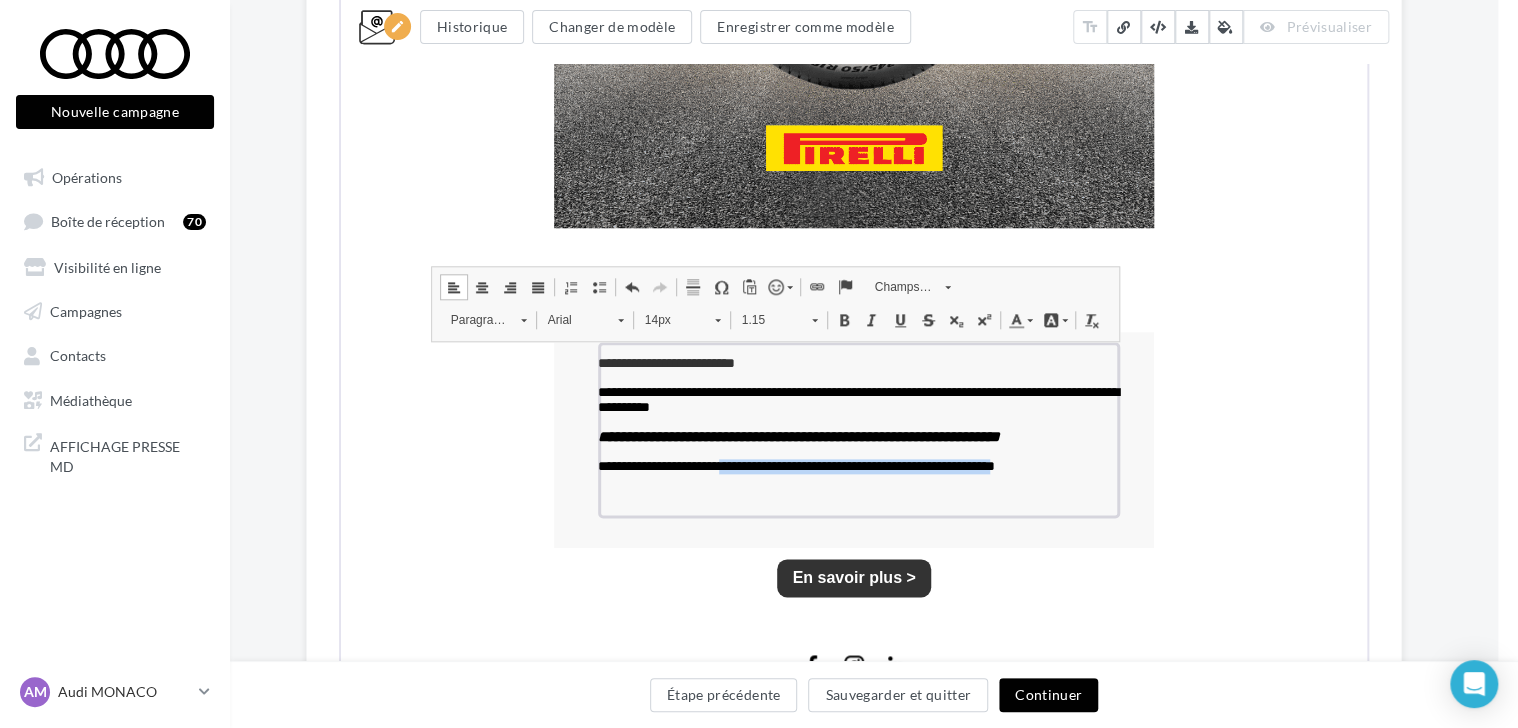 click on "Gras  Raccourci clavier Ctrl+B" at bounding box center (842, 318) 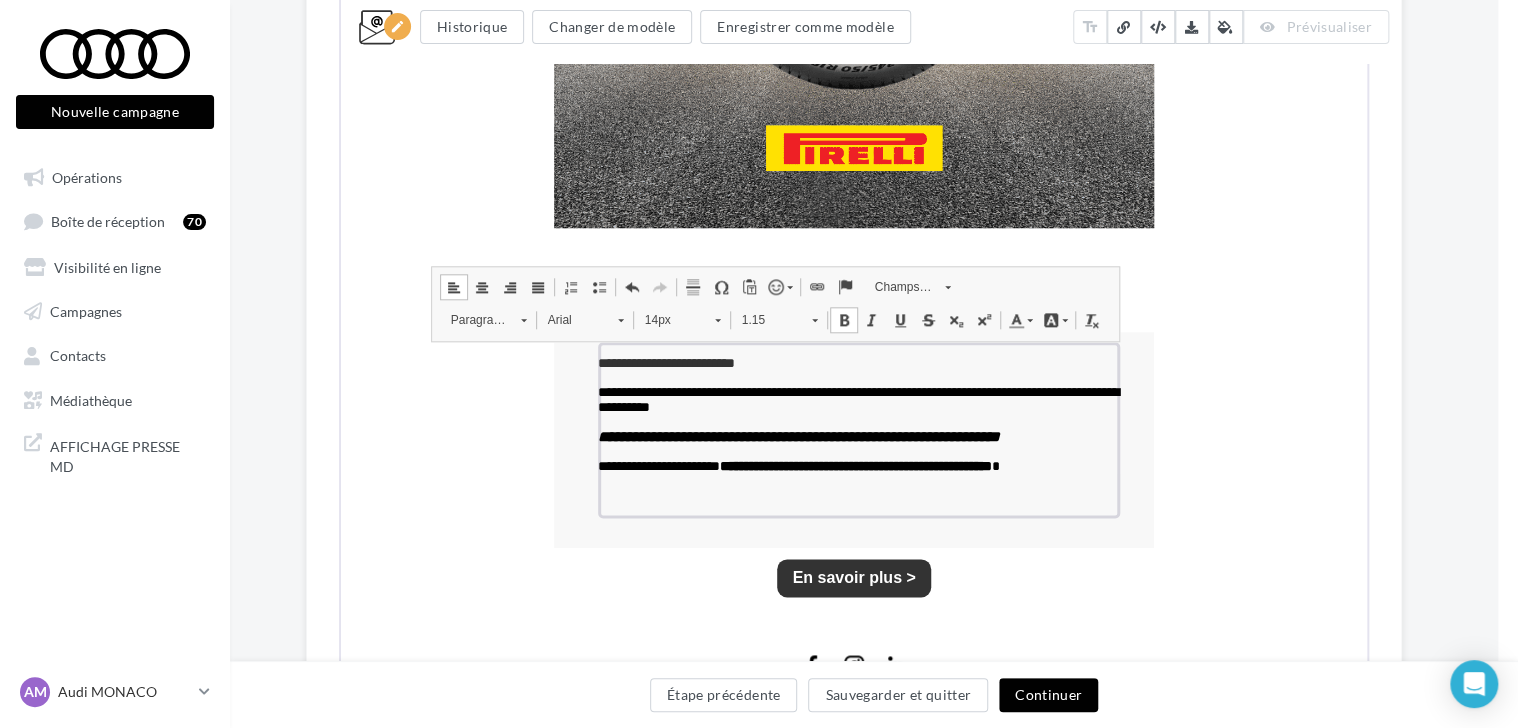 click on "Italique  Raccourci clavier Ctrl+I" at bounding box center [870, 318] 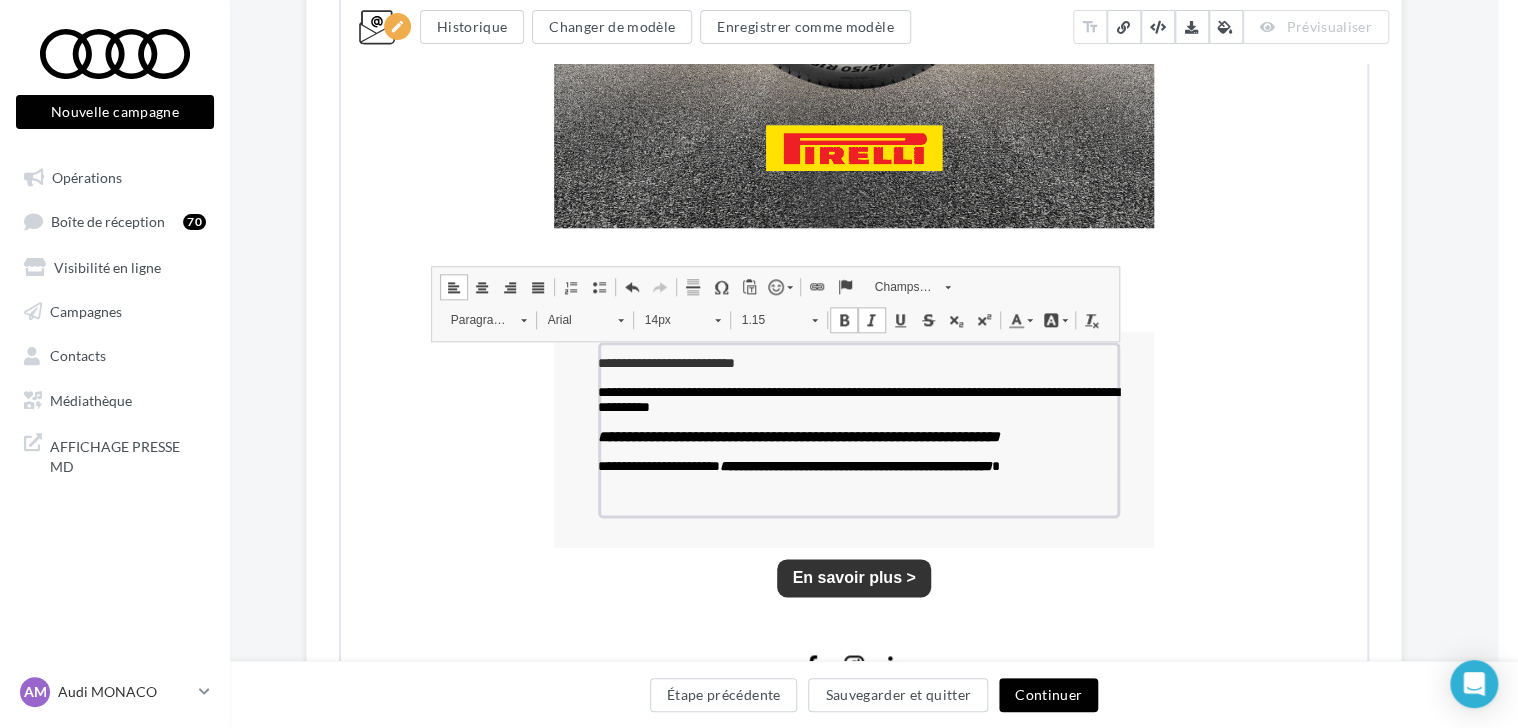click on "14px" at bounding box center (680, 318) 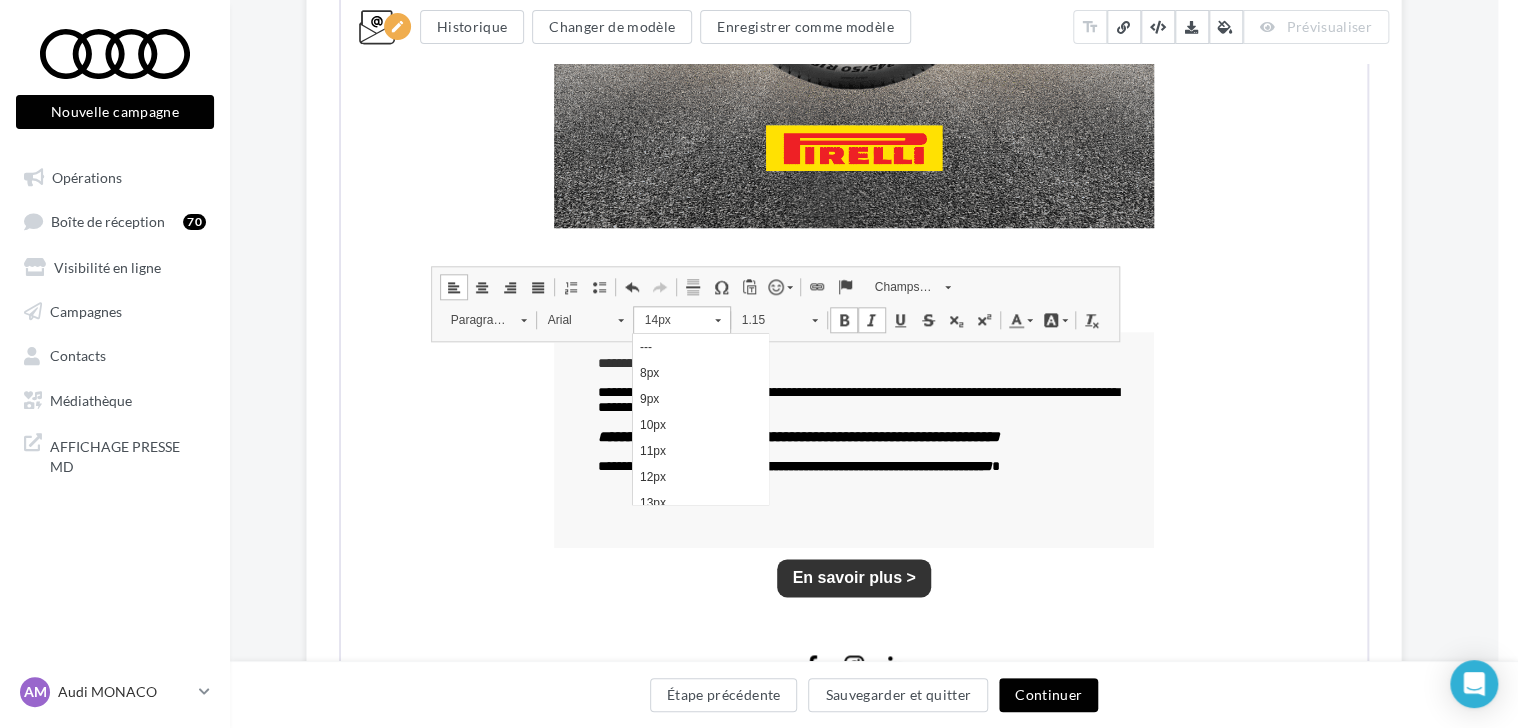 scroll, scrollTop: 107, scrollLeft: 0, axis: vertical 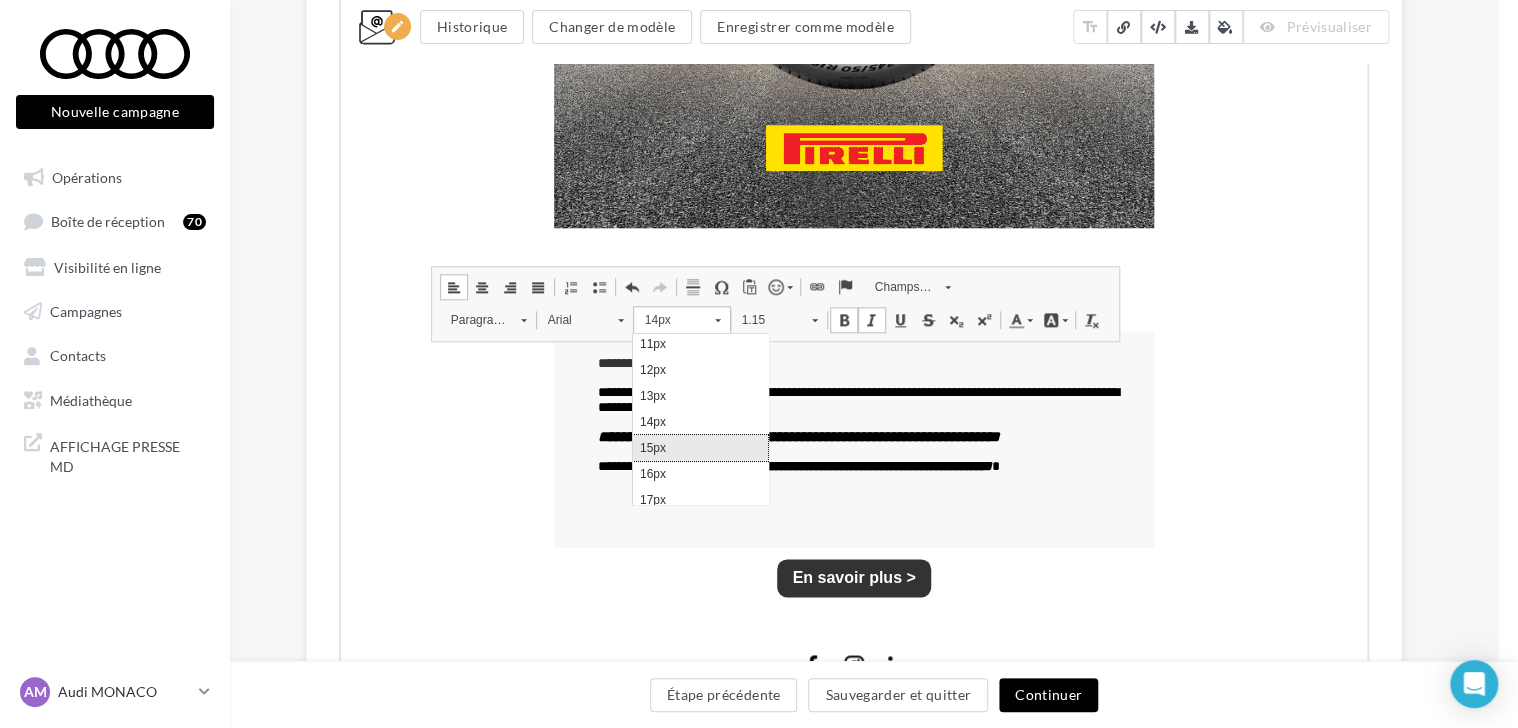 click on "15px" at bounding box center [700, 447] 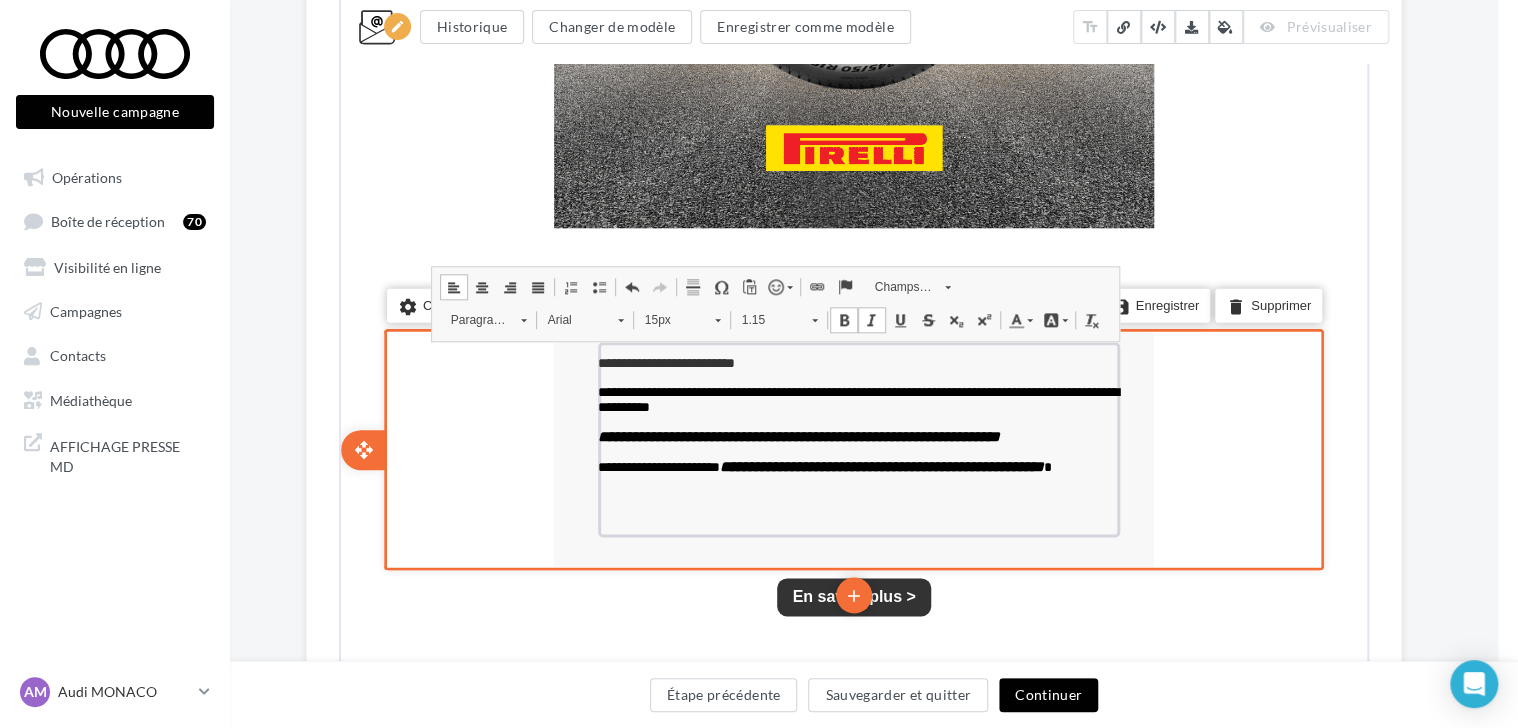 scroll, scrollTop: 0, scrollLeft: 0, axis: both 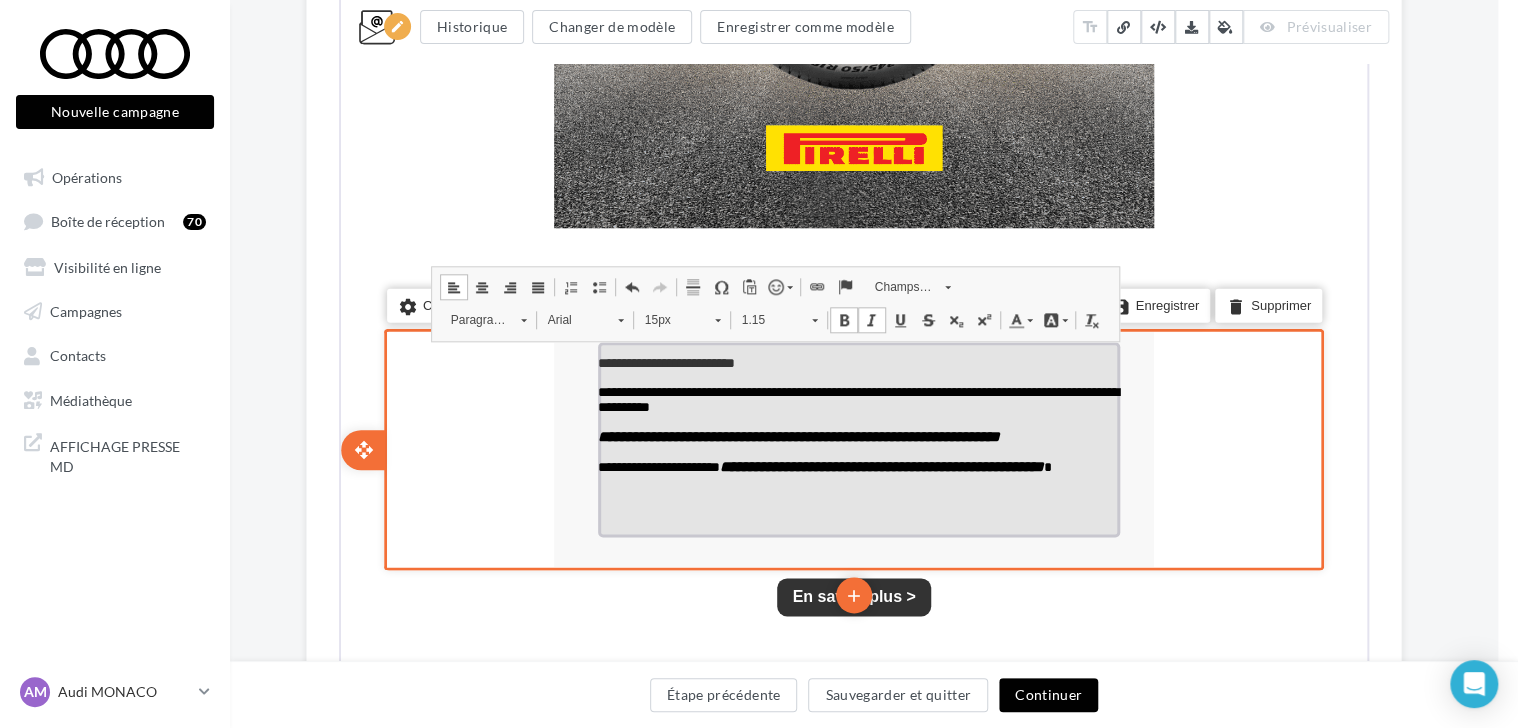 click on "*" at bounding box center (1046, 465) 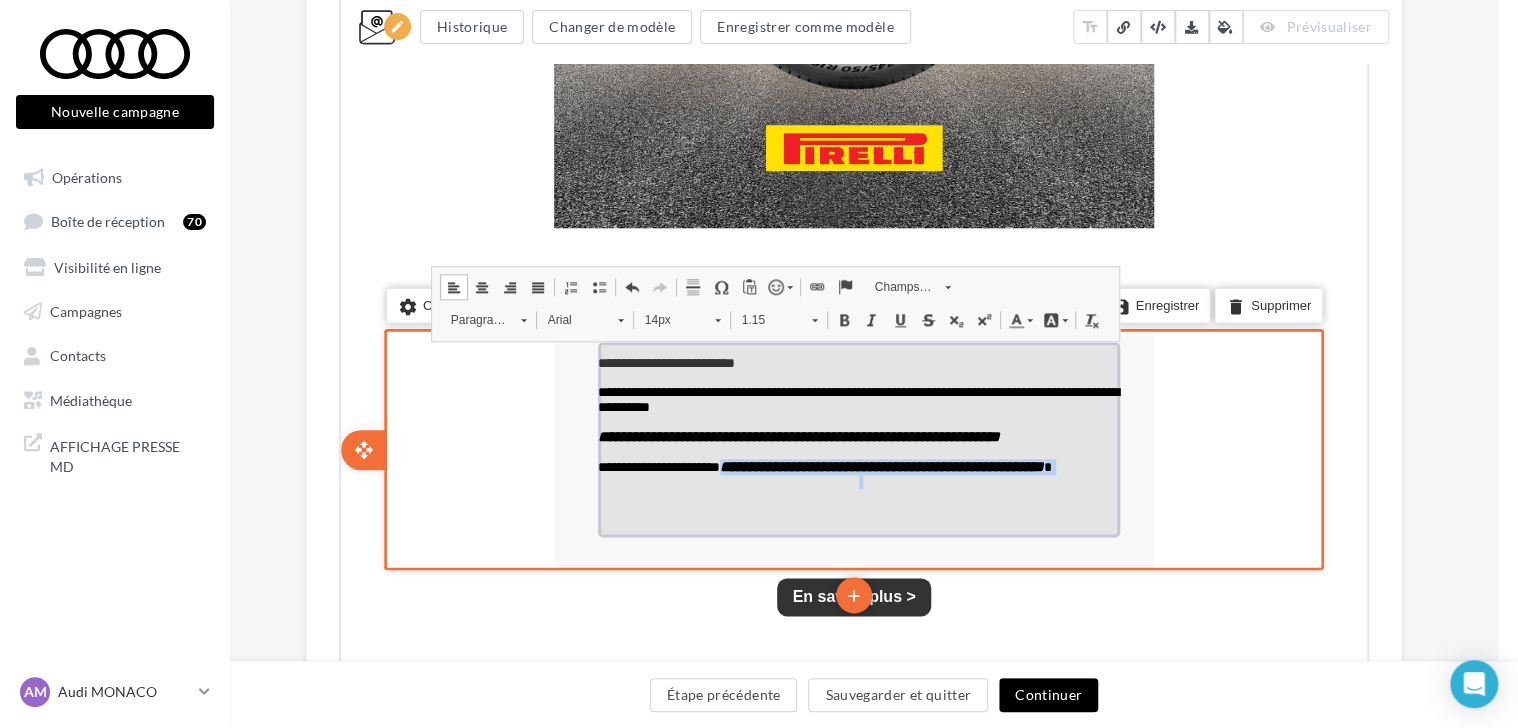 drag, startPoint x: 739, startPoint y: 509, endPoint x: 757, endPoint y: 481, distance: 33.286633 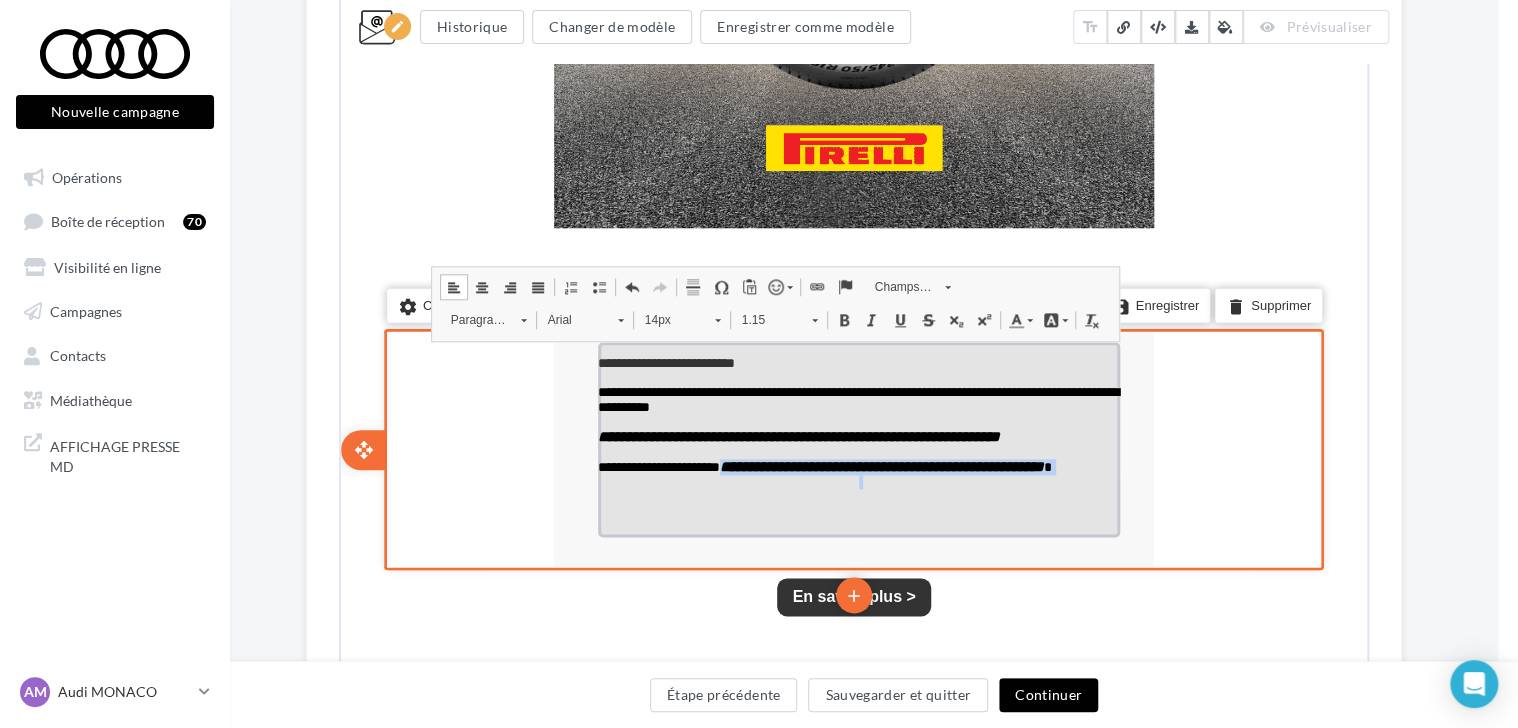 click on "**********" at bounding box center (857, 437) 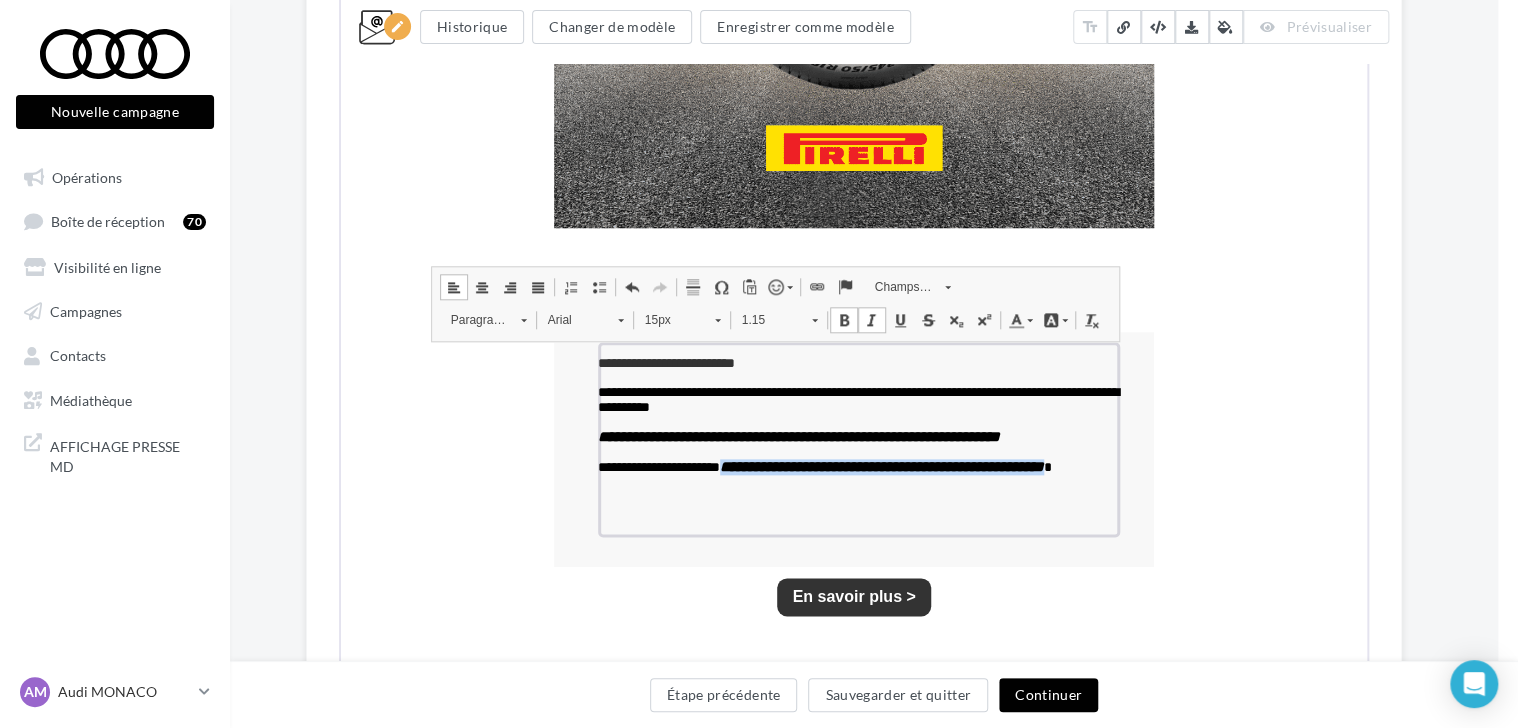 click on "15px" at bounding box center [668, 318] 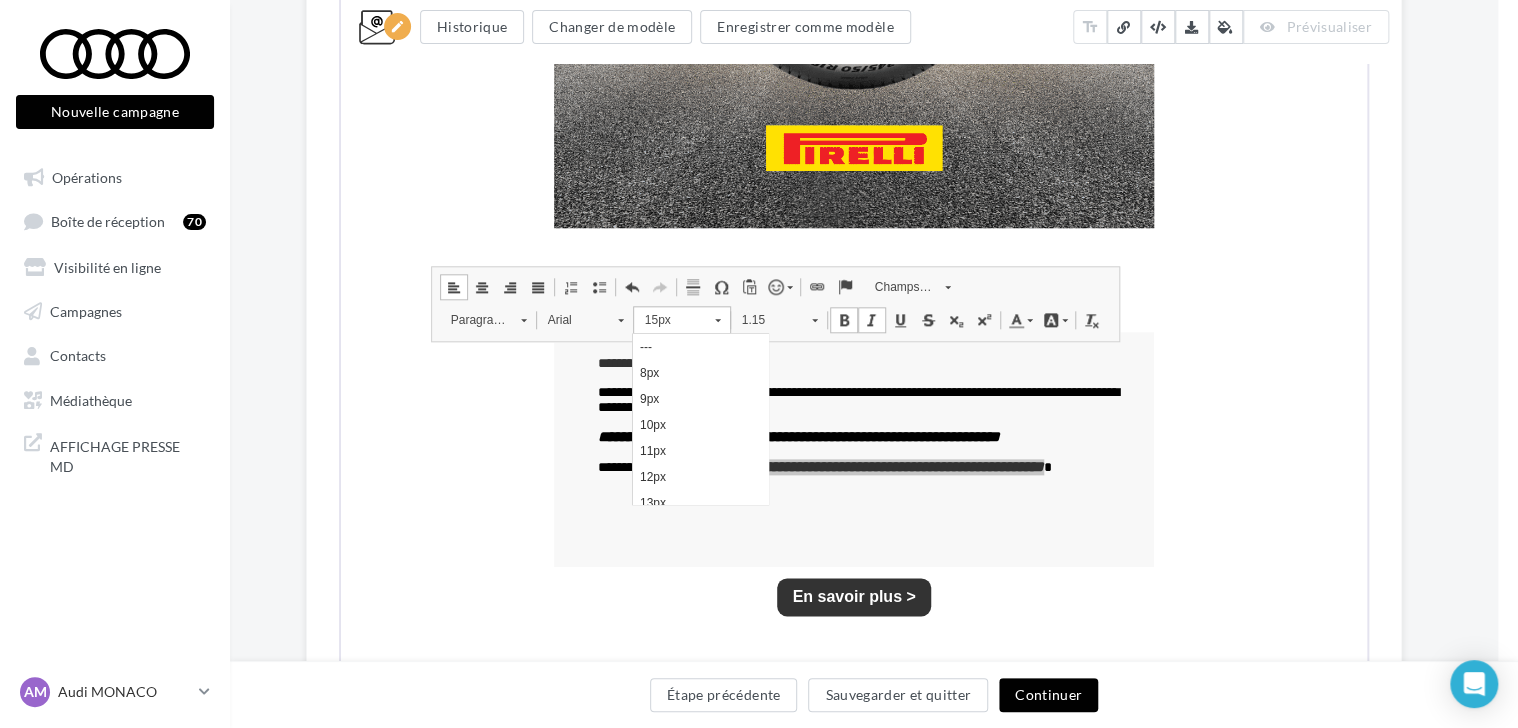 scroll, scrollTop: 132, scrollLeft: 0, axis: vertical 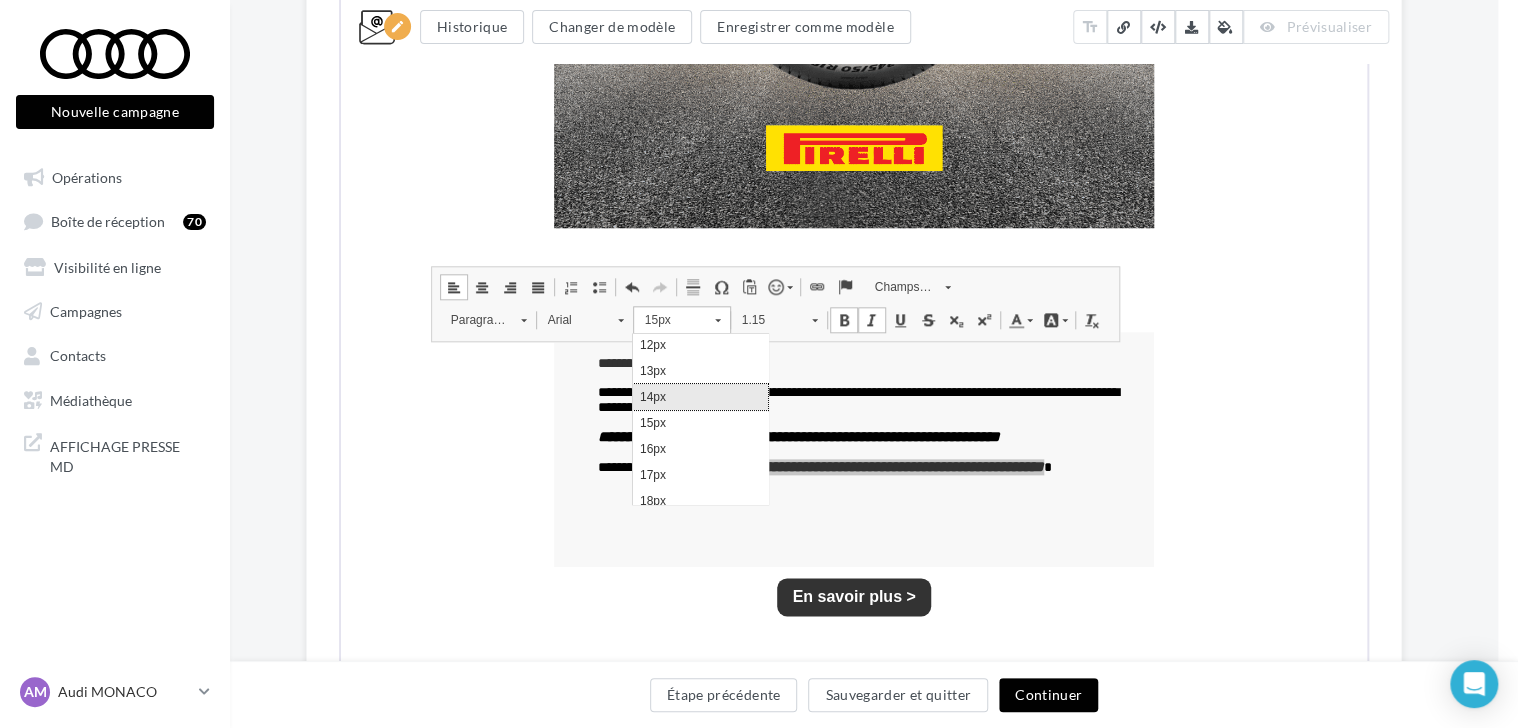 click on "14px" at bounding box center (700, 396) 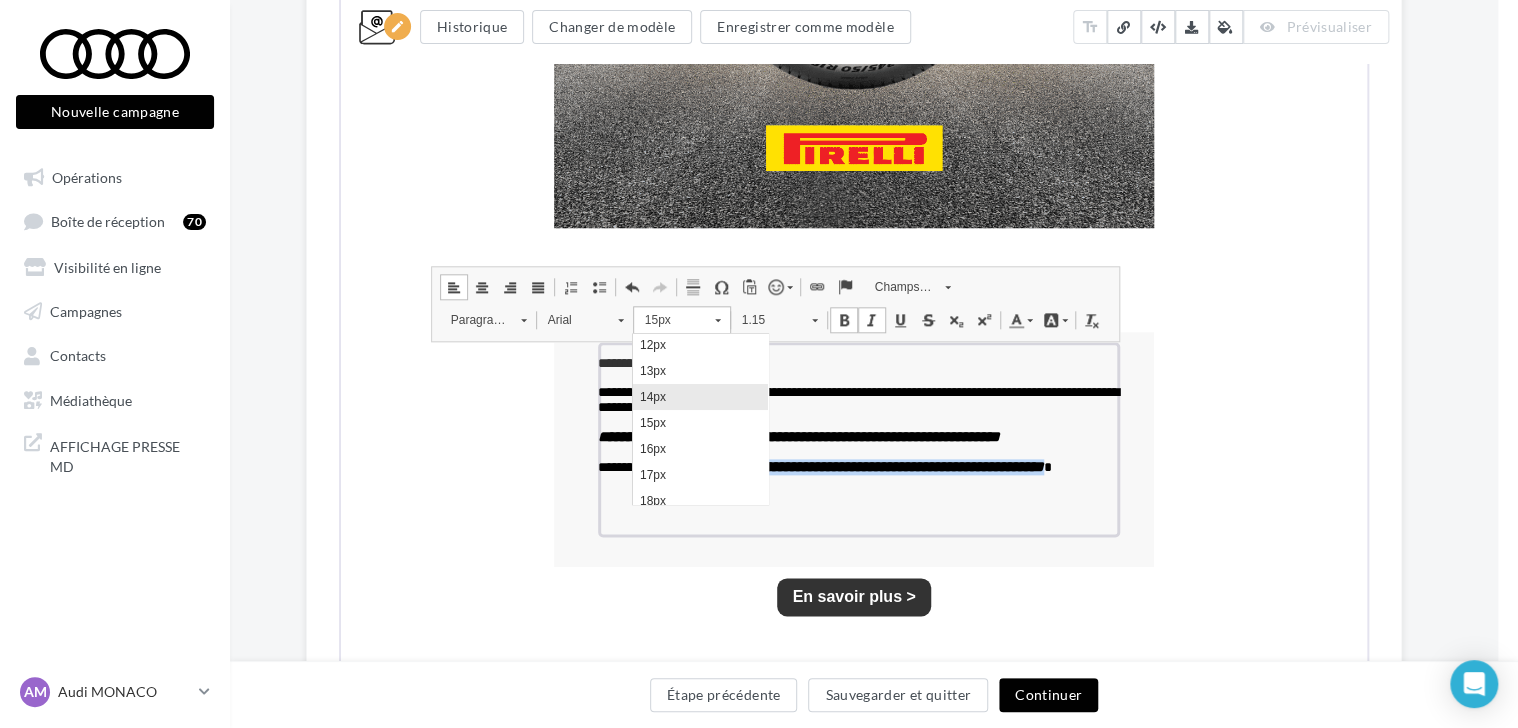 scroll, scrollTop: 0, scrollLeft: 0, axis: both 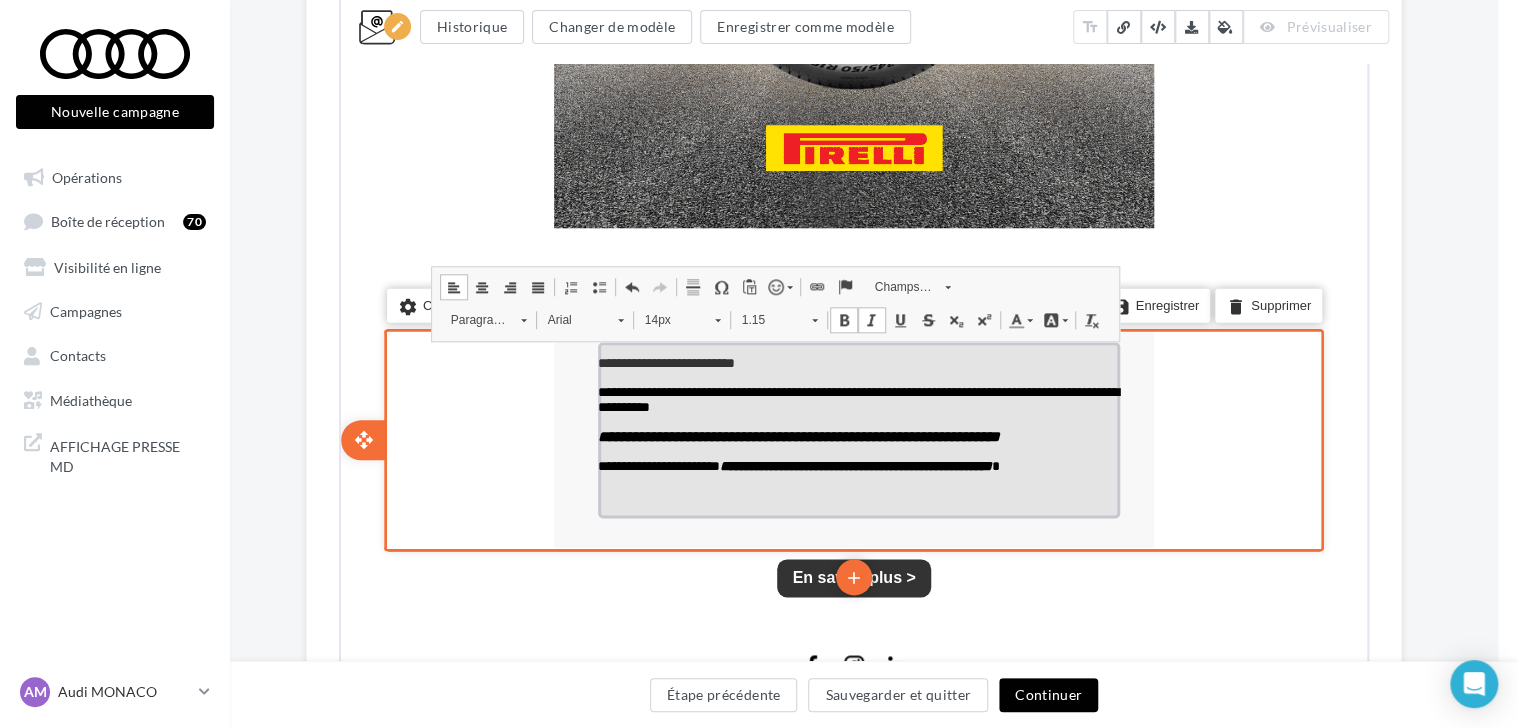click at bounding box center (857, 479) 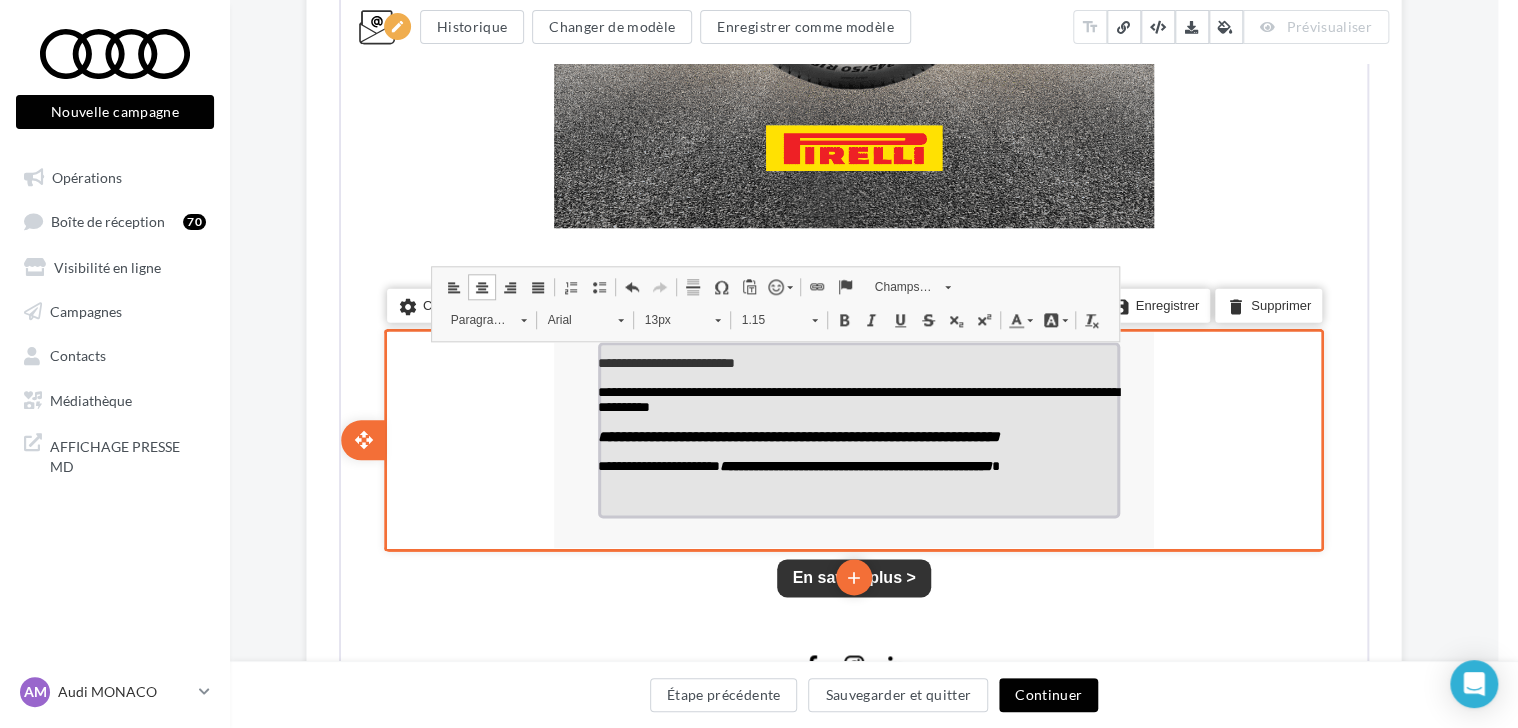 click on "**********" at bounding box center [797, 434] 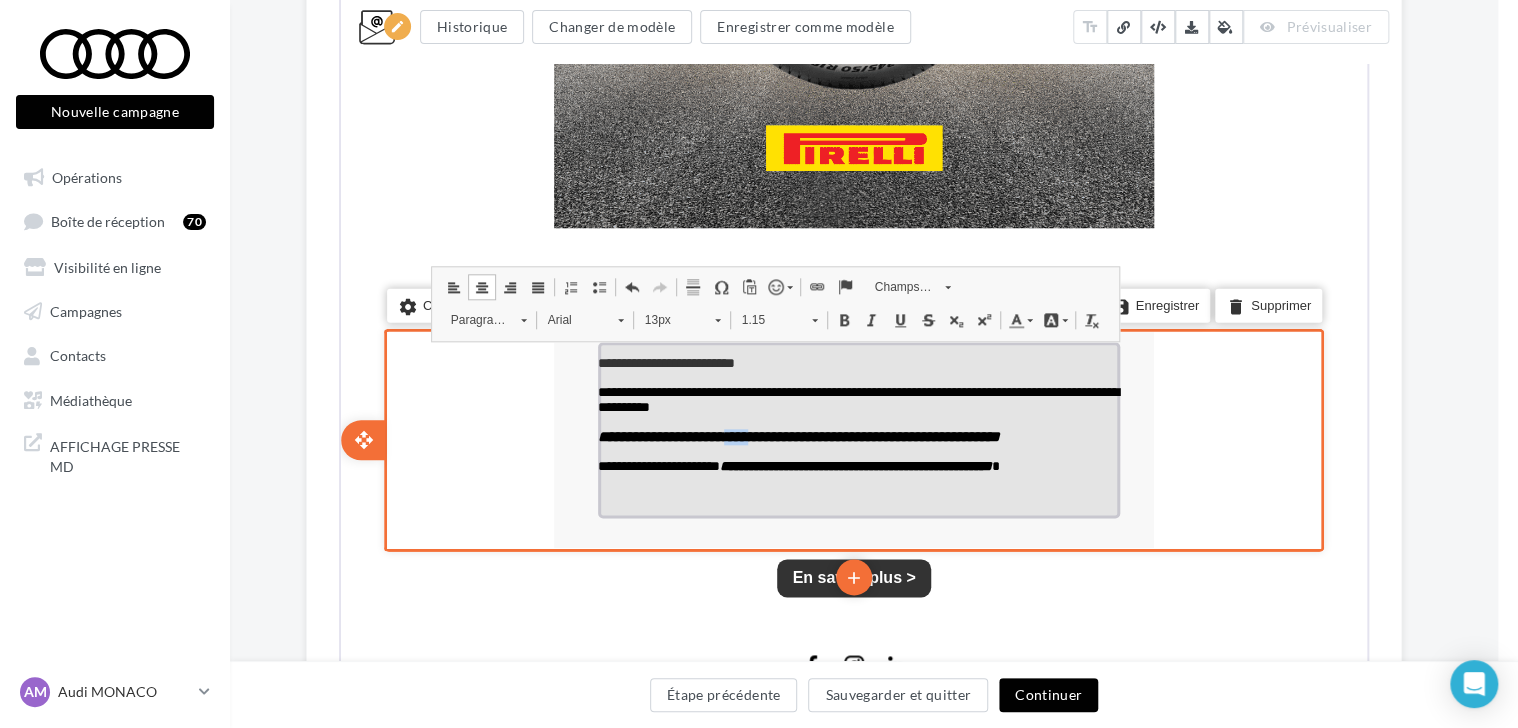 click on "**********" at bounding box center (797, 434) 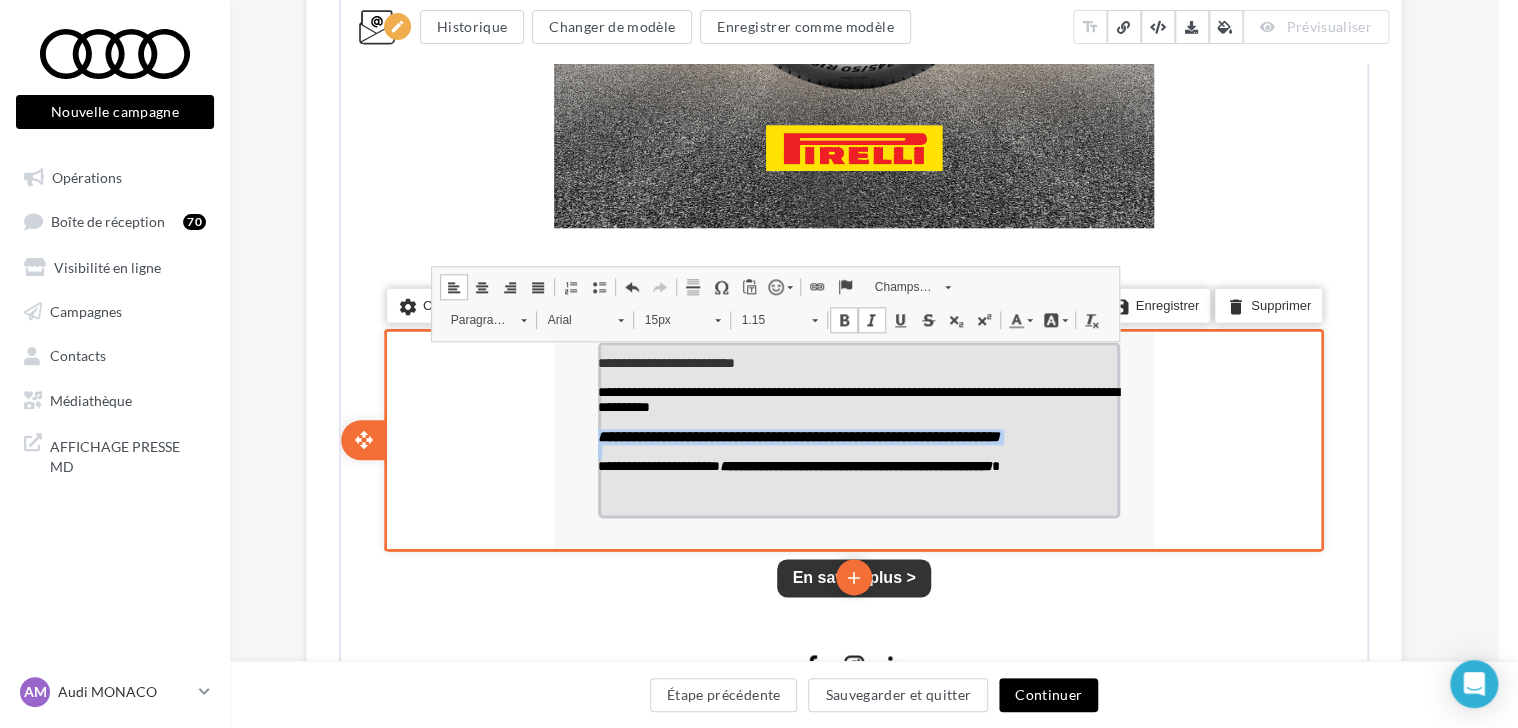 click on "**********" at bounding box center (797, 434) 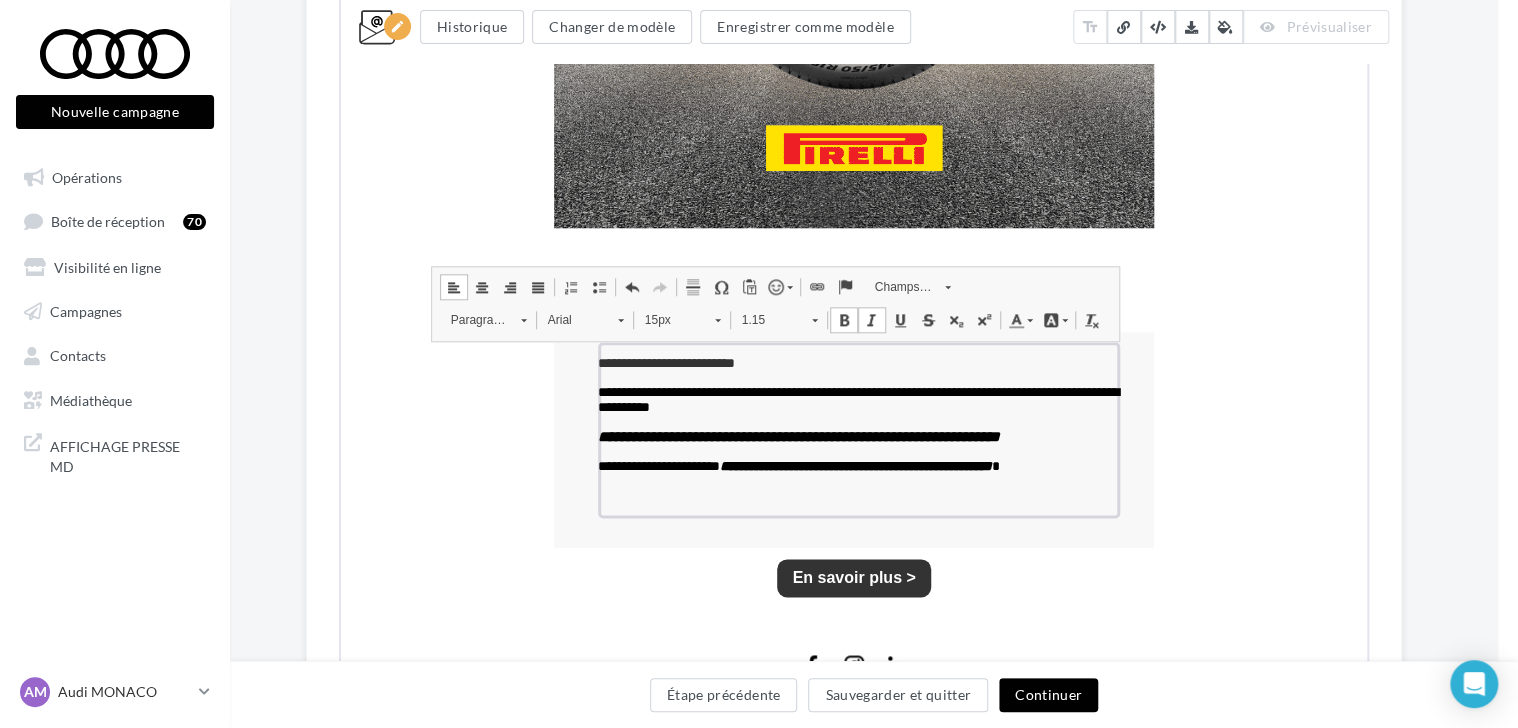 click on "15px" at bounding box center (668, 318) 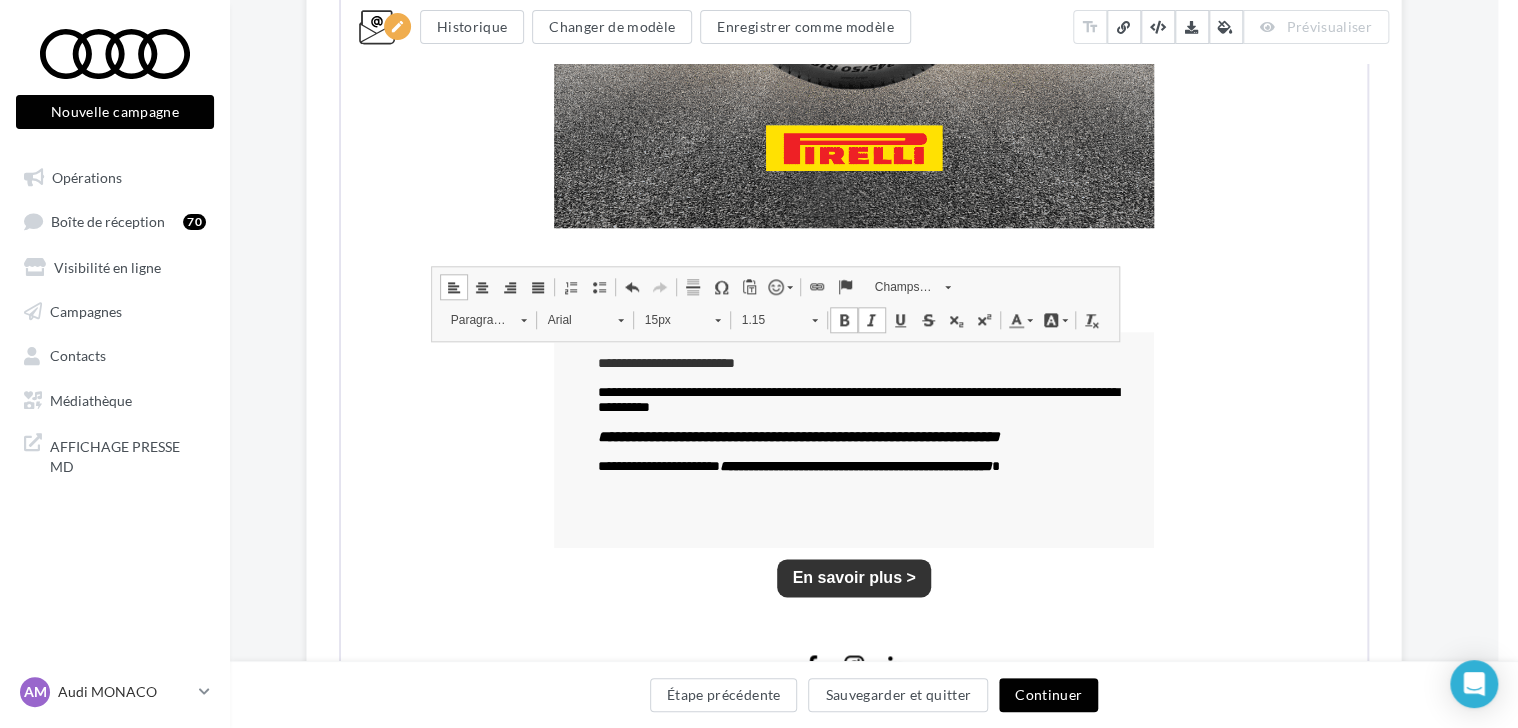 scroll, scrollTop: 132, scrollLeft: 0, axis: vertical 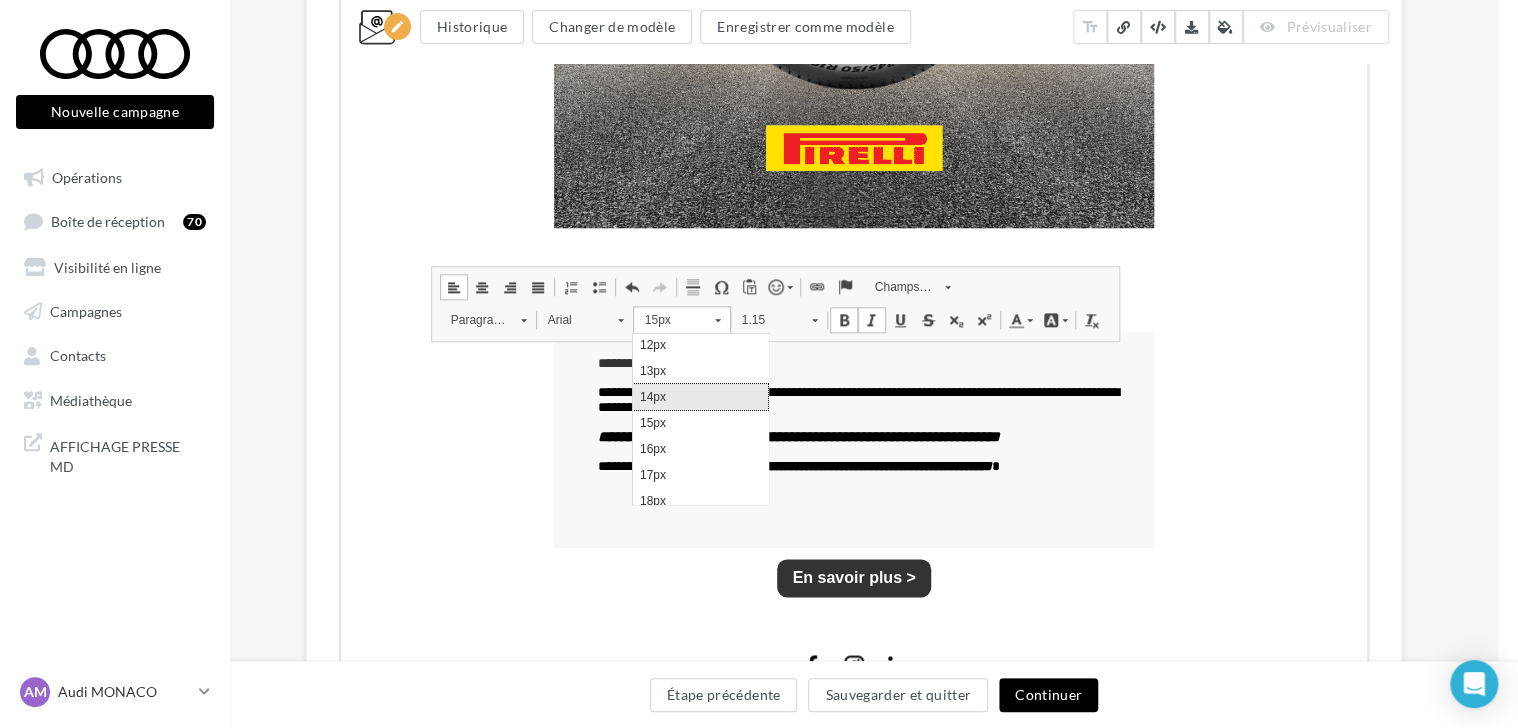 click on "14px" at bounding box center (700, 396) 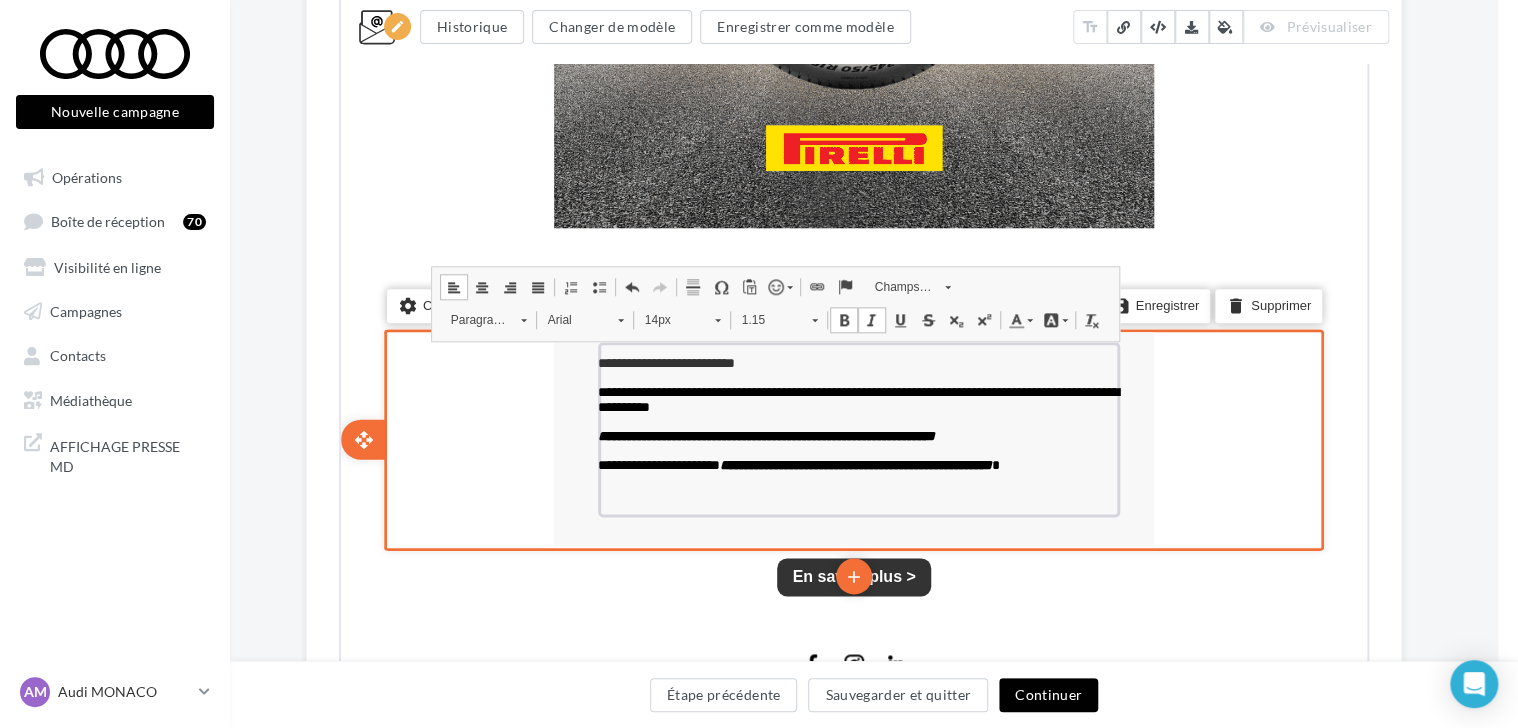 scroll, scrollTop: 0, scrollLeft: 0, axis: both 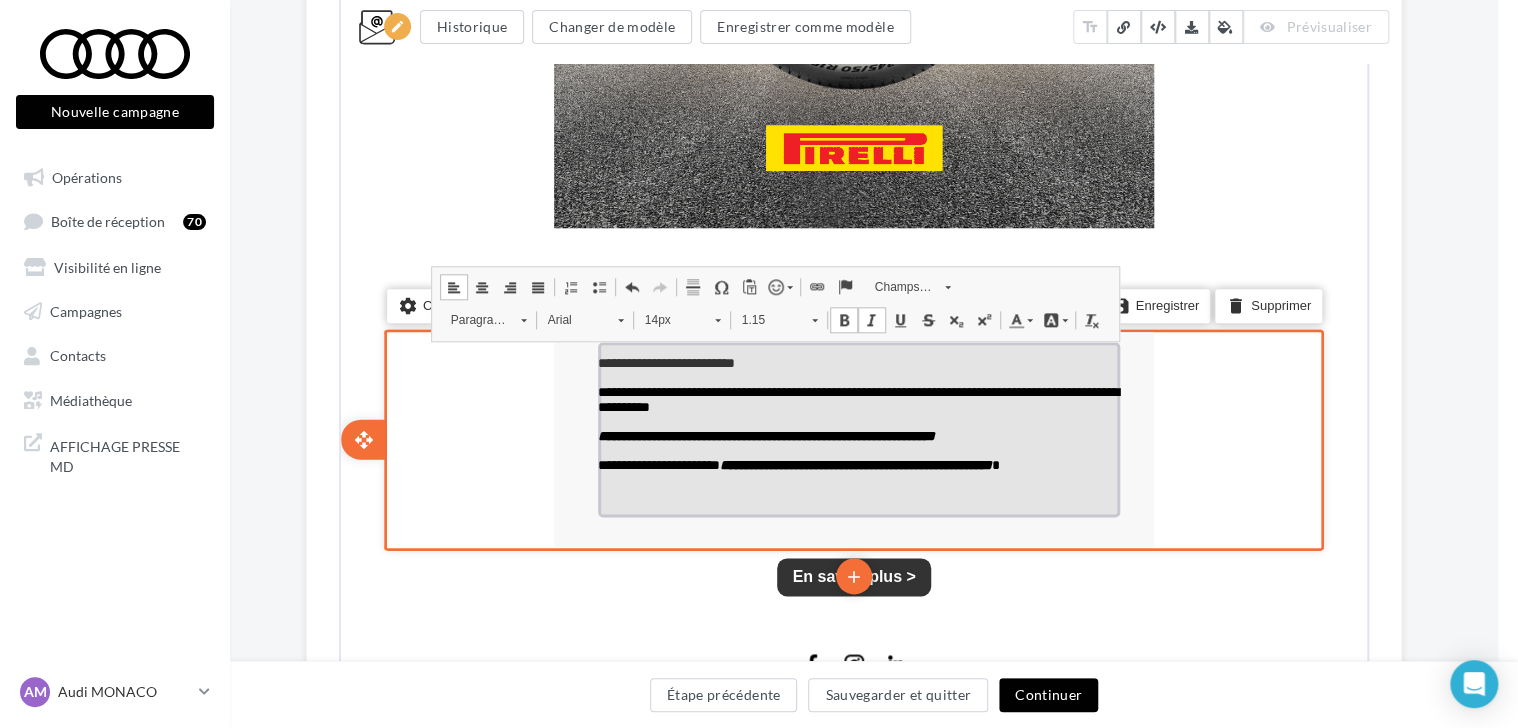 click at bounding box center (857, 492) 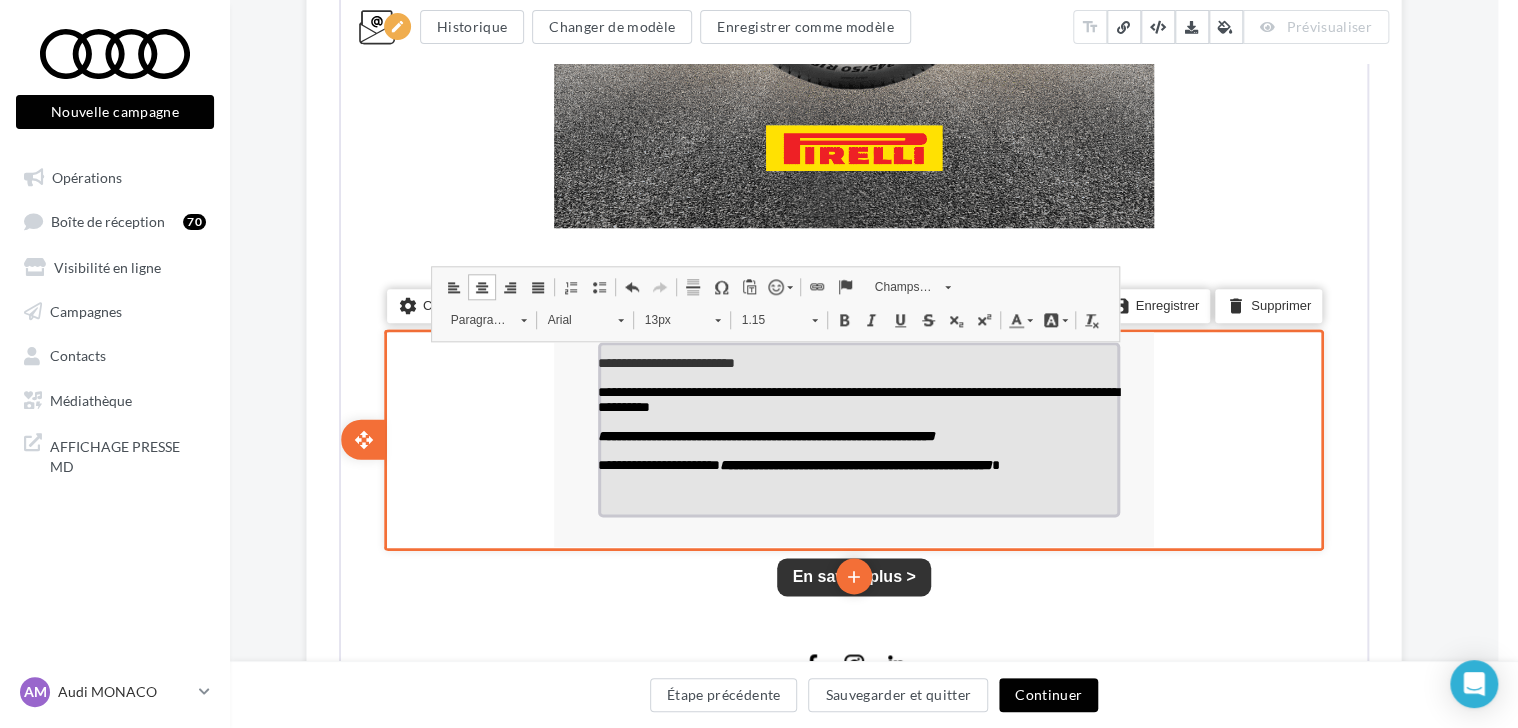 click on "**********" at bounding box center (857, 463) 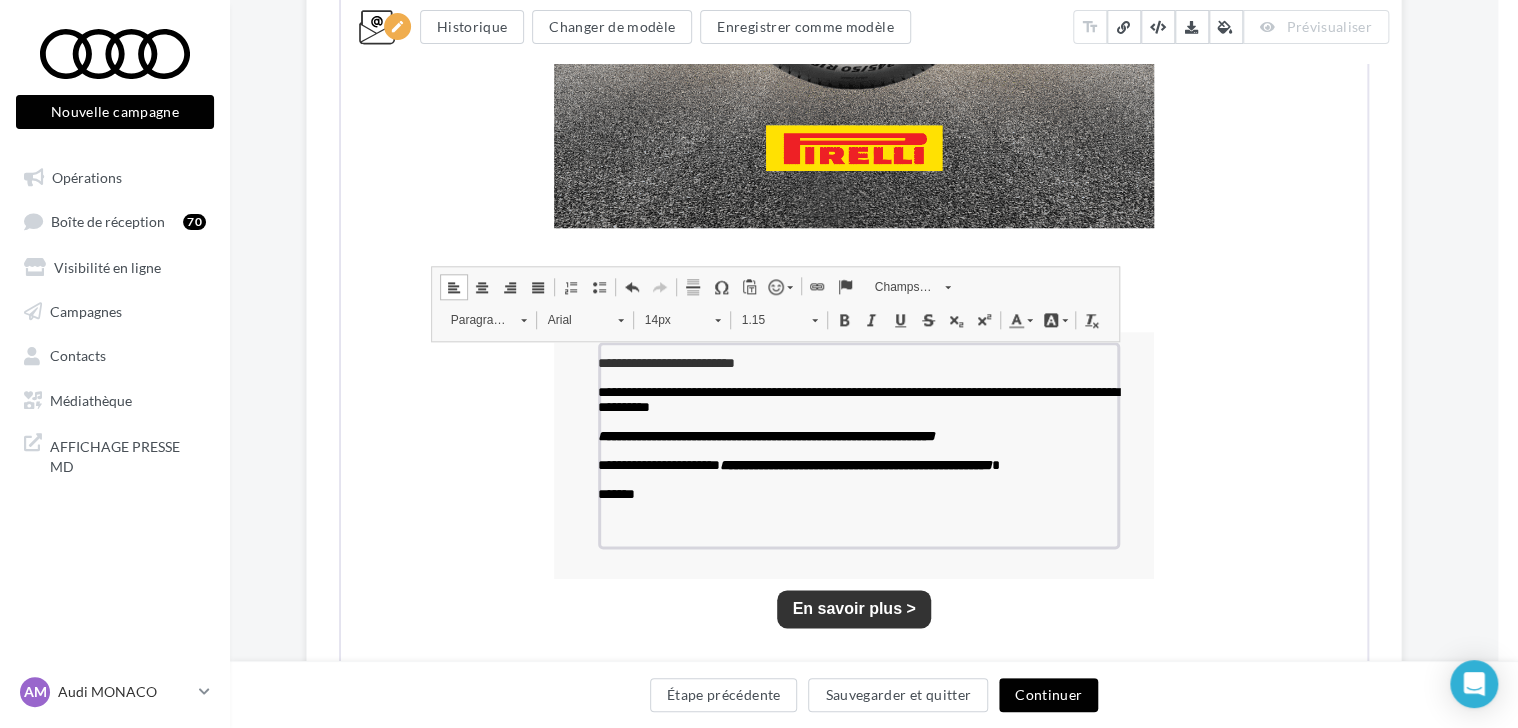 drag, startPoint x: 785, startPoint y: 288, endPoint x: 795, endPoint y: 297, distance: 13.453624 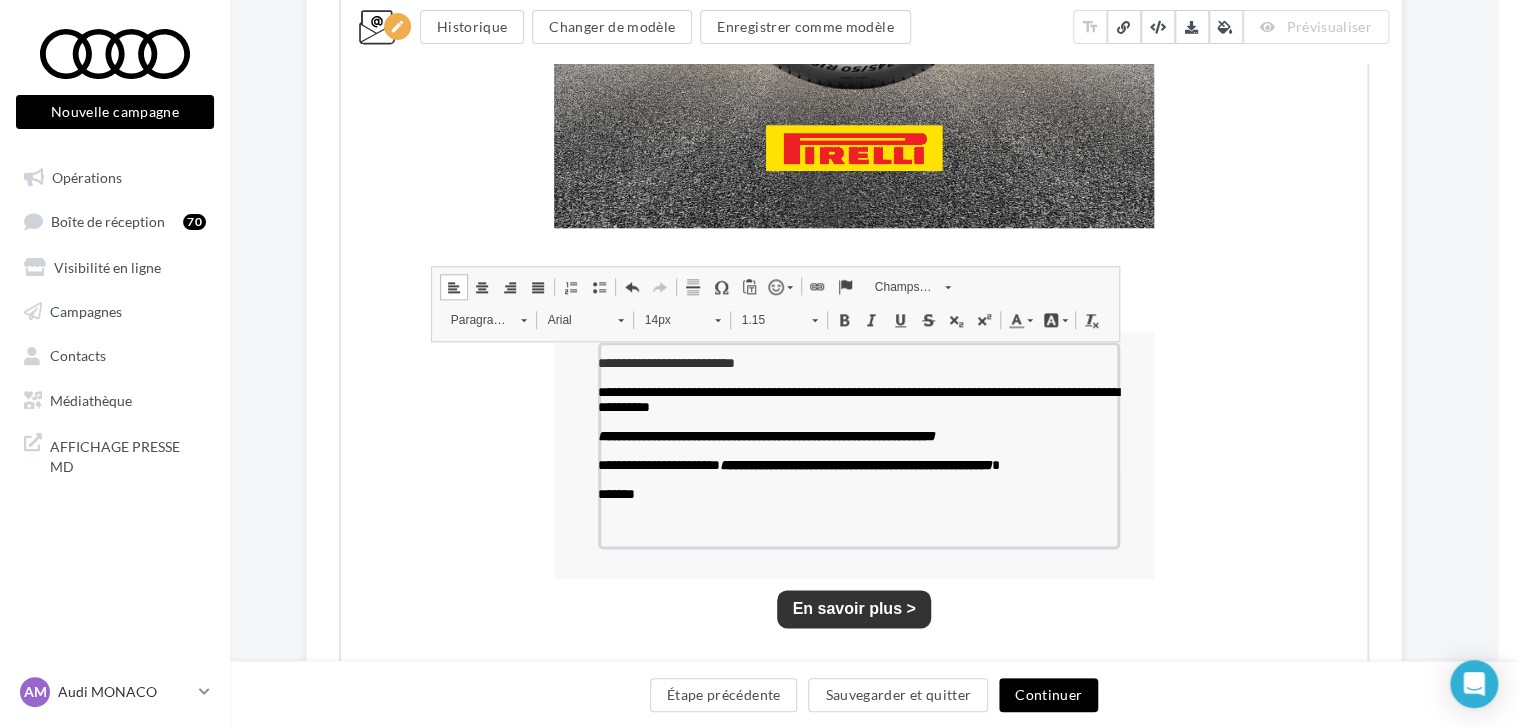 click on "emoji" at bounding box center (778, 285) 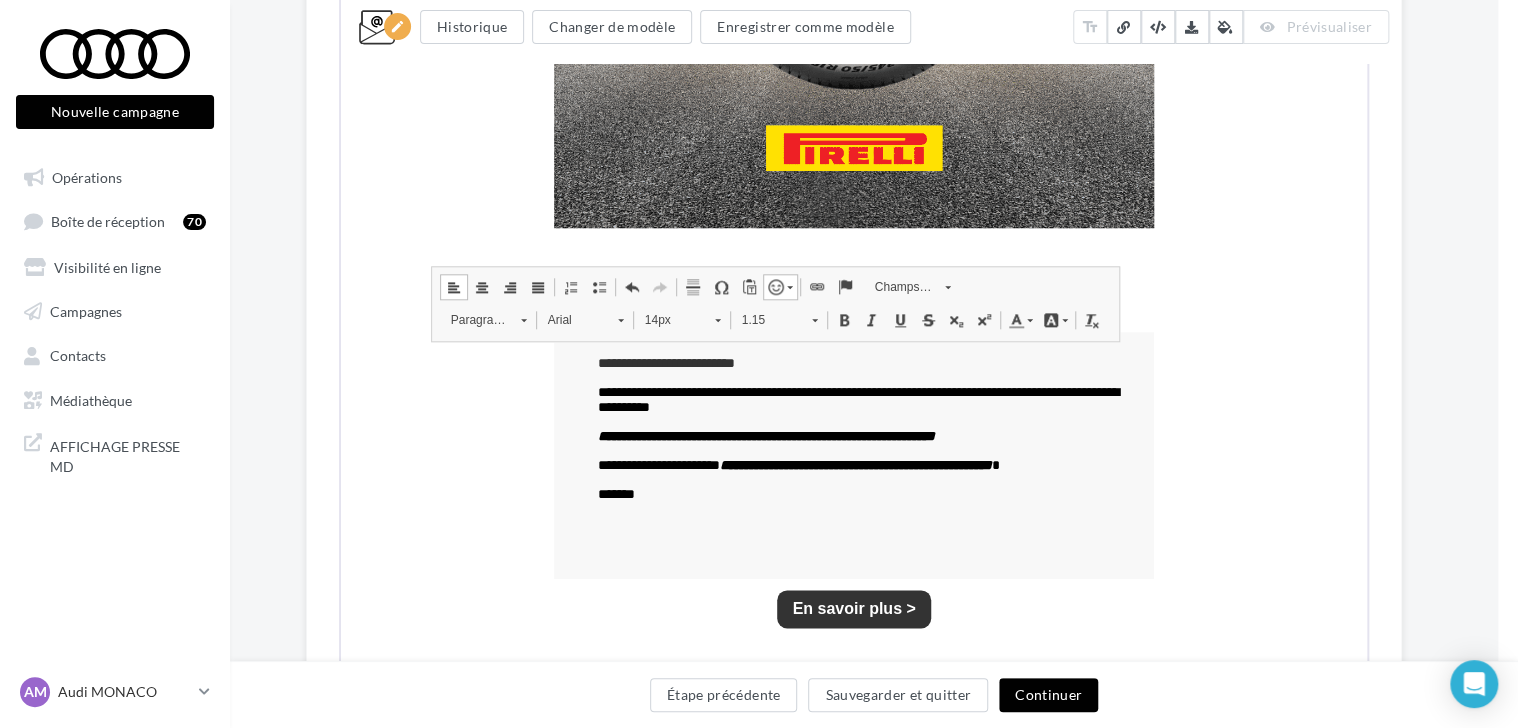 scroll, scrollTop: 0, scrollLeft: 0, axis: both 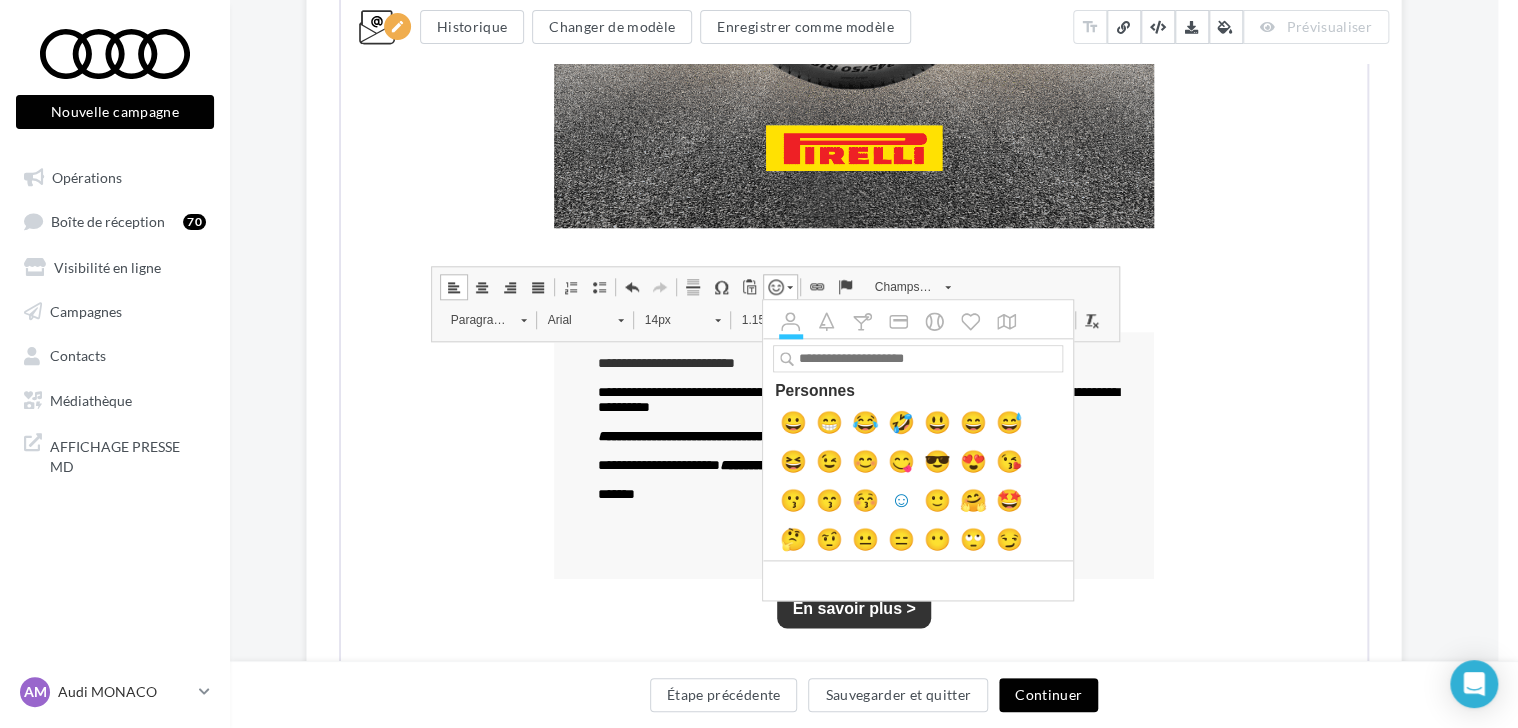 click on "emoji" at bounding box center (778, 285) 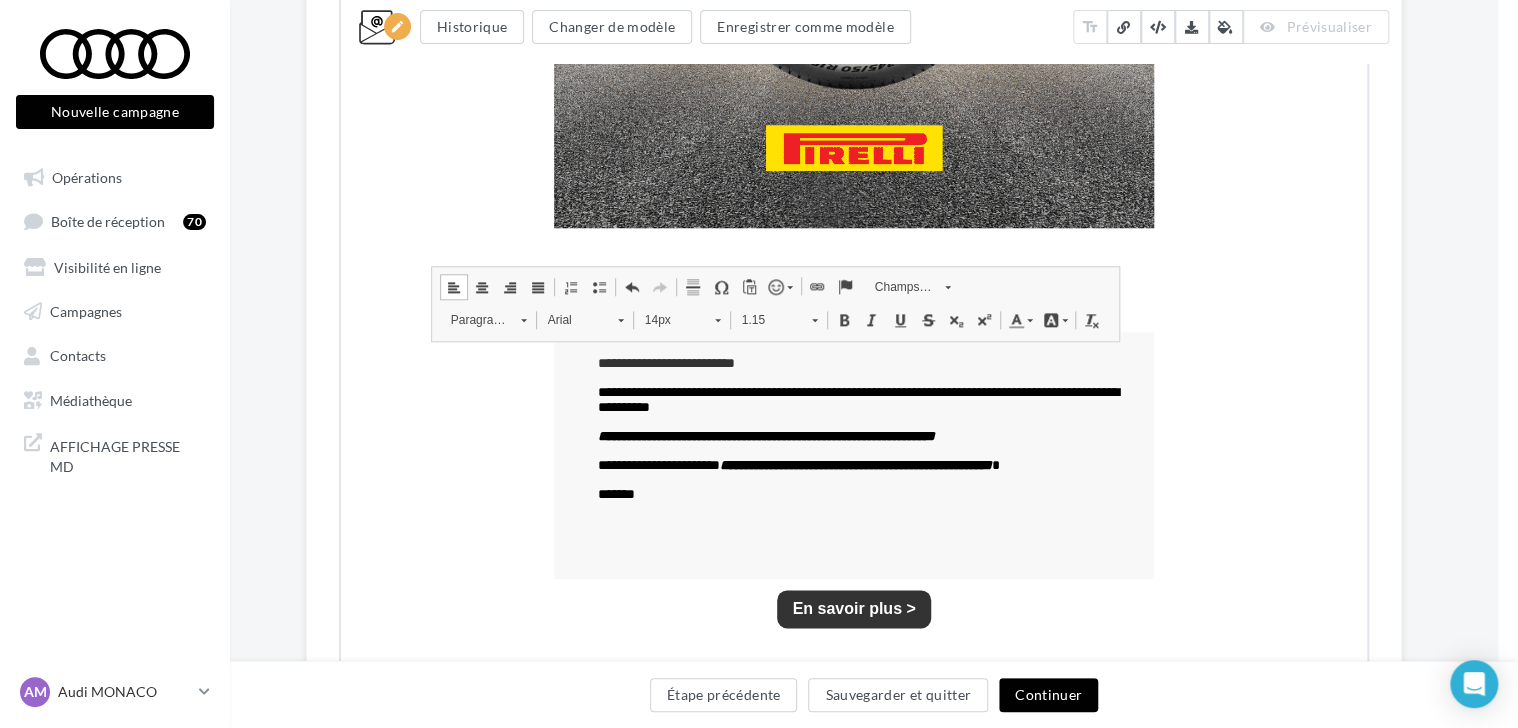 click on "emoji" at bounding box center [778, 285] 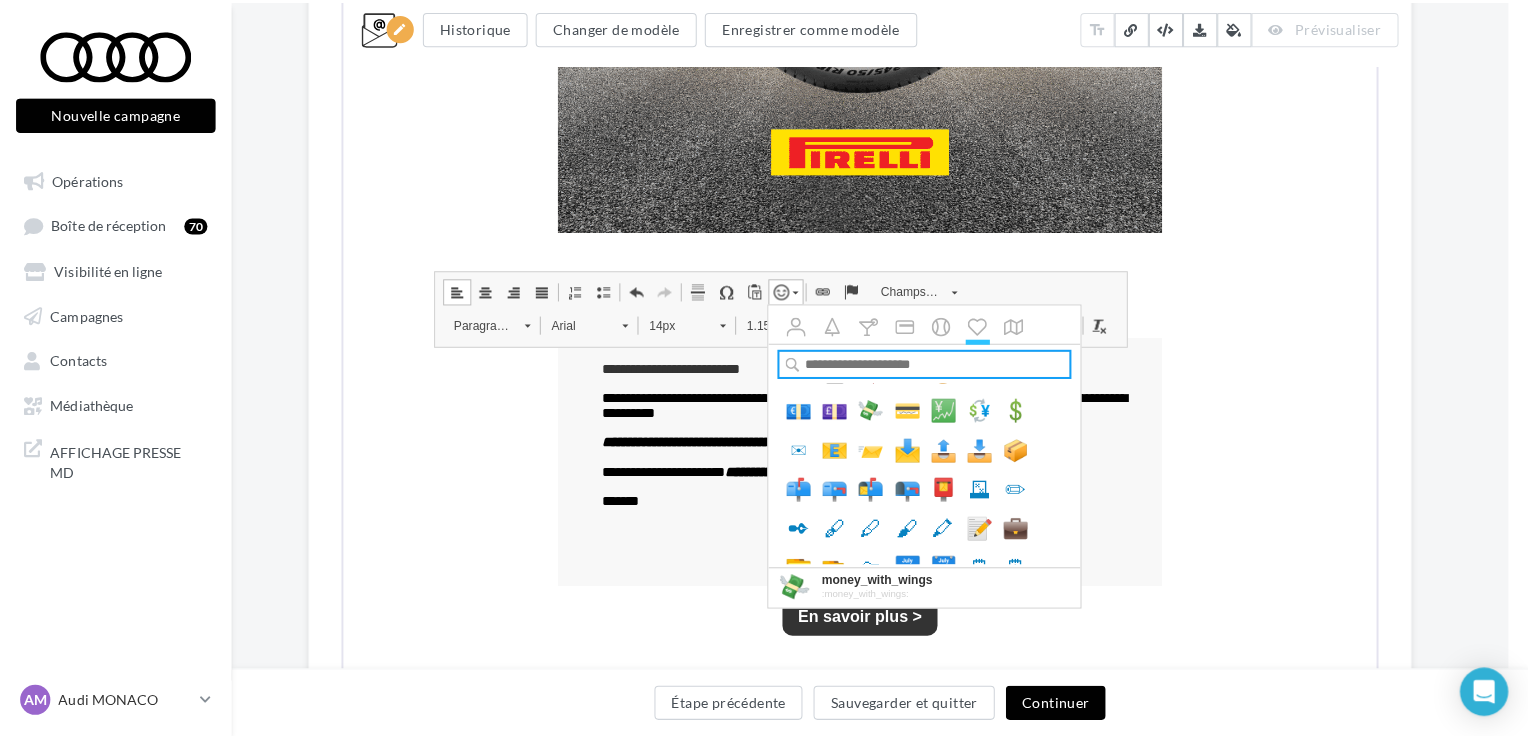 scroll, scrollTop: 5924, scrollLeft: 0, axis: vertical 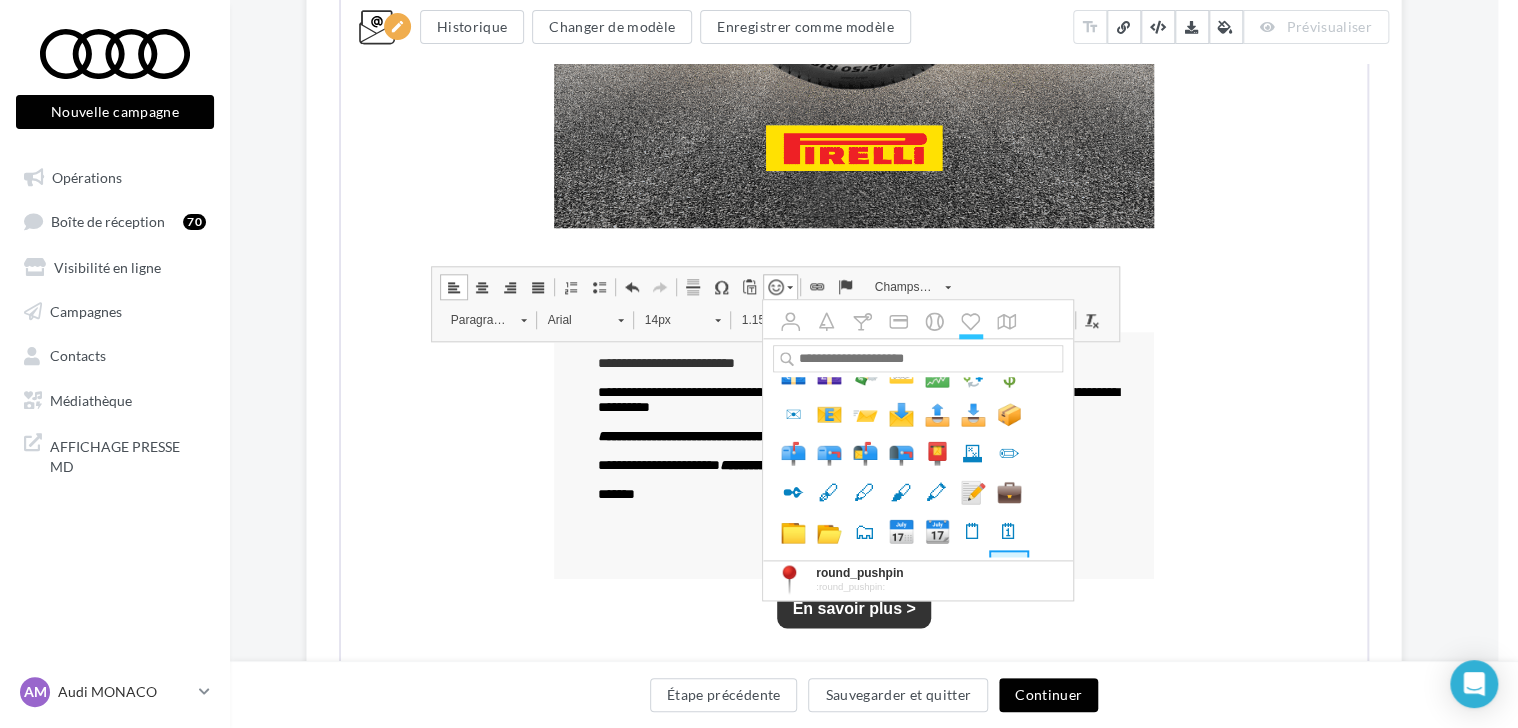 click on "📍" at bounding box center [1009, 569] 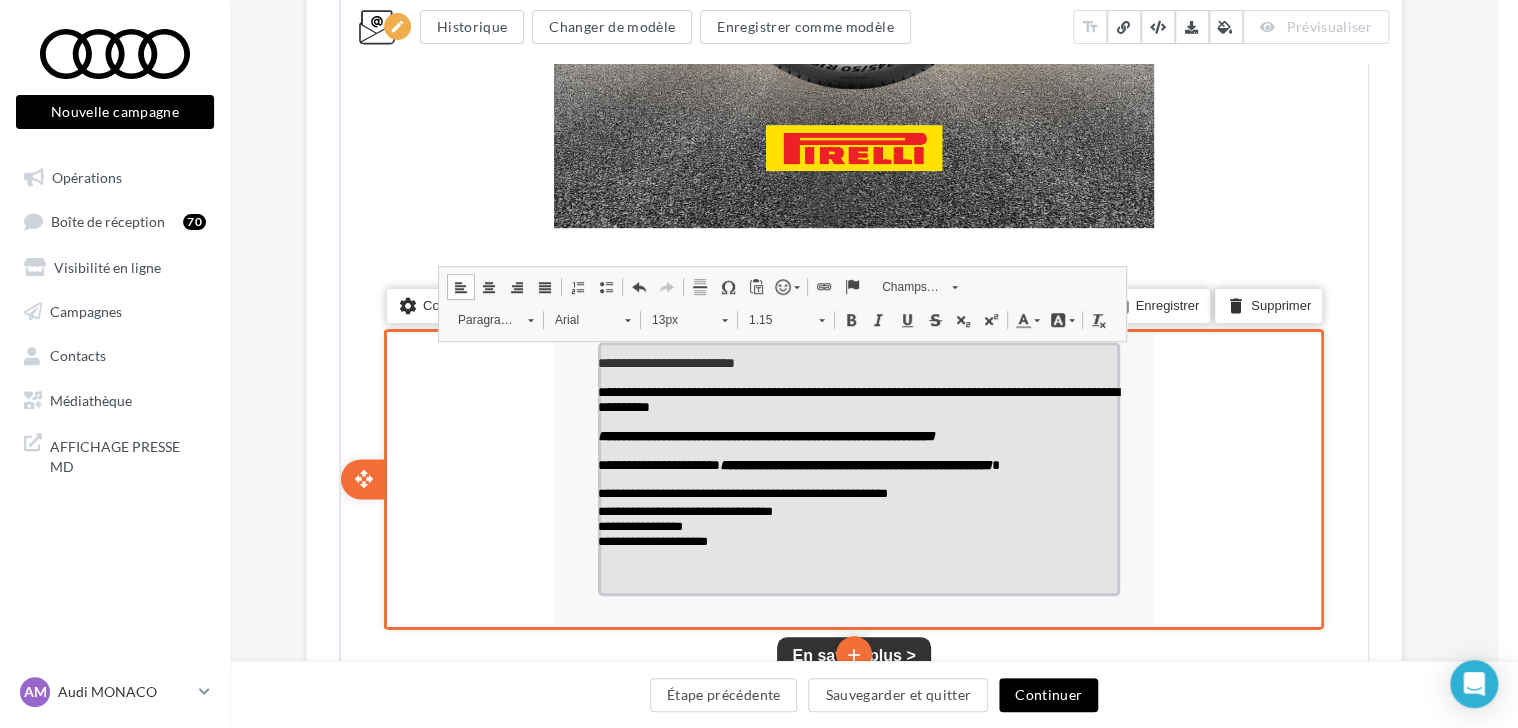 click on "**********" at bounding box center (857, 540) 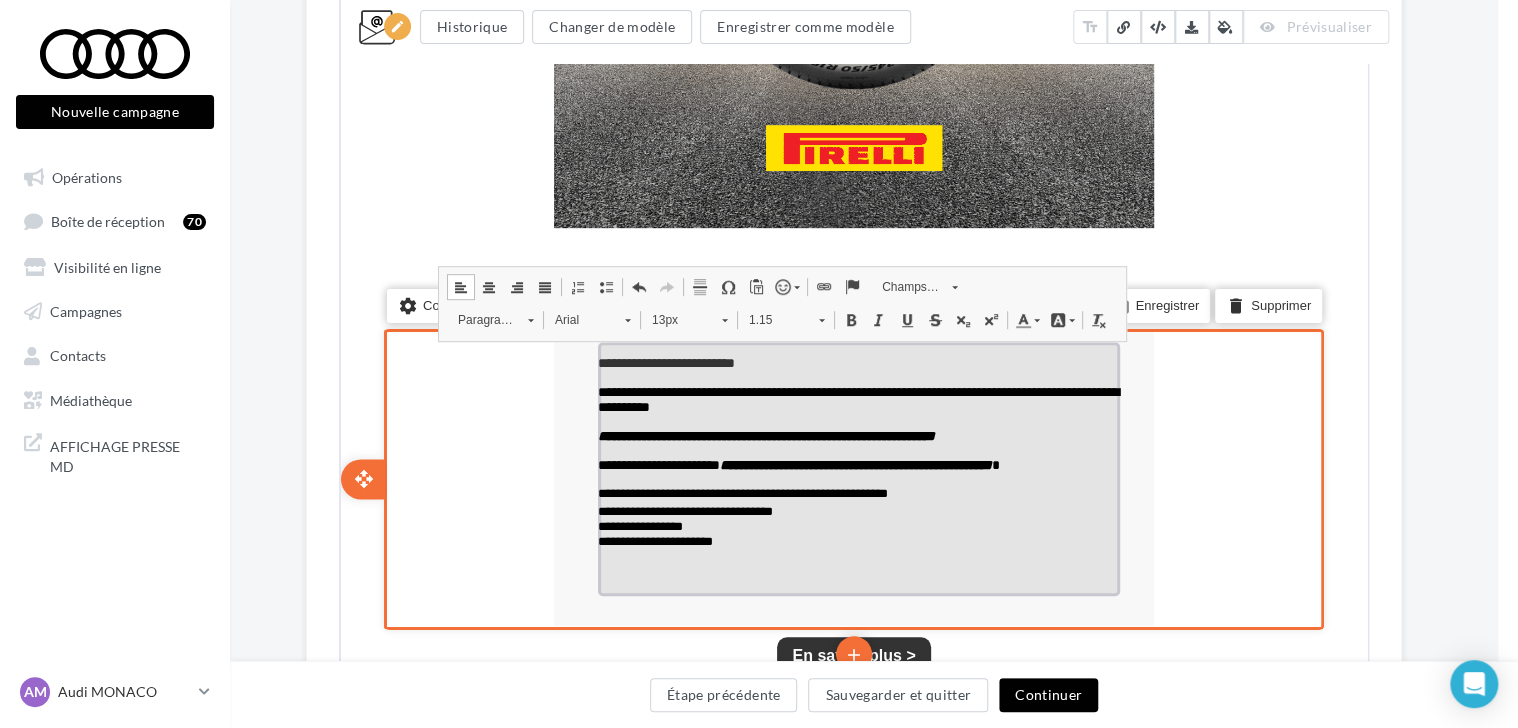 click on "**********" at bounding box center (857, 540) 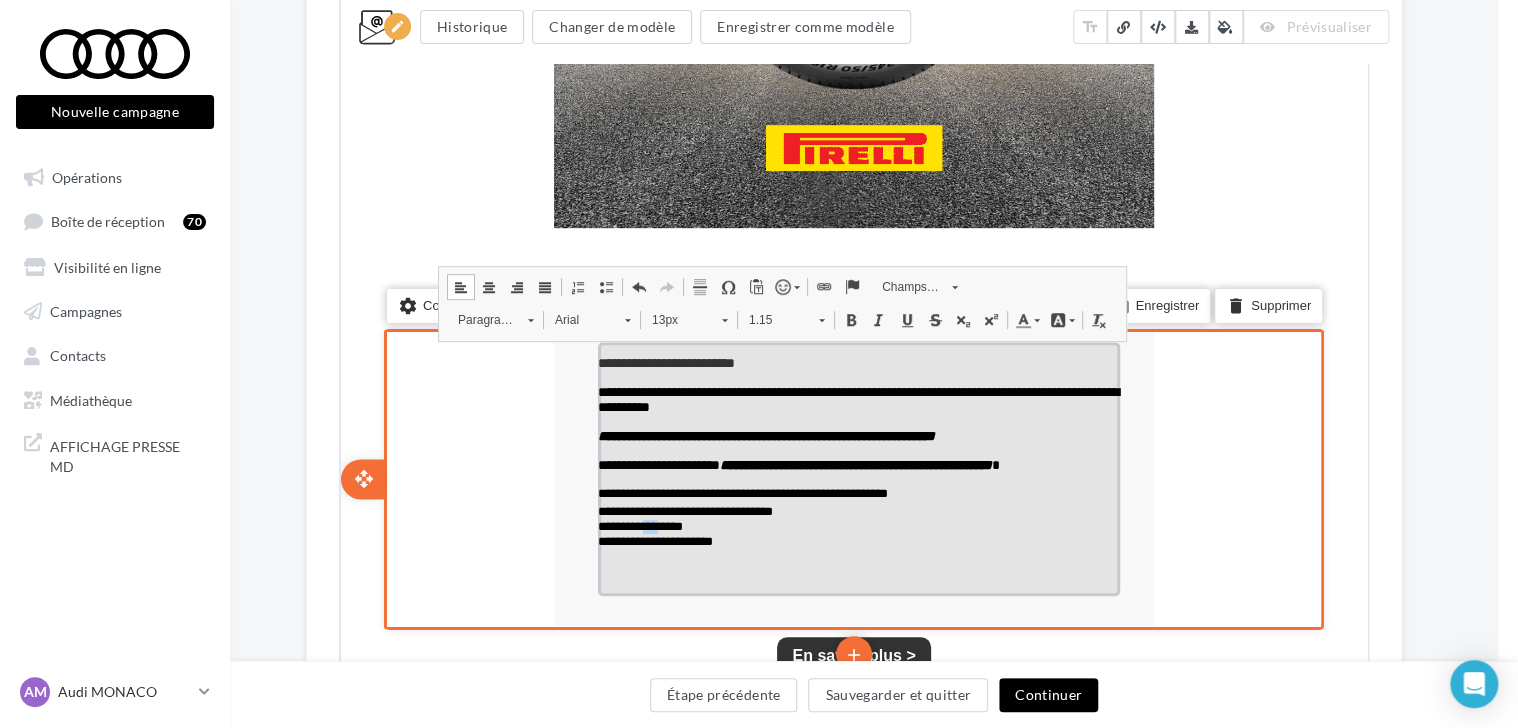 click on "**********" at bounding box center [857, 525] 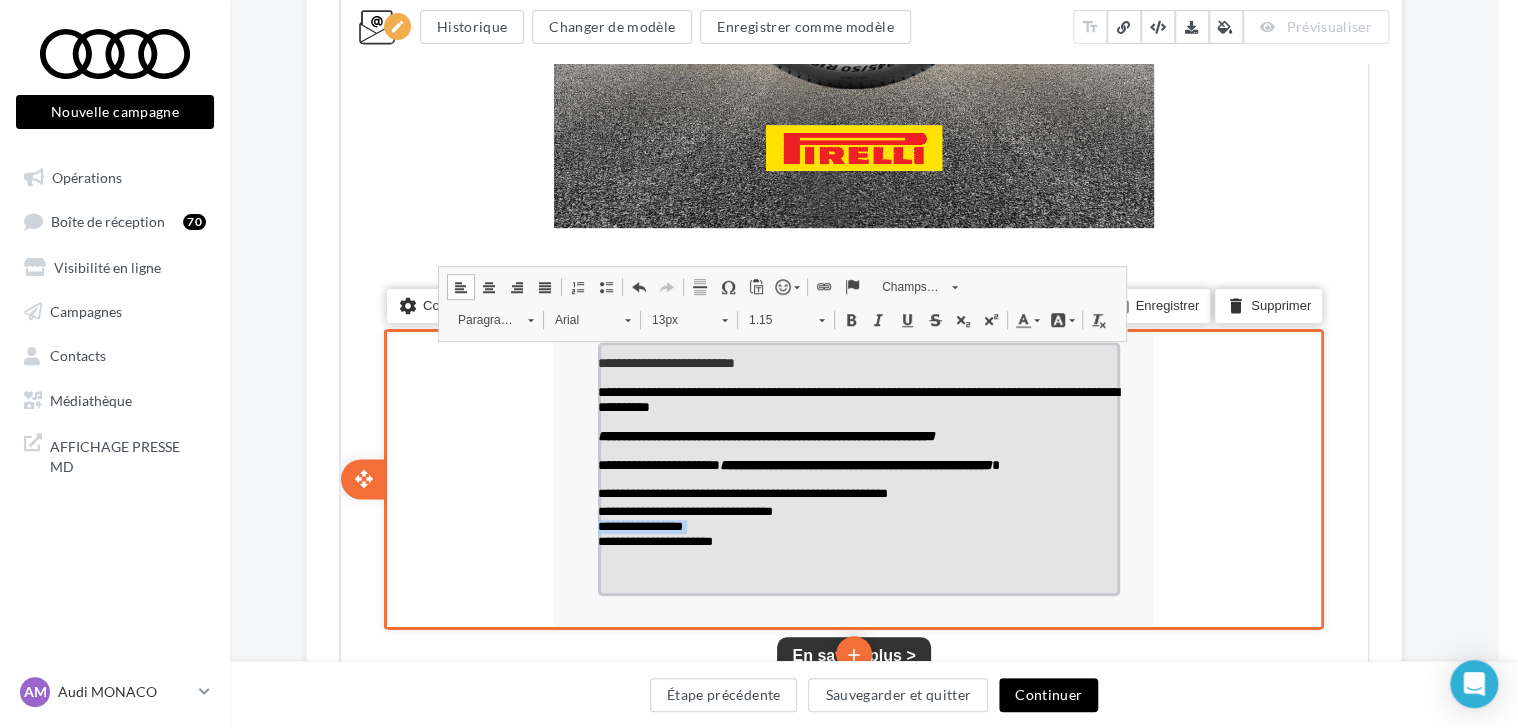 click on "**********" at bounding box center (857, 525) 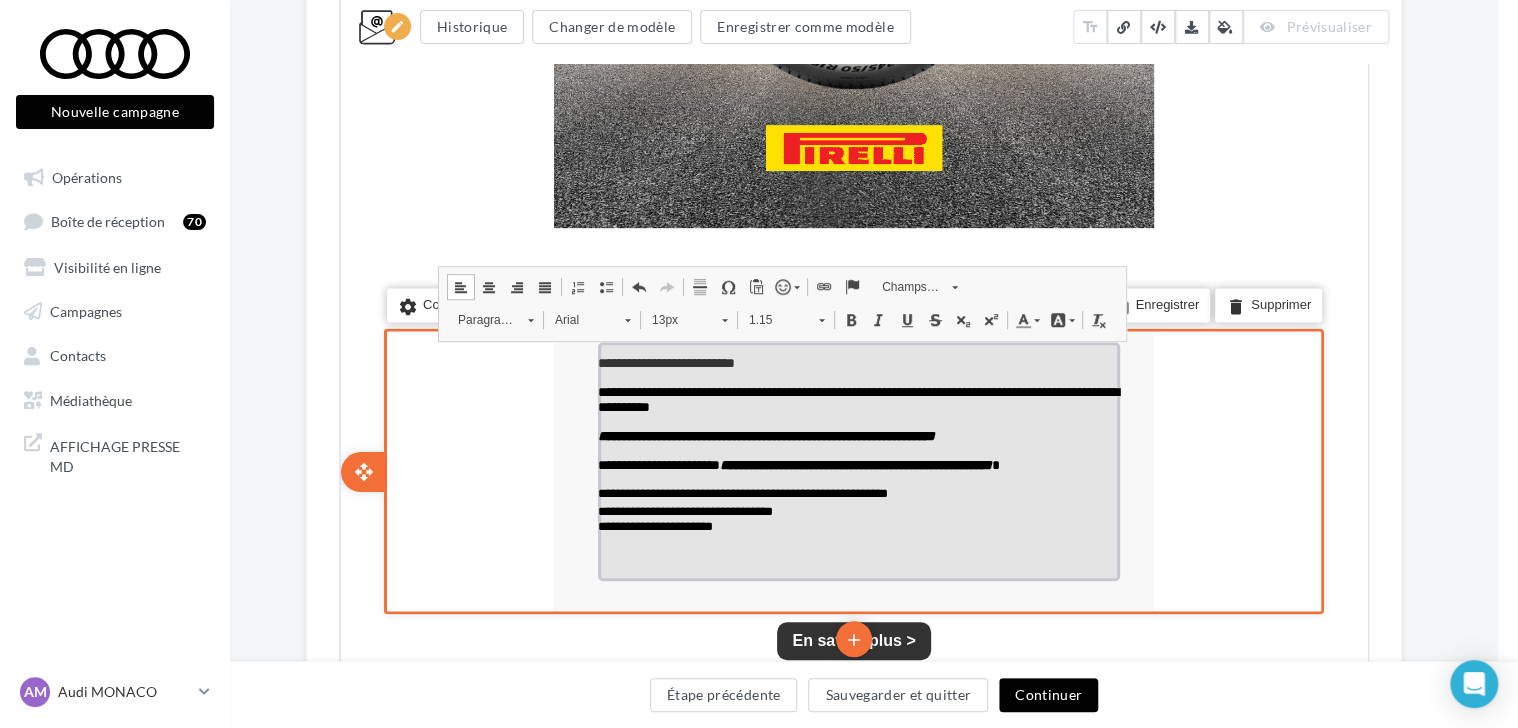 click on "**********" at bounding box center (857, 525) 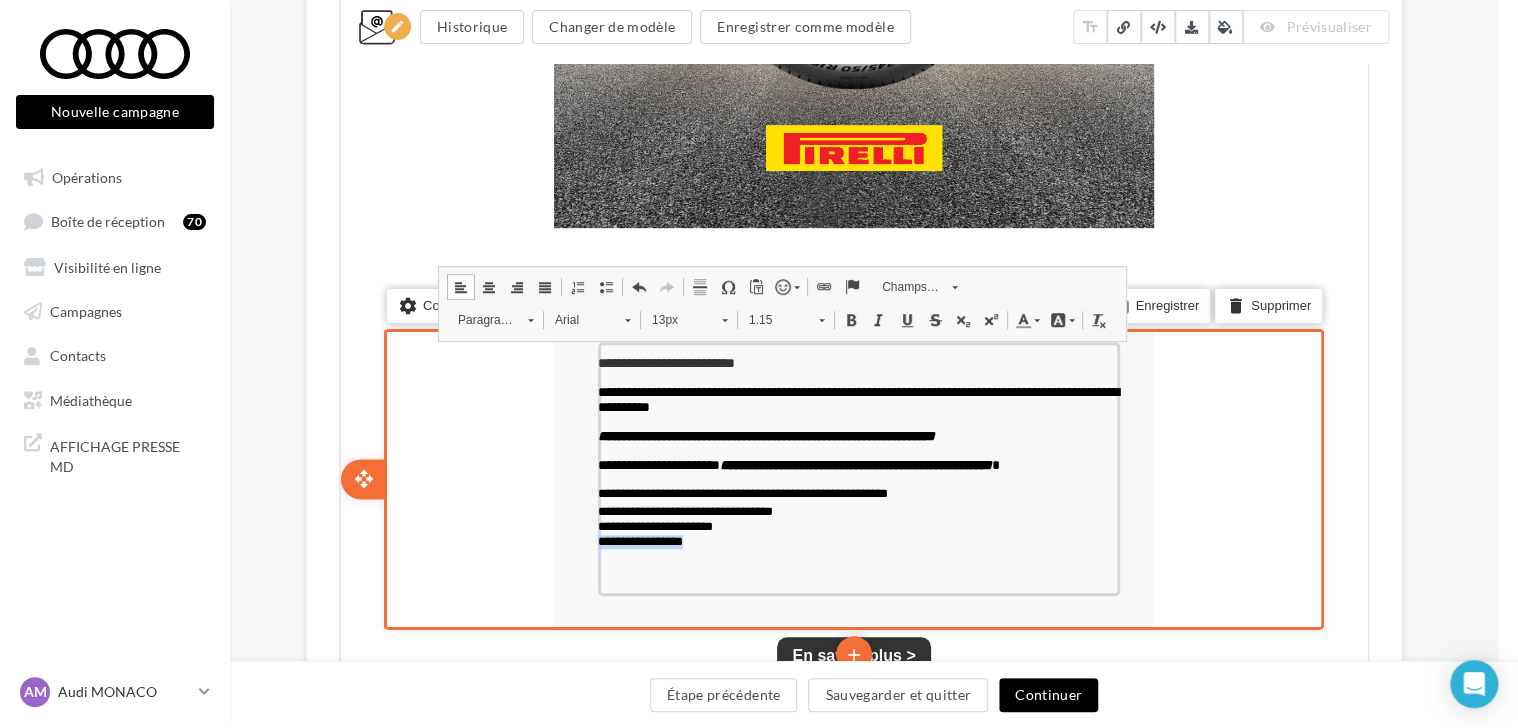 drag, startPoint x: 697, startPoint y: 554, endPoint x: 583, endPoint y: 550, distance: 114.07015 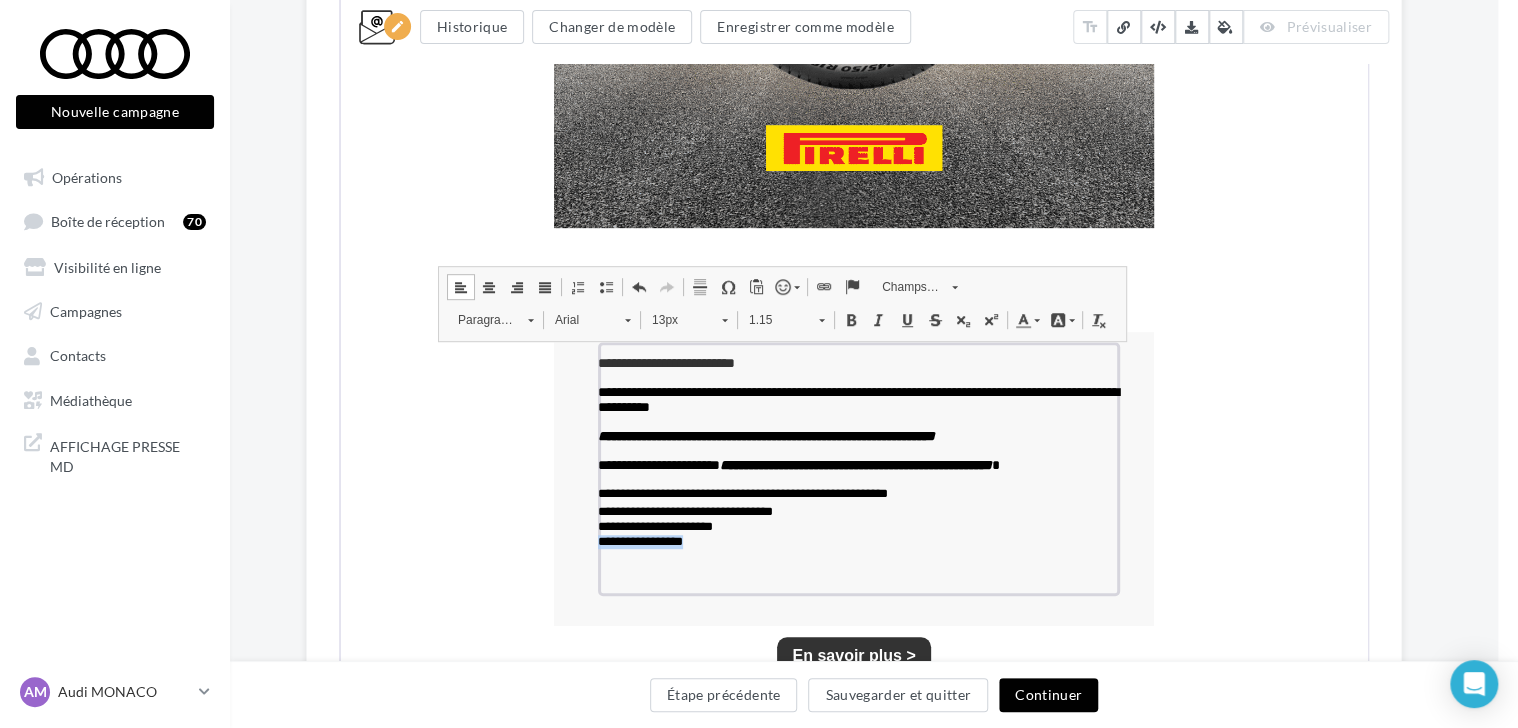 click at bounding box center [822, 285] 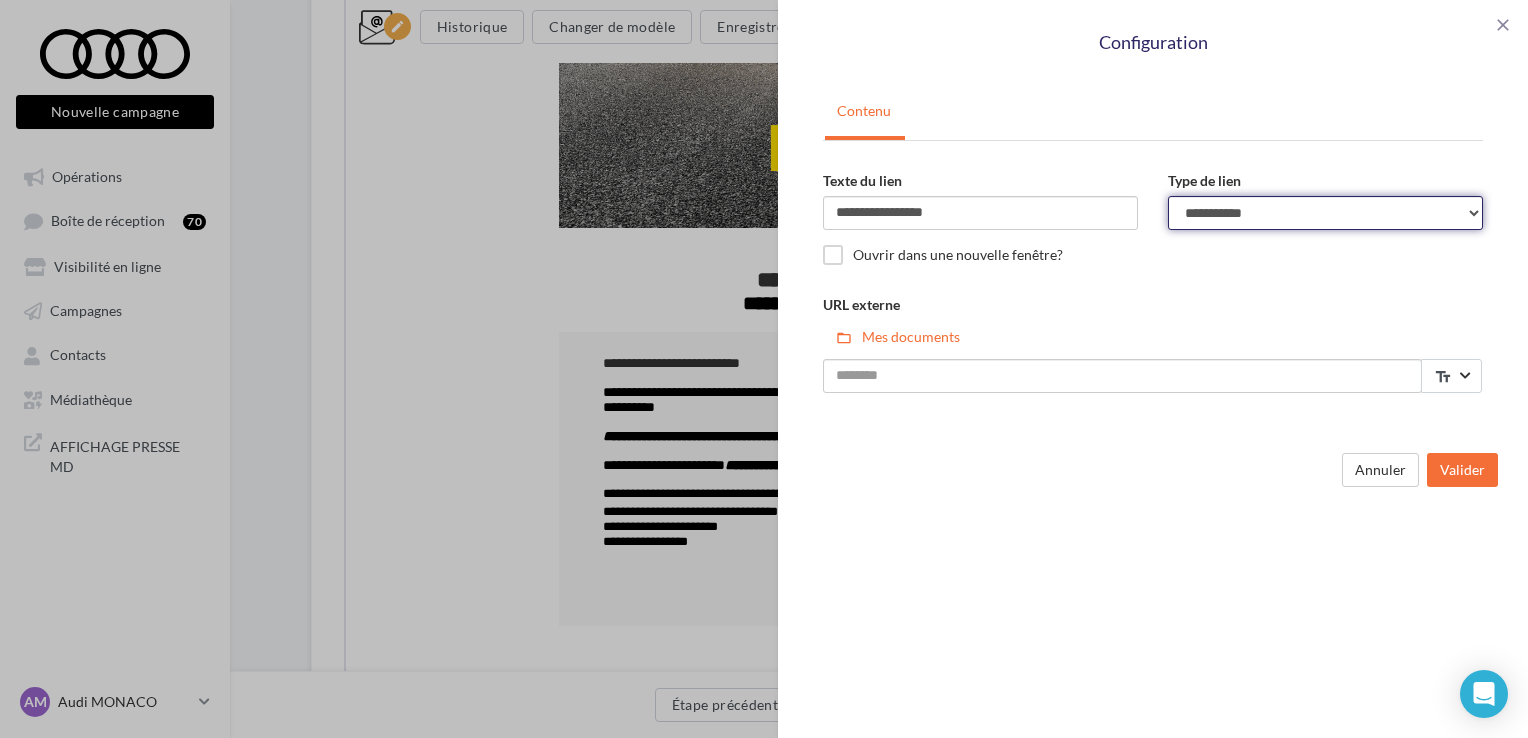 click on "**********" at bounding box center (1325, 213) 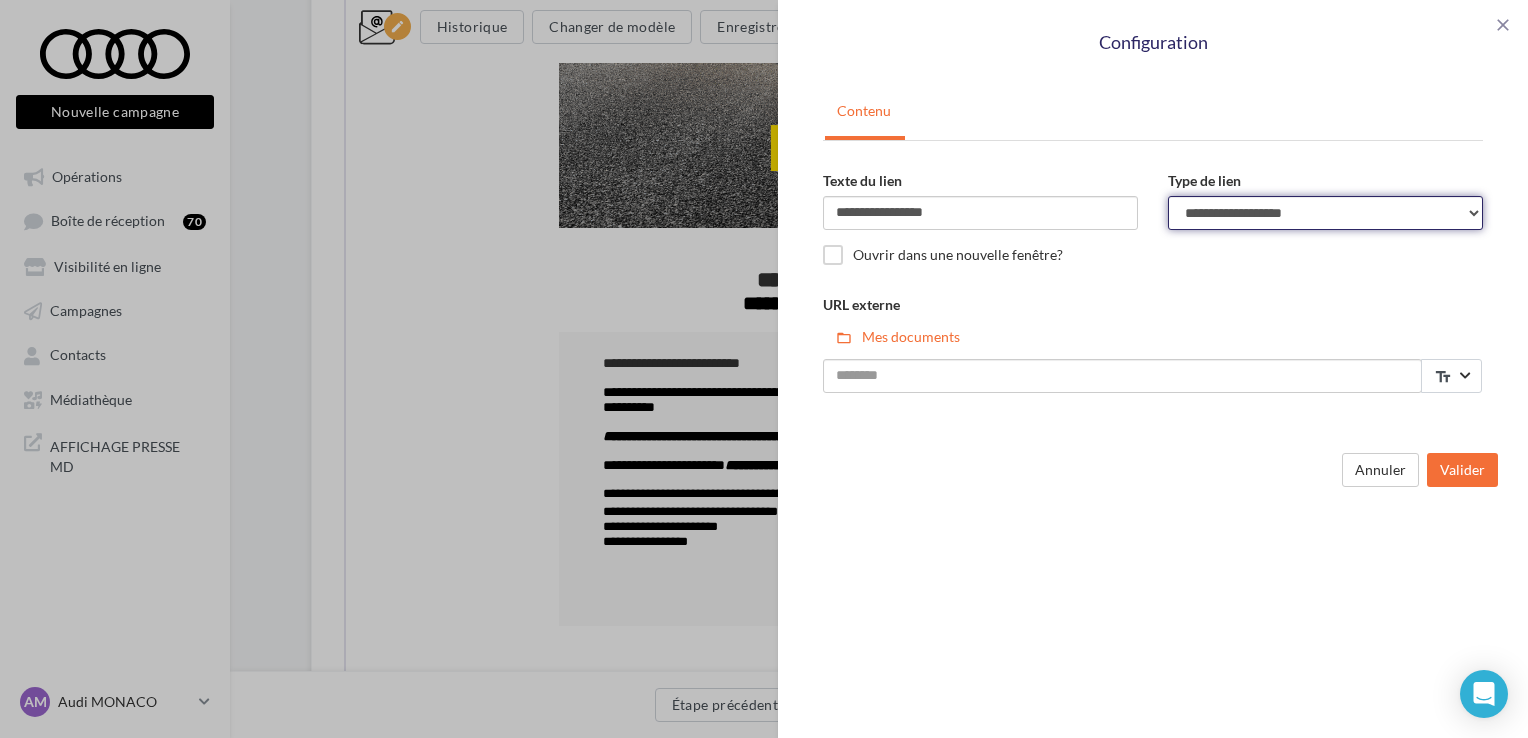 click on "**********" at bounding box center (1325, 213) 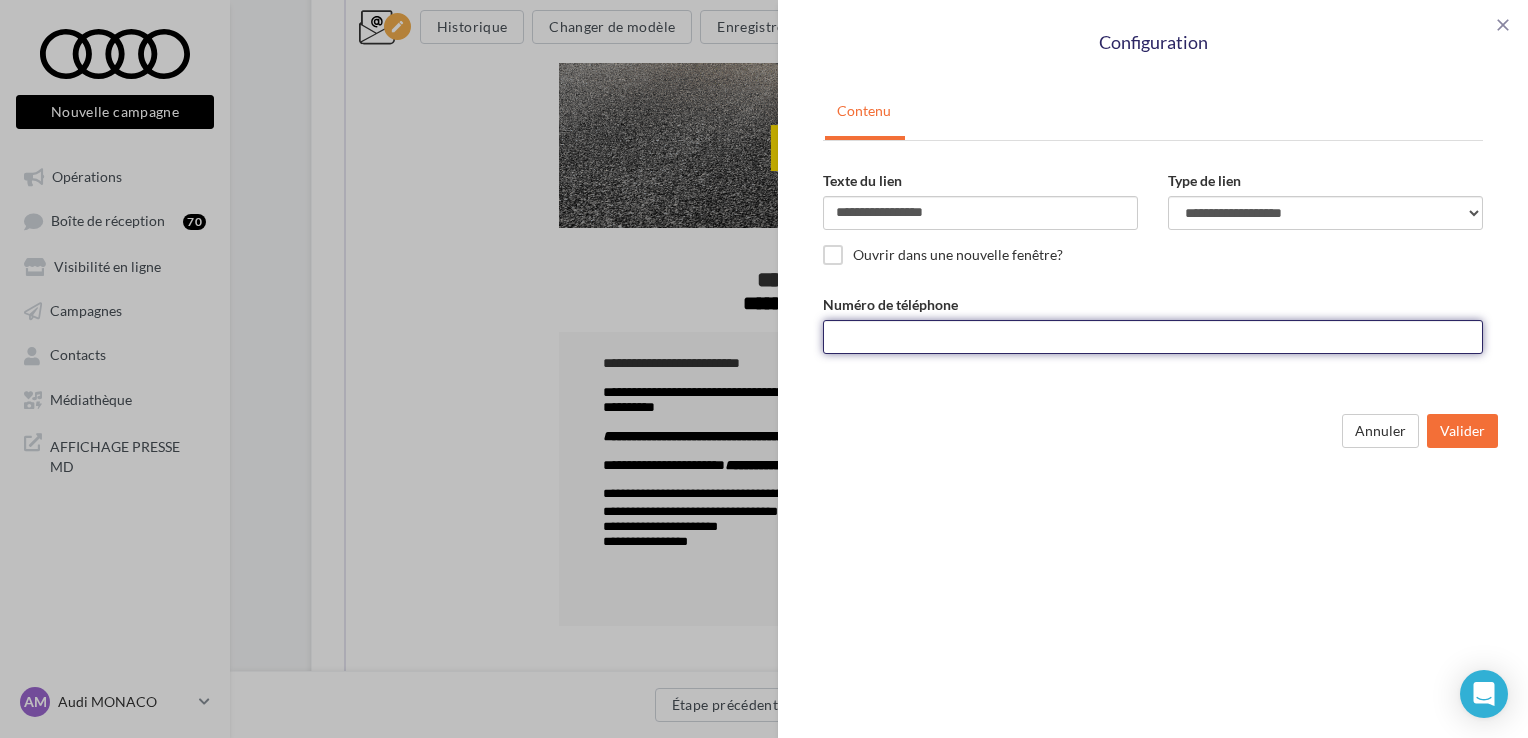 click on "Numéro de téléphone" at bounding box center (1153, 337) 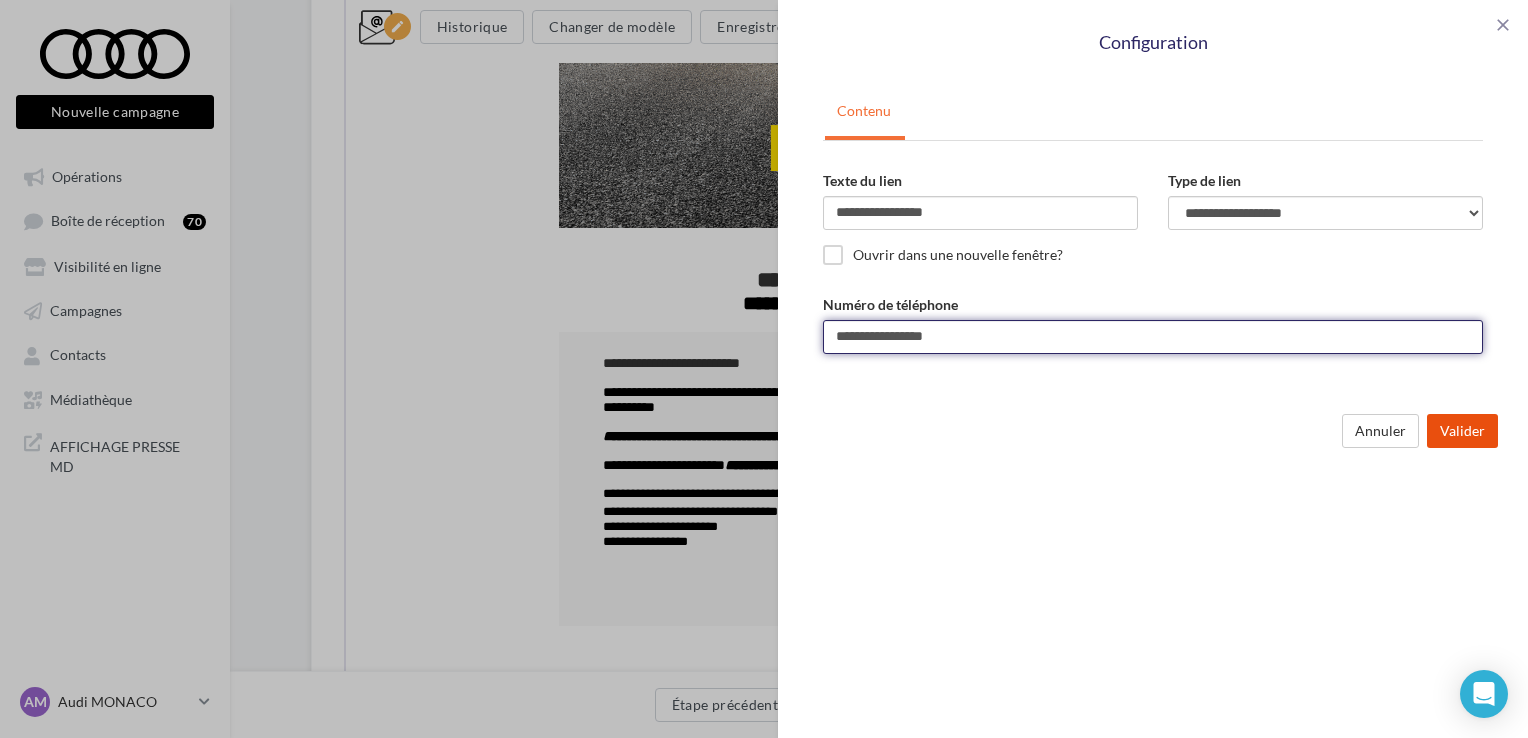 type on "**********" 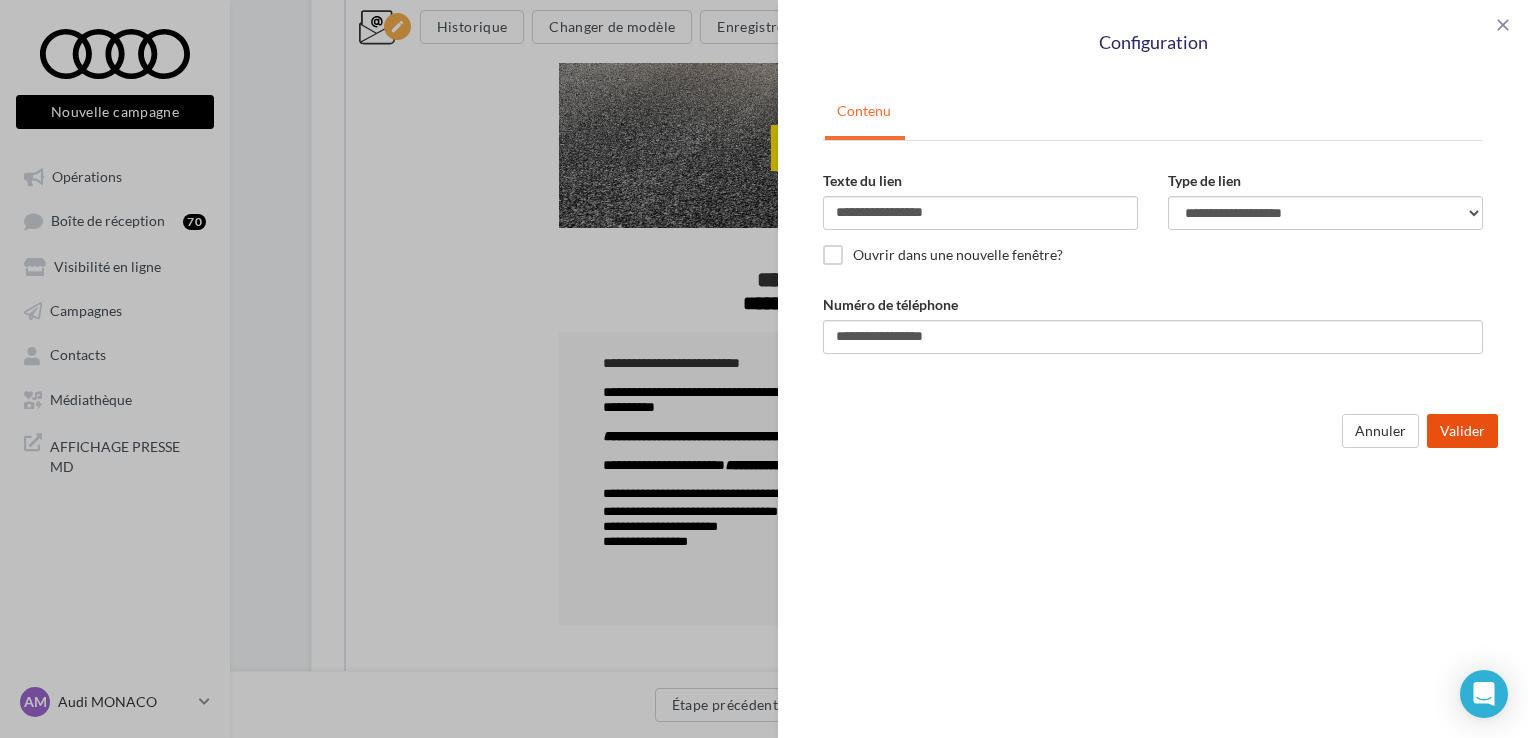 click on "Valider" at bounding box center [1462, 431] 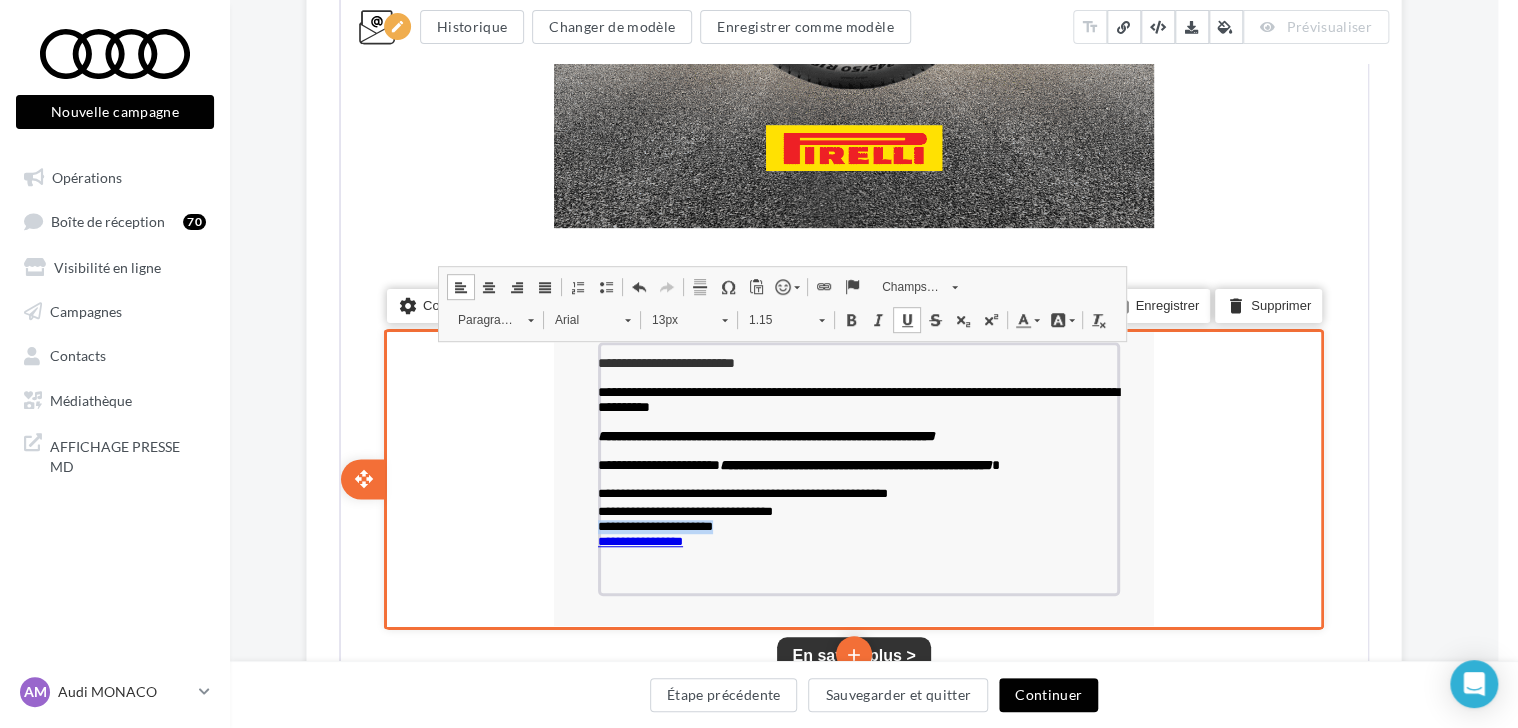 drag, startPoint x: 757, startPoint y: 543, endPoint x: 563, endPoint y: 542, distance: 194.00258 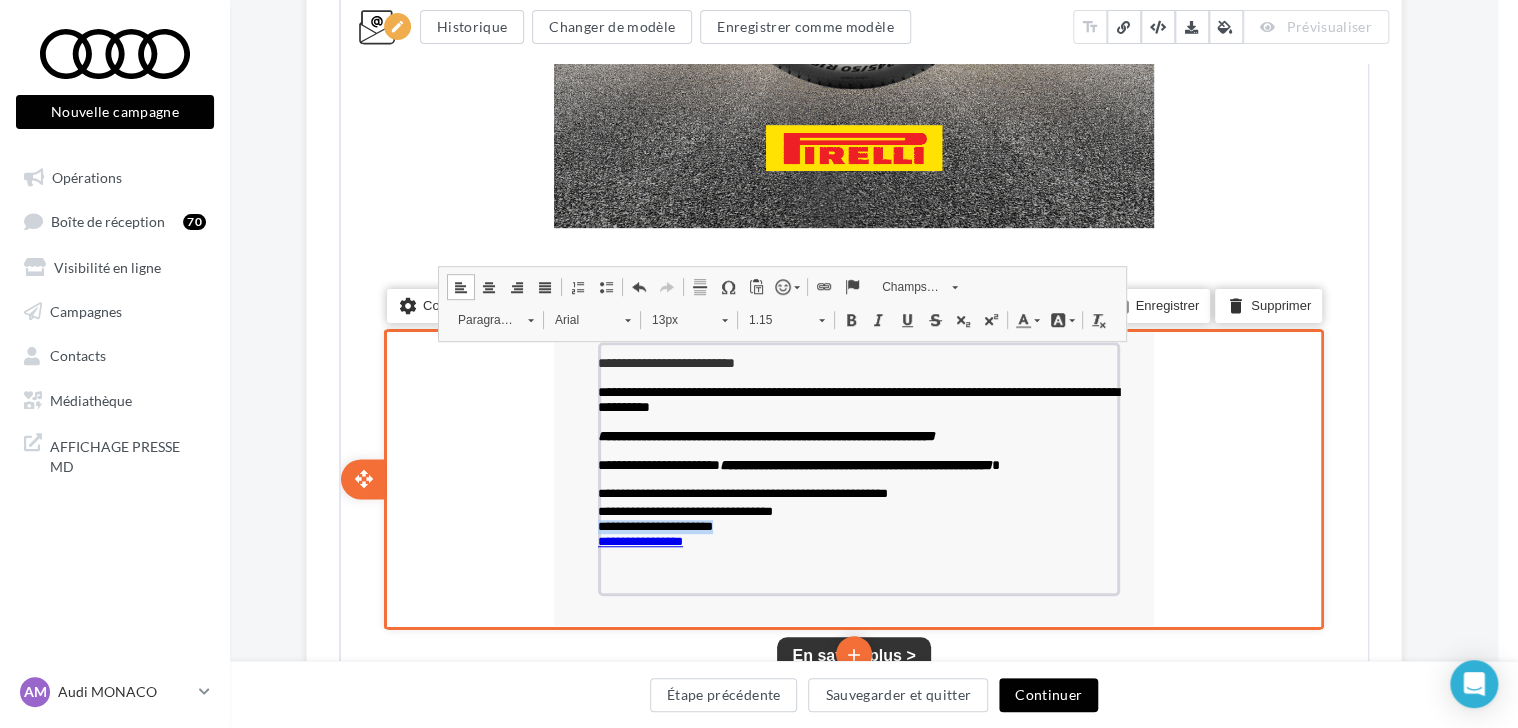 copy on "**********" 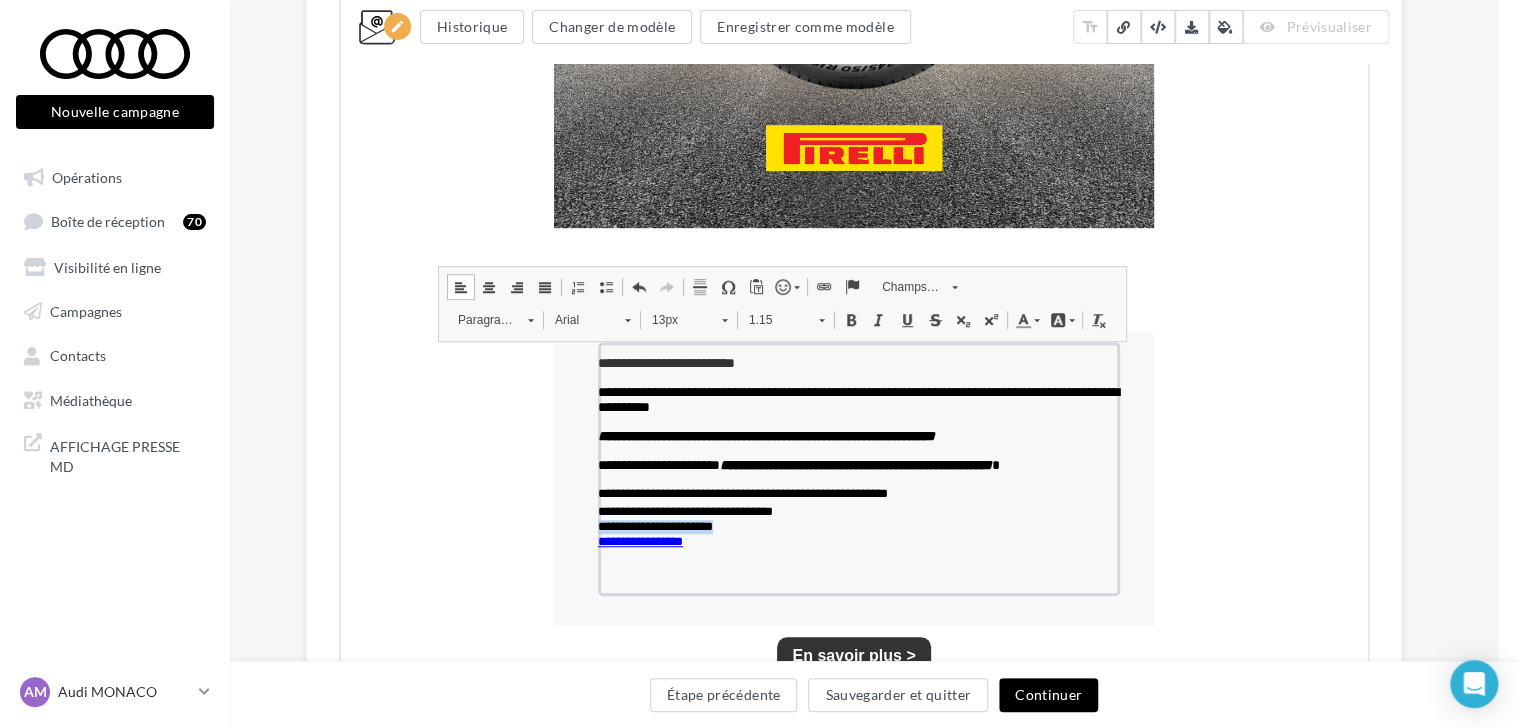 click at bounding box center [822, 285] 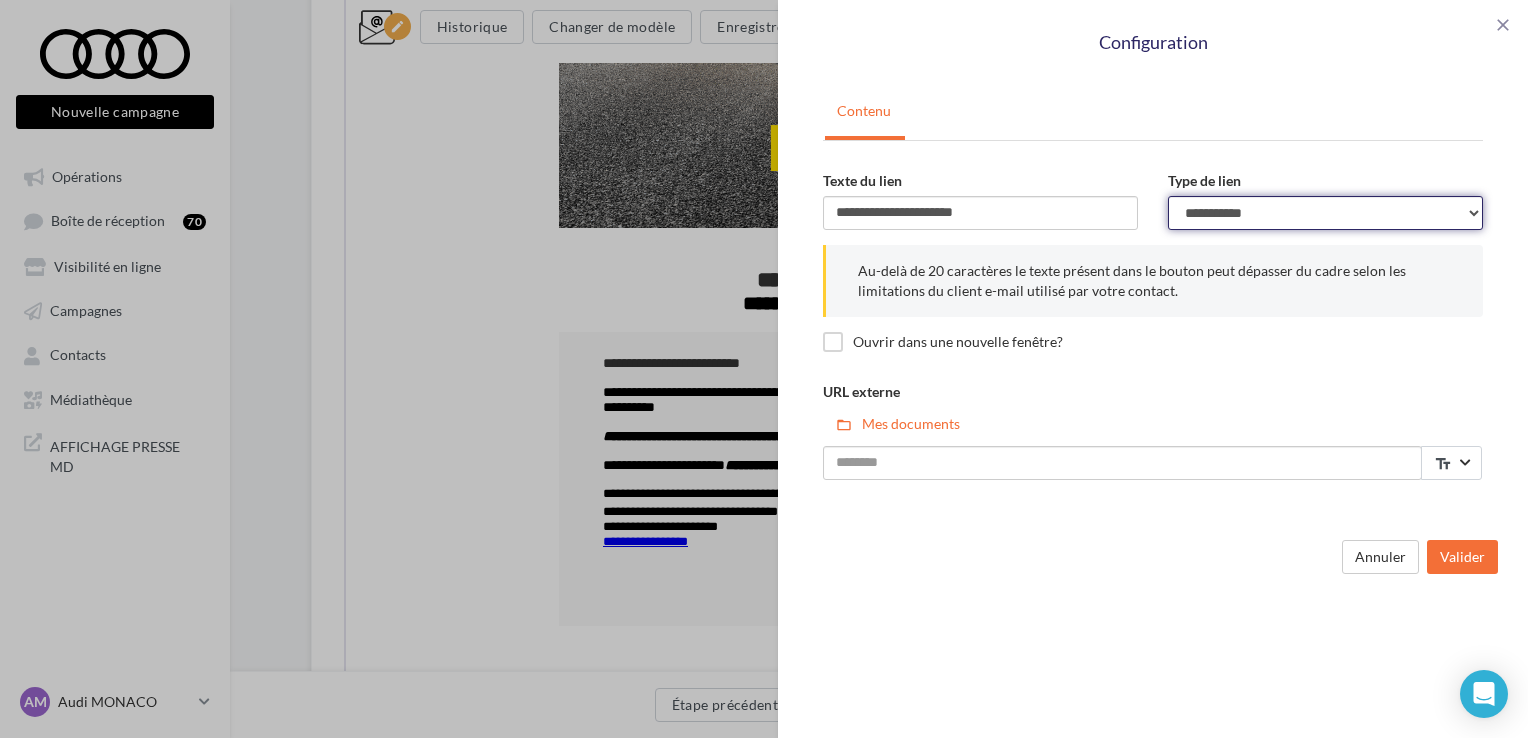 click on "**********" at bounding box center (1325, 213) 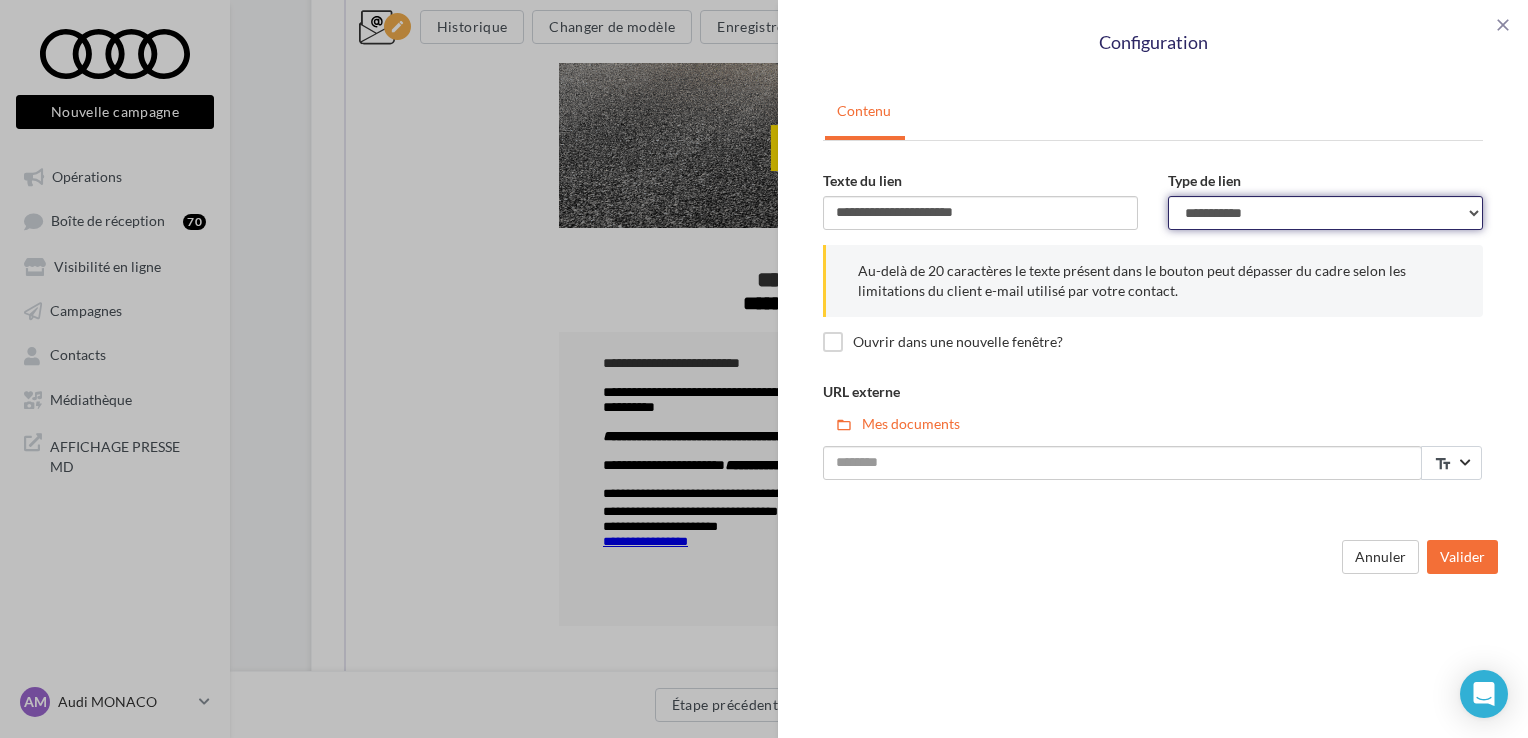 select on "**********" 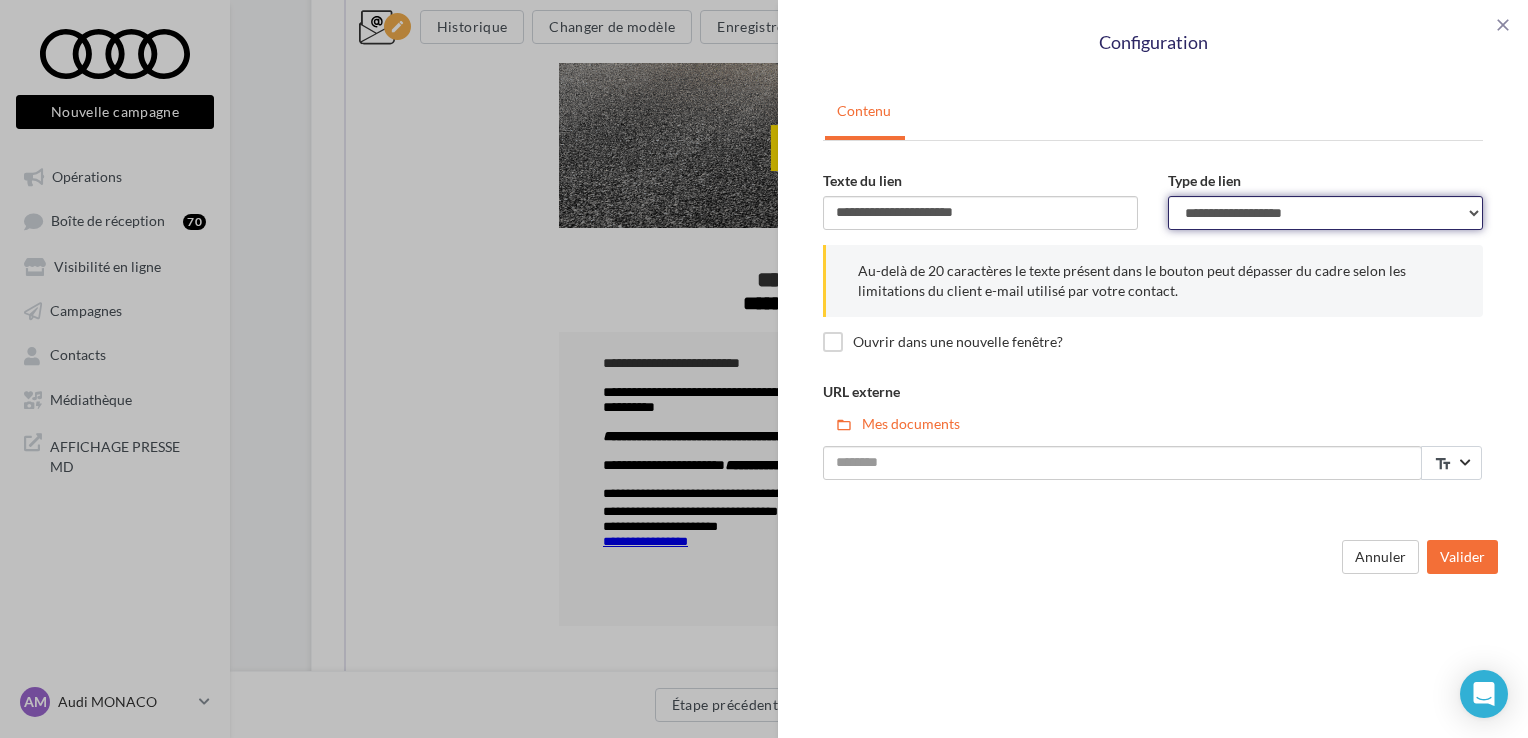click on "**********" at bounding box center (1325, 213) 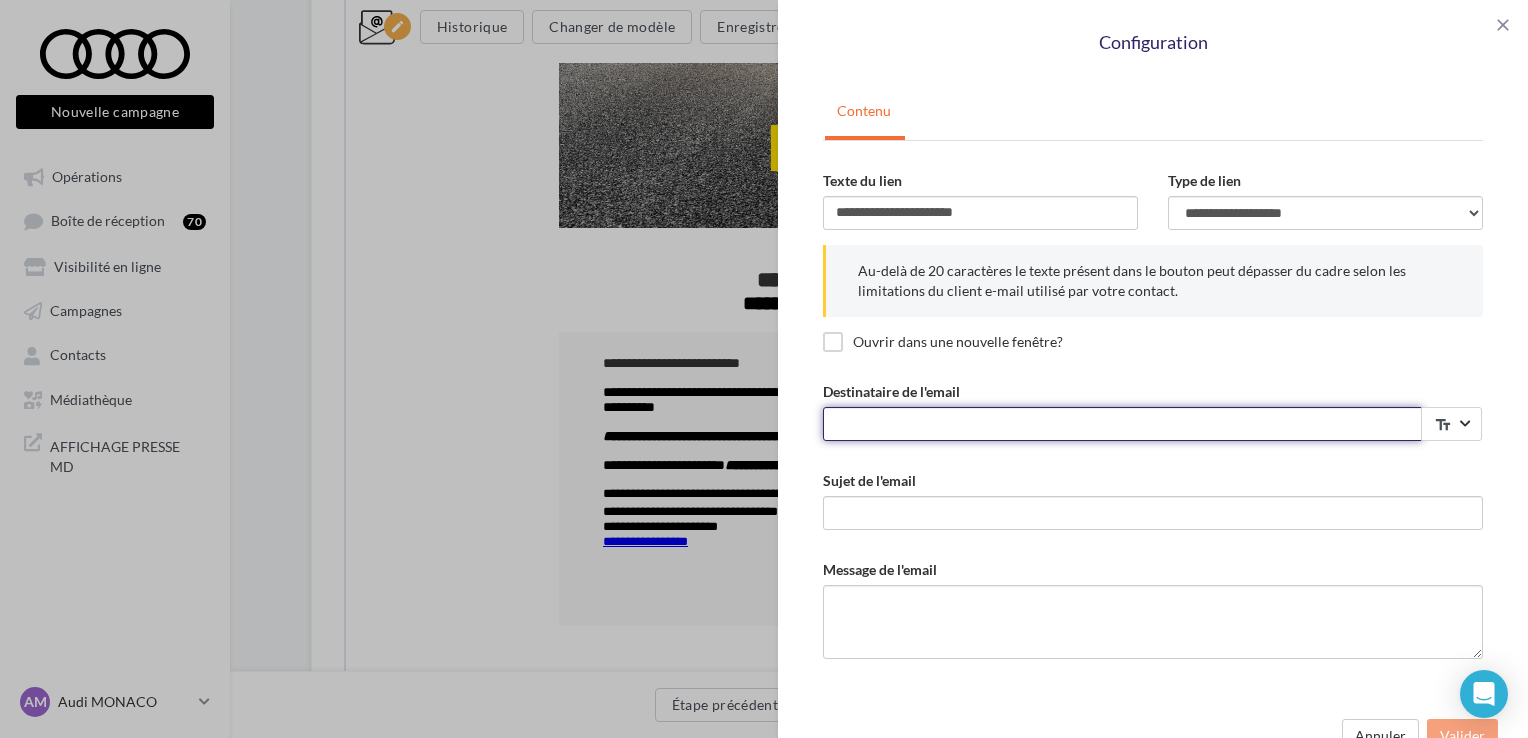 click on "Destinataire de l'email" at bounding box center [1122, 424] 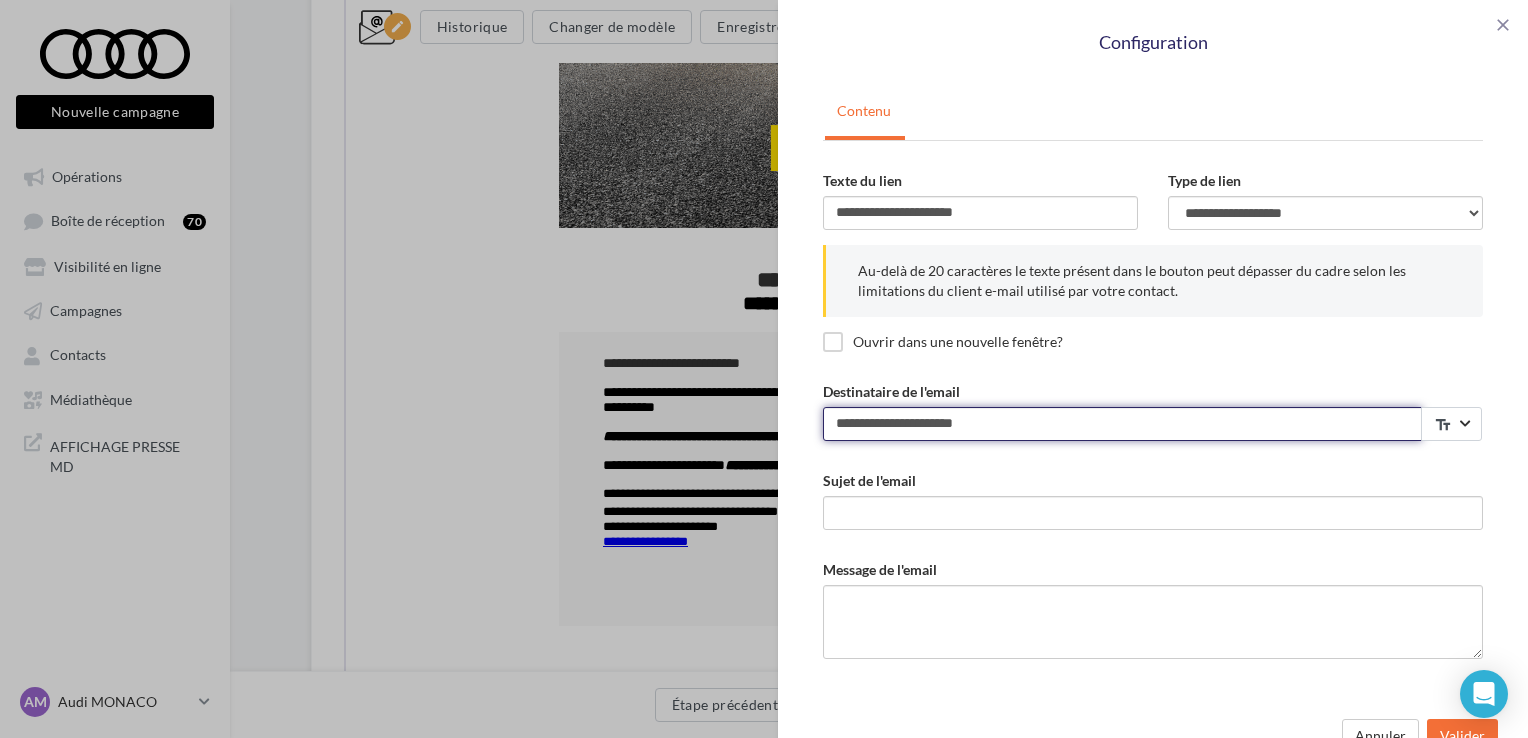 type on "**********" 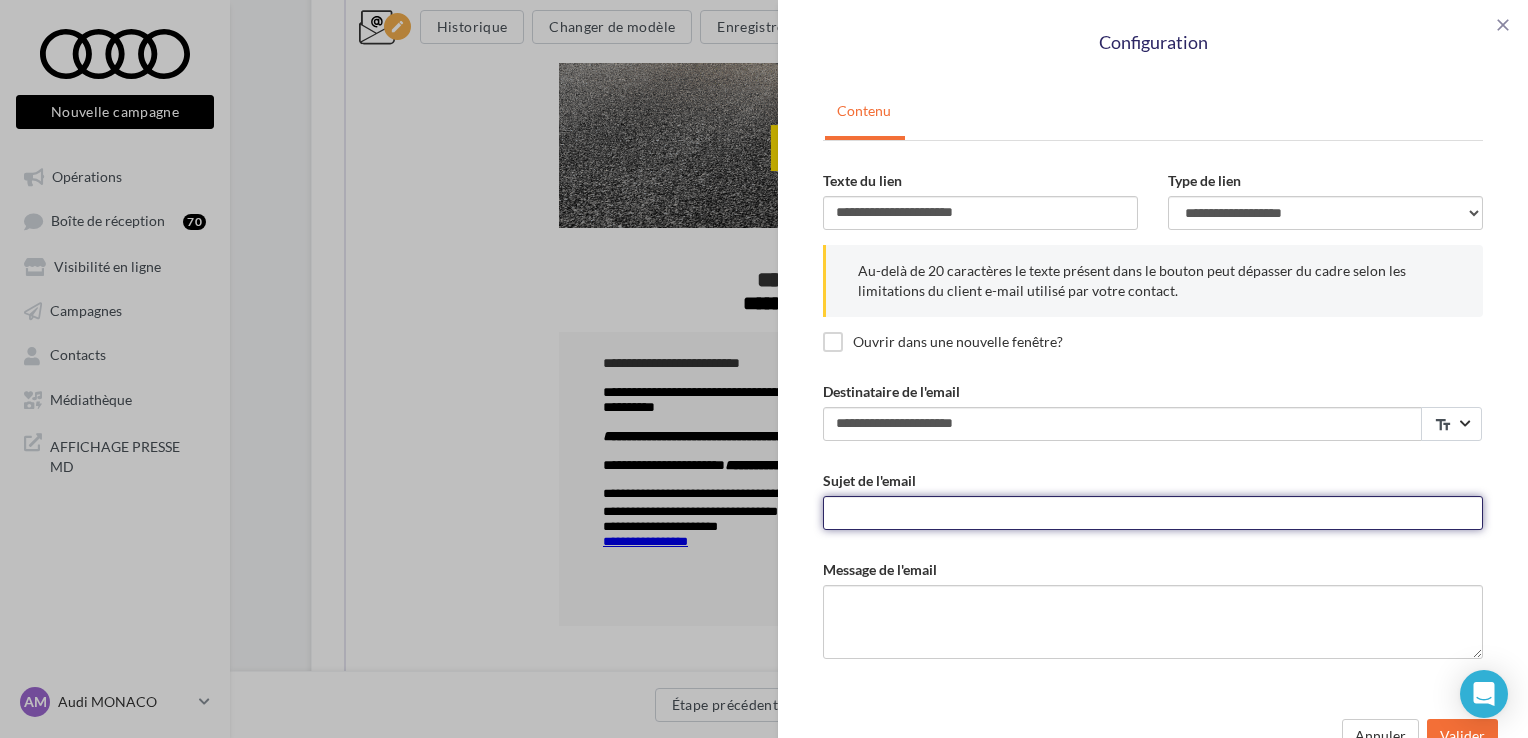 click on "Sujet de l'email" at bounding box center (1153, 513) 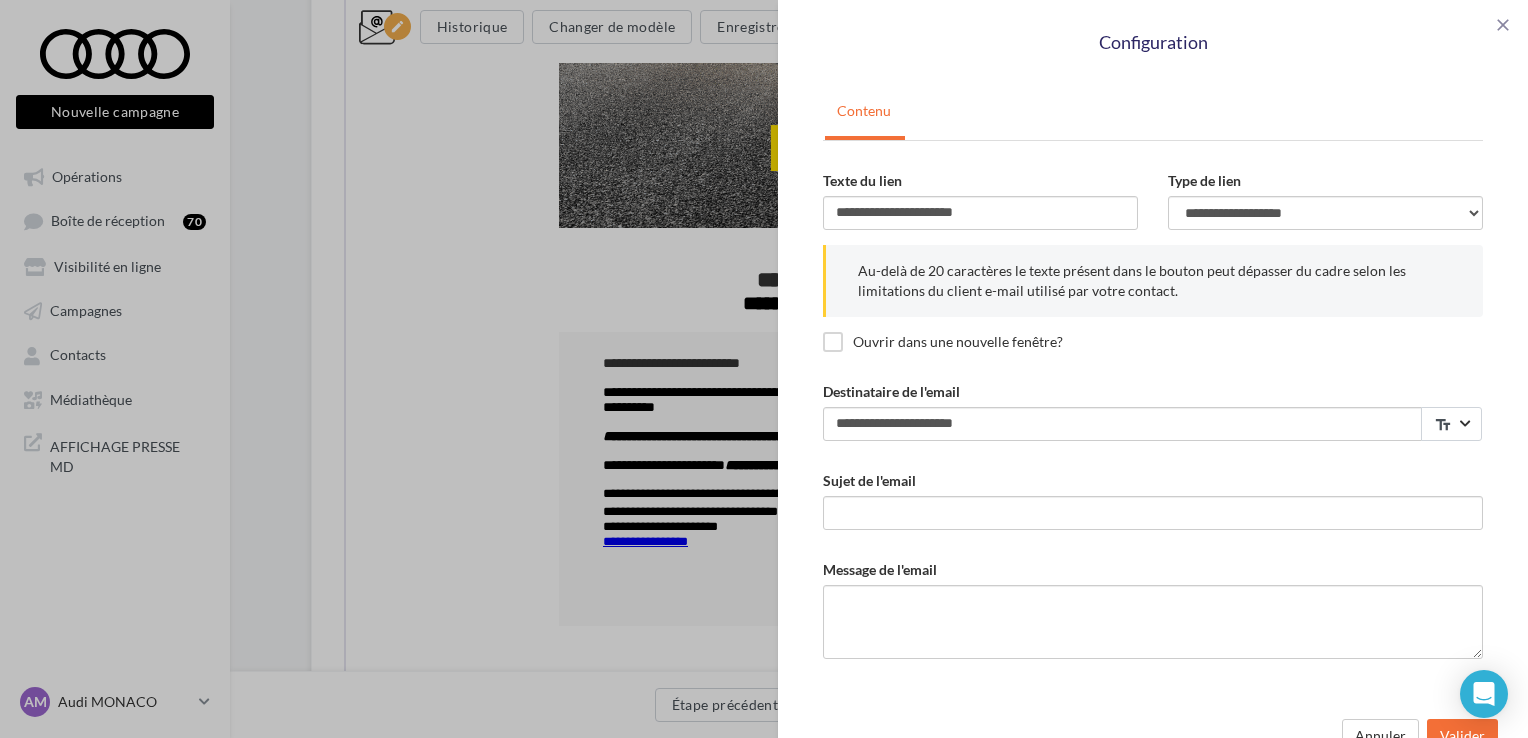 click on "Message de l'email" at bounding box center [1153, 609] 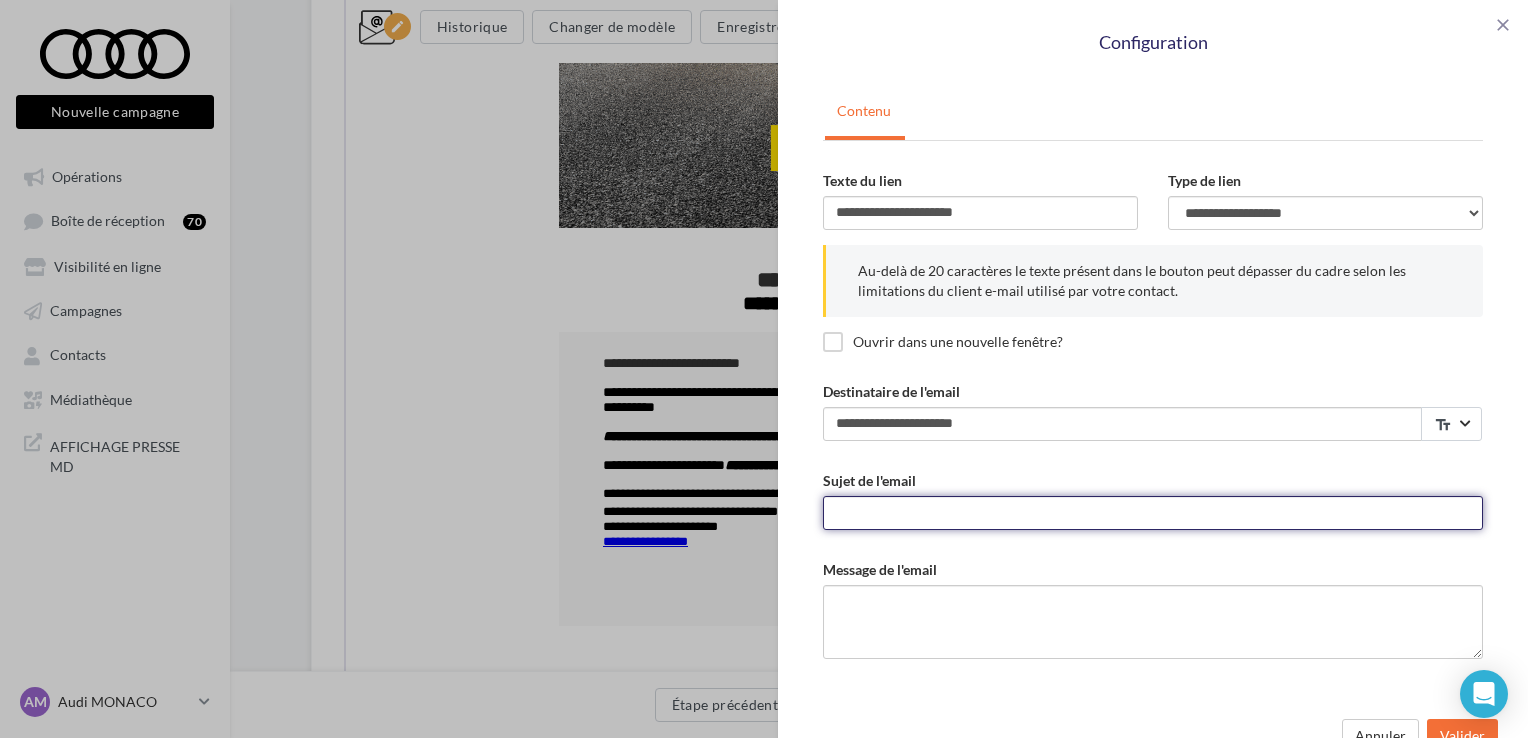 click on "Sujet de l'email" at bounding box center [1153, 513] 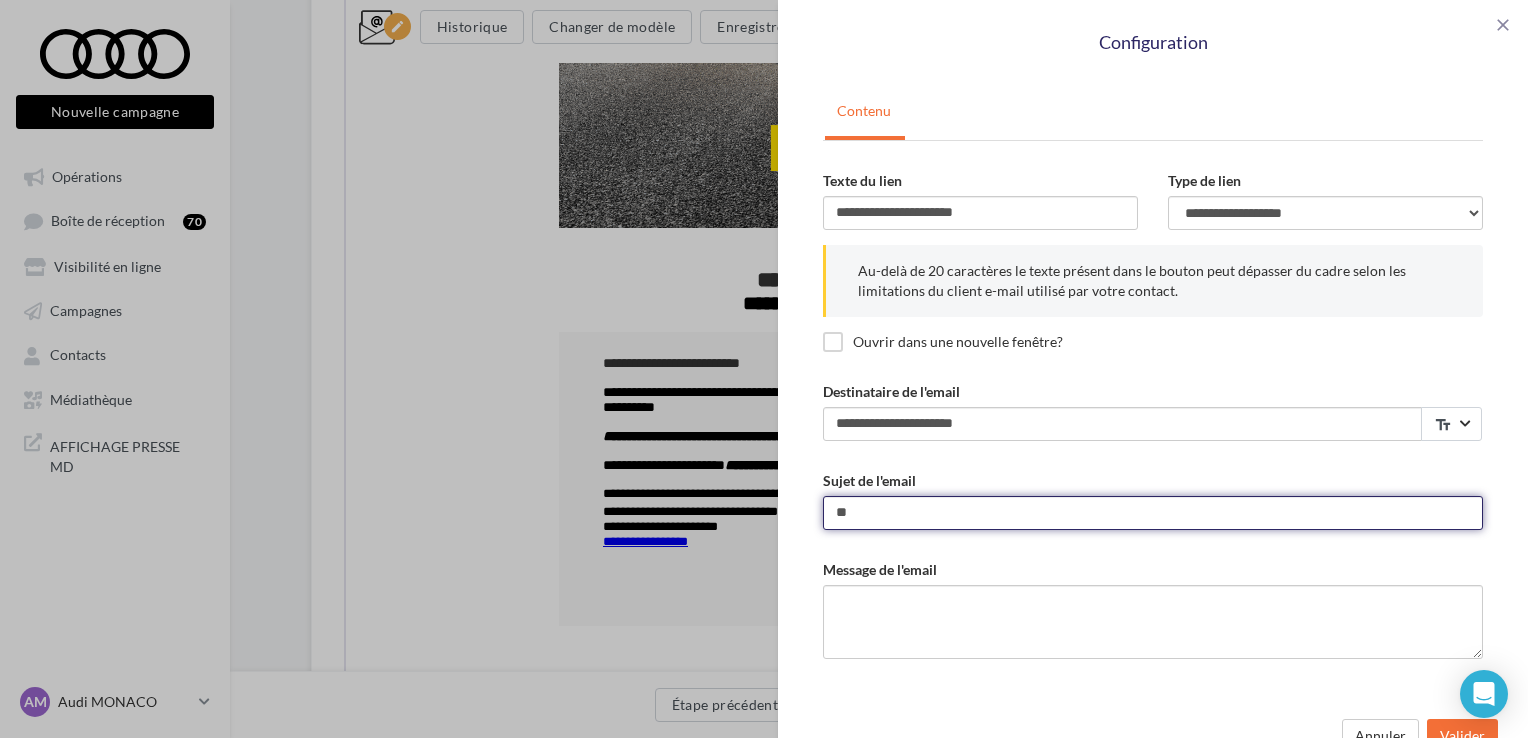 type on "*" 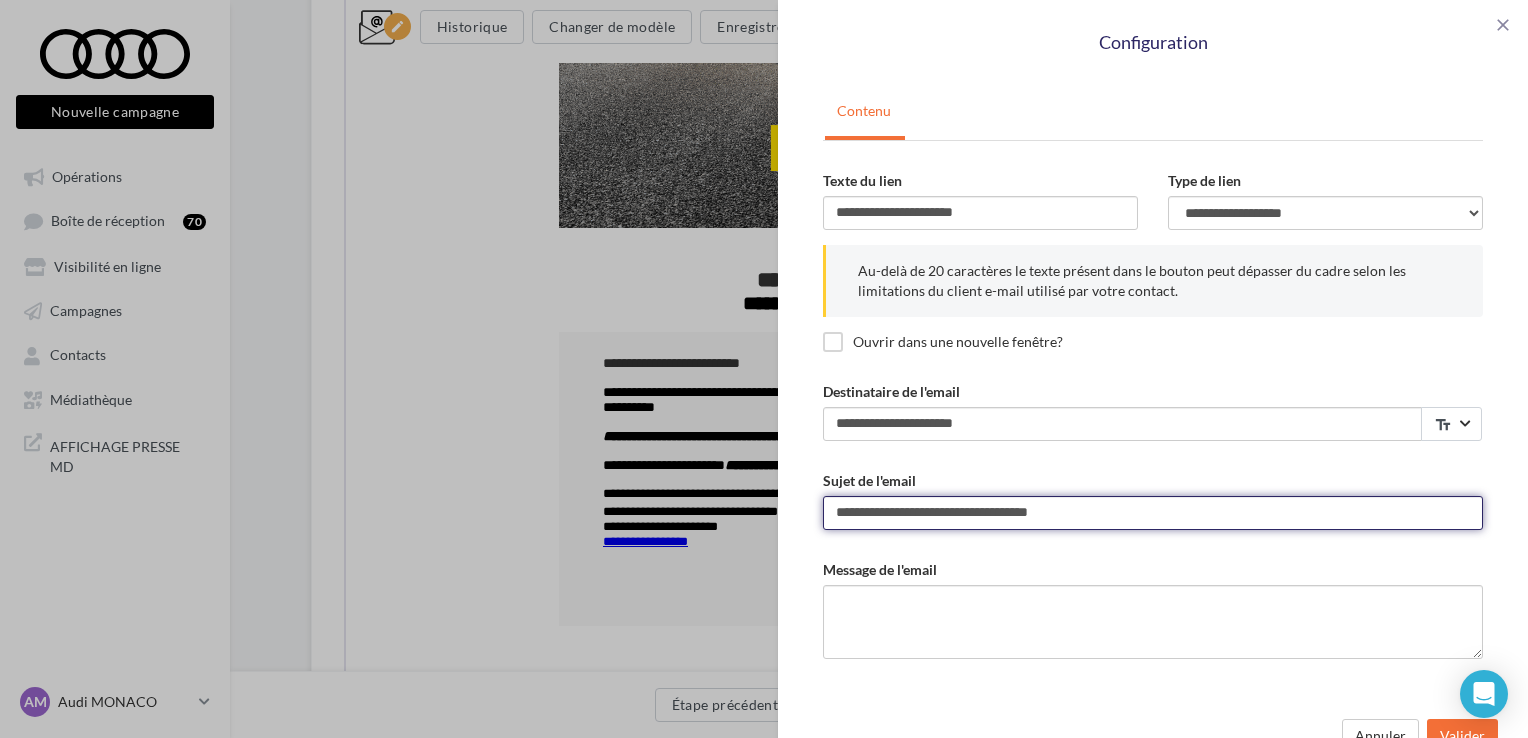 scroll, scrollTop: 32, scrollLeft: 0, axis: vertical 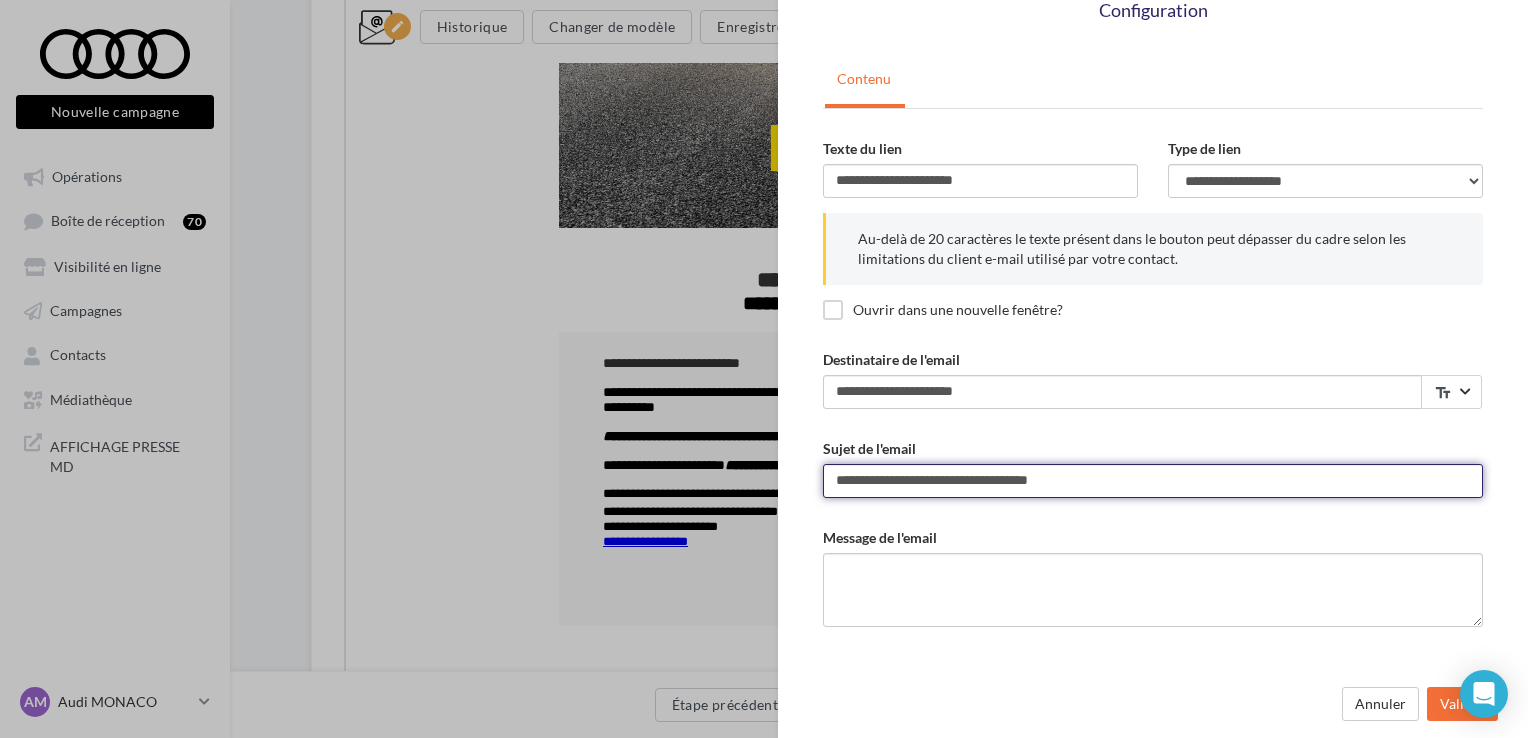click on "**********" at bounding box center (1153, 481) 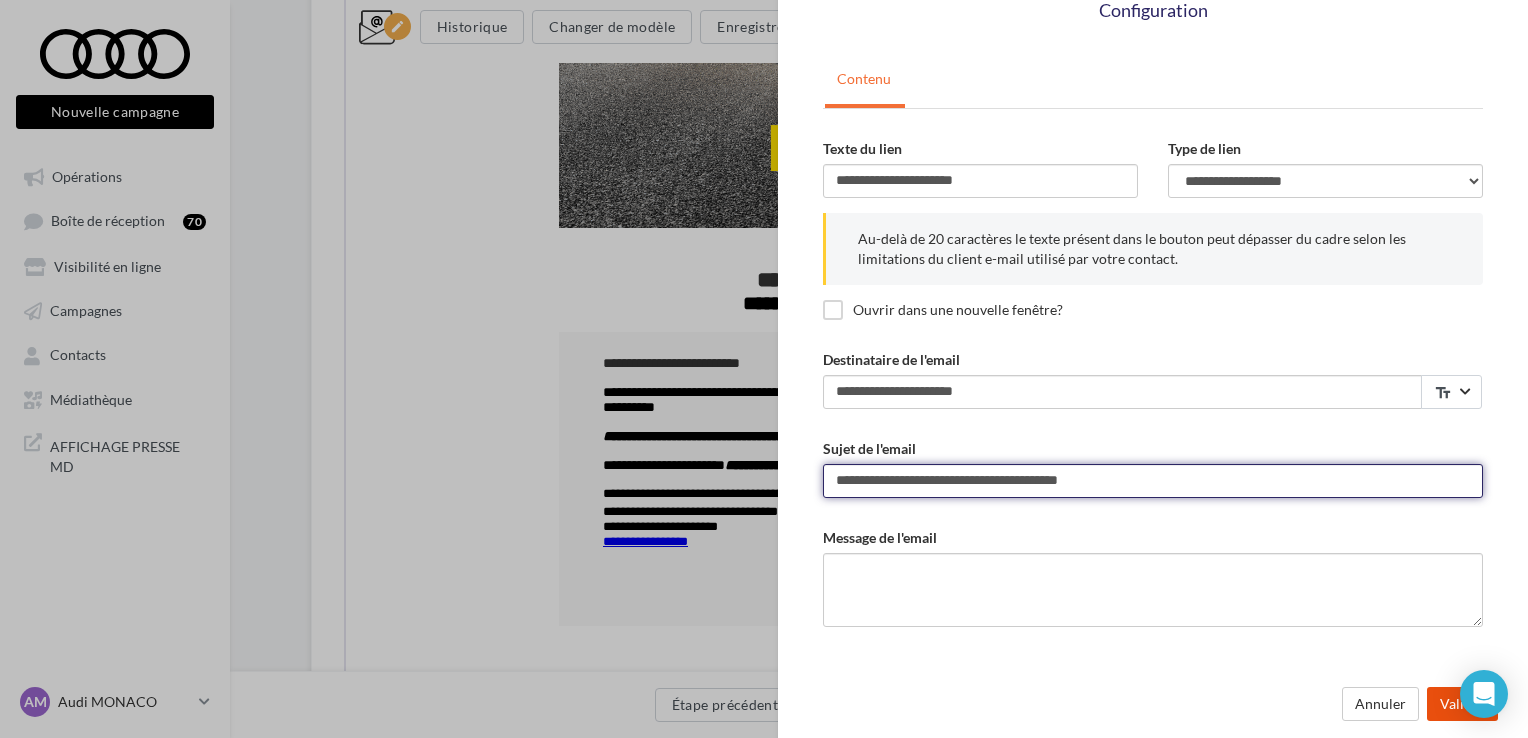 type on "**********" 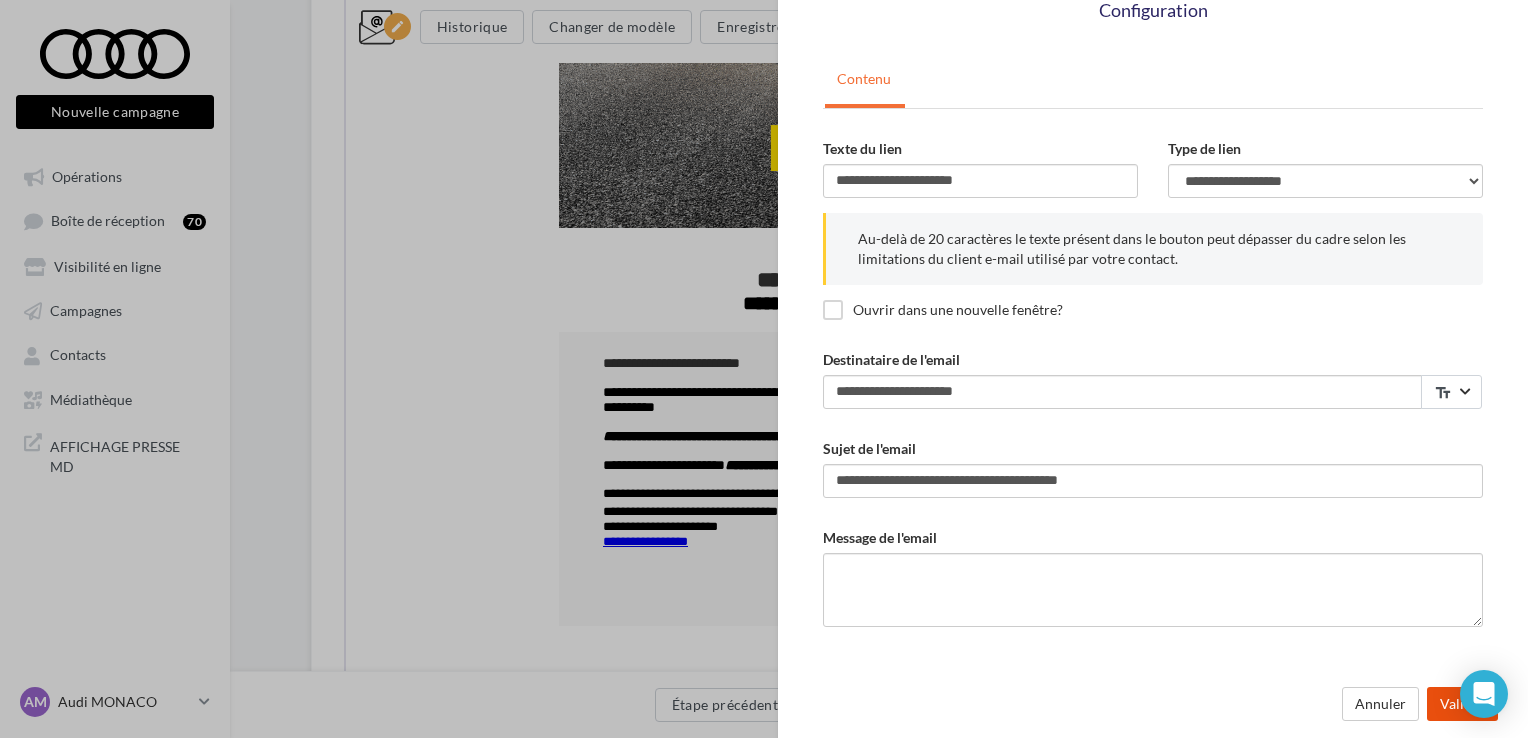 click on "Valider" at bounding box center (1462, 704) 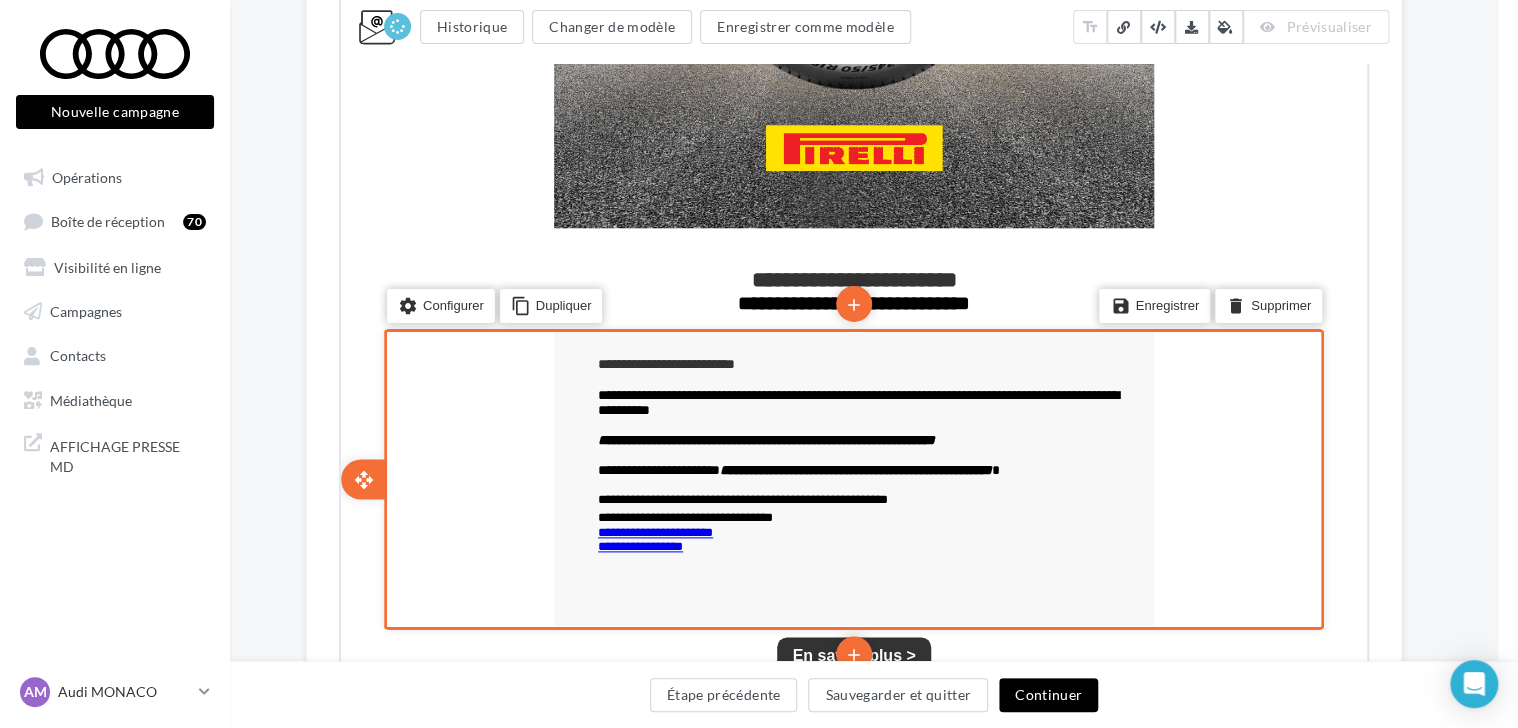 drag, startPoint x: 1047, startPoint y: 121, endPoint x: 594, endPoint y: 549, distance: 623.21185 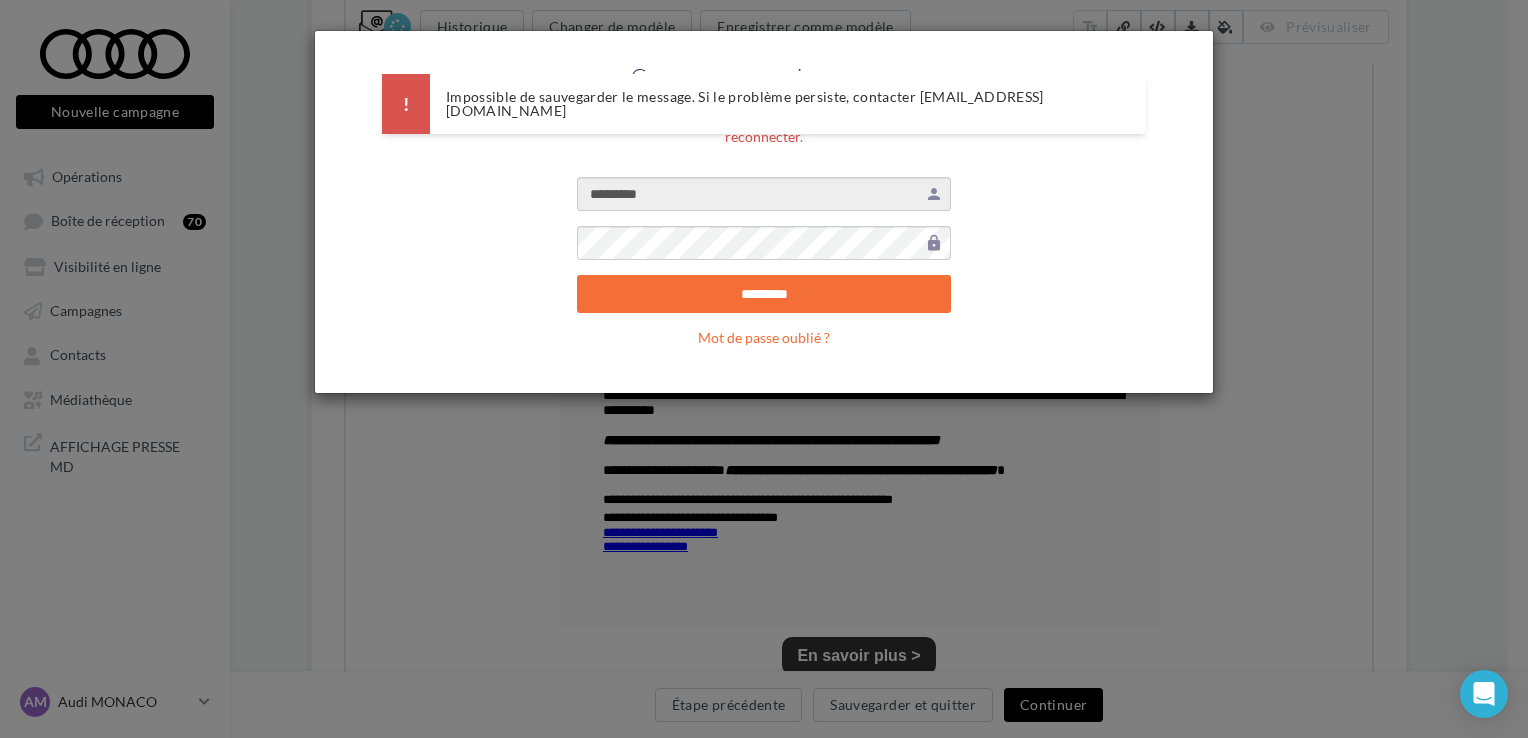 click on "Connexion Vous avez été déconnecté de la plateforme, veuillez-vous reconnecter. *********   person   lock   ********* Mot de passe oublié ?" at bounding box center (764, 369) 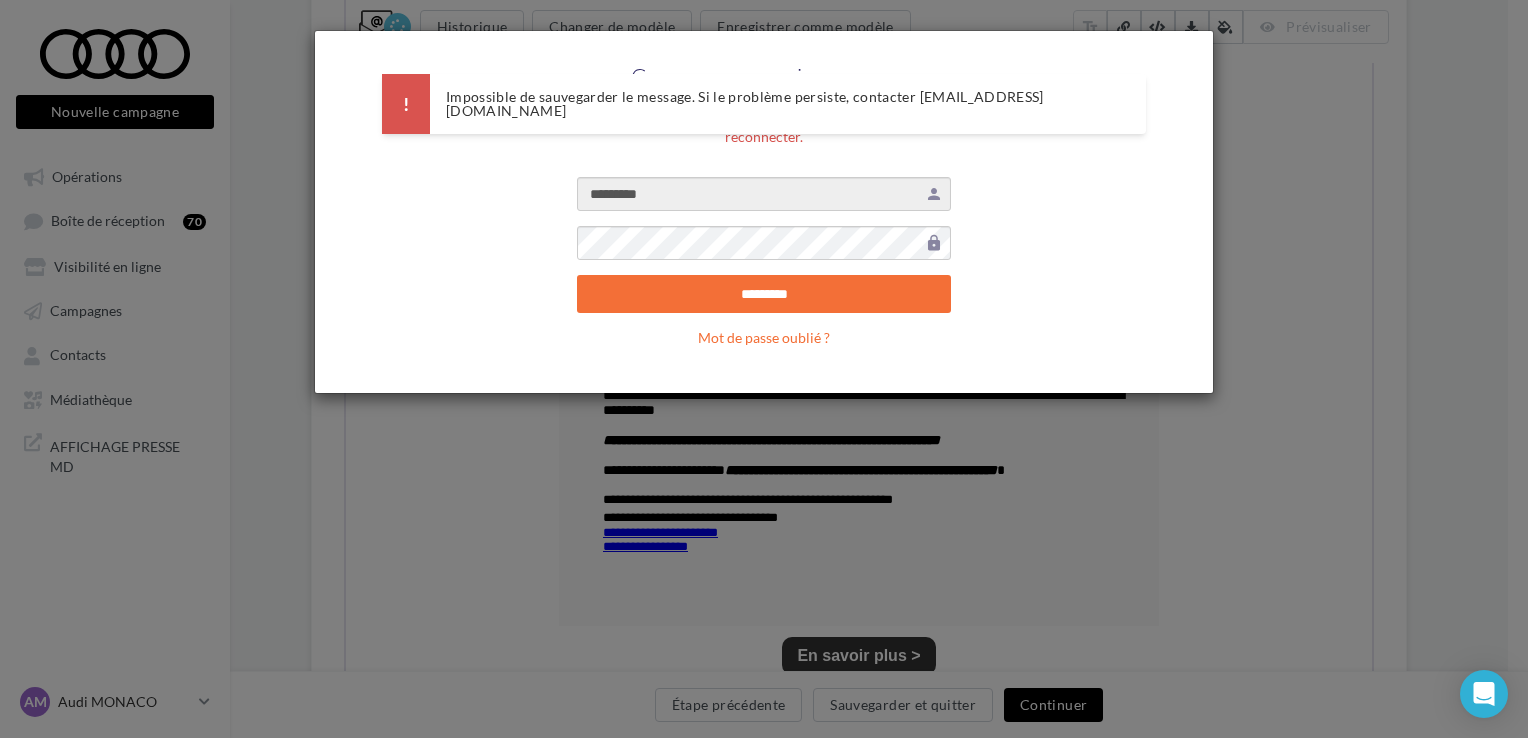 click on "Vous avez été déconnecté de la plateforme, veuillez-vous reconnecter." at bounding box center [764, 142] 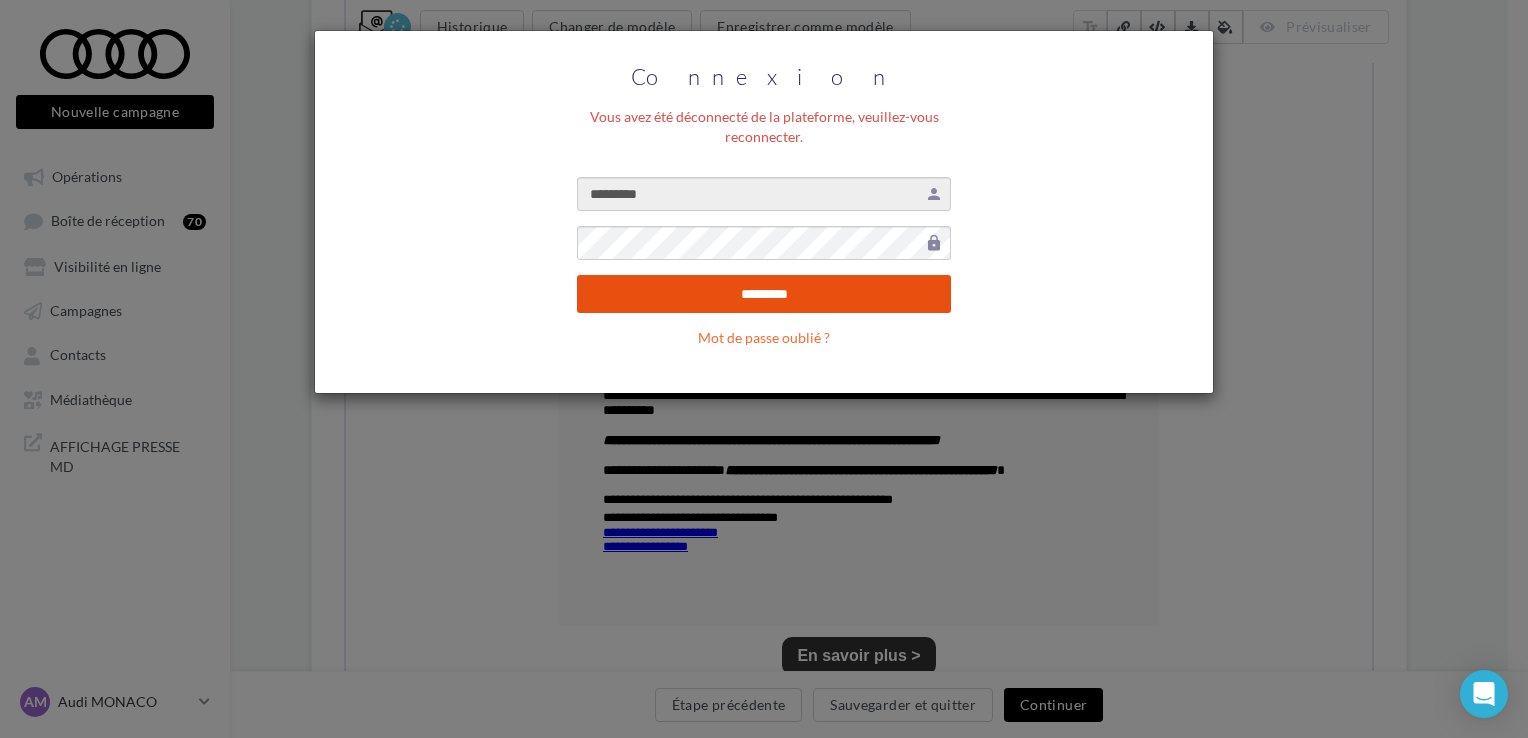 click on "*********" at bounding box center [764, 294] 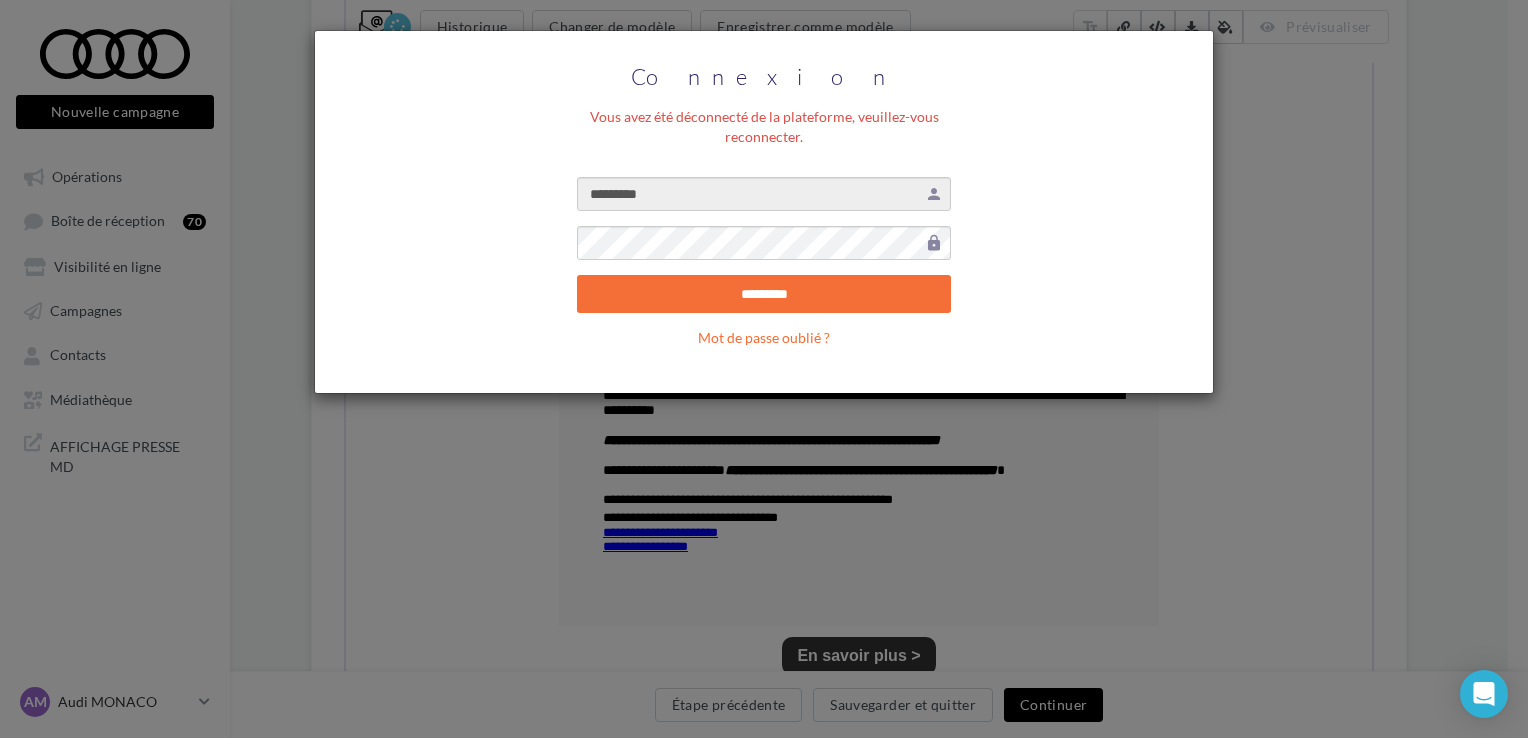 click on "lock" at bounding box center [934, 243] 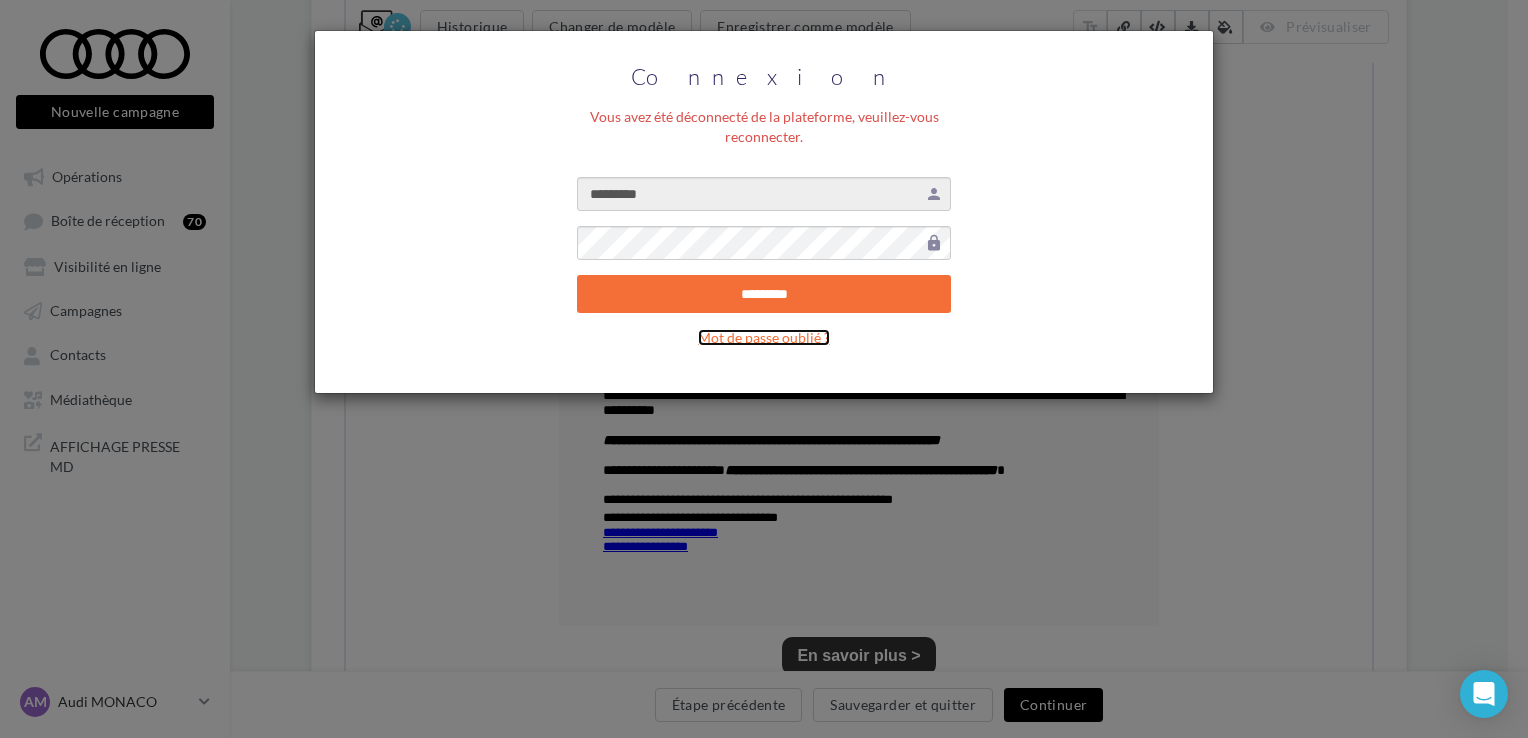 click on "Mot de passe oublié ?" at bounding box center (764, 337) 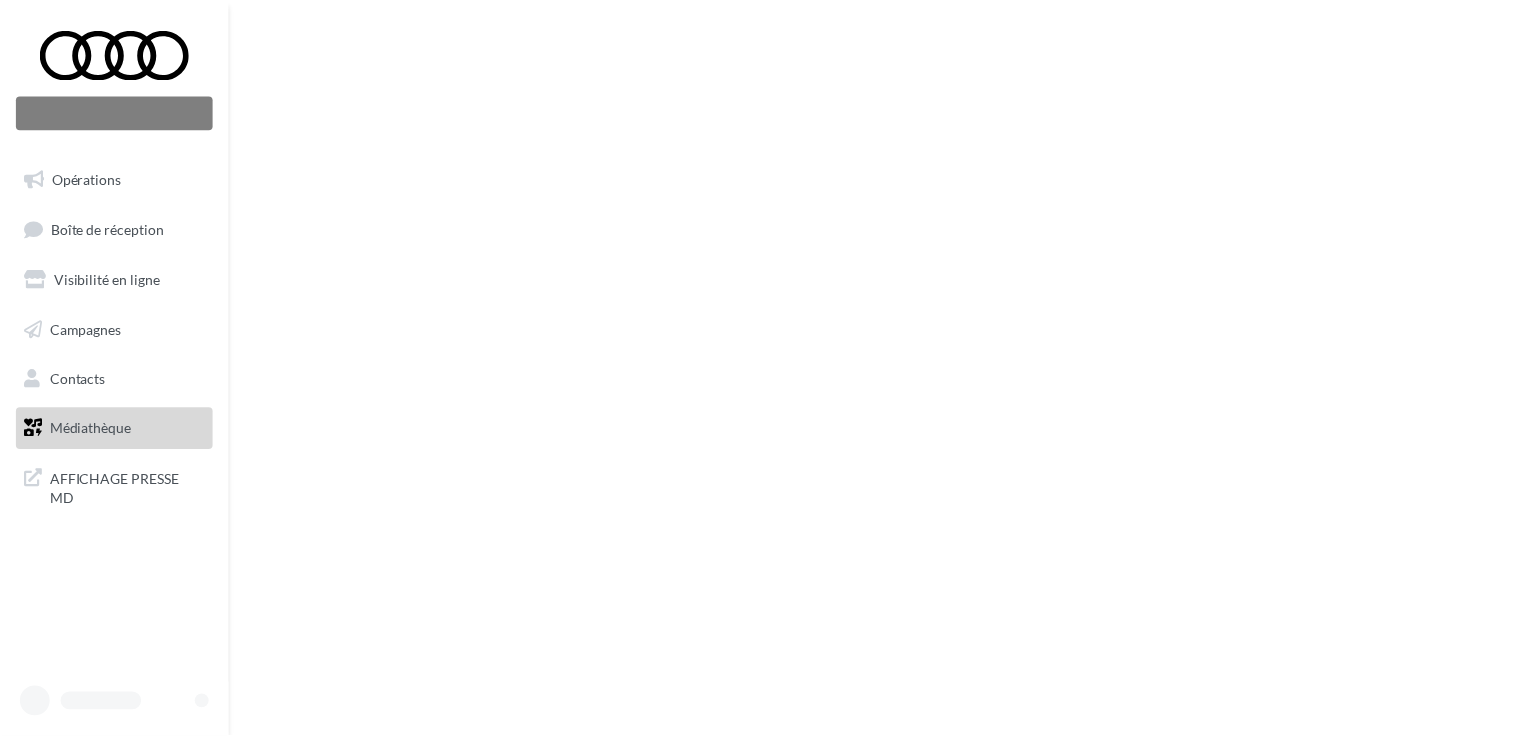 scroll, scrollTop: 0, scrollLeft: 0, axis: both 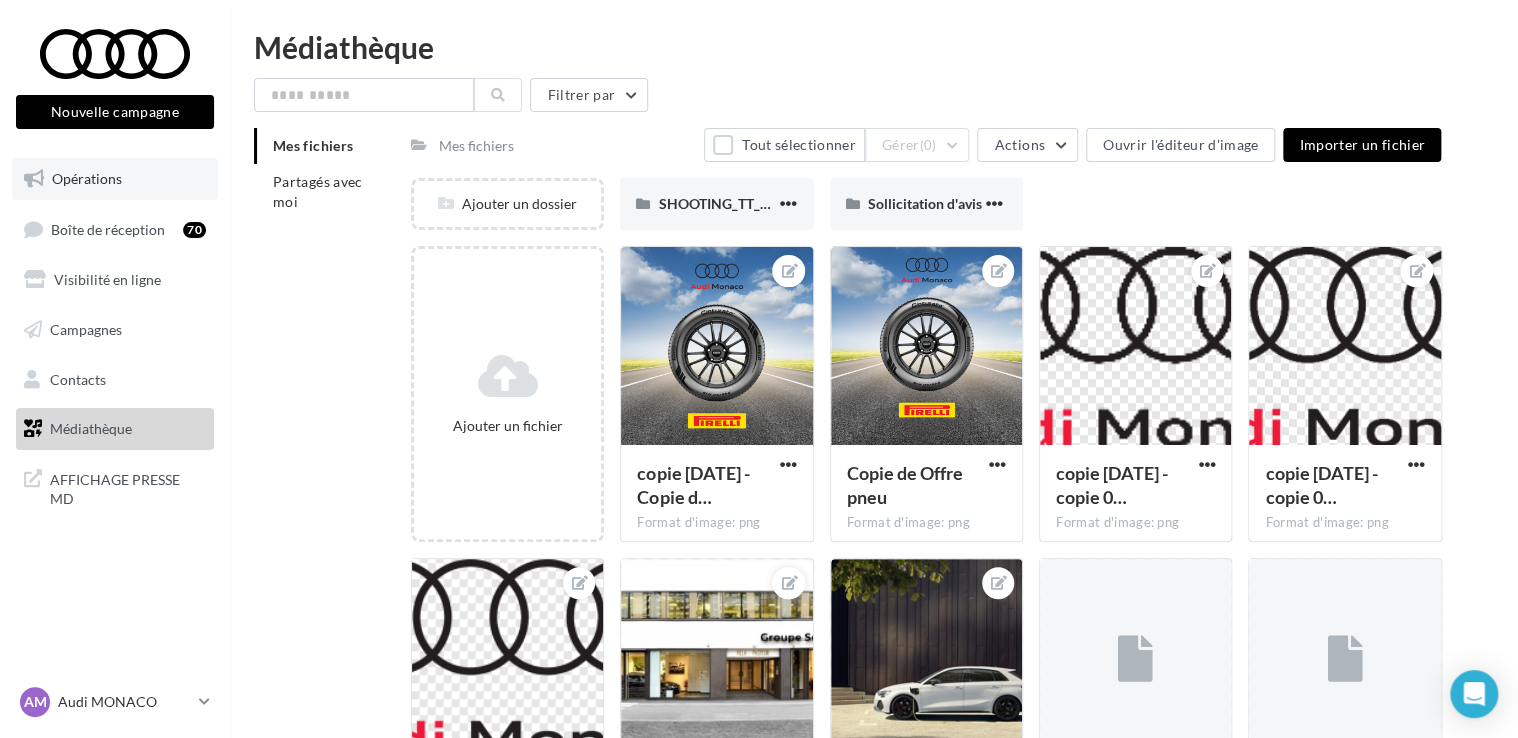 click on "Opérations" at bounding box center [115, 179] 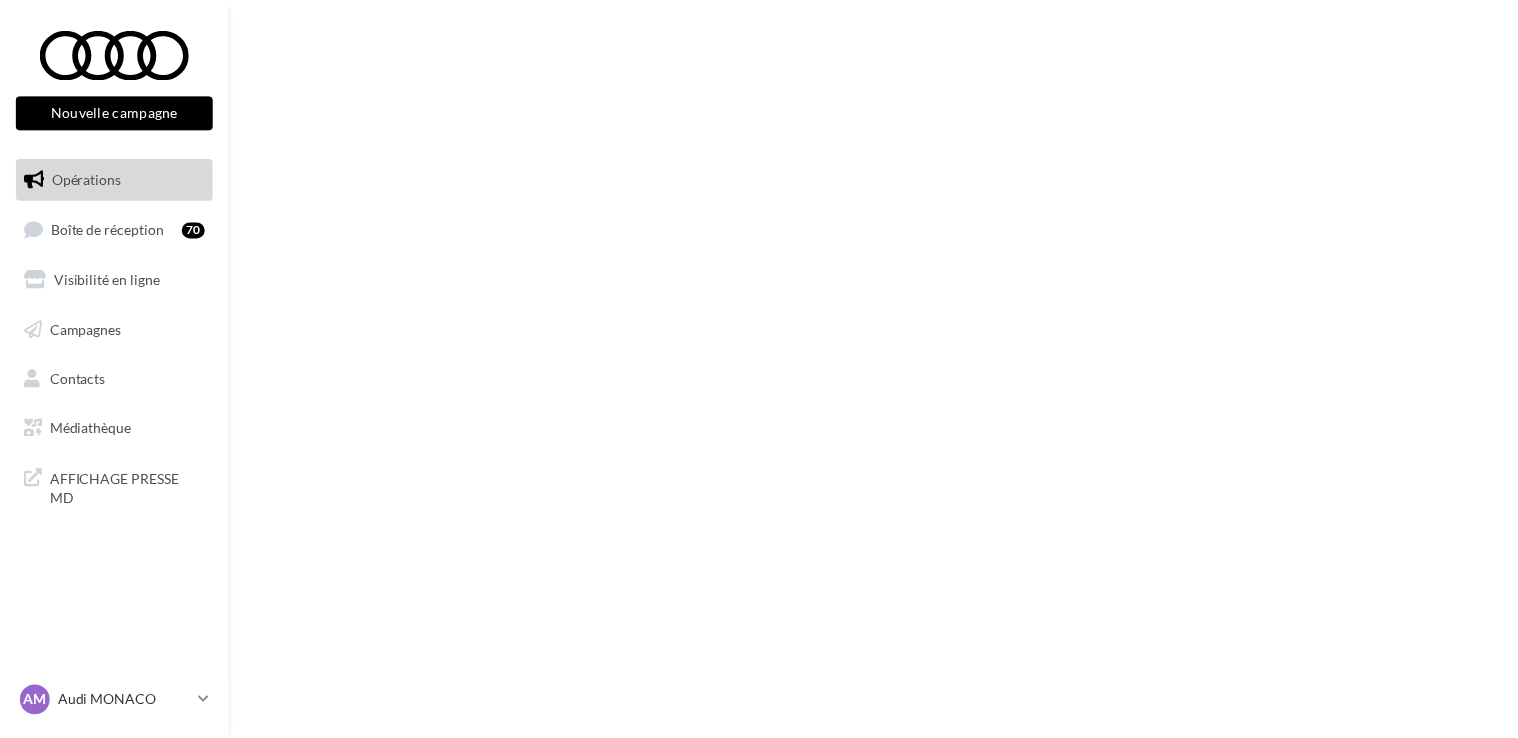 scroll, scrollTop: 0, scrollLeft: 0, axis: both 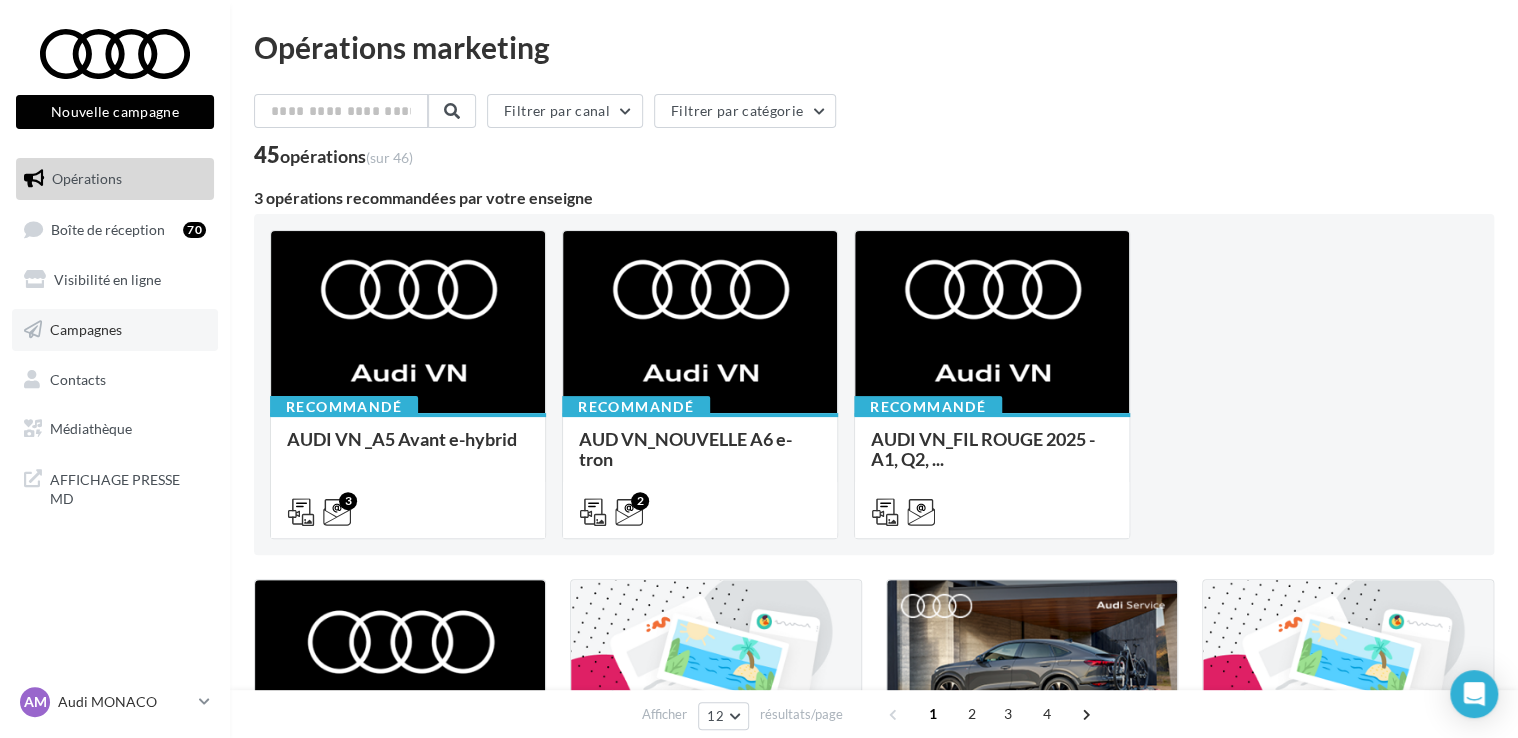 click on "Campagnes" at bounding box center (86, 329) 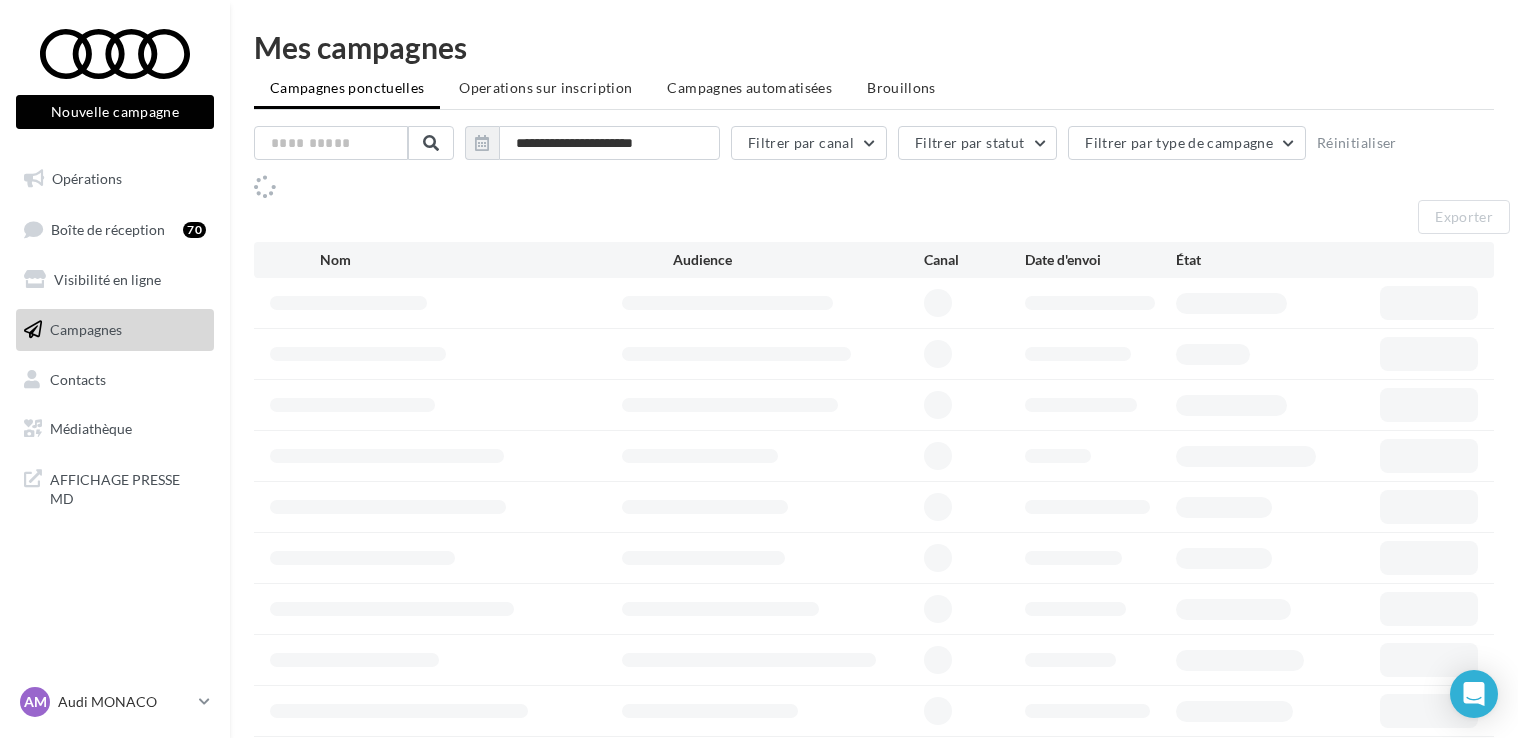 scroll, scrollTop: 0, scrollLeft: 0, axis: both 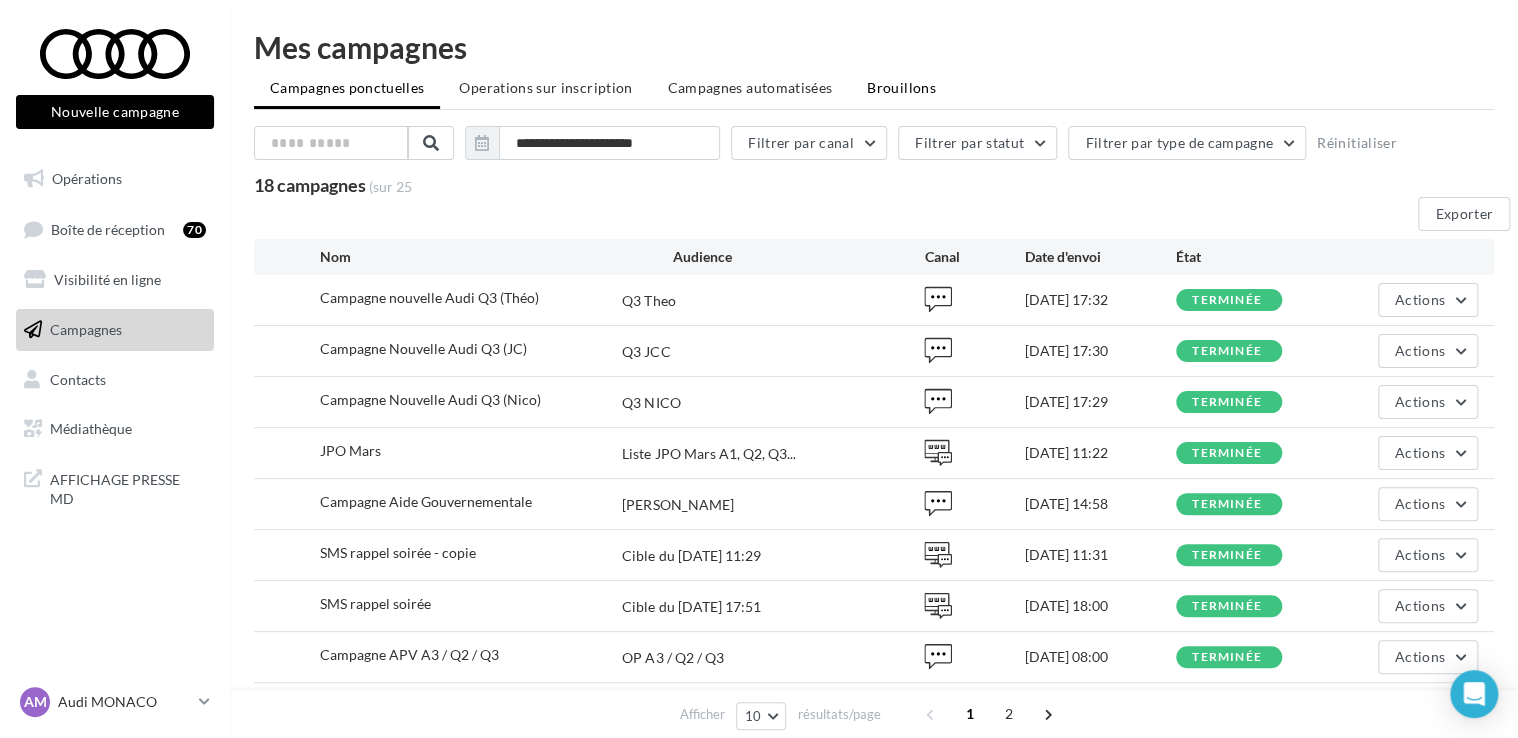 click on "Brouillons" at bounding box center [901, 88] 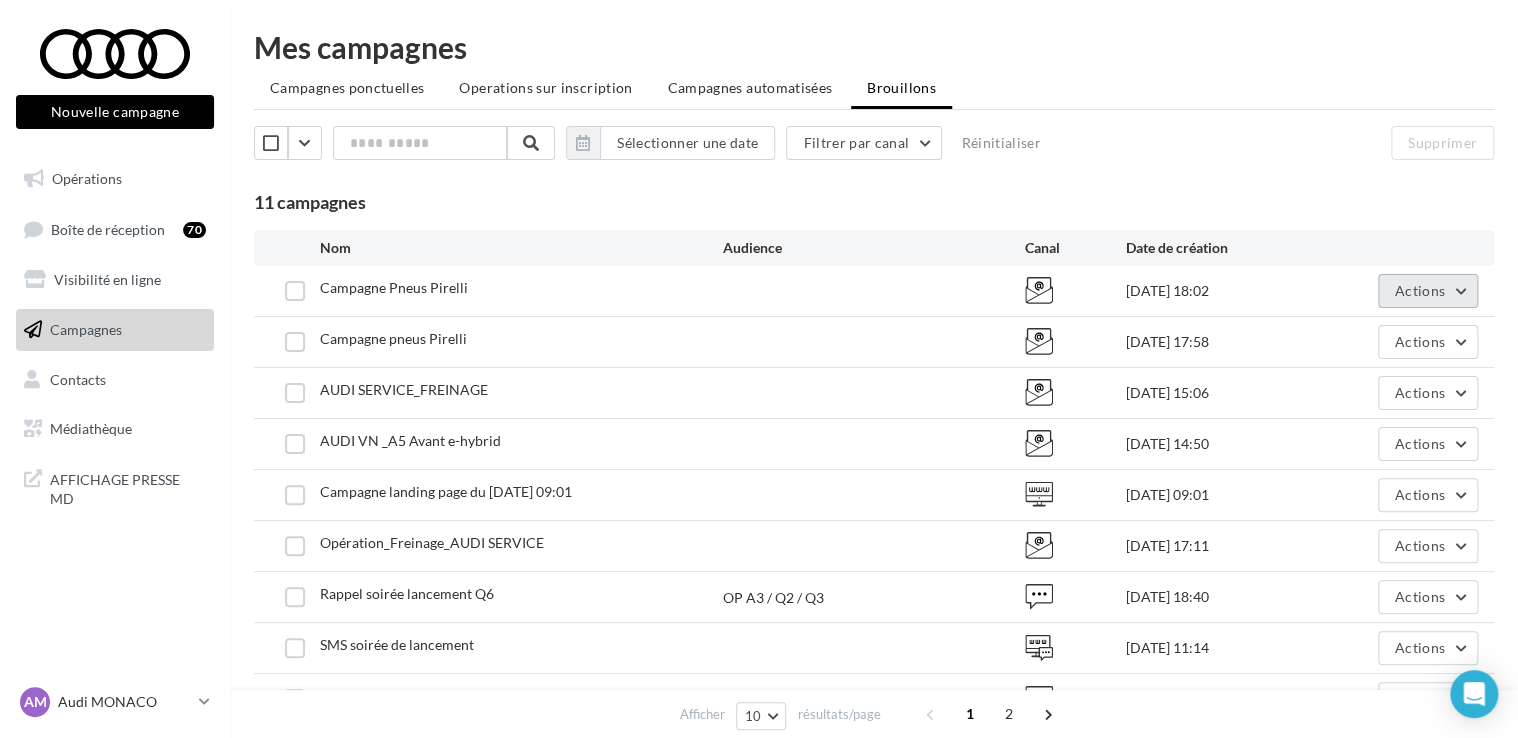 click on "Actions" at bounding box center (1420, 290) 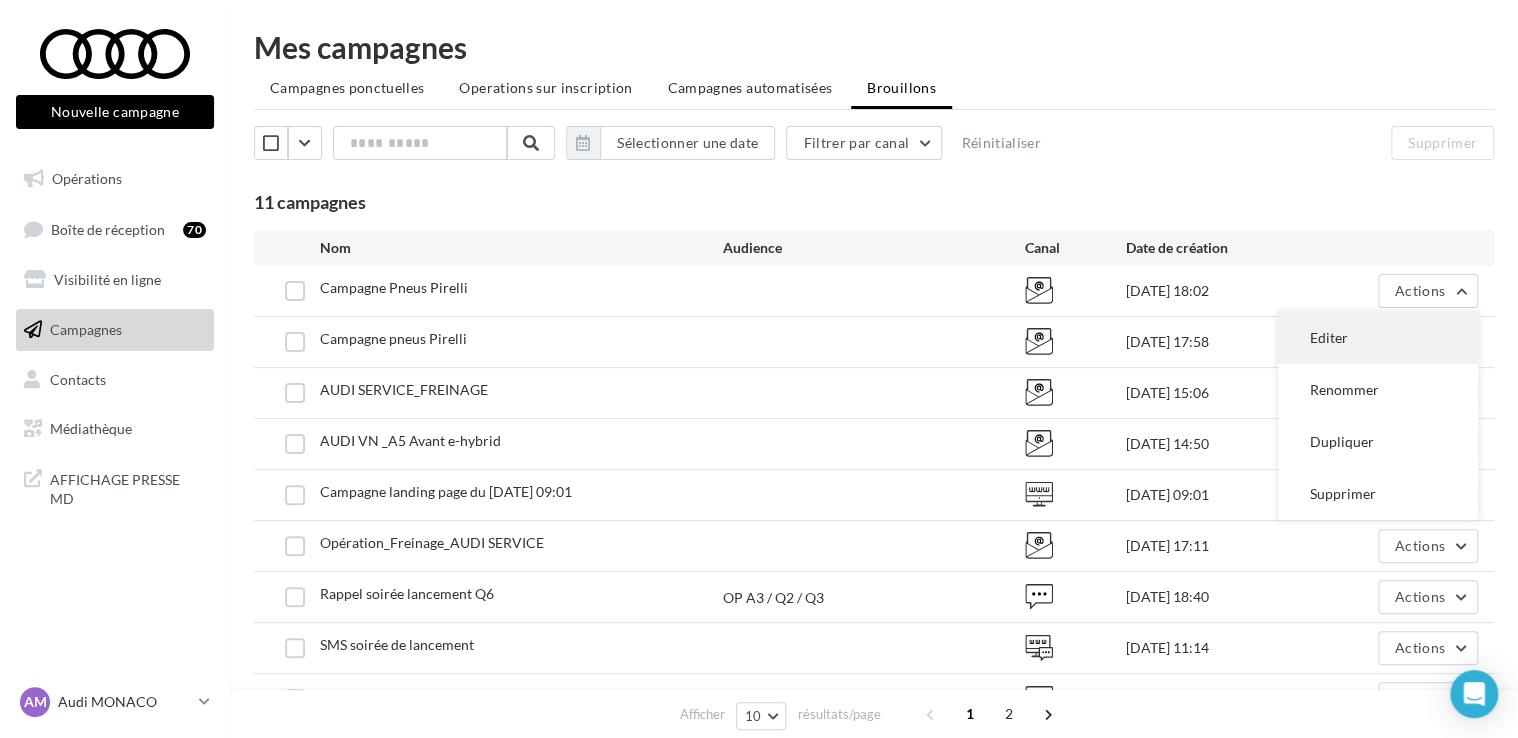 click on "Editer" at bounding box center (1378, 338) 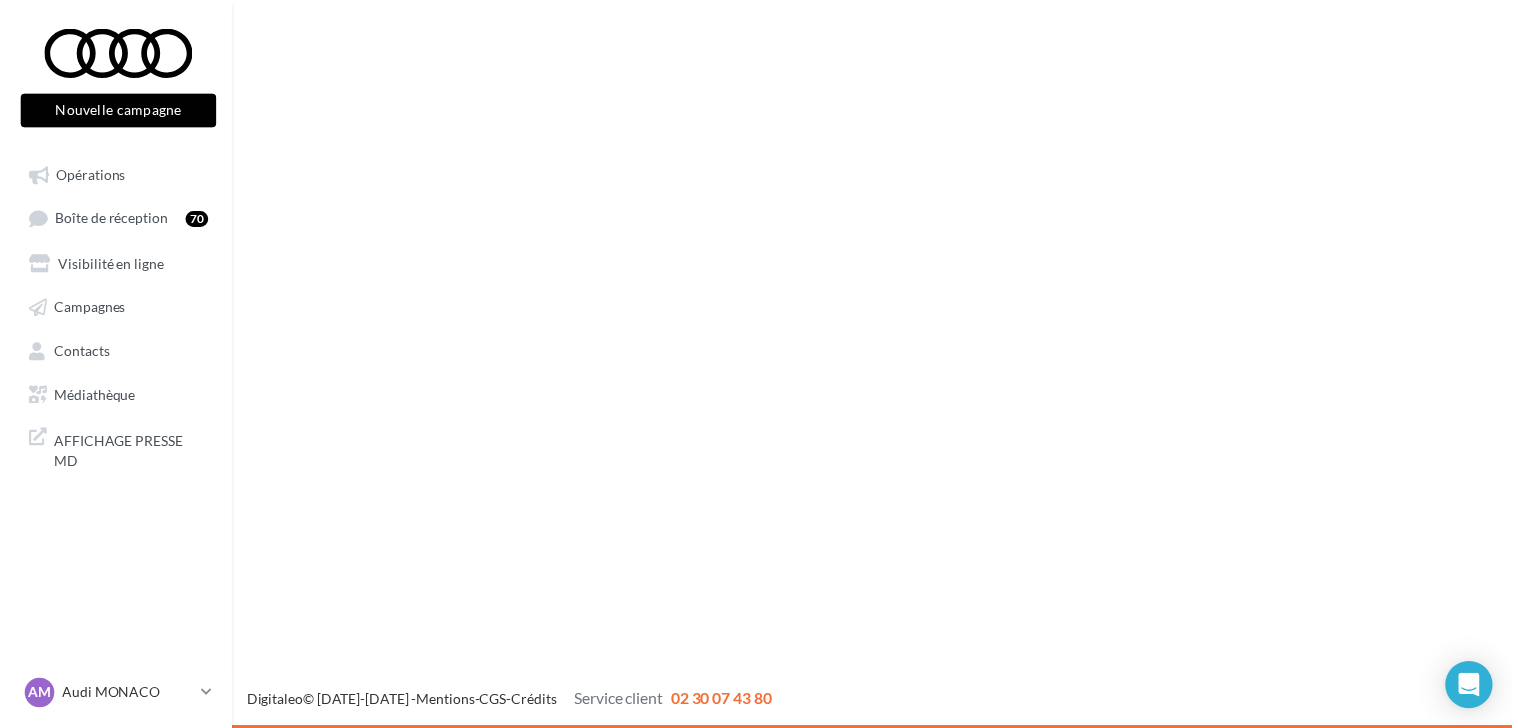 scroll, scrollTop: 0, scrollLeft: 0, axis: both 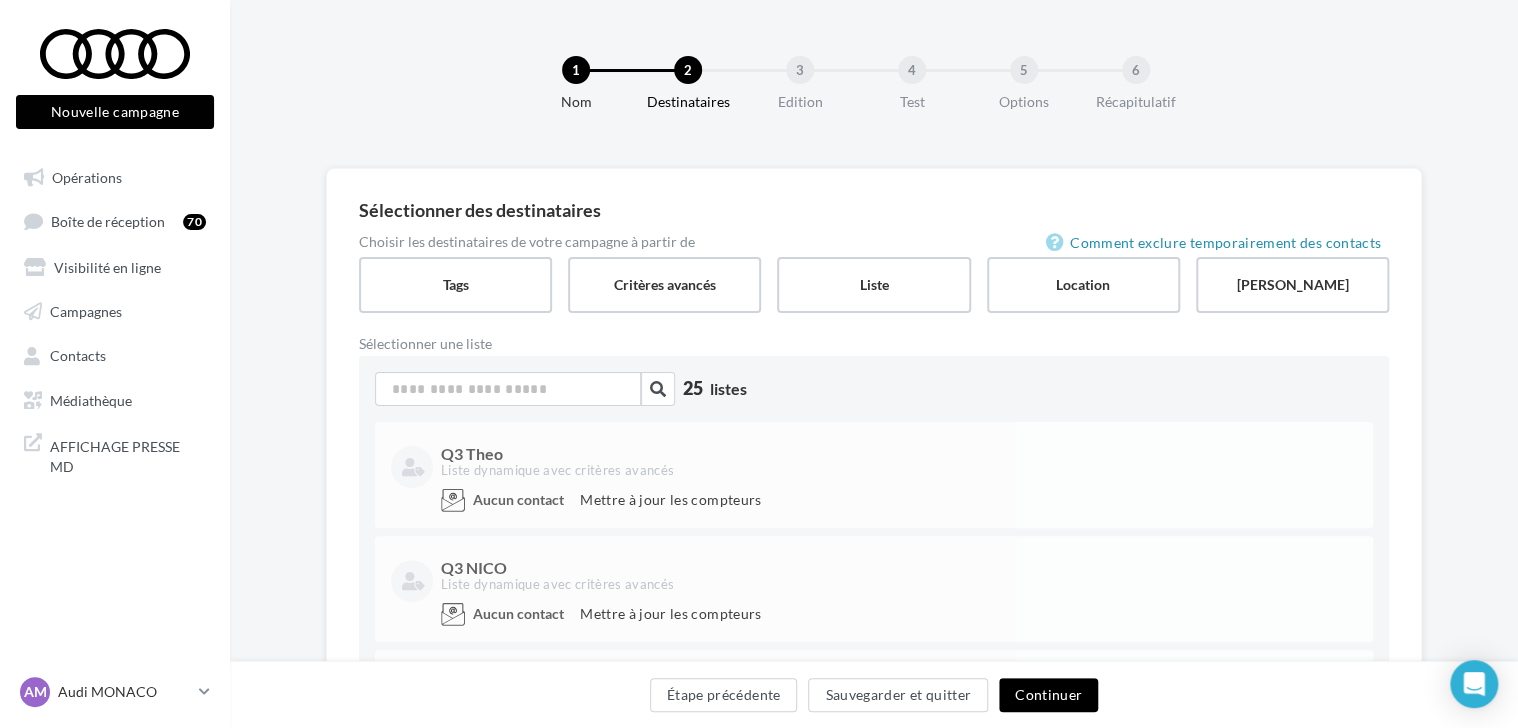 click on "Continuer" at bounding box center [1048, 695] 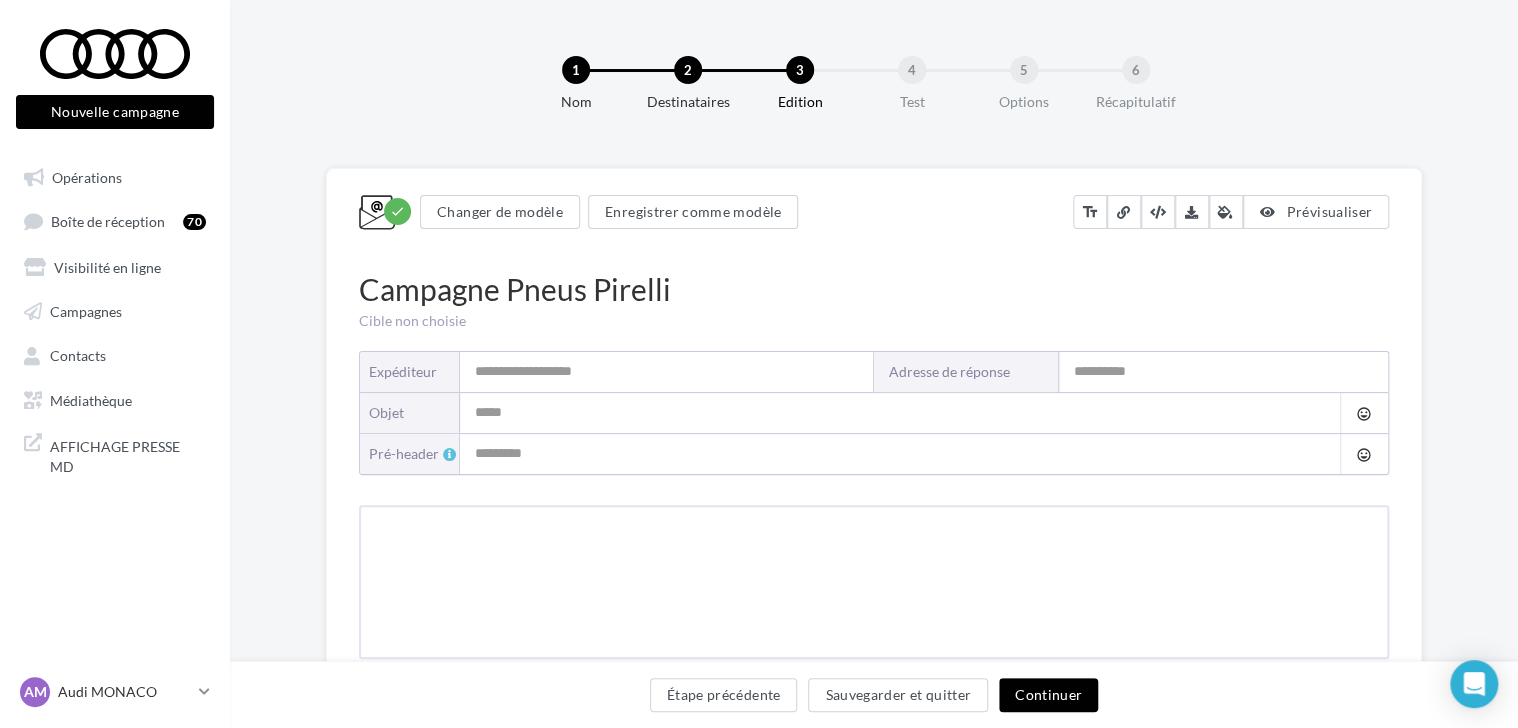 type on "**********" 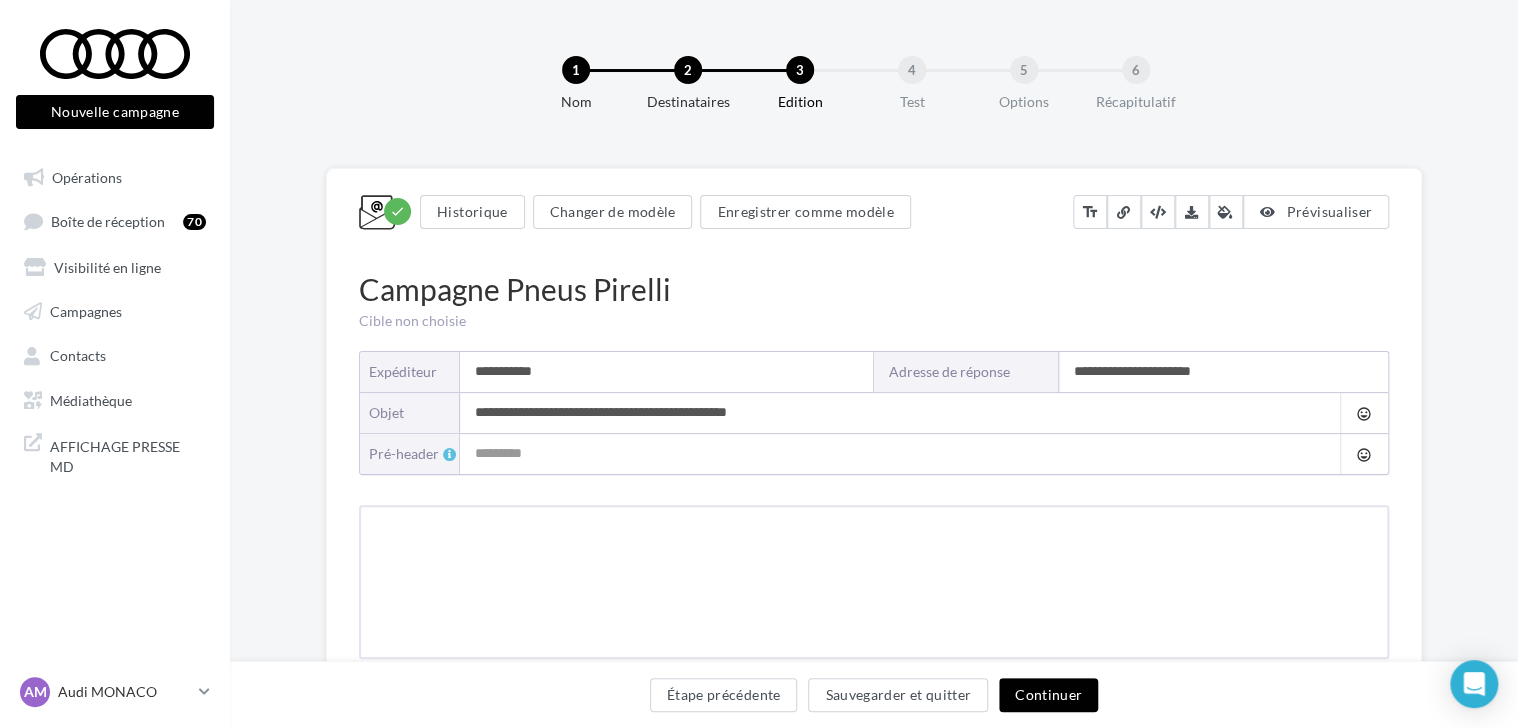 type on "**********" 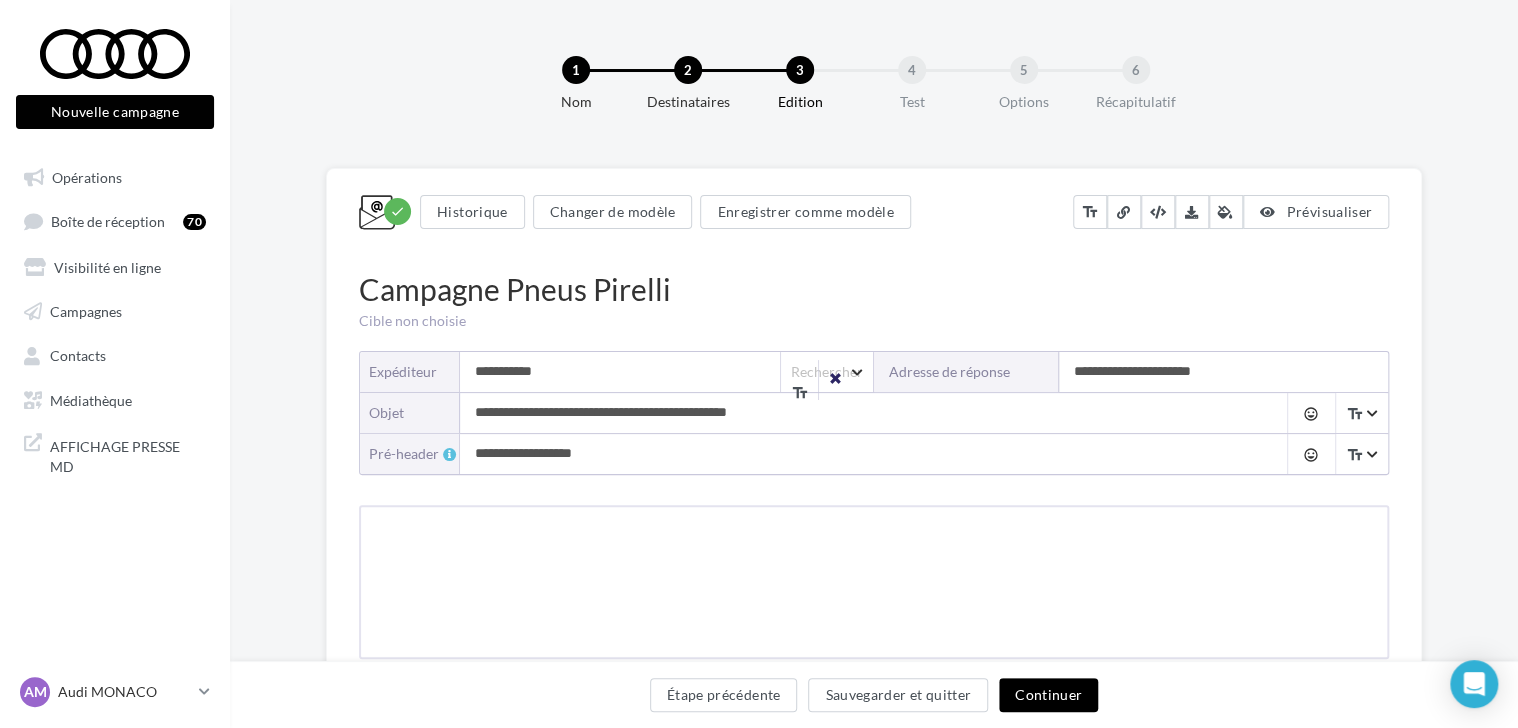 click on "Continuer" at bounding box center (1048, 695) 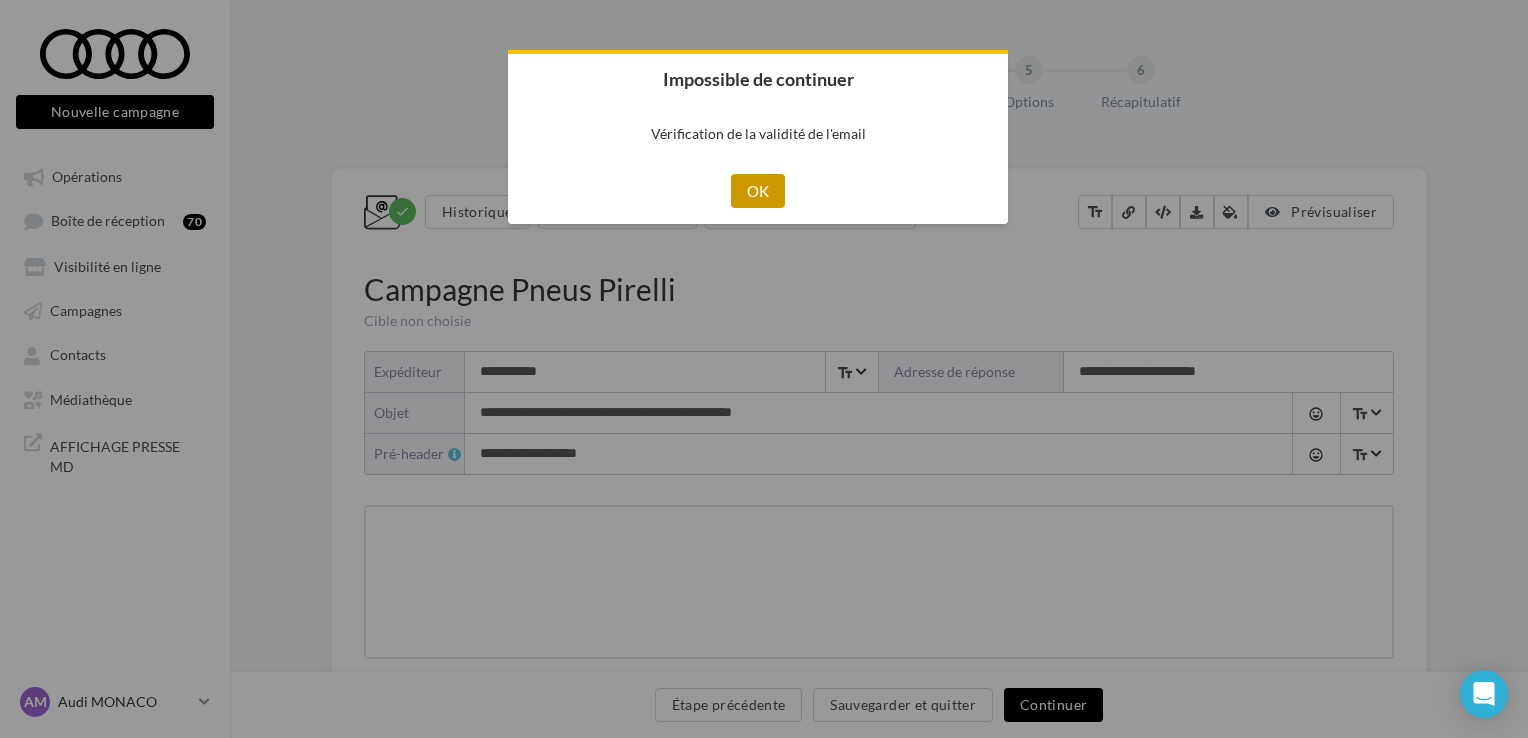 click on "OK" at bounding box center (758, 191) 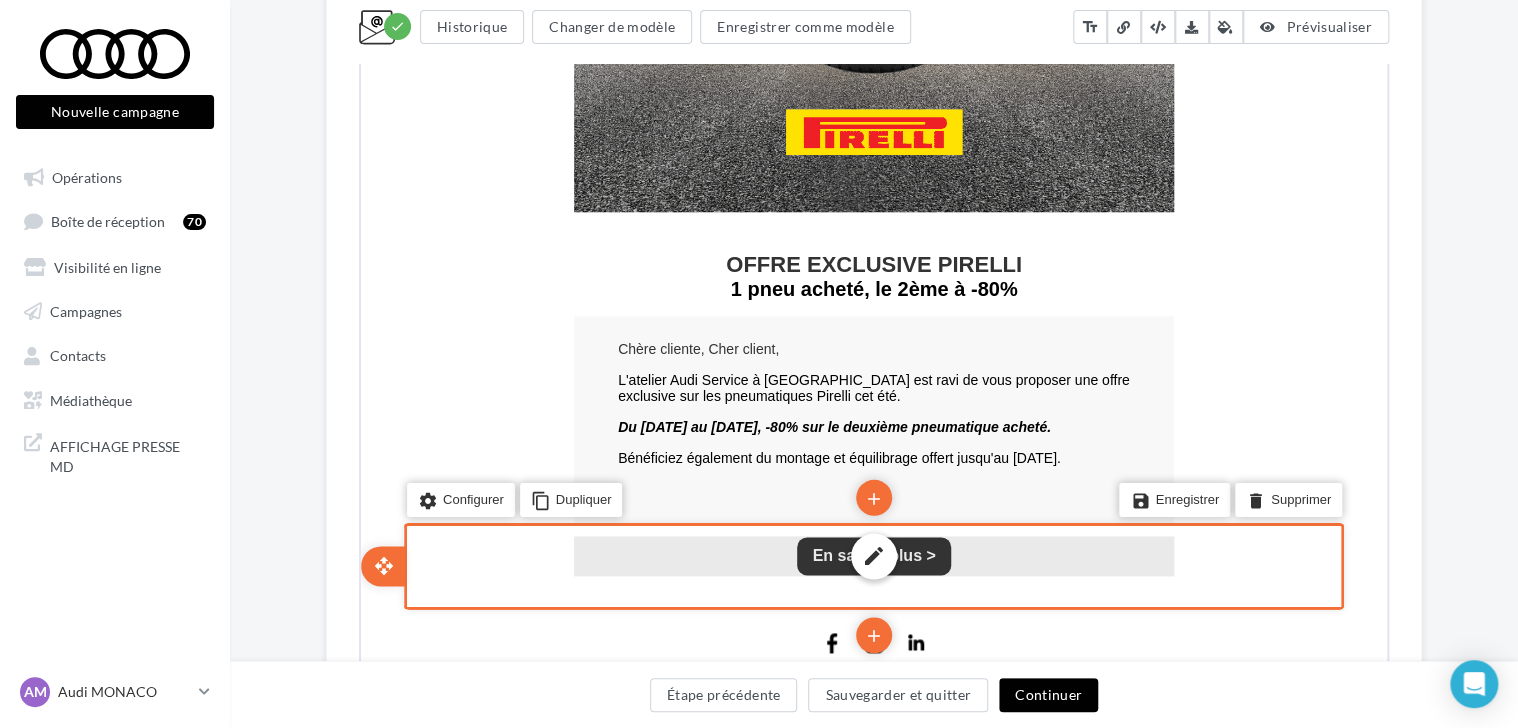 scroll, scrollTop: 947, scrollLeft: 0, axis: vertical 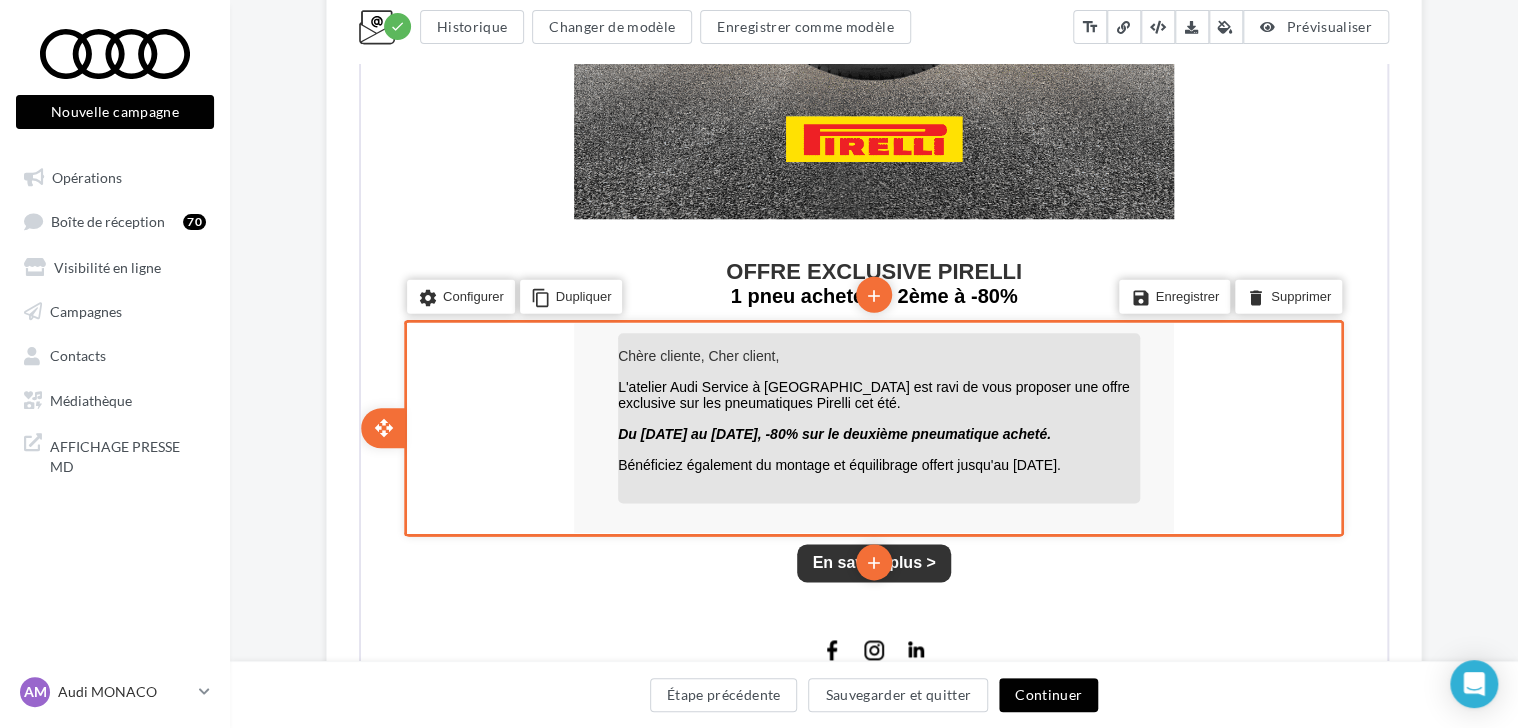 click on "Bénéficiez également du montage et équilibrage offert jusqu'au 15 Juillet 2025." at bounding box center [837, 463] 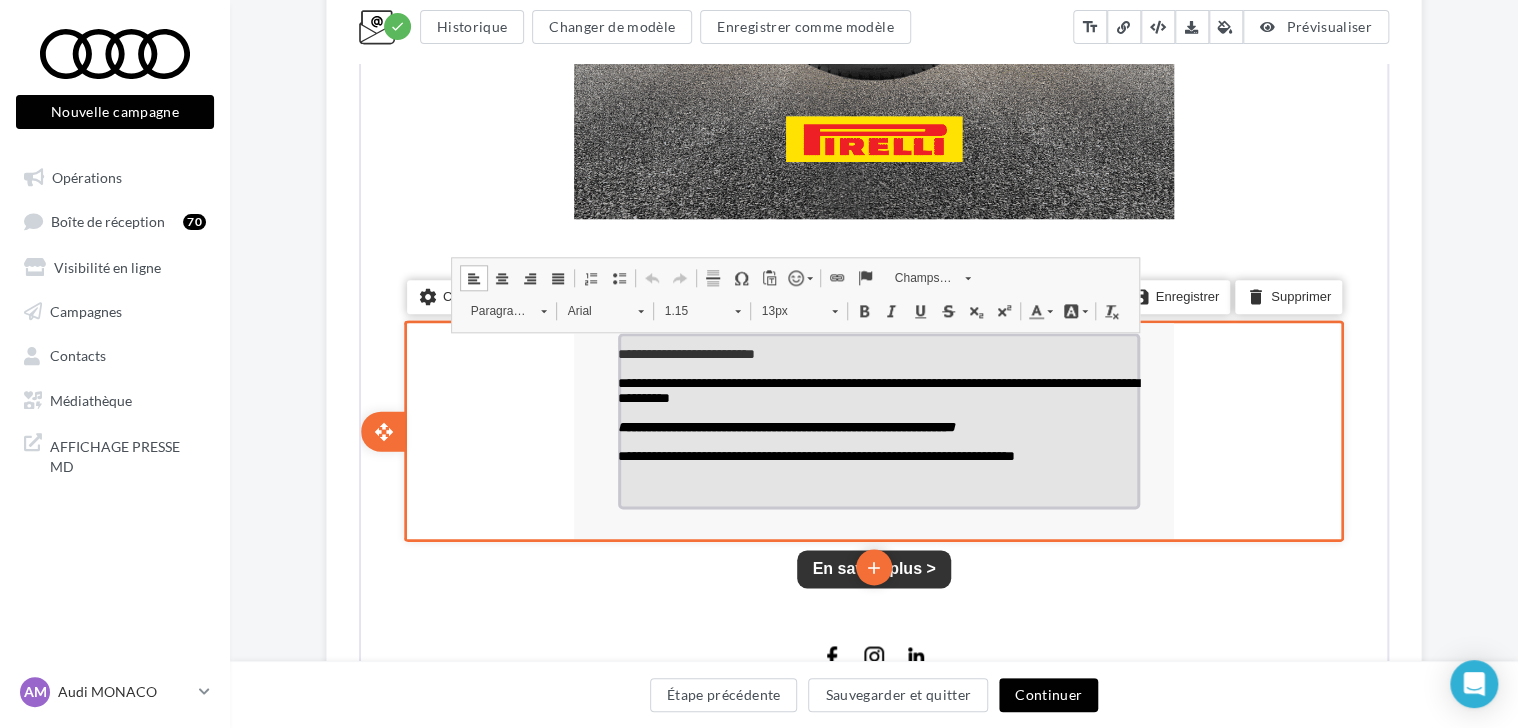 click on "**********" at bounding box center [784, 425] 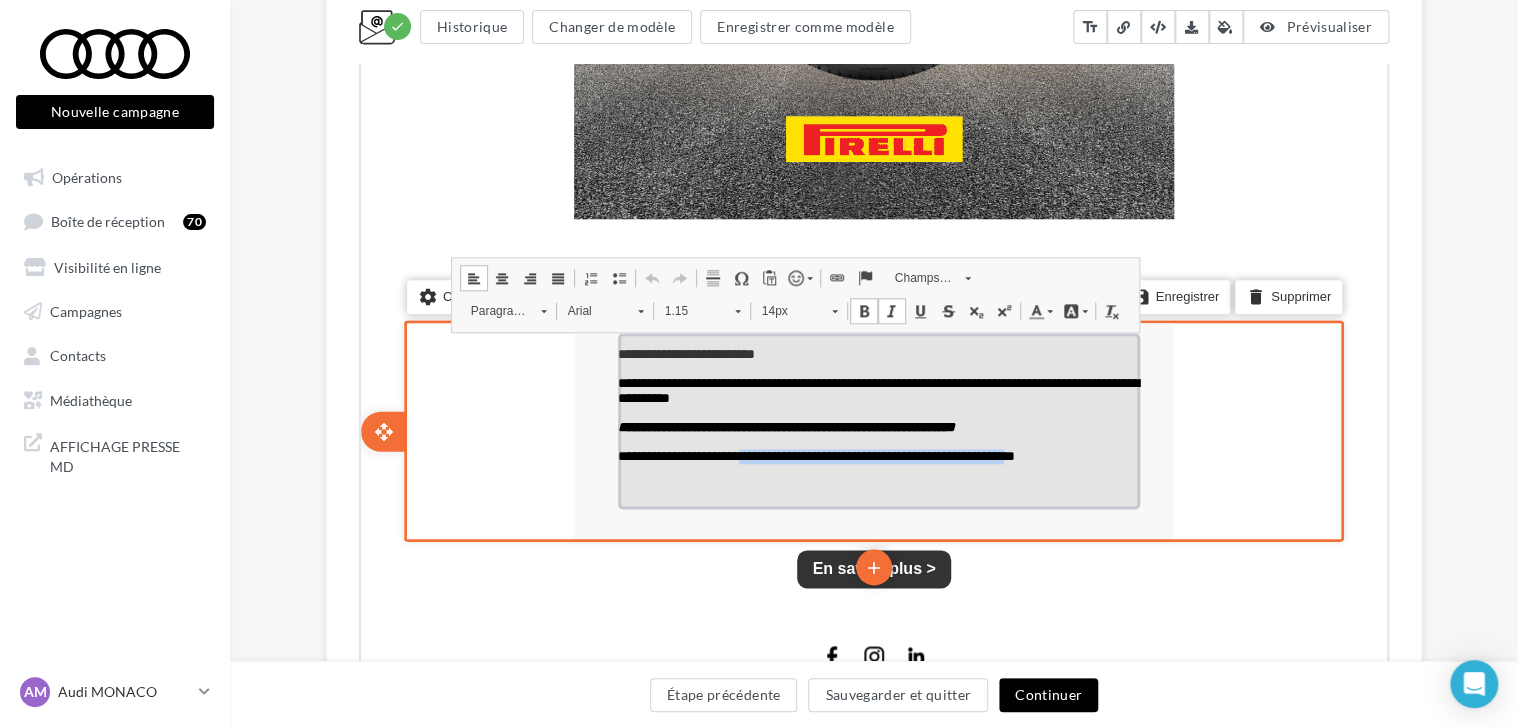 drag, startPoint x: 775, startPoint y: 466, endPoint x: 1096, endPoint y: 472, distance: 321.05606 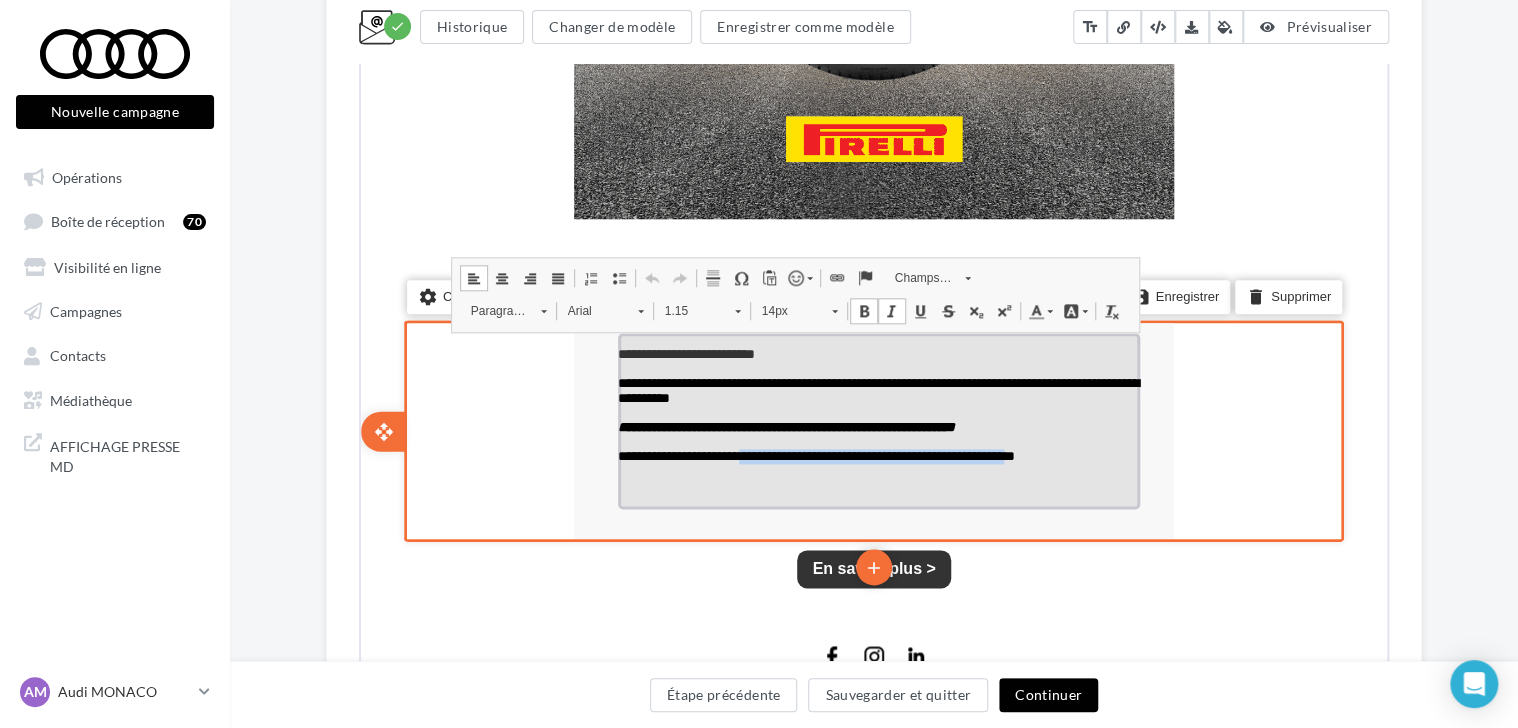 click on "**********" at bounding box center [814, 454] 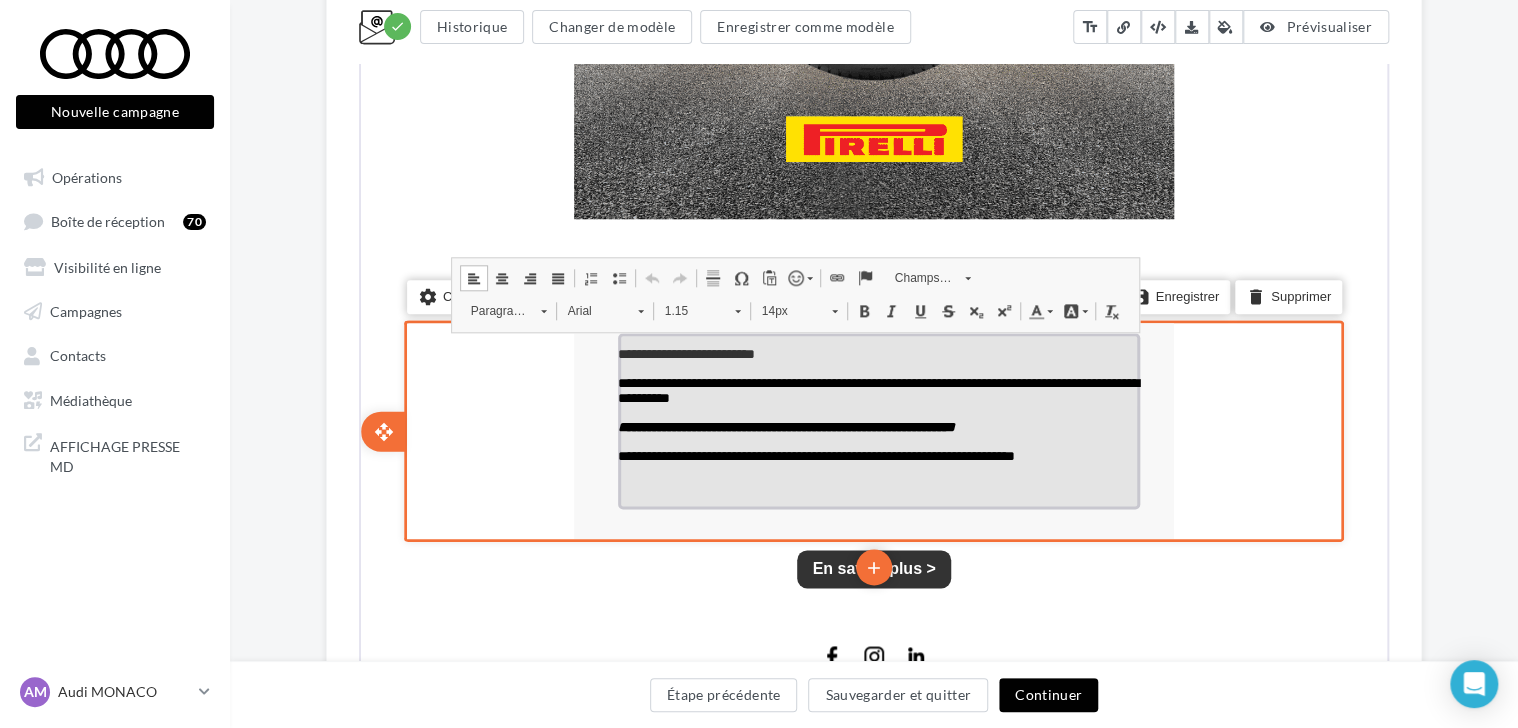 click on "**********" at bounding box center [877, 454] 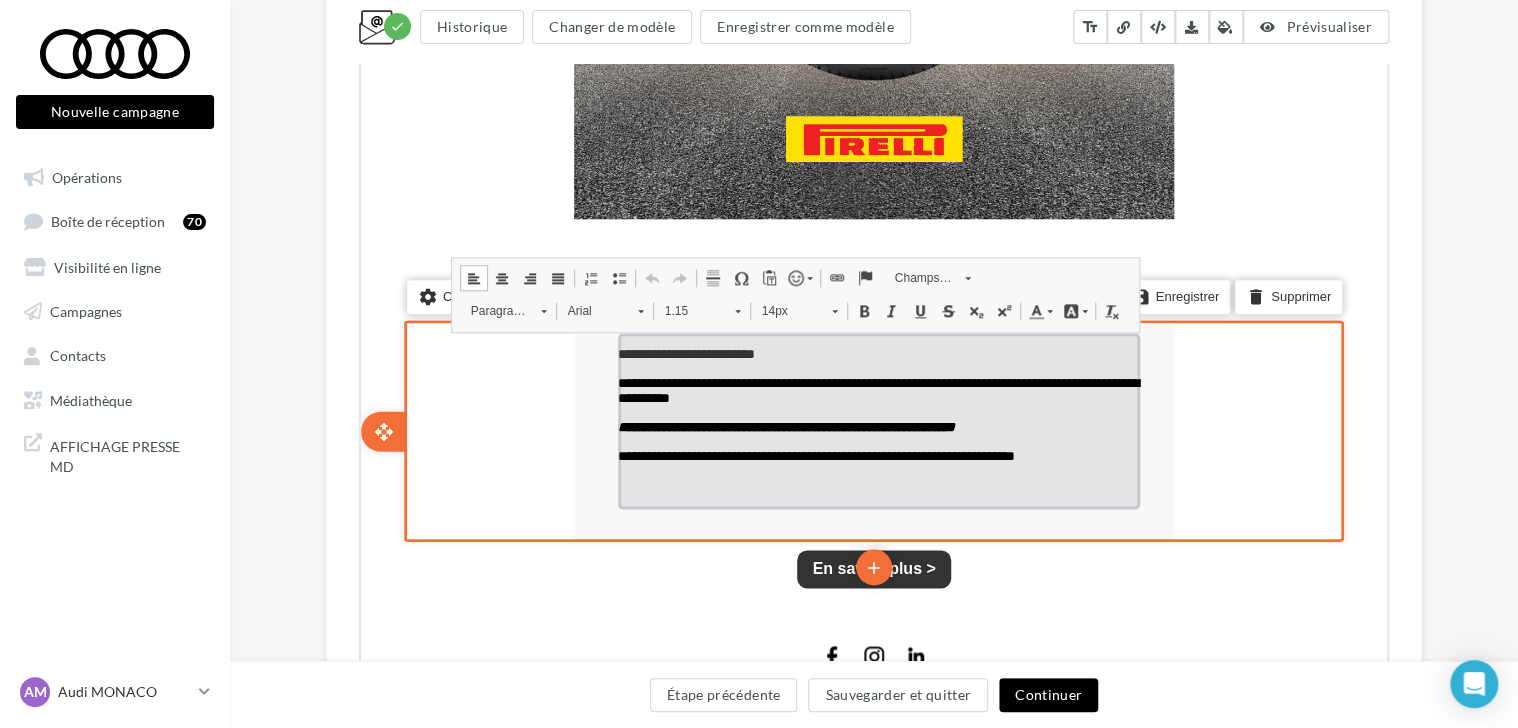 drag, startPoint x: 1103, startPoint y: 468, endPoint x: 788, endPoint y: 470, distance: 315.00635 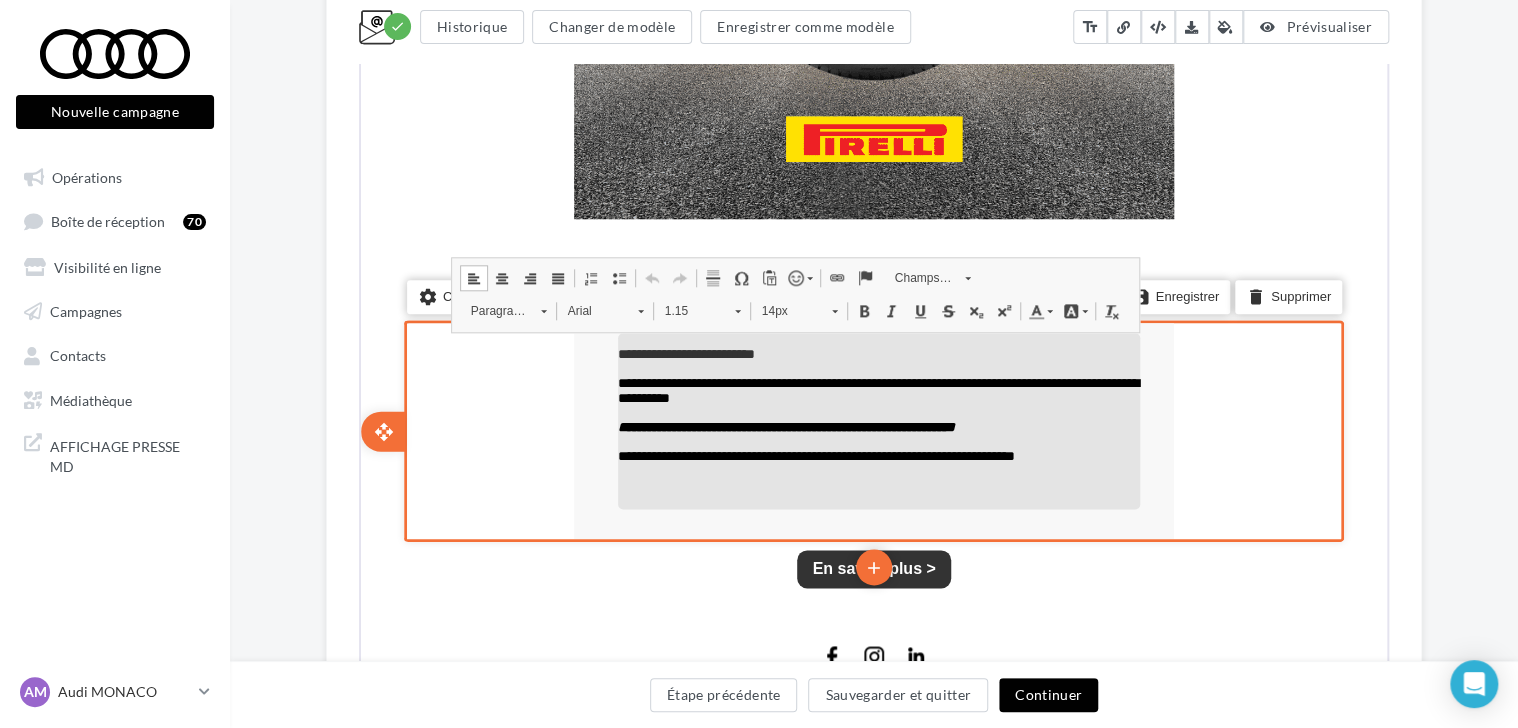 click on "**********" at bounding box center (872, 218) 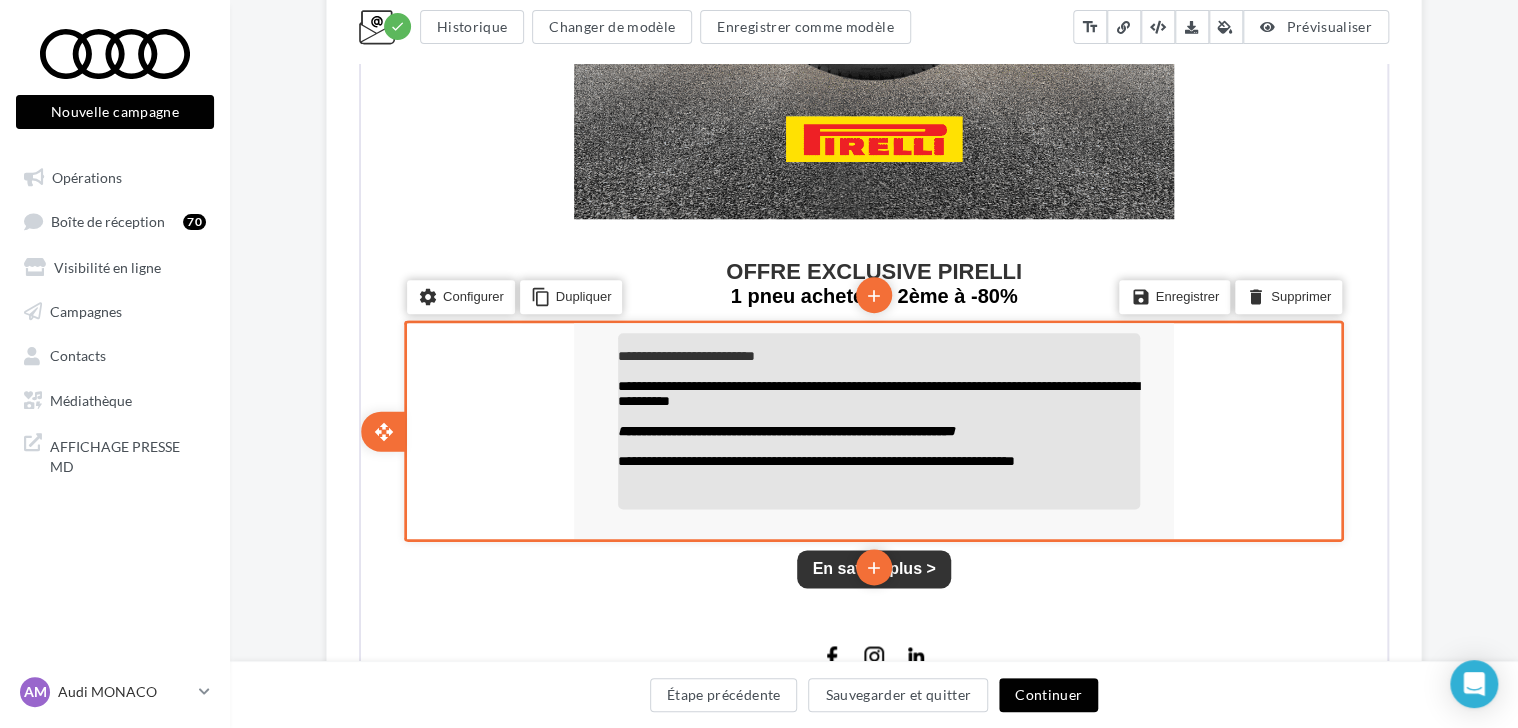 click on "**********" at bounding box center (814, 459) 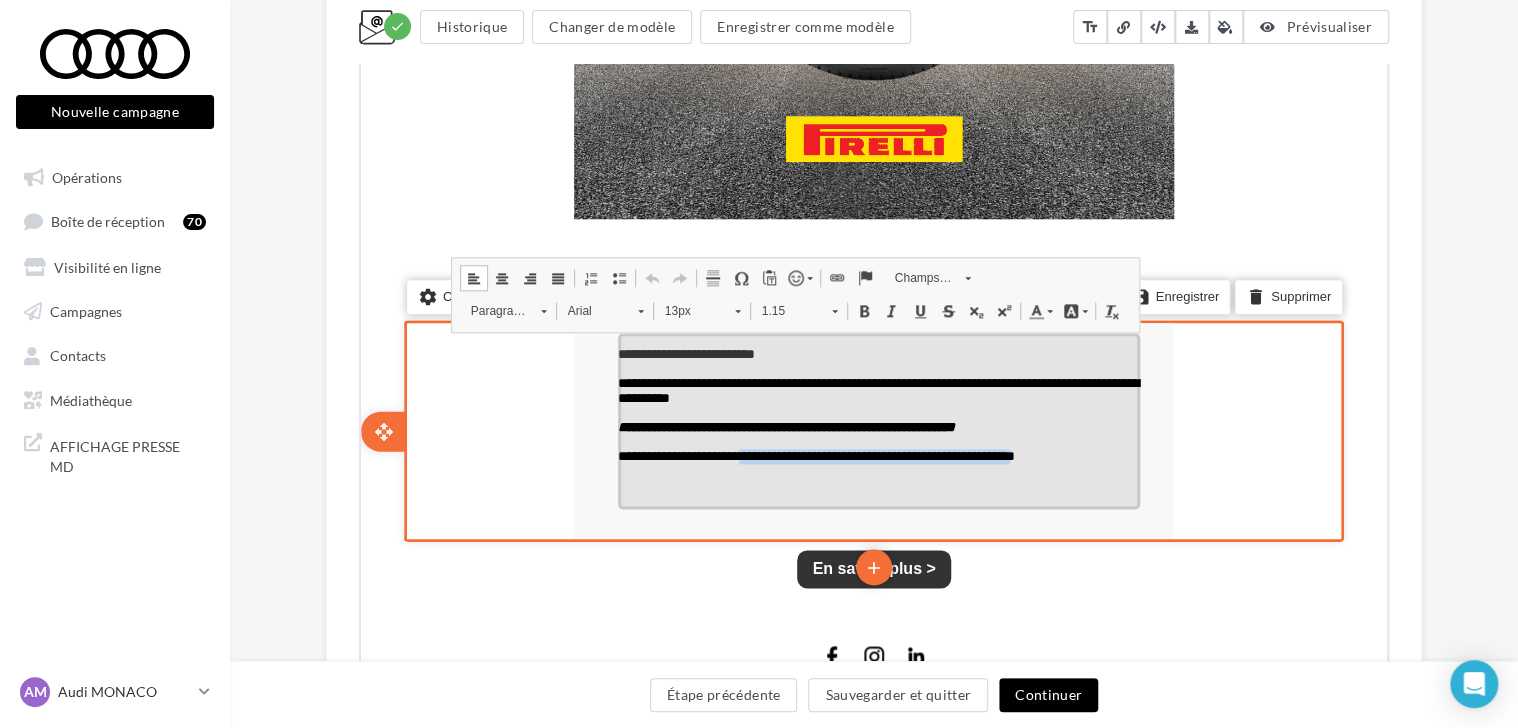 drag, startPoint x: 773, startPoint y: 465, endPoint x: 1098, endPoint y: 465, distance: 325 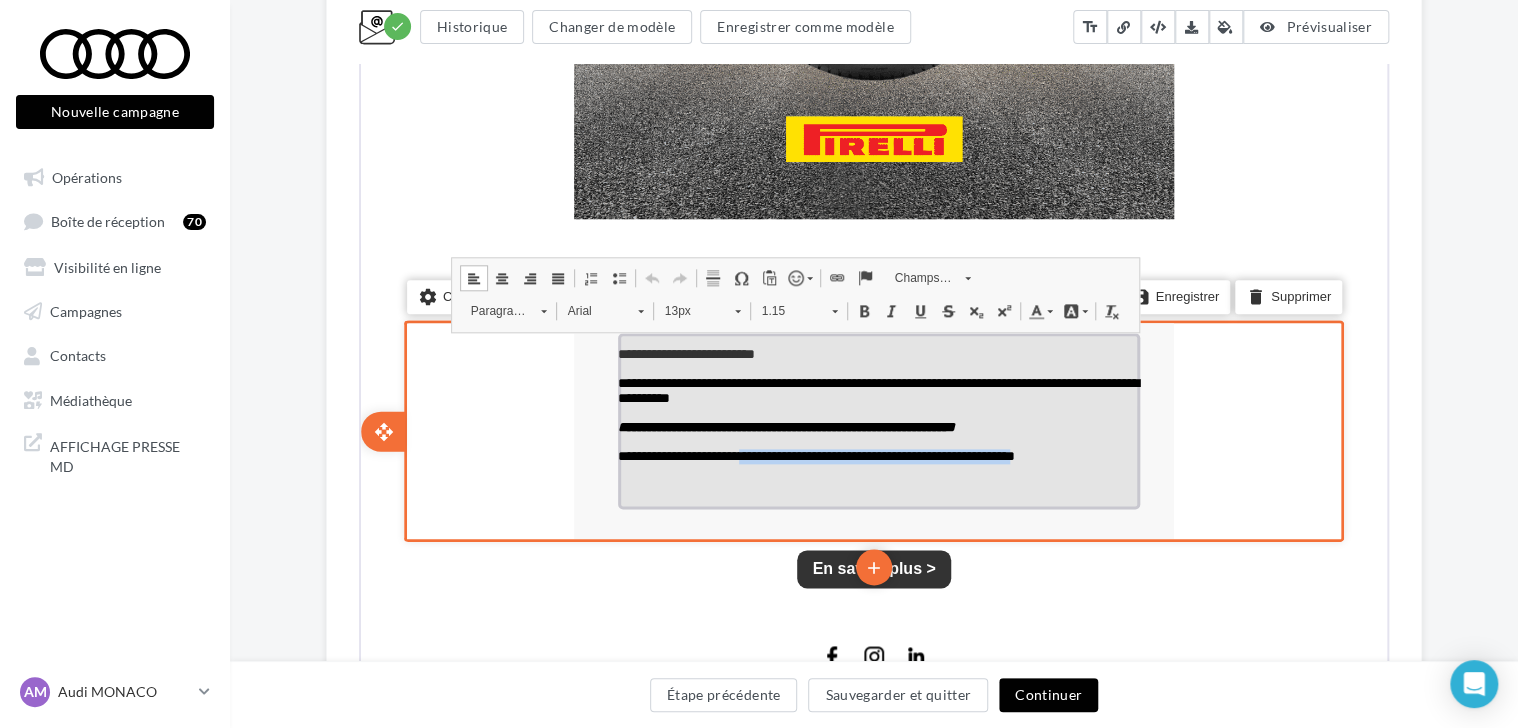 click on "**********" at bounding box center (814, 454) 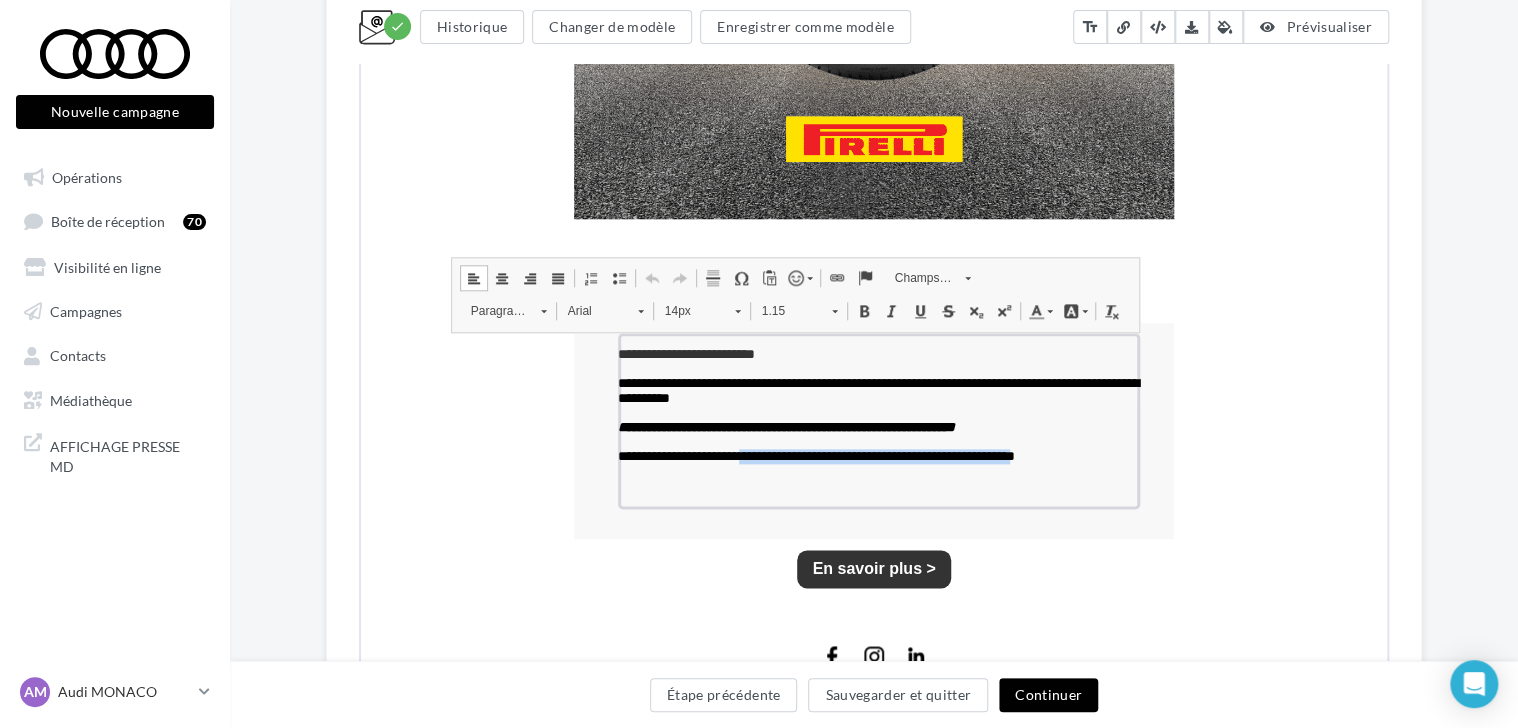 click at bounding box center (862, 309) 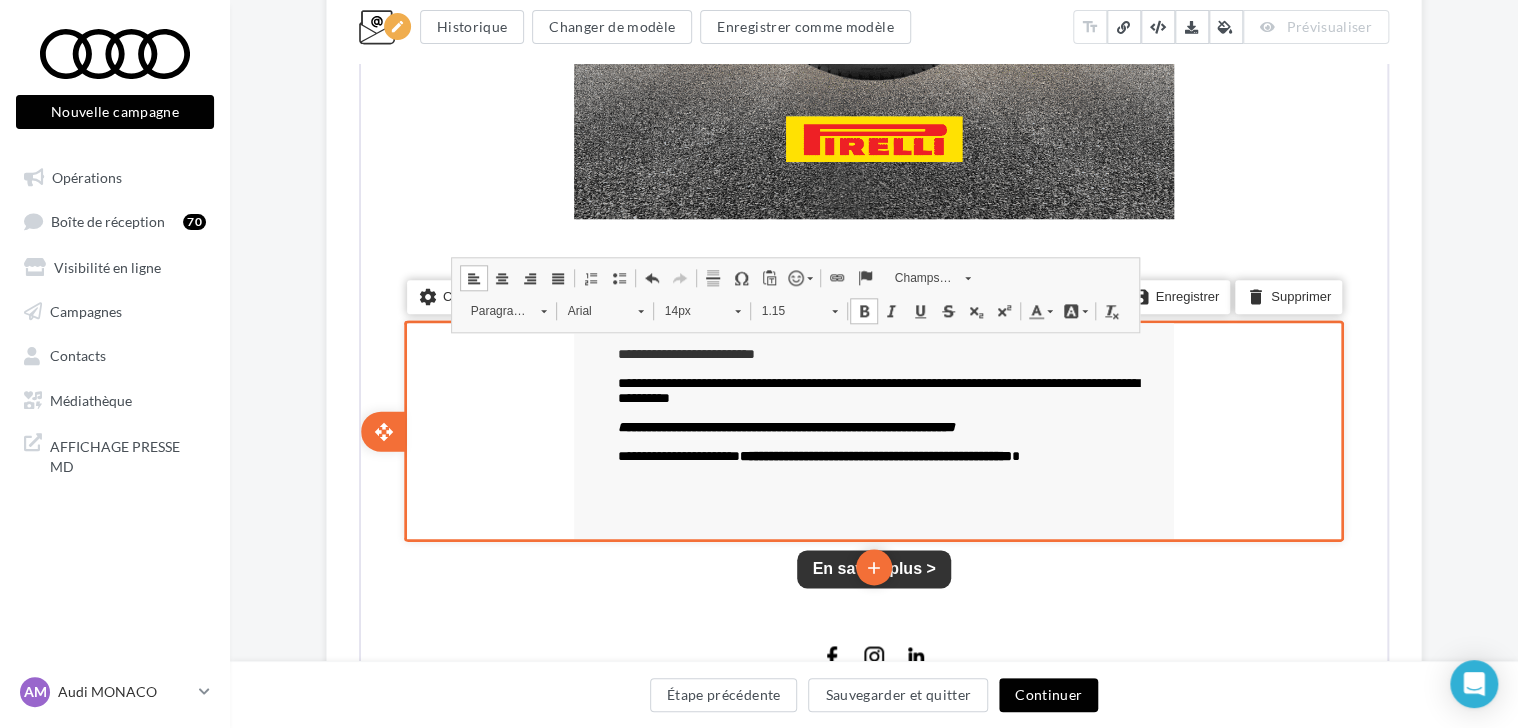 click on "**********" at bounding box center [877, 418] 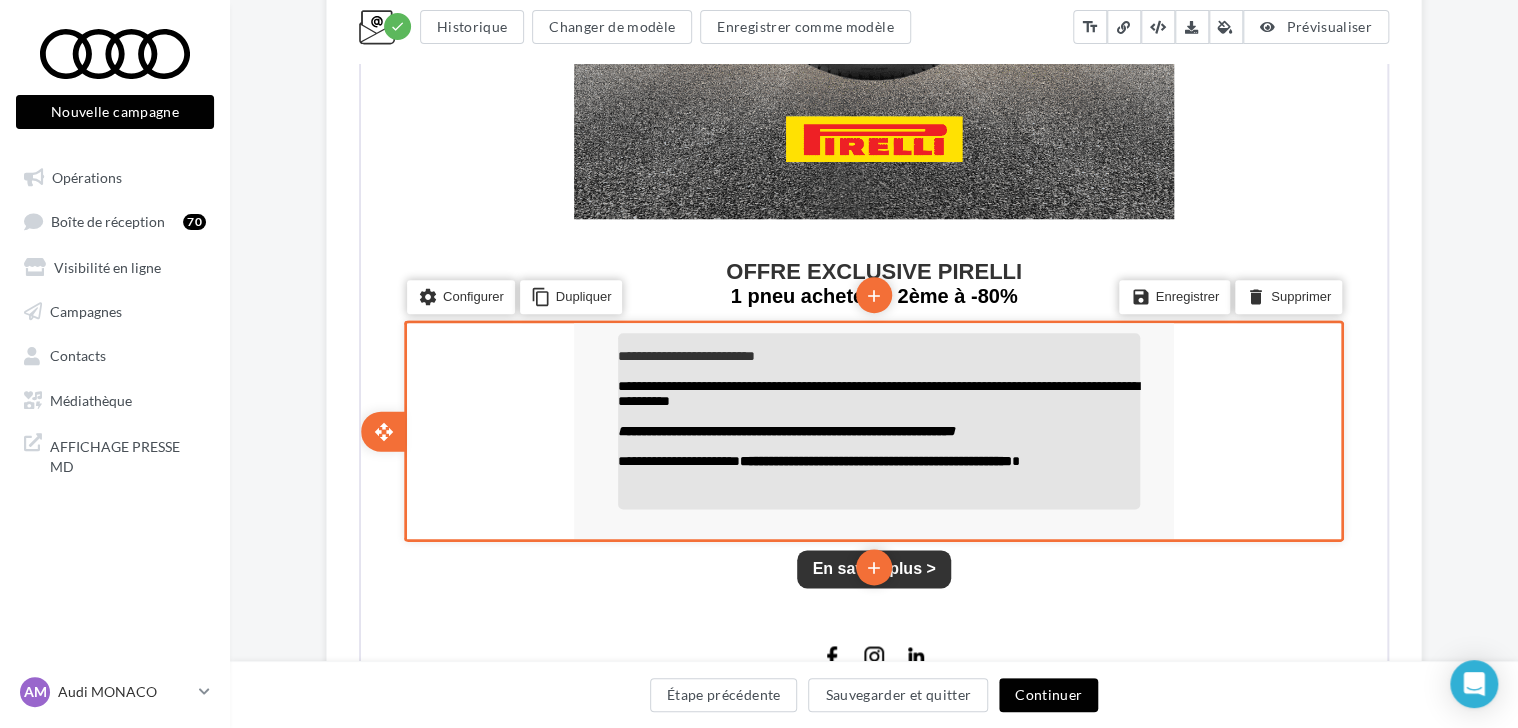 click at bounding box center (877, 414) 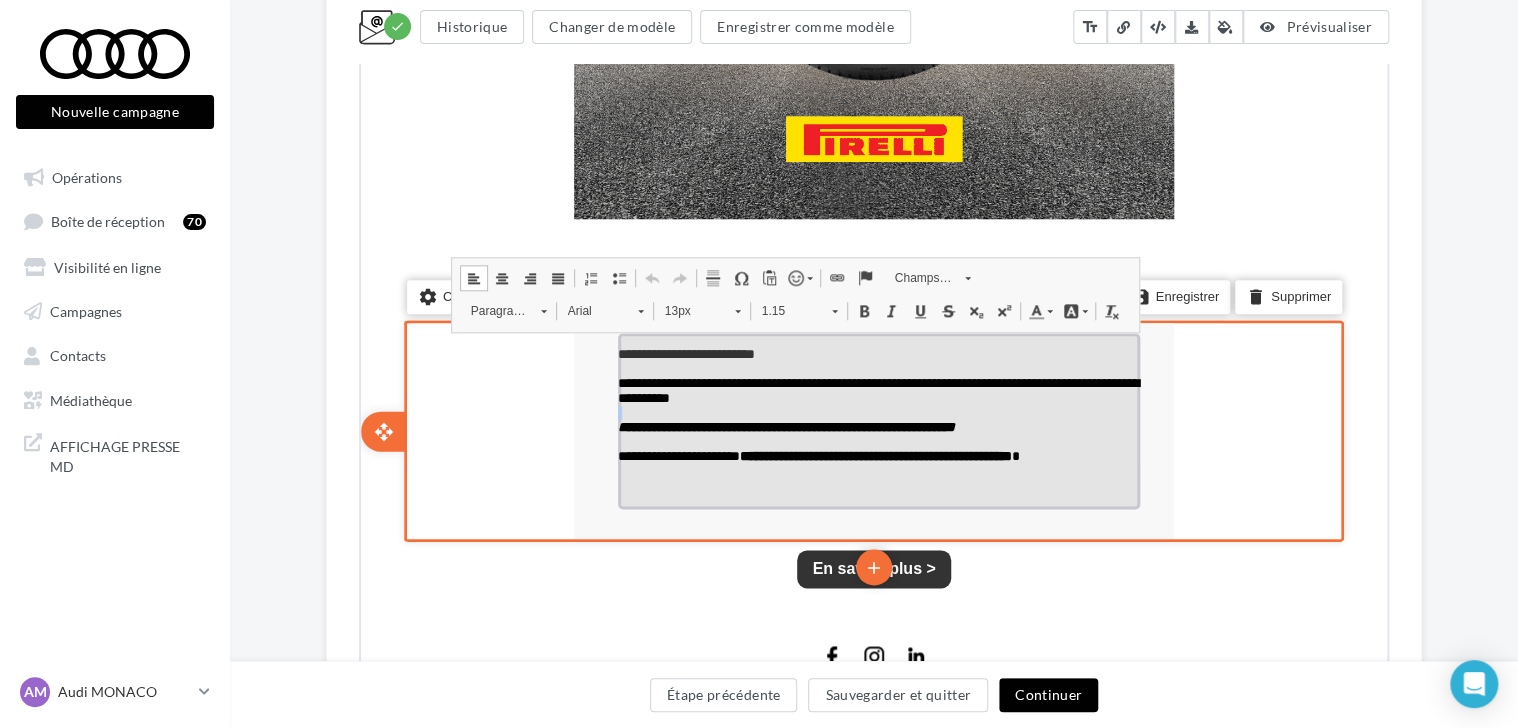 click at bounding box center (877, 411) 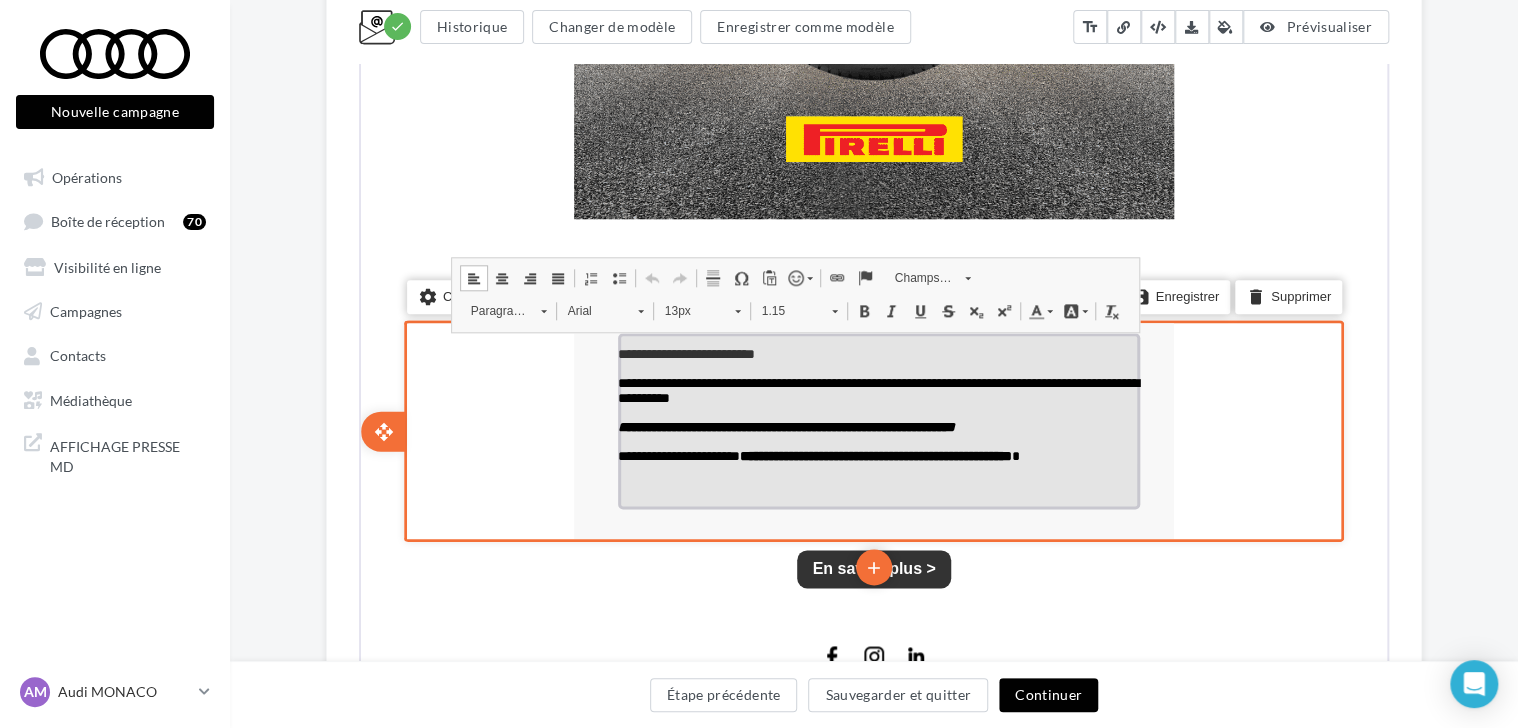 click on "**********" at bounding box center (784, 425) 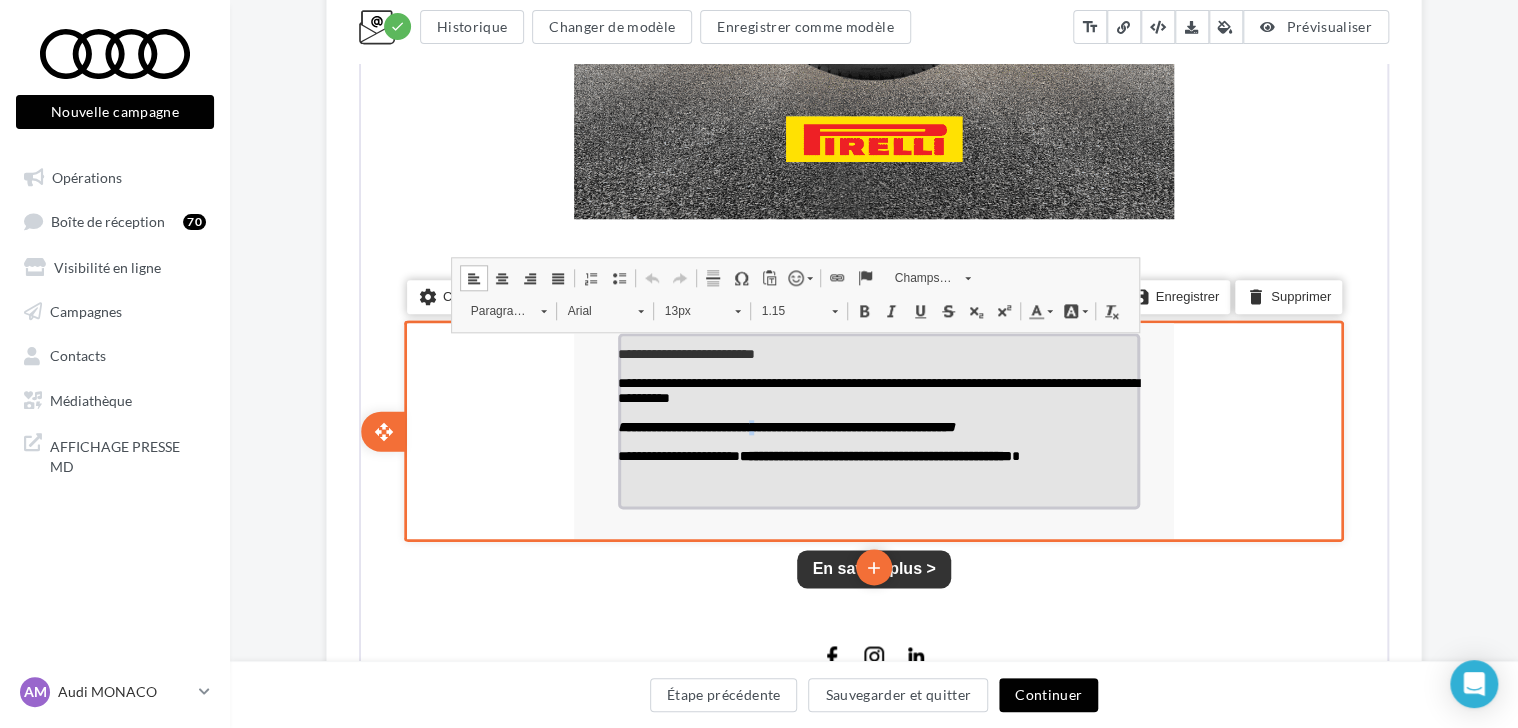 click on "**********" at bounding box center (784, 425) 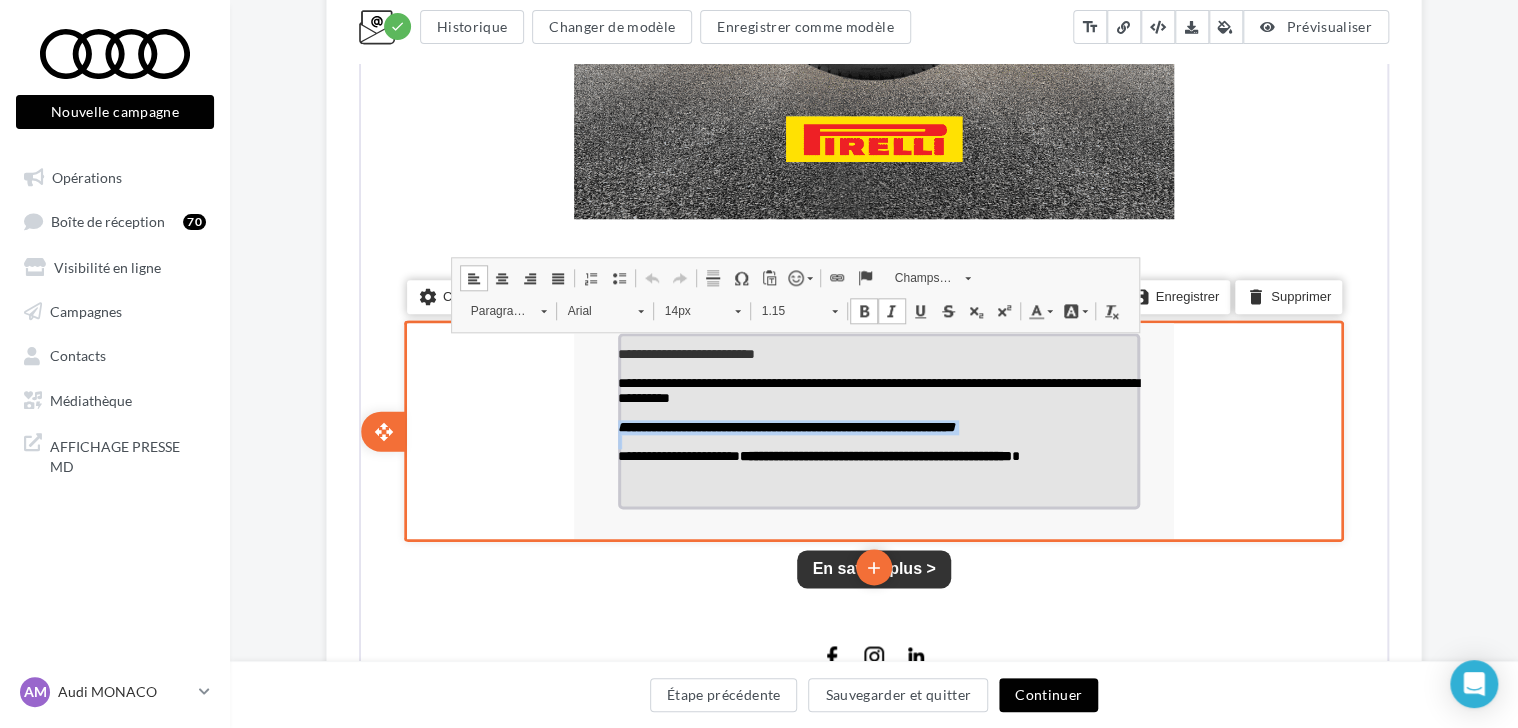 click on "**********" at bounding box center [784, 425] 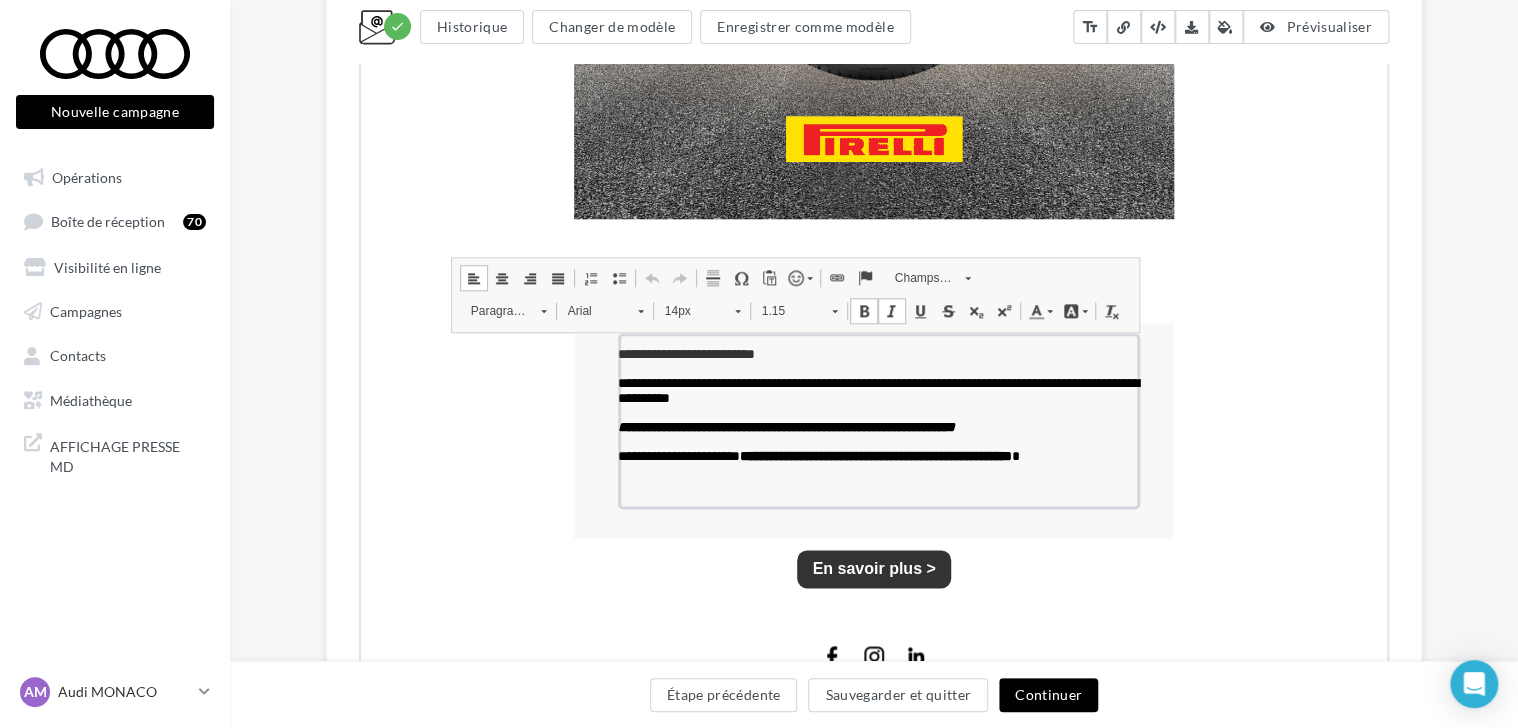 click at bounding box center [890, 309] 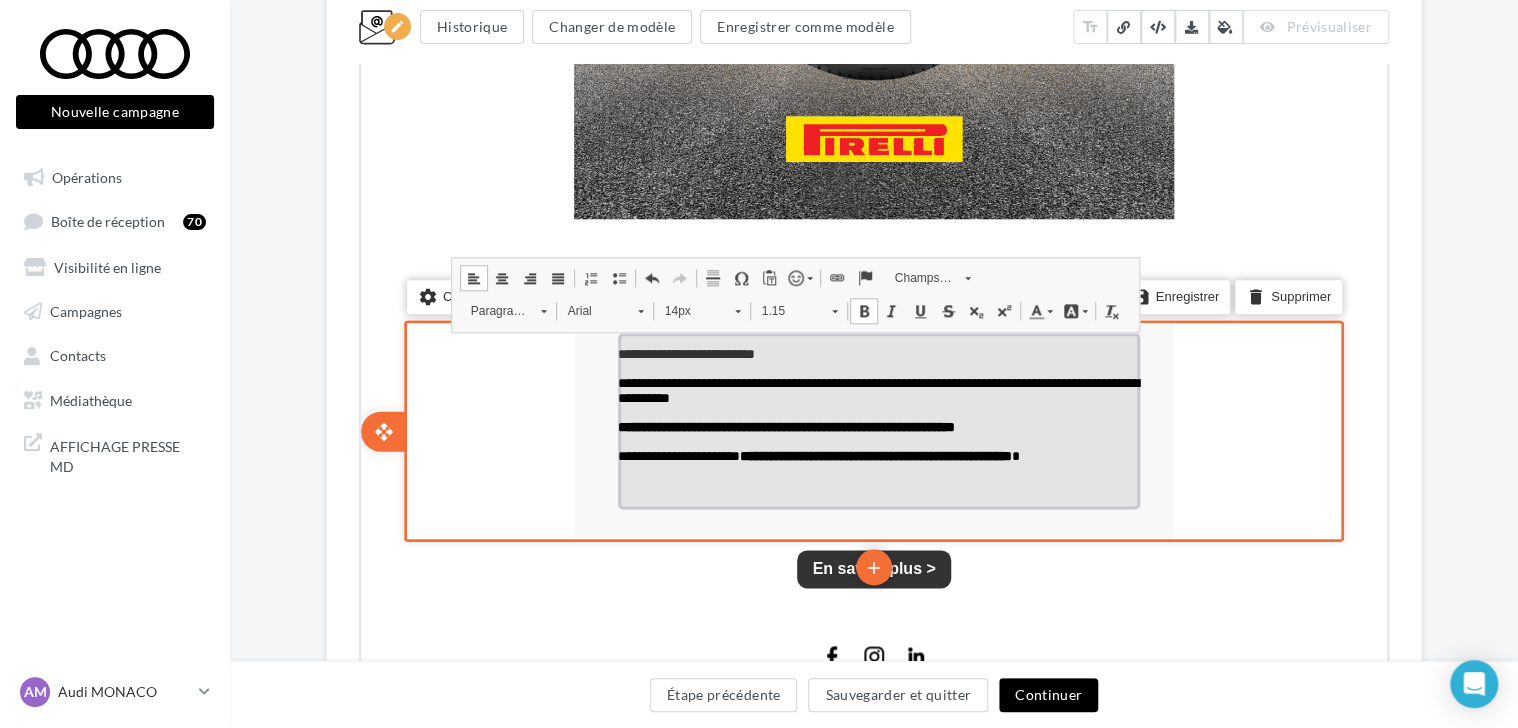 click at bounding box center [877, 411] 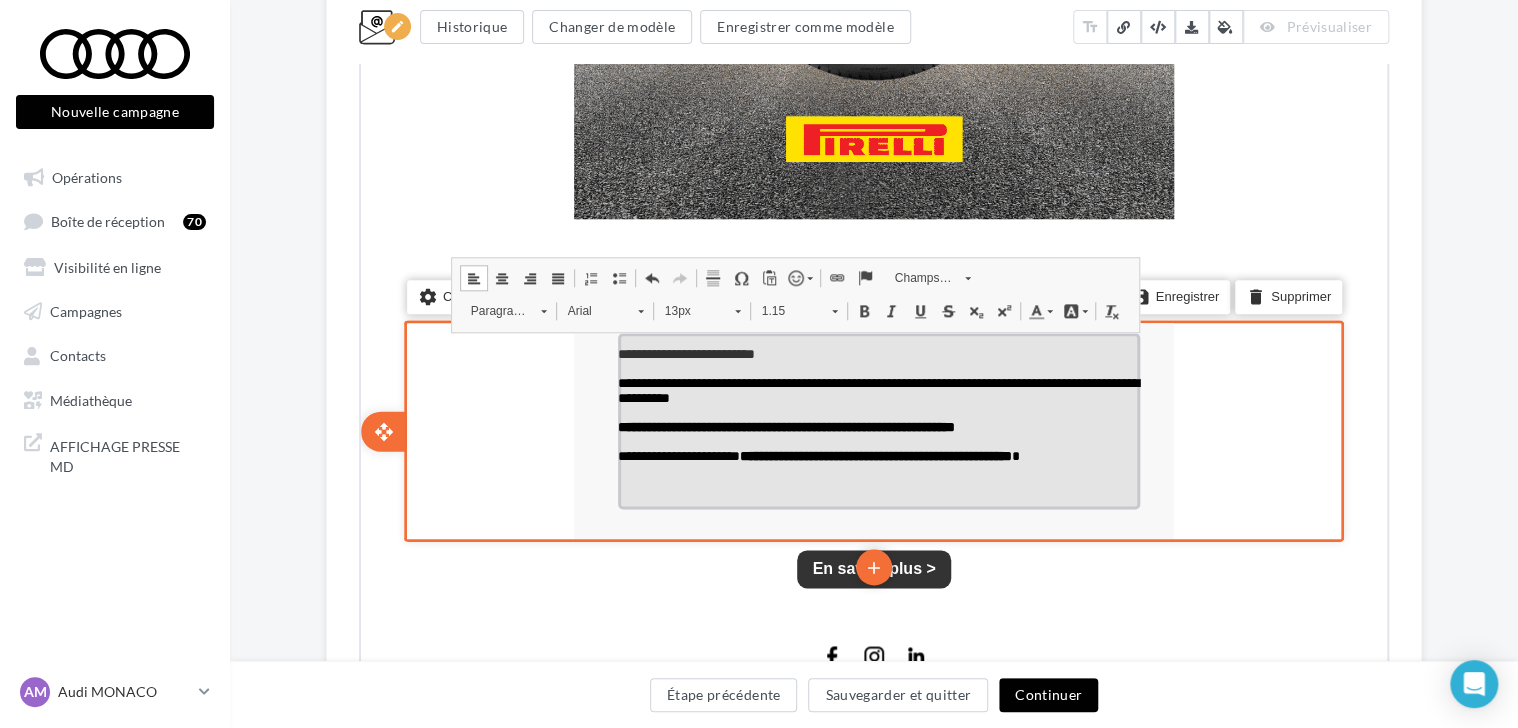 click at bounding box center (877, 483) 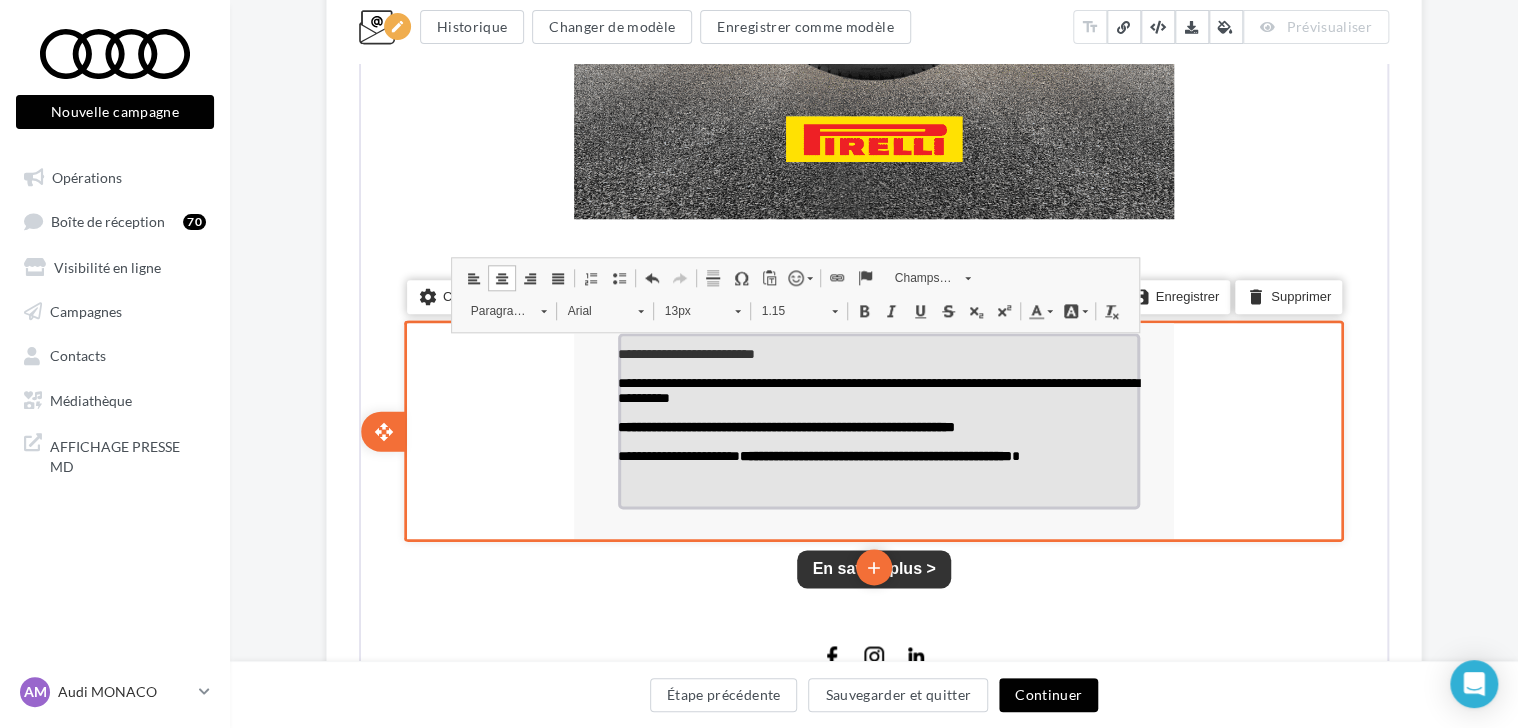 click on "**********" at bounding box center (877, 454) 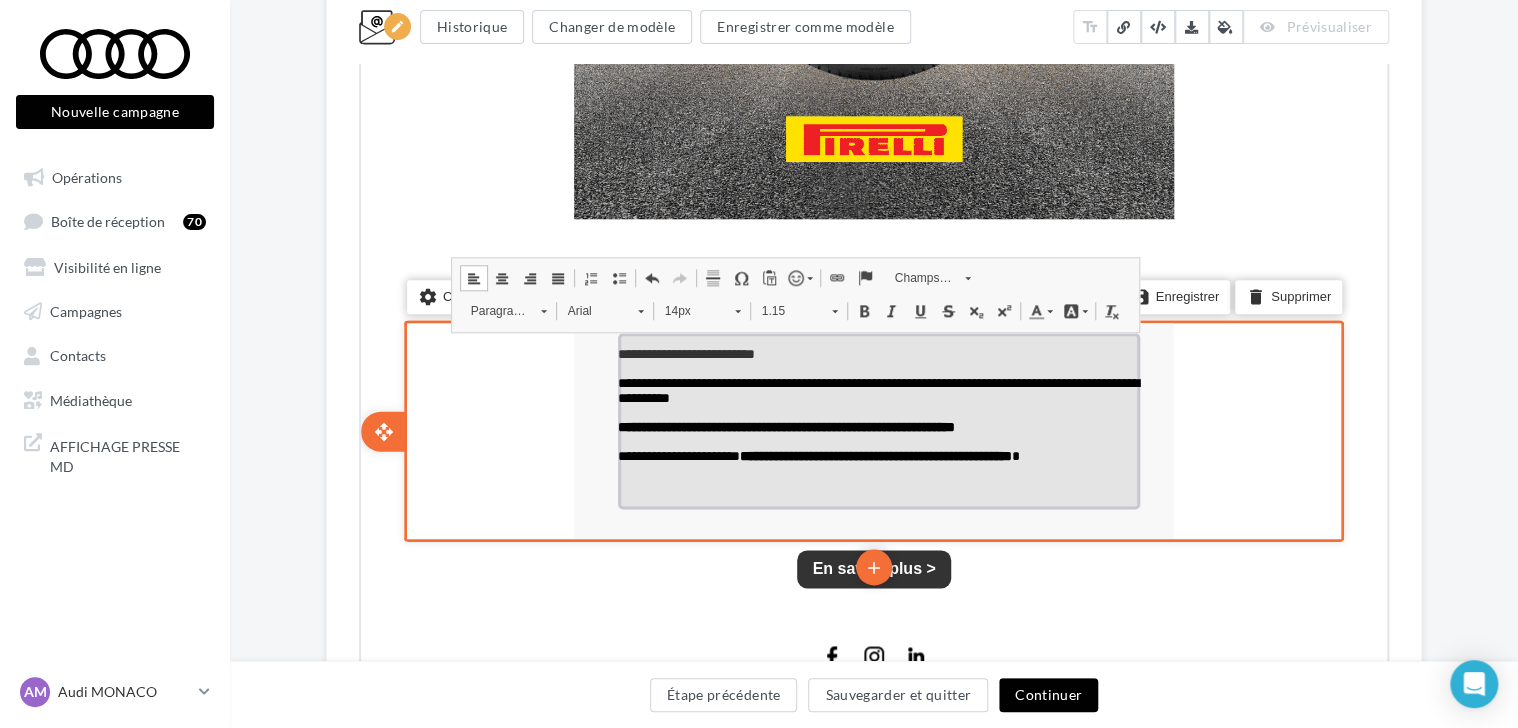 click at bounding box center [877, 483] 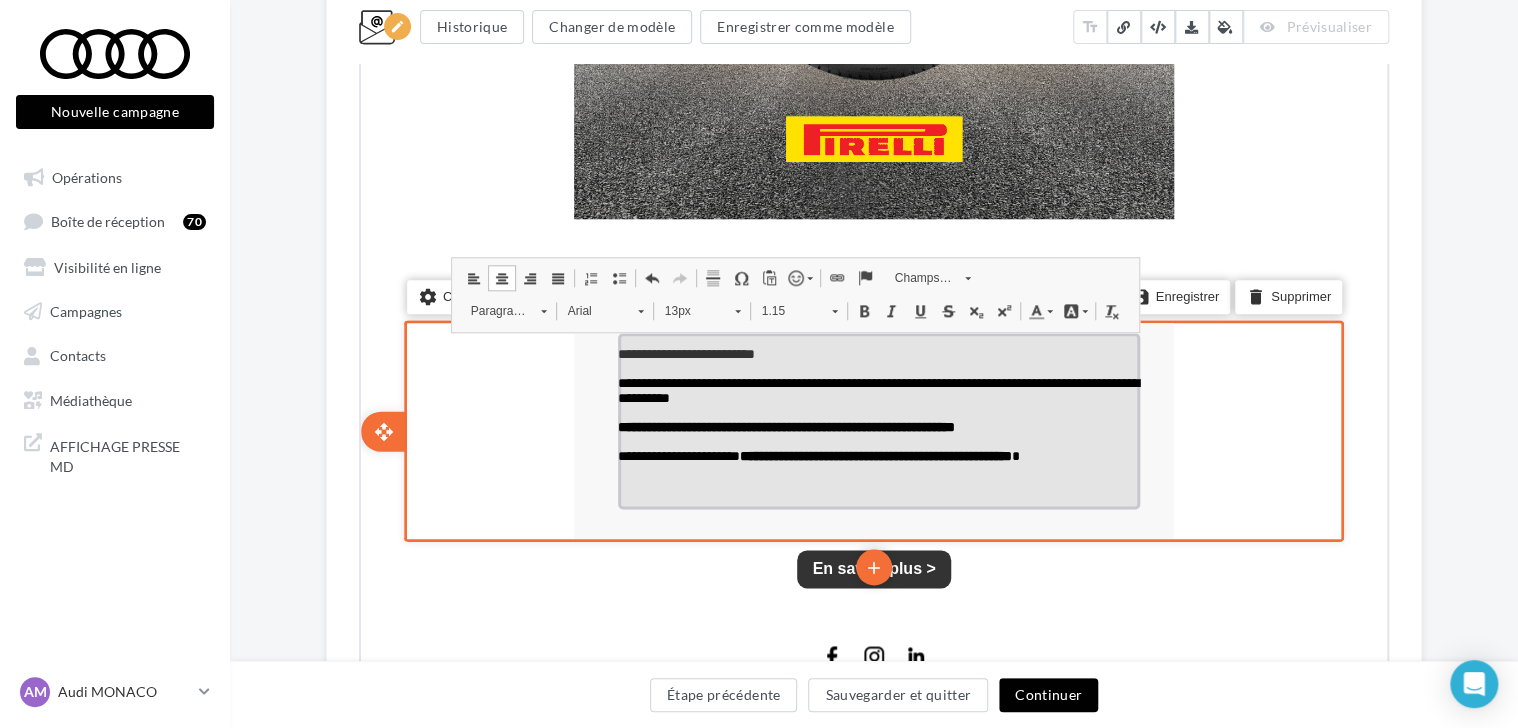 click at bounding box center (472, 276) 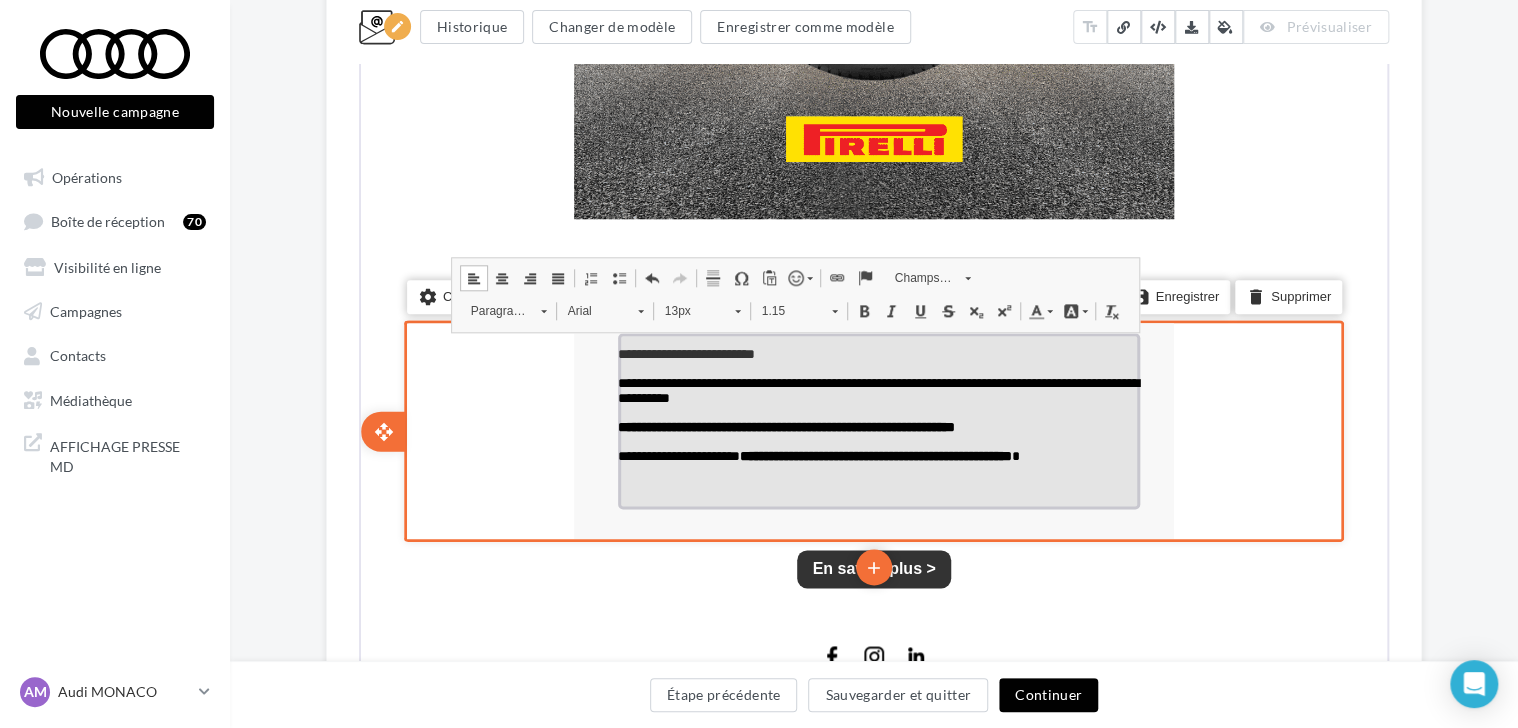 click on "emoji" at bounding box center (798, 276) 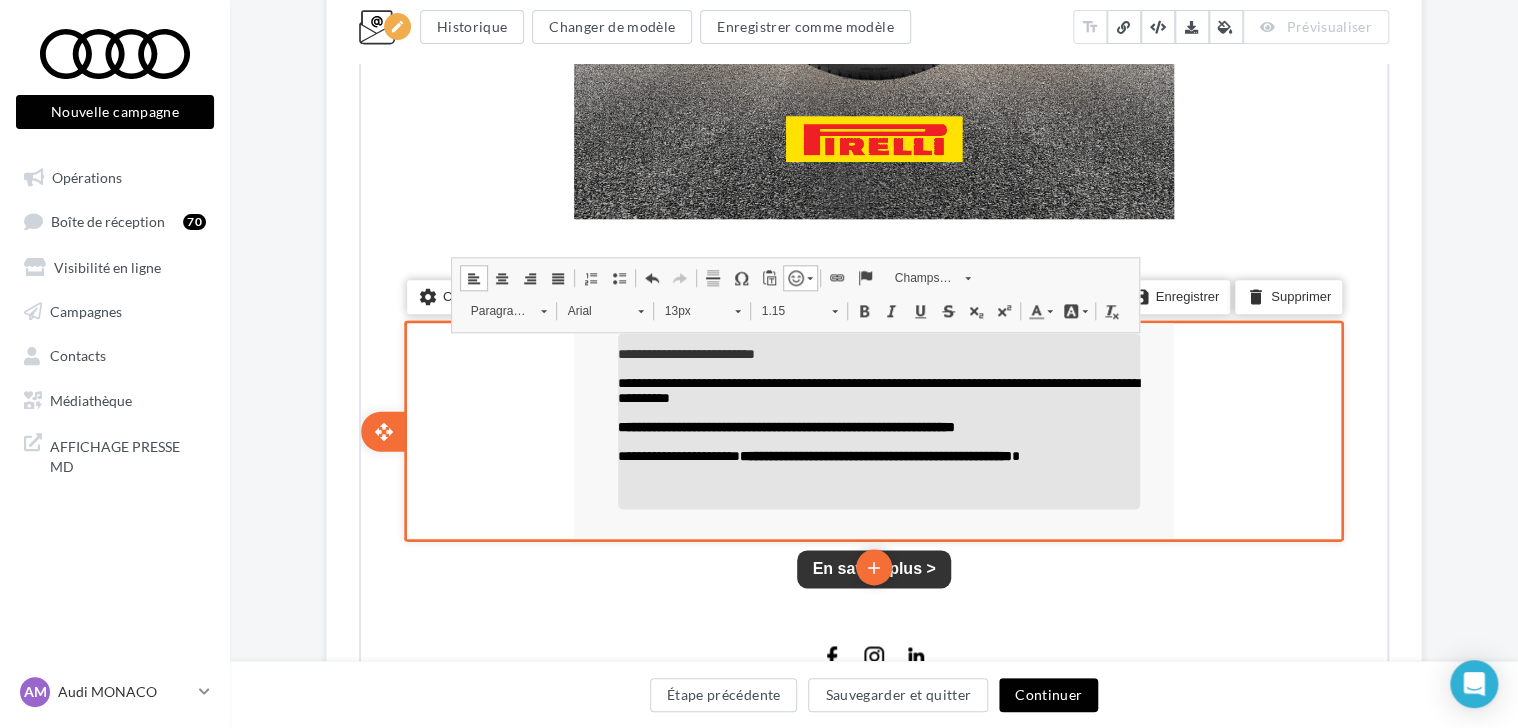 scroll, scrollTop: 0, scrollLeft: 0, axis: both 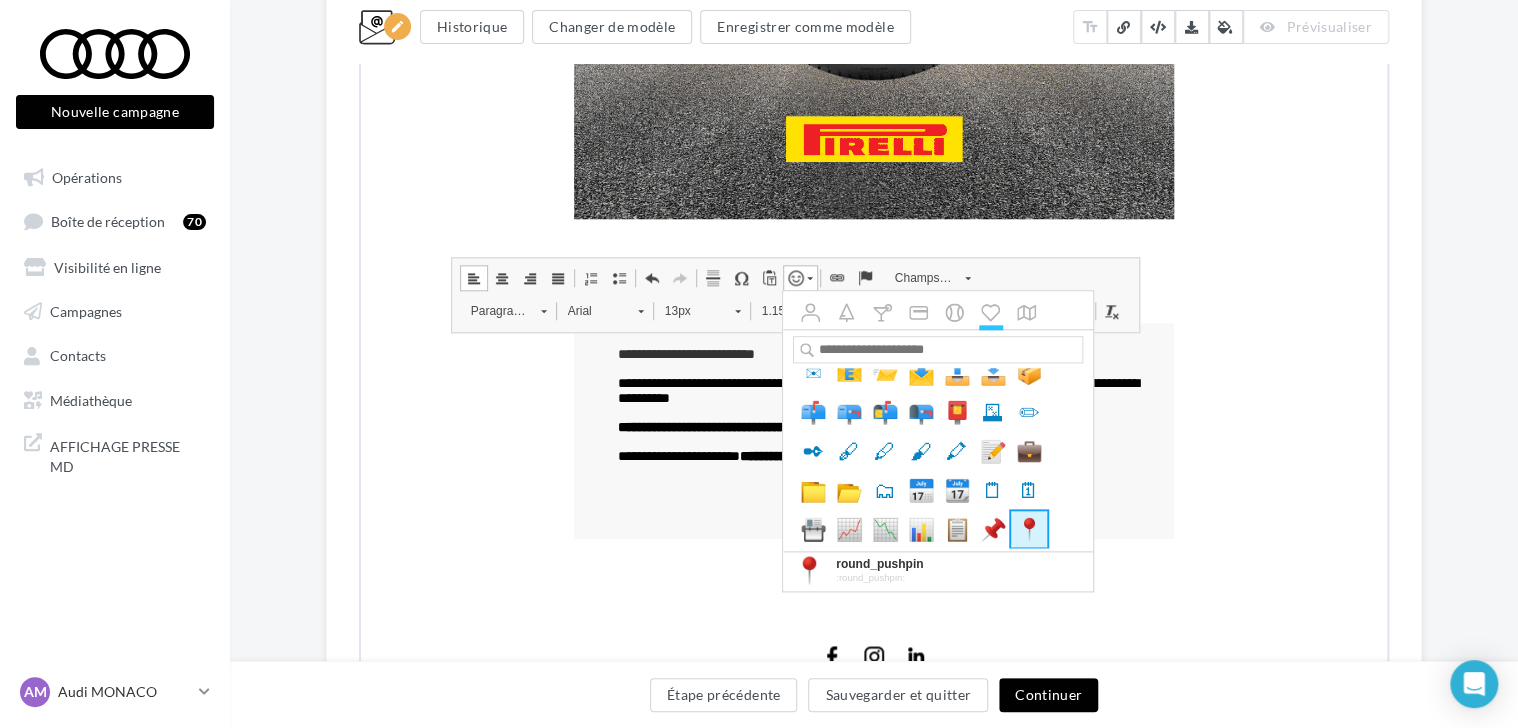 click on "📍" at bounding box center (1029, 528) 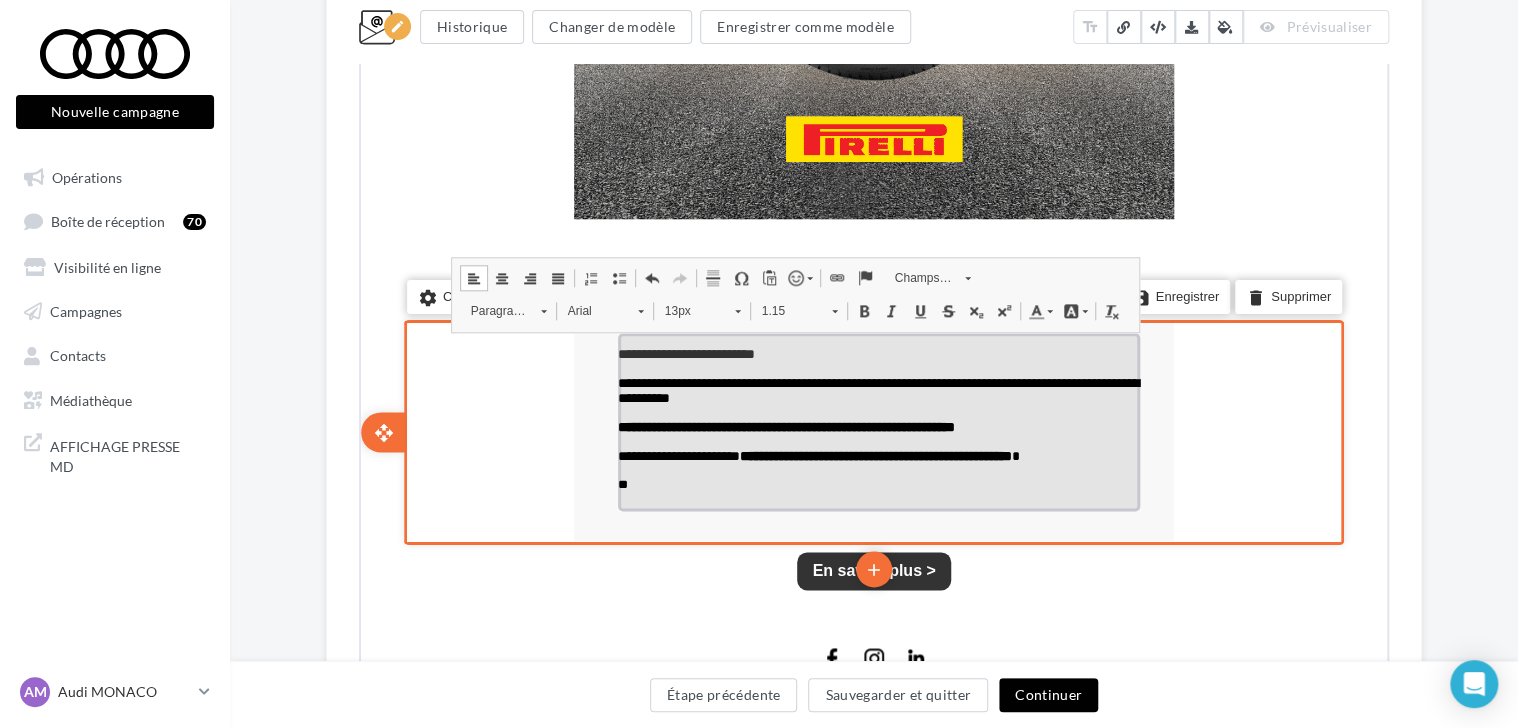 type 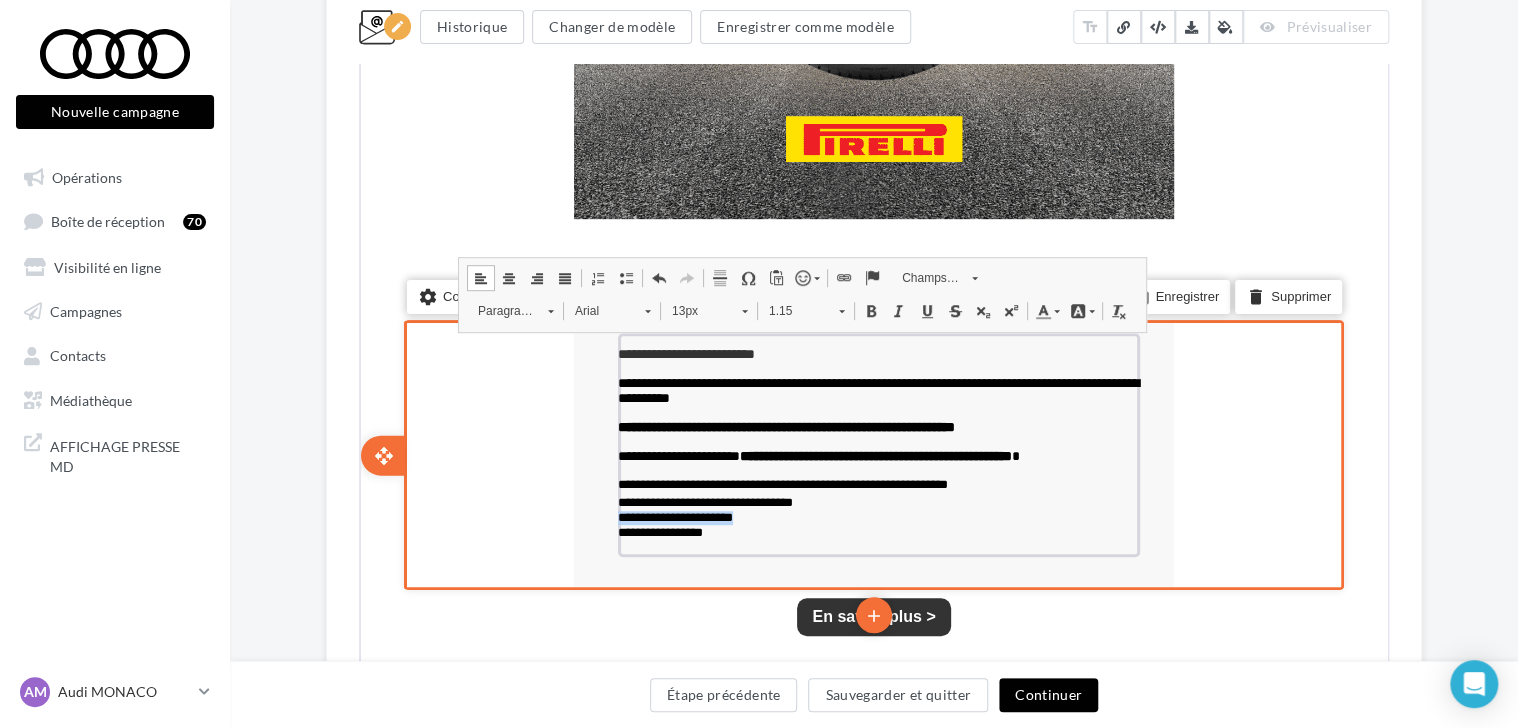 drag, startPoint x: 804, startPoint y: 525, endPoint x: 571, endPoint y: 532, distance: 233.10513 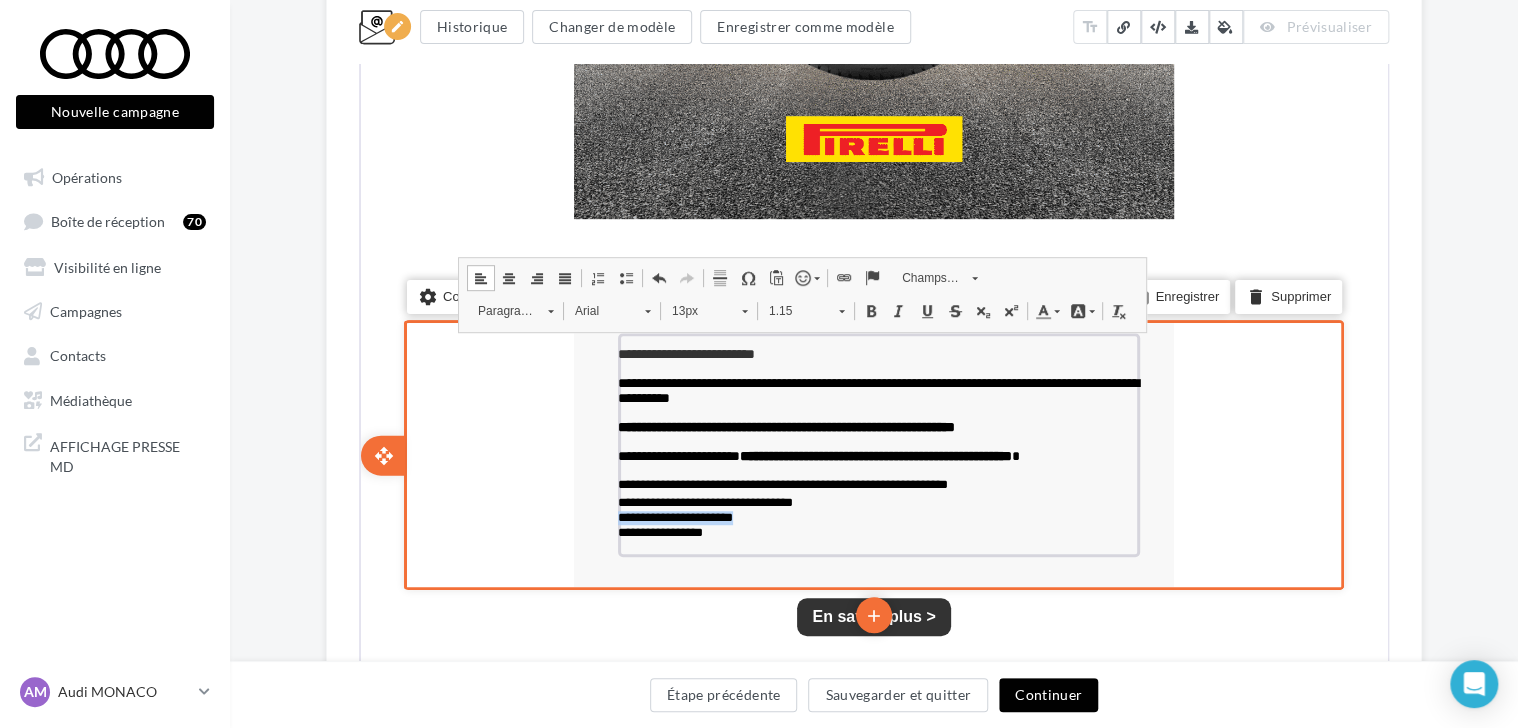 copy on "**********" 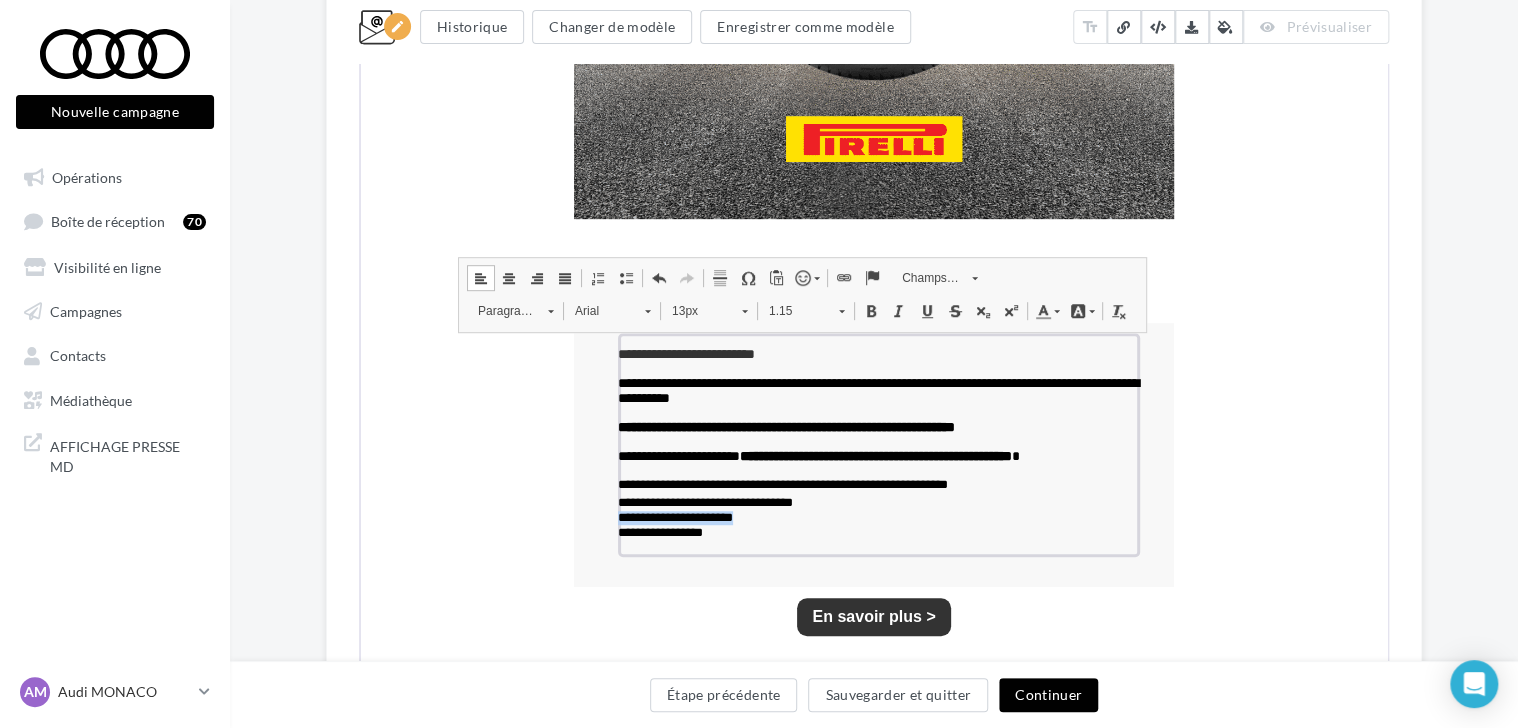 click at bounding box center (842, 276) 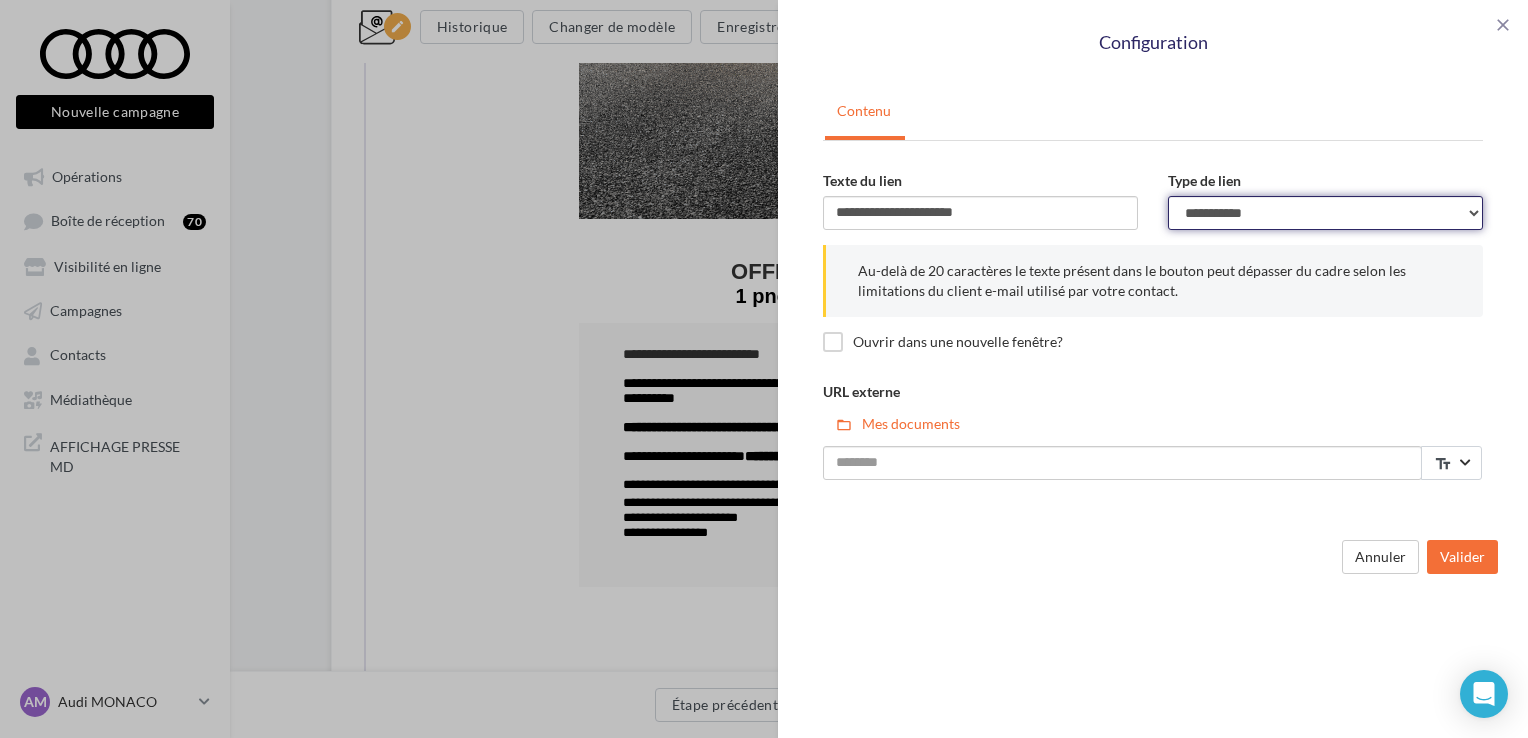 click on "**********" at bounding box center [1325, 213] 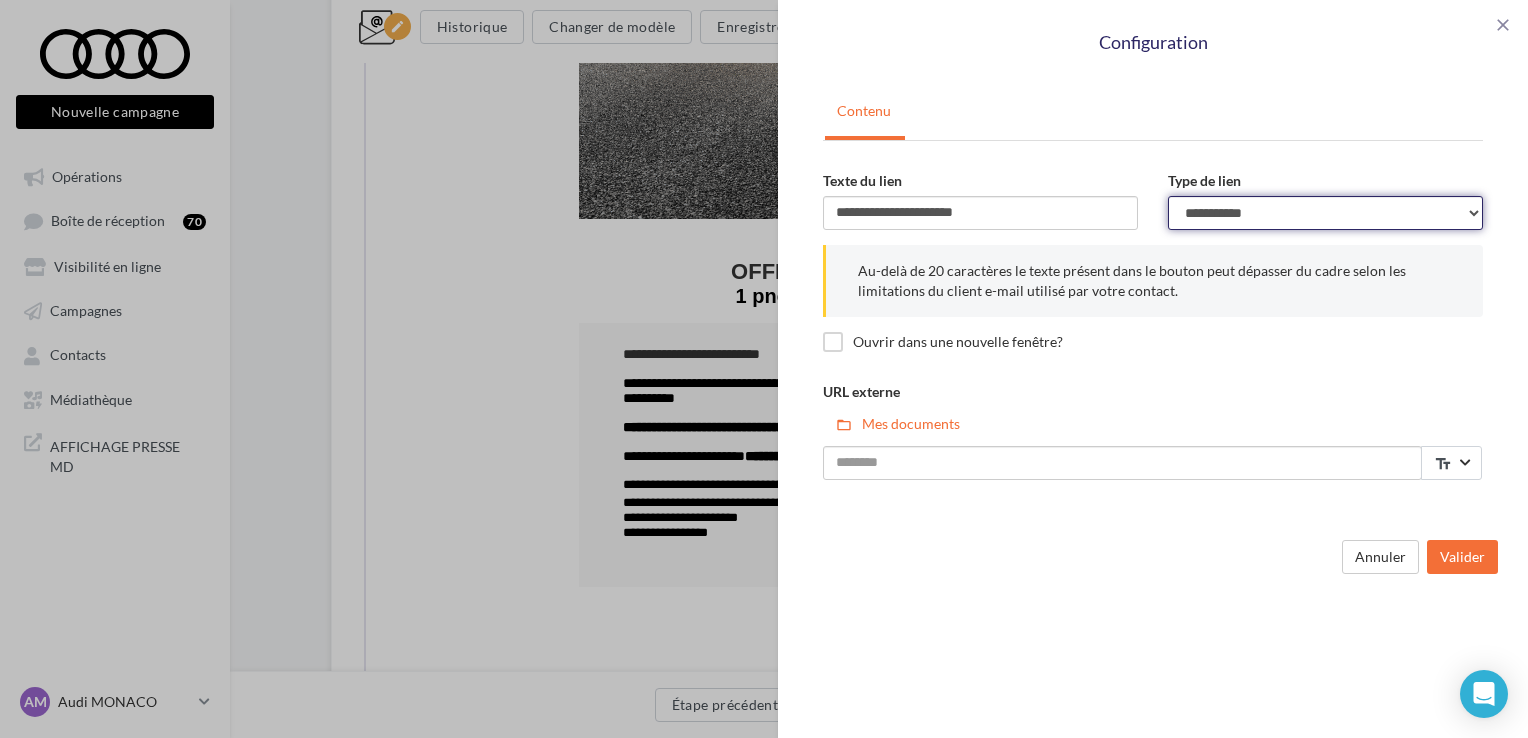 select on "**********" 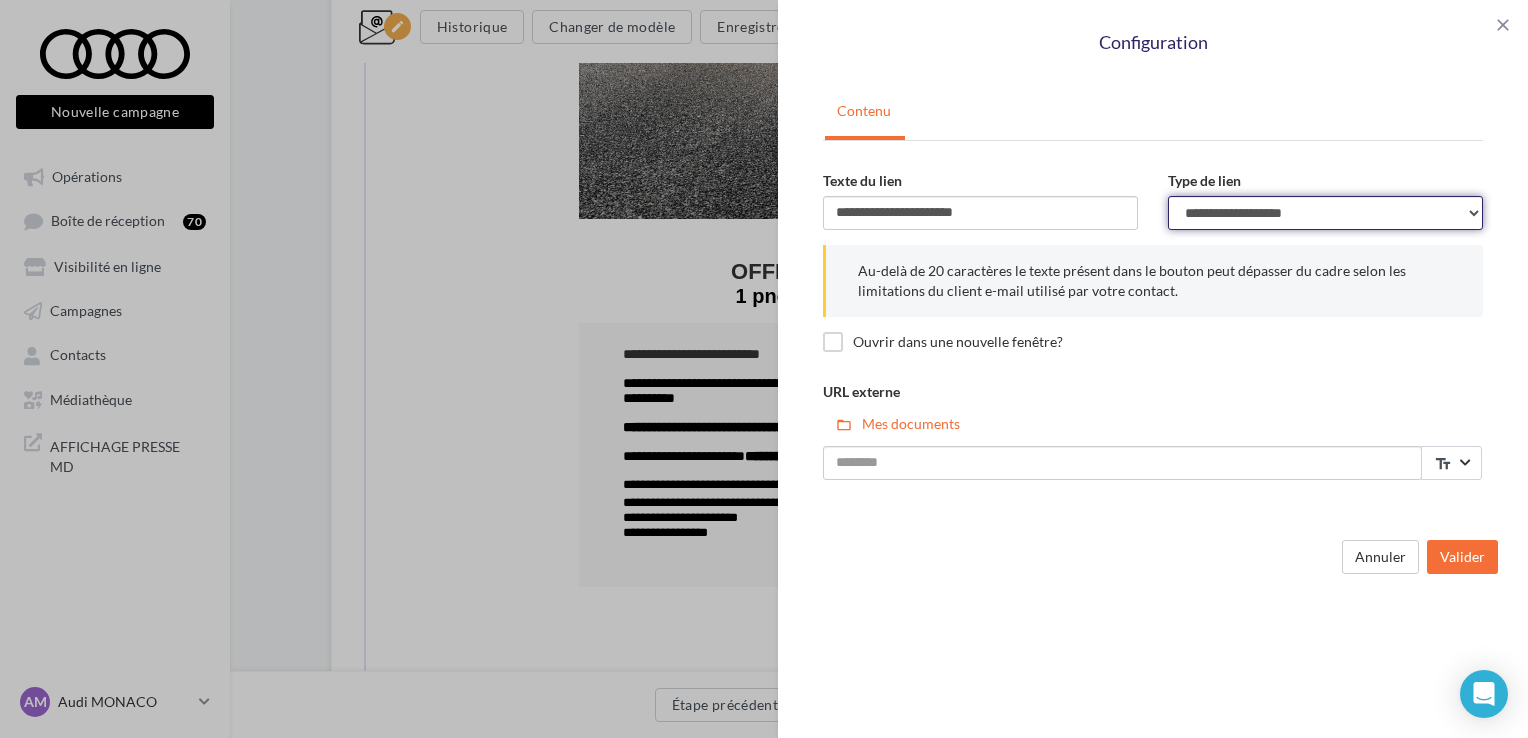 click on "**********" at bounding box center (1325, 213) 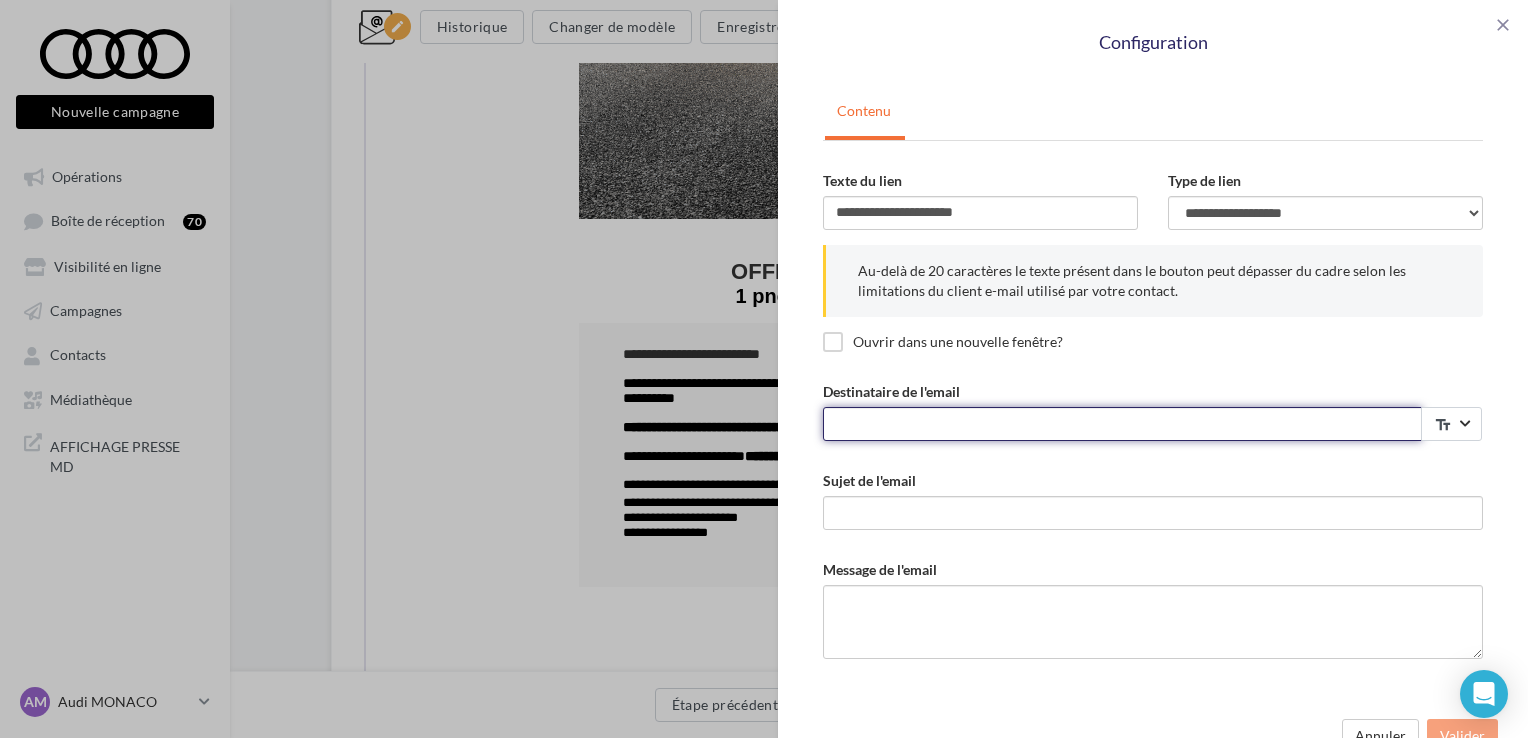click on "Destinataire de l'email" at bounding box center (1122, 424) 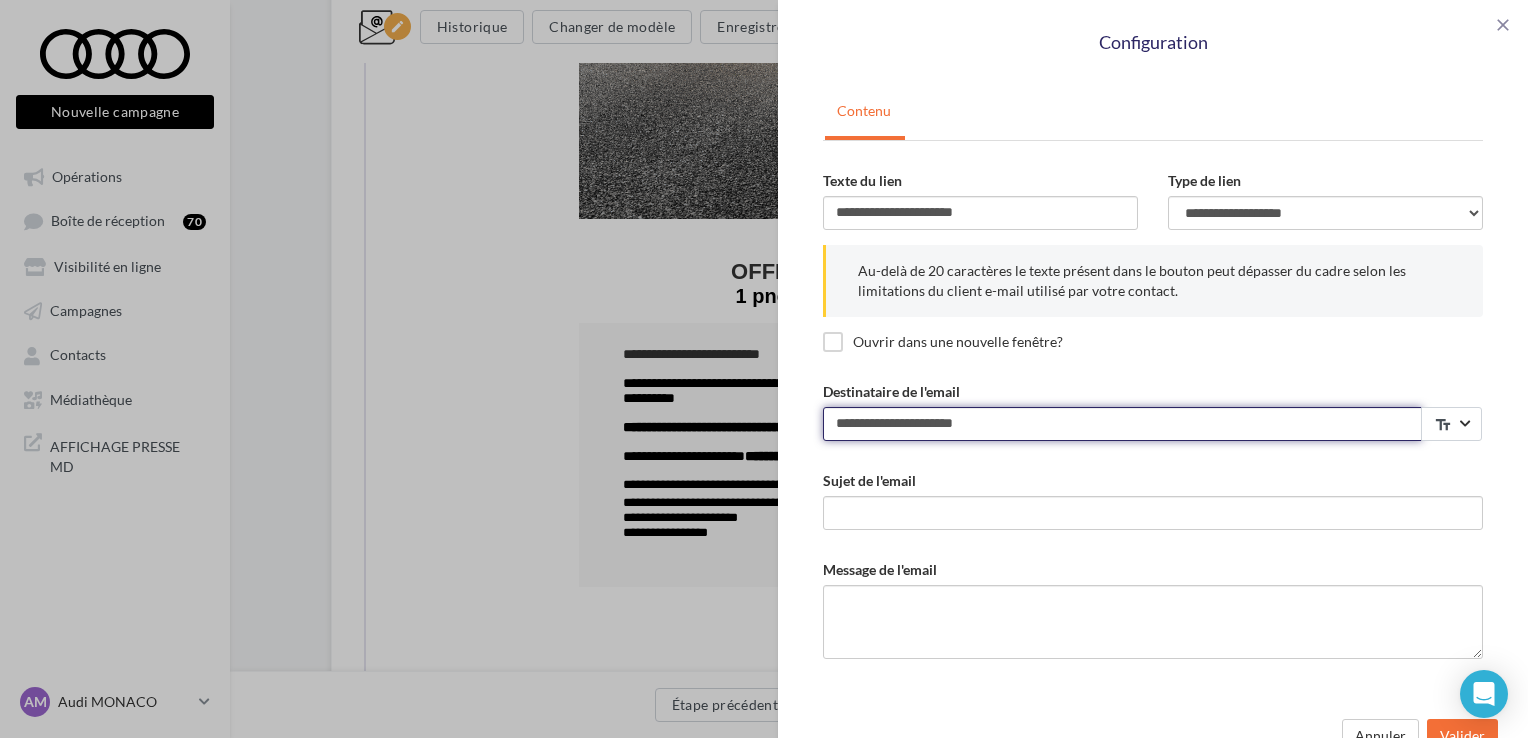 type on "**********" 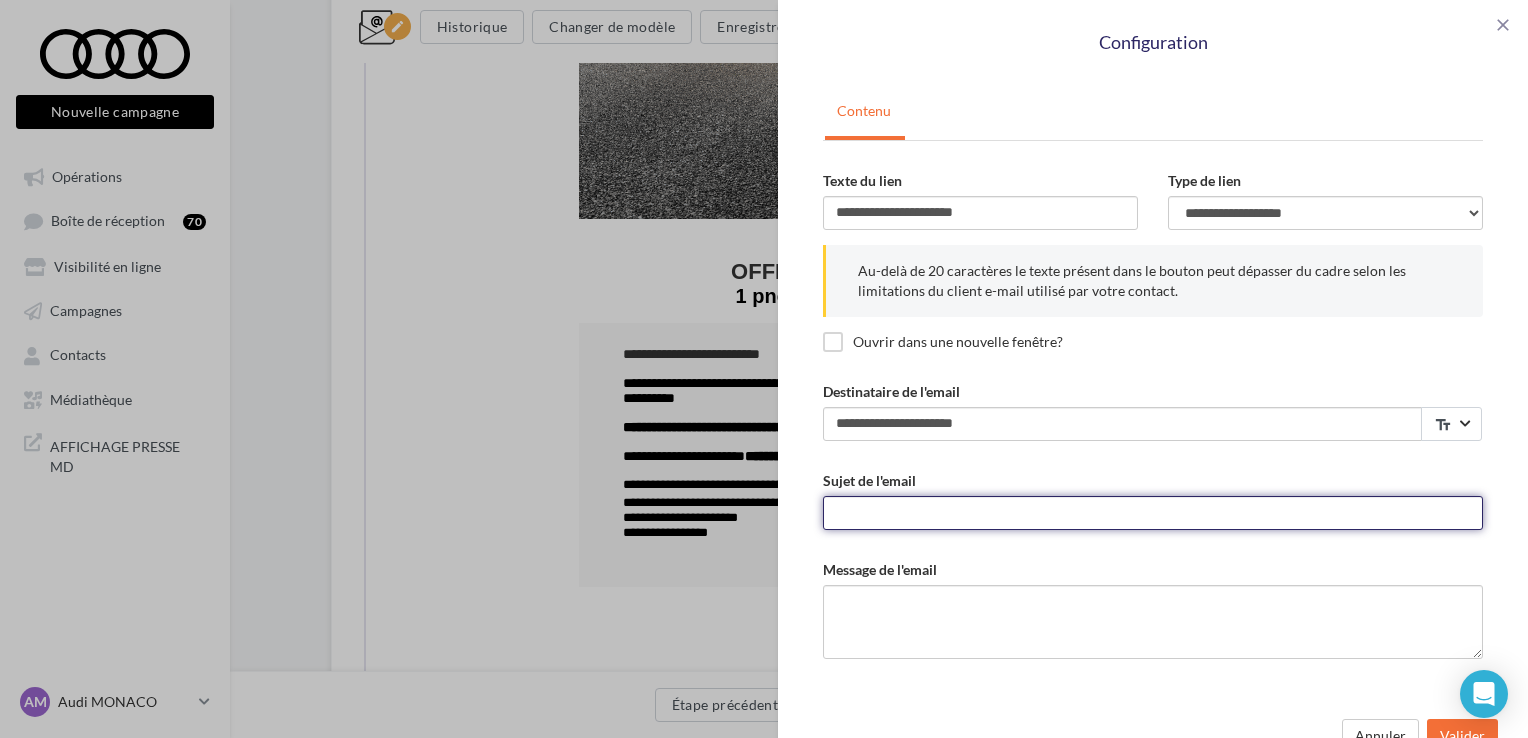 click on "Sujet de l'email" at bounding box center (1153, 513) 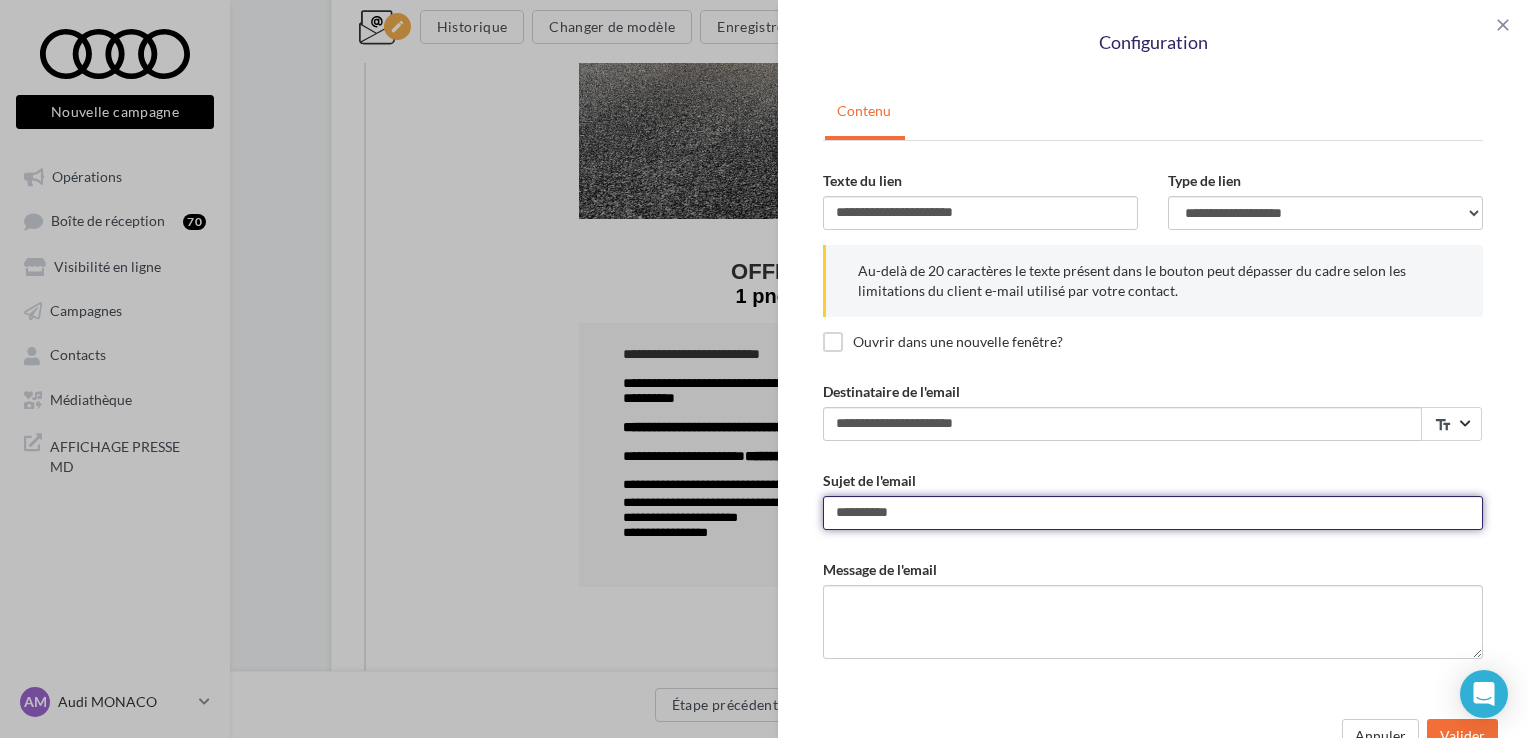type on "**********" 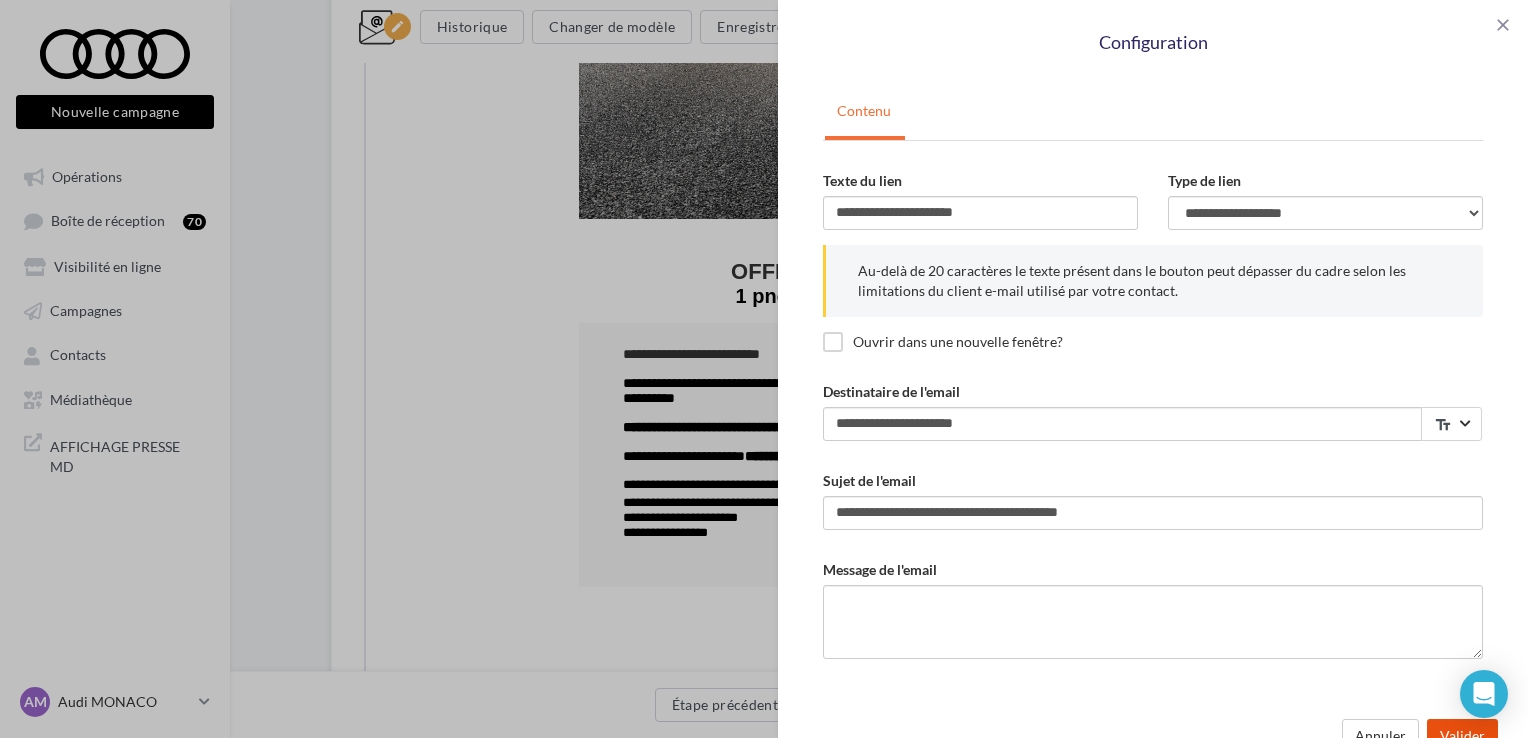 click on "Valider" at bounding box center (1462, 736) 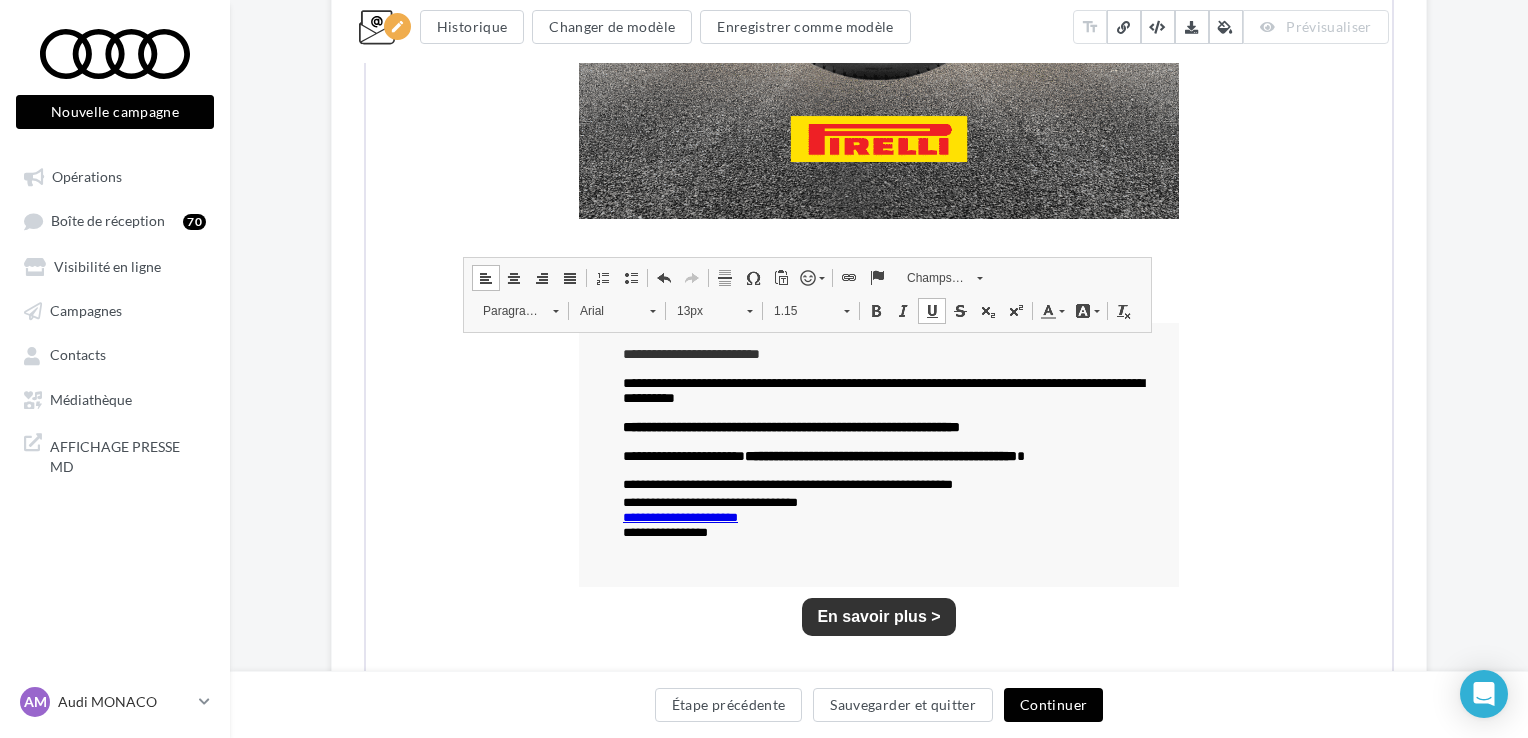 click on "**********" at bounding box center [764, 369] 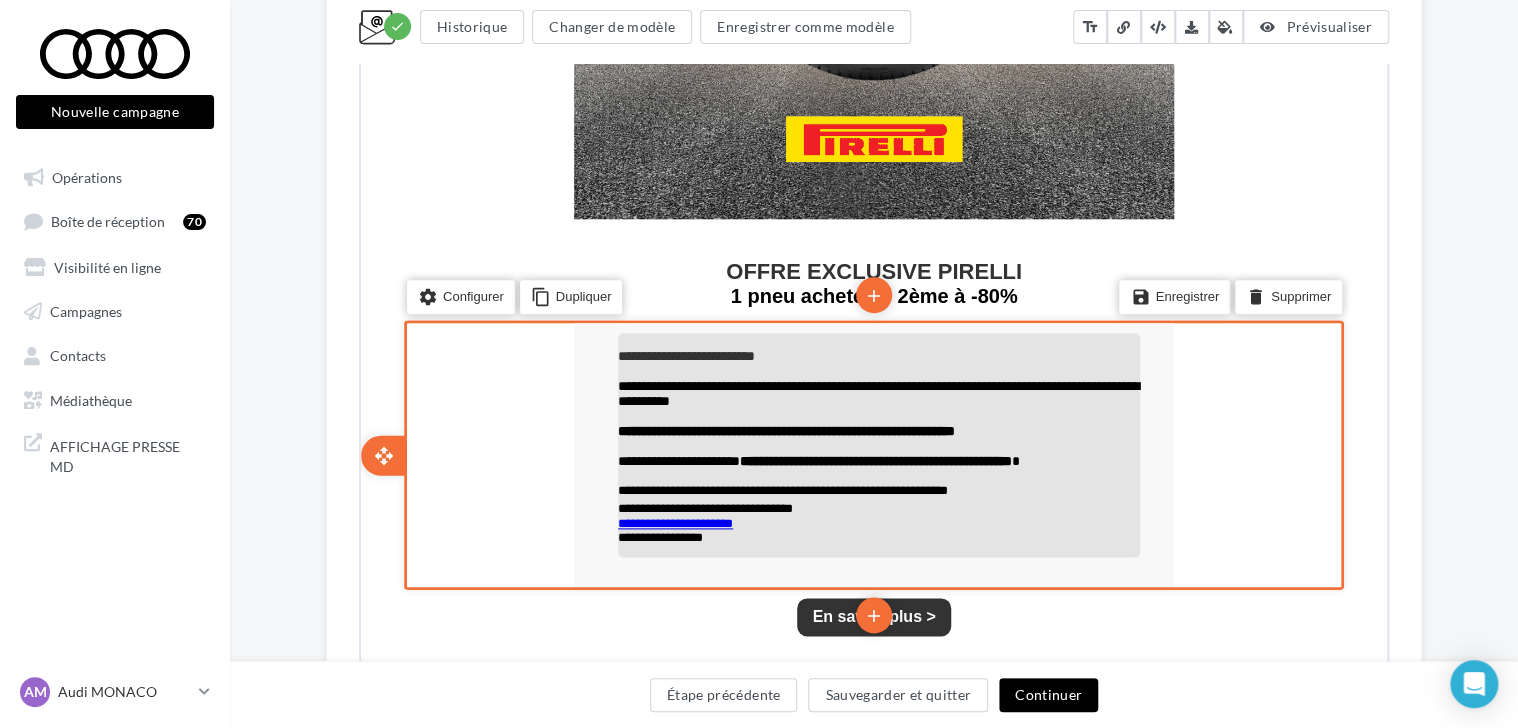 click on "**********" at bounding box center [877, 536] 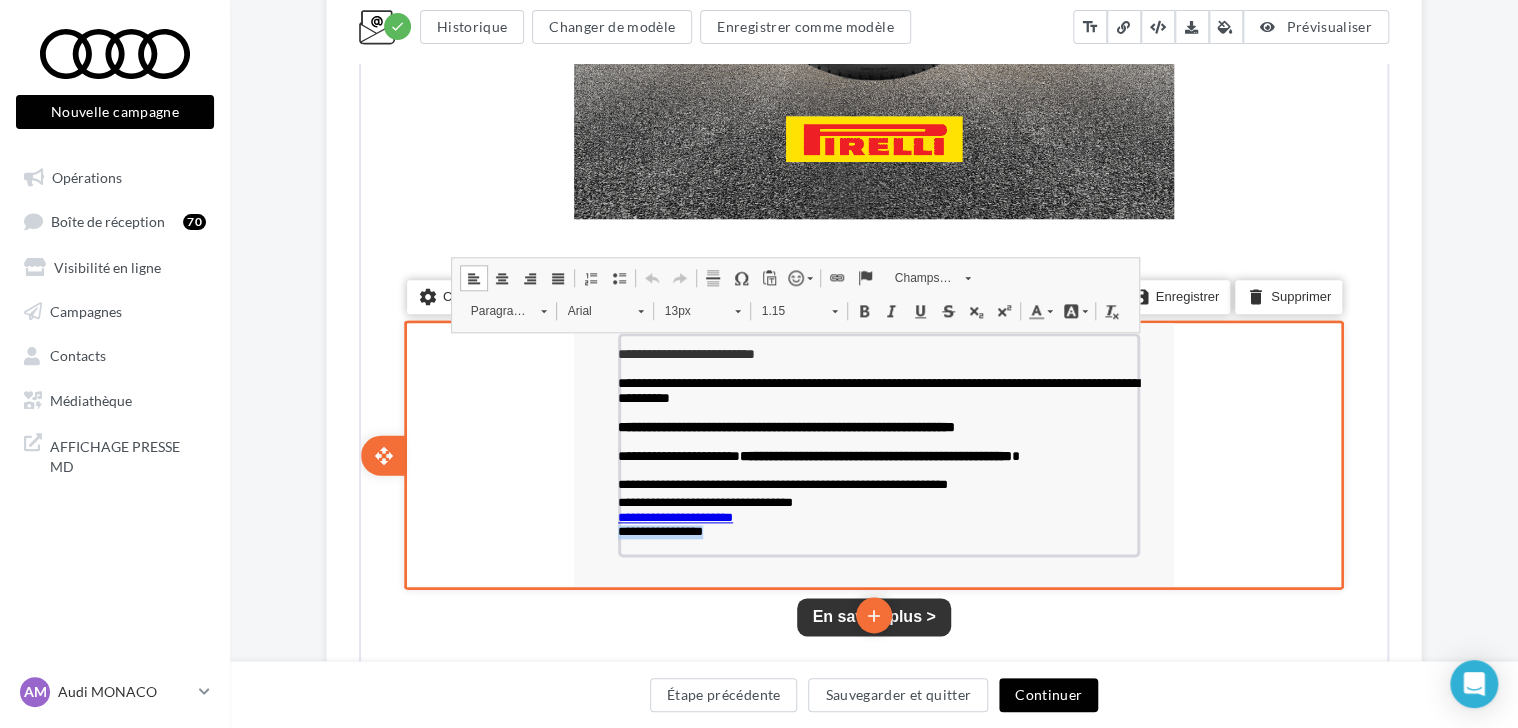 drag, startPoint x: 729, startPoint y: 545, endPoint x: 592, endPoint y: 553, distance: 137.23338 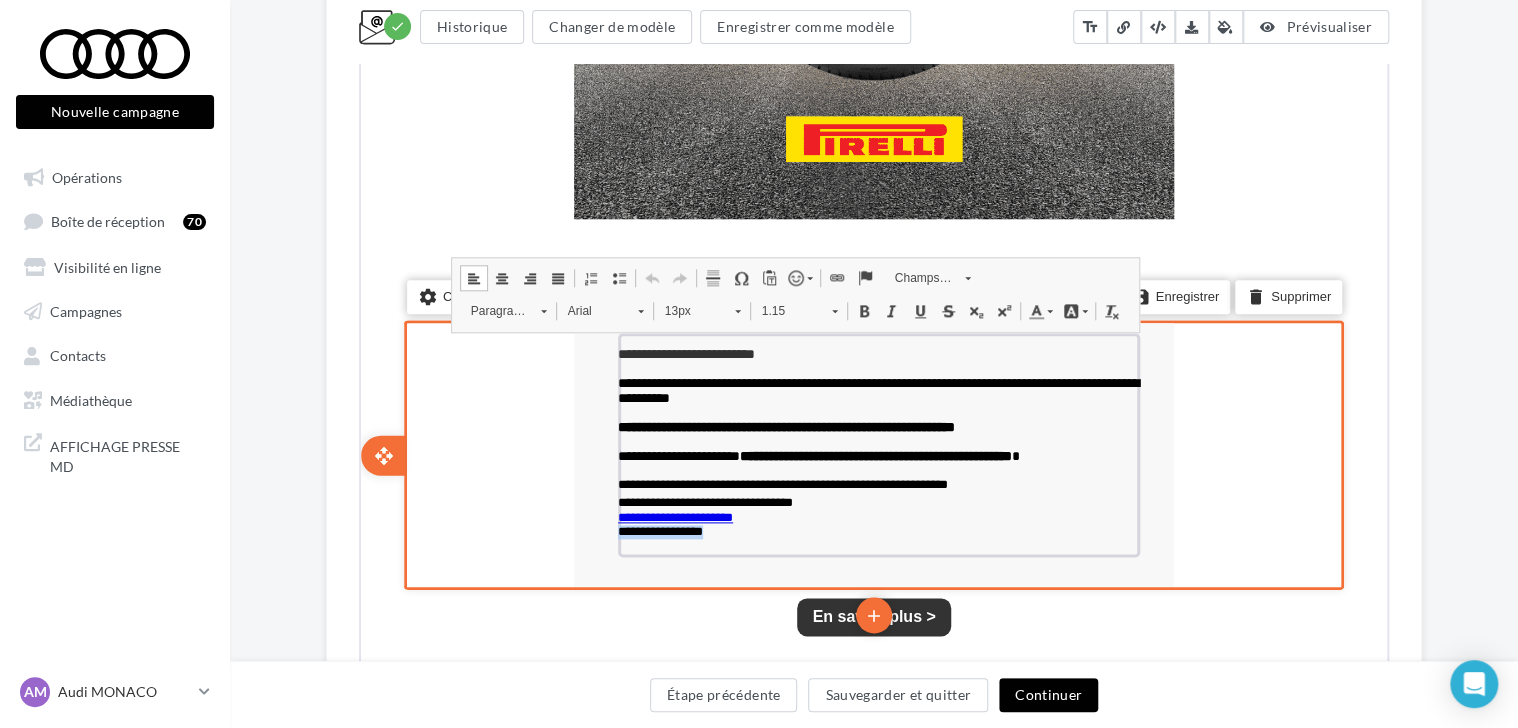 copy on "**********" 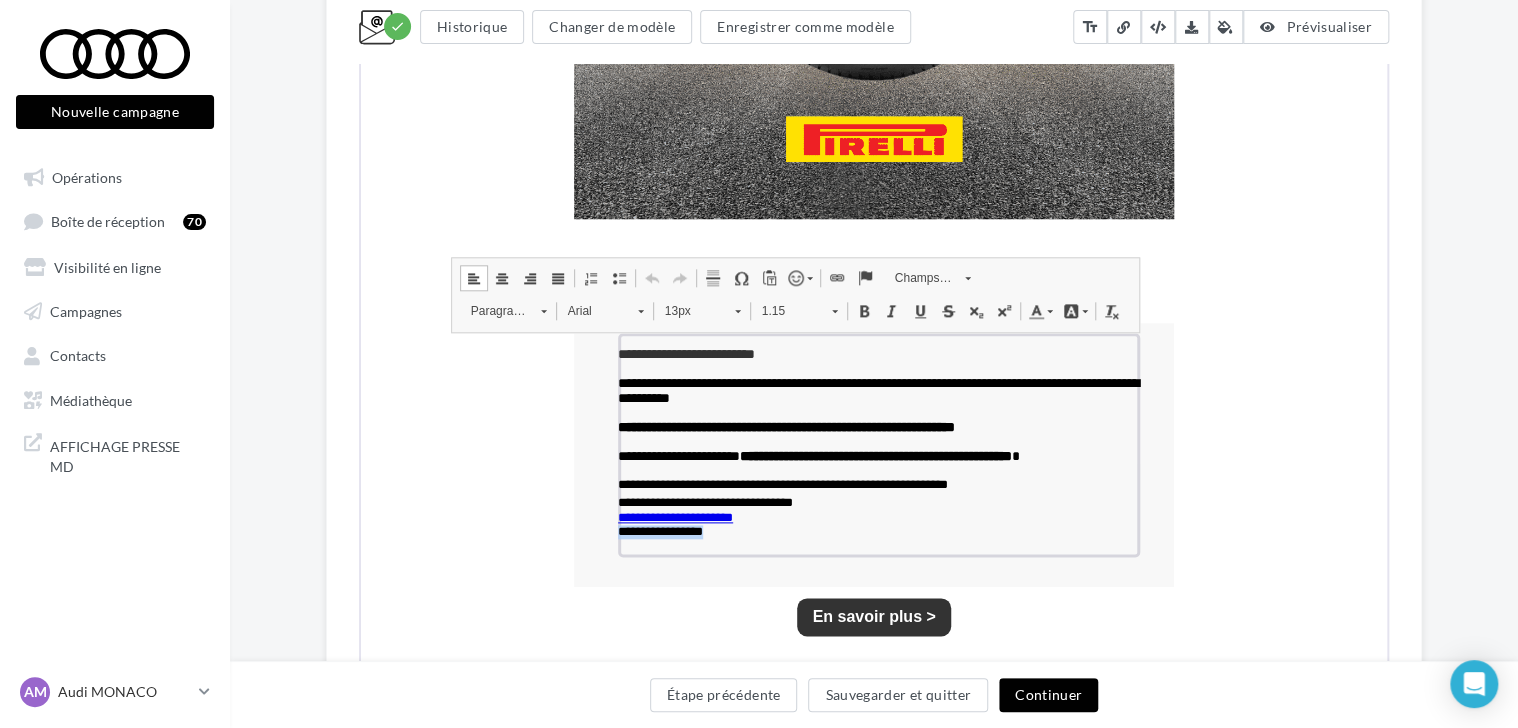 click at bounding box center (835, 276) 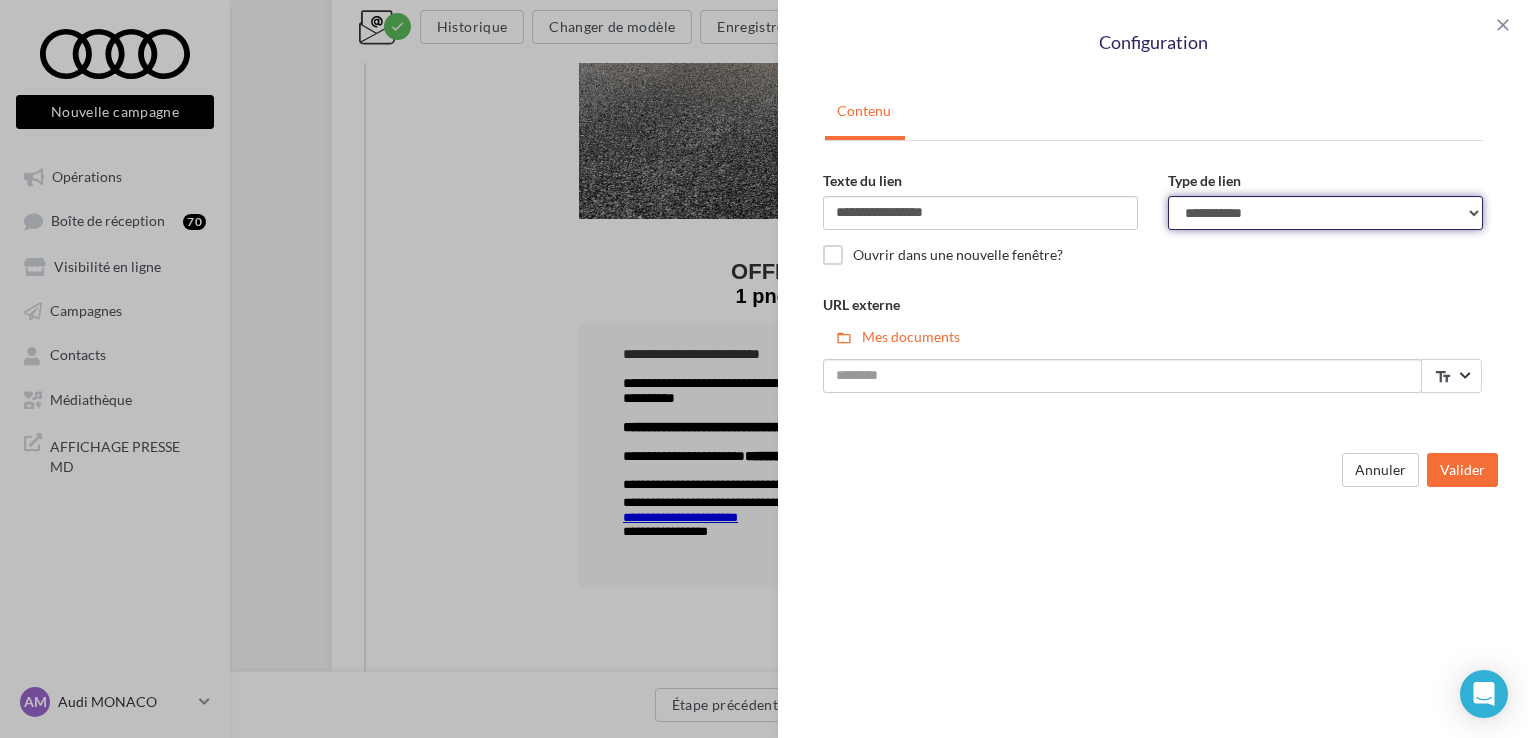 click on "**********" at bounding box center (1325, 213) 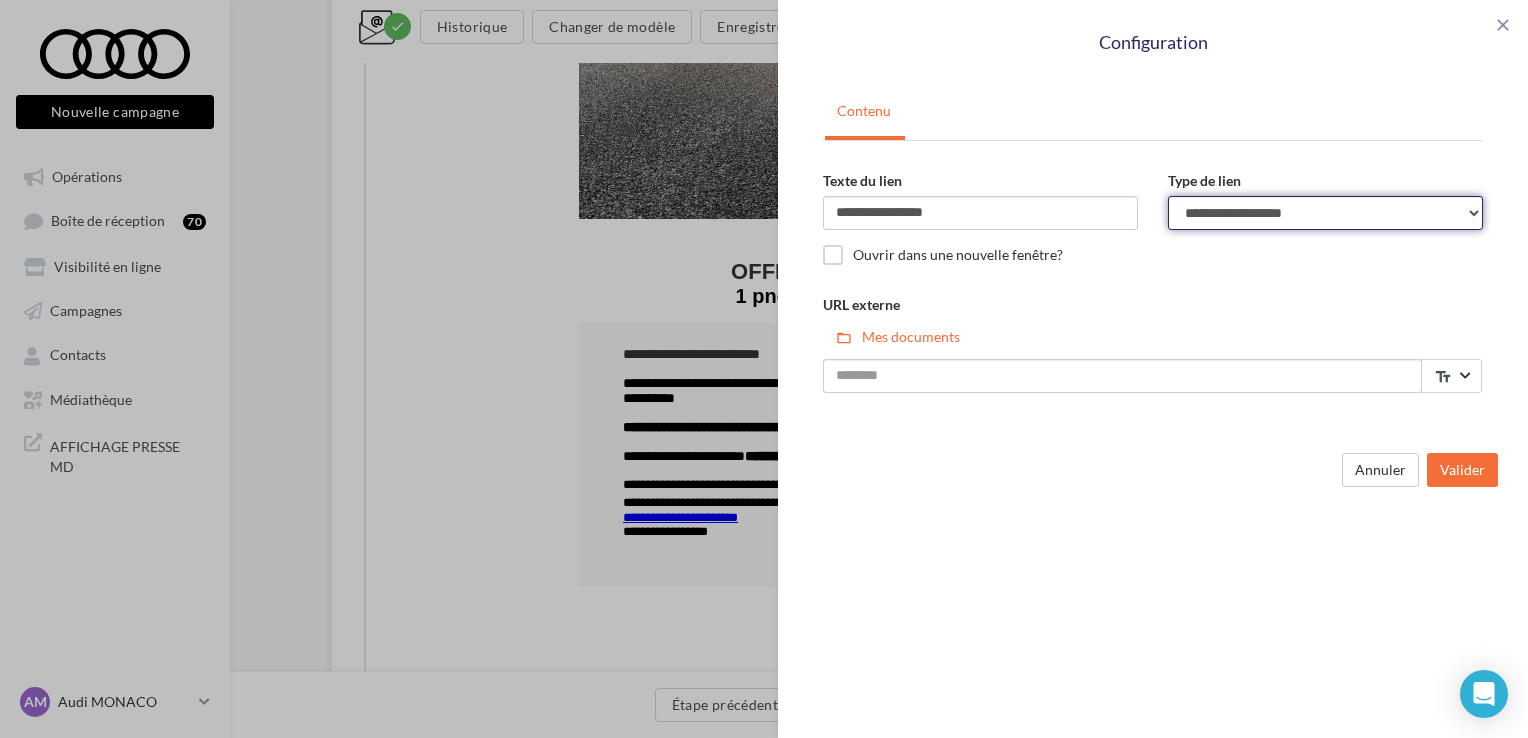 click on "**********" at bounding box center (1325, 213) 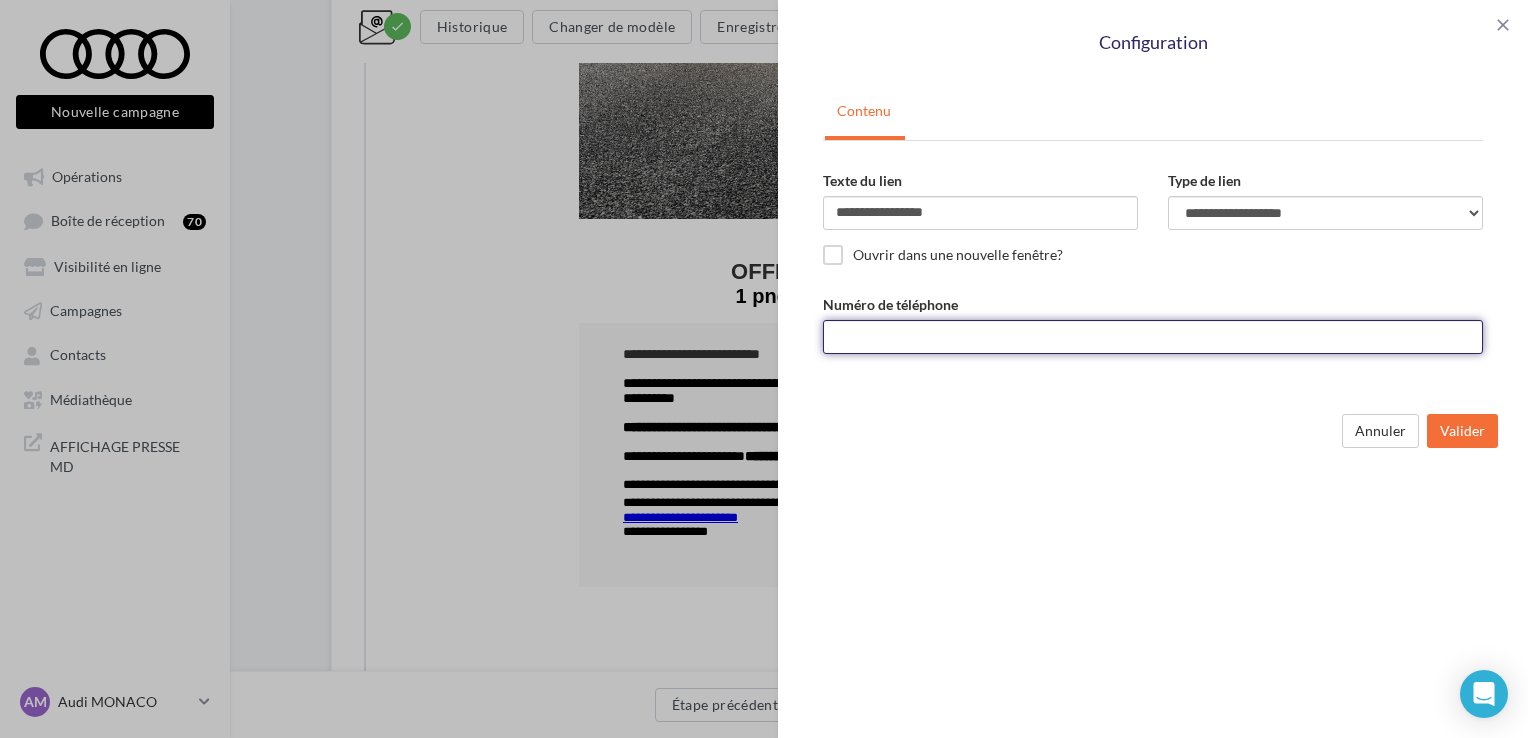 click on "Numéro de téléphone" at bounding box center [1153, 337] 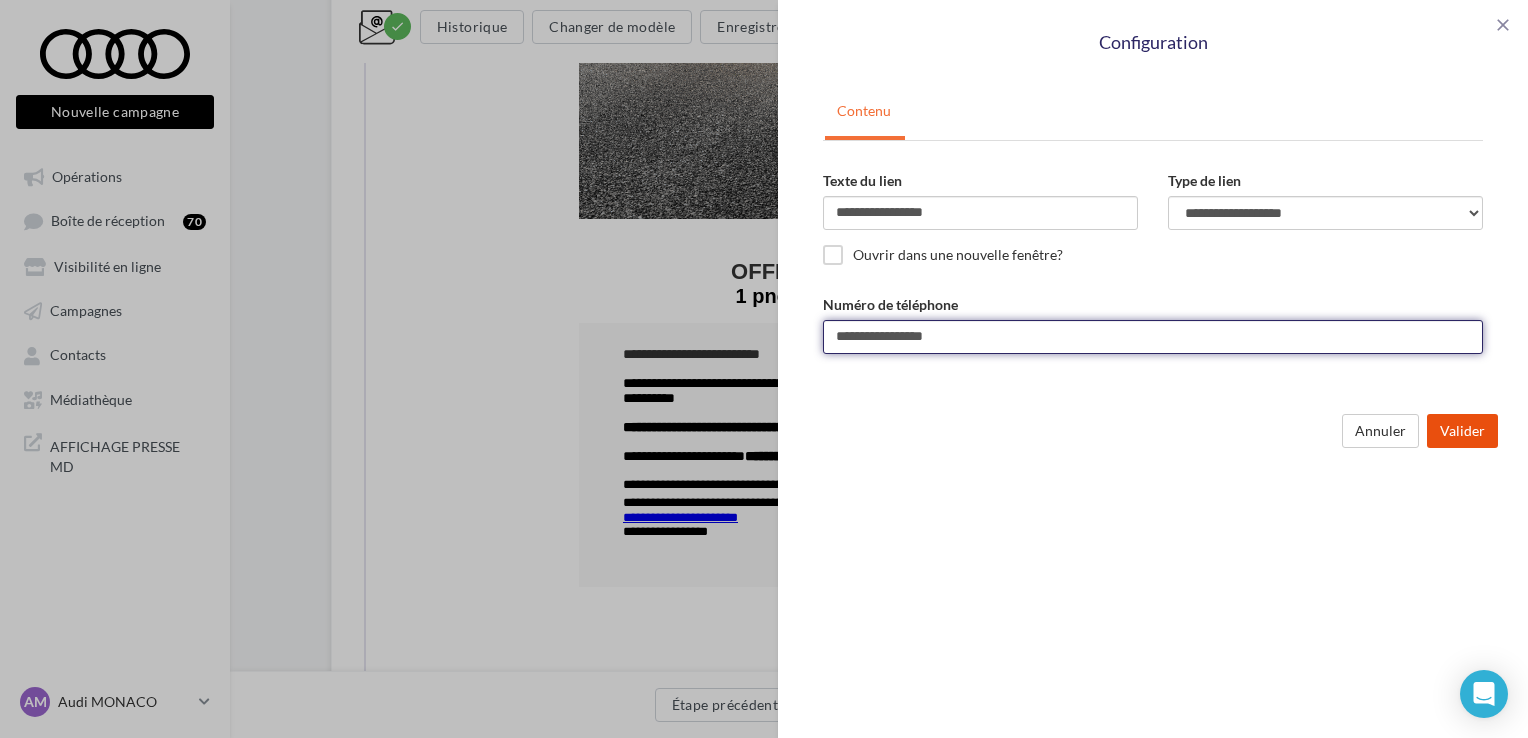 type on "**********" 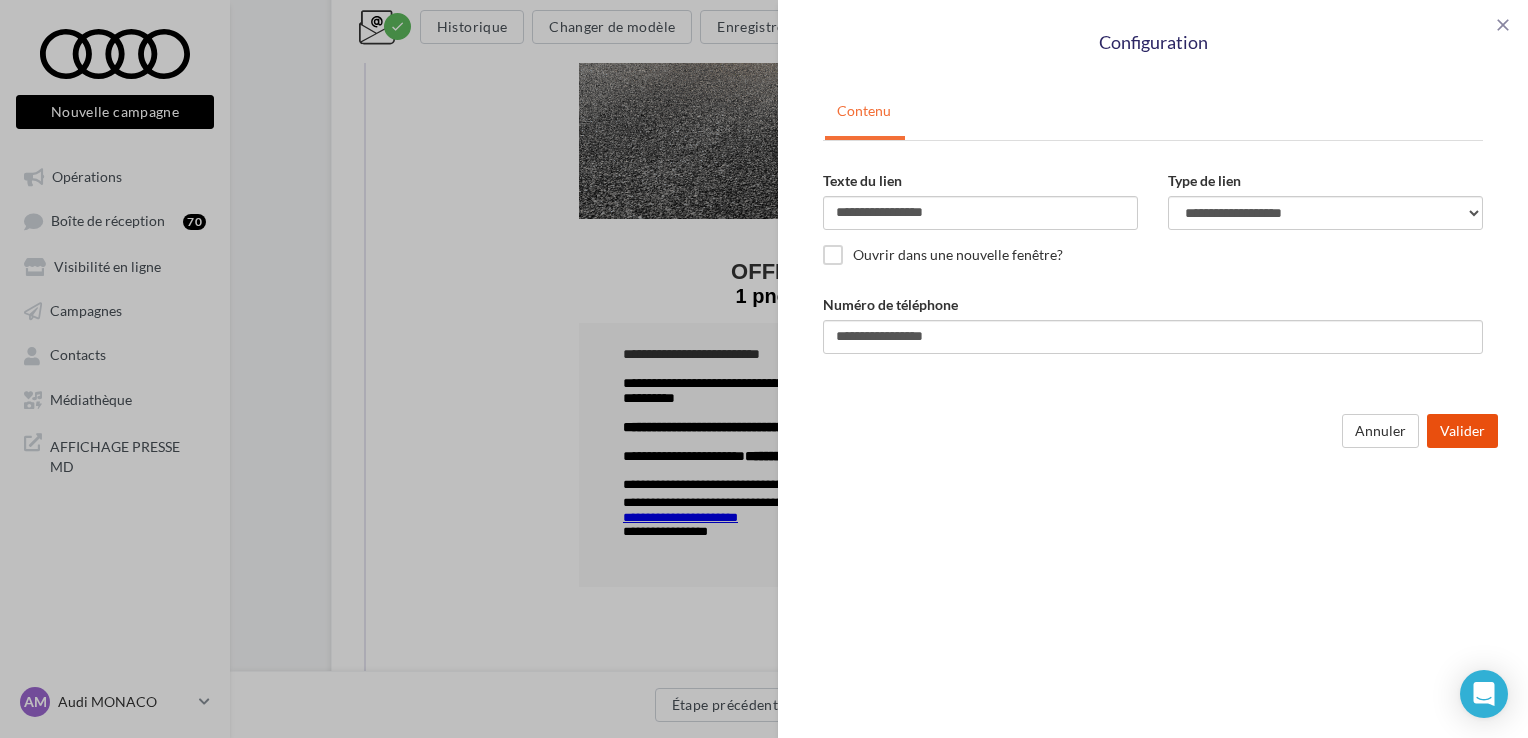 click on "Valider" at bounding box center (1462, 431) 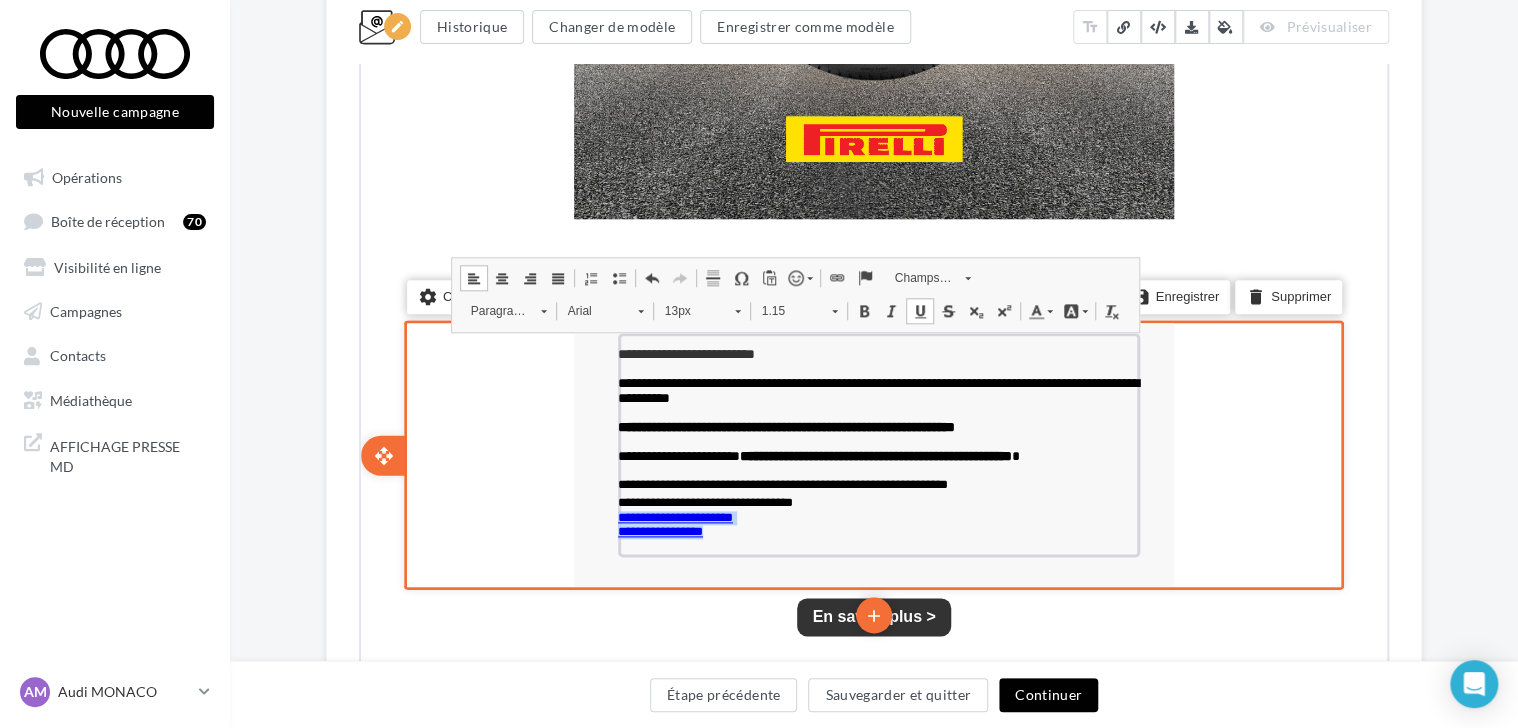 drag, startPoint x: 732, startPoint y: 546, endPoint x: 614, endPoint y: 533, distance: 118.71394 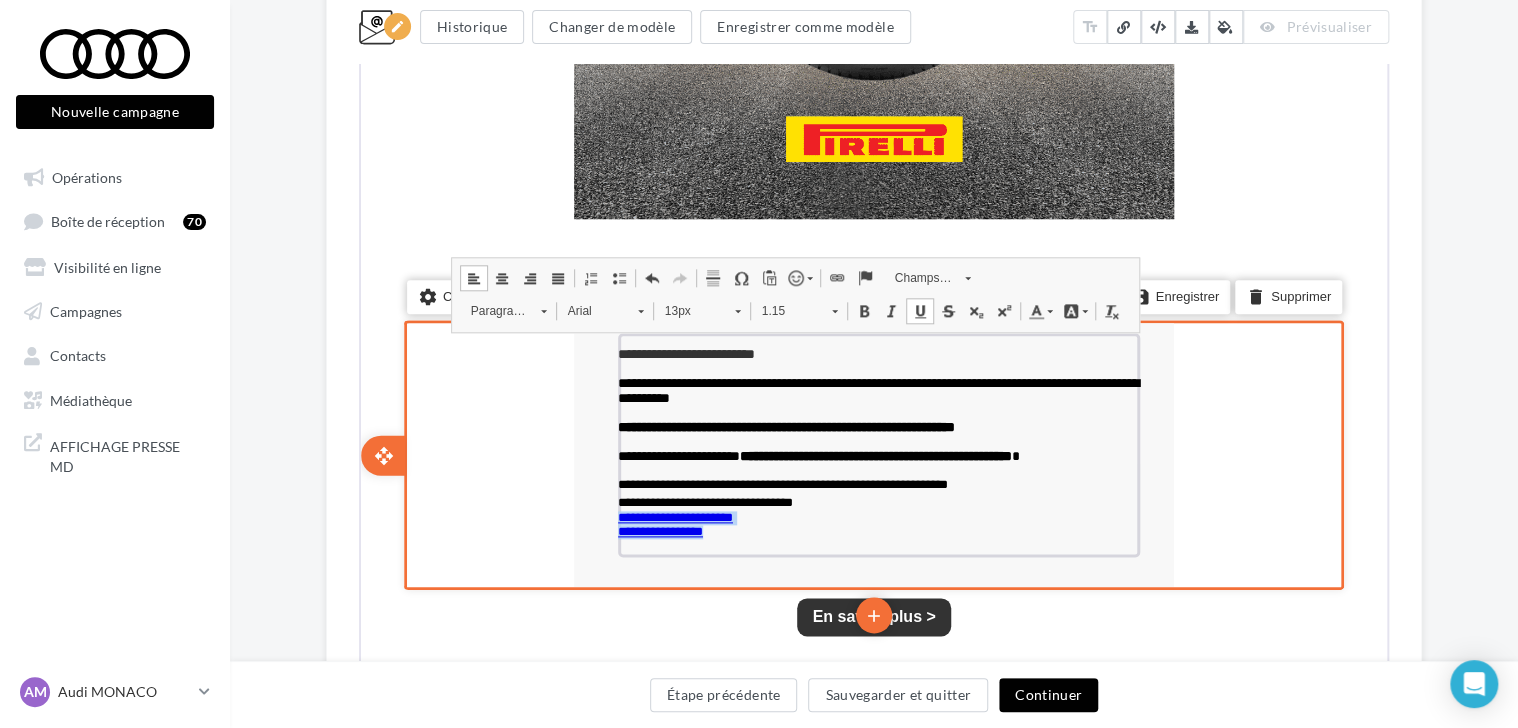 click on "**********" at bounding box center [877, 442] 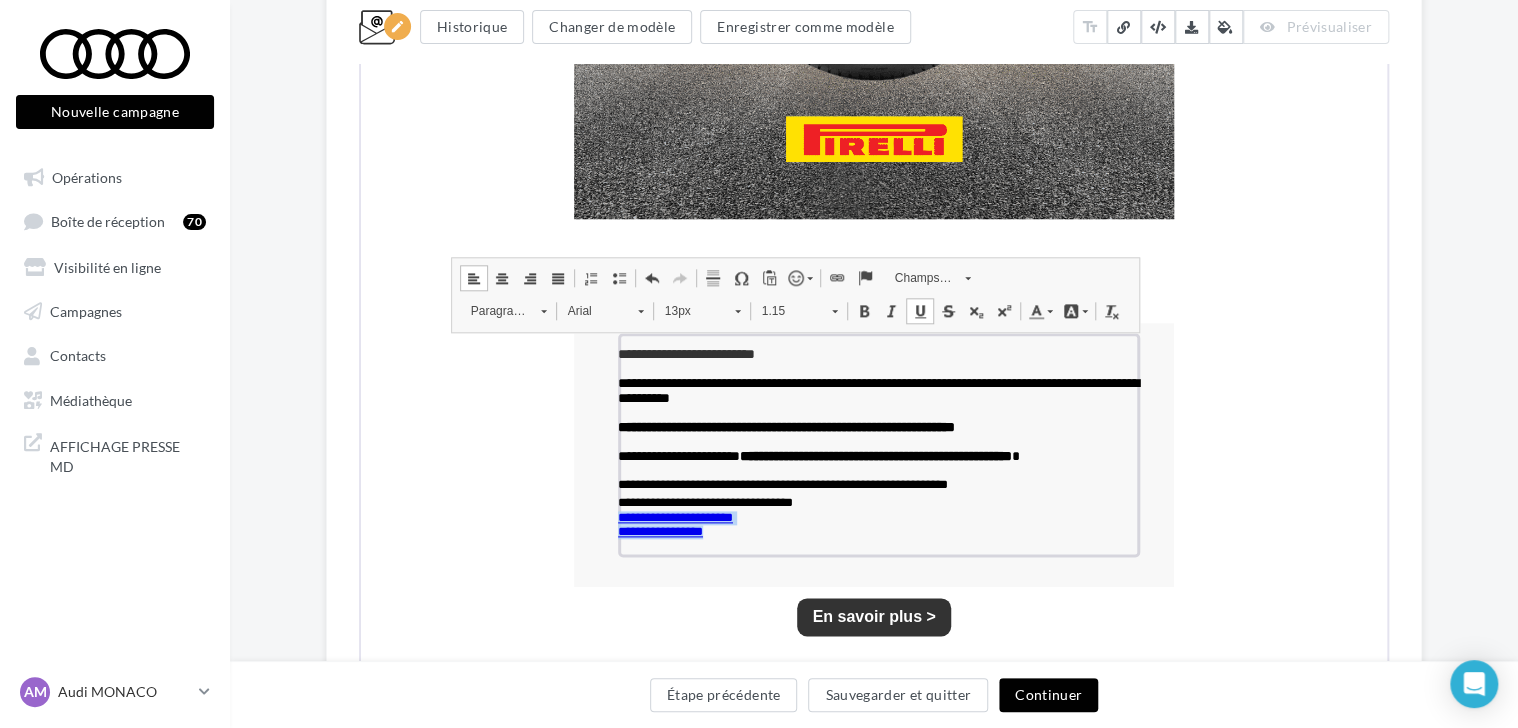 click at bounding box center (918, 309) 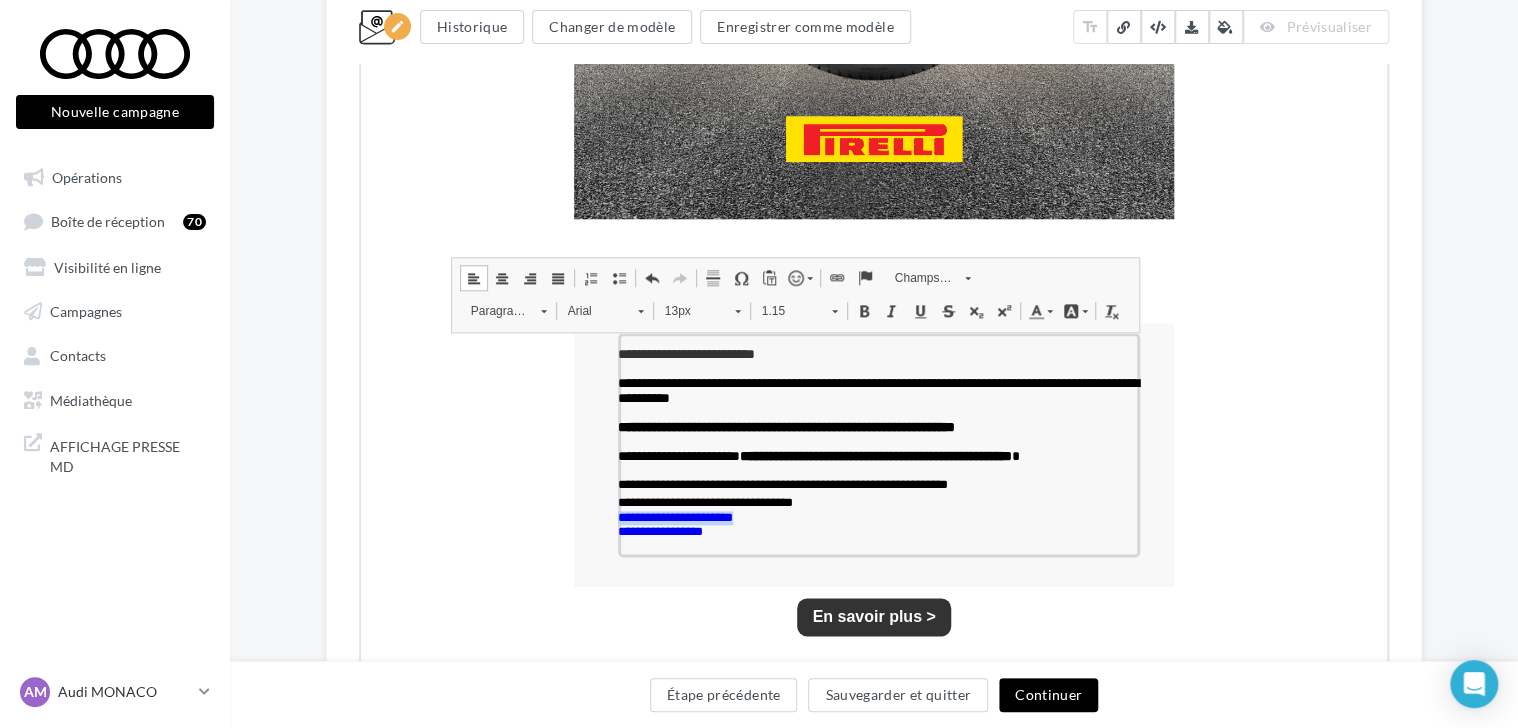 click on "Couleur du texte" at bounding box center (1038, 309) 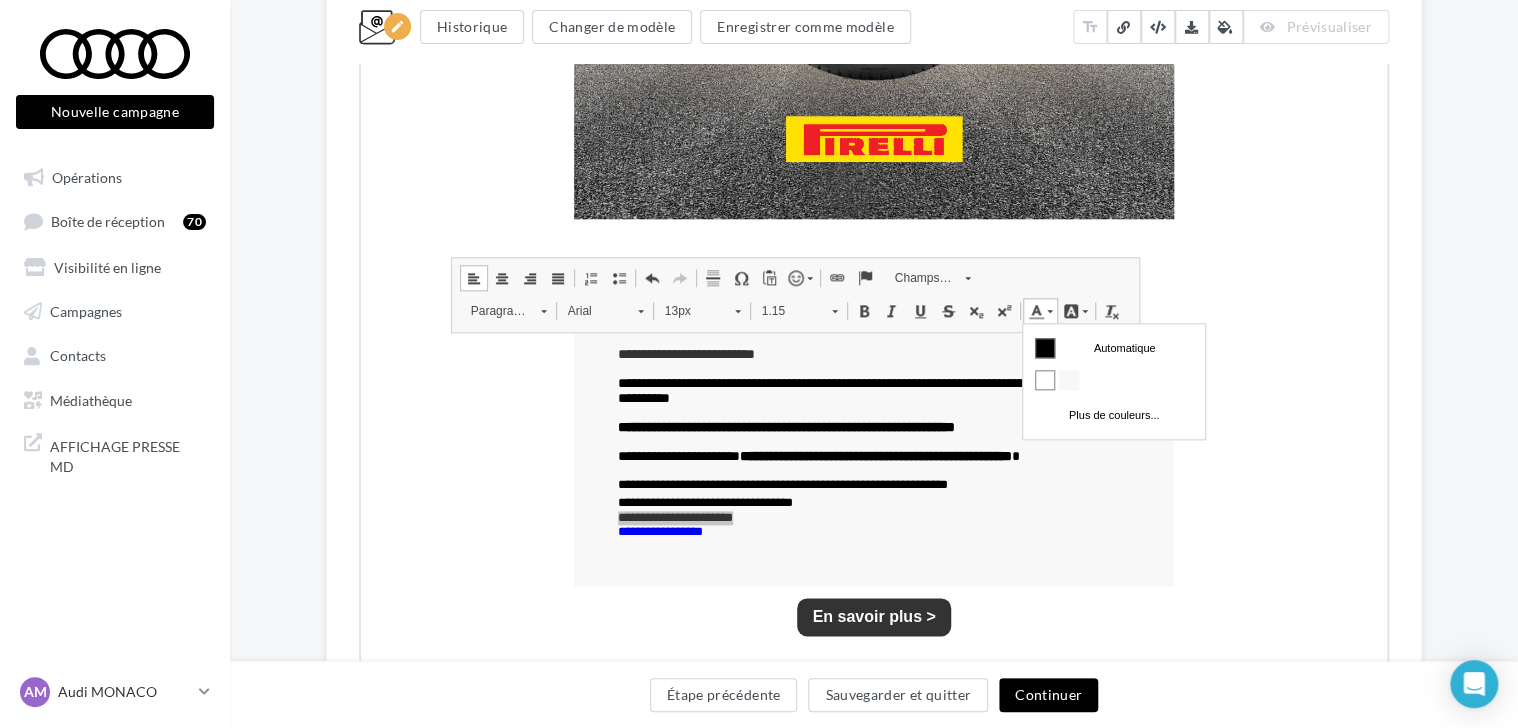 scroll, scrollTop: 0, scrollLeft: 0, axis: both 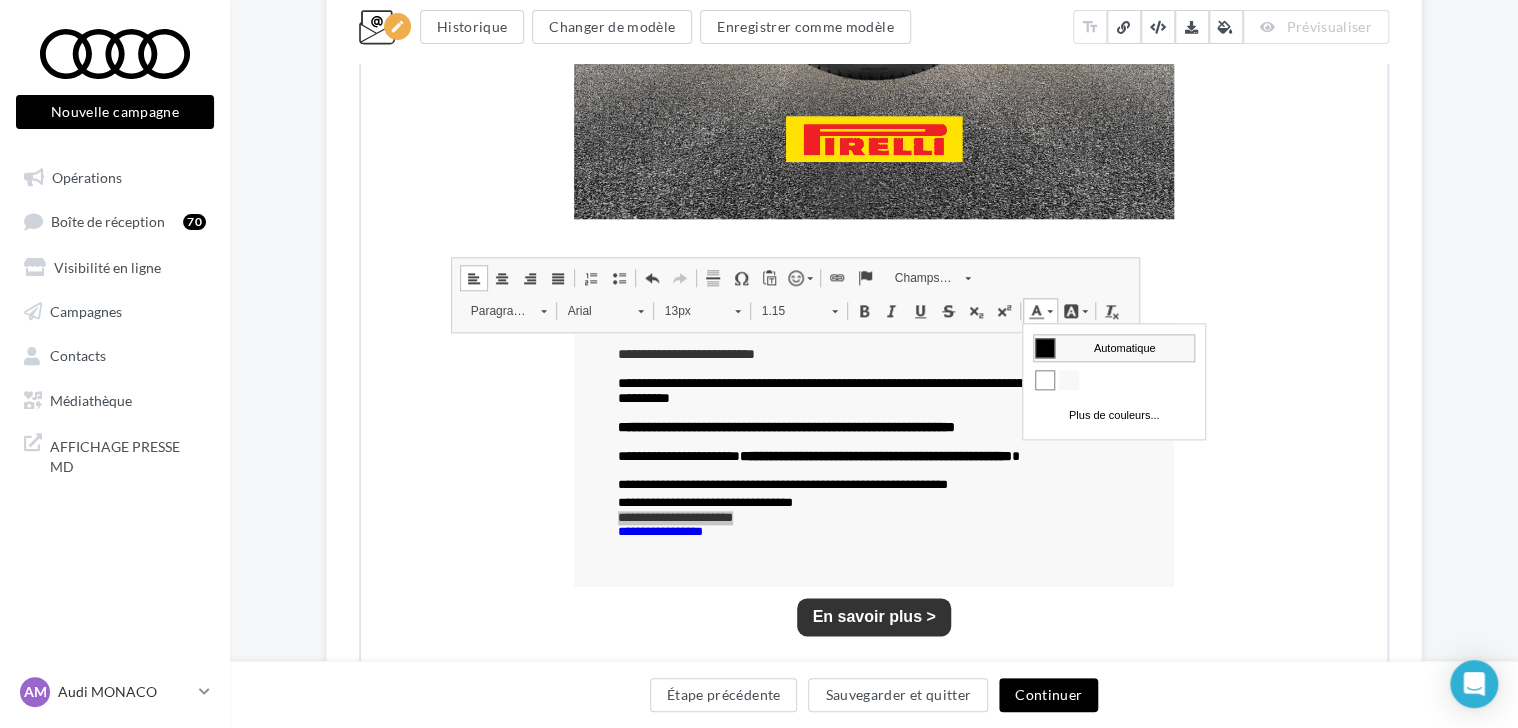 click at bounding box center (1045, 347) 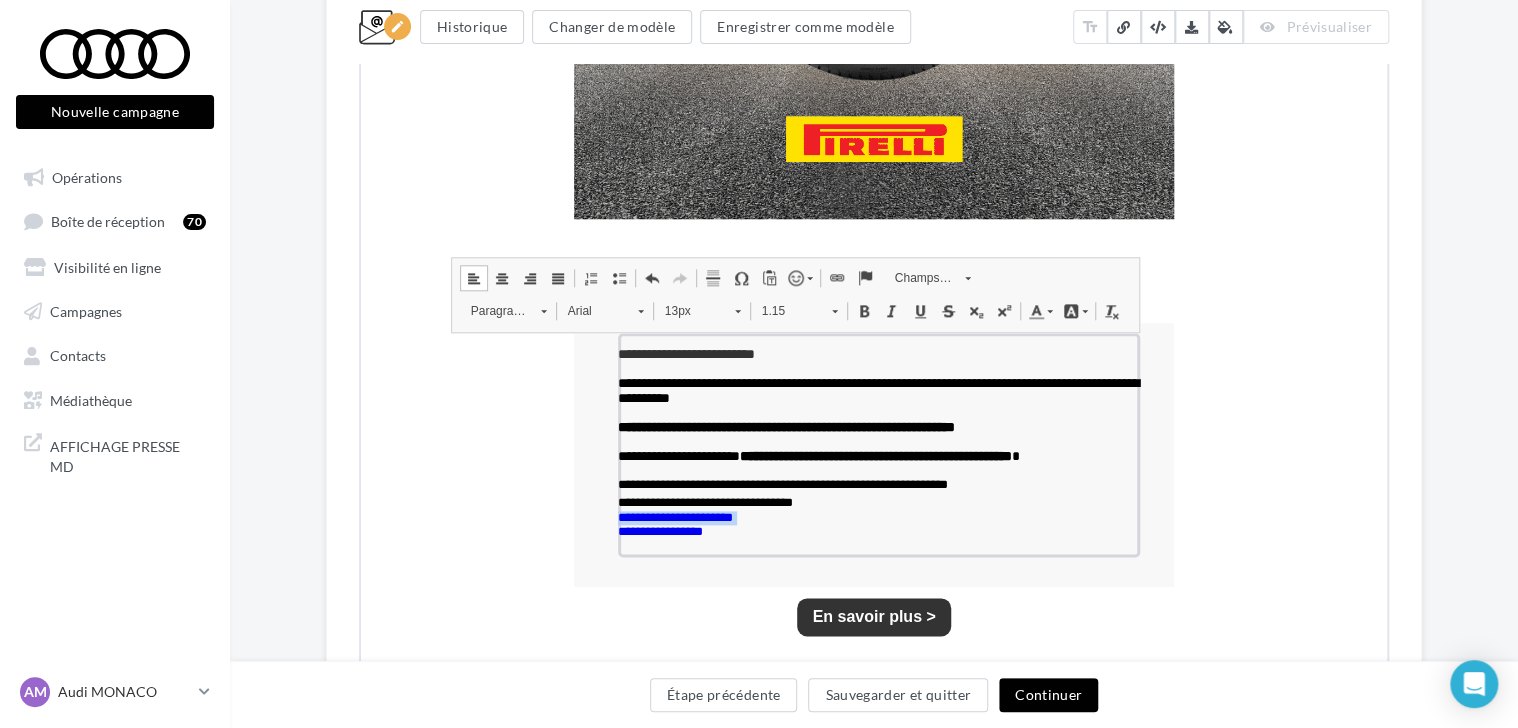 click at bounding box center (862, 309) 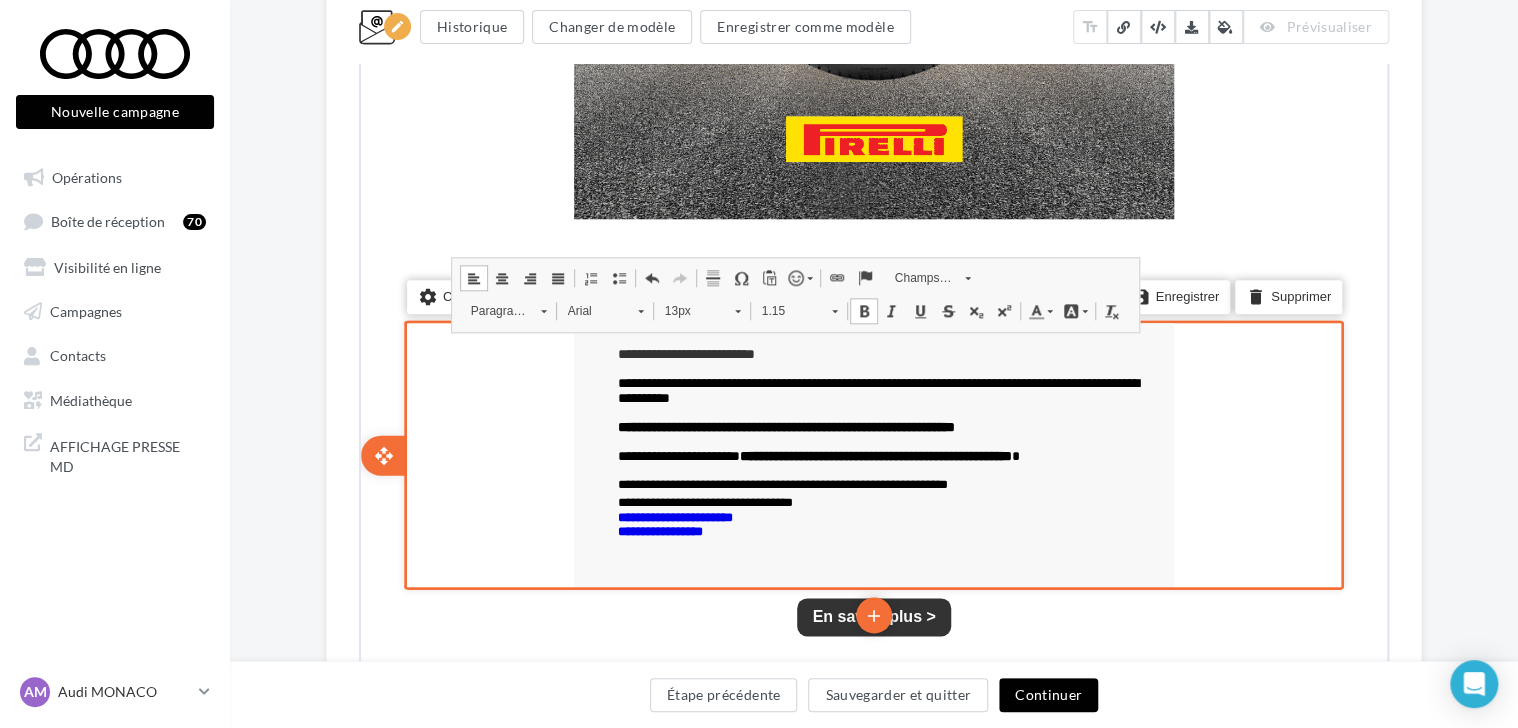click on "settings Configurer content_copy Dupliquer add add save Enregistrer delete Supprimer" at bounding box center [872, 453] 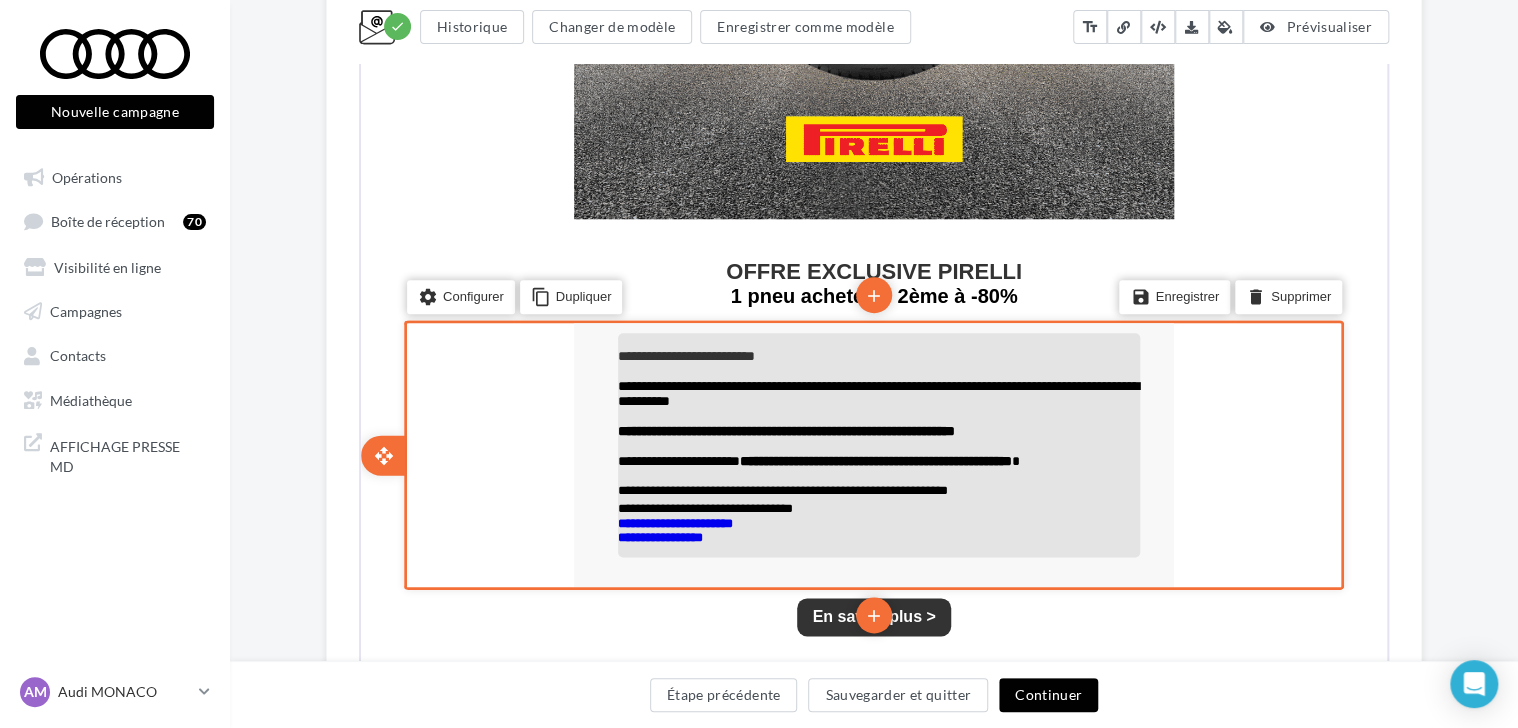 click on "**********" at bounding box center (877, 536) 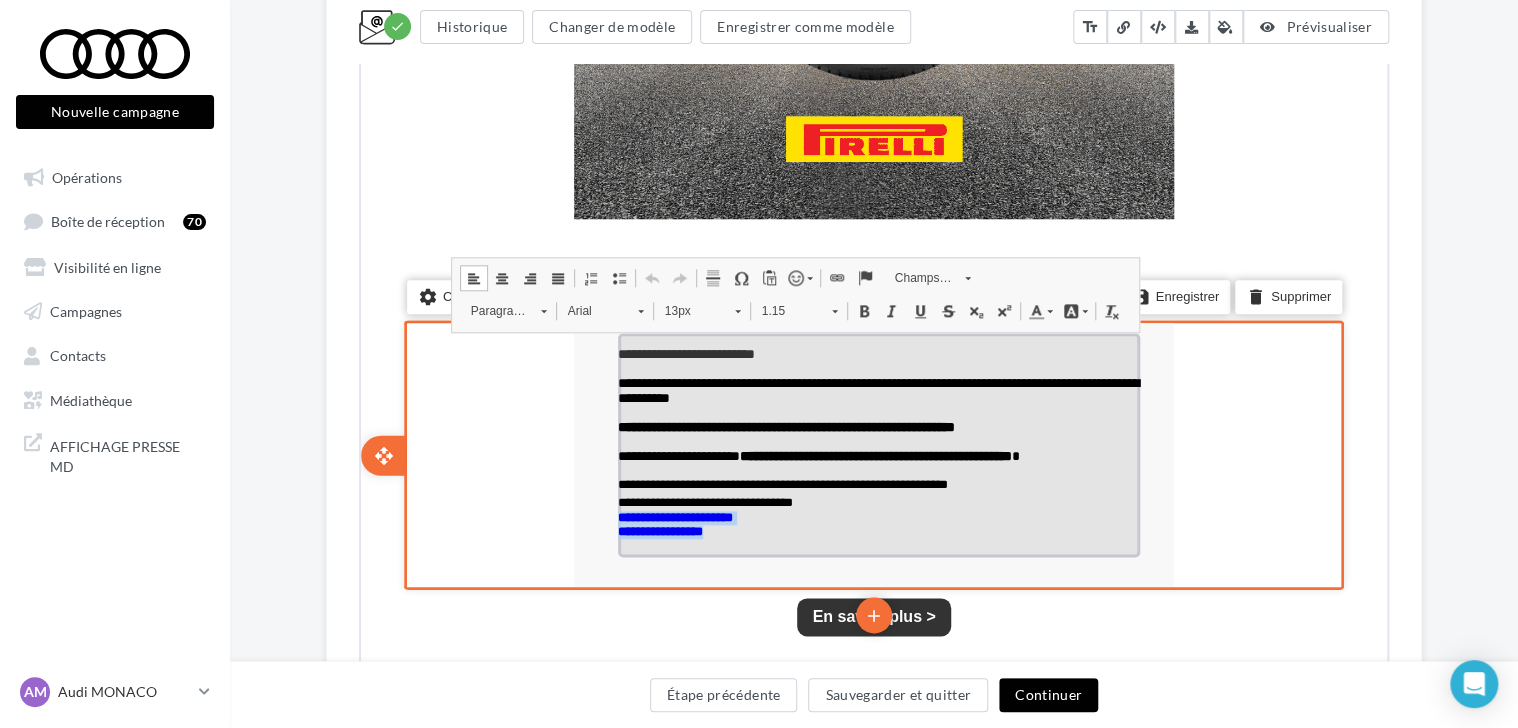 drag, startPoint x: 731, startPoint y: 544, endPoint x: 584, endPoint y: 532, distance: 147.48898 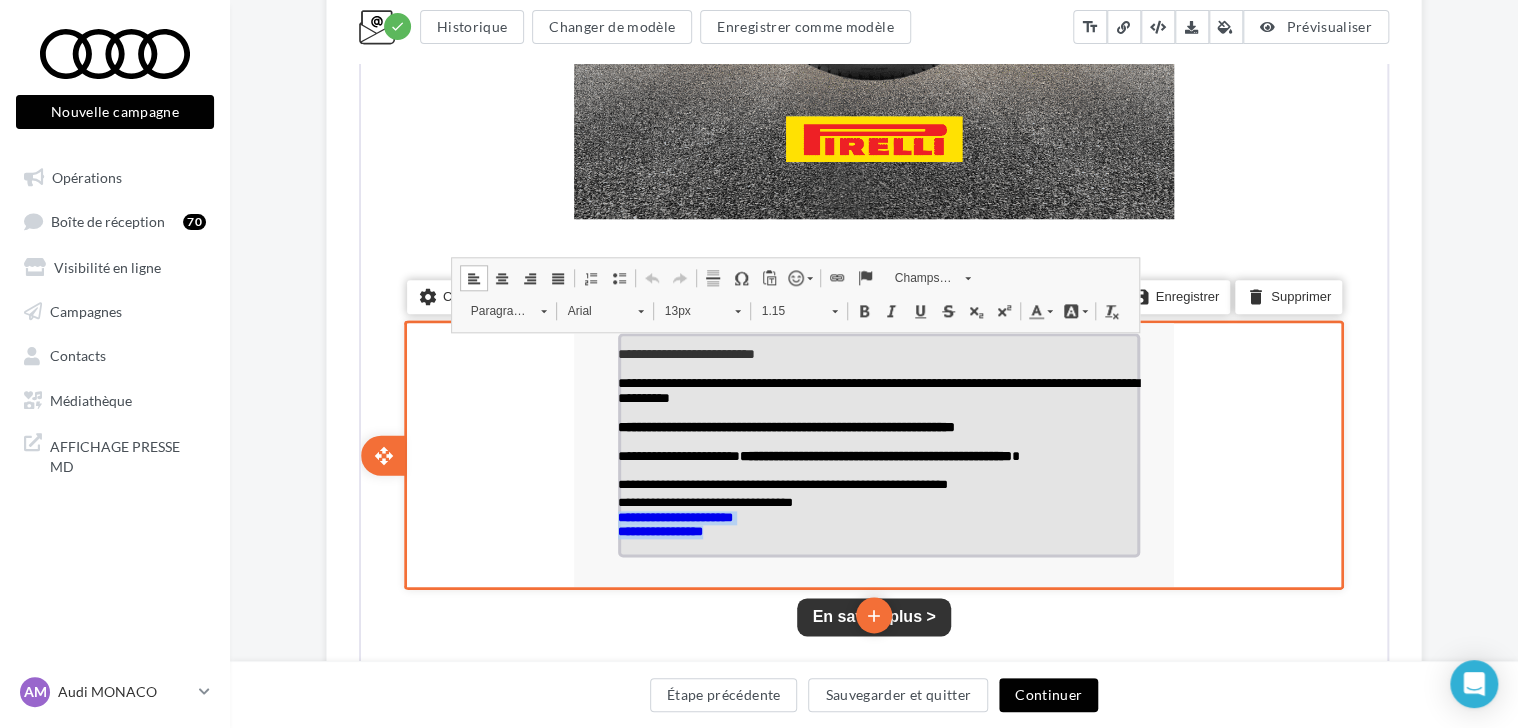 click on "**********" at bounding box center [877, 442] 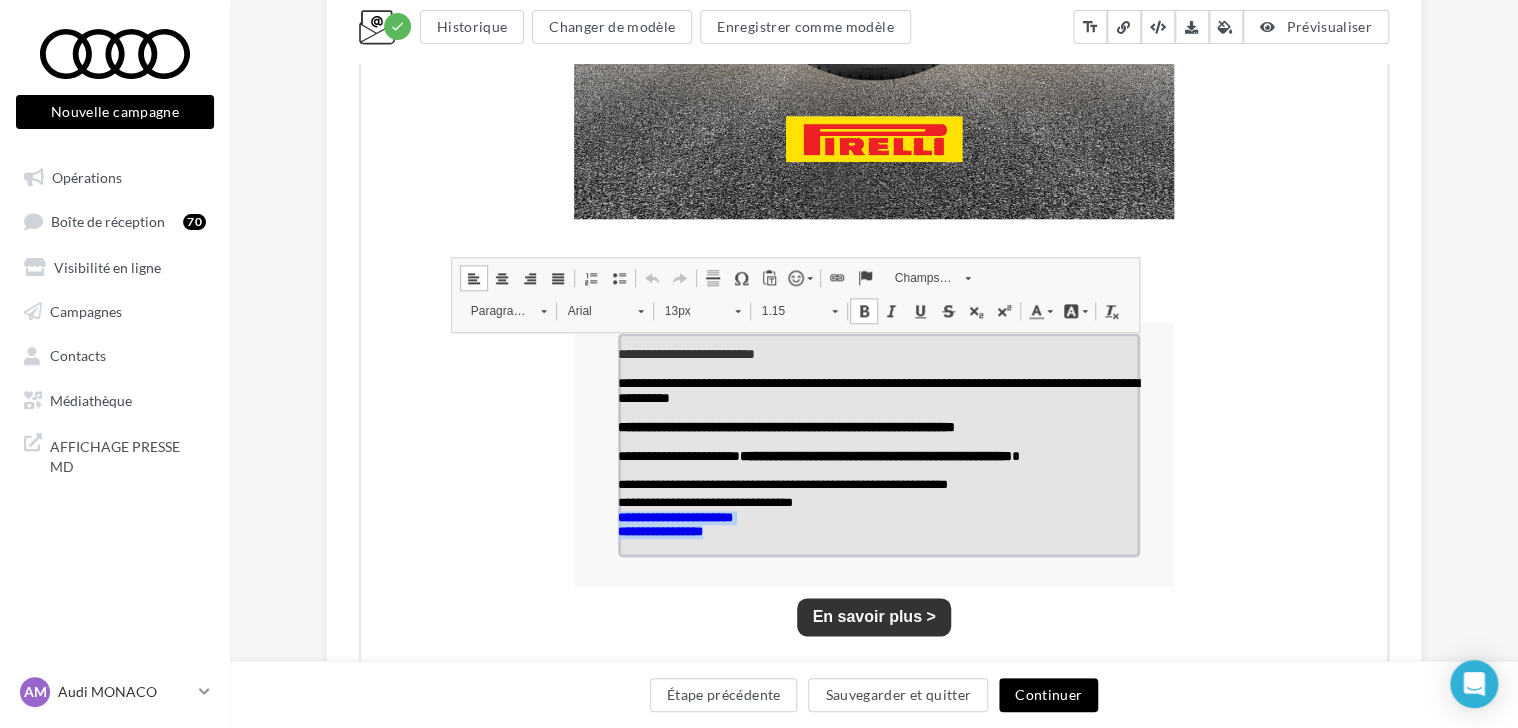 click at bounding box center (1034, 309) 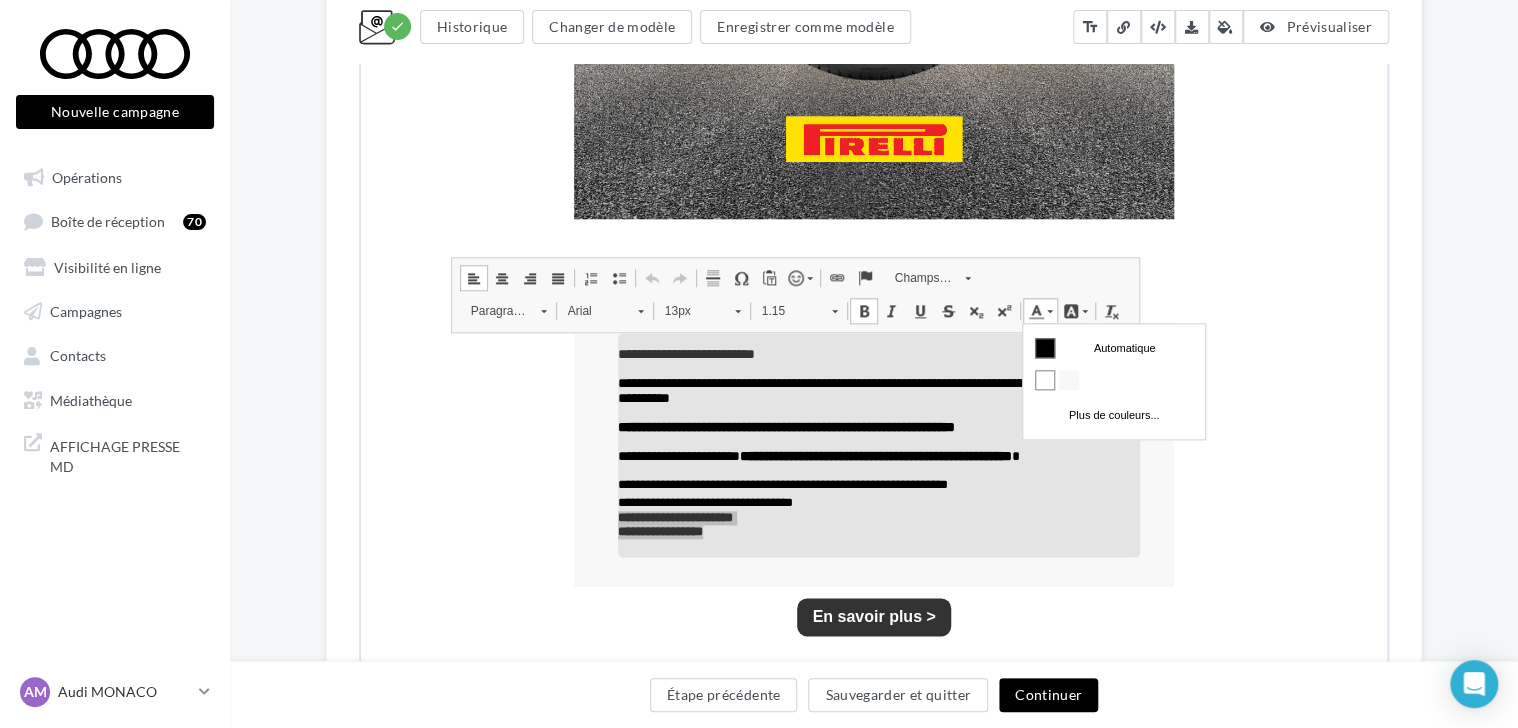 scroll, scrollTop: 0, scrollLeft: 0, axis: both 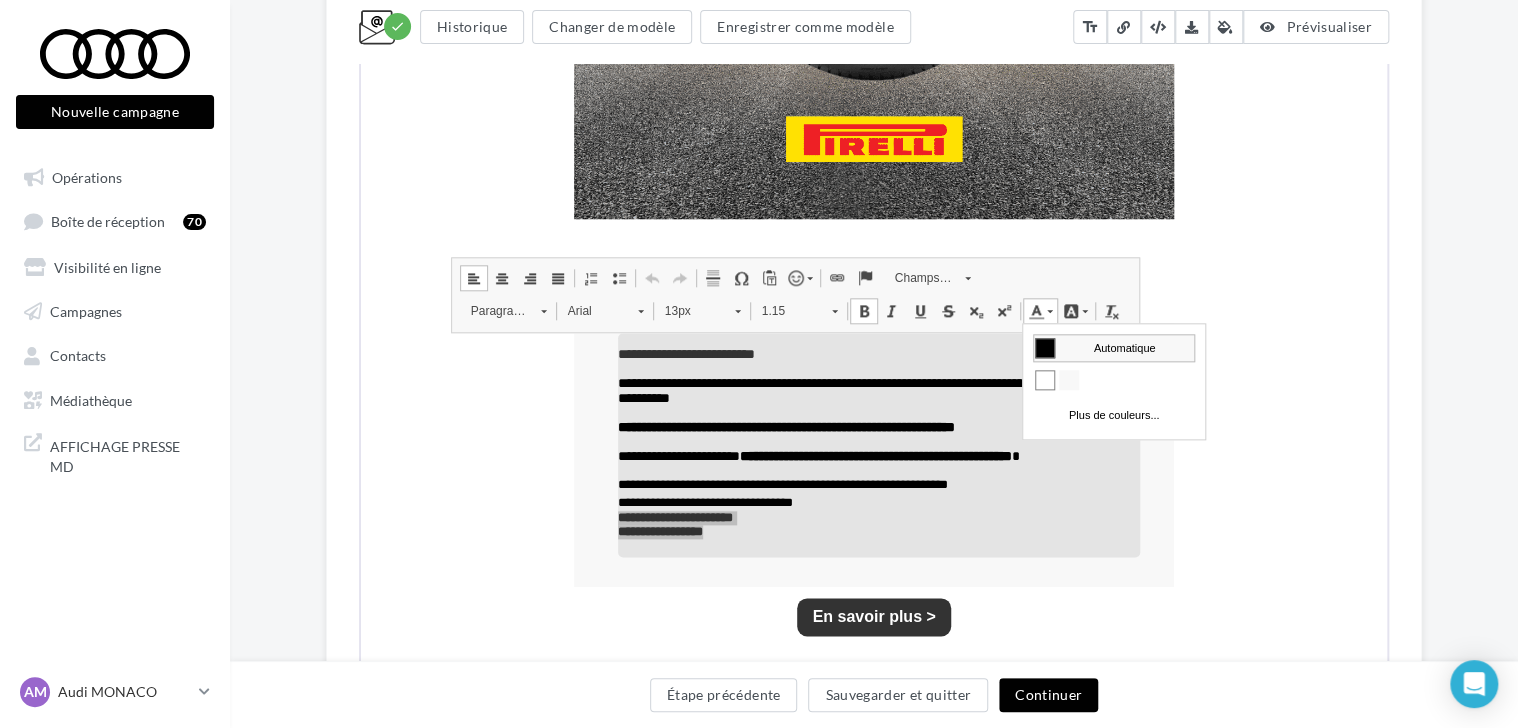 click on "Automatique" at bounding box center [1114, 347] 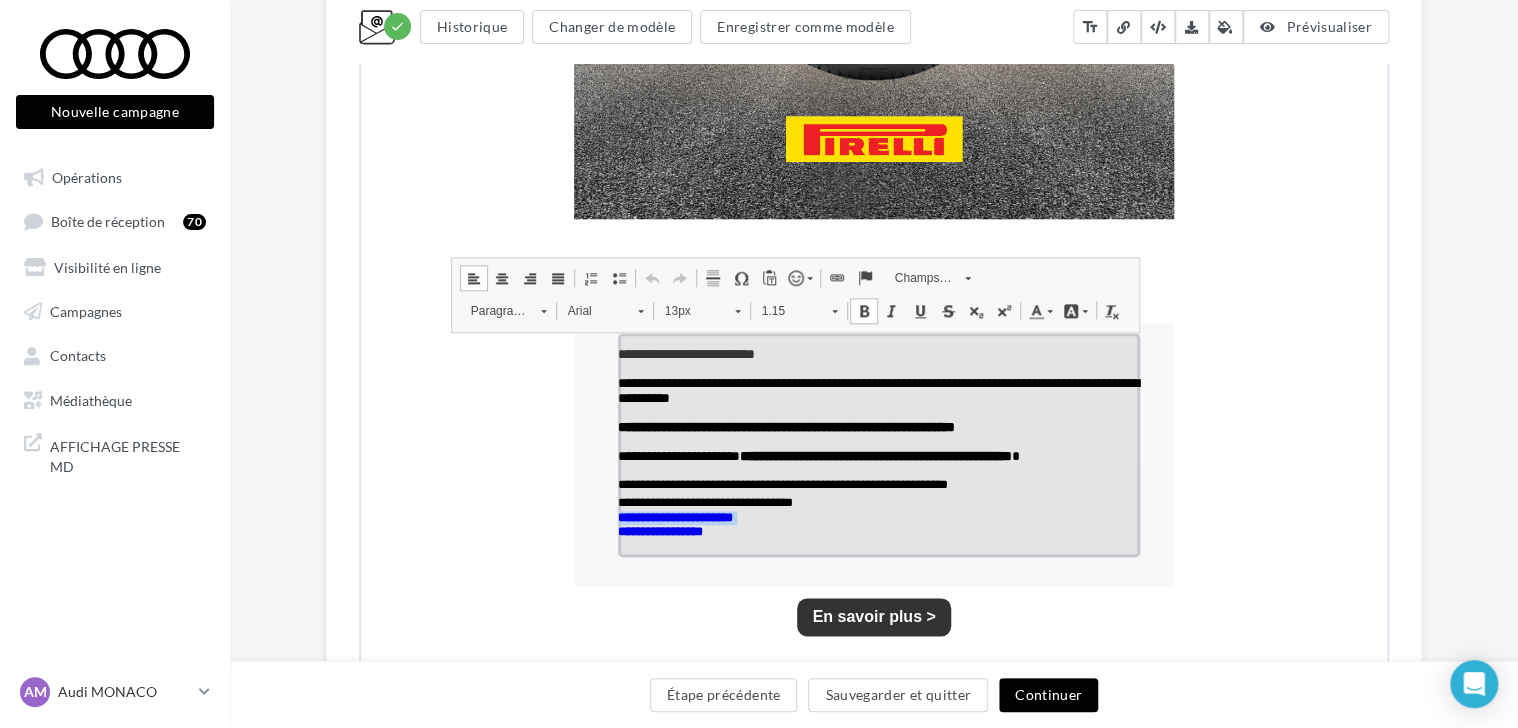 click on "Couleur d'arrière-plan" at bounding box center [1073, 309] 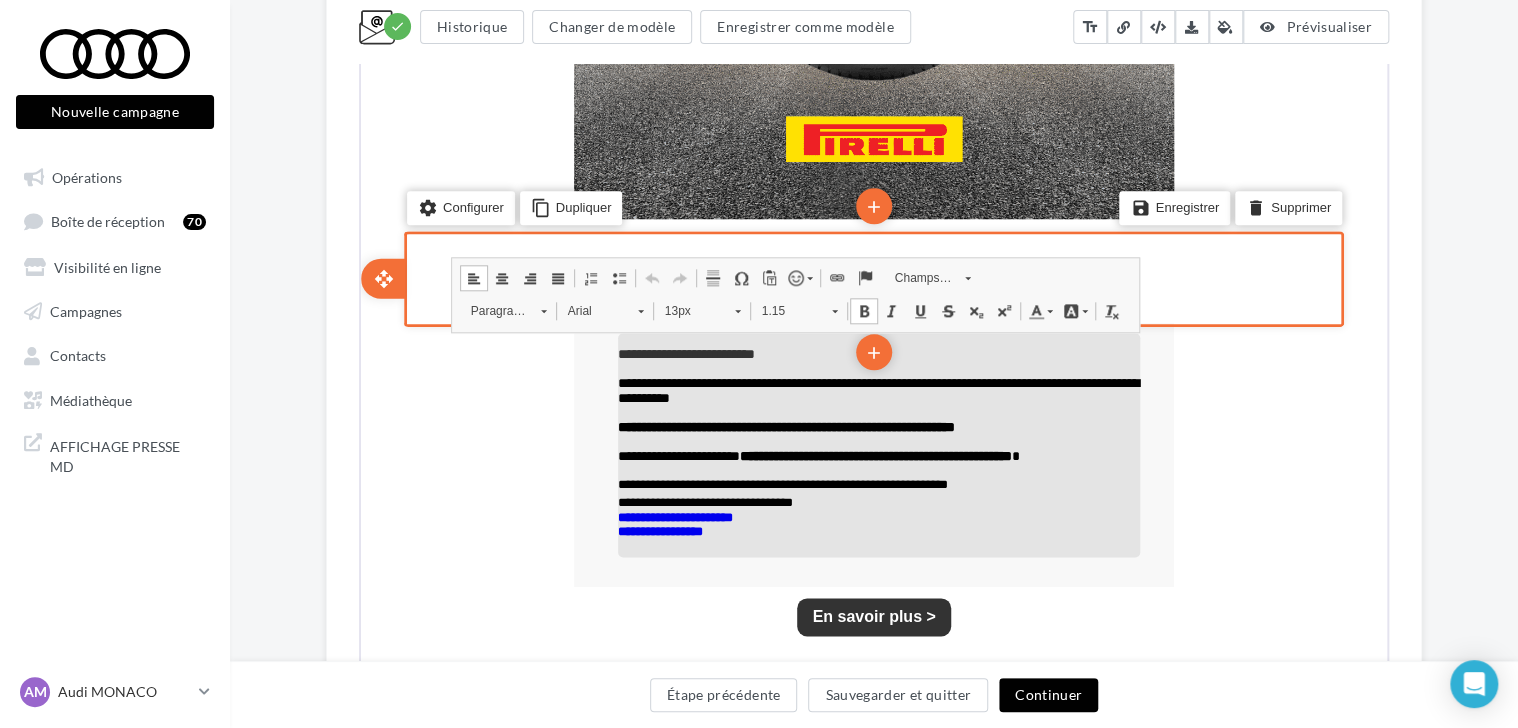 click on "save Enregistrer delete Supprimer" at bounding box center [1231, 220] 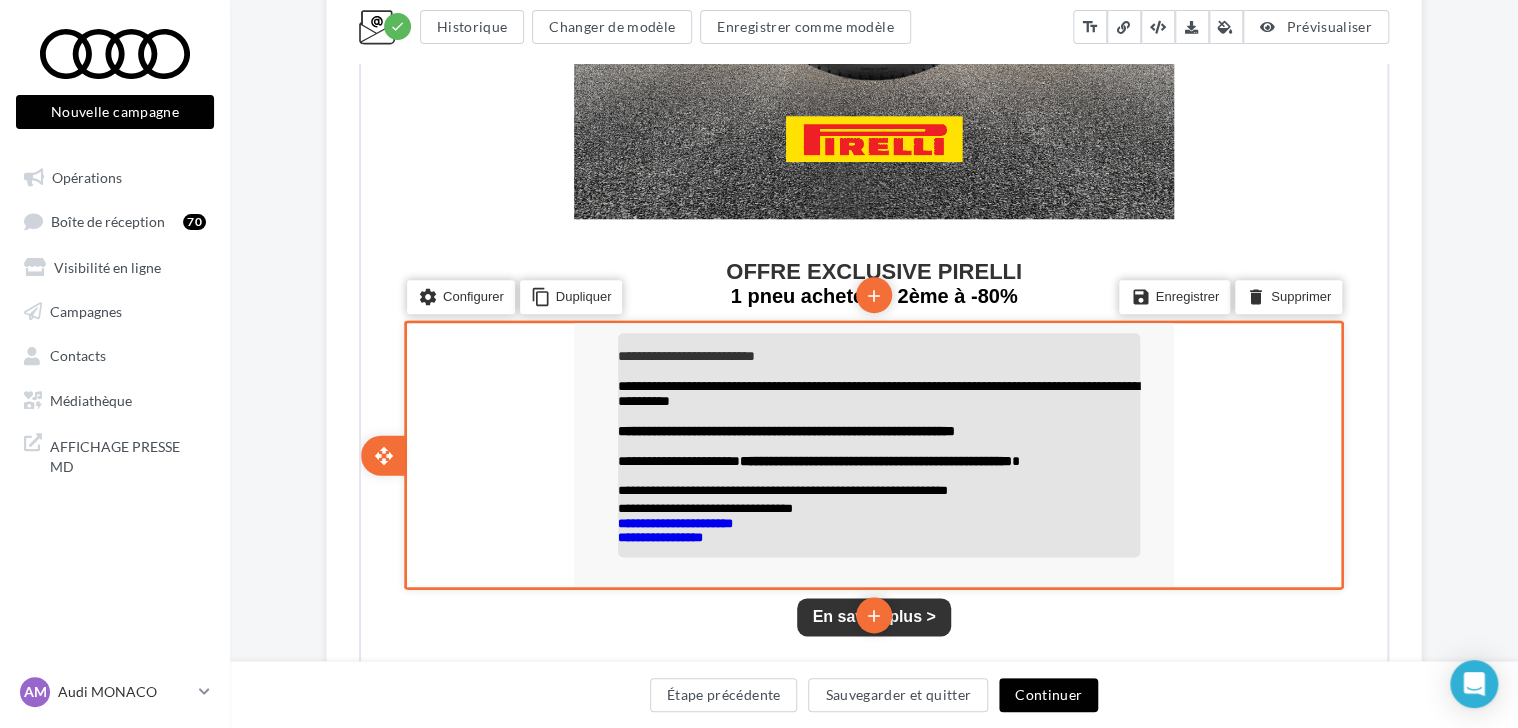 click on "settings Configurer content_copy Dupliquer add add save Enregistrer delete Supprimer" at bounding box center (872, 453) 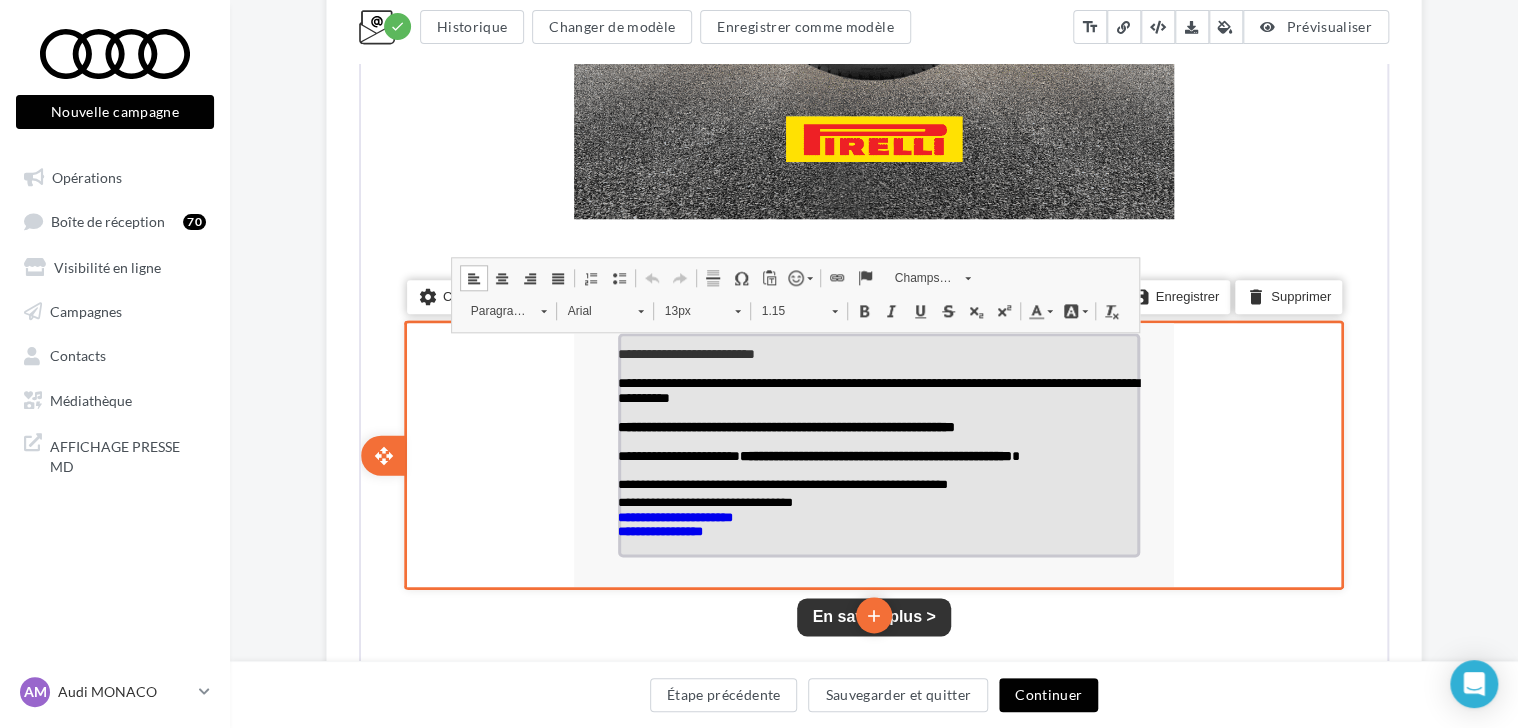 click on "**********" at bounding box center [877, 501] 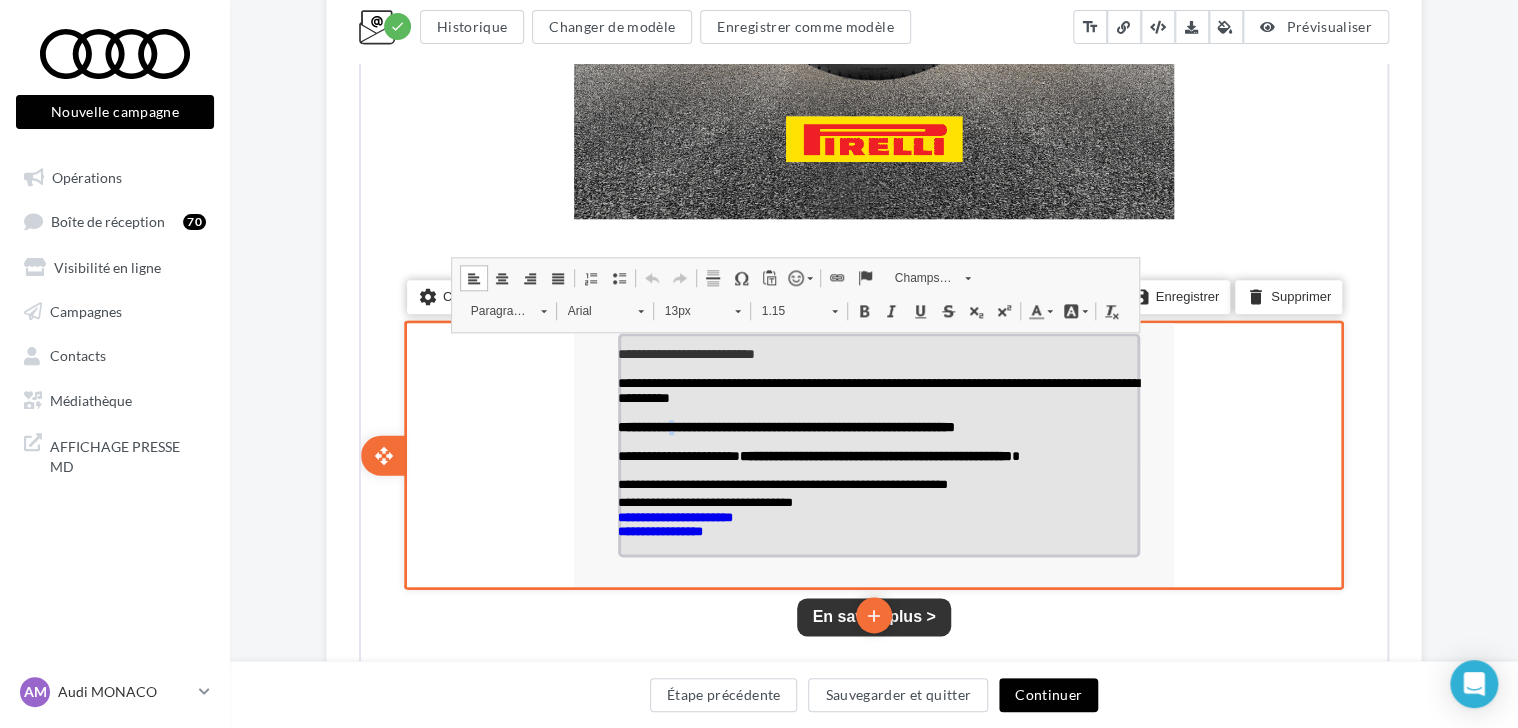 click on "**********" at bounding box center [784, 425] 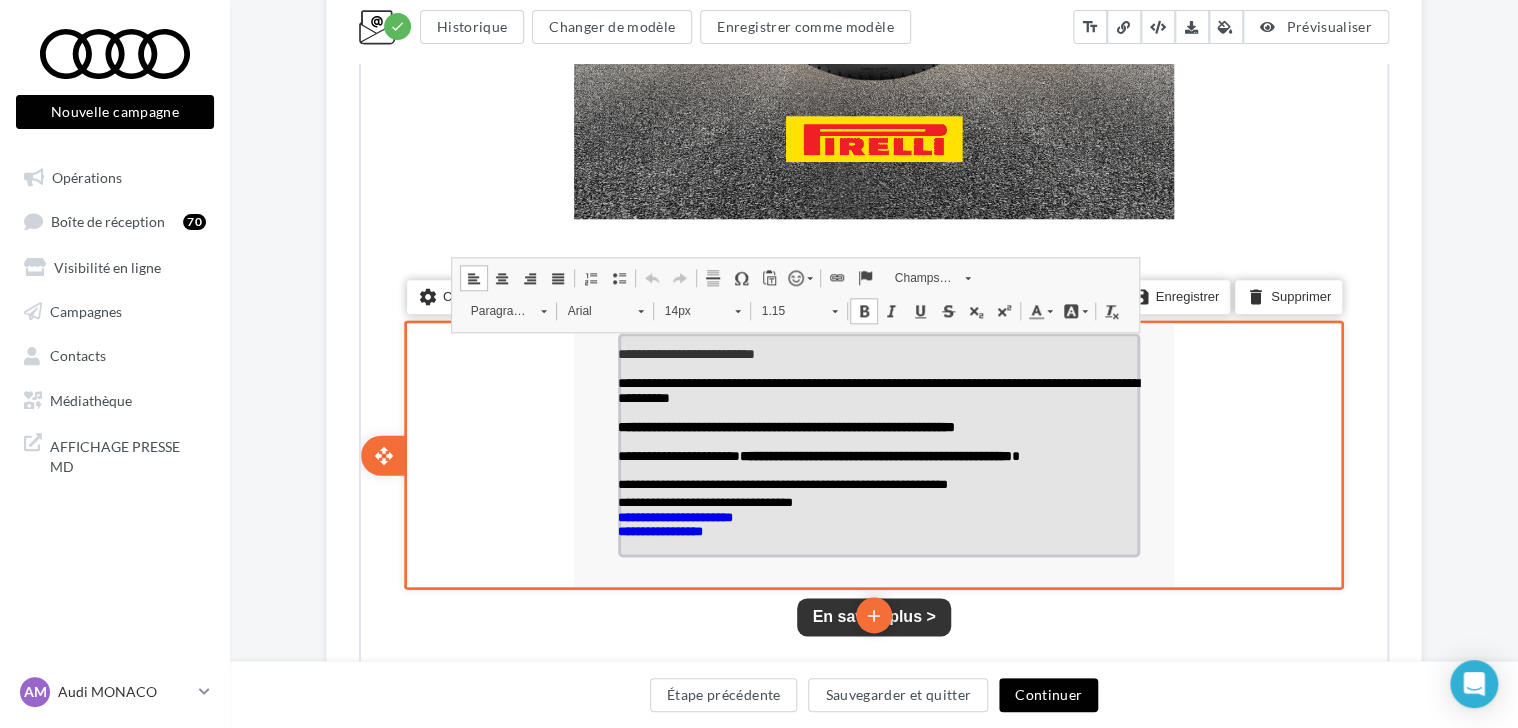 click on "**********" at bounding box center (784, 425) 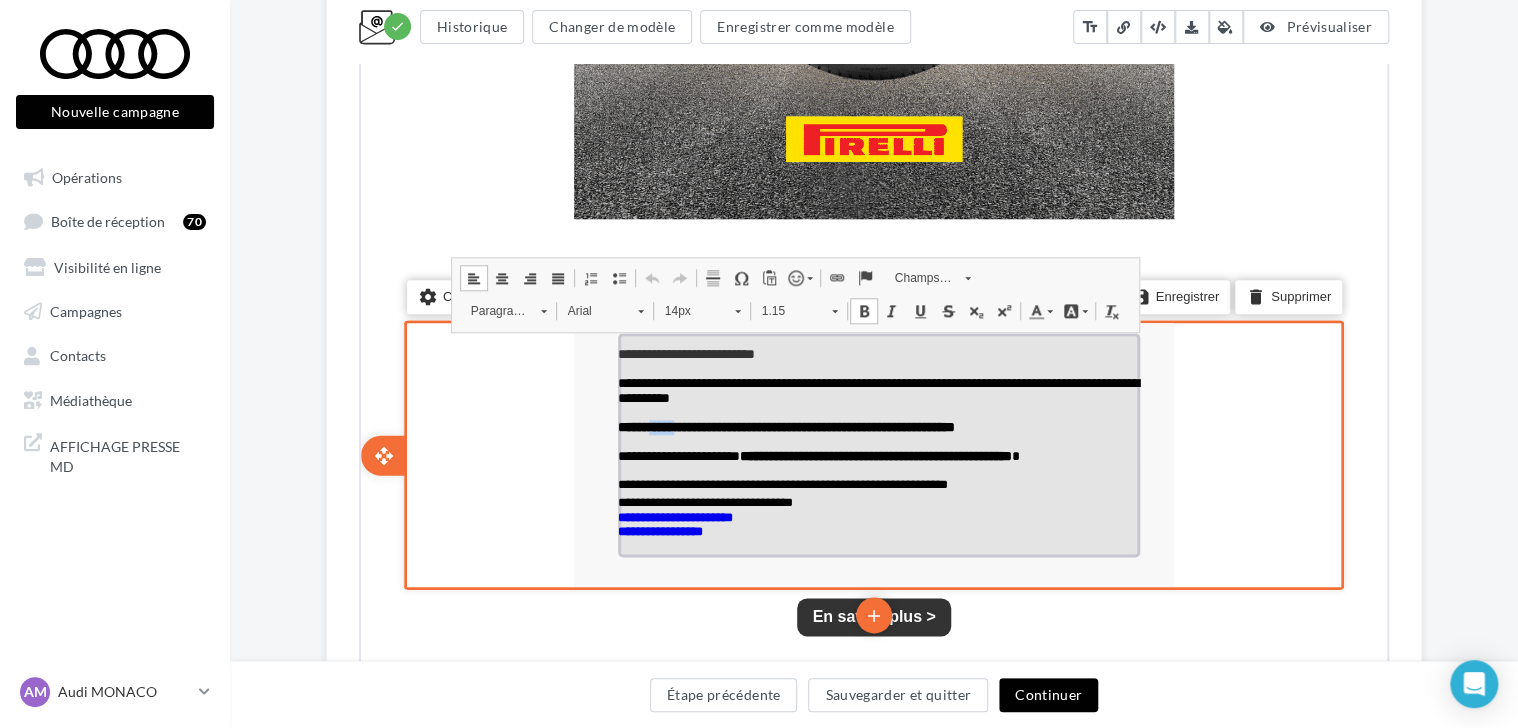 click on "**********" at bounding box center [784, 425] 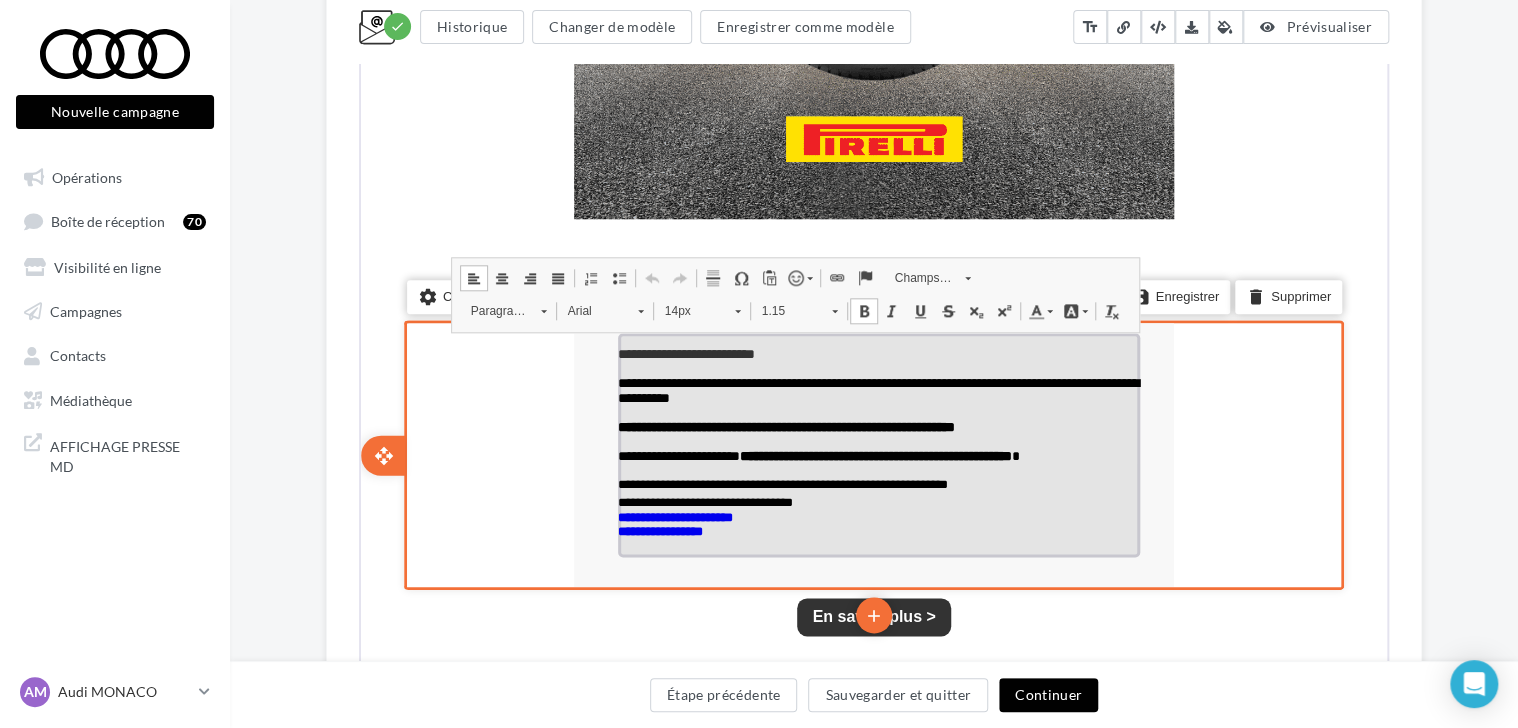 click on "**********" at bounding box center (877, 530) 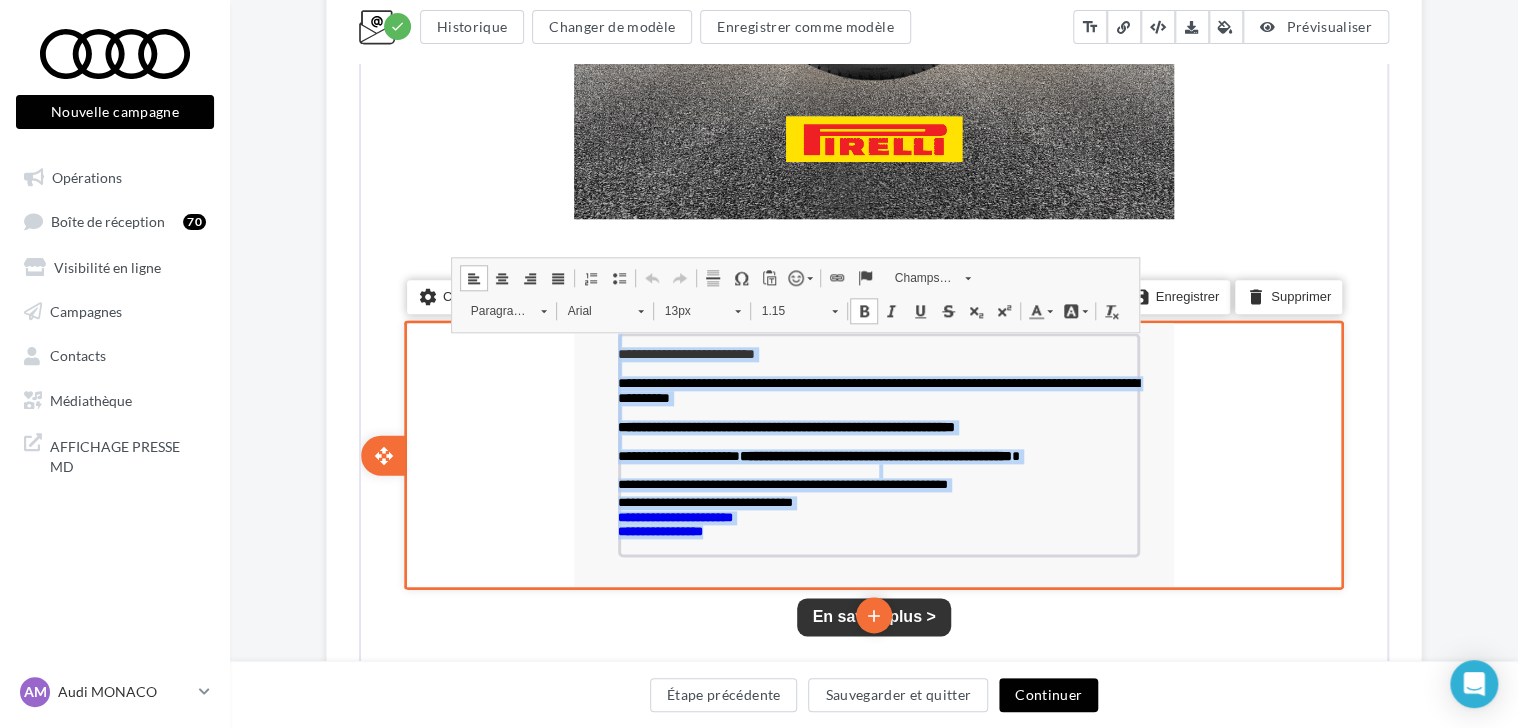 drag, startPoint x: 749, startPoint y: 543, endPoint x: 581, endPoint y: 344, distance: 260.43234 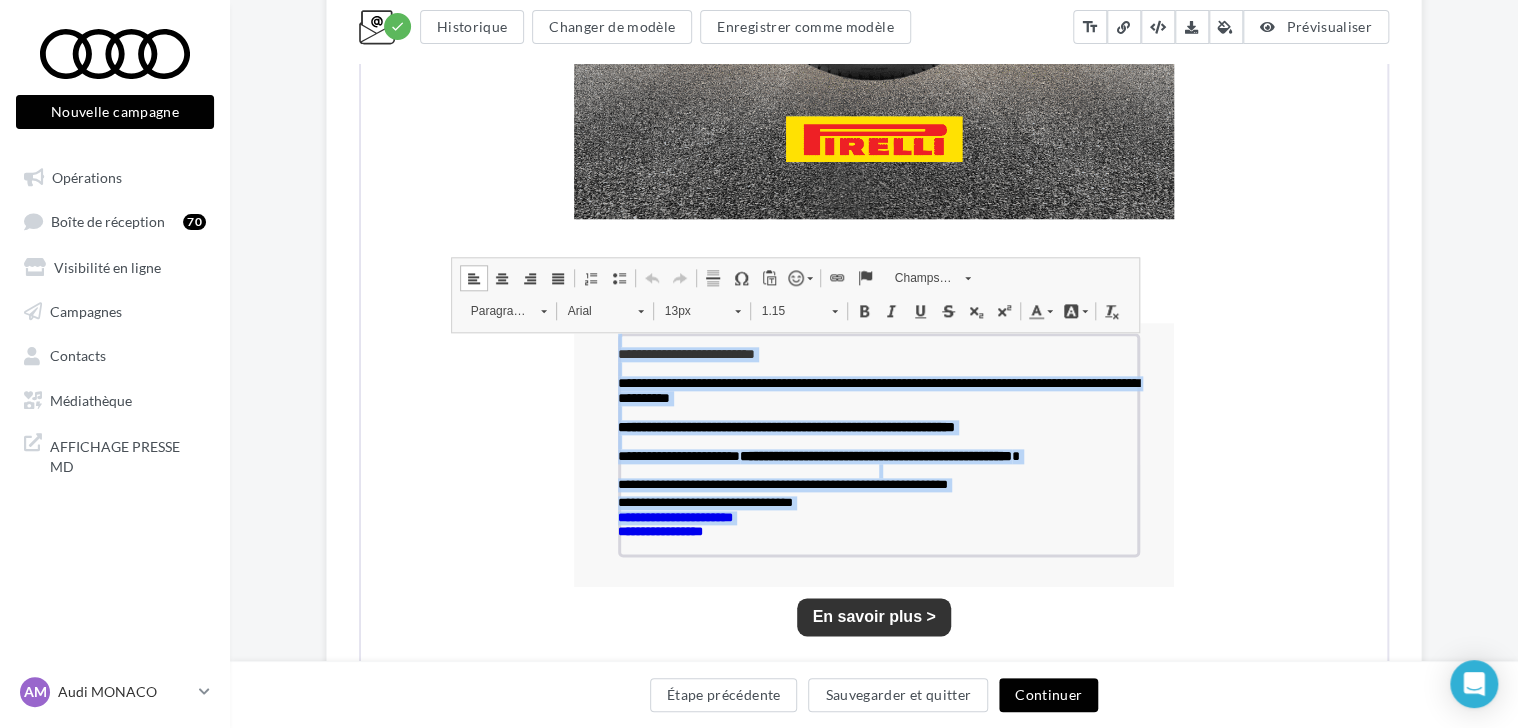 click on "13px" at bounding box center [688, 309] 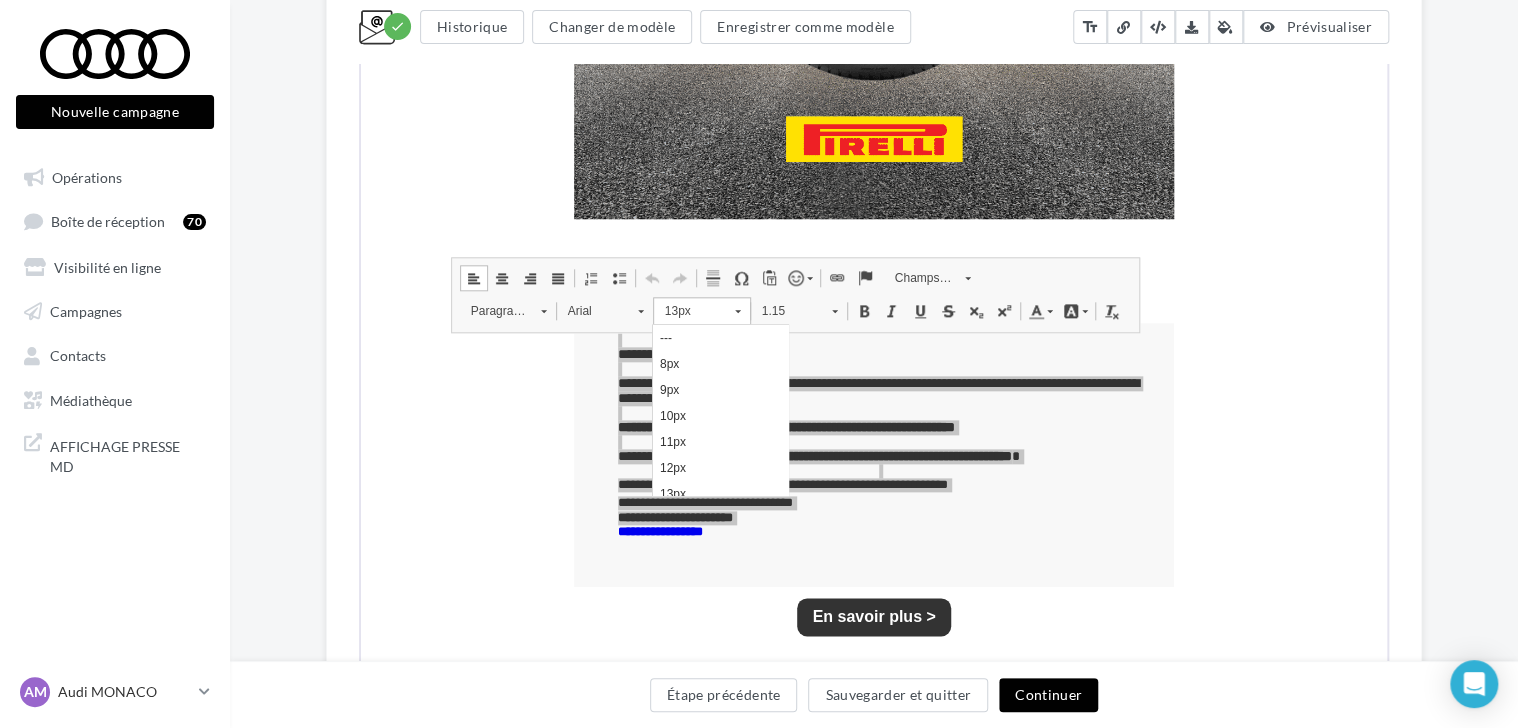 scroll, scrollTop: 8, scrollLeft: 0, axis: vertical 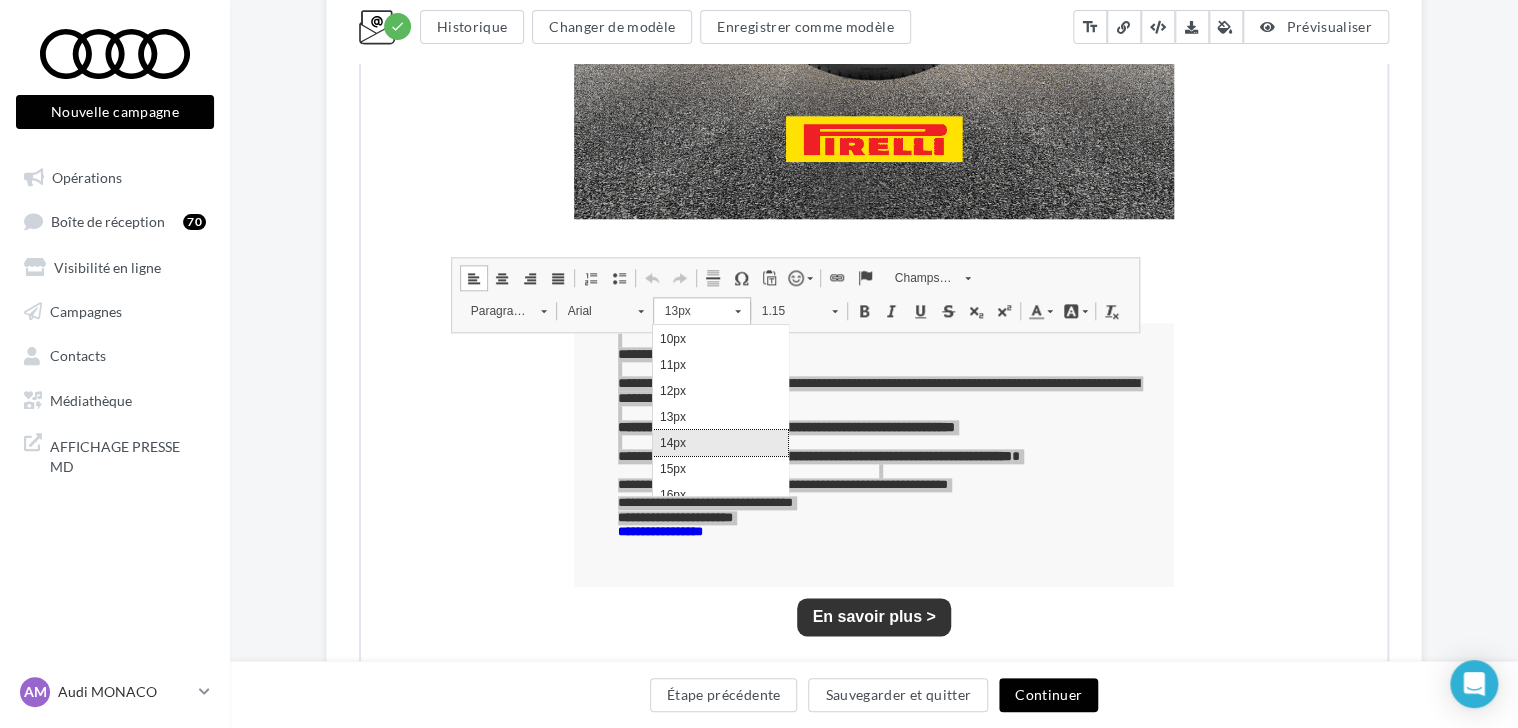 click on "14px" at bounding box center (720, 442) 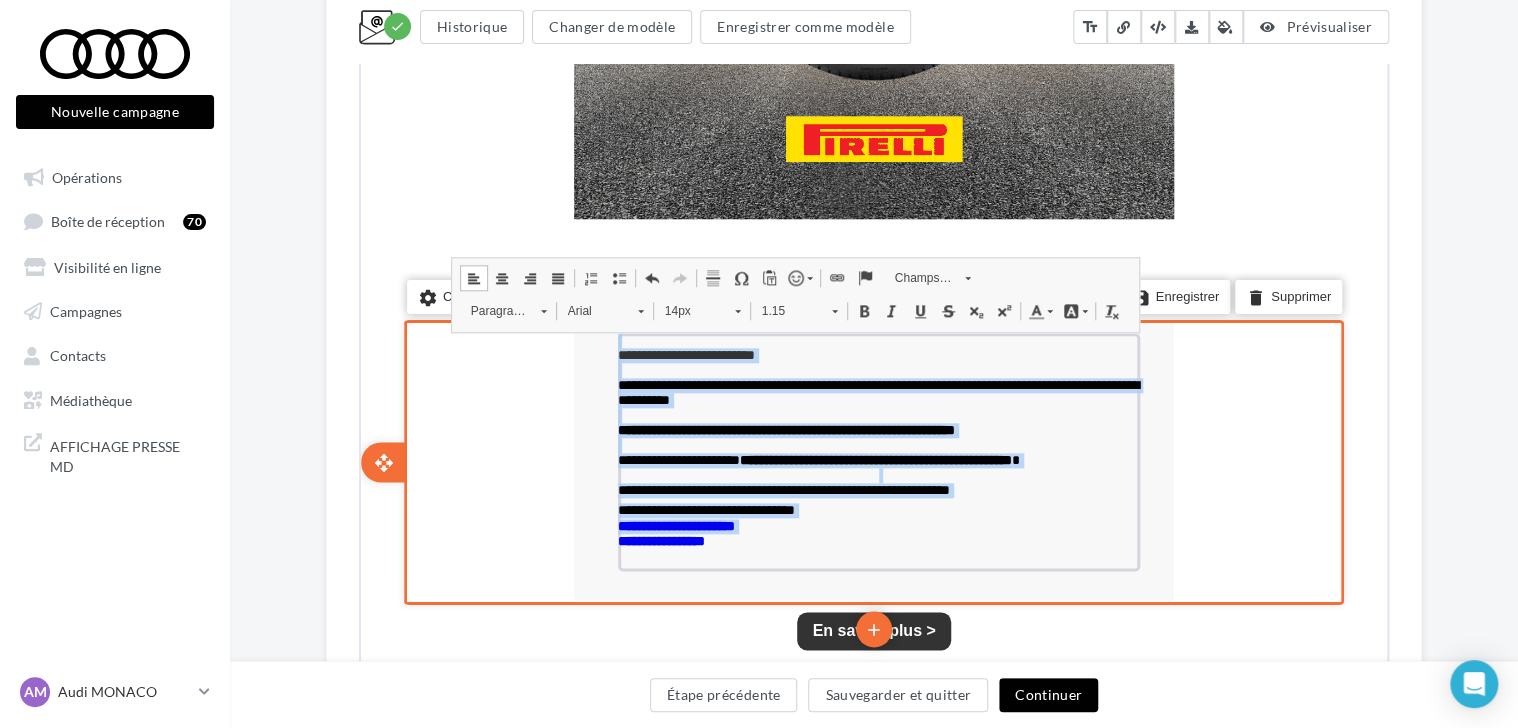 scroll, scrollTop: 0, scrollLeft: 0, axis: both 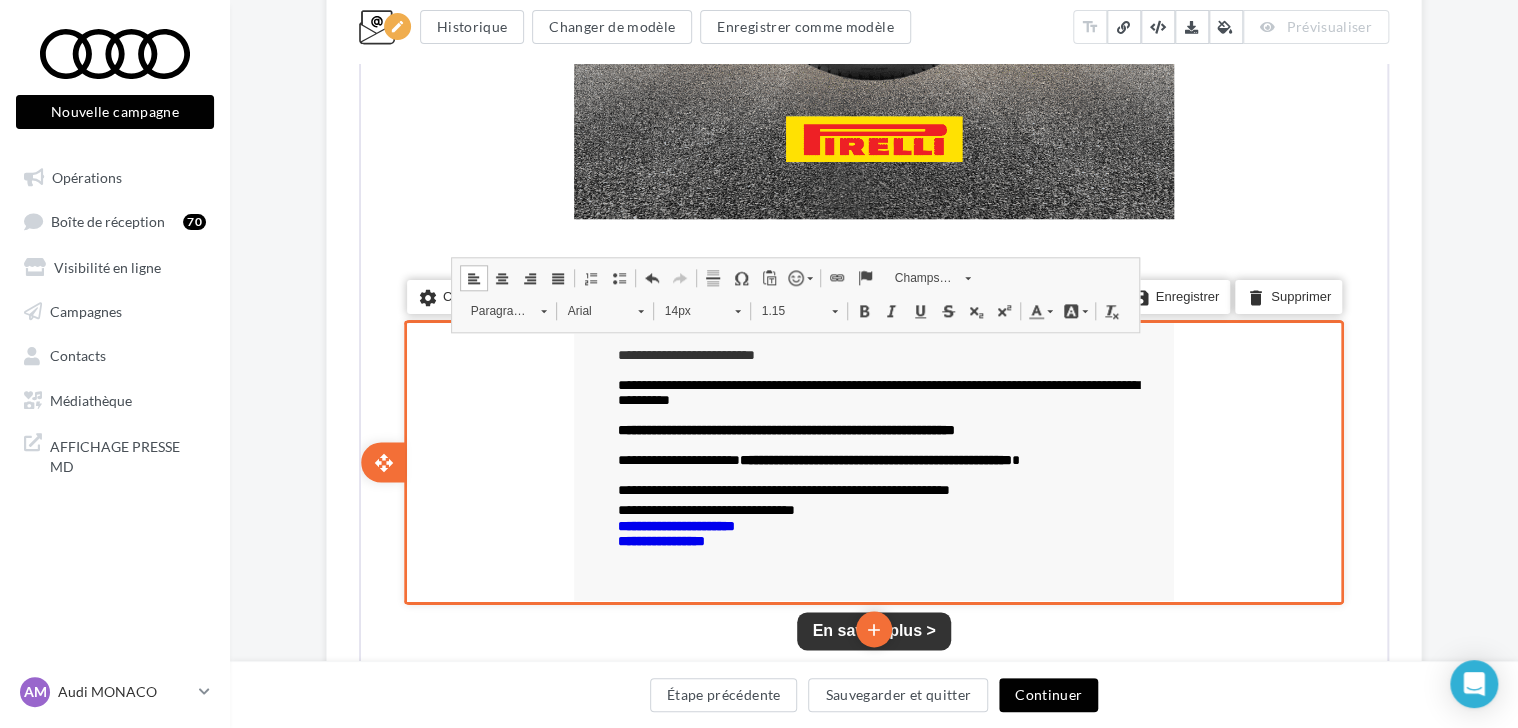 click on "**********" at bounding box center [872, 460] 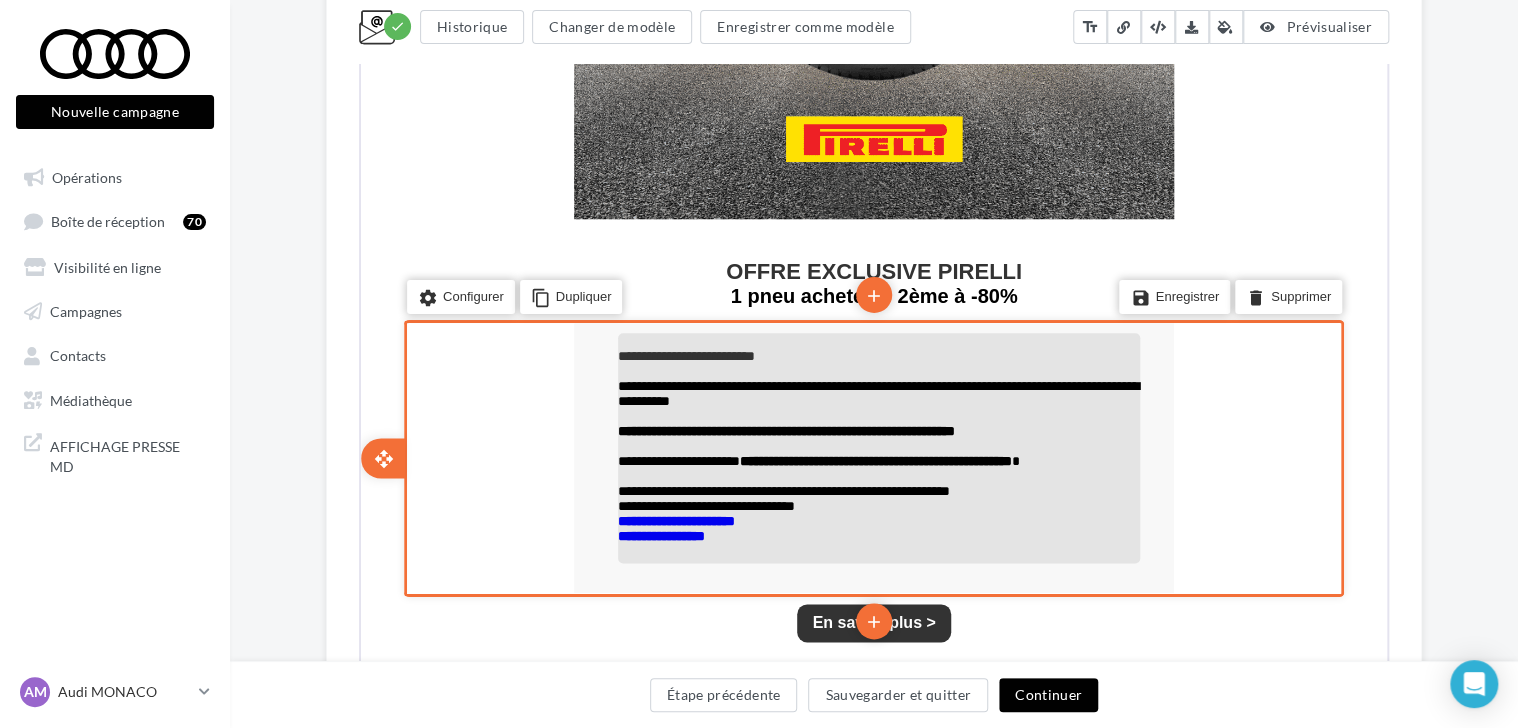 click on "**********" at bounding box center [877, 534] 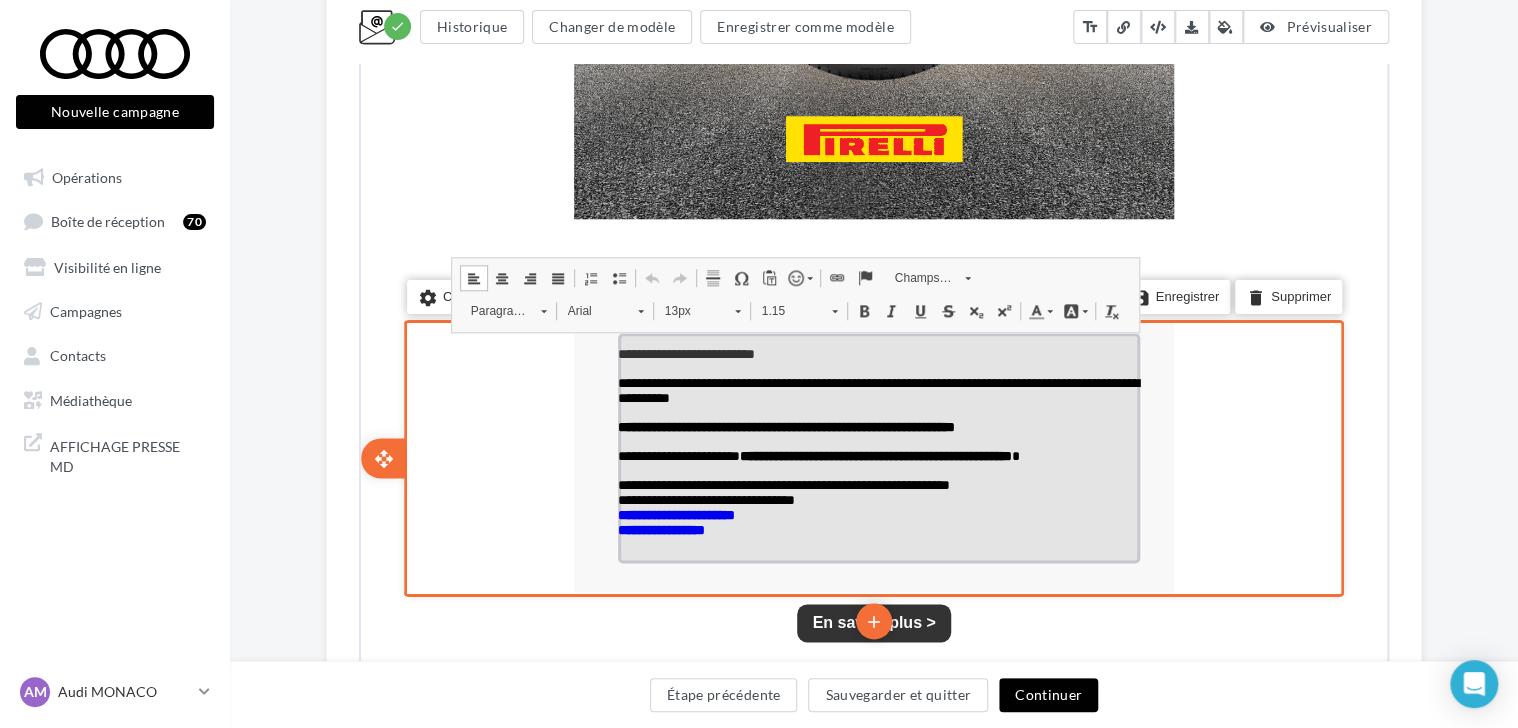 drag, startPoint x: 742, startPoint y: 548, endPoint x: 617, endPoint y: 539, distance: 125.32358 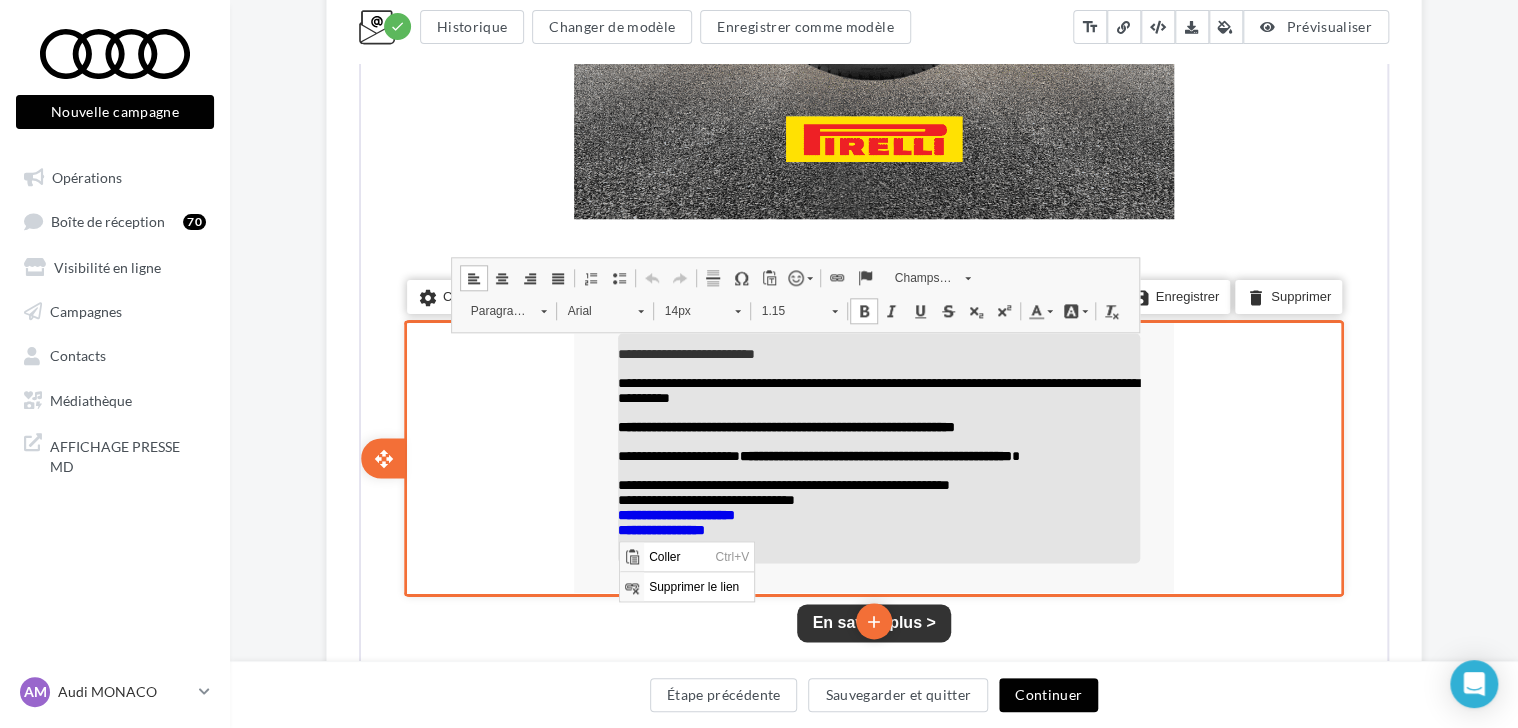 scroll, scrollTop: 0, scrollLeft: 0, axis: both 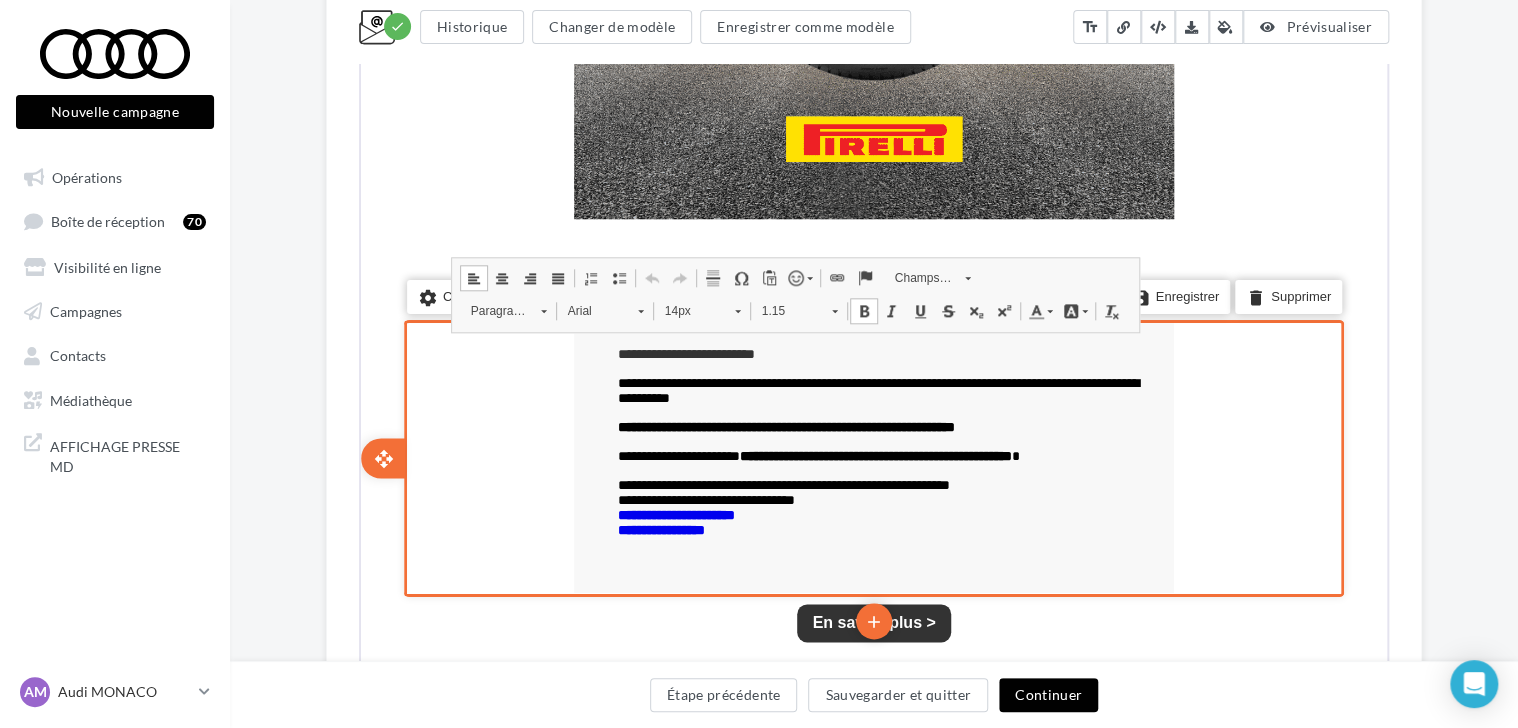 click on "**********" at bounding box center [877, 446] 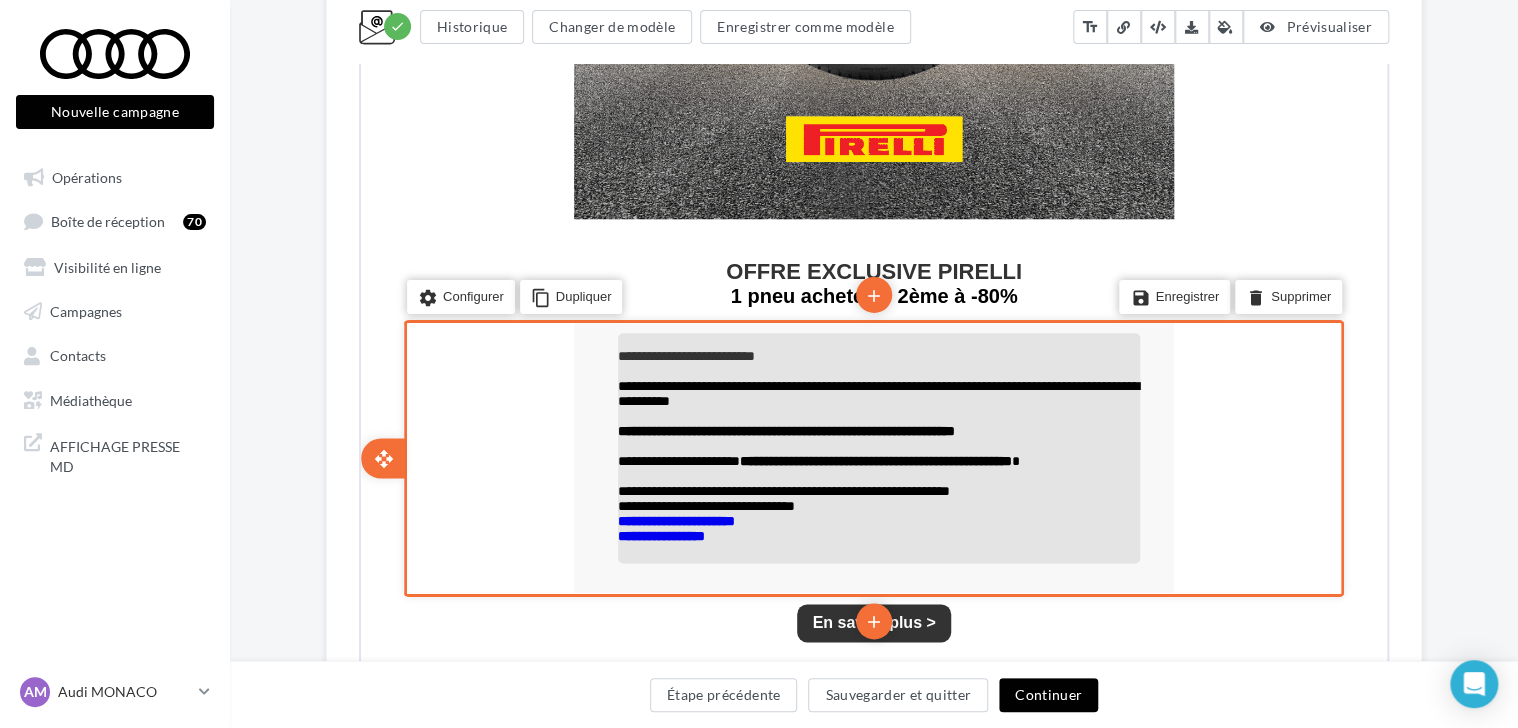 click on "**********" at bounding box center [877, 534] 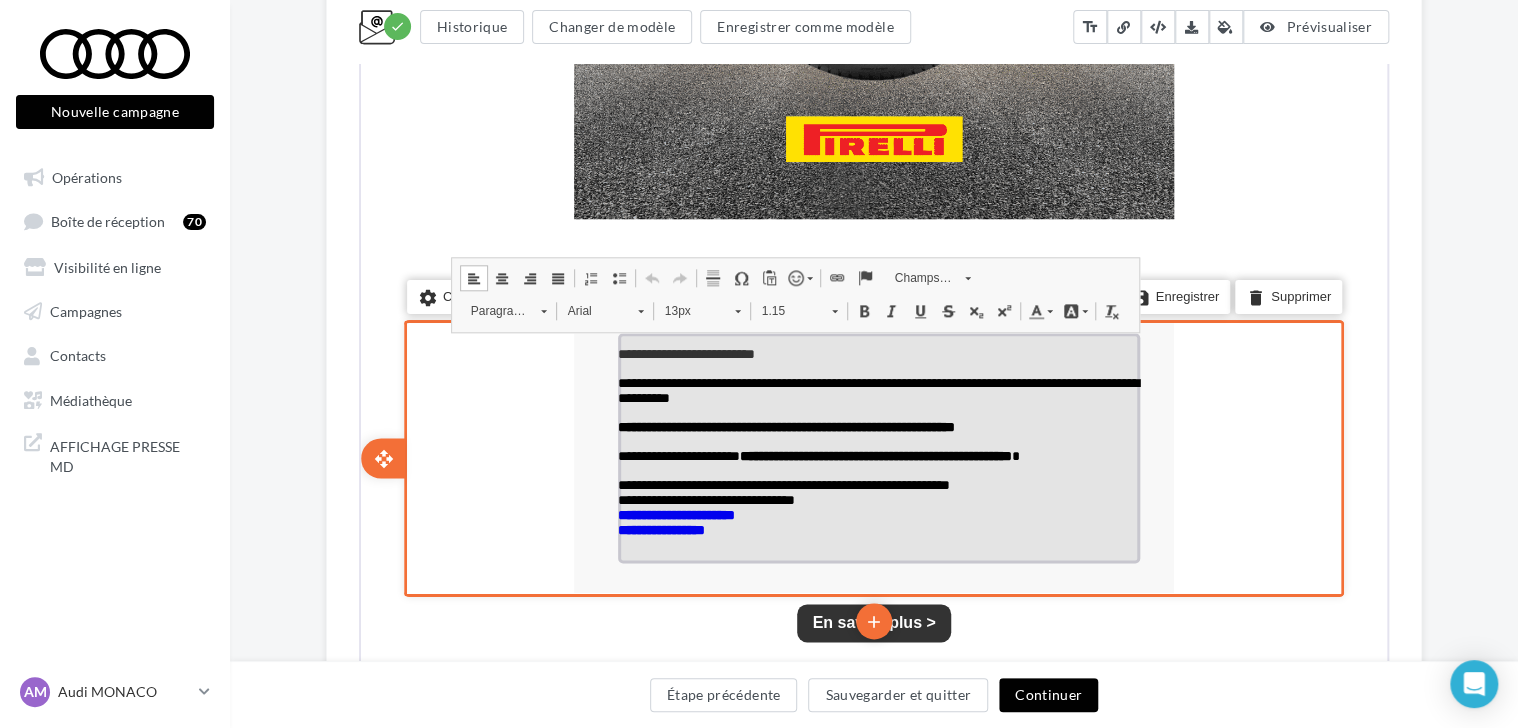 drag, startPoint x: 739, startPoint y: 553, endPoint x: 608, endPoint y: 532, distance: 132.67253 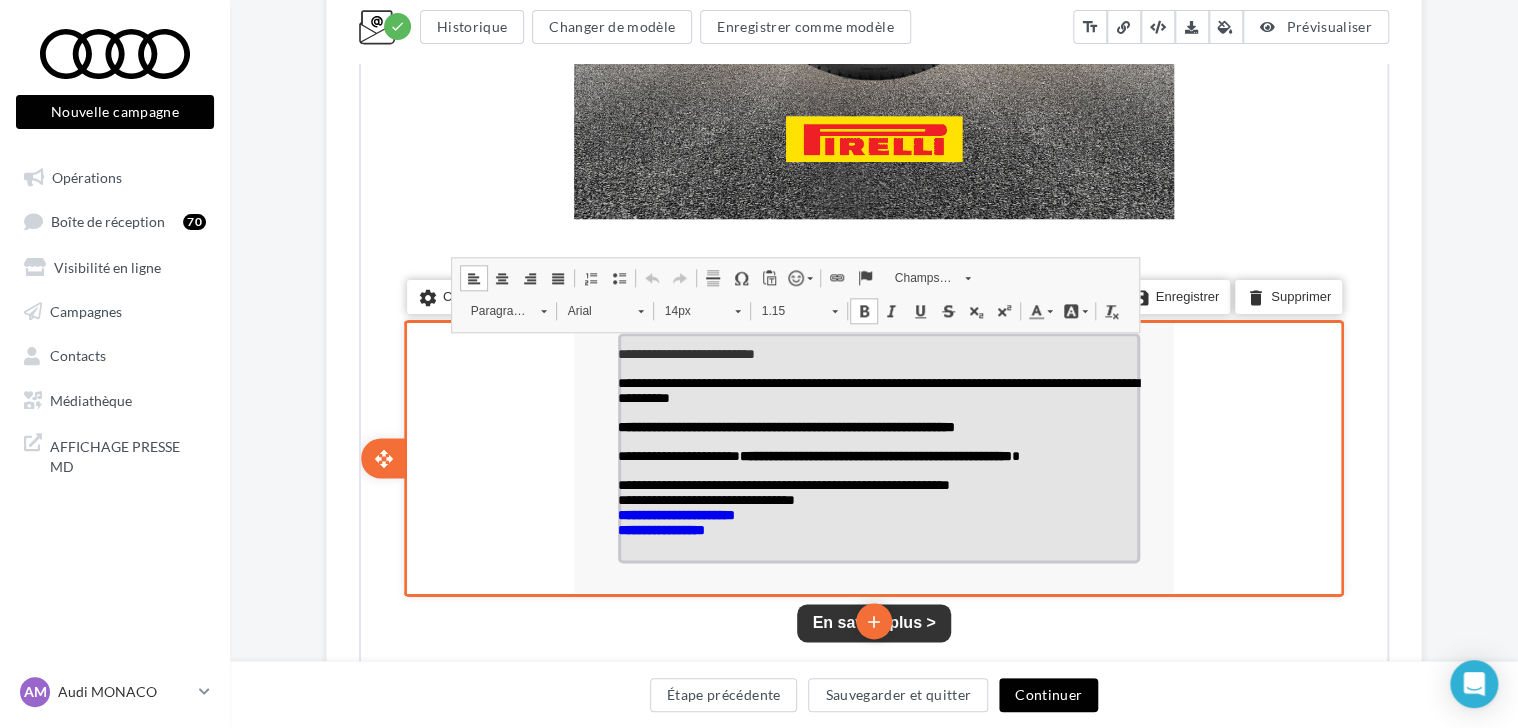 drag, startPoint x: 608, startPoint y: 532, endPoint x: 1071, endPoint y: 544, distance: 463.1555 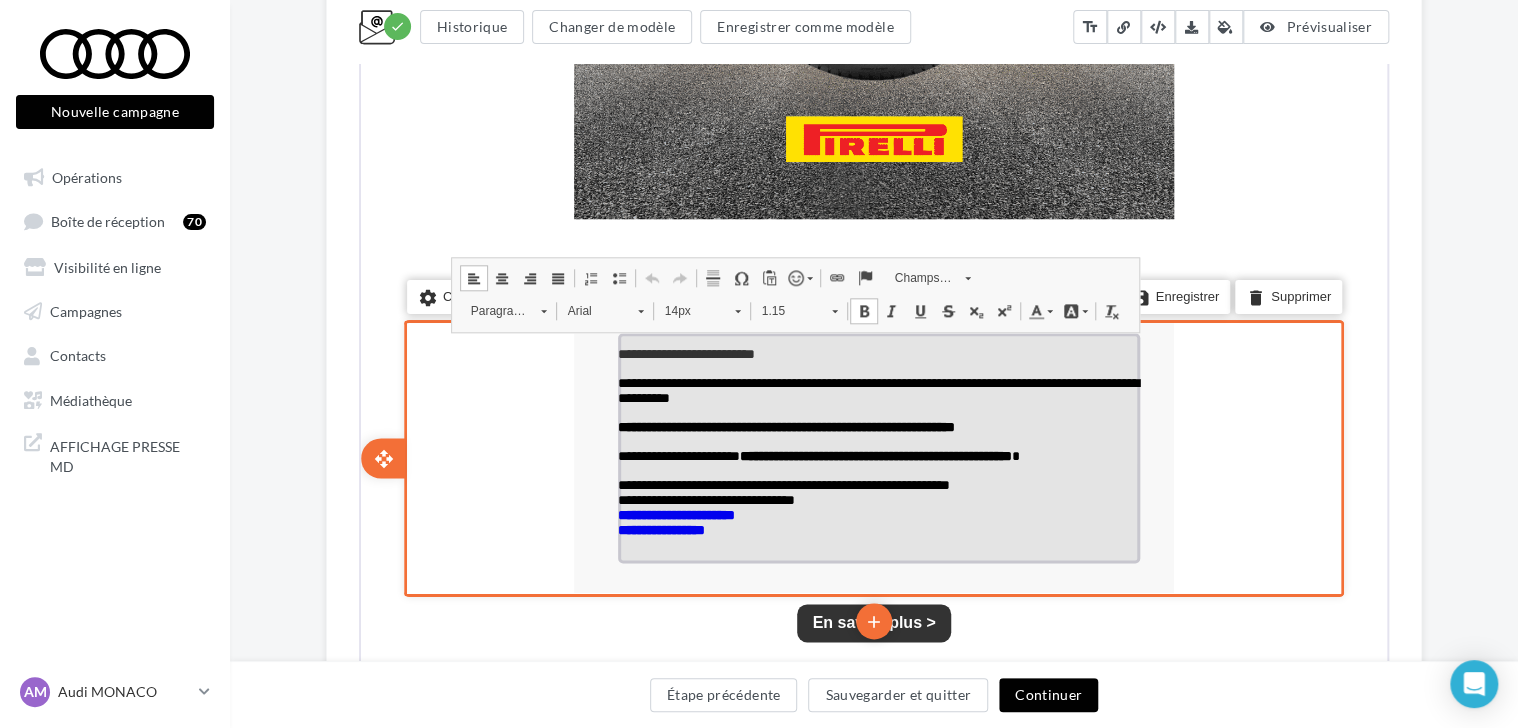 click on "**********" at bounding box center [877, 528] 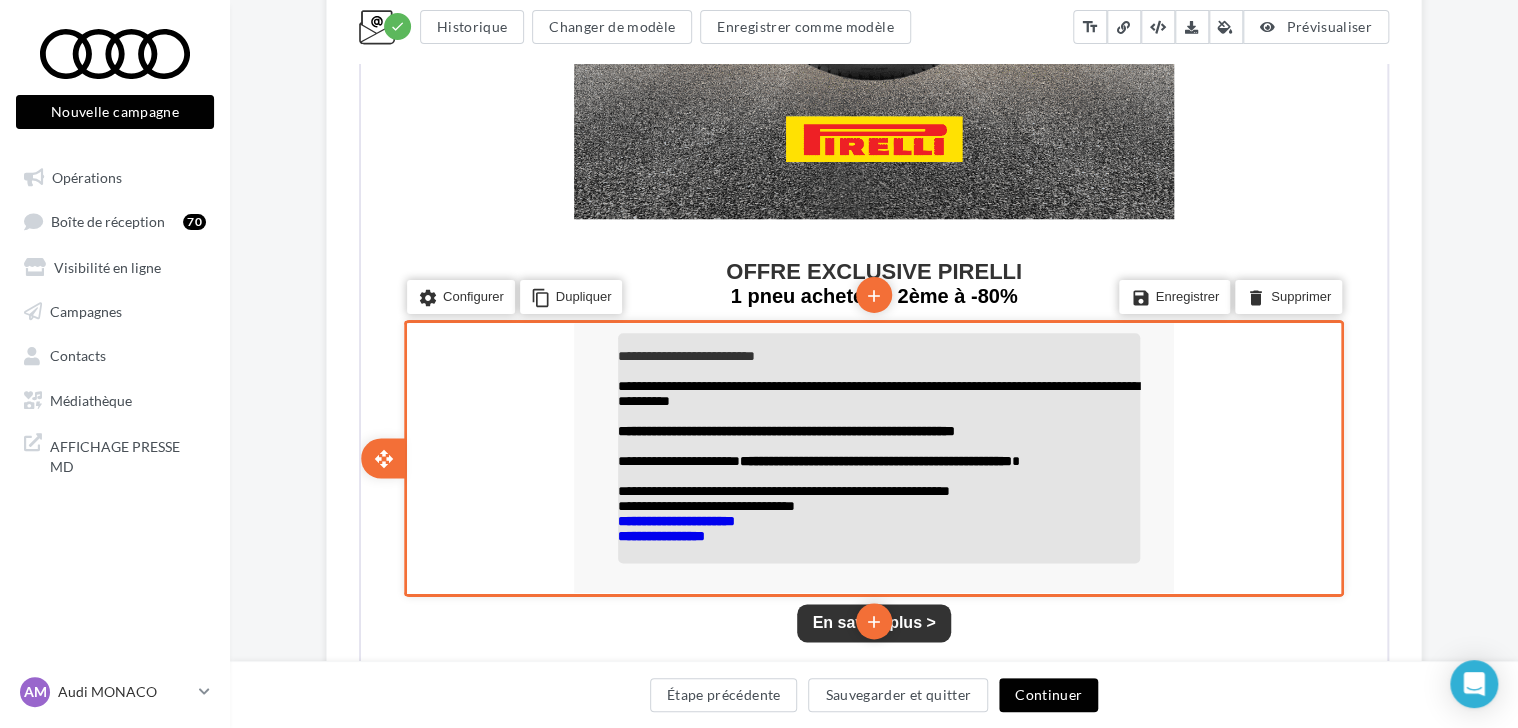 click on "**********" at bounding box center (782, 489) 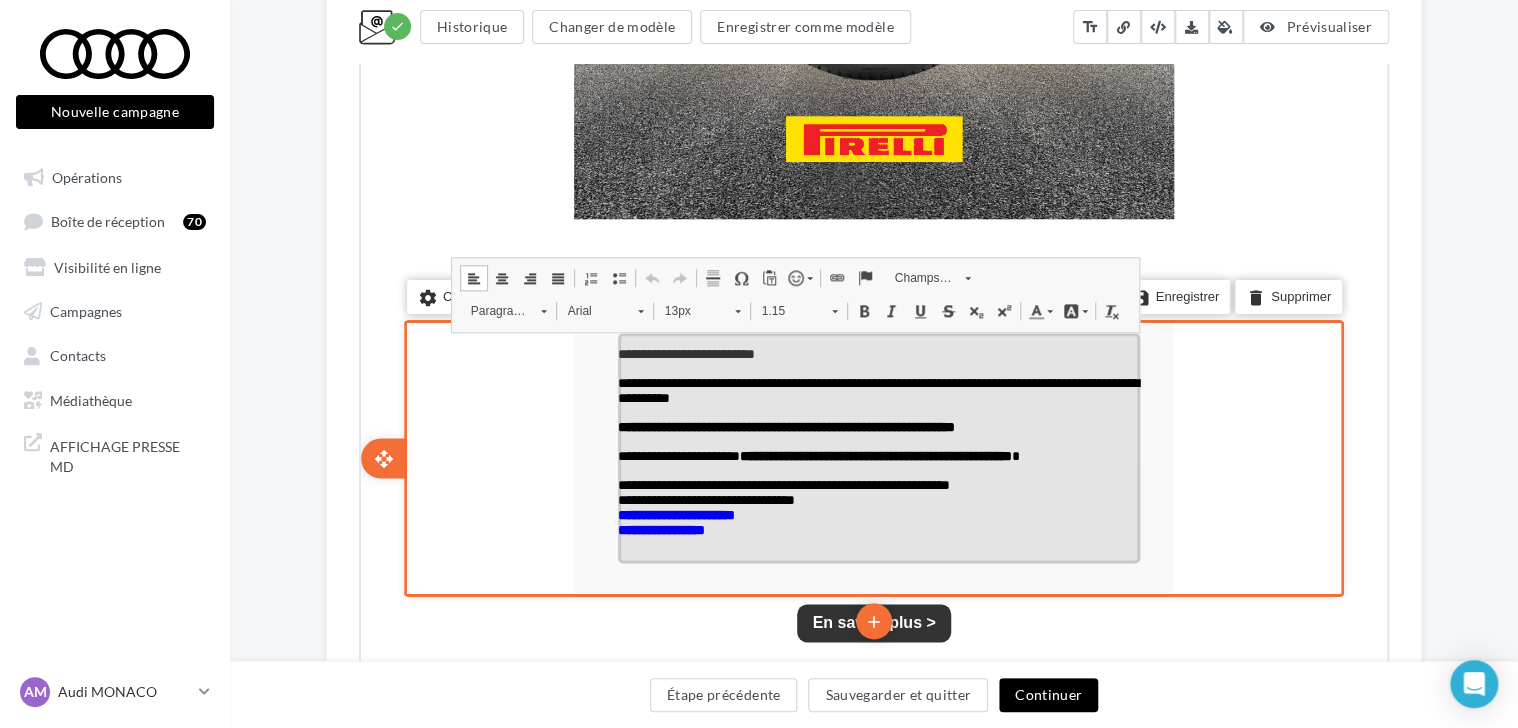 click on "**********" at bounding box center (877, 498) 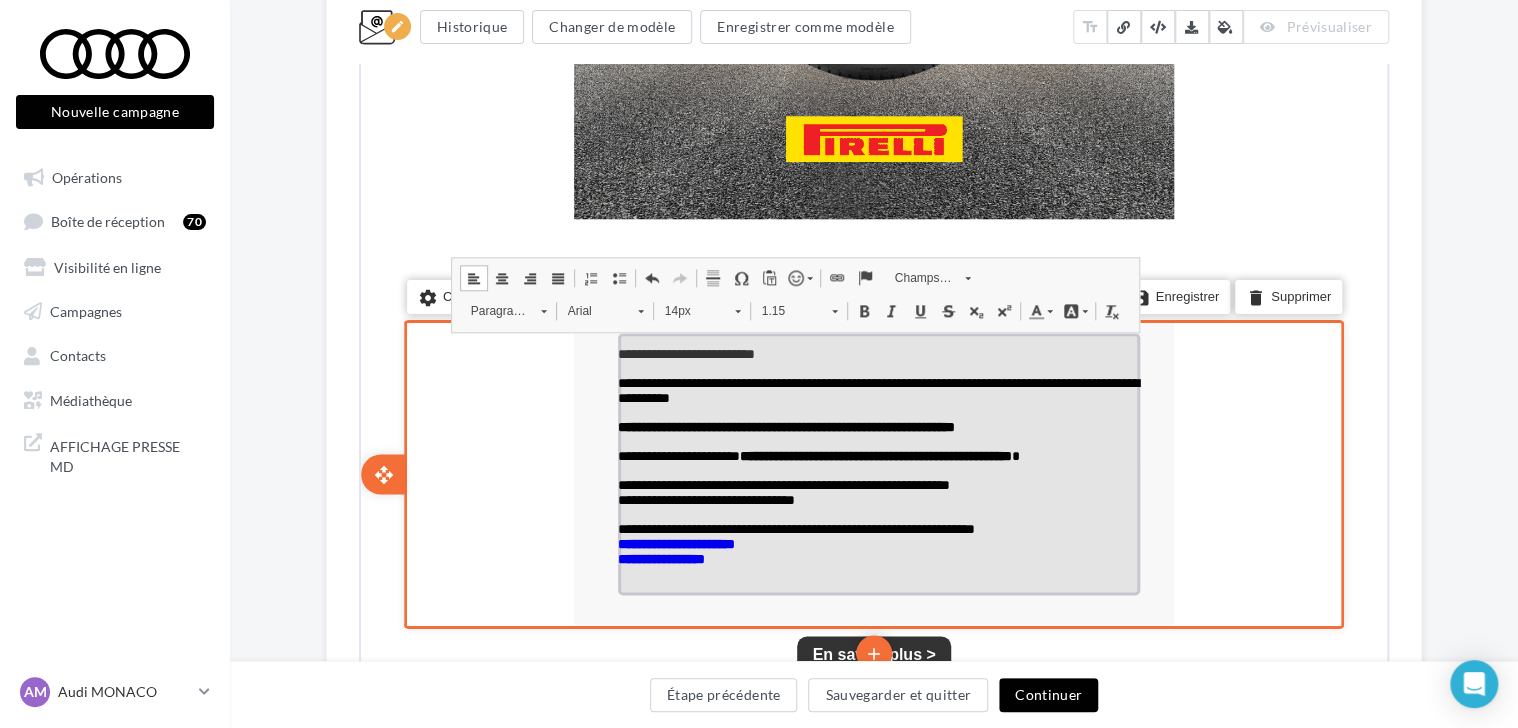 click on "**********" at bounding box center [794, 527] 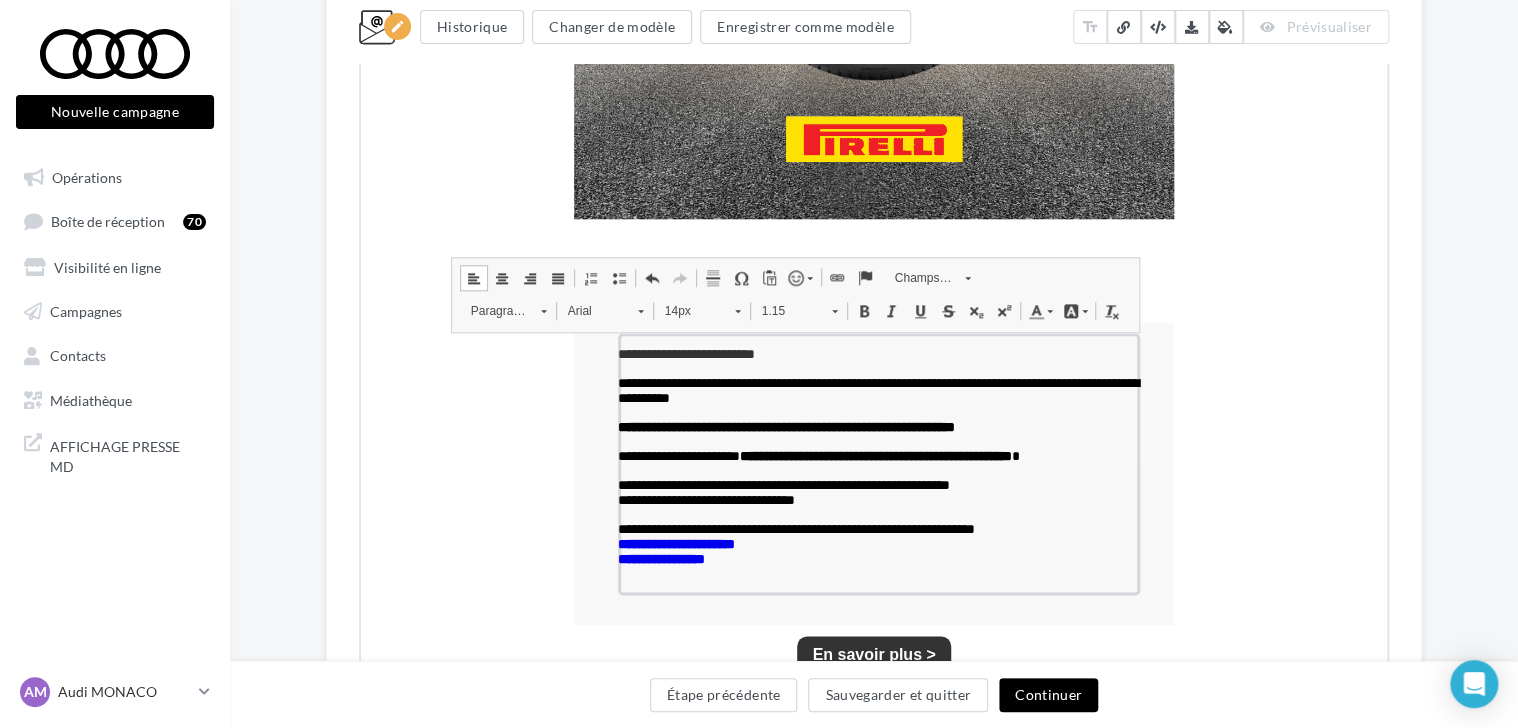 click at bounding box center (794, 276) 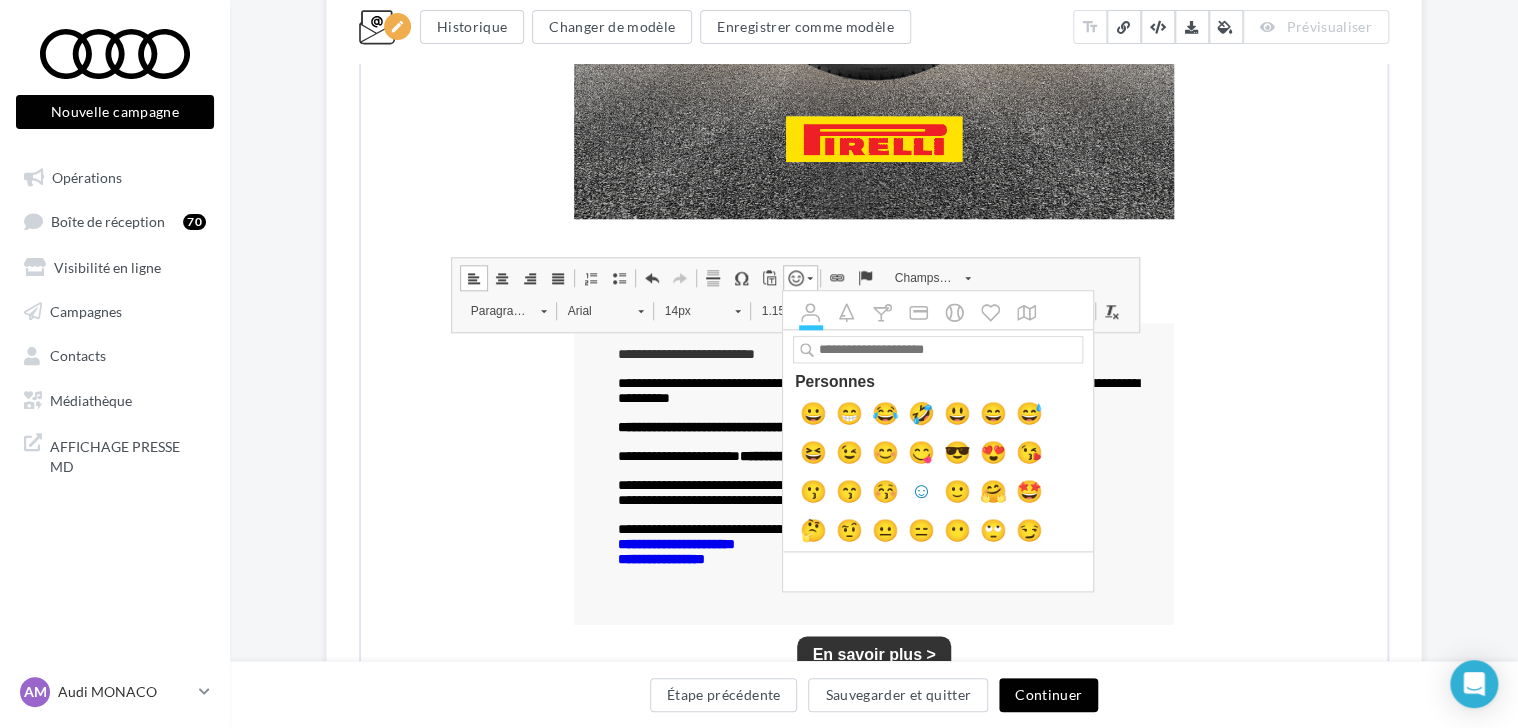 scroll, scrollTop: 0, scrollLeft: 0, axis: both 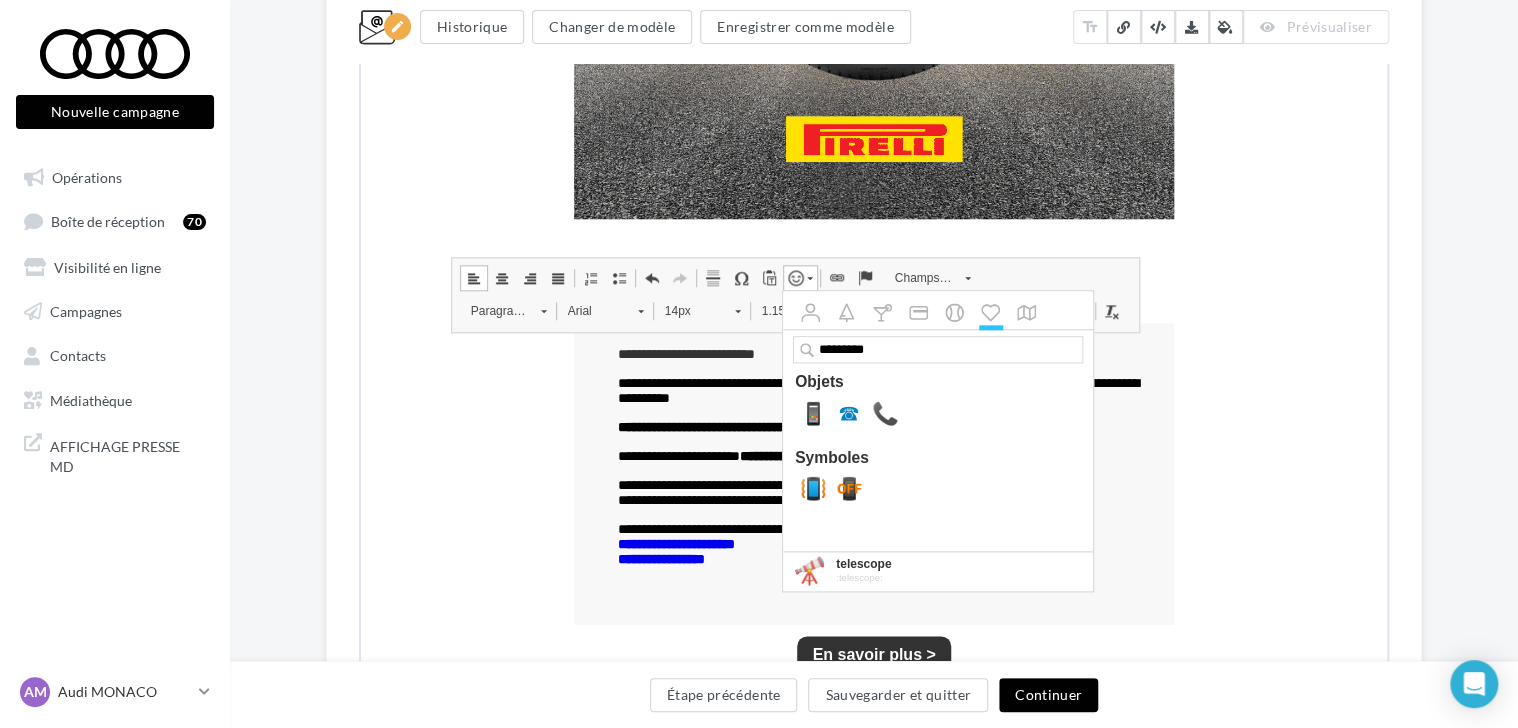 click on "*********" at bounding box center [938, 348] 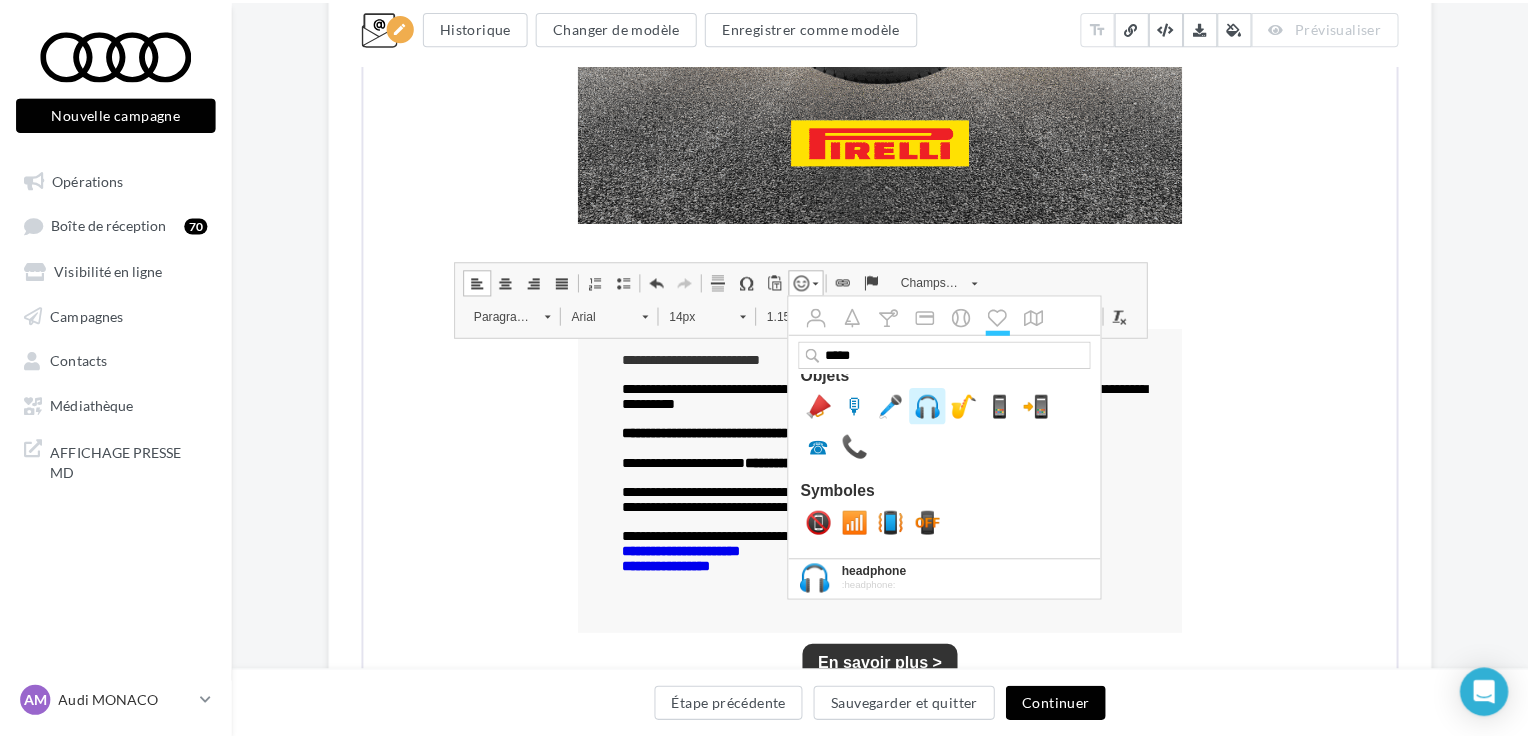 scroll, scrollTop: 0, scrollLeft: 0, axis: both 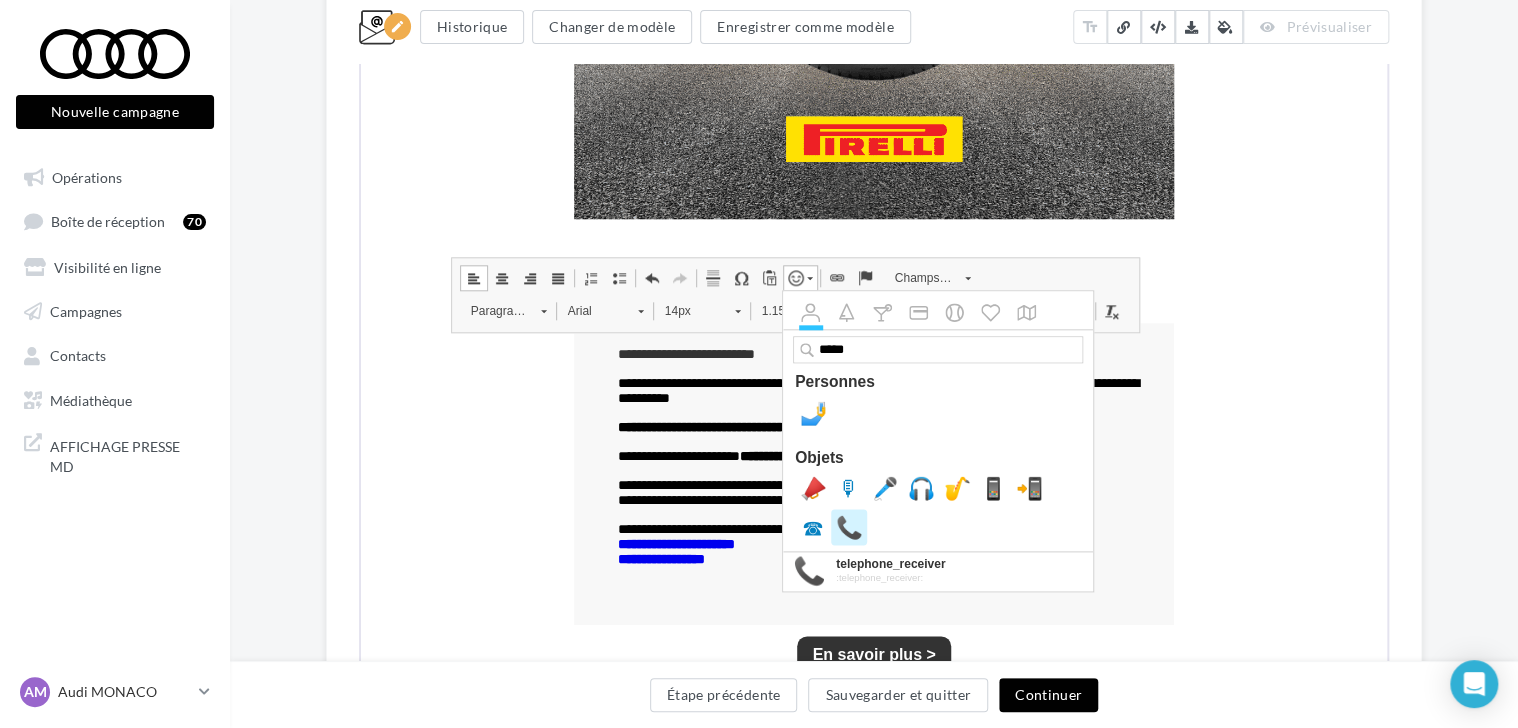type on "*****" 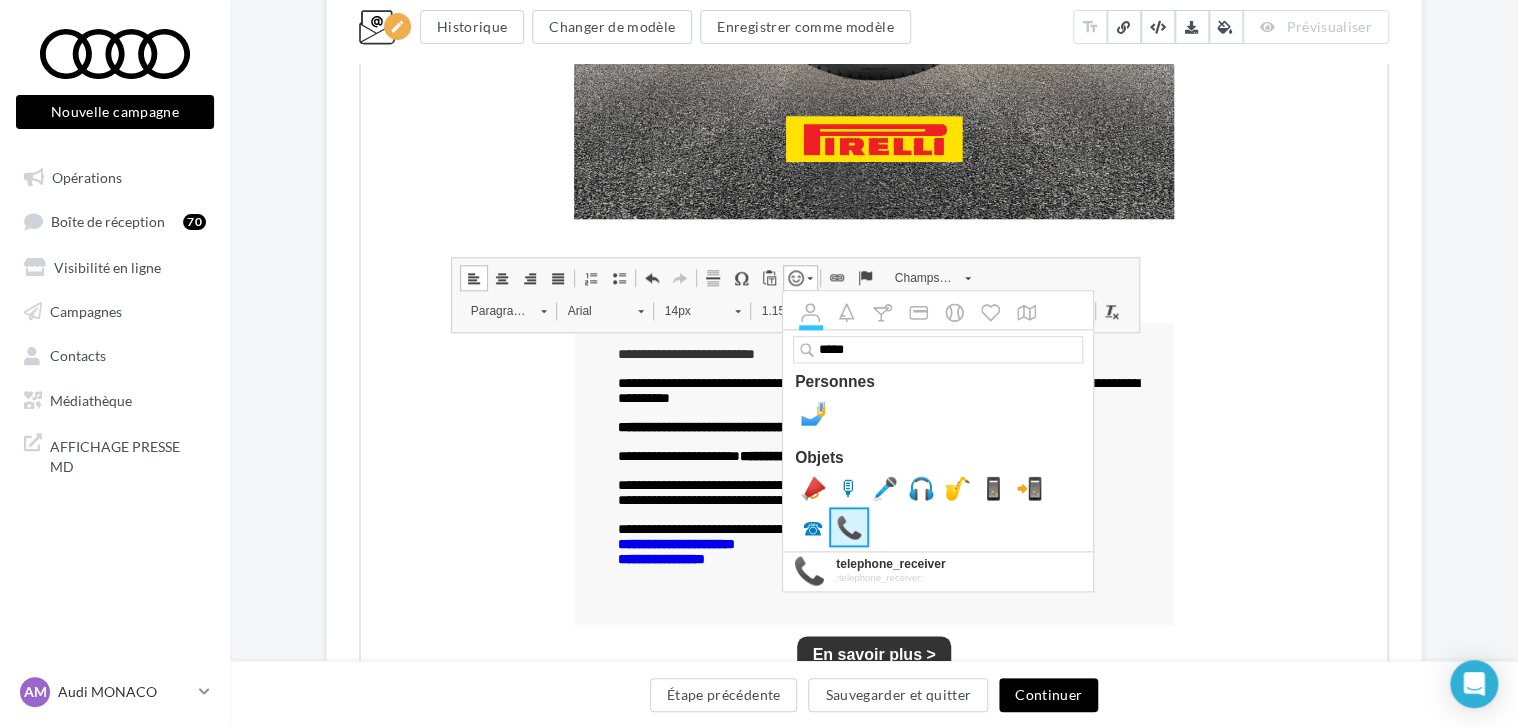 click on "📞" at bounding box center (849, 526) 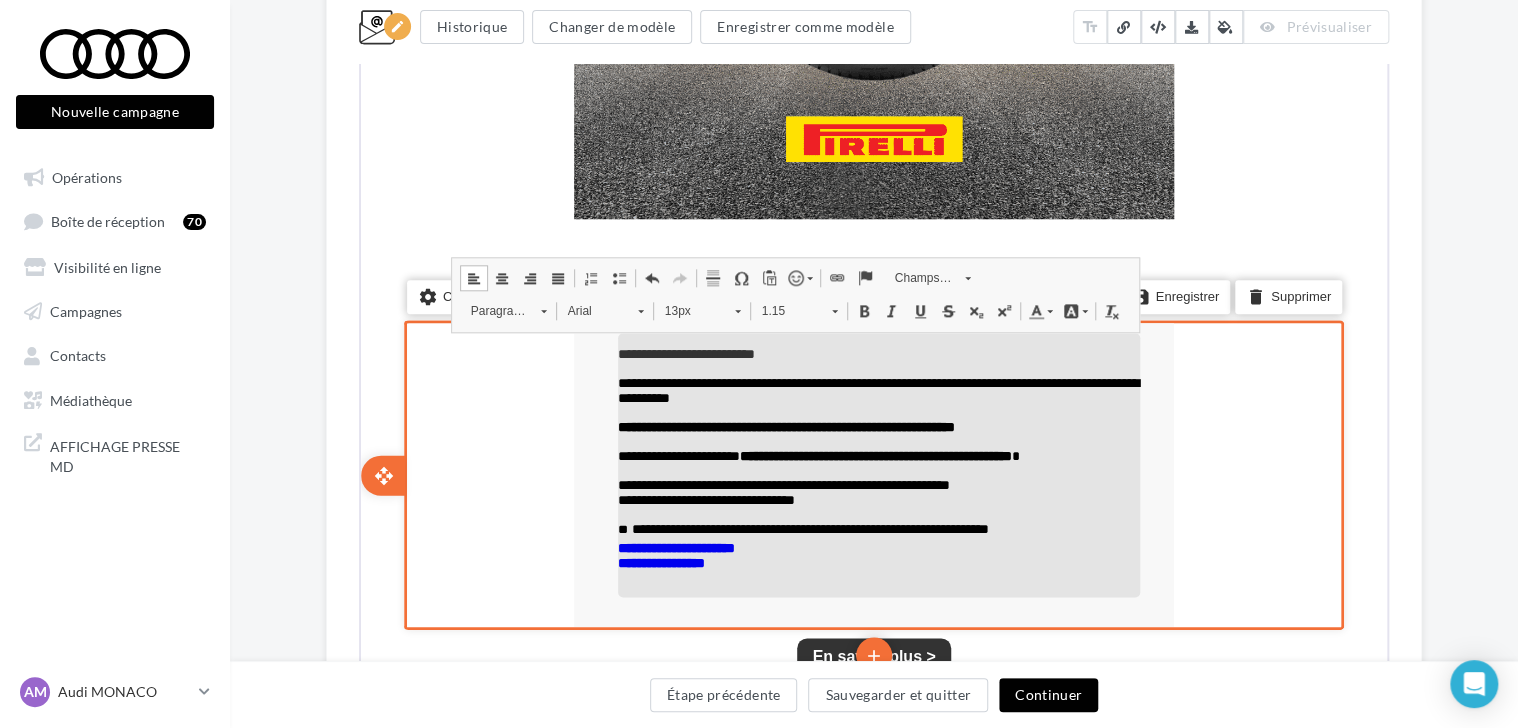 click on "**********" at bounding box center [782, 483] 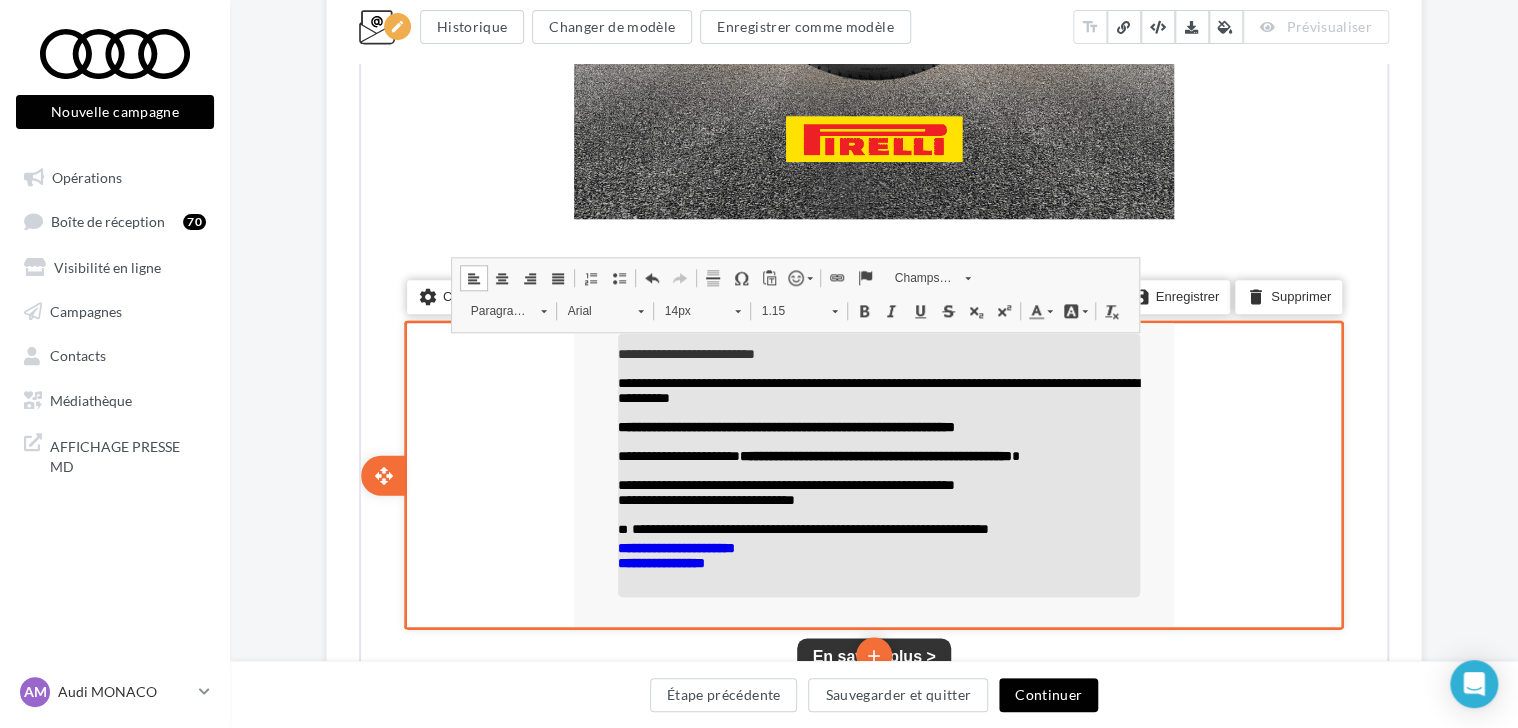 click on "**********" at bounding box center (877, 498) 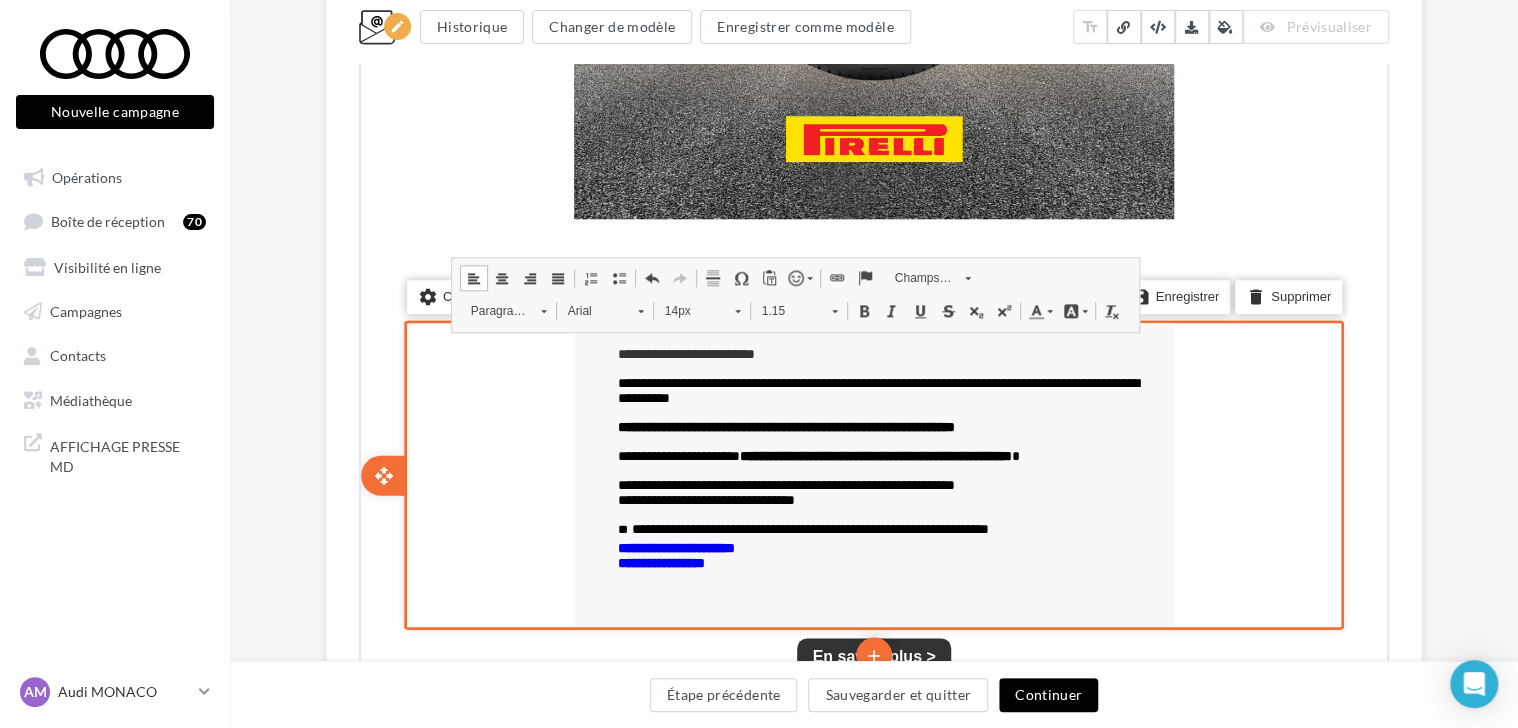 click on "settings Configurer content_copy Dupliquer add add save Enregistrer delete Supprimer" at bounding box center [872, 473] 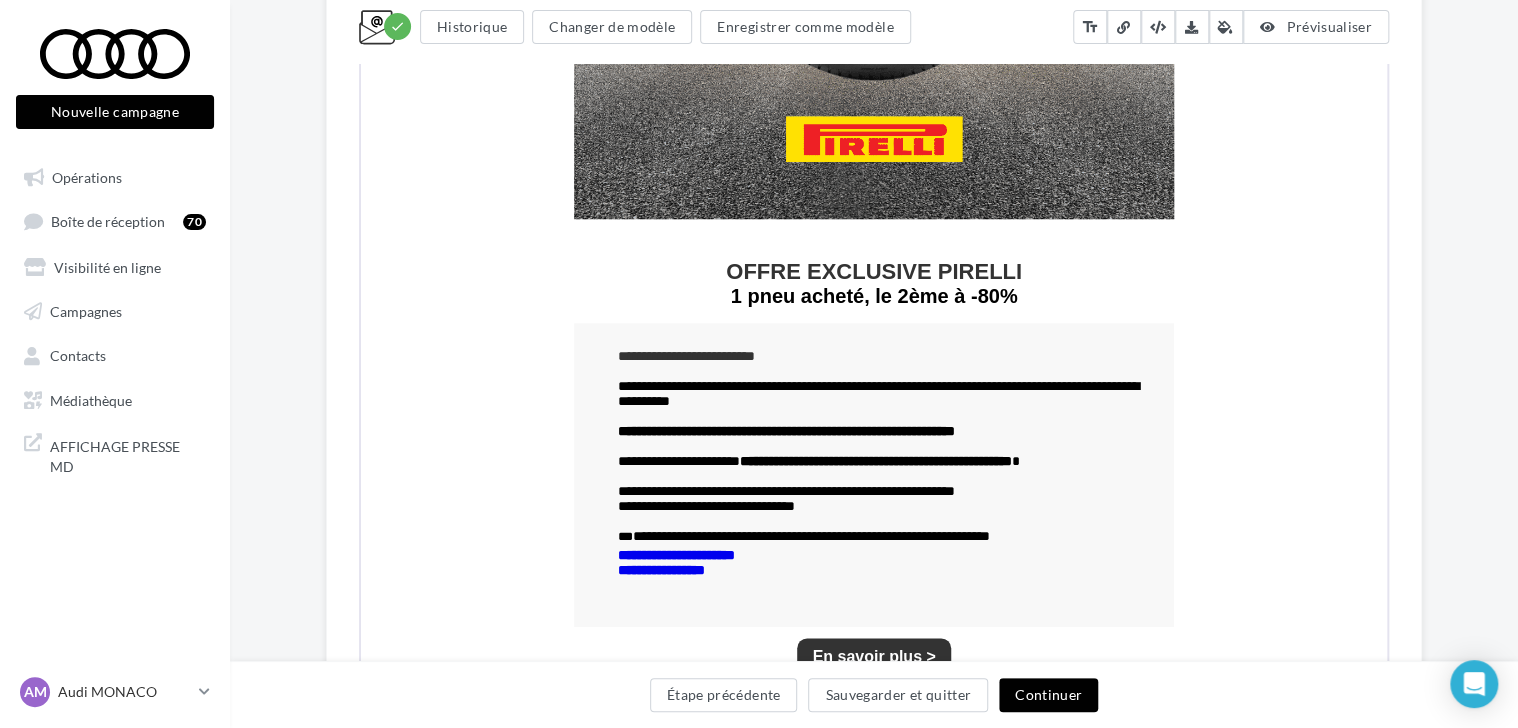 click on "Something wrong..." at bounding box center [874, 308] 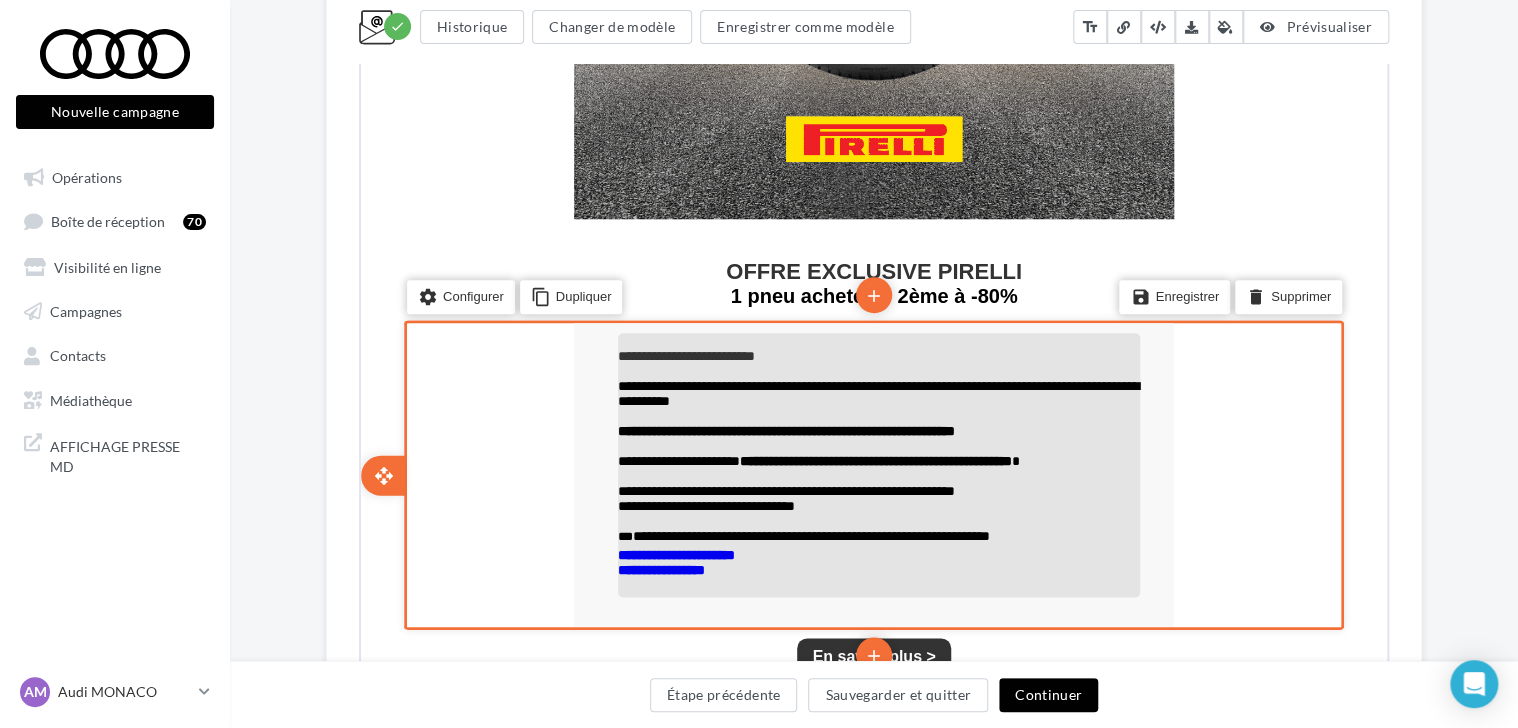 click on "**********" at bounding box center [809, 534] 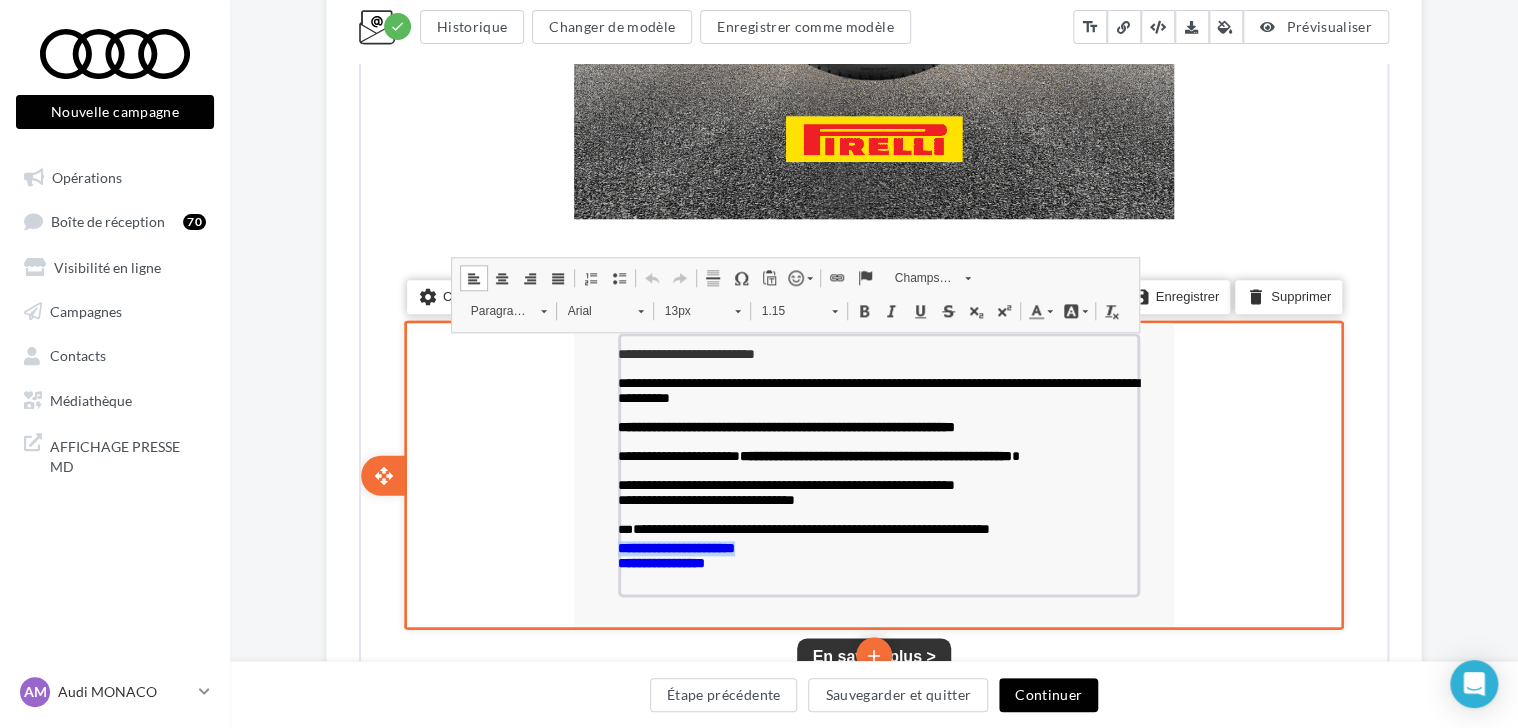 drag, startPoint x: 809, startPoint y: 564, endPoint x: 611, endPoint y: 568, distance: 198.0404 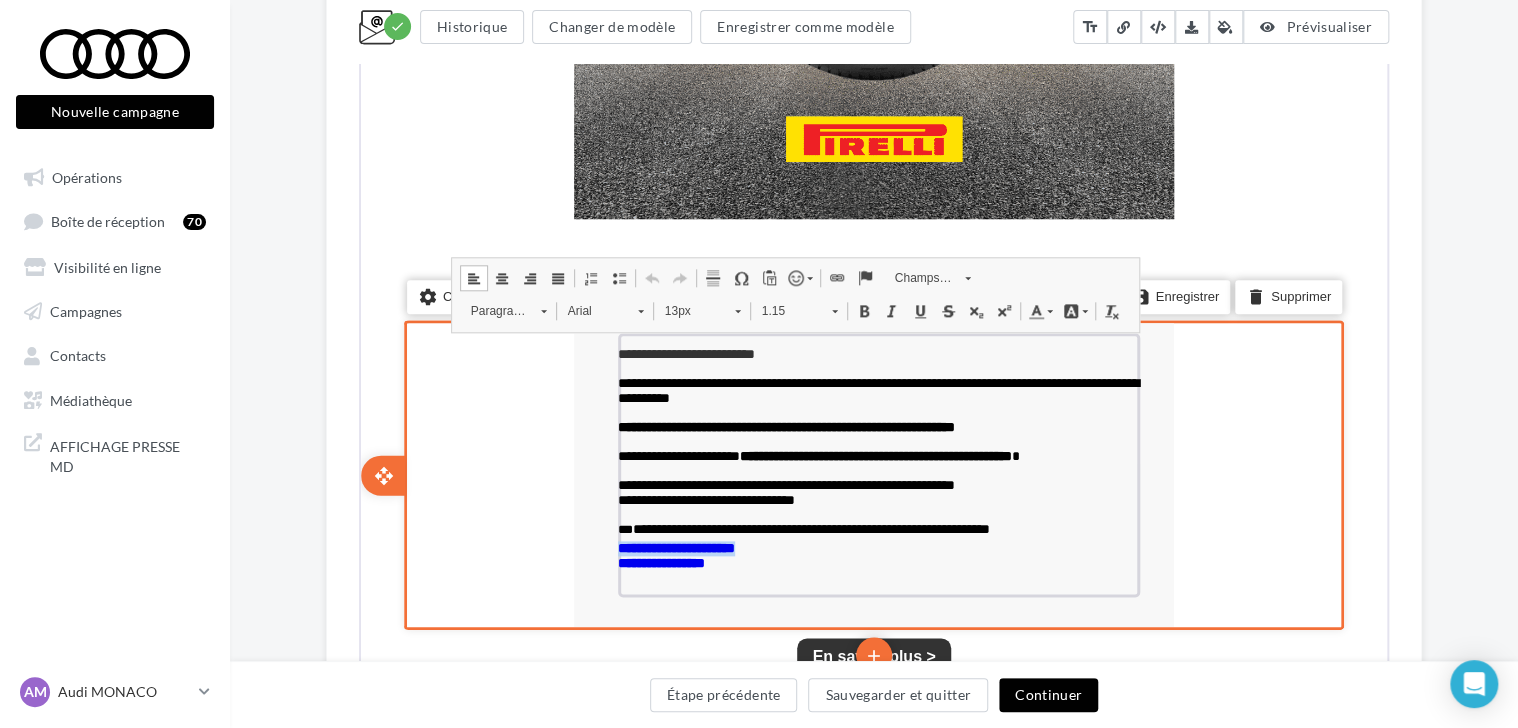 click on "**********" at bounding box center [877, 462] 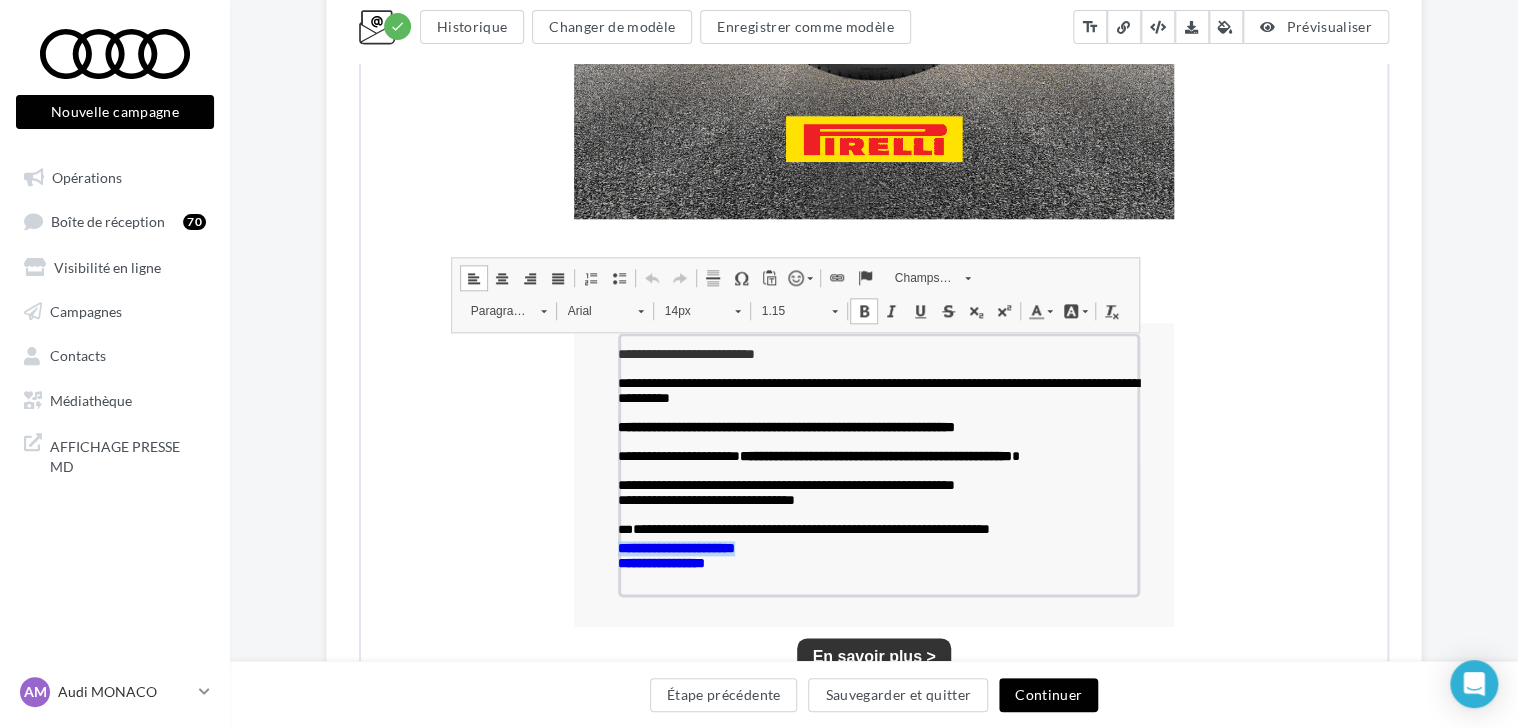 click at bounding box center (835, 276) 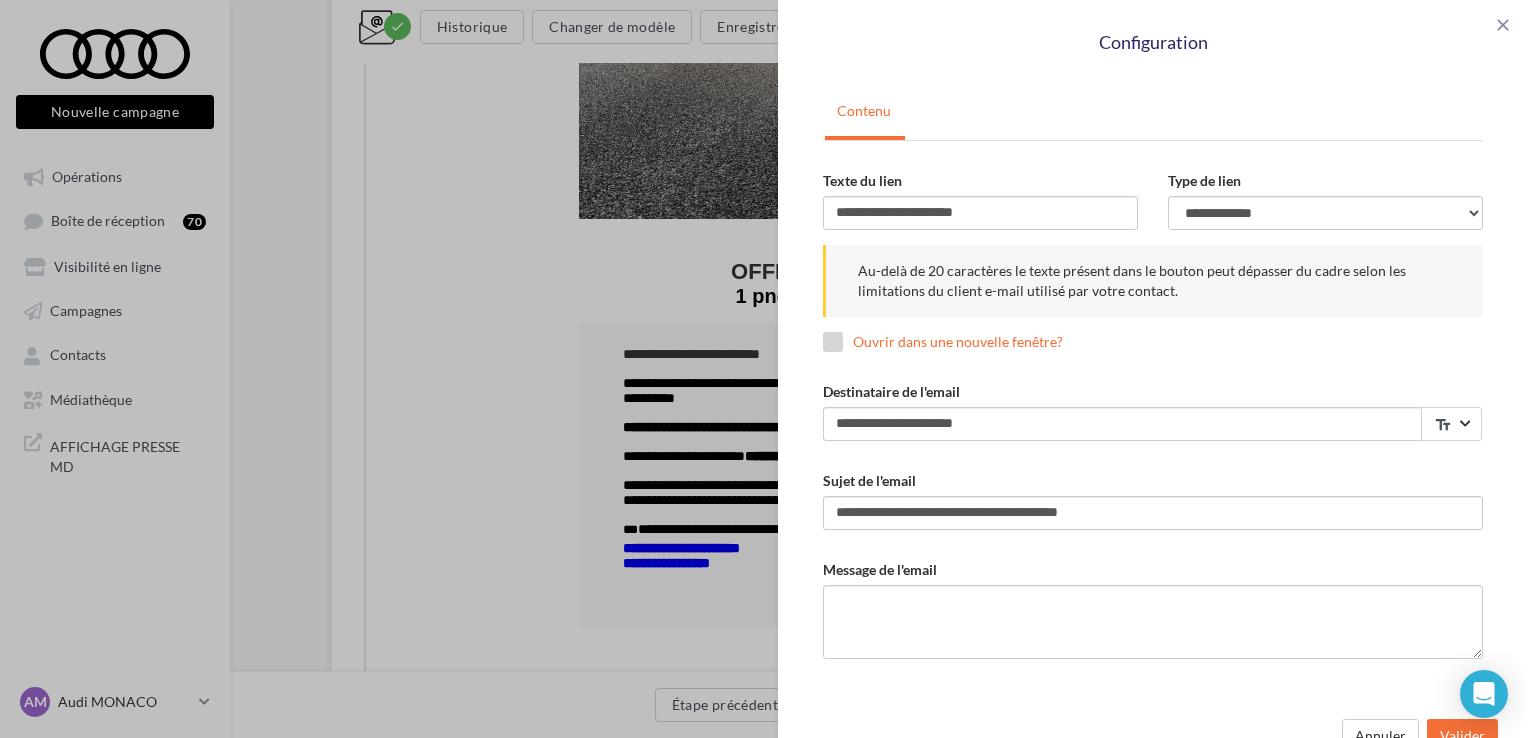 click on "Ouvrir dans une nouvelle fenêtre?" at bounding box center (943, 342) 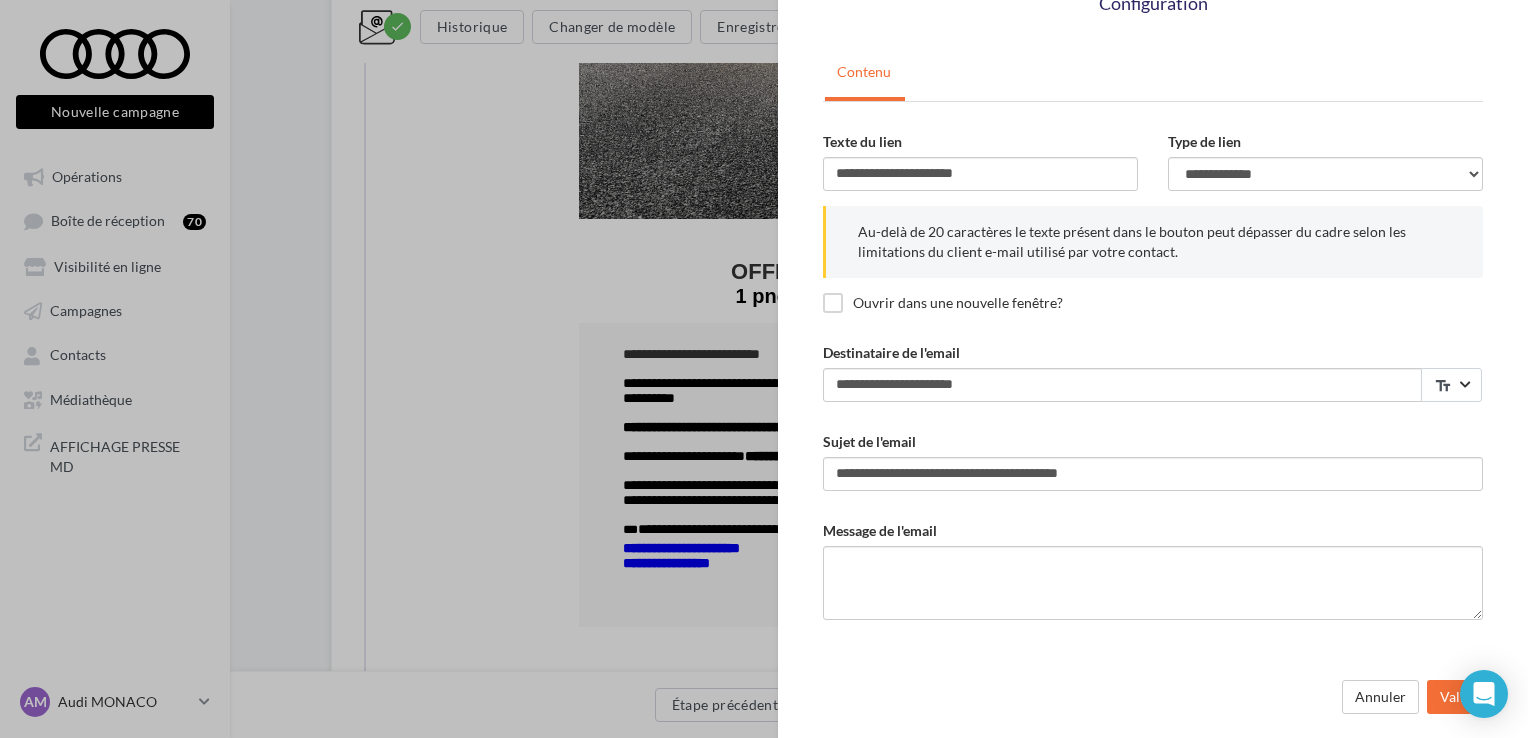 scroll, scrollTop: 38, scrollLeft: 0, axis: vertical 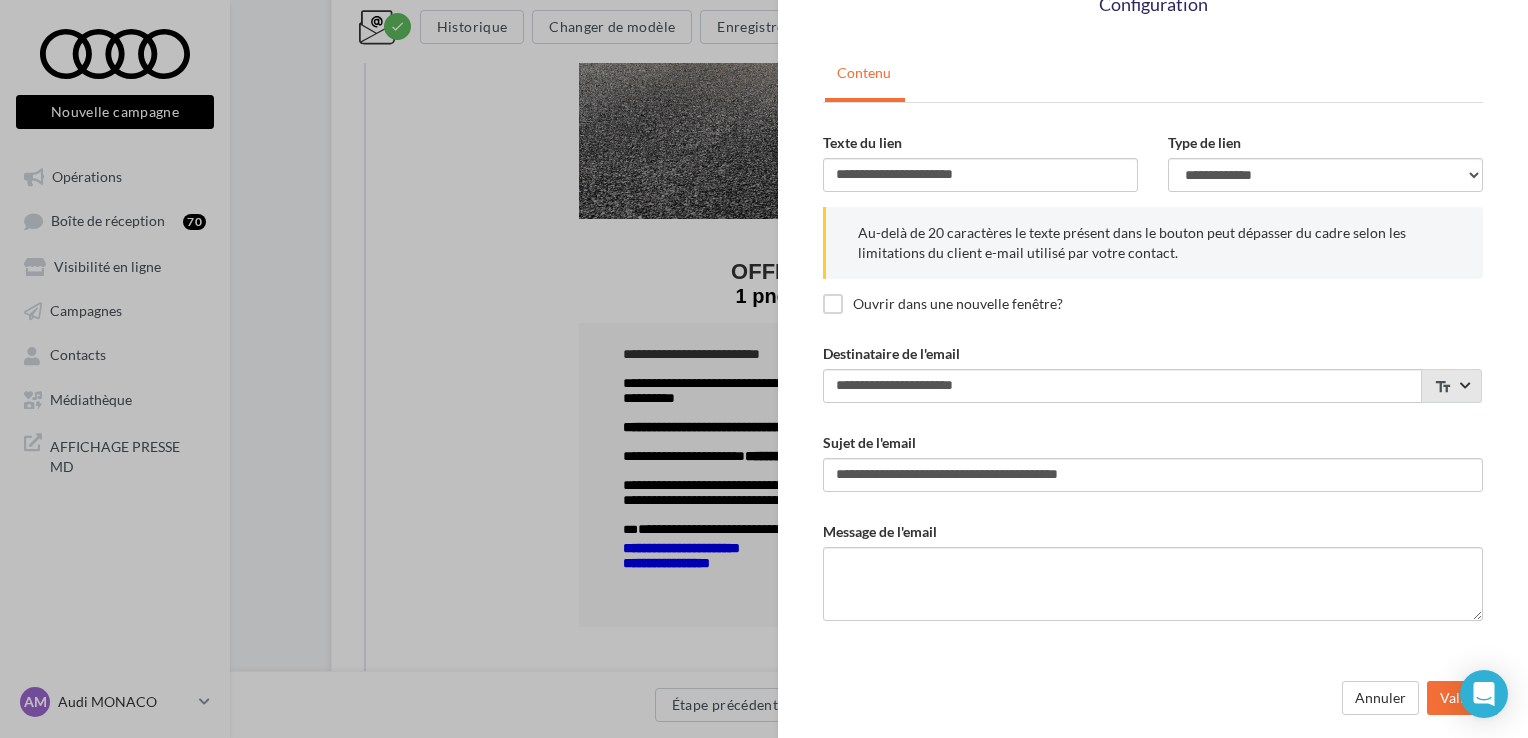 click on "Rechercher     text_fields" at bounding box center [1451, 386] 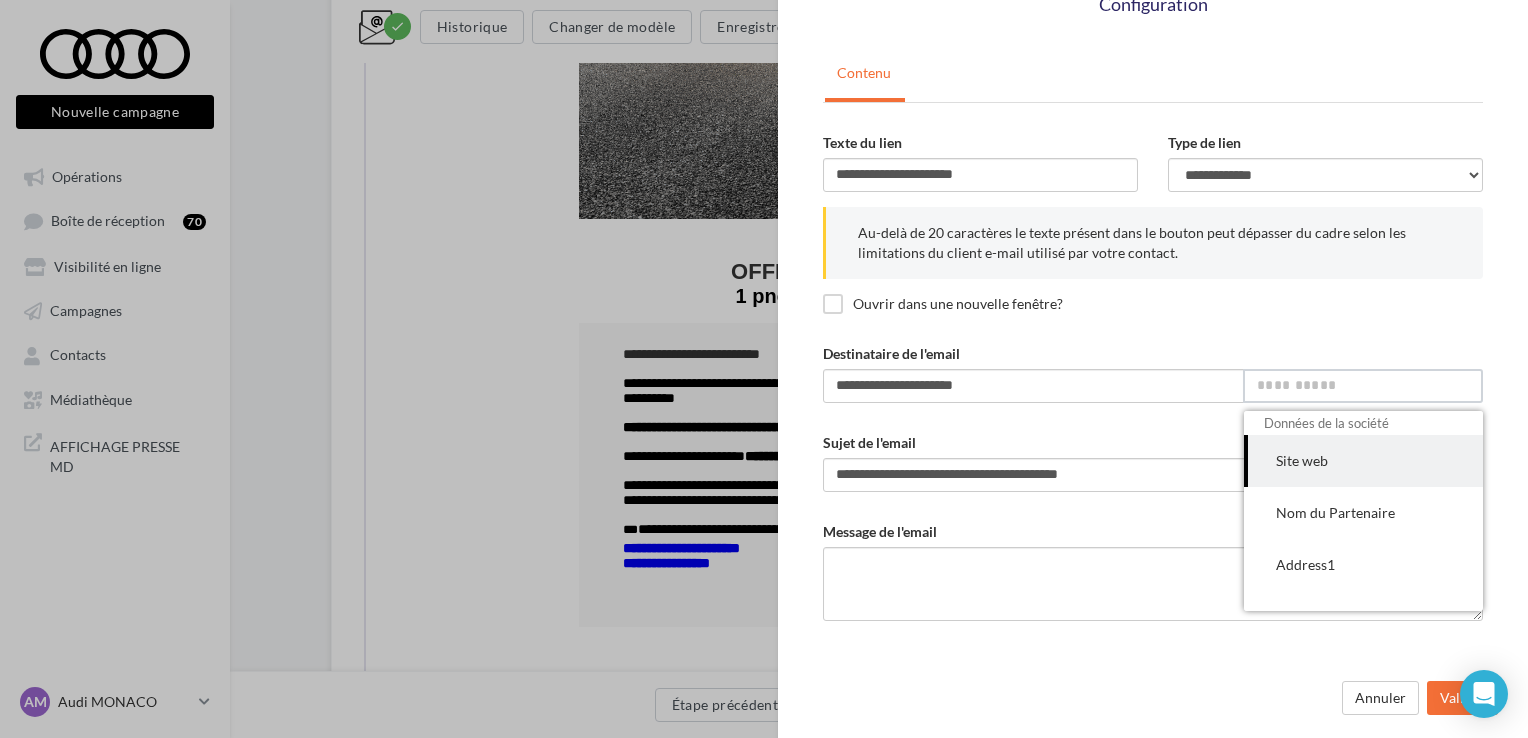 click at bounding box center [1363, 386] 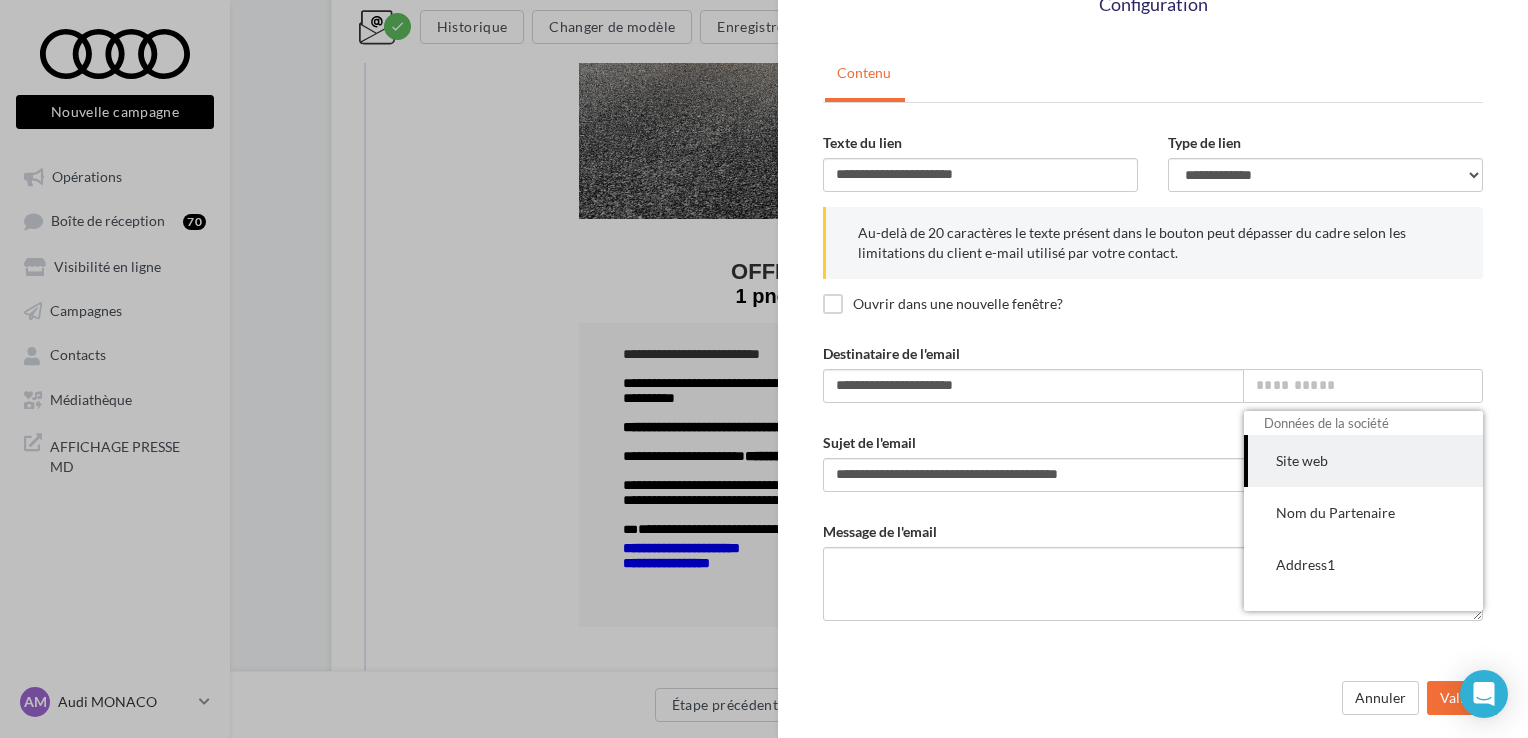 click on "Ouvrir dans une nouvelle fenêtre?" at bounding box center (1153, 306) 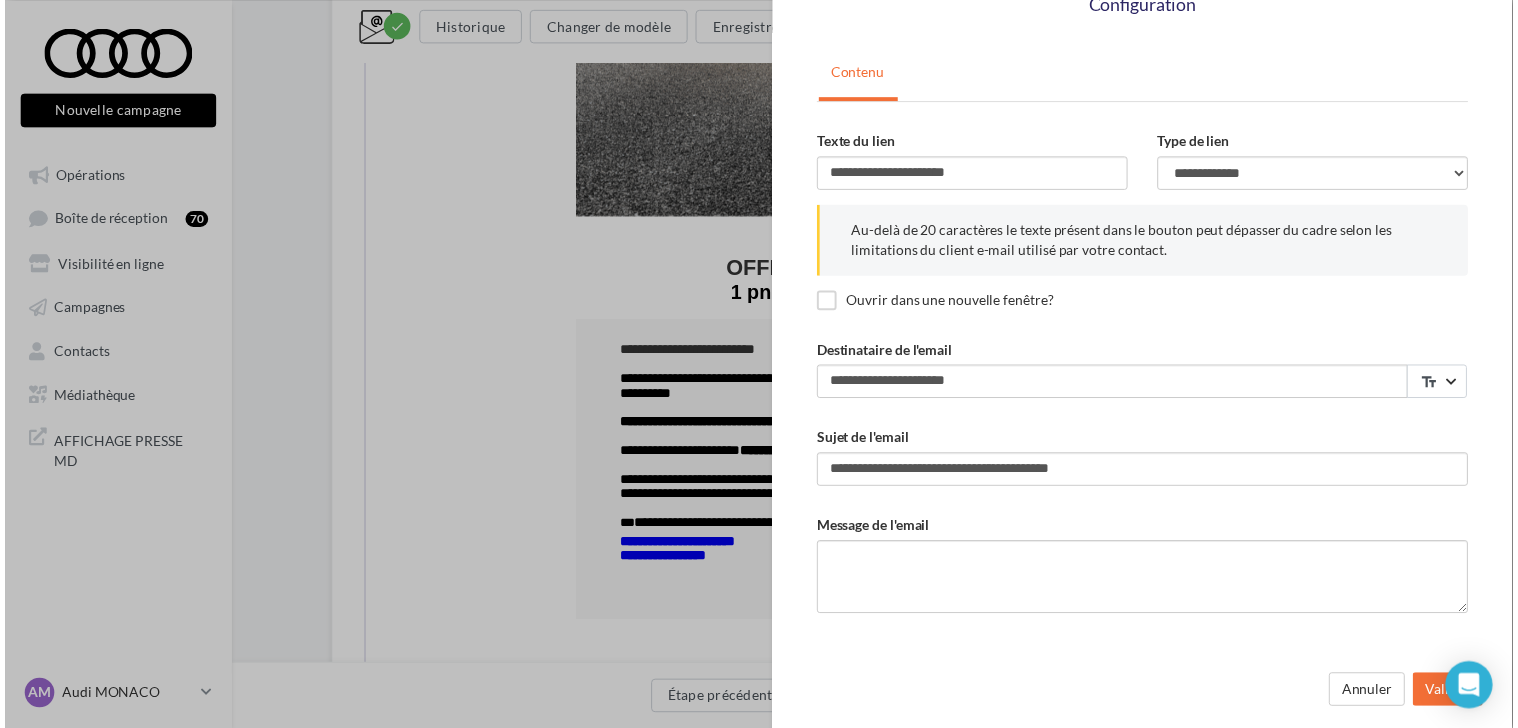 scroll, scrollTop: 0, scrollLeft: 0, axis: both 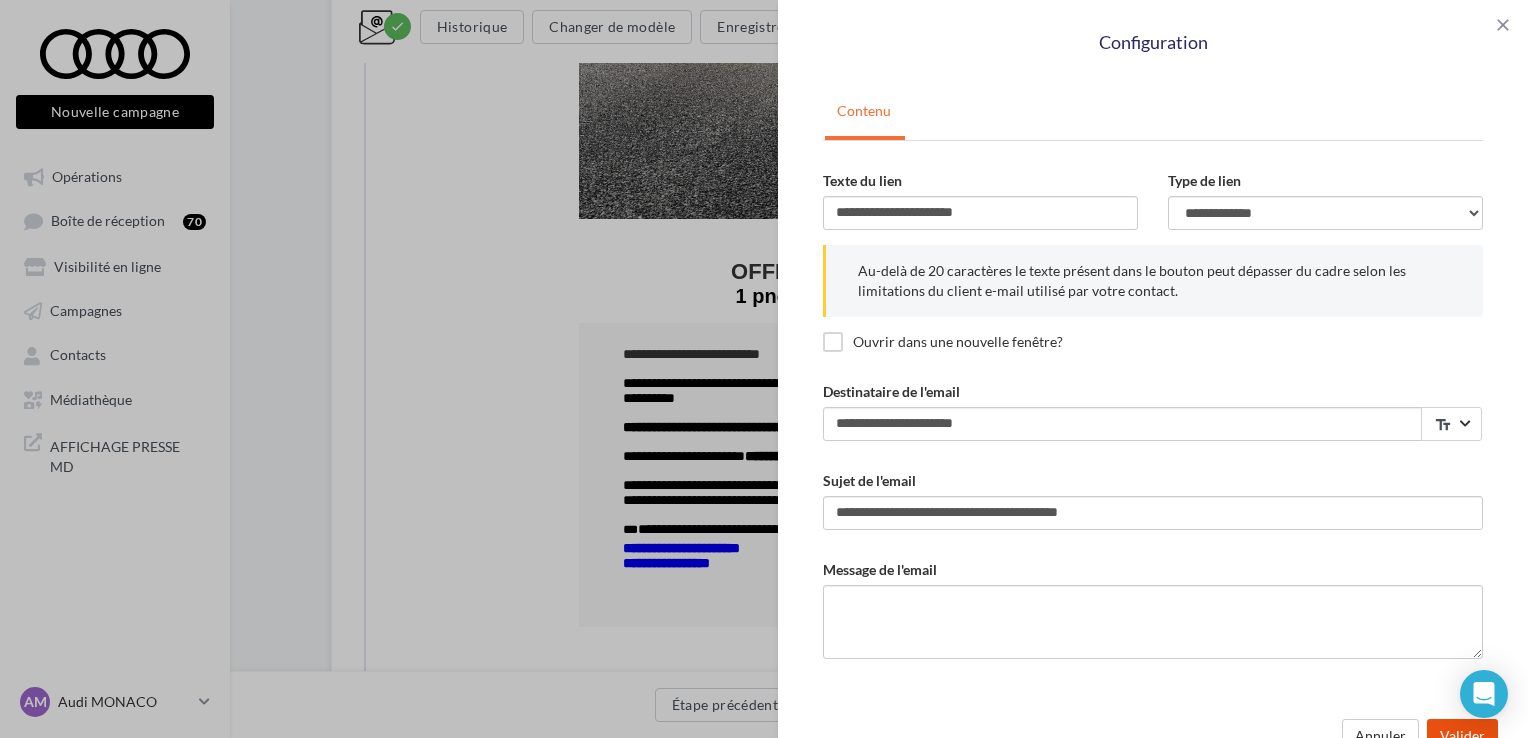 click on "Valider" at bounding box center (1462, 736) 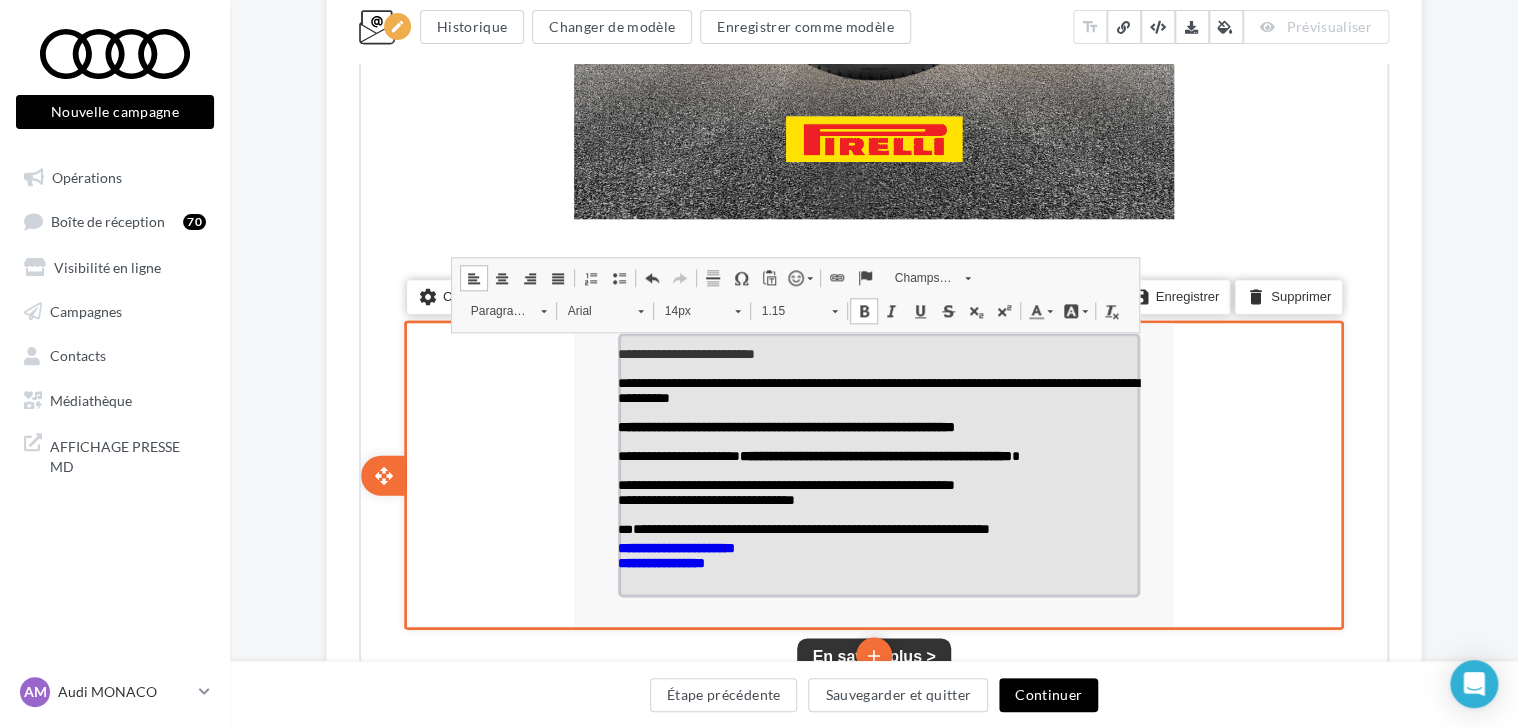 click on "**********" at bounding box center (809, 527) 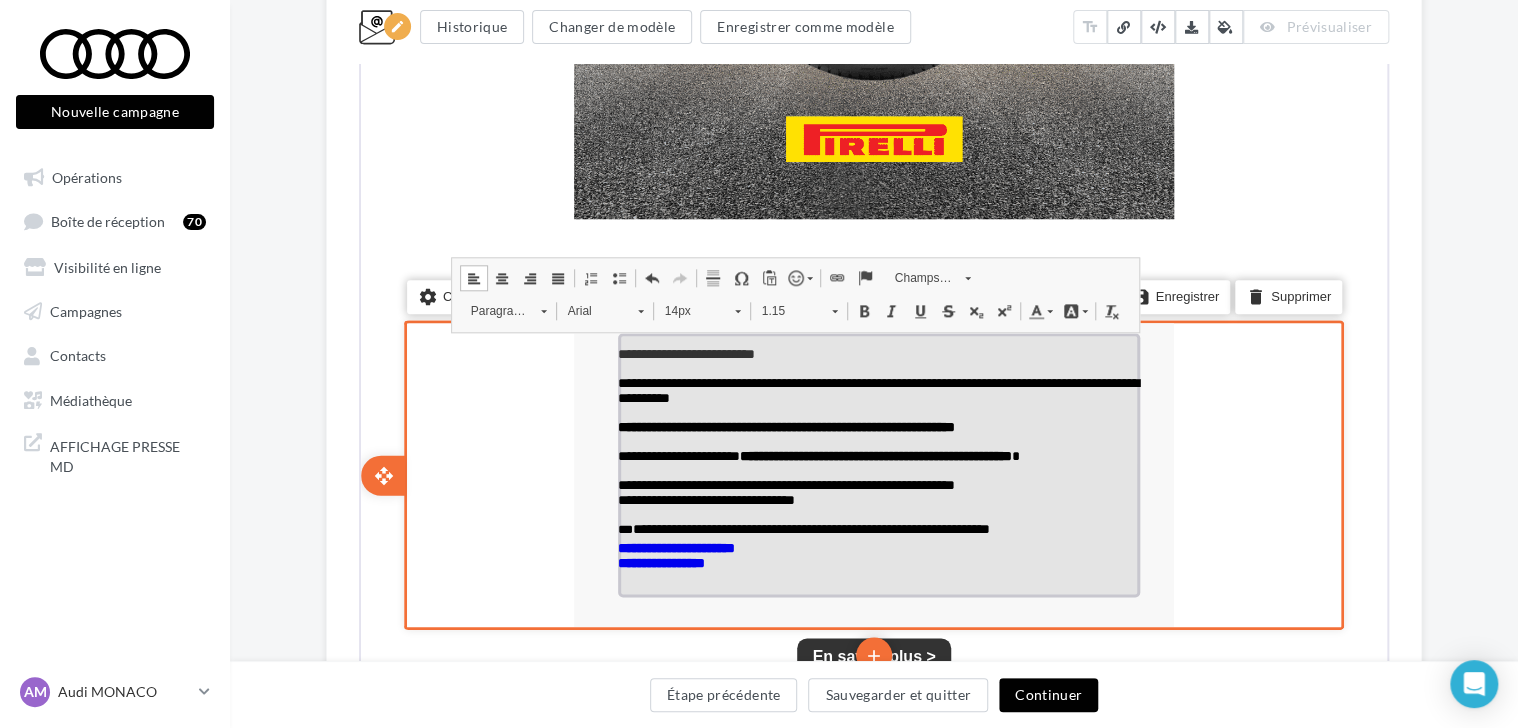 click on "**********" at bounding box center [877, 561] 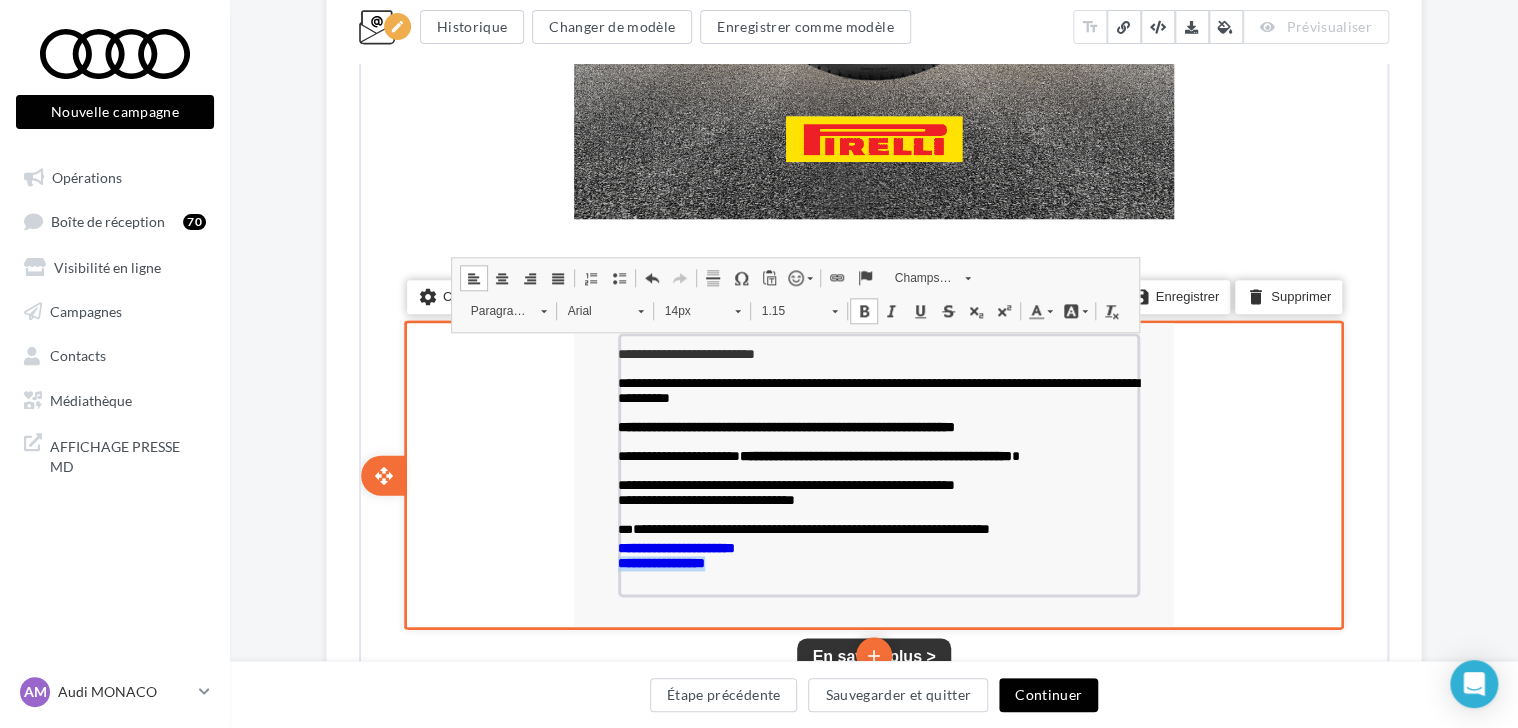 drag, startPoint x: 740, startPoint y: 585, endPoint x: 608, endPoint y: 584, distance: 132.00378 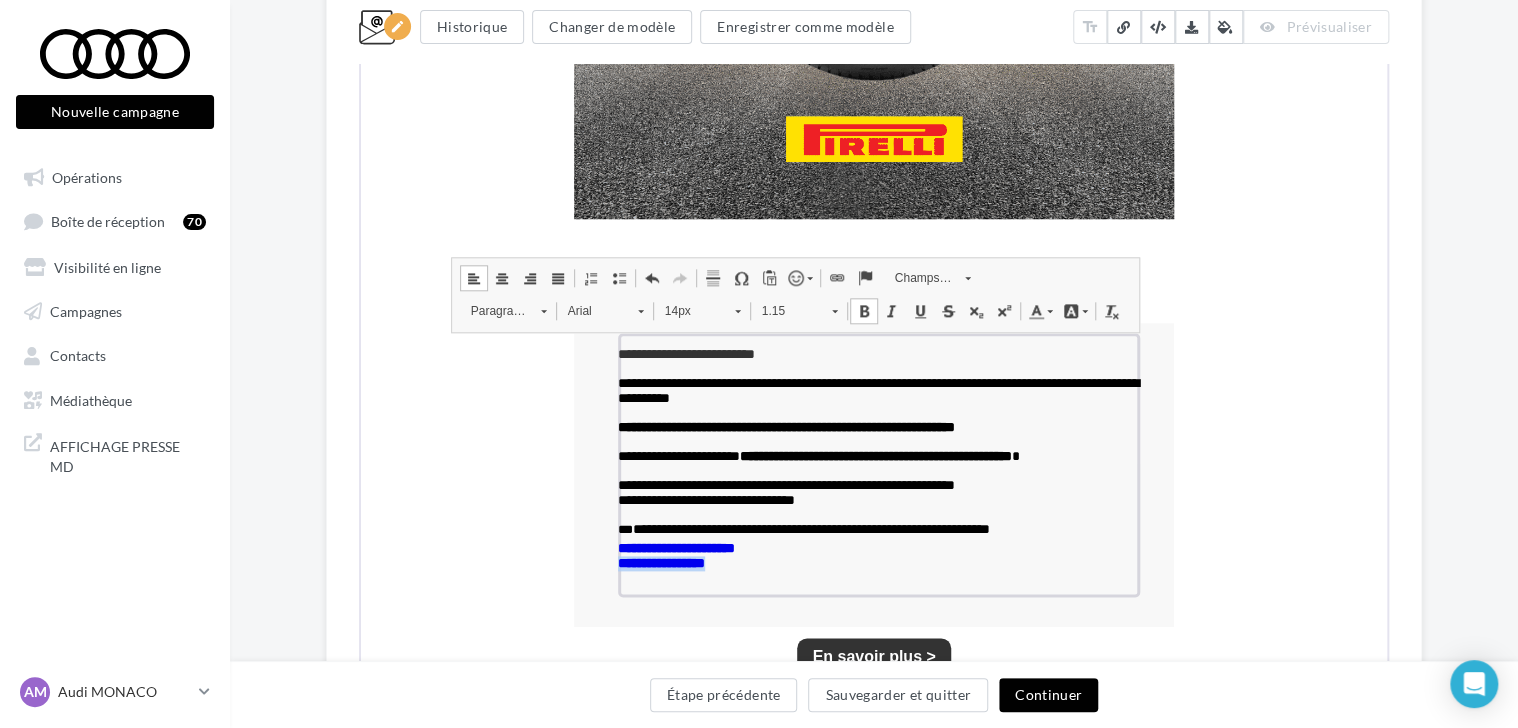 click on "Couleur du texte" at bounding box center (1038, 309) 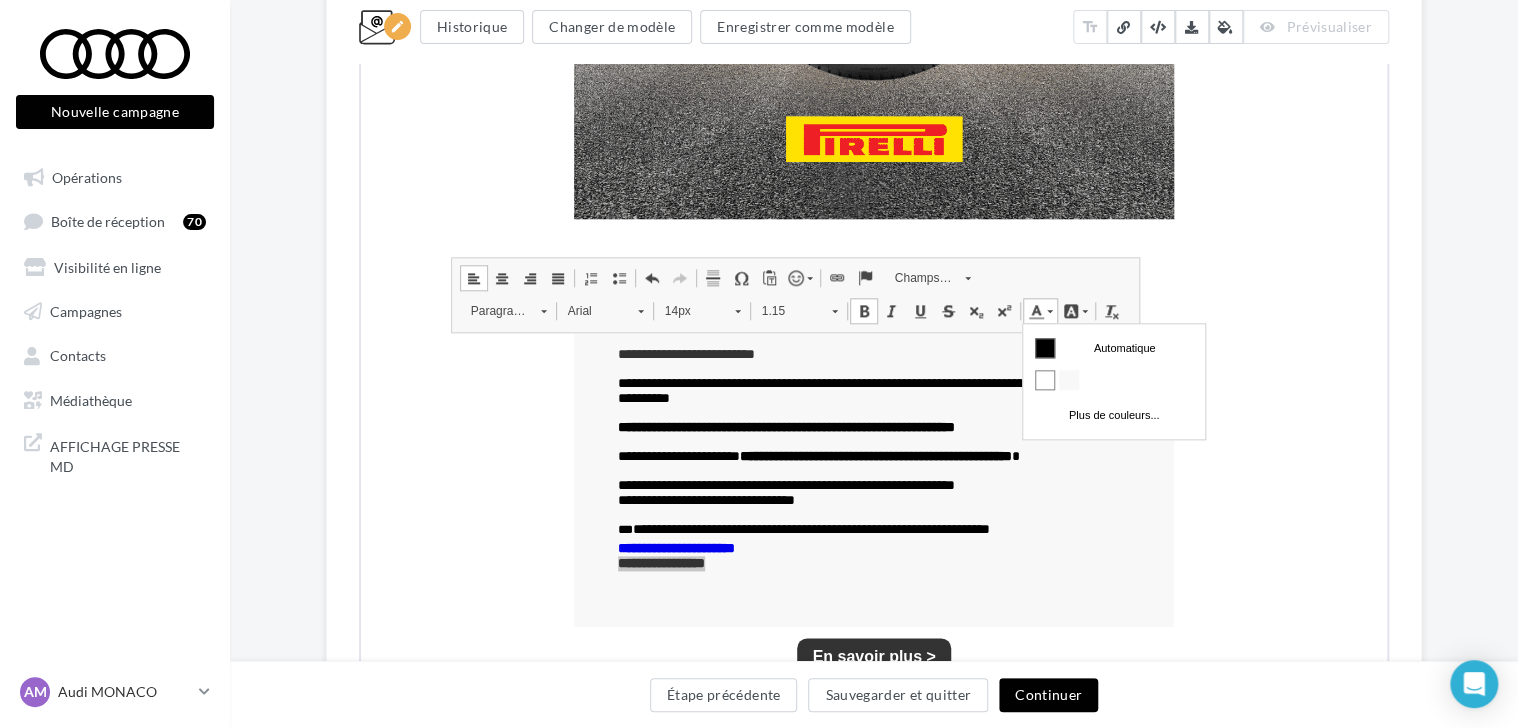 scroll, scrollTop: 0, scrollLeft: 0, axis: both 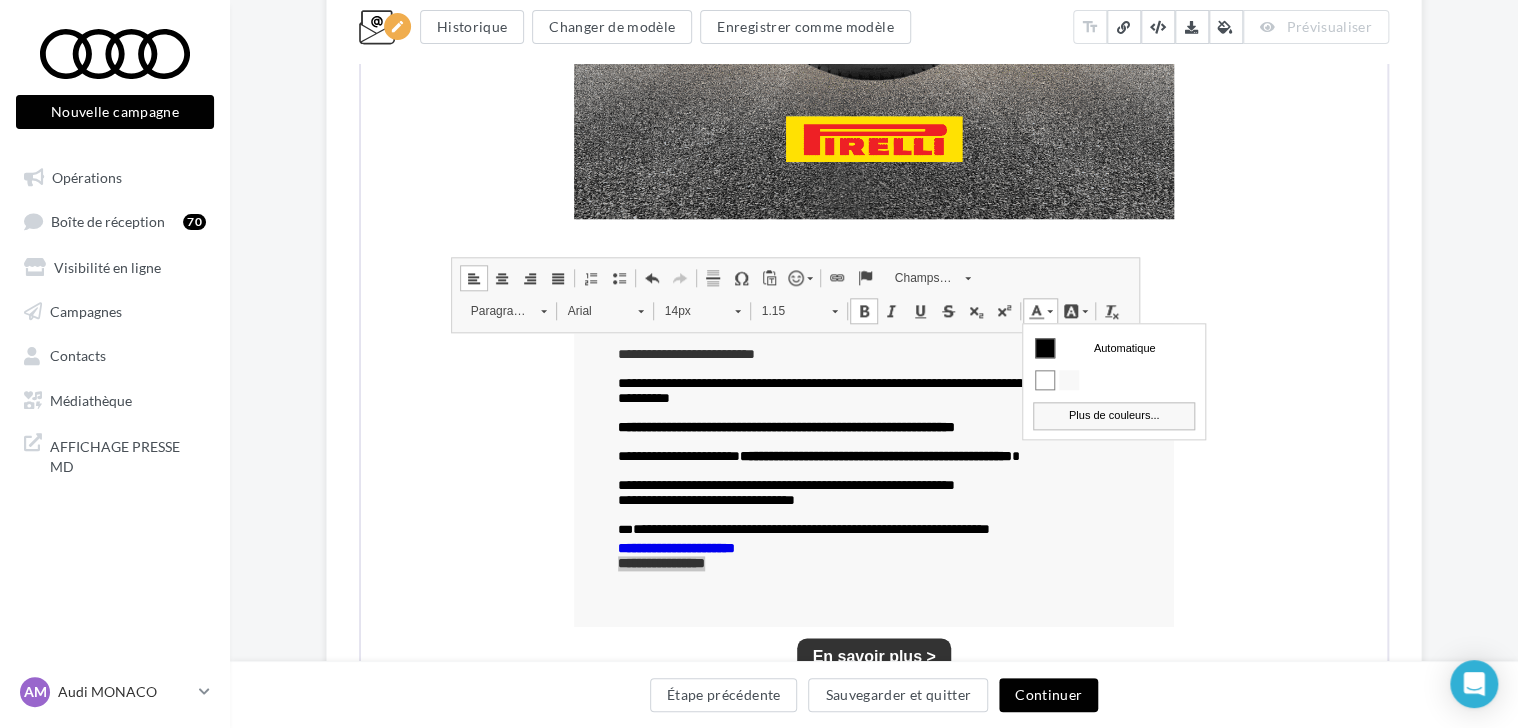 click on "Plus de couleurs..." at bounding box center [1114, 415] 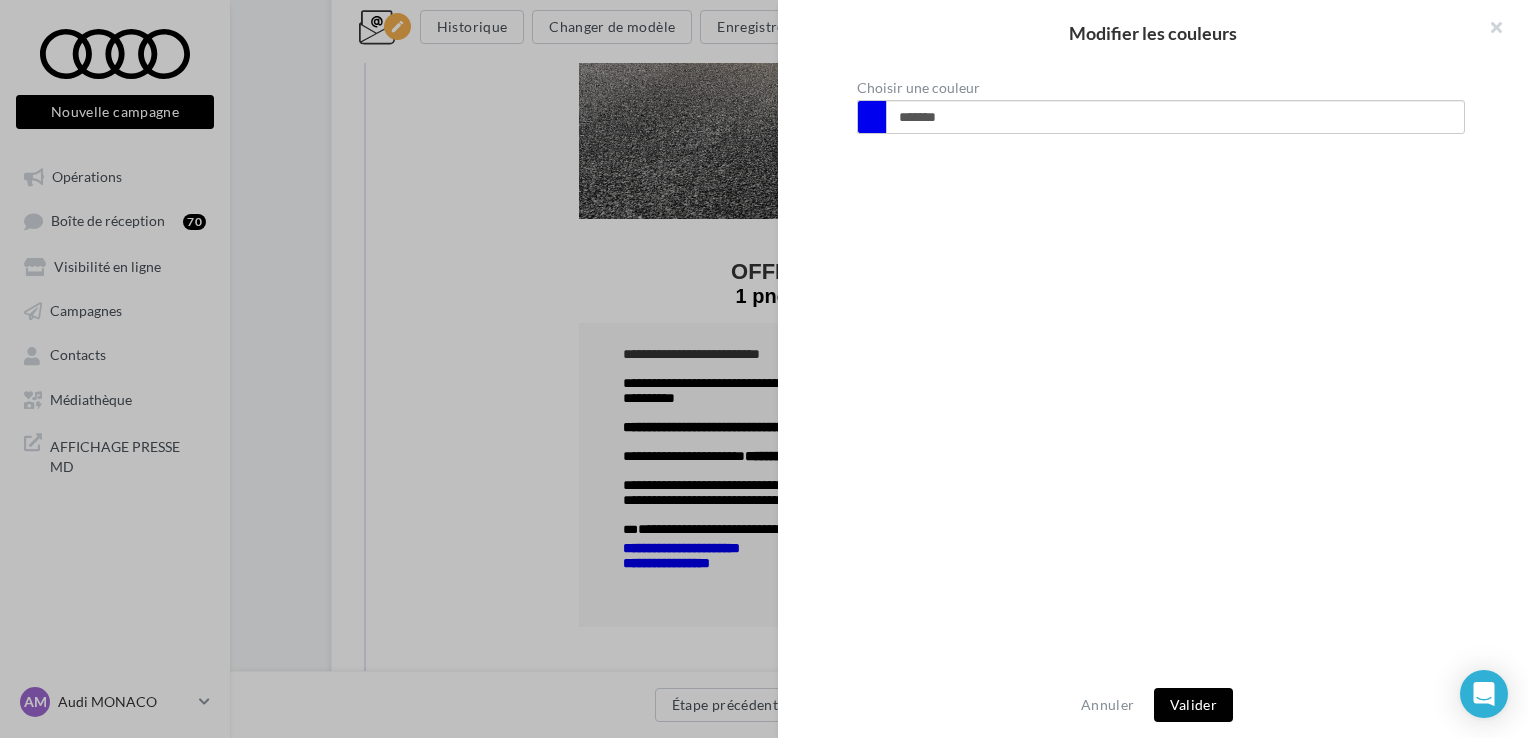 click at bounding box center [871, 117] 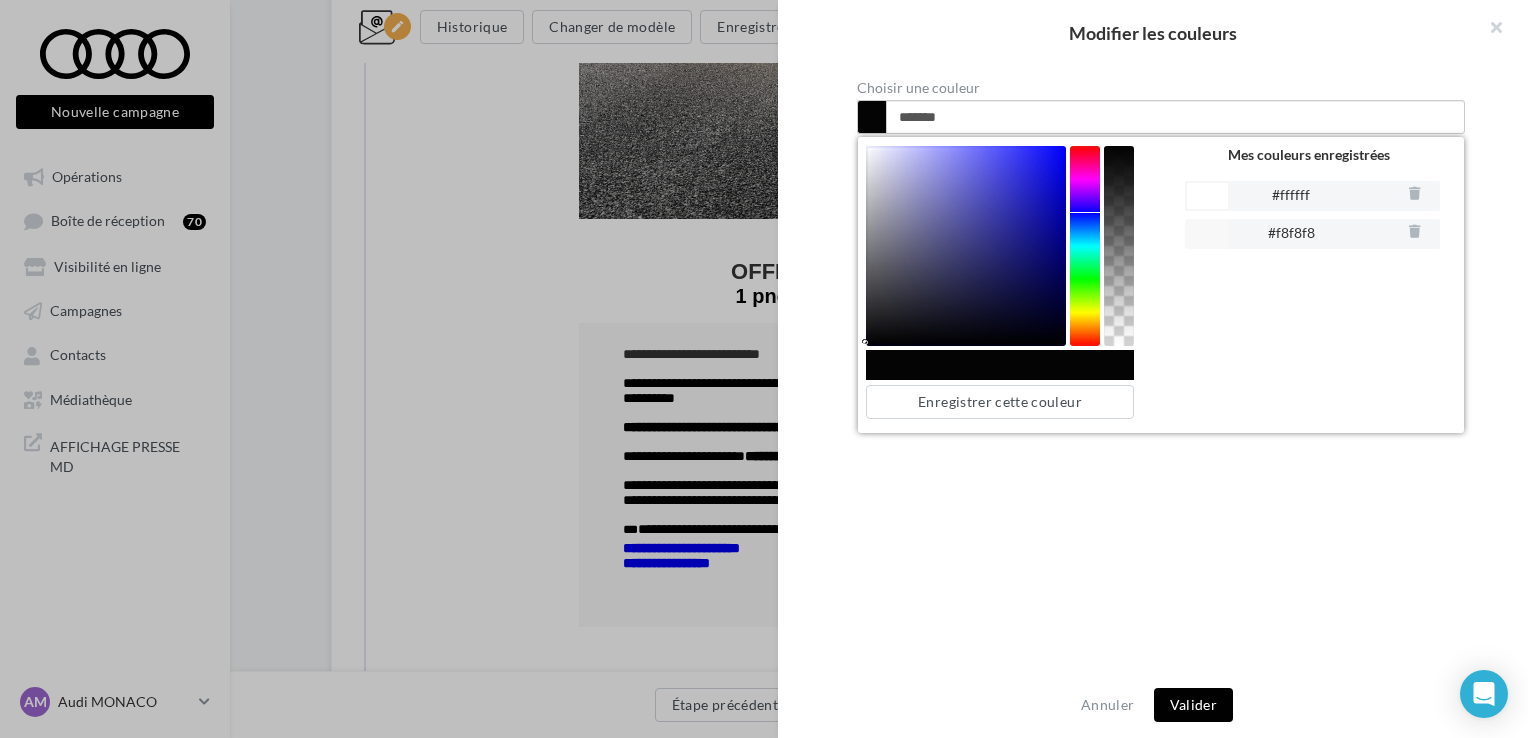 type on "*******" 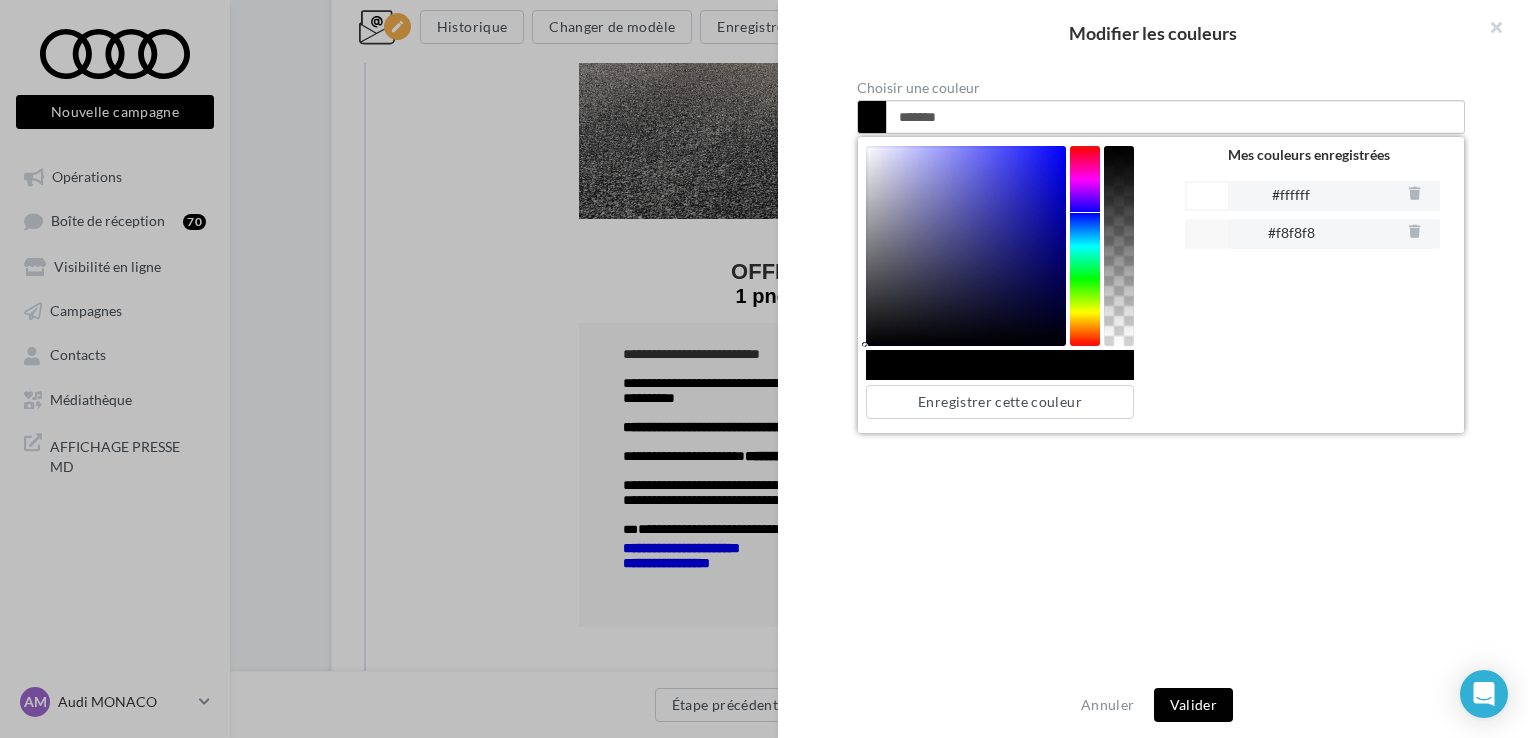 drag, startPoint x: 1062, startPoint y: 161, endPoint x: 840, endPoint y: 366, distance: 302.1738 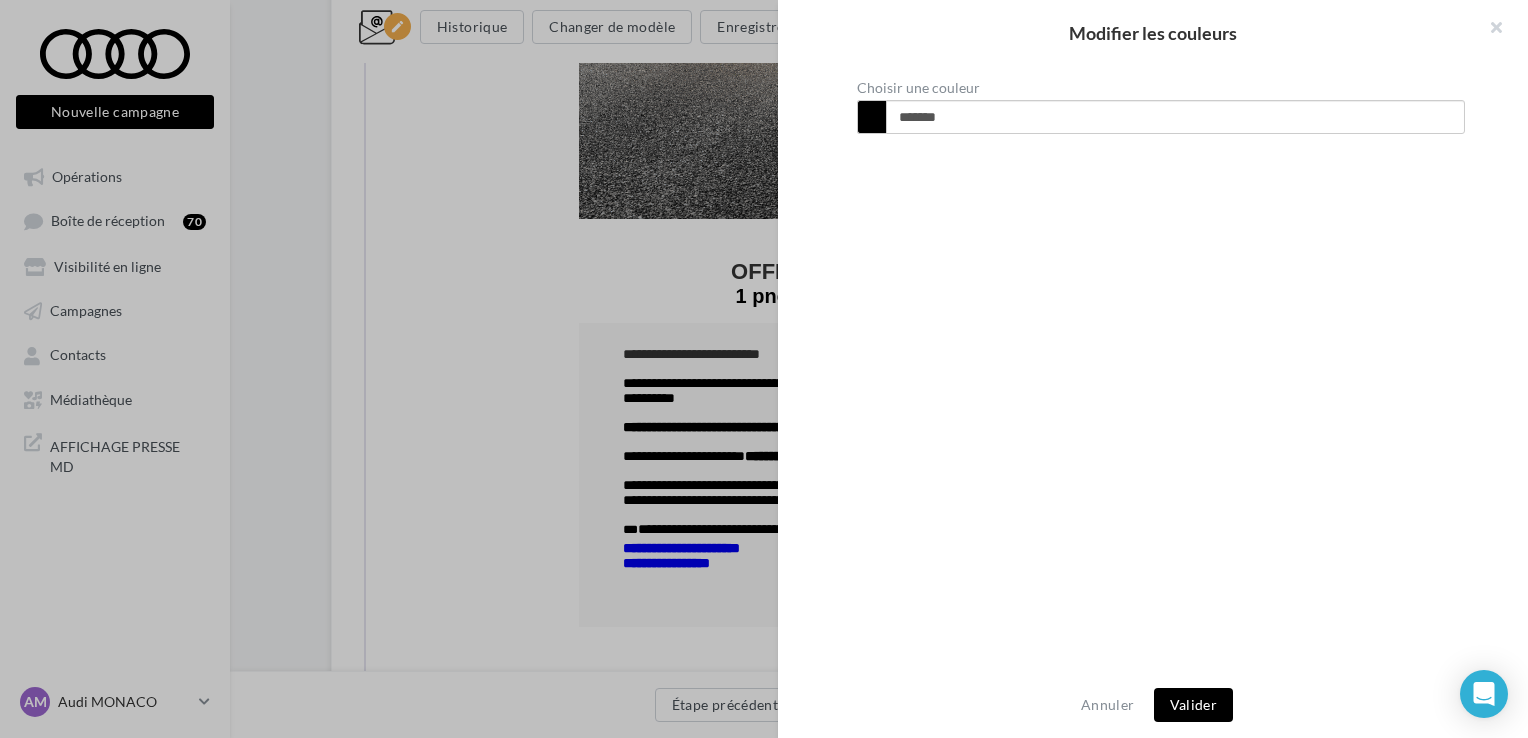 click on "Valider" at bounding box center (1193, 705) 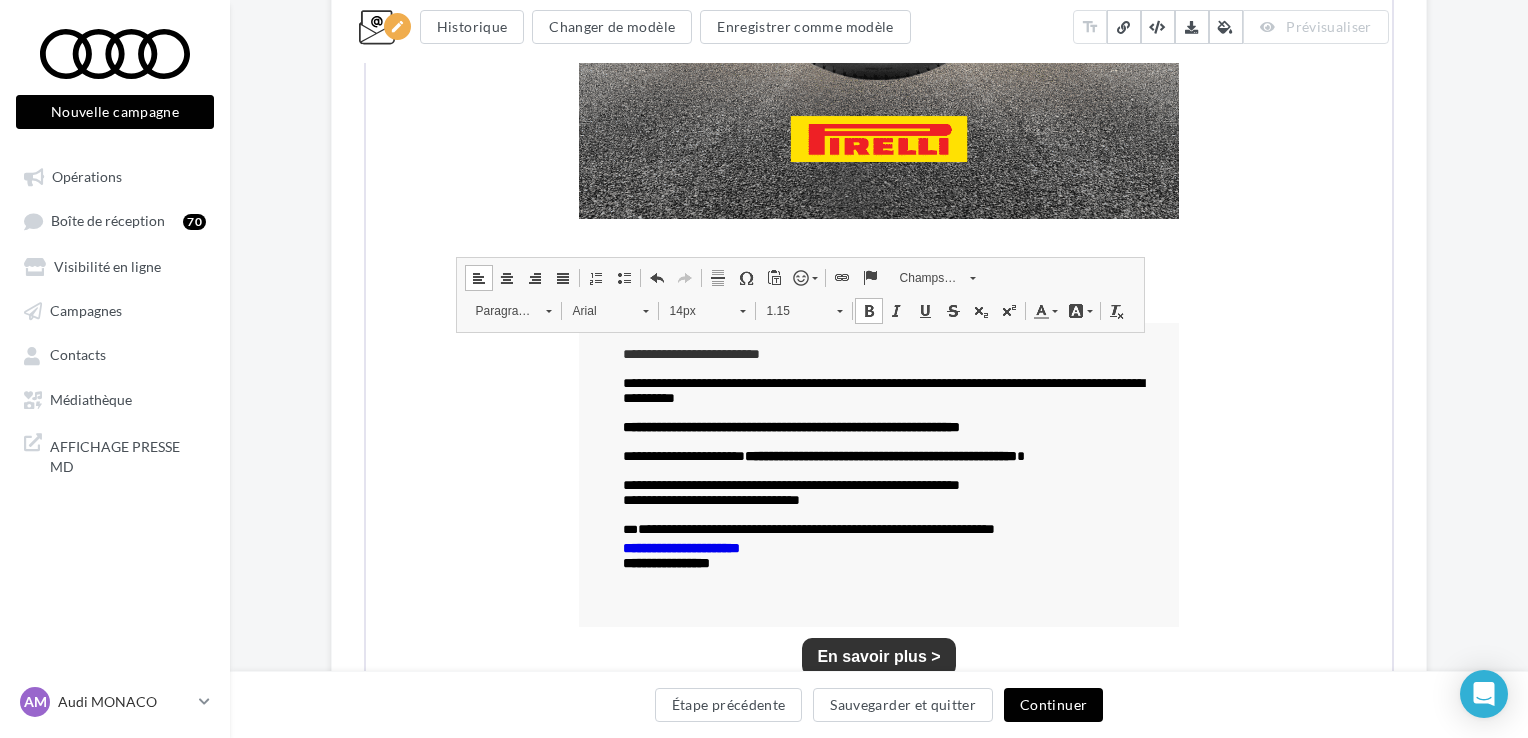 click on "Modifier les couleurs Choisir une couleur     ******* Enregistrer cette couleur Mes couleurs enregistrées #ffffff #f8f8f8 Annuler   Valider" at bounding box center (764, 369) 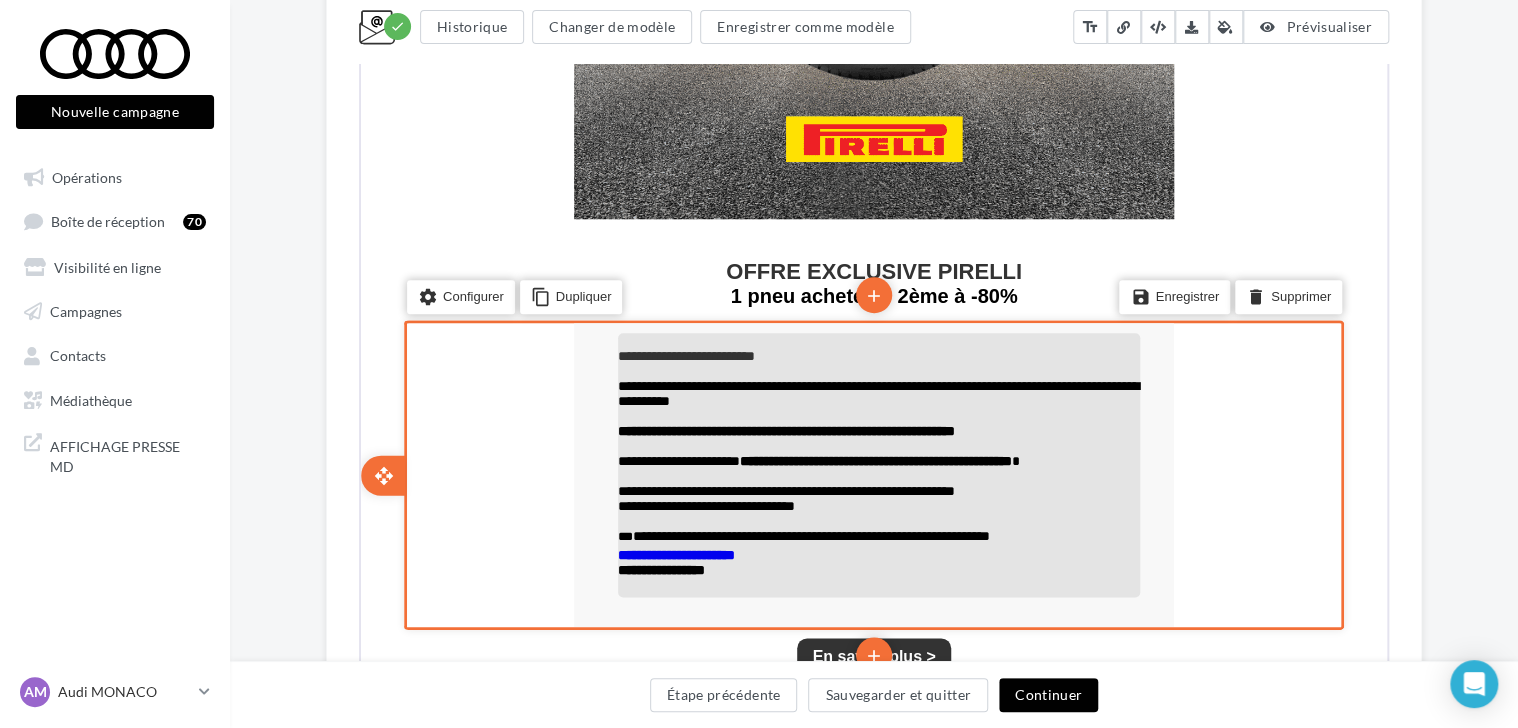 click on "**********" at bounding box center (877, 553) 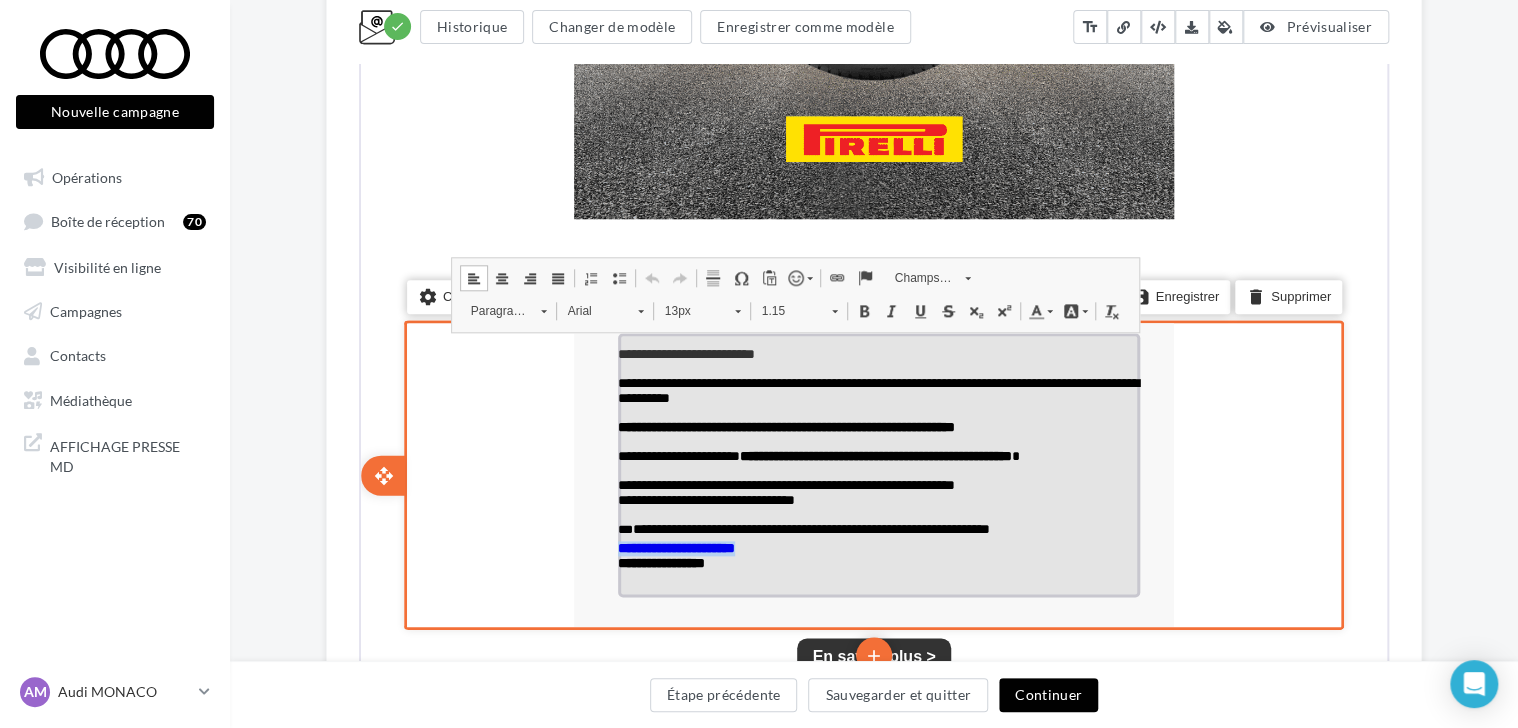 drag, startPoint x: 807, startPoint y: 568, endPoint x: 616, endPoint y: 566, distance: 191.01047 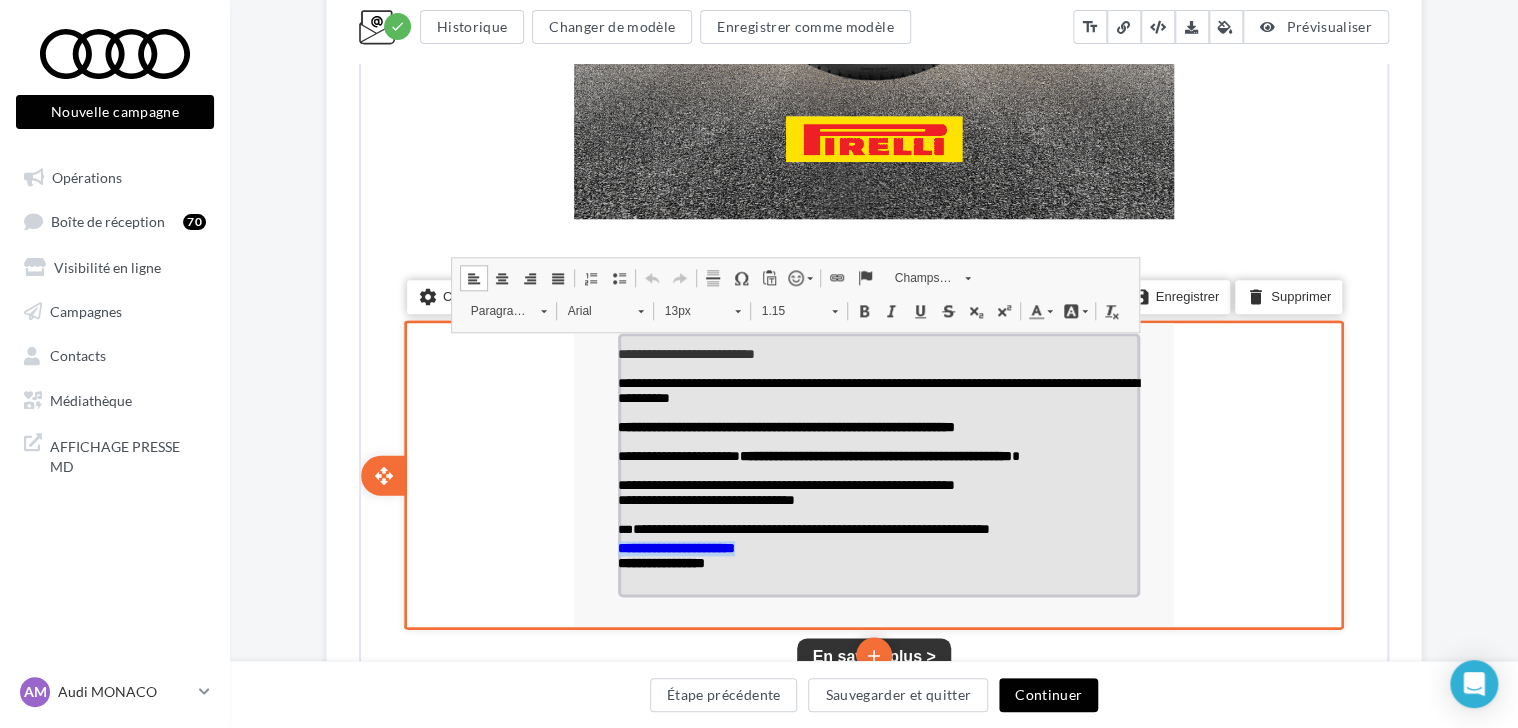 click on "**********" at bounding box center [877, 546] 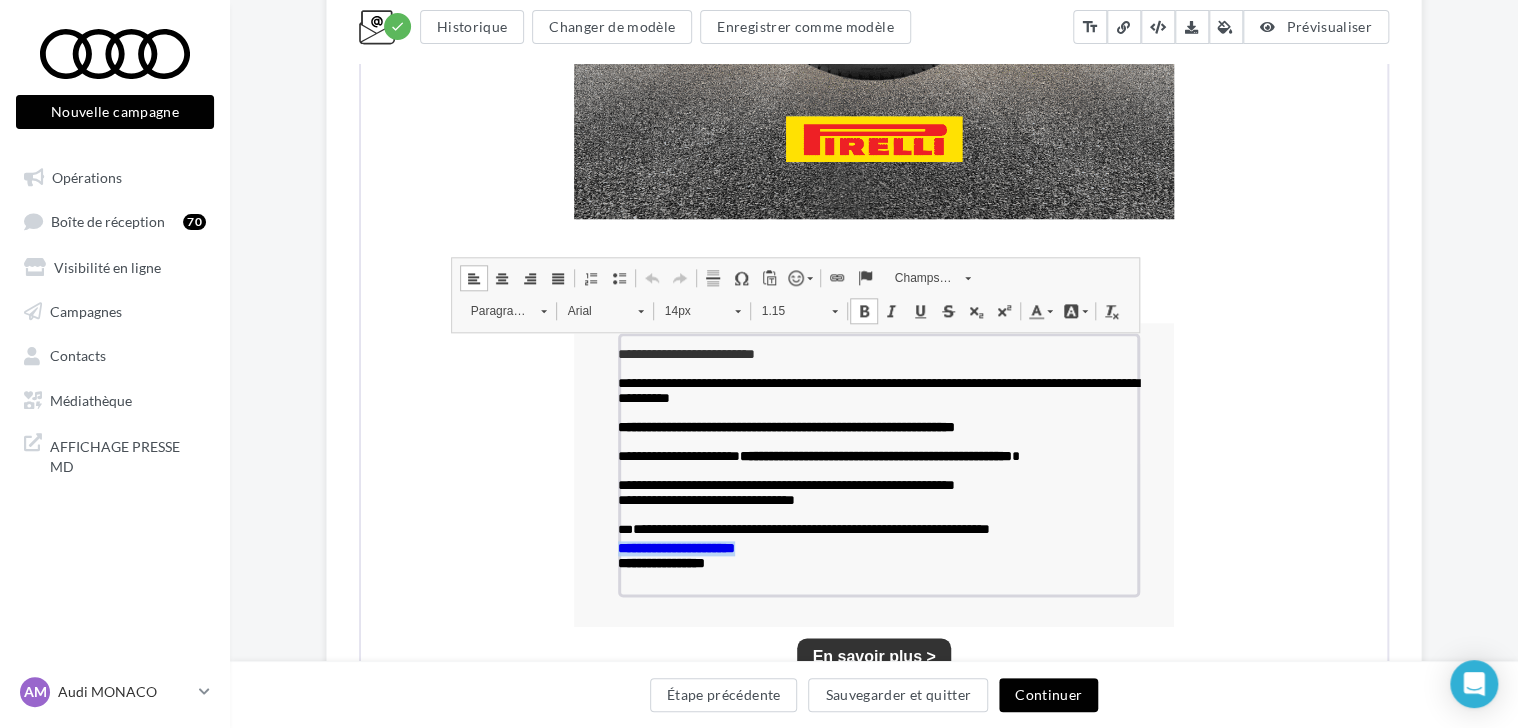 click on "Couleur du texte" at bounding box center (1038, 309) 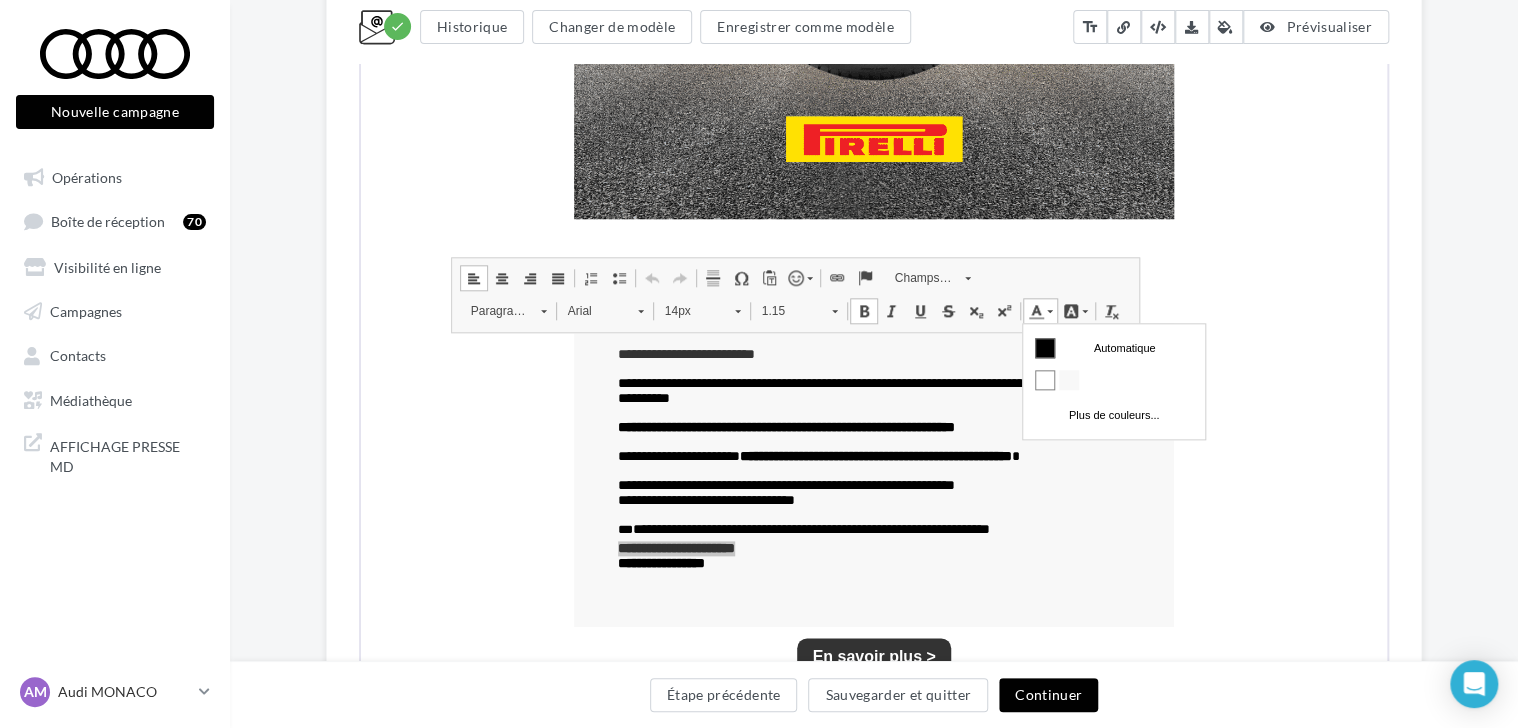 scroll, scrollTop: 0, scrollLeft: 0, axis: both 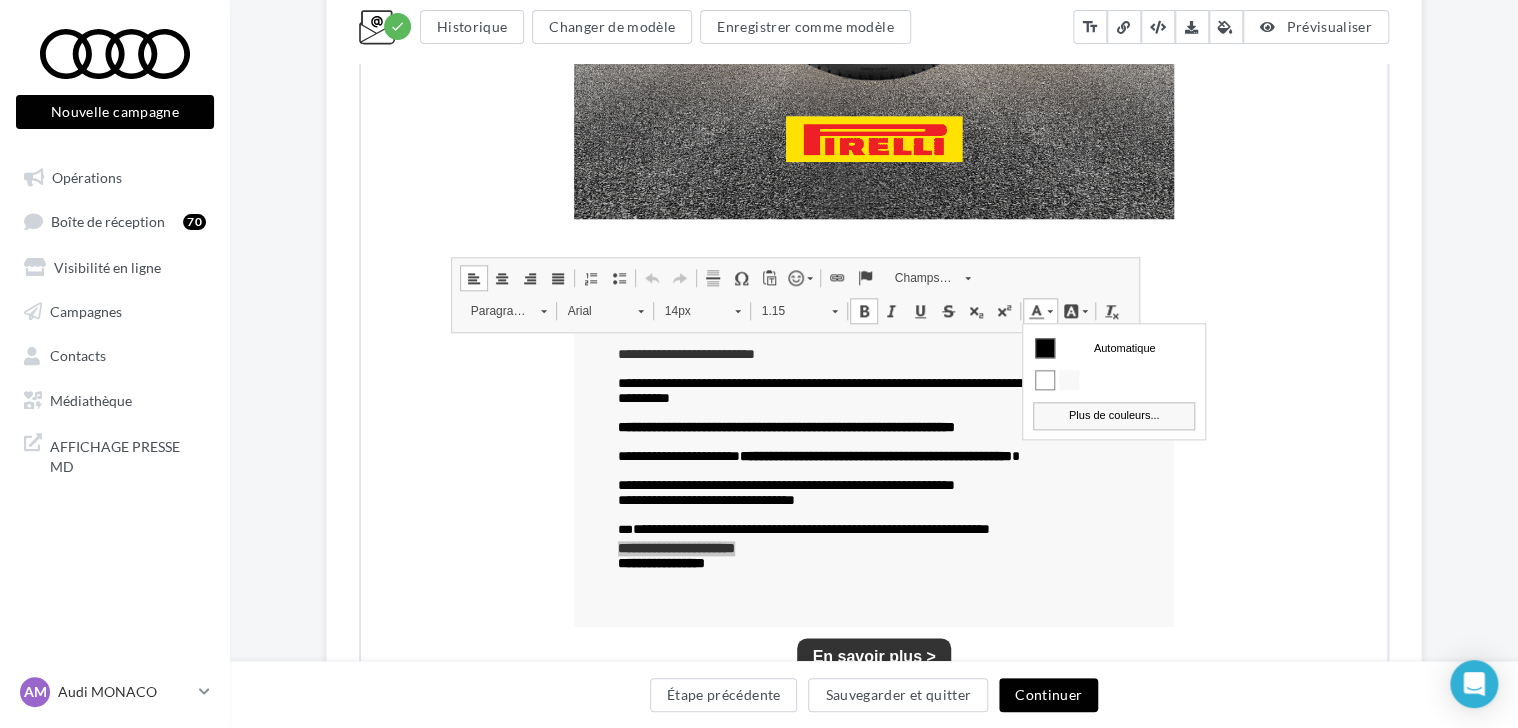 click on "Plus de couleurs..." at bounding box center [1114, 415] 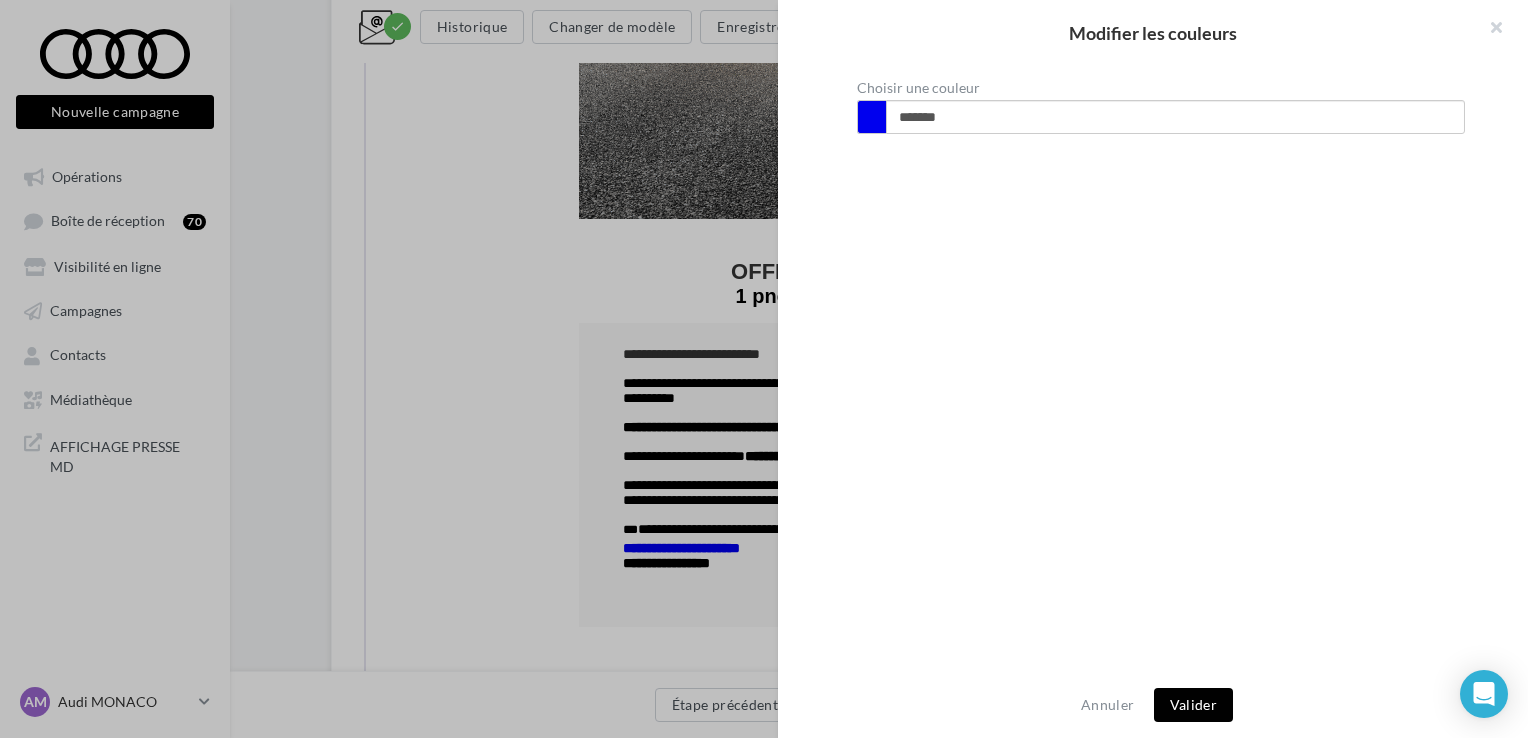 click at bounding box center [871, 117] 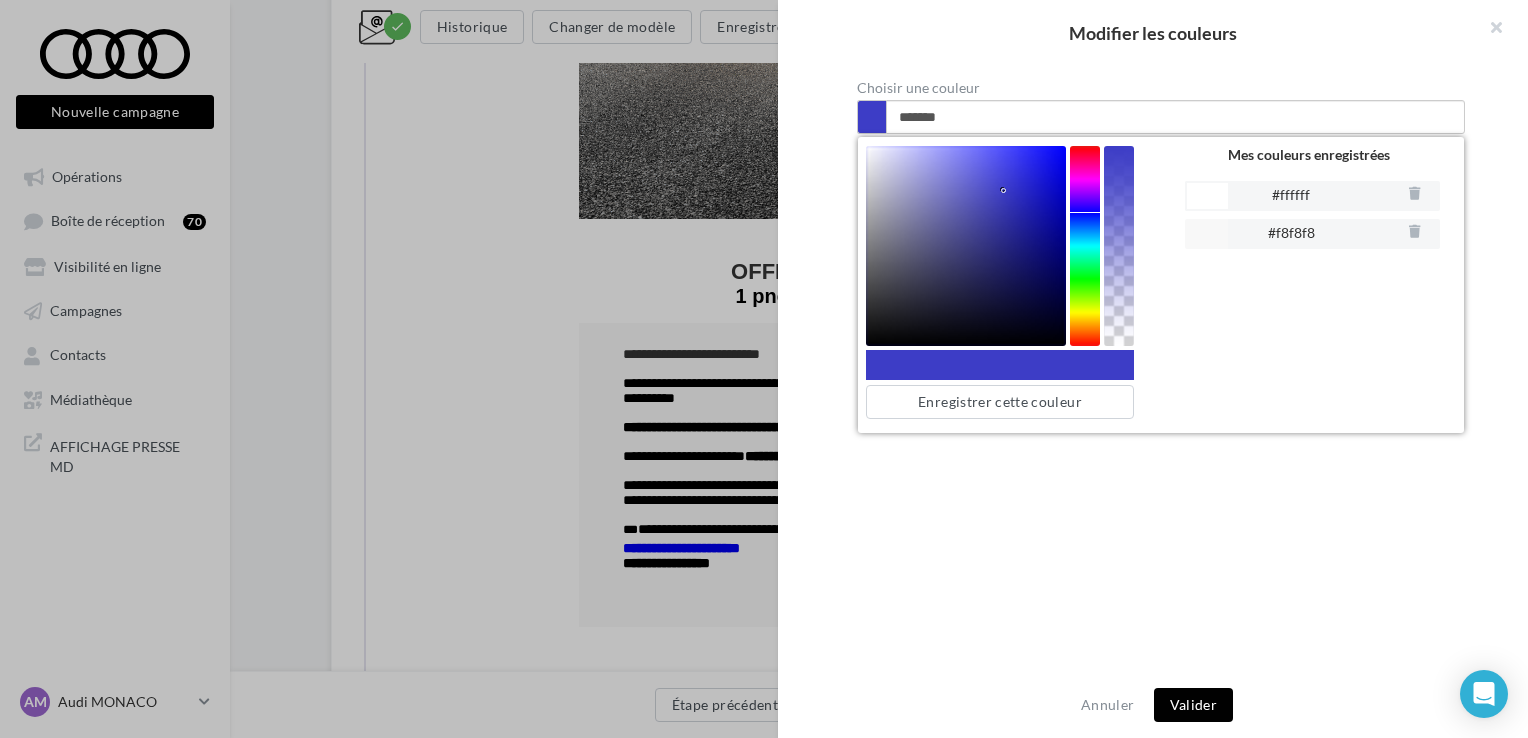 type on "*******" 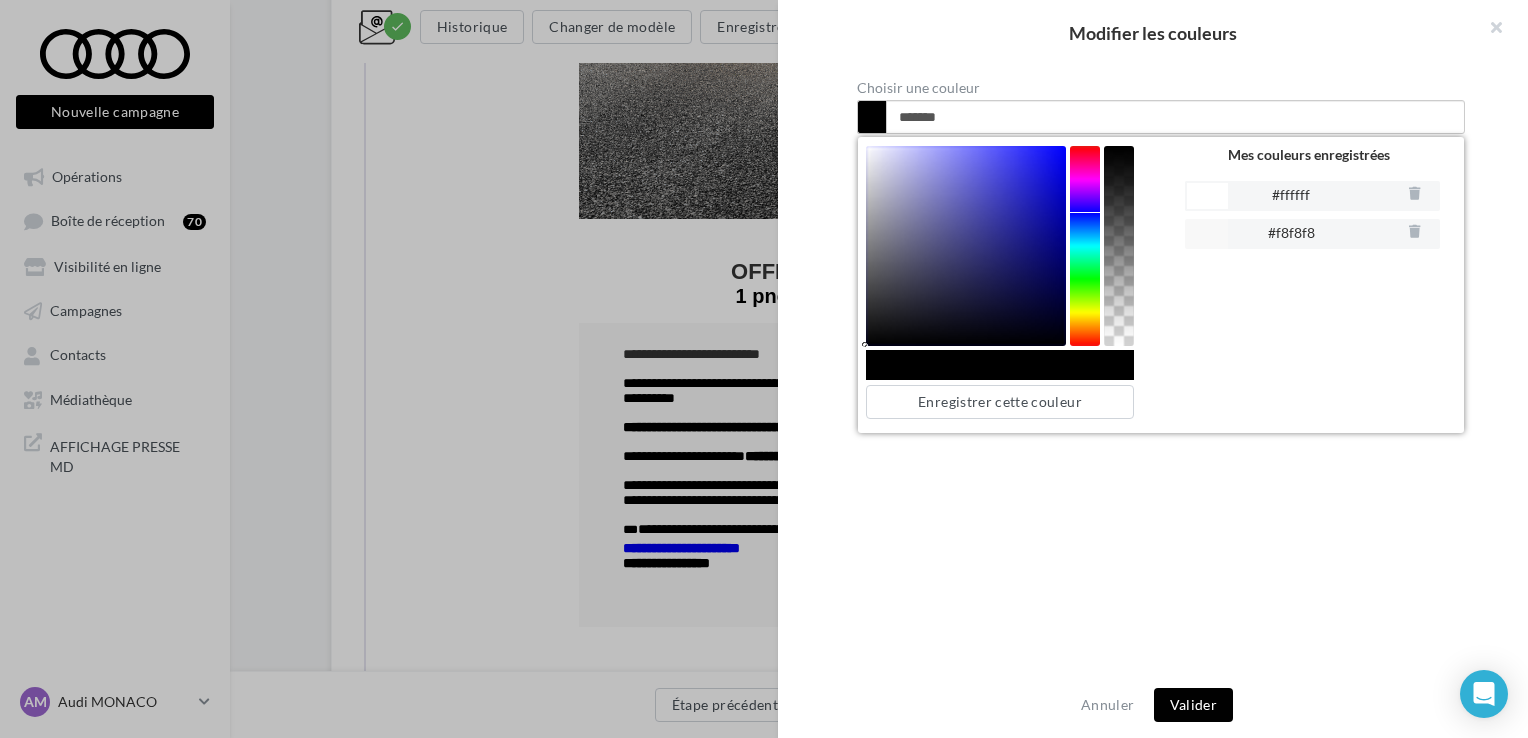 drag, startPoint x: 1063, startPoint y: 159, endPoint x: 820, endPoint y: 371, distance: 322.47946 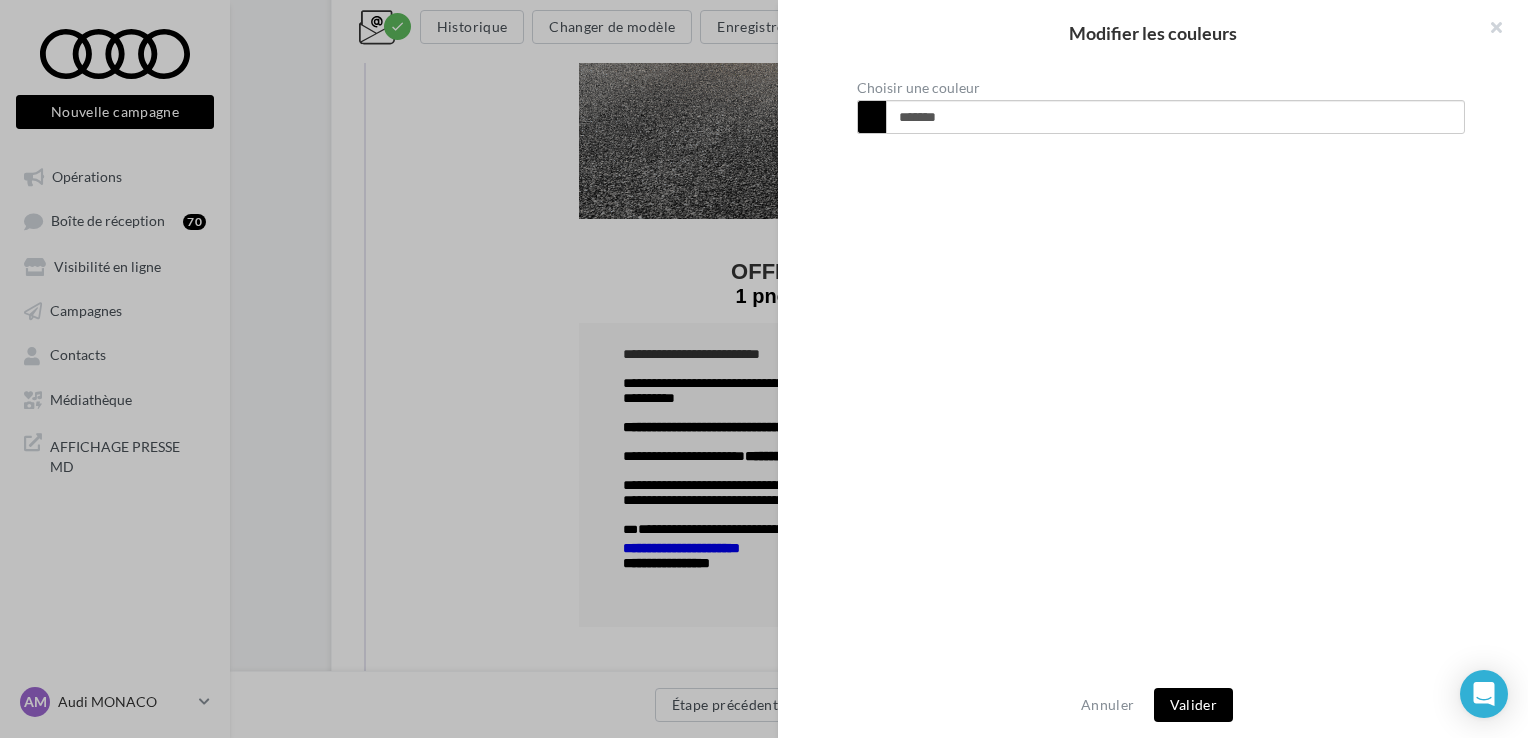 click on "Valider" at bounding box center [1193, 705] 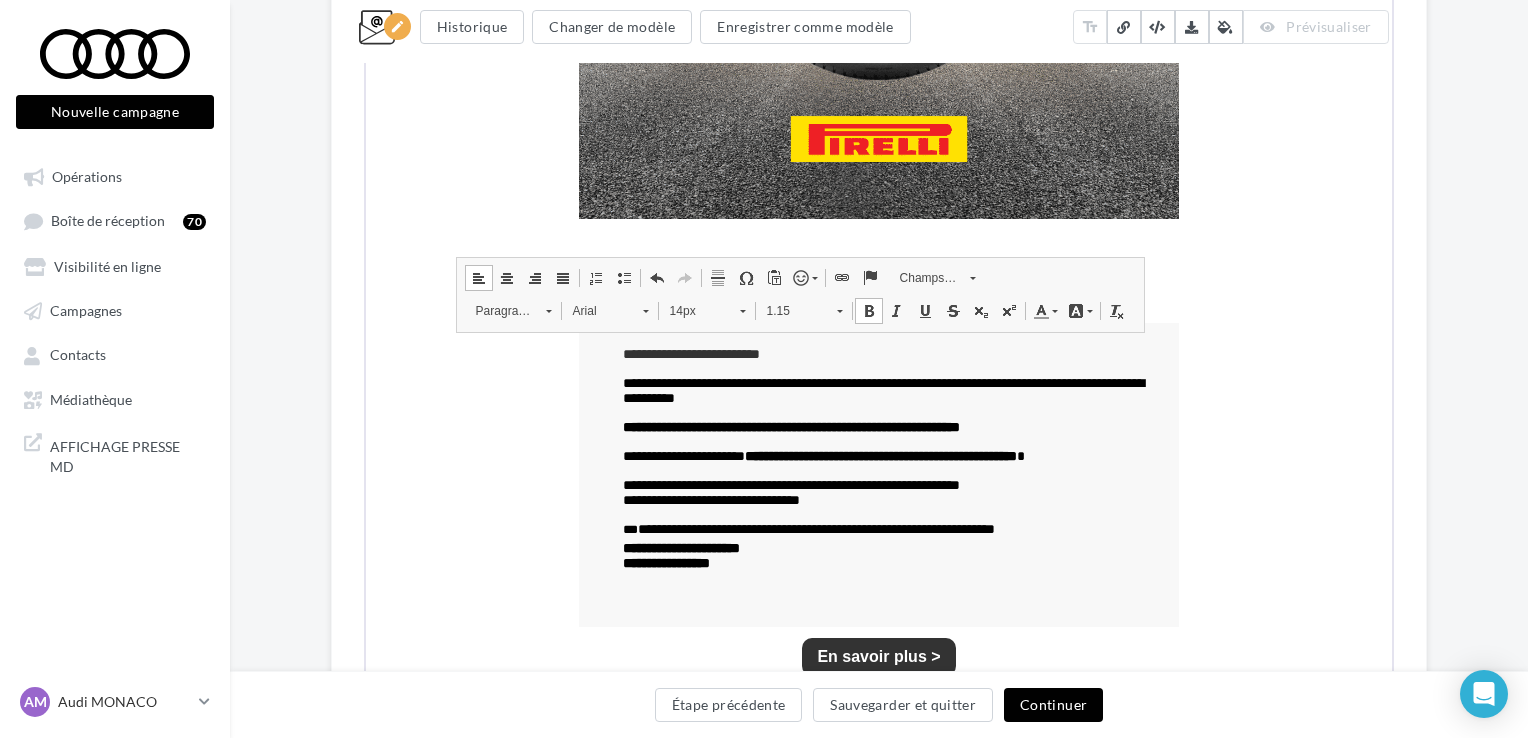 click on "Modifier les couleurs Choisir une couleur     ******* Enregistrer cette couleur Mes couleurs enregistrées #ffffff #f8f8f8 Annuler   Valider" at bounding box center [764, 369] 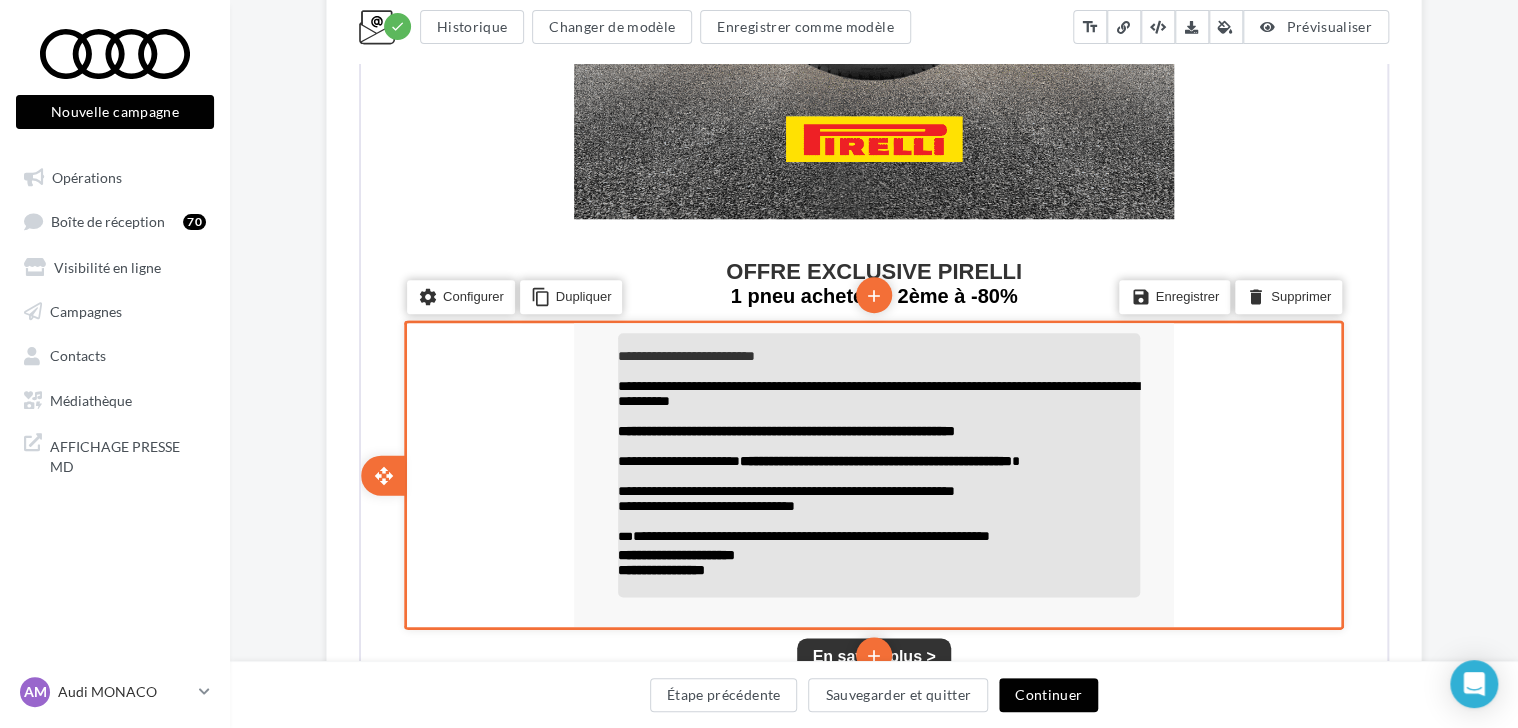 click on "**********" at bounding box center [704, 504] 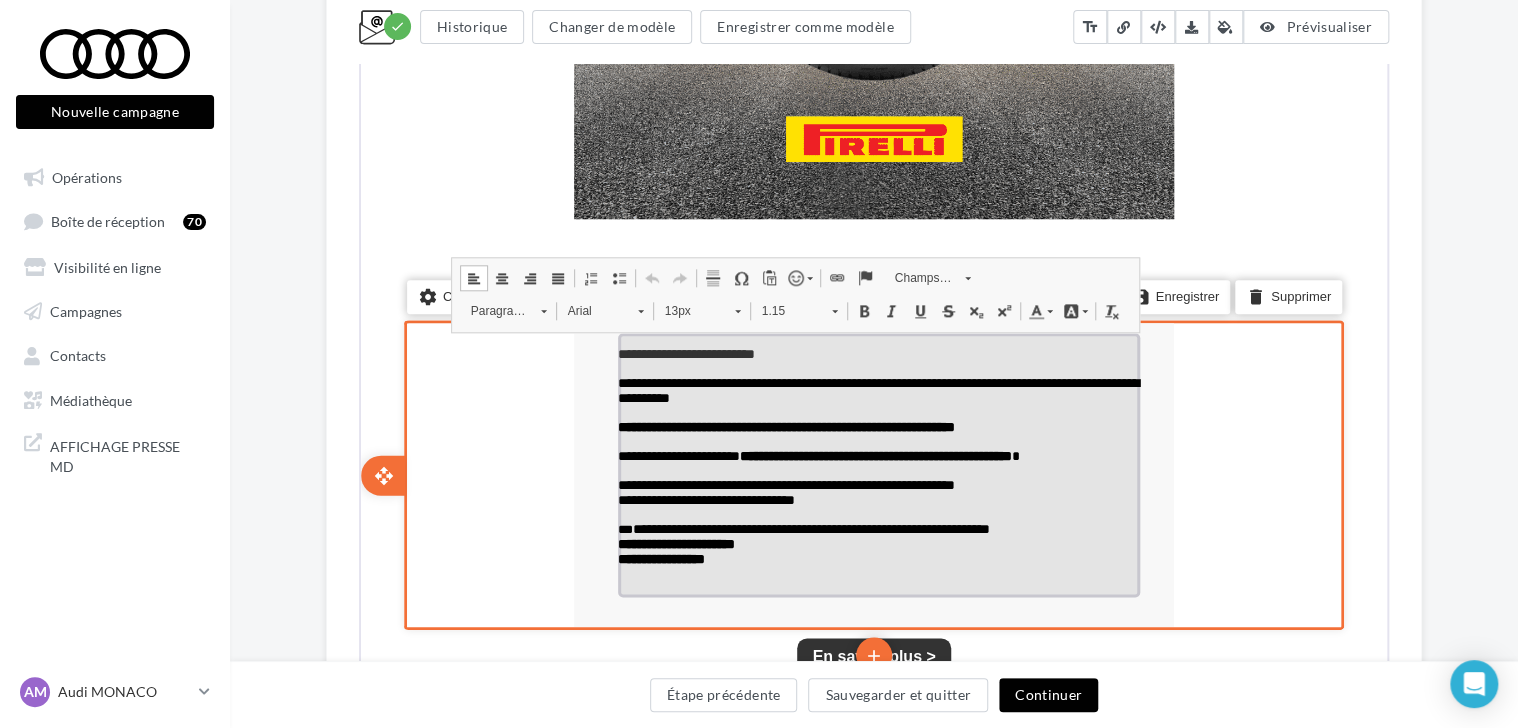 click on "**********" at bounding box center (704, 498) 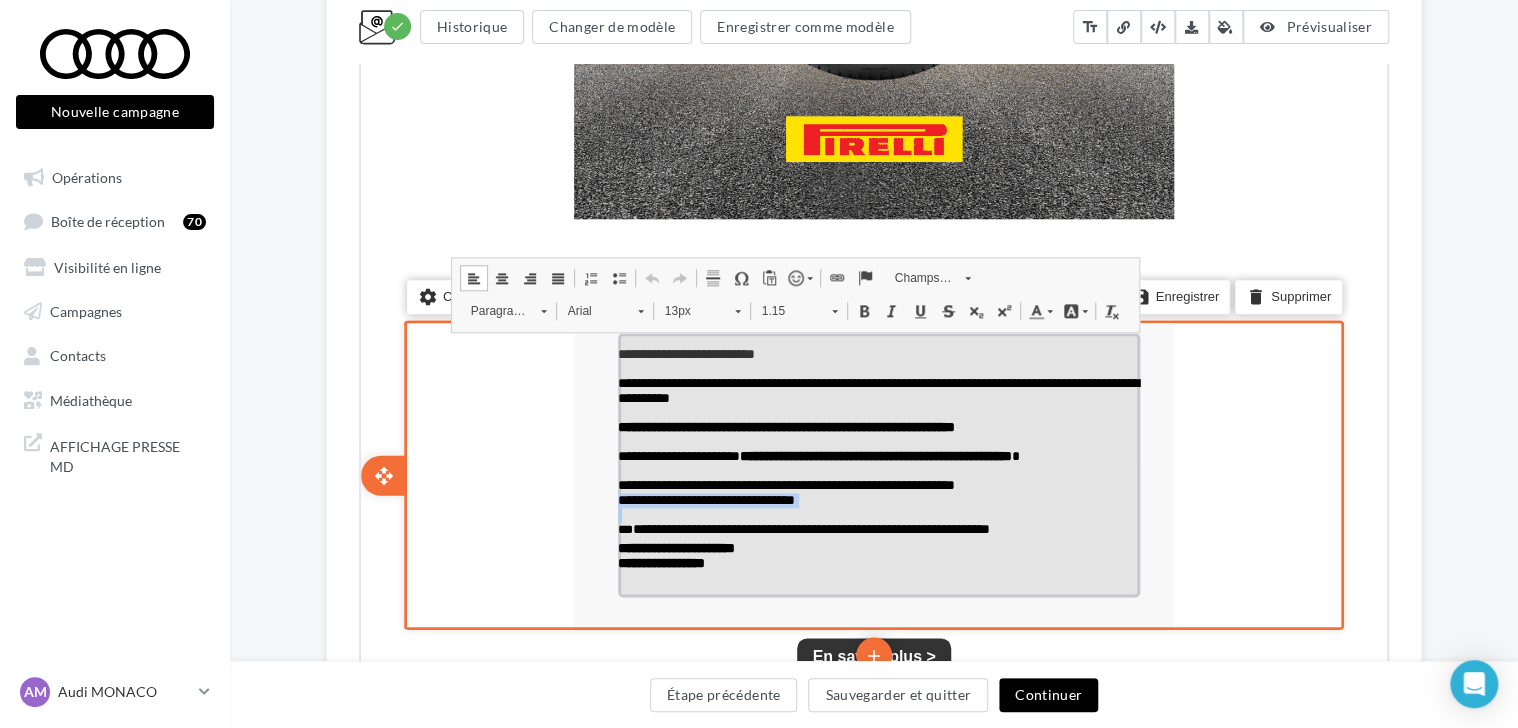 click on "**********" at bounding box center (704, 498) 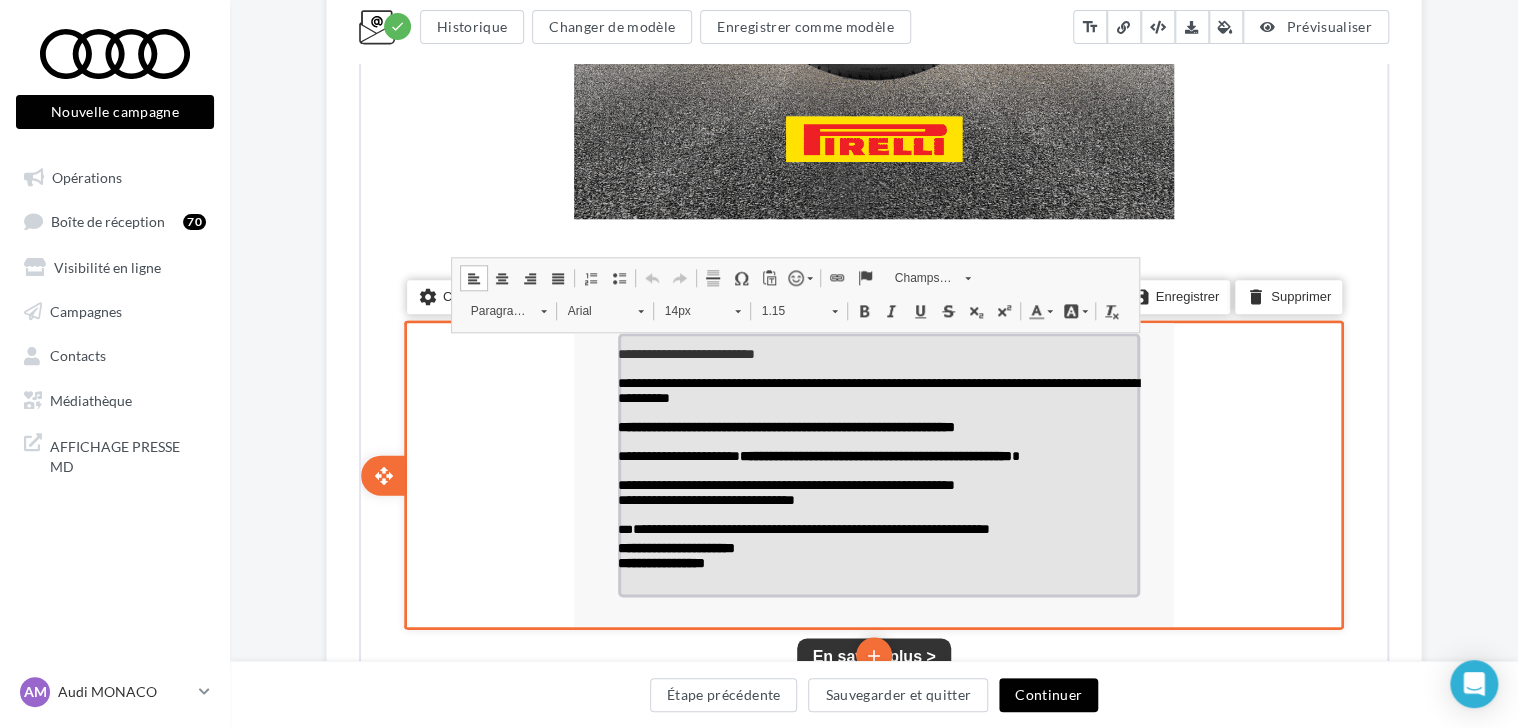 click at bounding box center (862, 309) 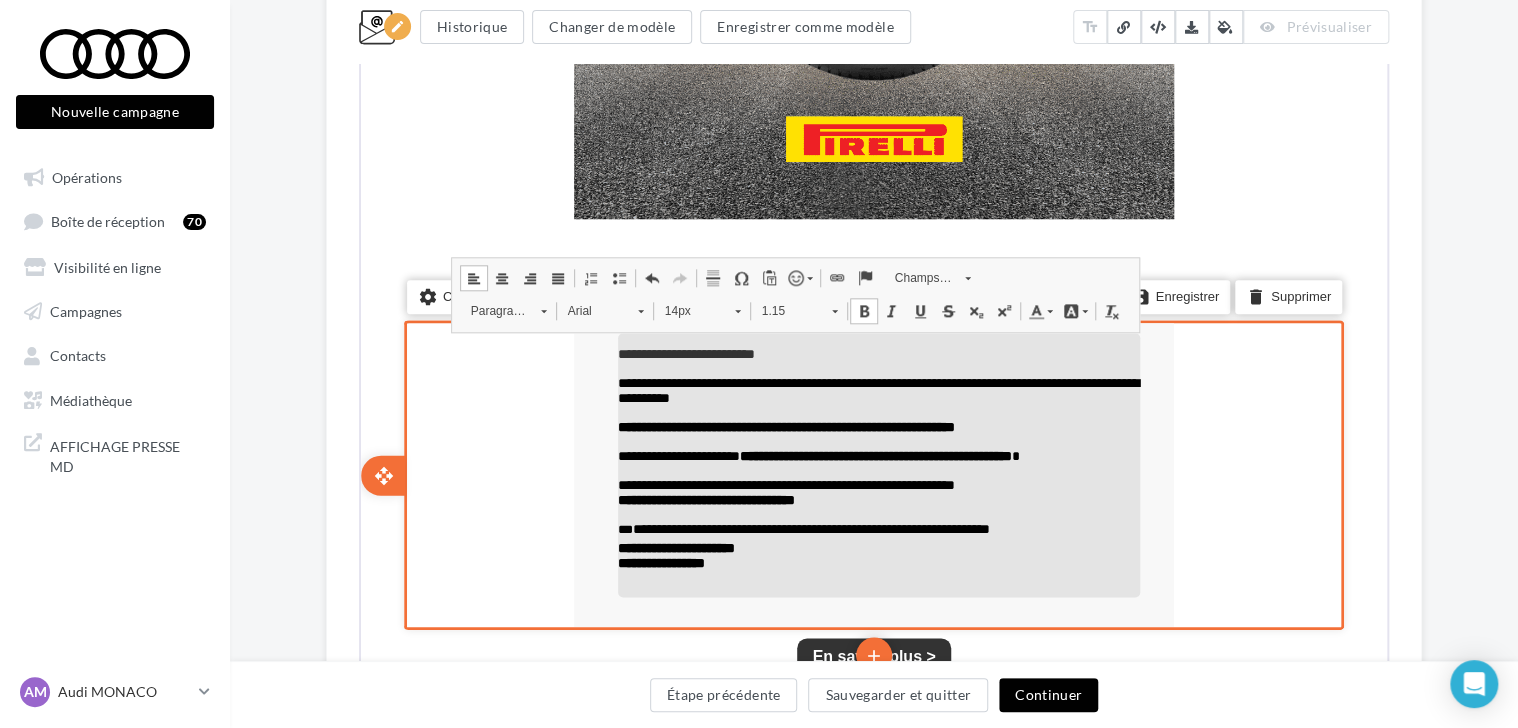 click on "settings Configurer content_copy Dupliquer add add save Enregistrer delete Supprimer" at bounding box center (872, 473) 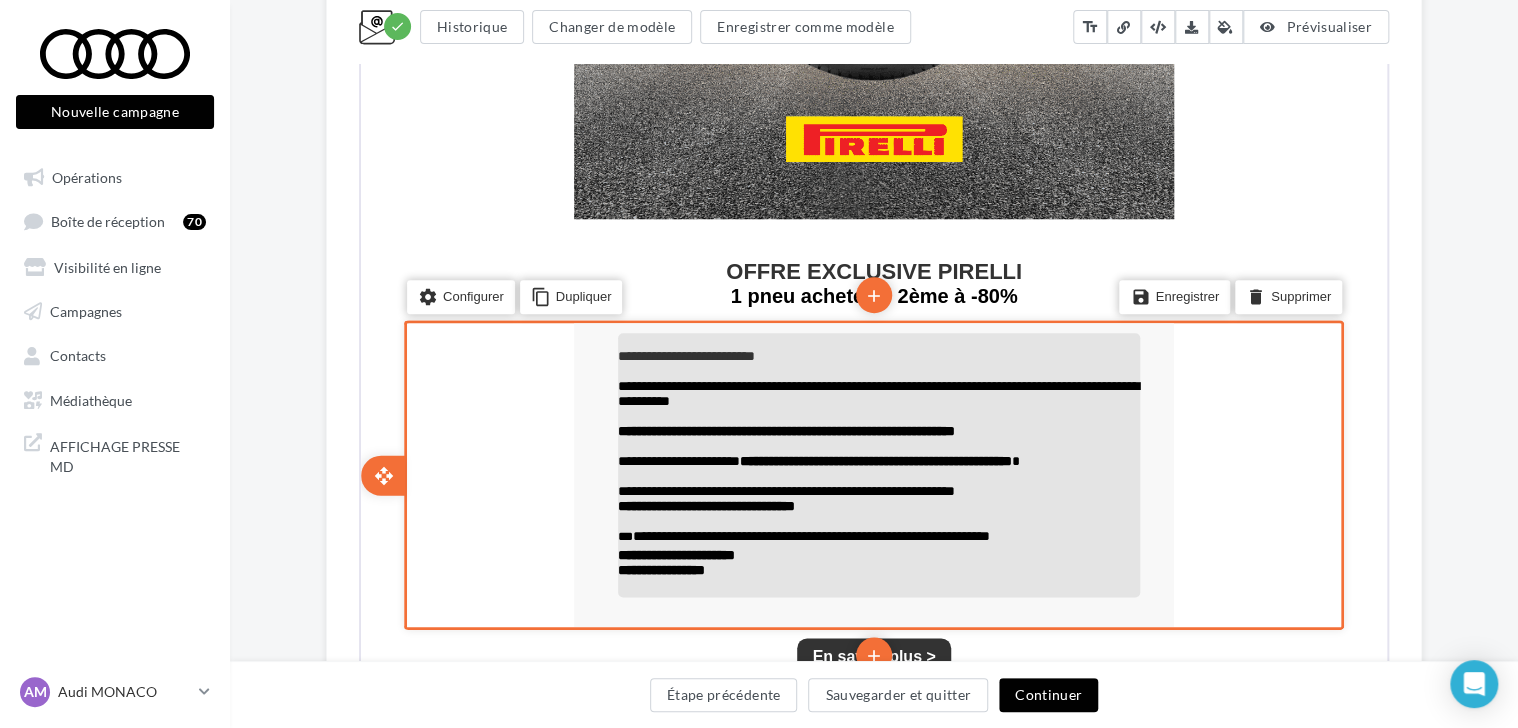 click on "**********" at bounding box center (872, 472) 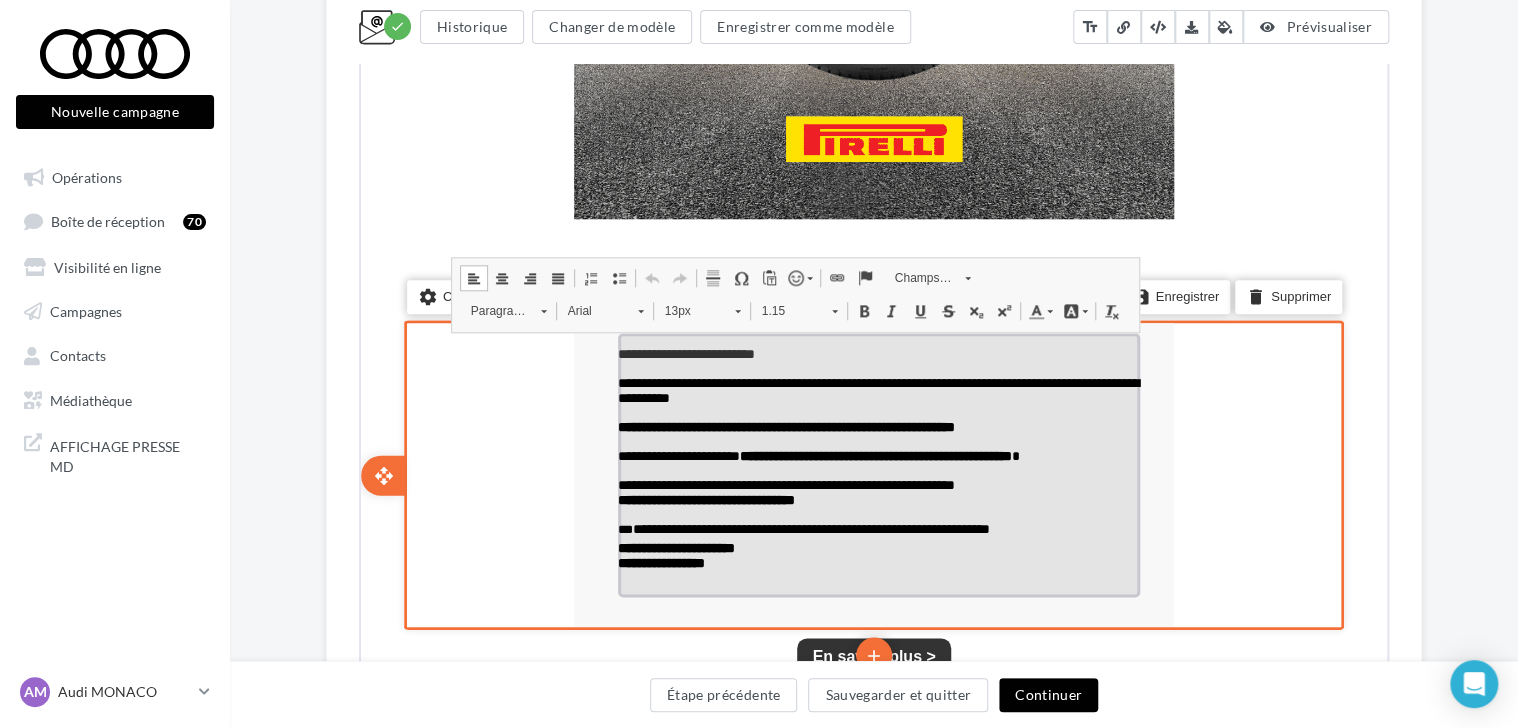 click on "**********" at bounding box center (877, 561) 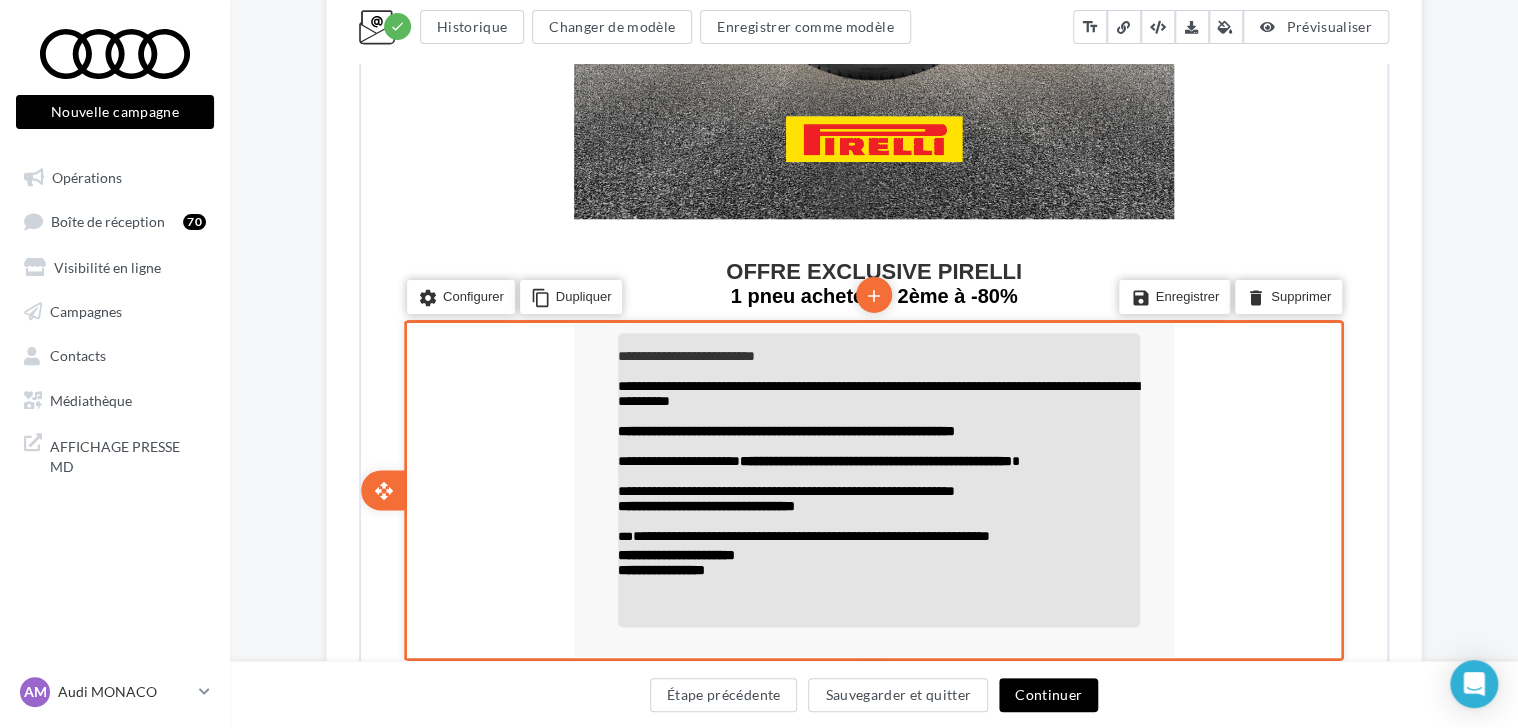 click at bounding box center [877, 598] 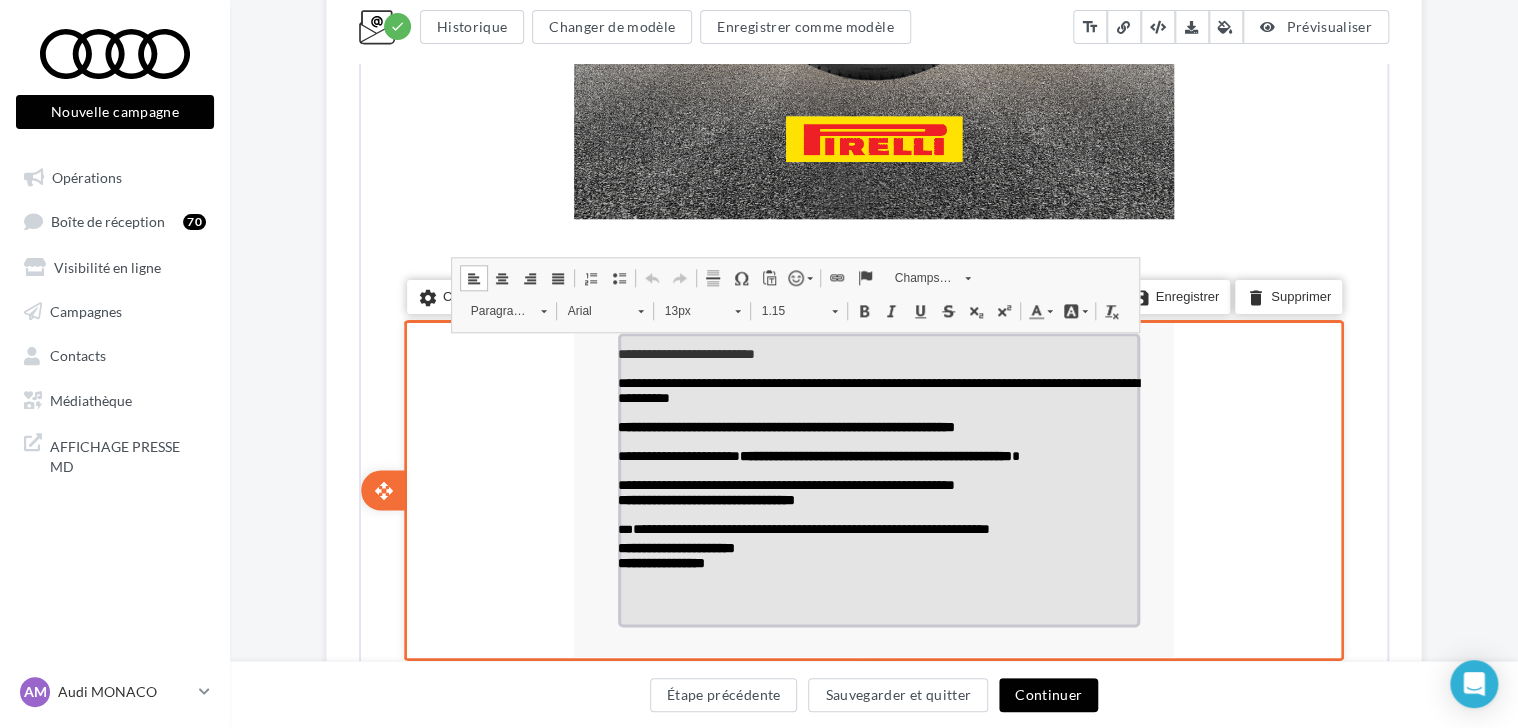 click at bounding box center (877, 590) 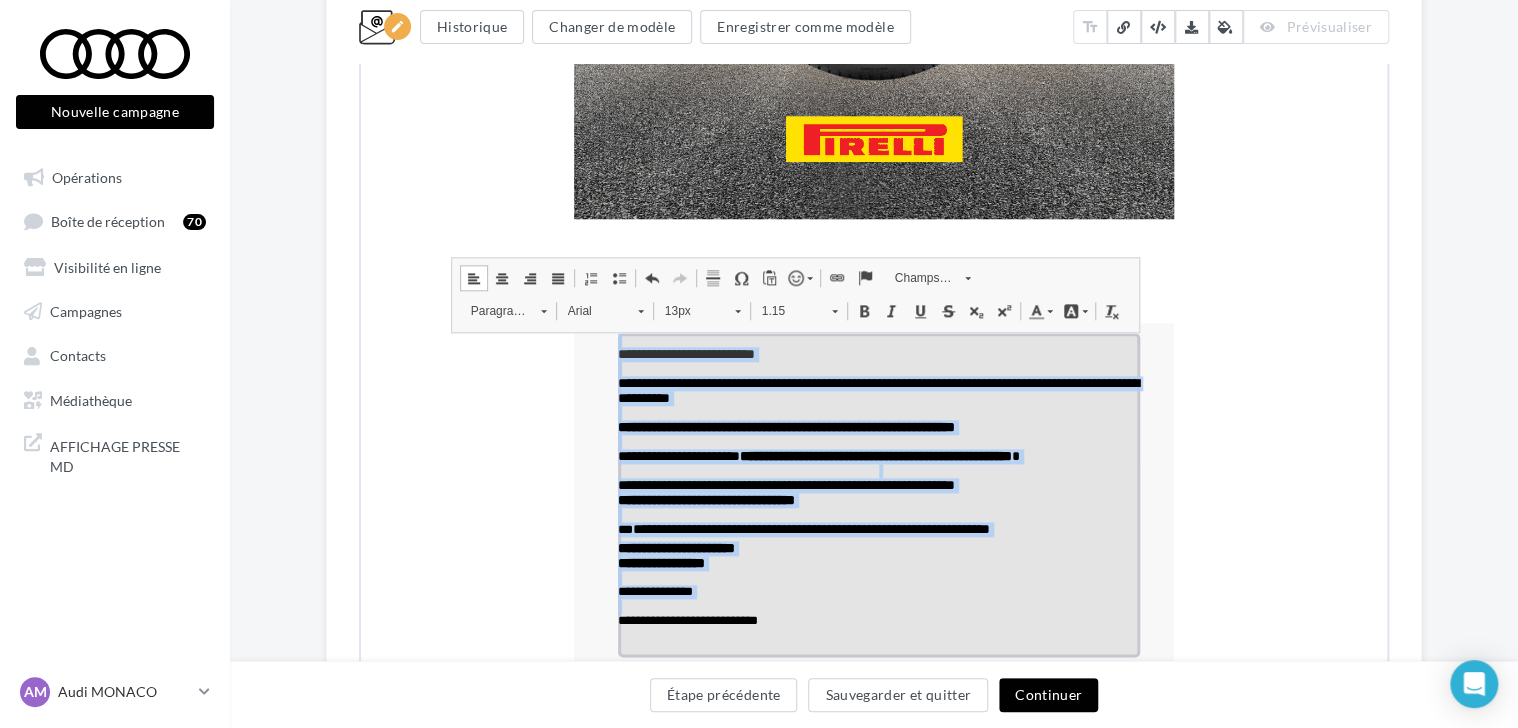 click on "1.15" at bounding box center (797, 309) 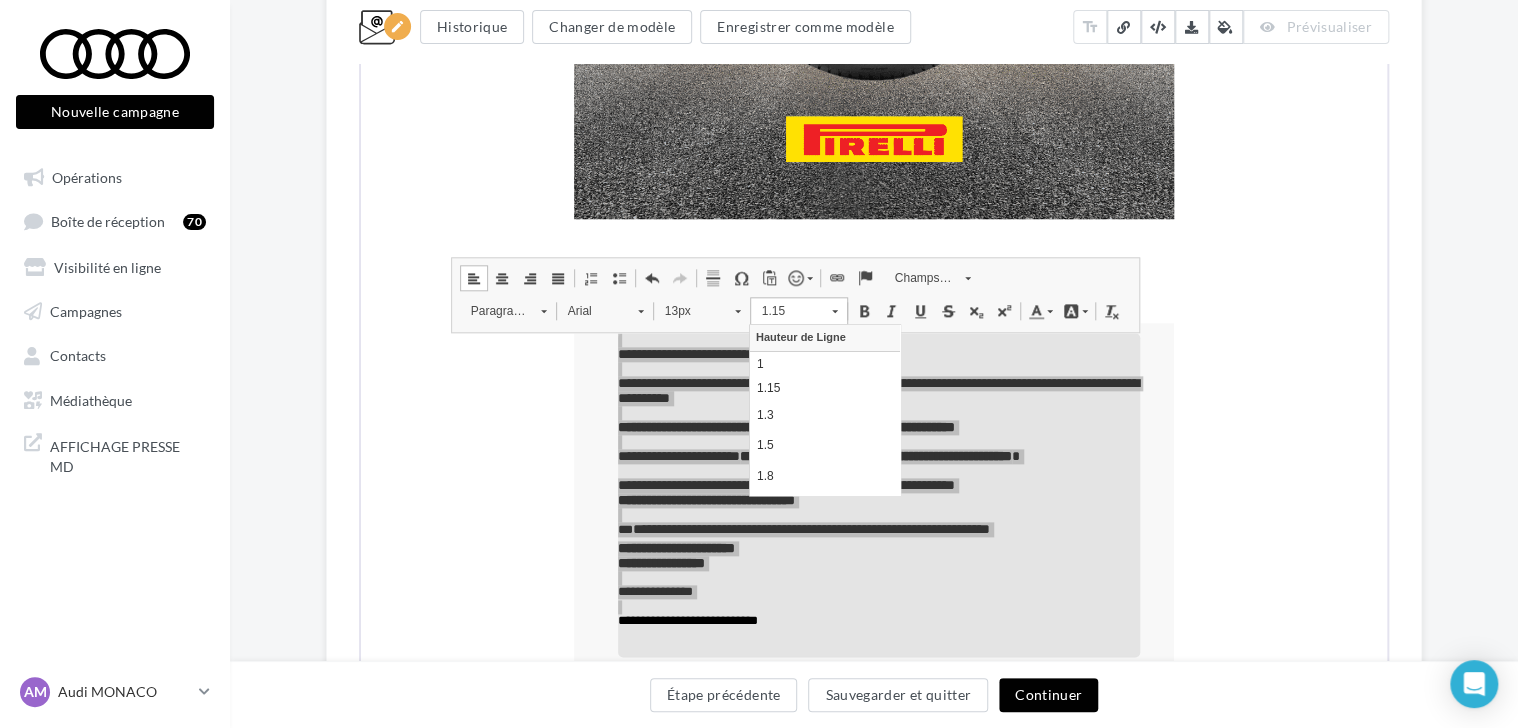 scroll, scrollTop: 0, scrollLeft: 0, axis: both 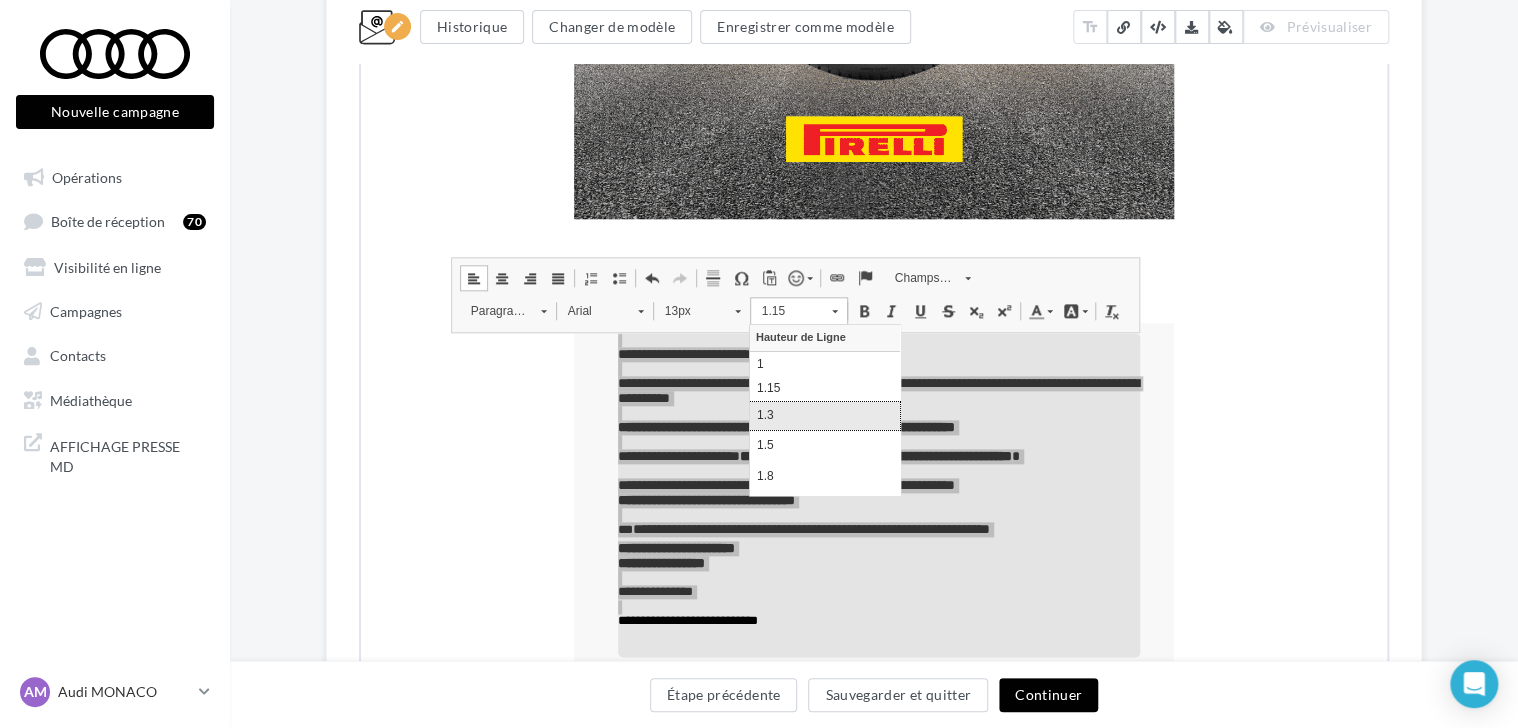 click on "1.3" at bounding box center (825, 415) 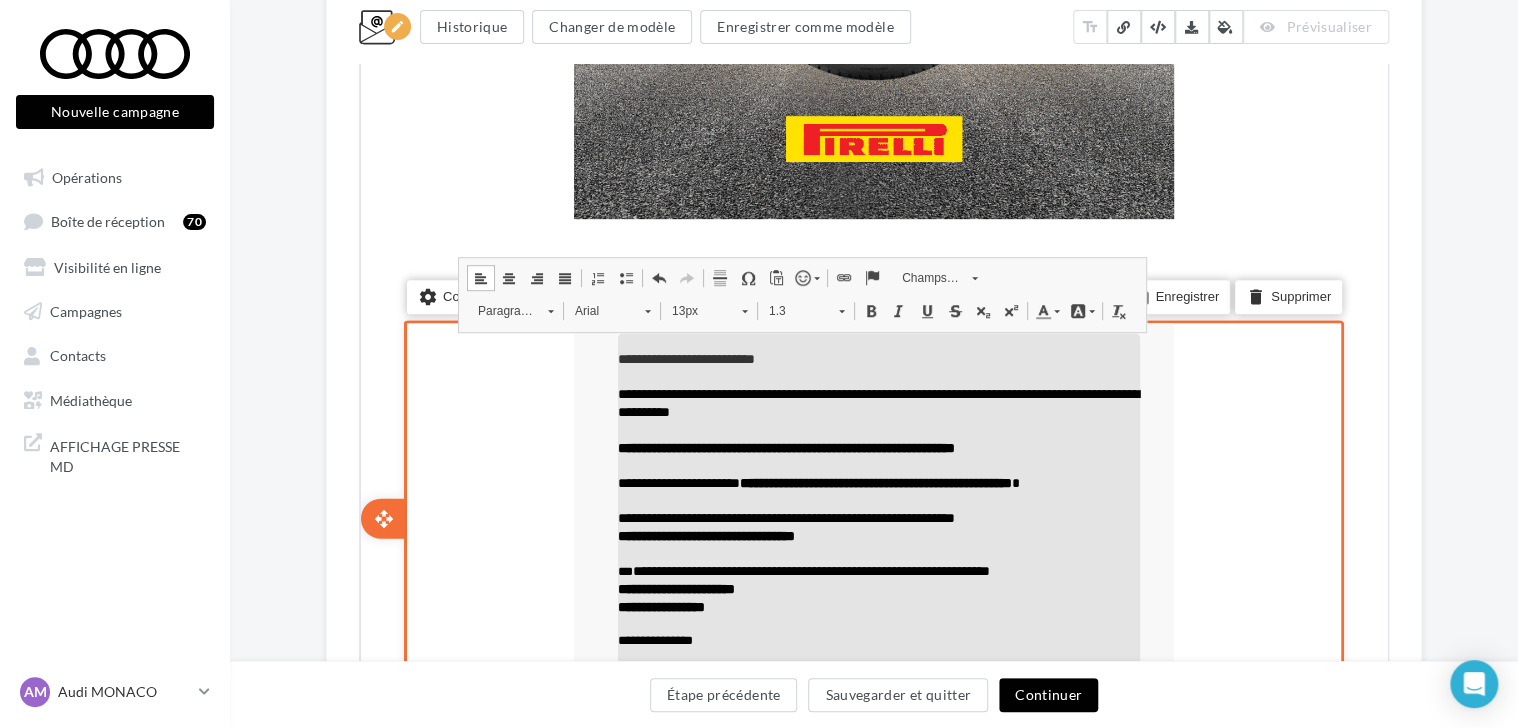 click on "settings Configurer content_copy Dupliquer add add save Enregistrer delete Supprimer" at bounding box center (872, 517) 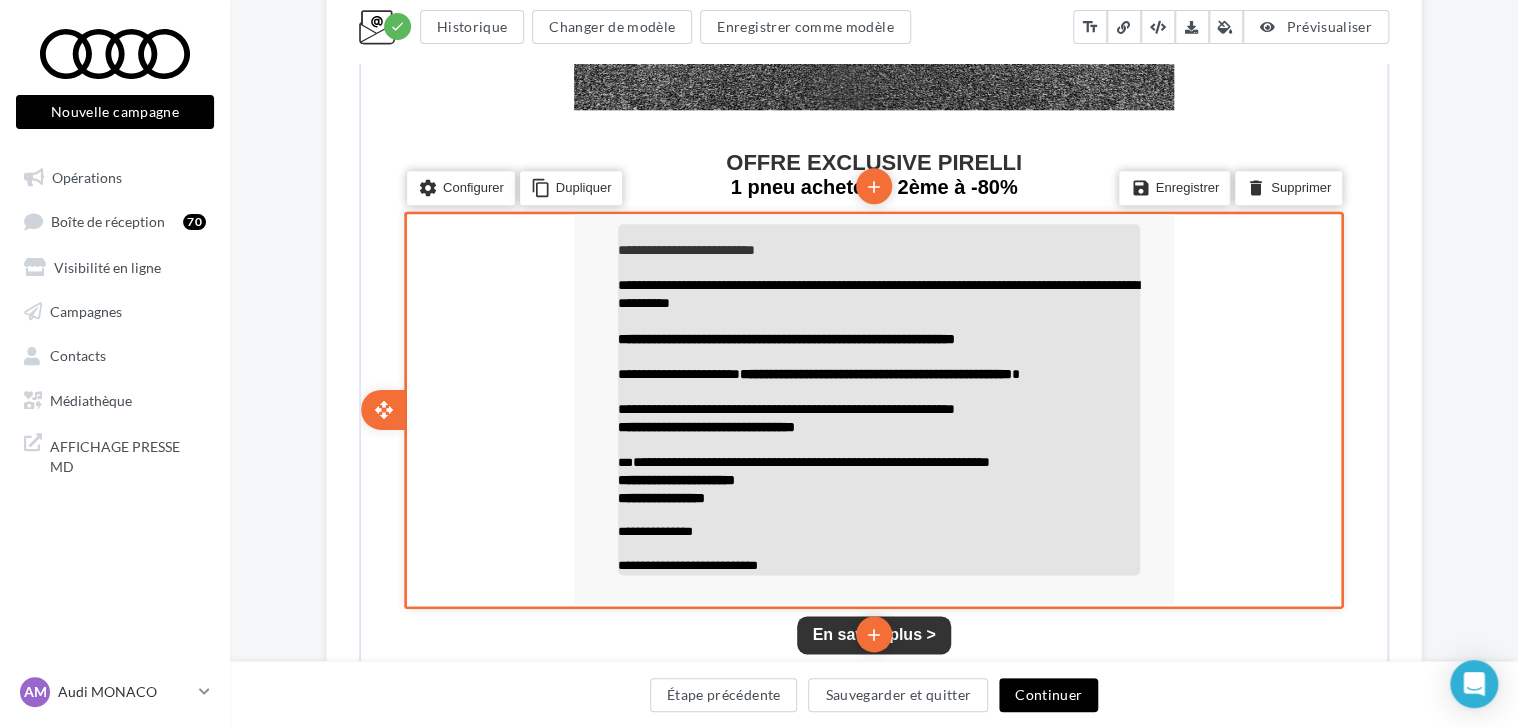 scroll, scrollTop: 1056, scrollLeft: 0, axis: vertical 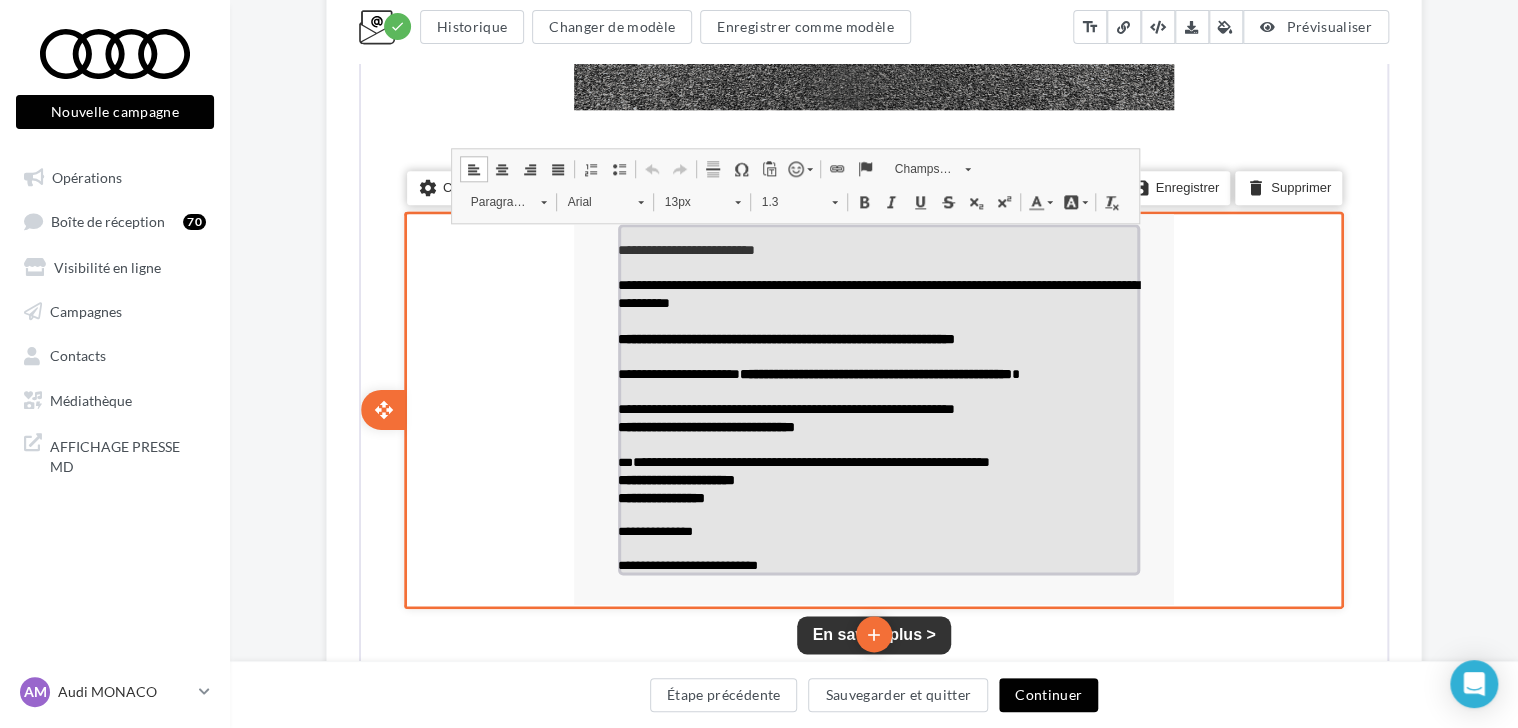 click on "**********" at bounding box center (877, 564) 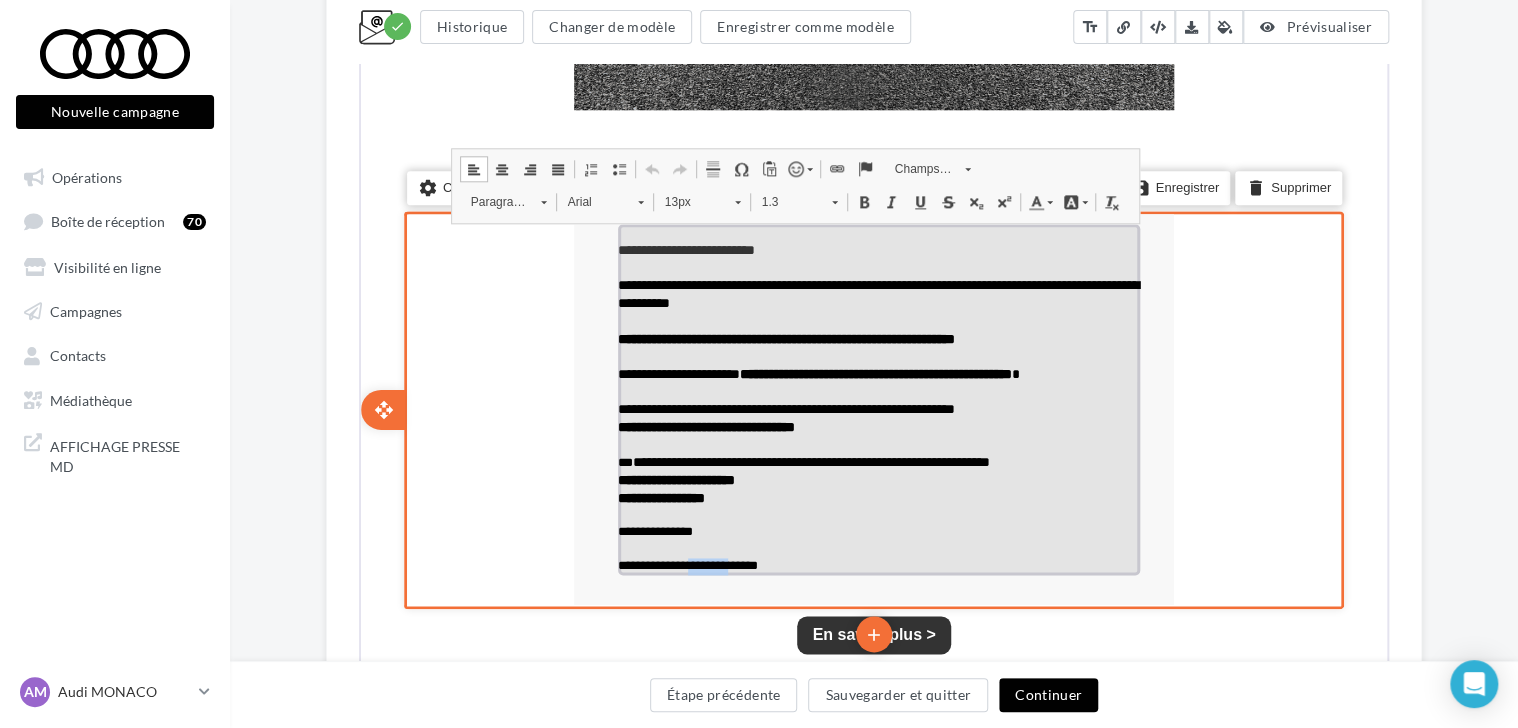 click on "**********" at bounding box center [877, 564] 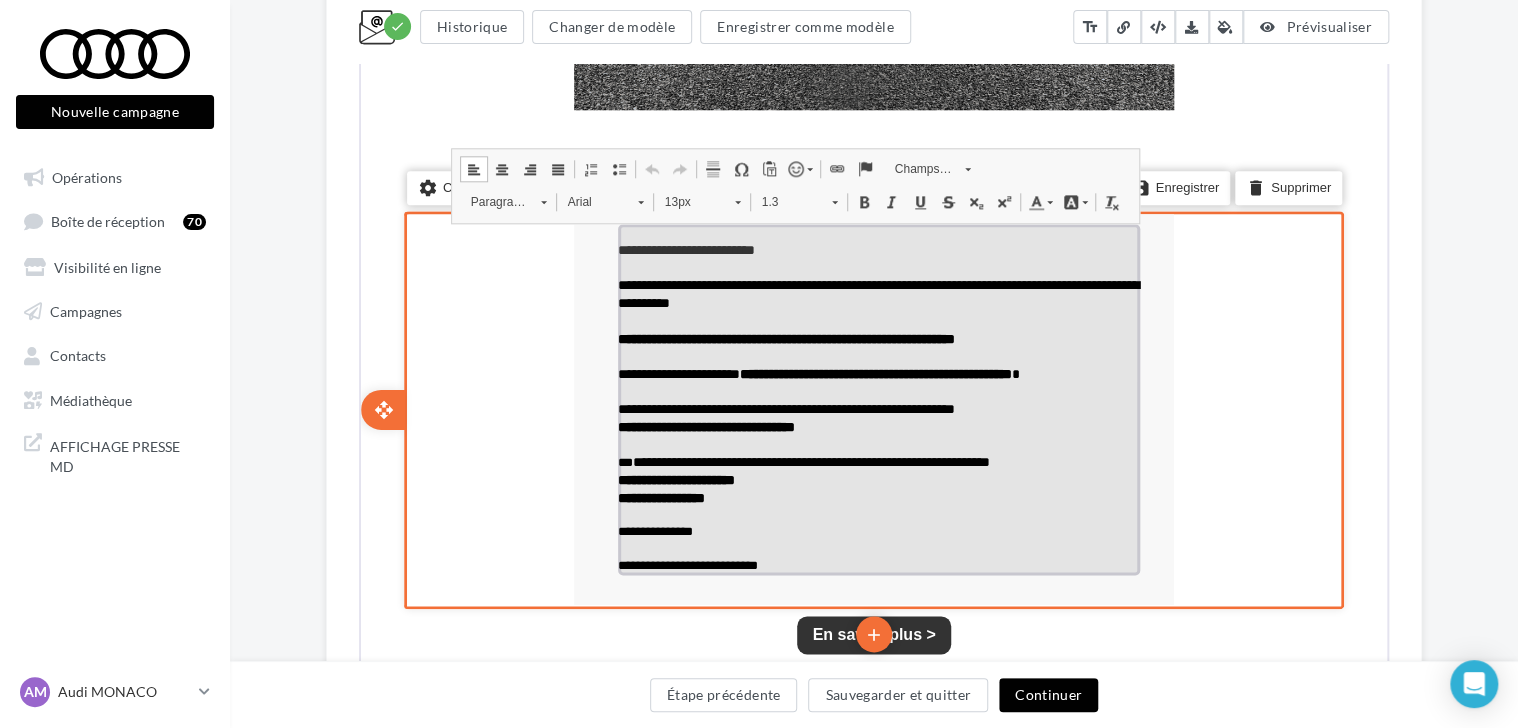 click on "**********" at bounding box center (877, 564) 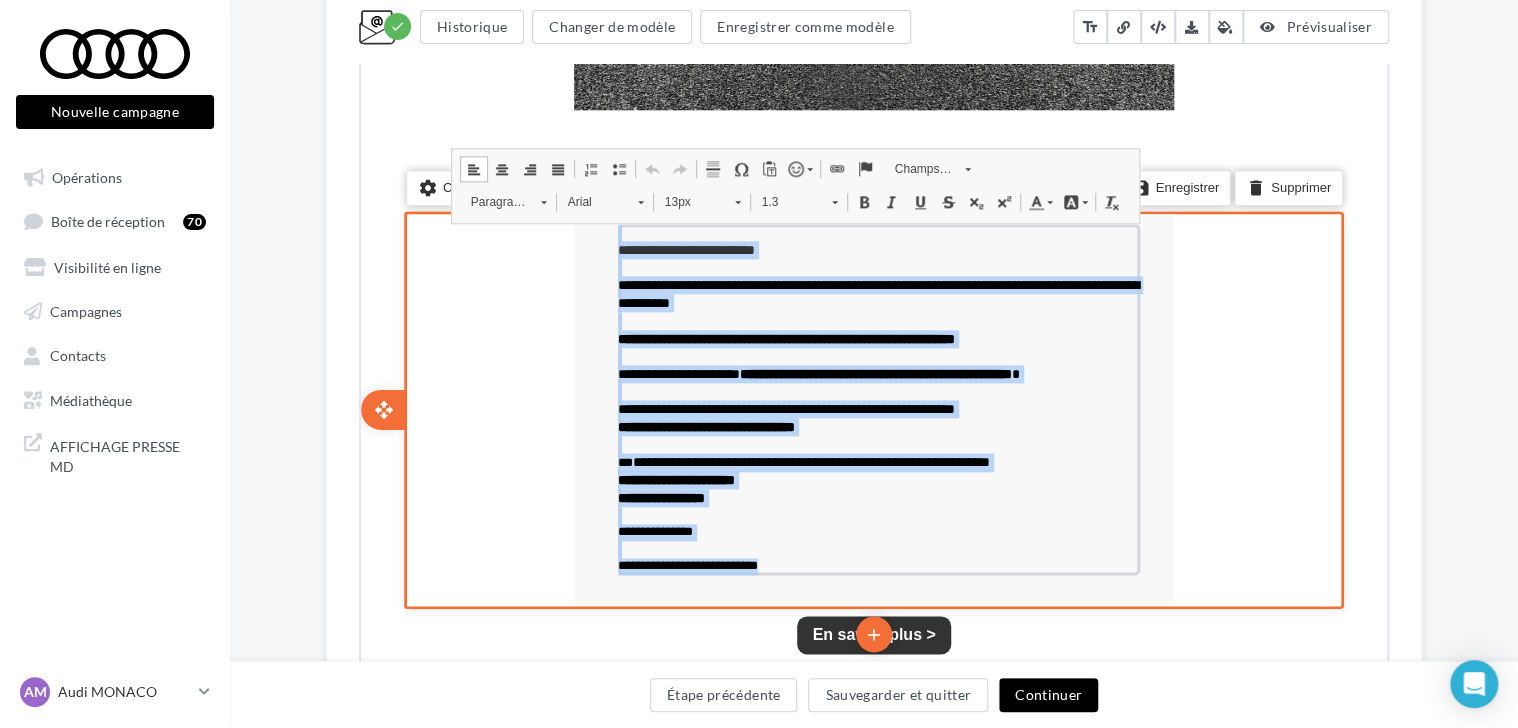 drag, startPoint x: 789, startPoint y: 567, endPoint x: 614, endPoint y: 231, distance: 378.84164 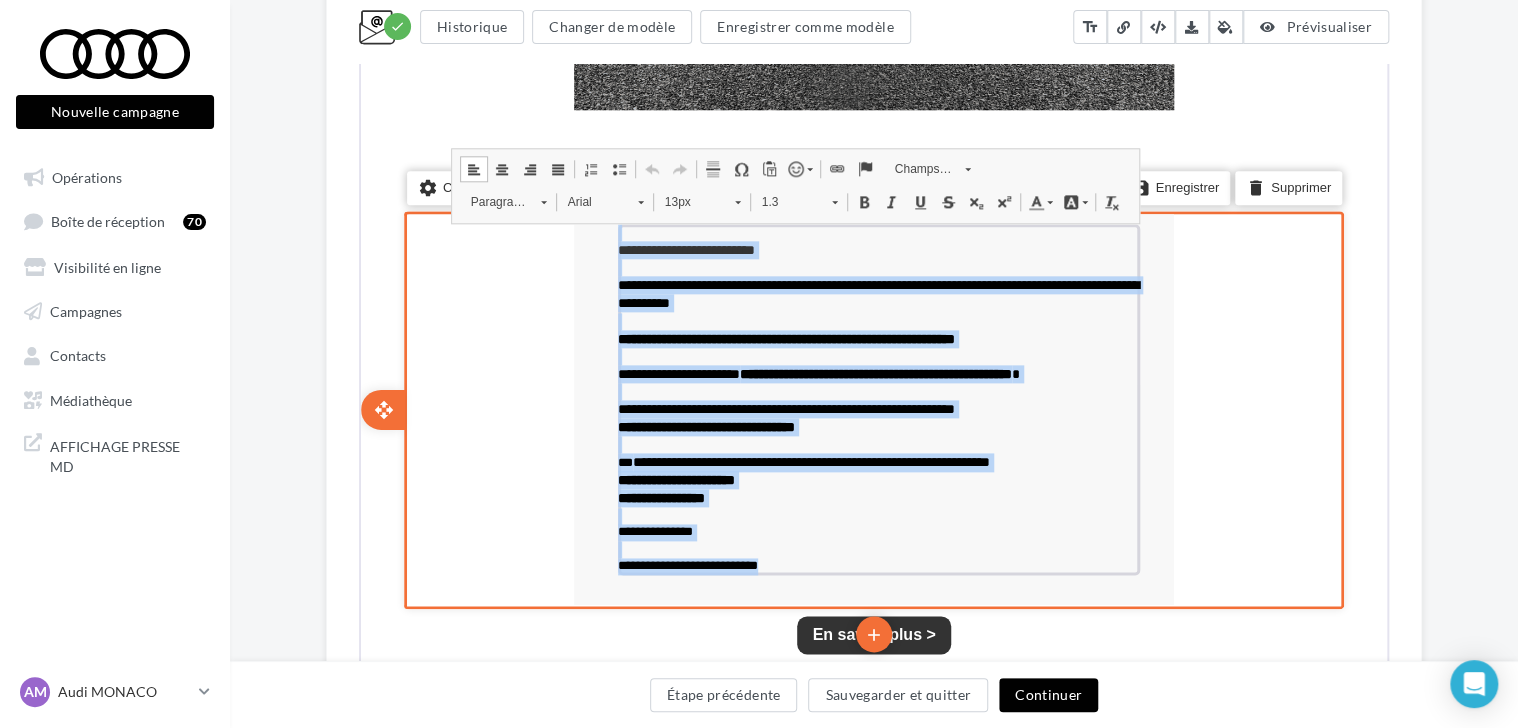 click on "**********" at bounding box center (877, 397) 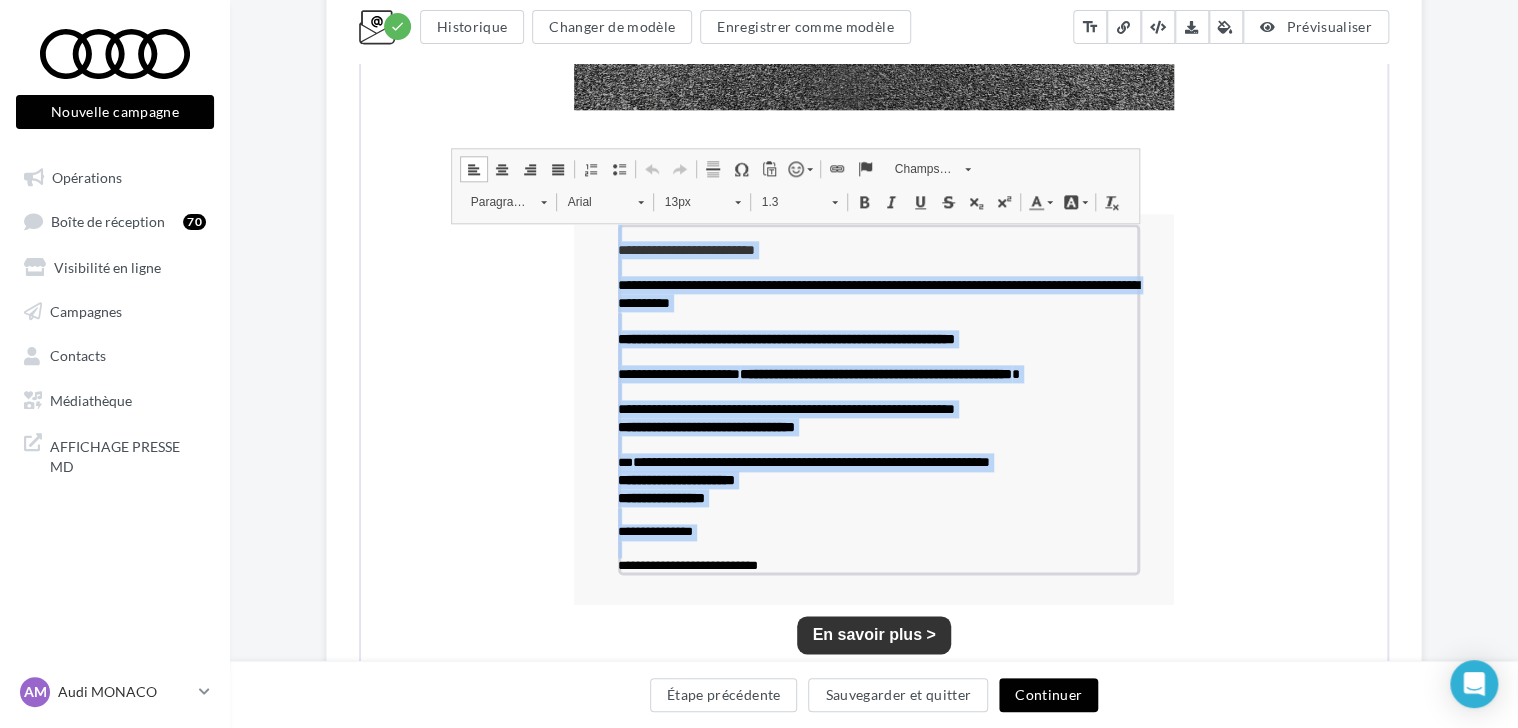 click on "13px" at bounding box center (688, 200) 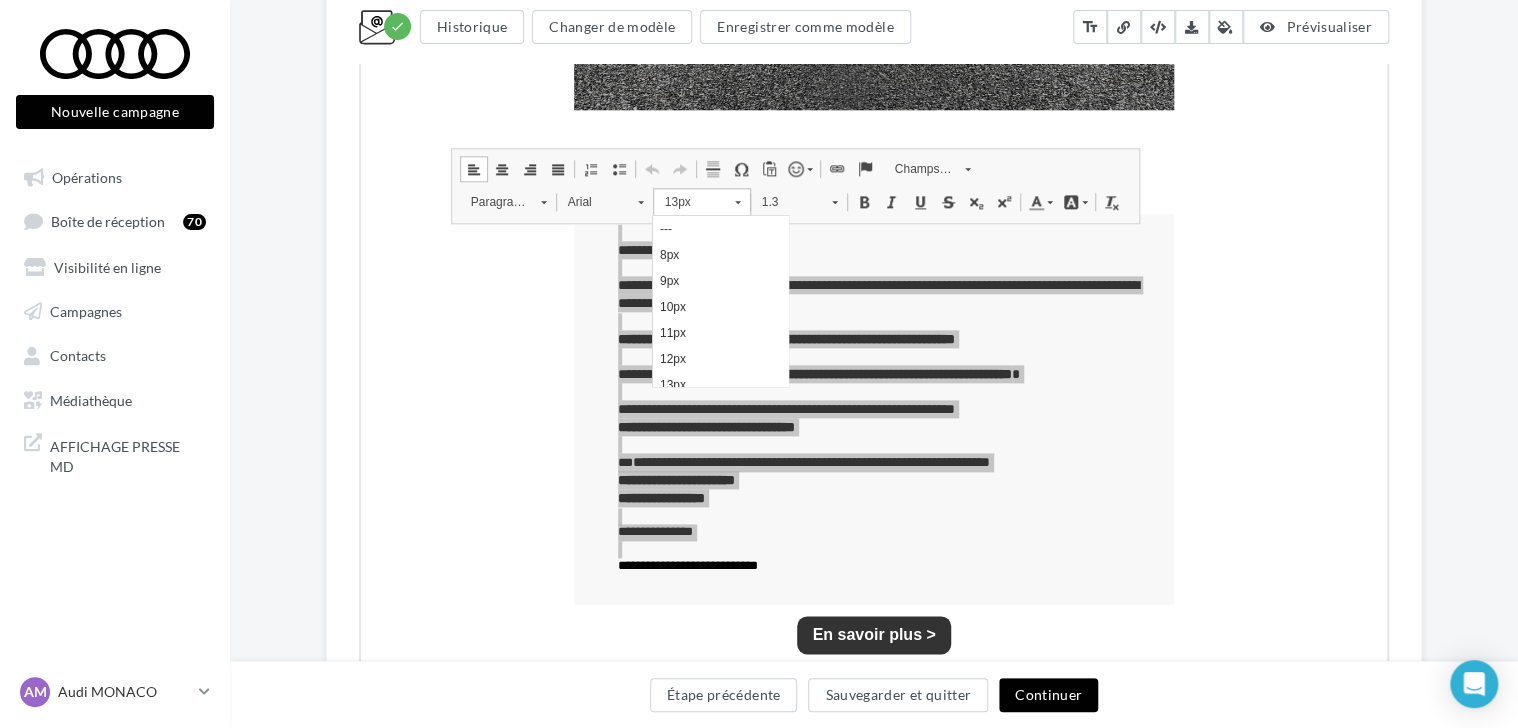scroll, scrollTop: 8, scrollLeft: 0, axis: vertical 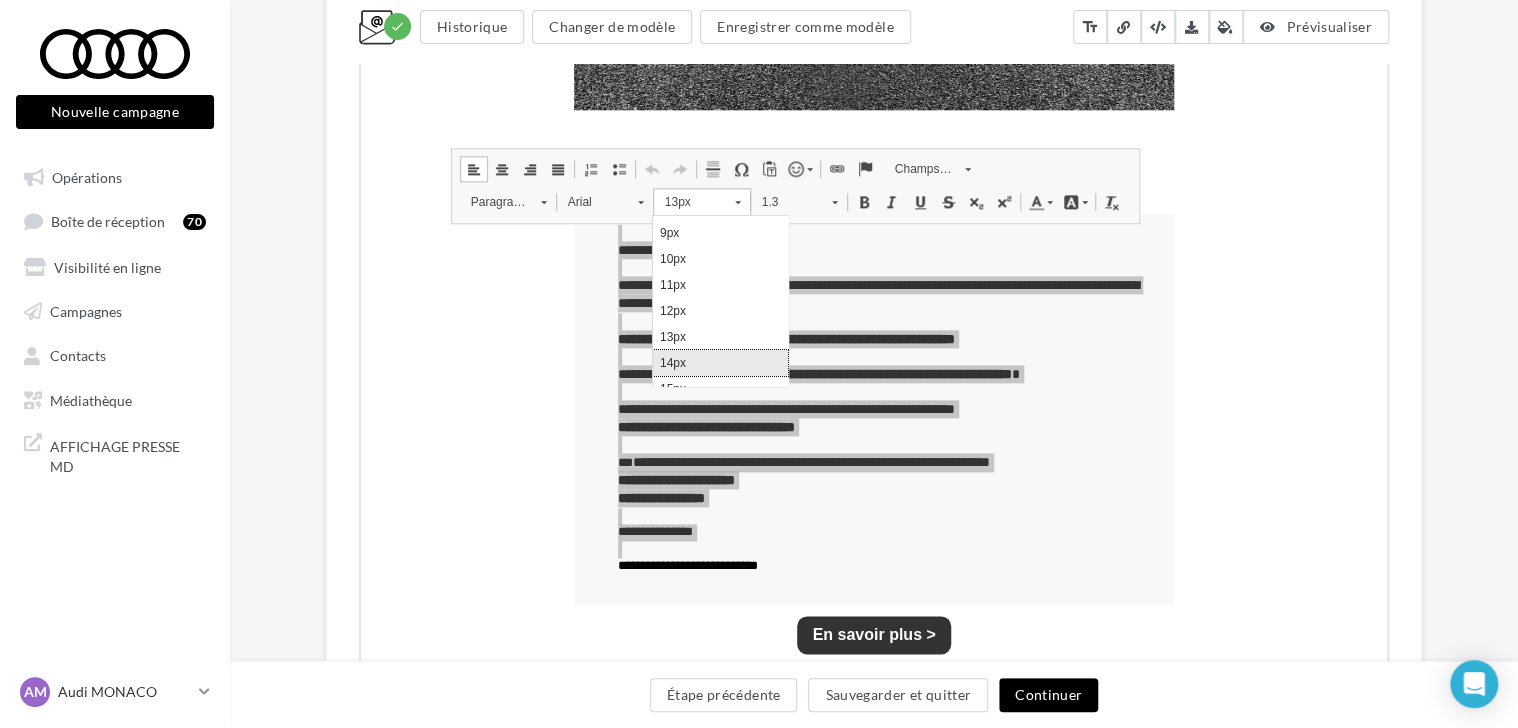 click on "14px" at bounding box center (720, 362) 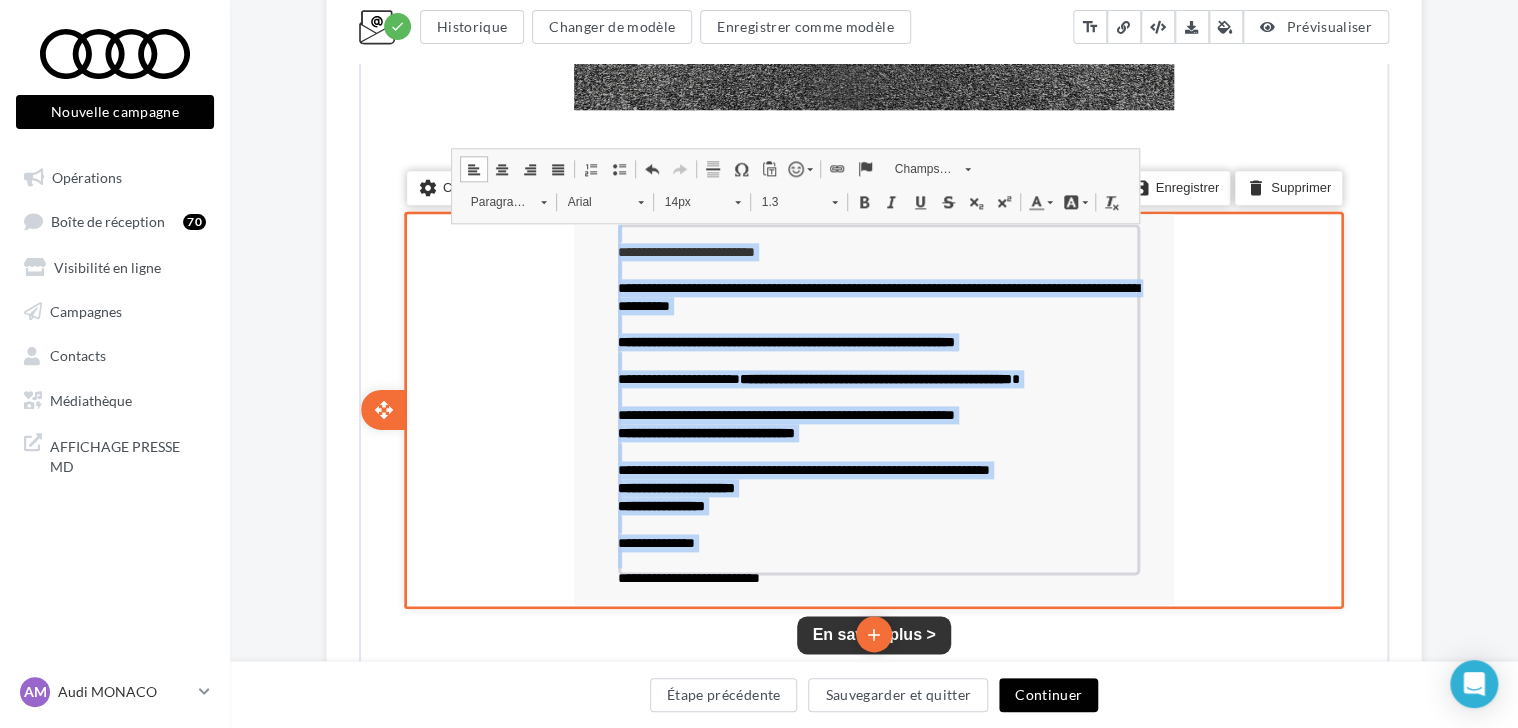 scroll, scrollTop: 0, scrollLeft: 0, axis: both 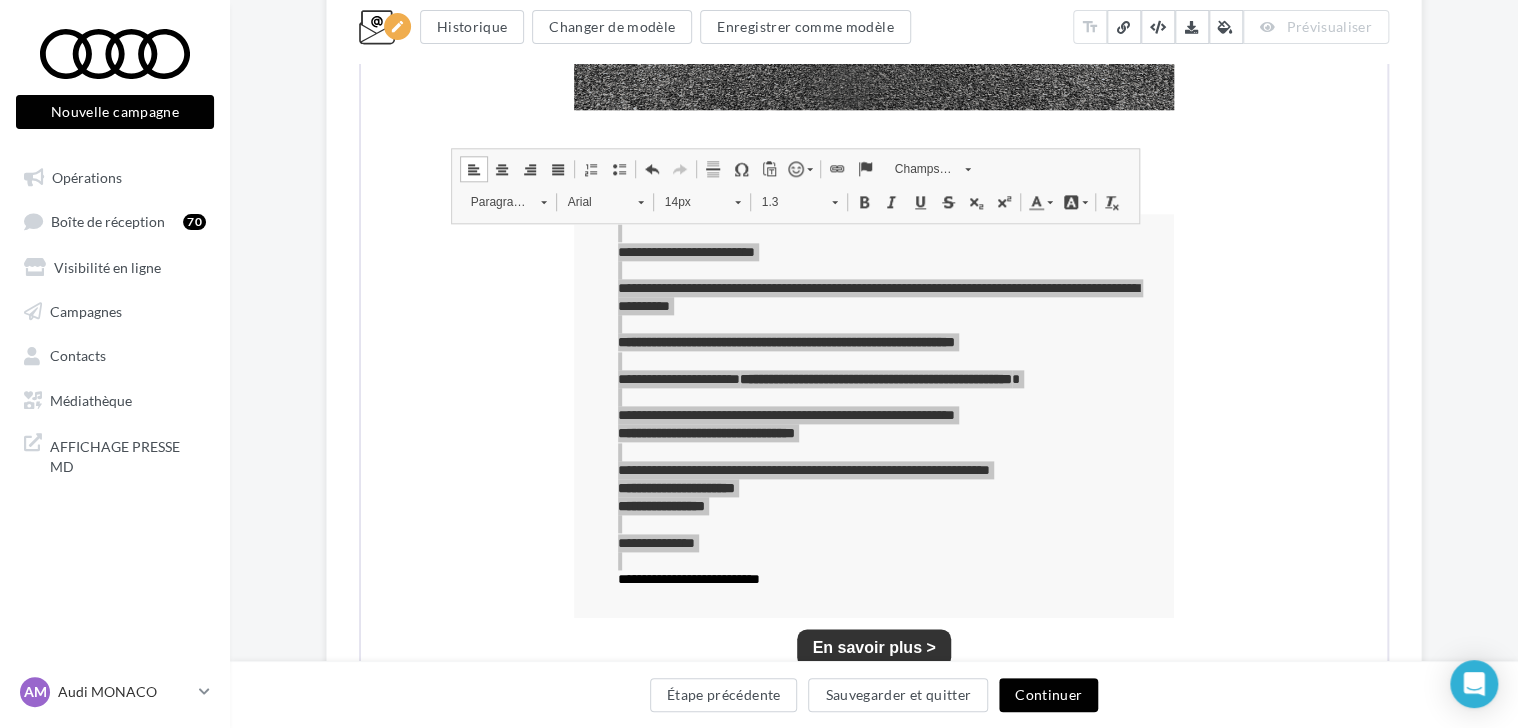 click on "Something wrong..." at bounding box center [874, 243] 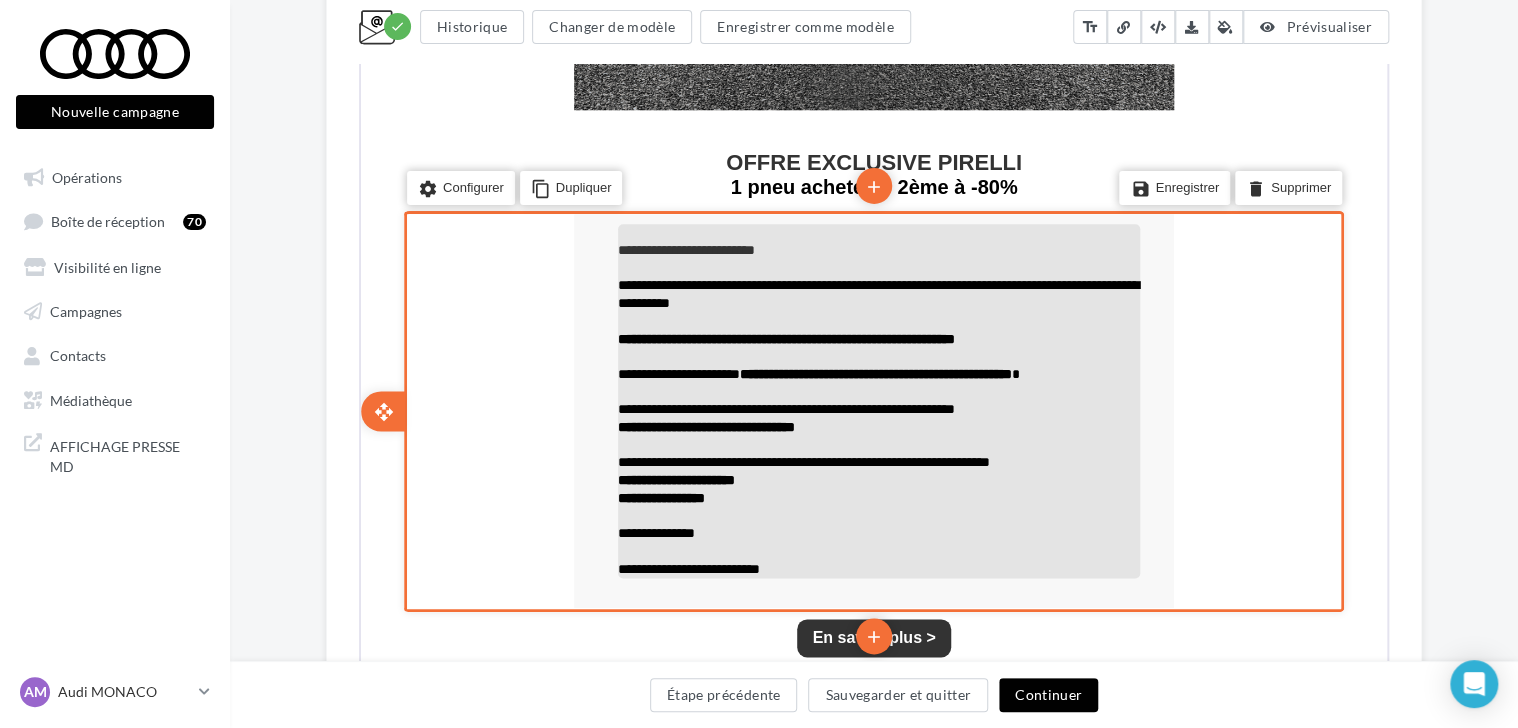 click on "**********" at bounding box center [877, 567] 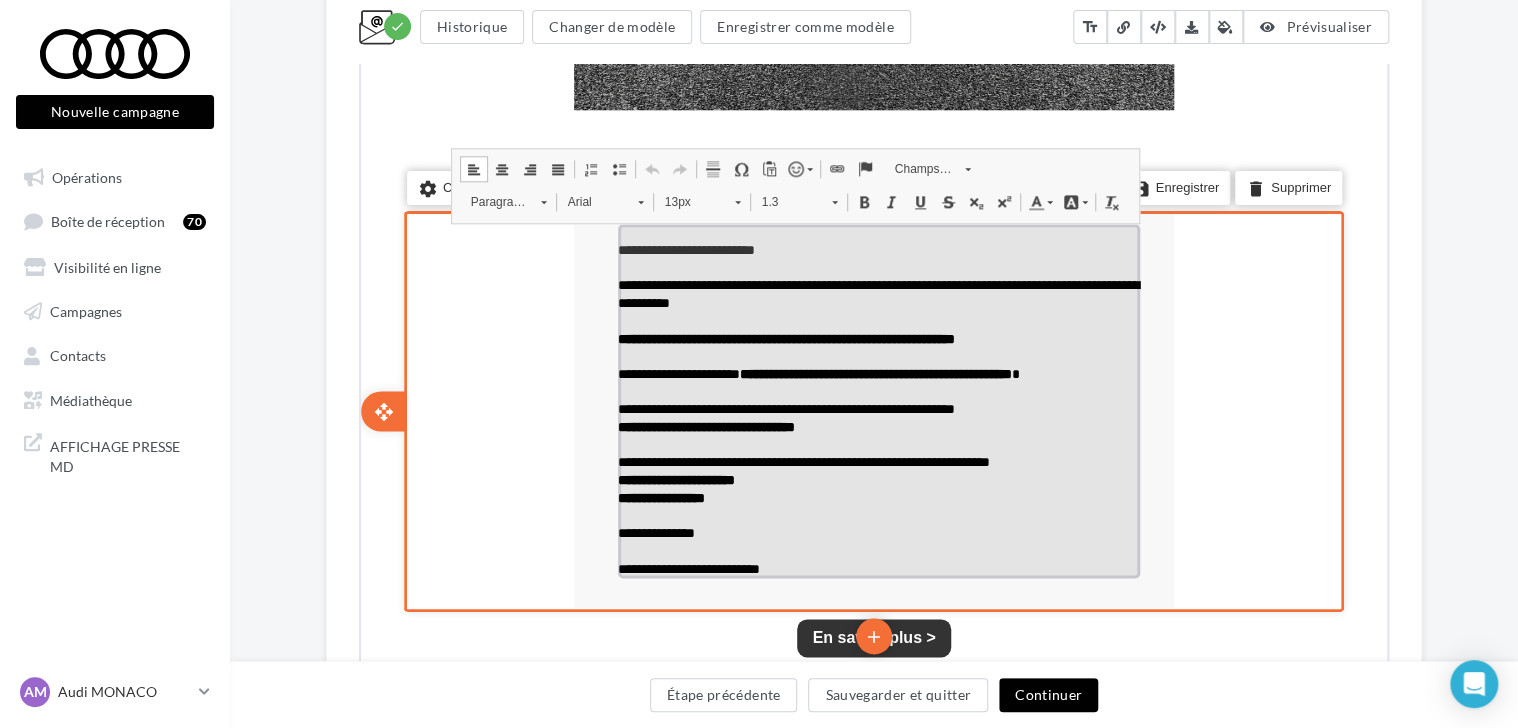 click on "**********" at bounding box center [877, 567] 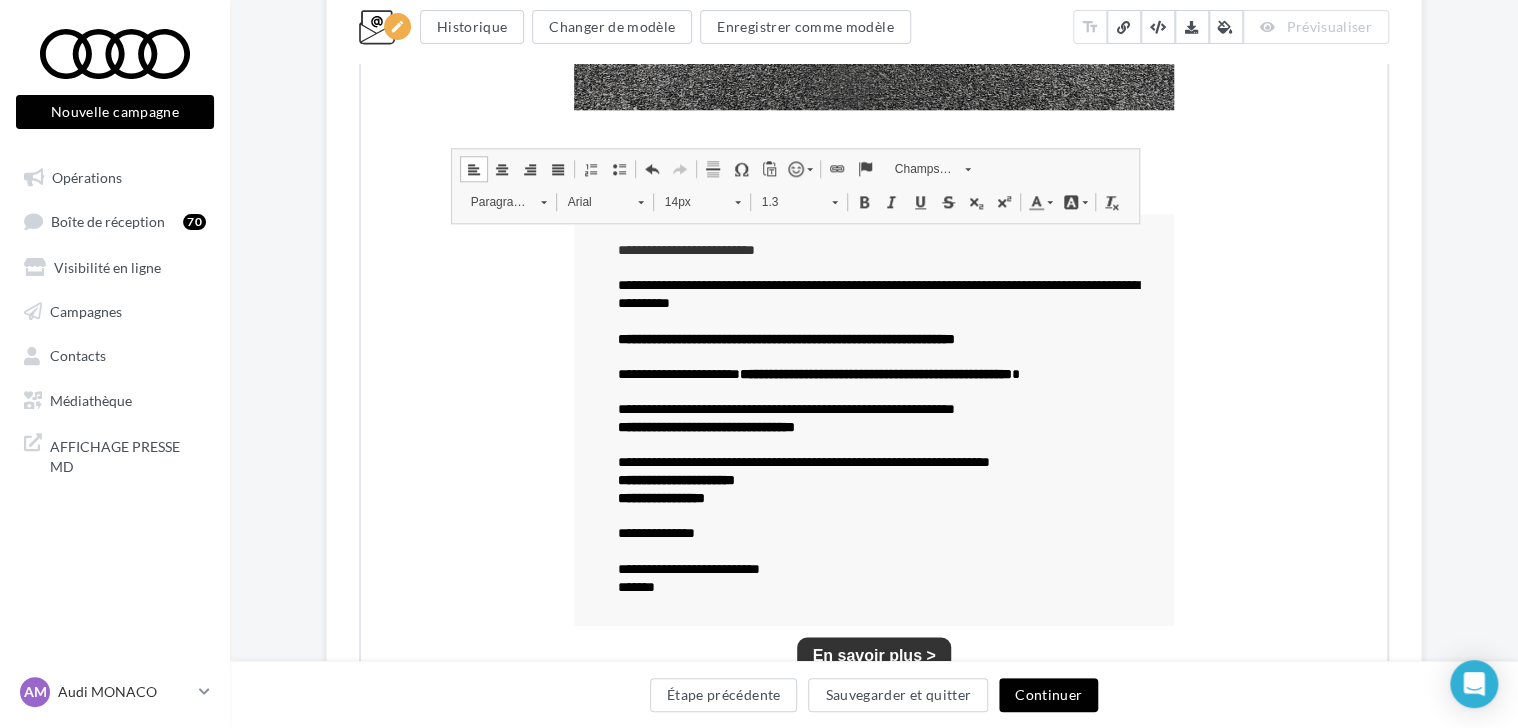 click on "**********" at bounding box center (874, 132) 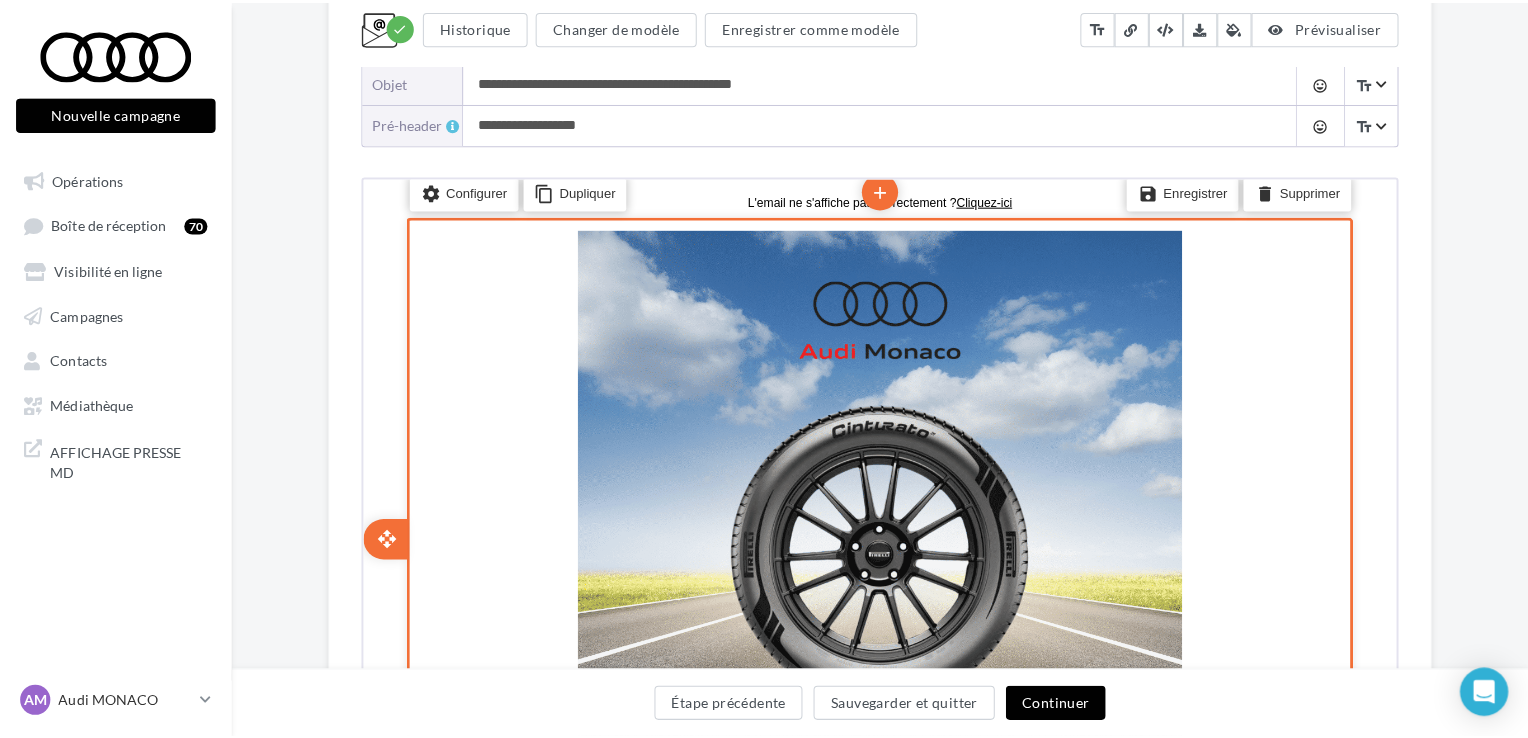 scroll, scrollTop: 308, scrollLeft: 0, axis: vertical 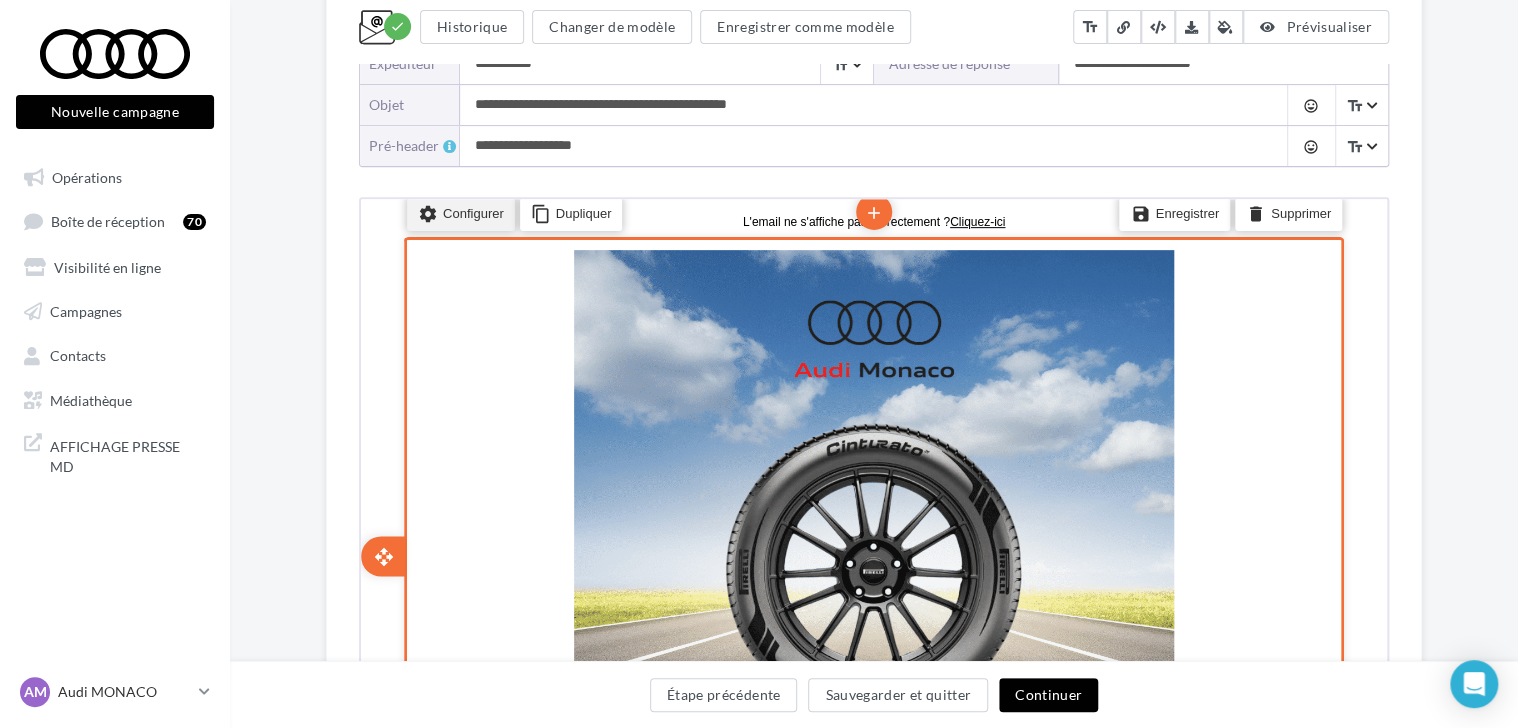 click on "settings Configurer" at bounding box center (459, 210) 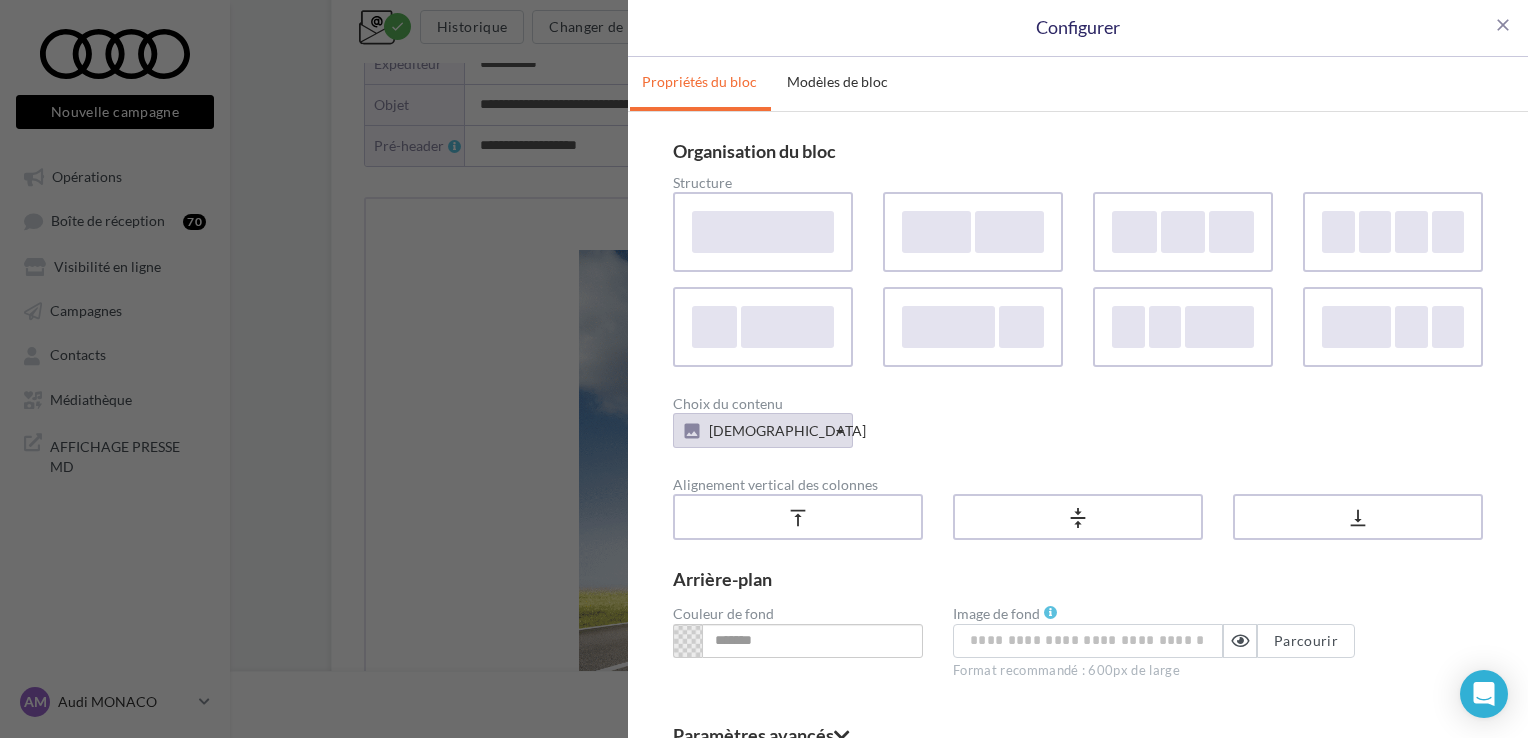 scroll, scrollTop: 107, scrollLeft: 0, axis: vertical 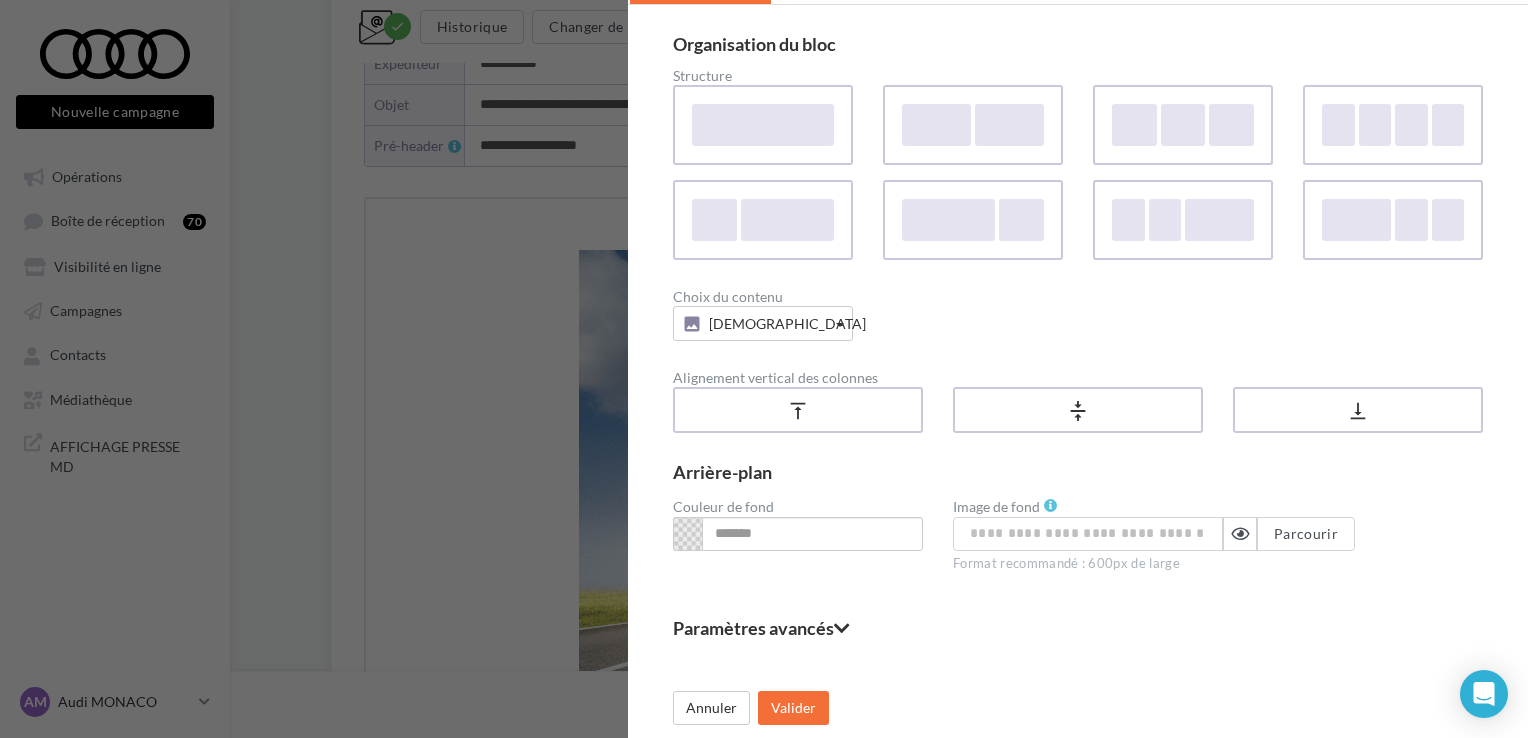 click at bounding box center [687, 534] 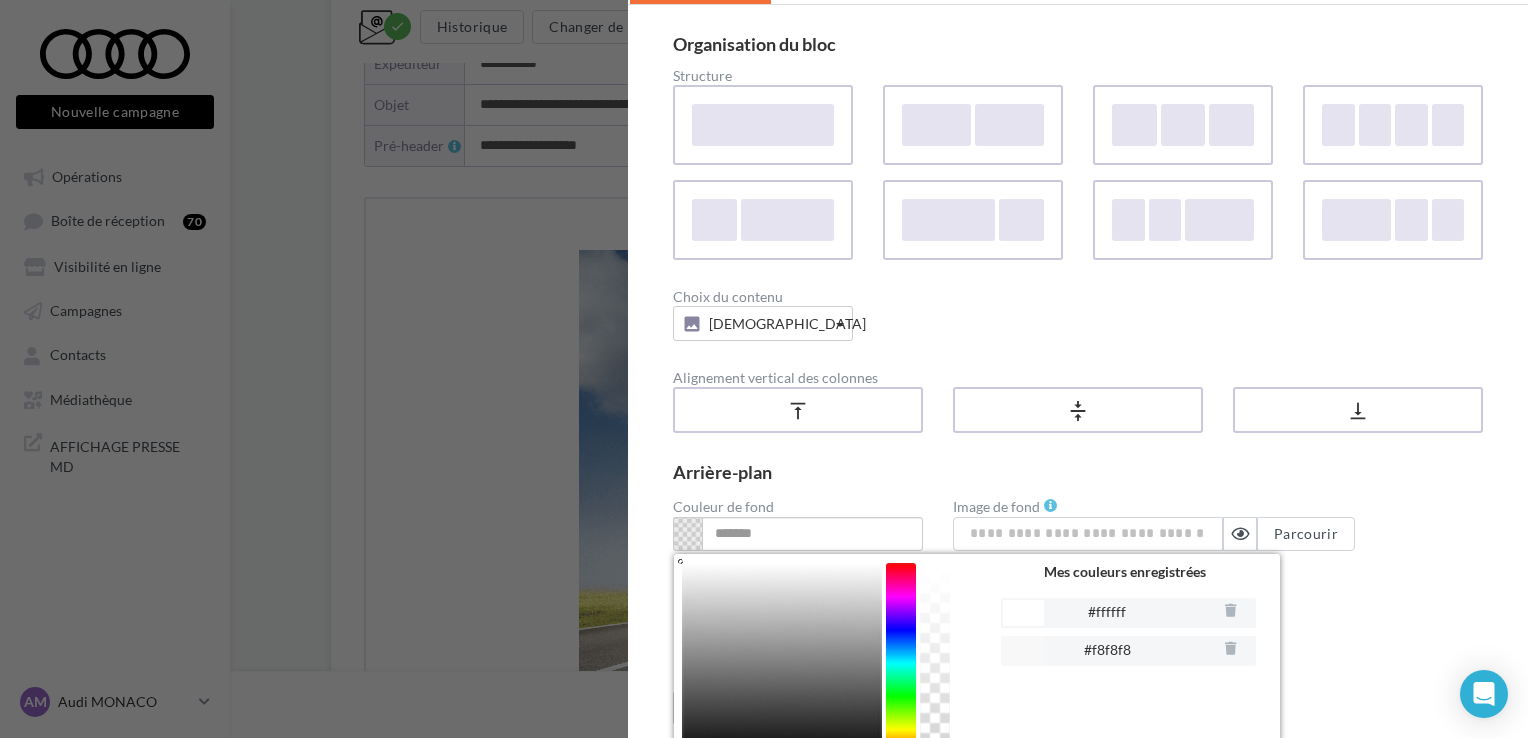 scroll, scrollTop: 216, scrollLeft: 0, axis: vertical 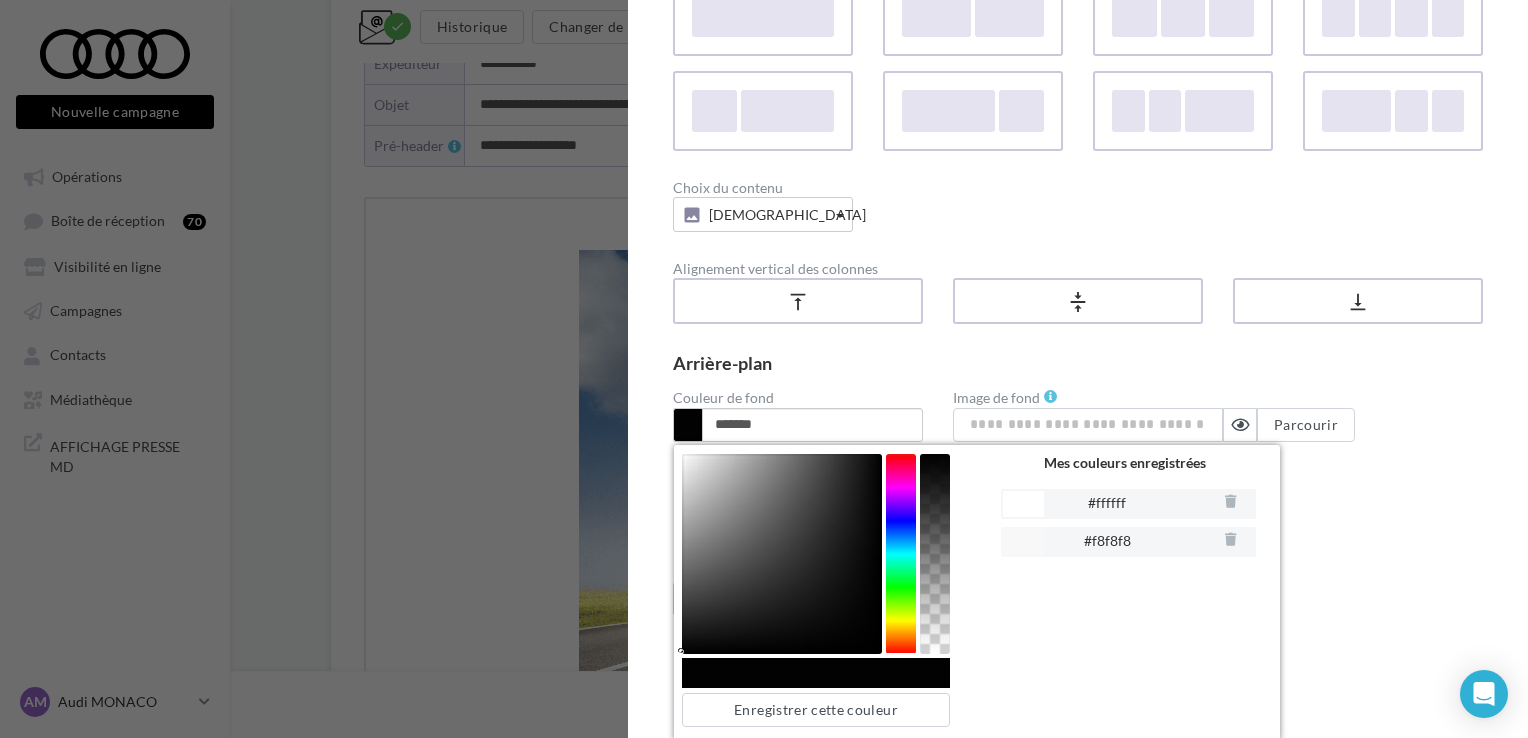 type on "*******" 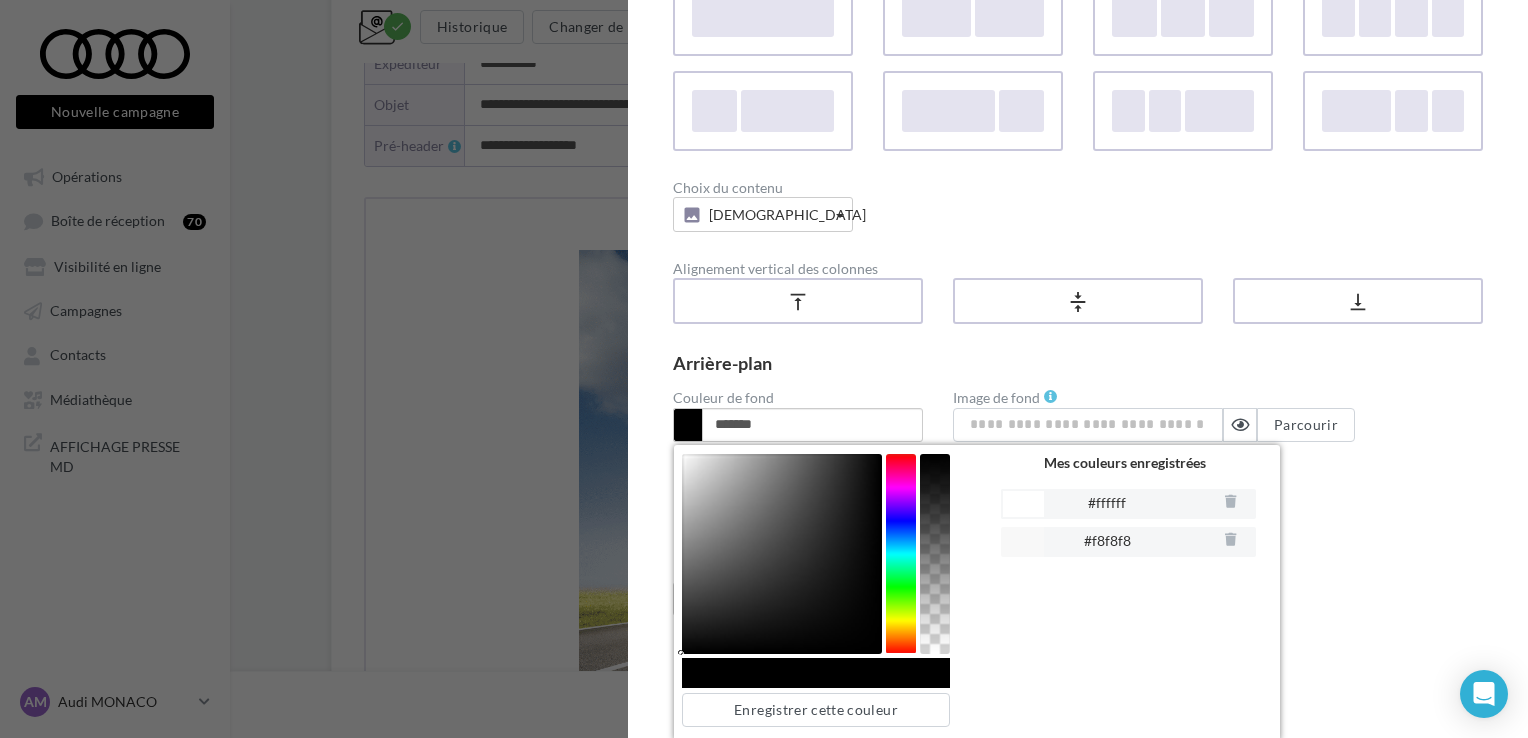 drag, startPoint x: 682, startPoint y: 451, endPoint x: 666, endPoint y: 679, distance: 228.56071 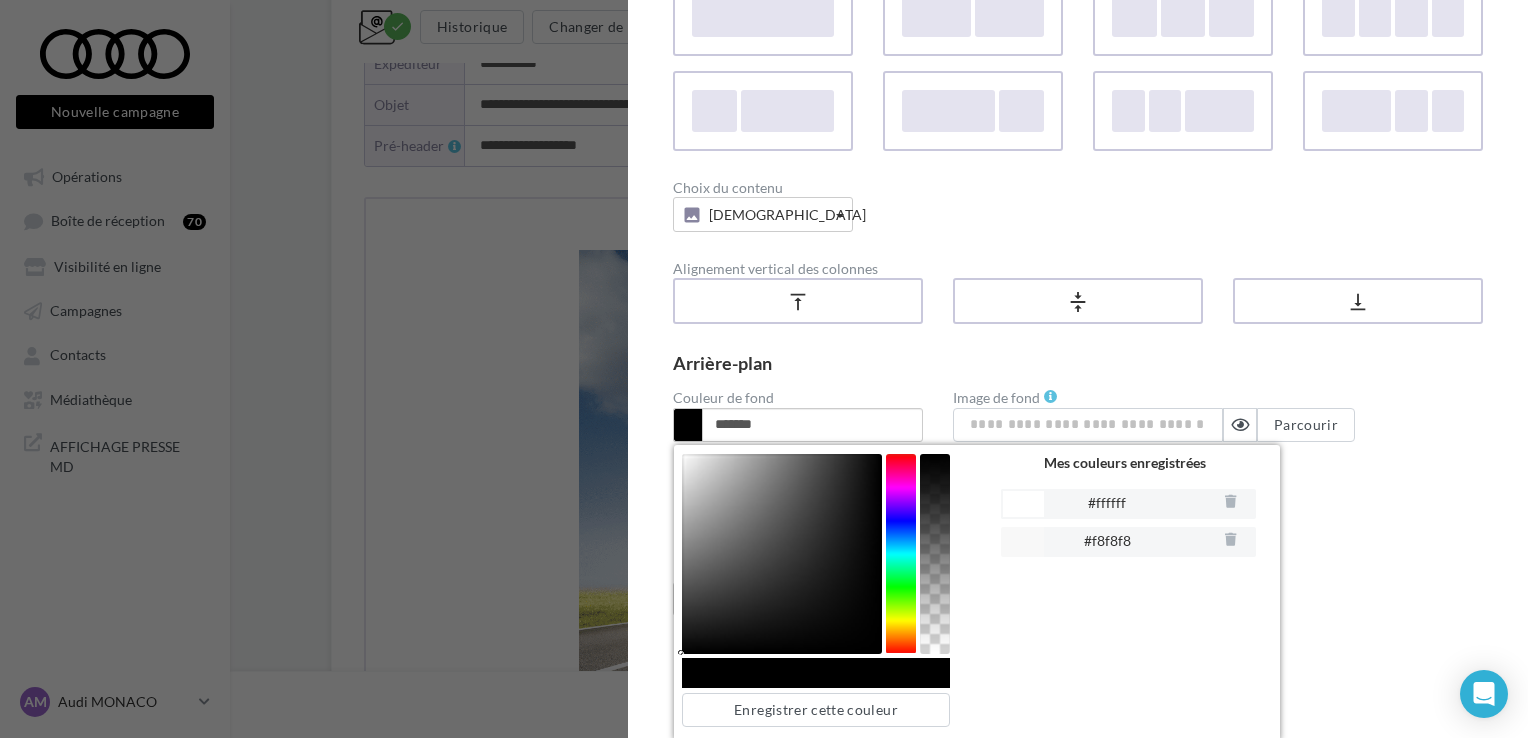 click on "close Configurer
Propriétés du bloc
Modèles de bloc
Organisation du bloc Structure Choix du contenu   Visuel   Contenu de base  Texte  Bouton  Visuel  Réseaux sociaux  Ligne  Espace  Carte Contenu composé  Texte et bouton  Image et bouton  Image et texte  Image, texte et bouton Alignement vertical des colonnes vertical_align_top vertical_align_center vertical_align_bottom Arrière-plan Couleur de fond     ******* Enregistrer cette couleur Mes couleurs enregistrées #ffffff #f8f8f8 Image de fond     Parcourir Format recommandé : 600px de large Paramètres avancés  Marges de la colonne 50px max Colonne 1   *   Appliquer à toutes les marges Marges du bloc 50px max border_top   **   border_bottom   **   border_left   *   border_right   *   Appliquer à toutes les marges Annuler   Valider
Mes blocs Mon réseau 0   modèles disponibles Vous n'avez pas encore enregistré de modèles Annuler   Valider" at bounding box center [1078, 369] 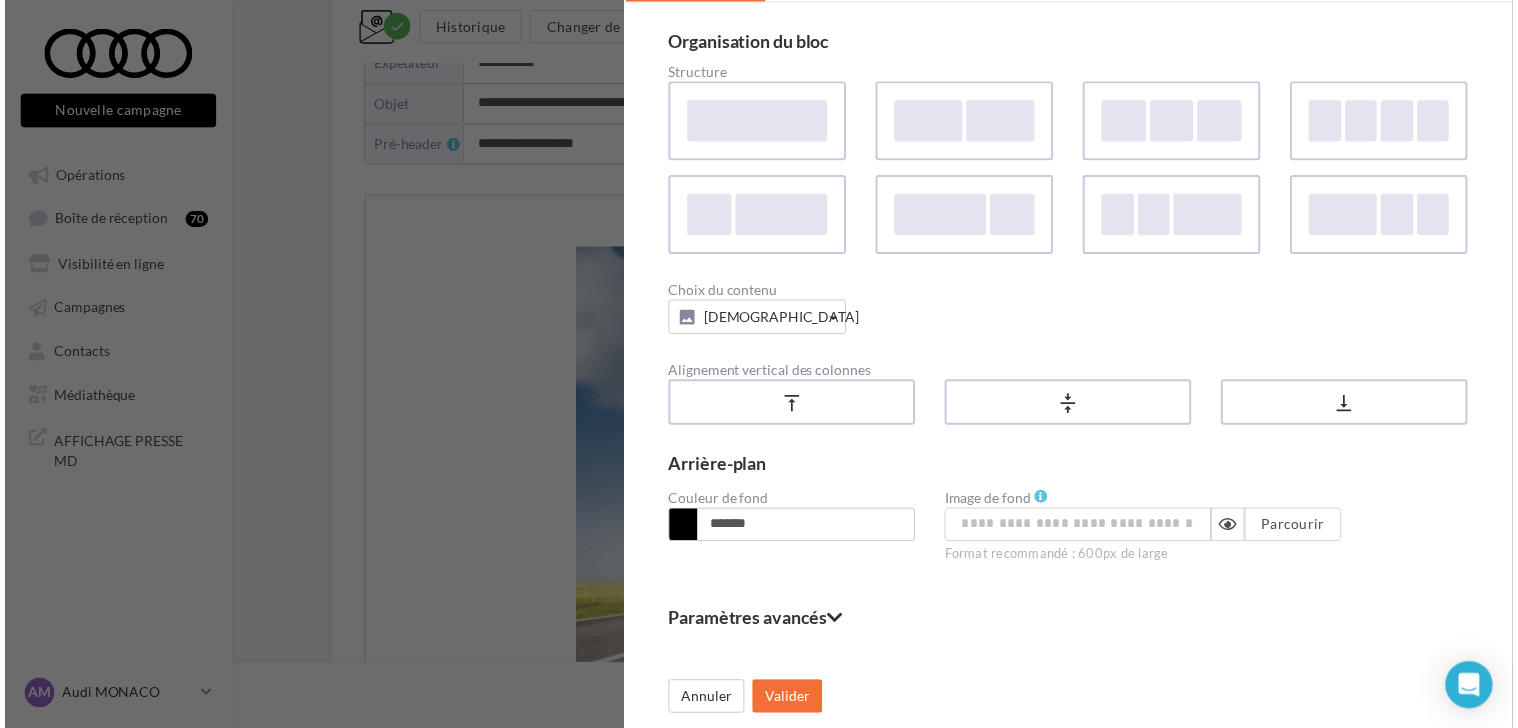 scroll, scrollTop: 107, scrollLeft: 0, axis: vertical 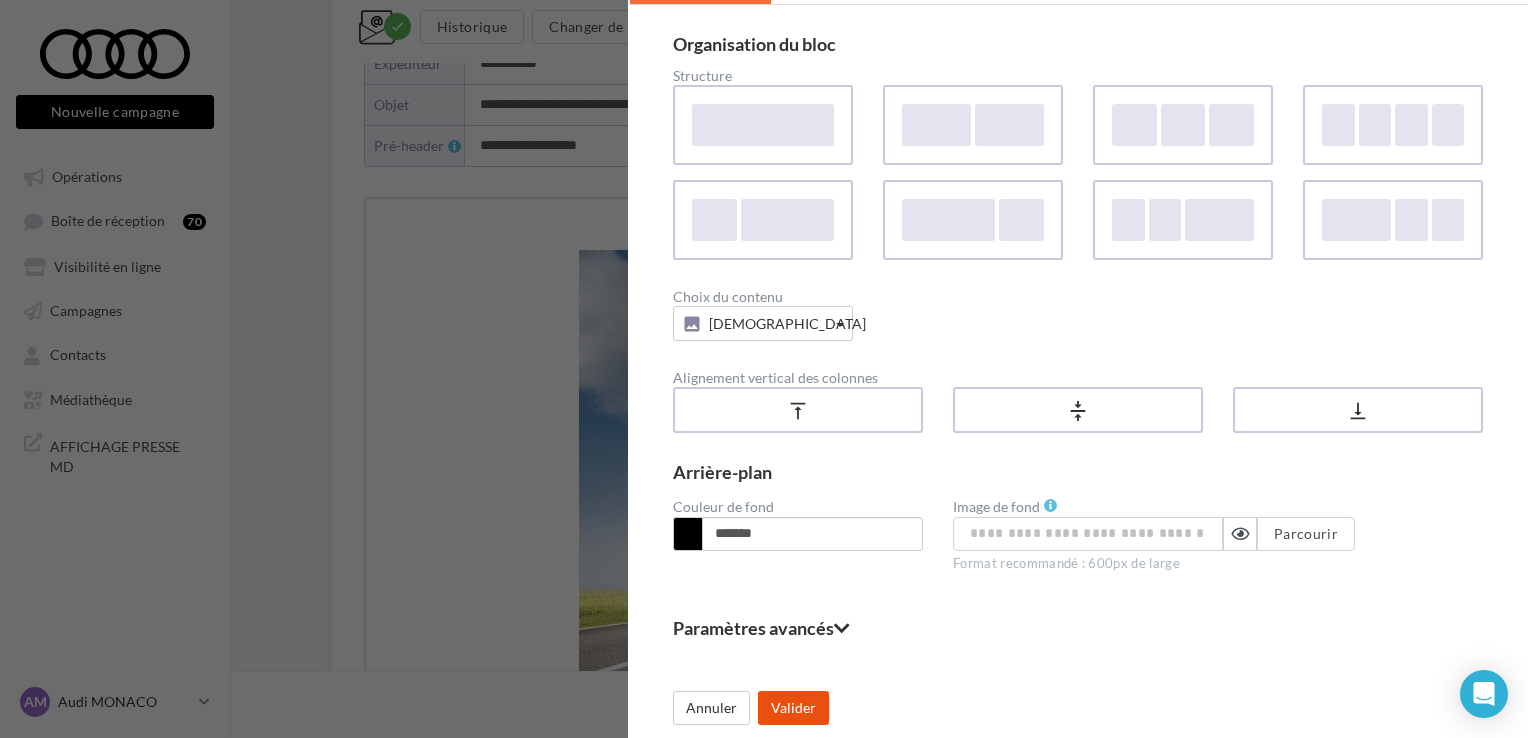 click on "Valider" at bounding box center [793, 708] 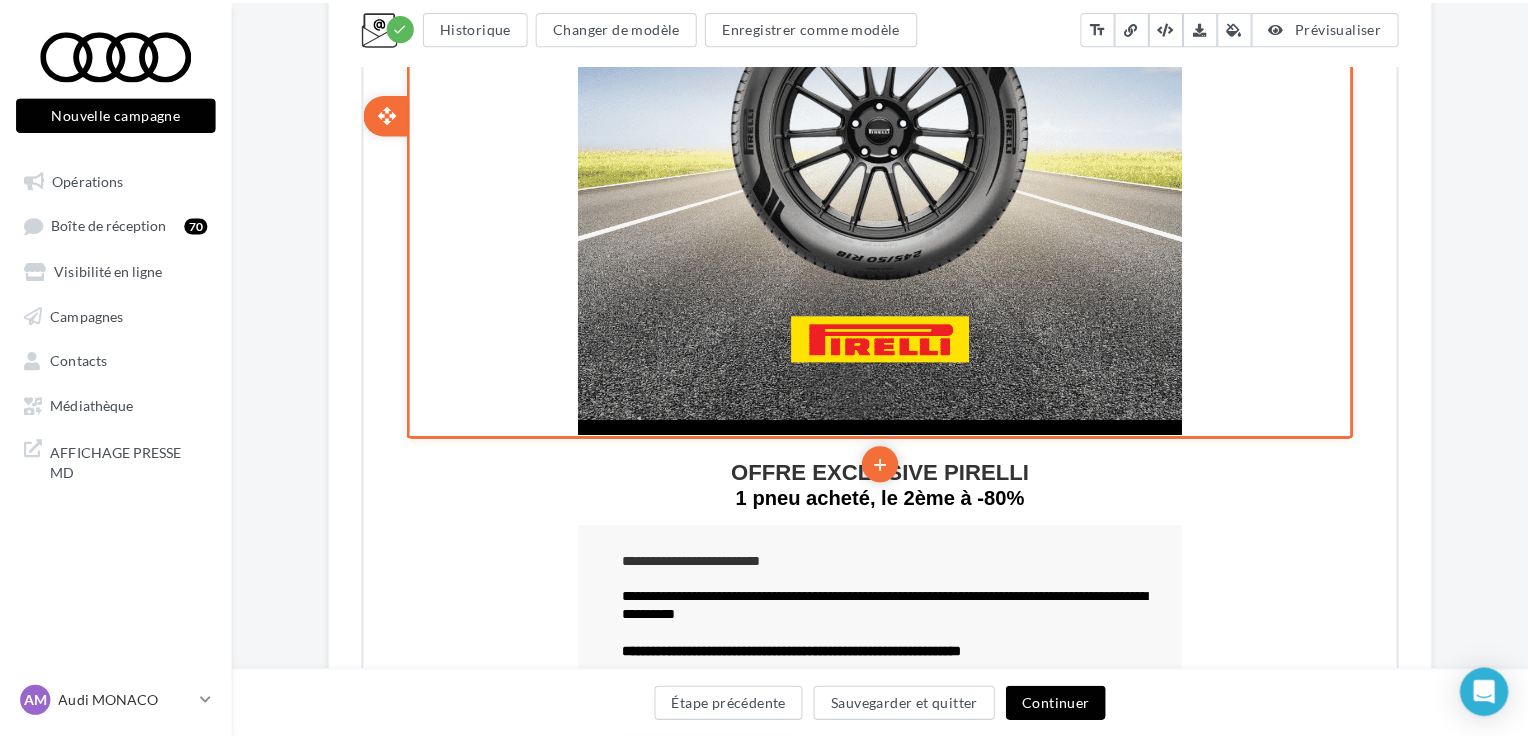scroll, scrollTop: 768, scrollLeft: 0, axis: vertical 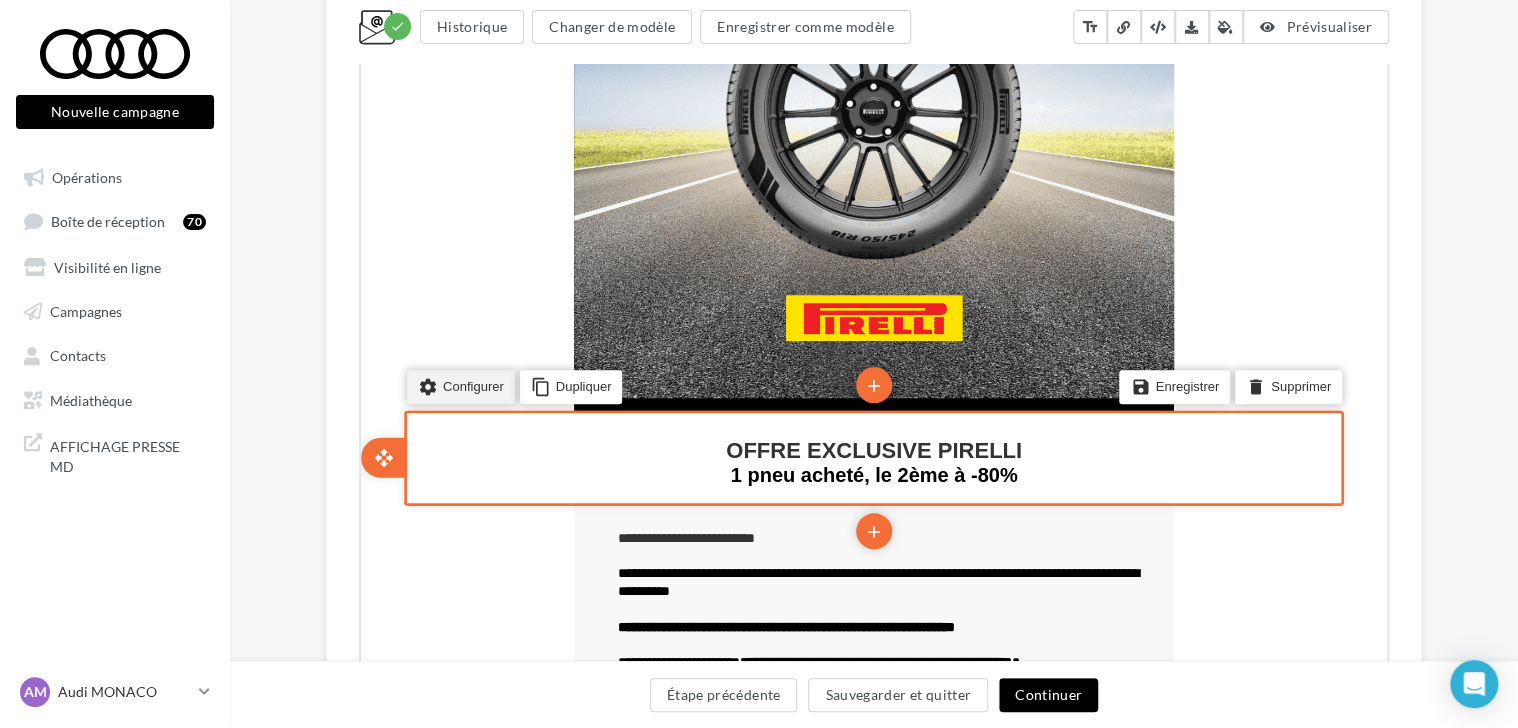 click on "settings Configurer" at bounding box center (459, 385) 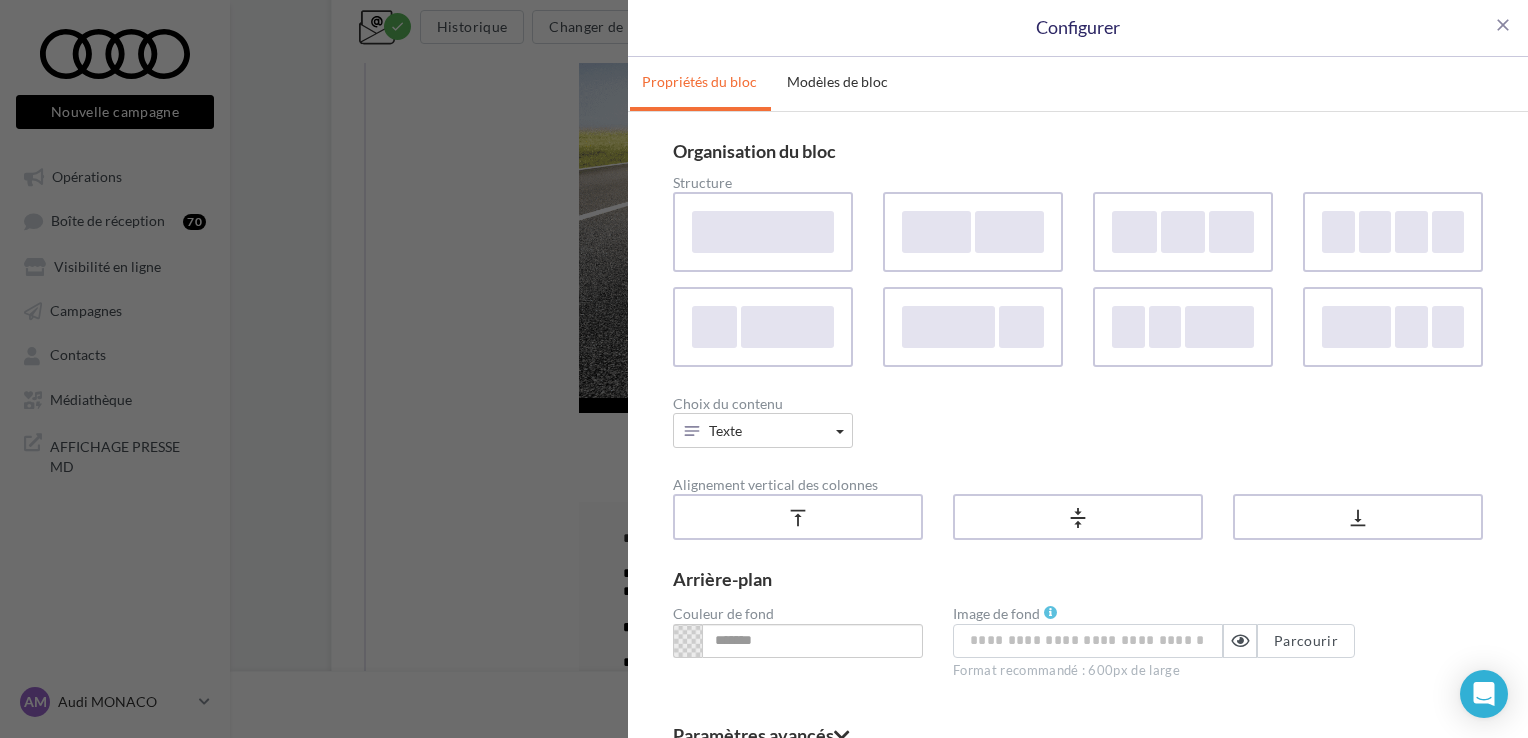 scroll, scrollTop: 107, scrollLeft: 0, axis: vertical 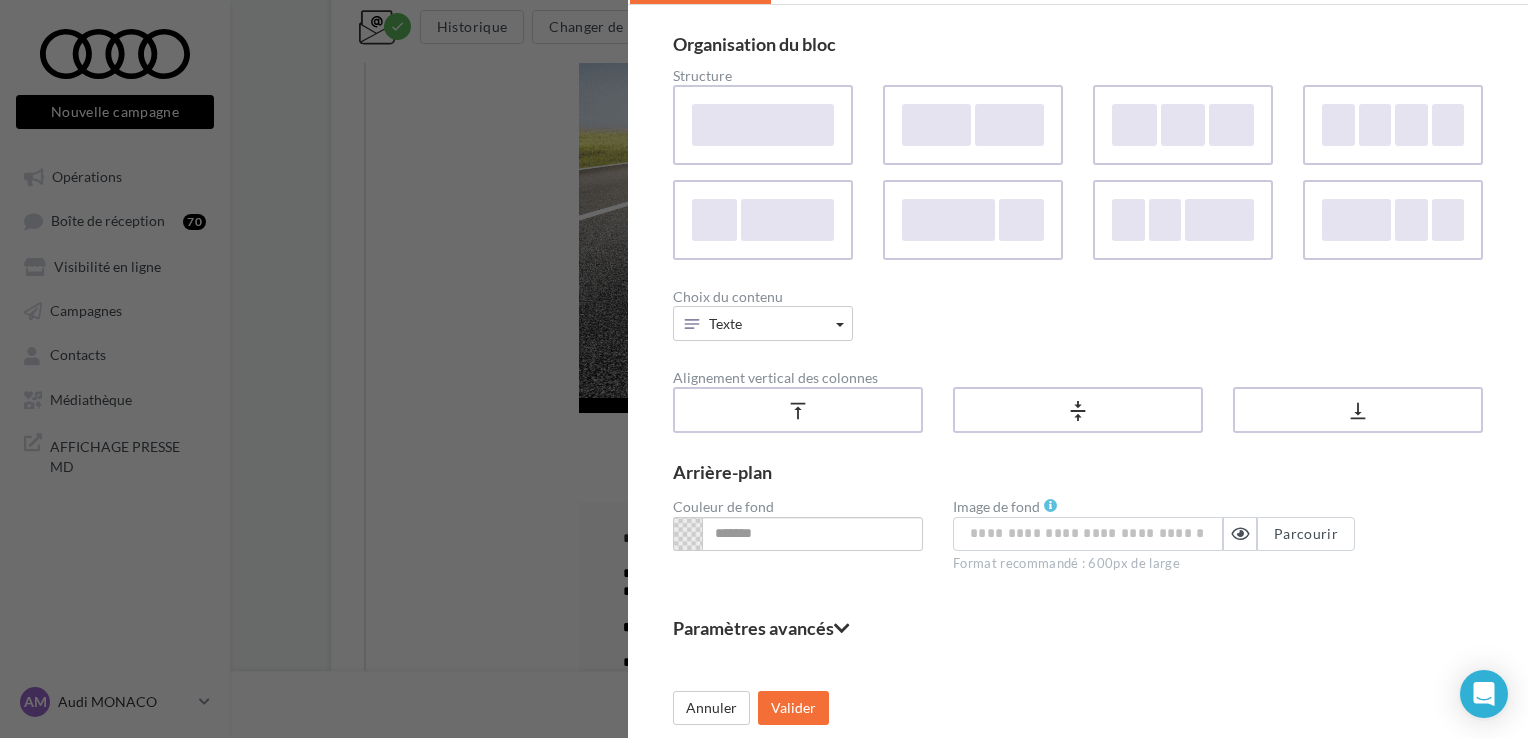 click at bounding box center (687, 534) 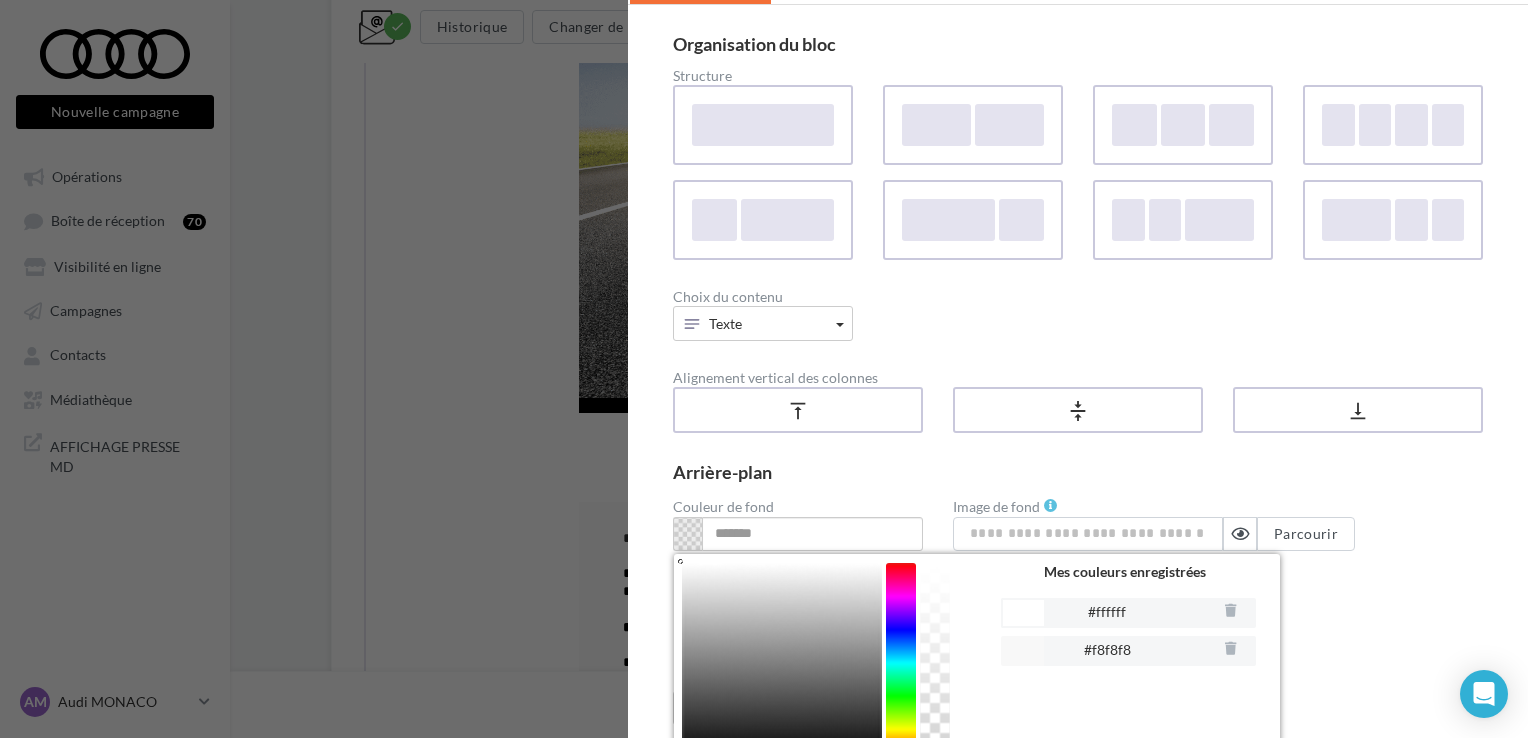scroll, scrollTop: 216, scrollLeft: 0, axis: vertical 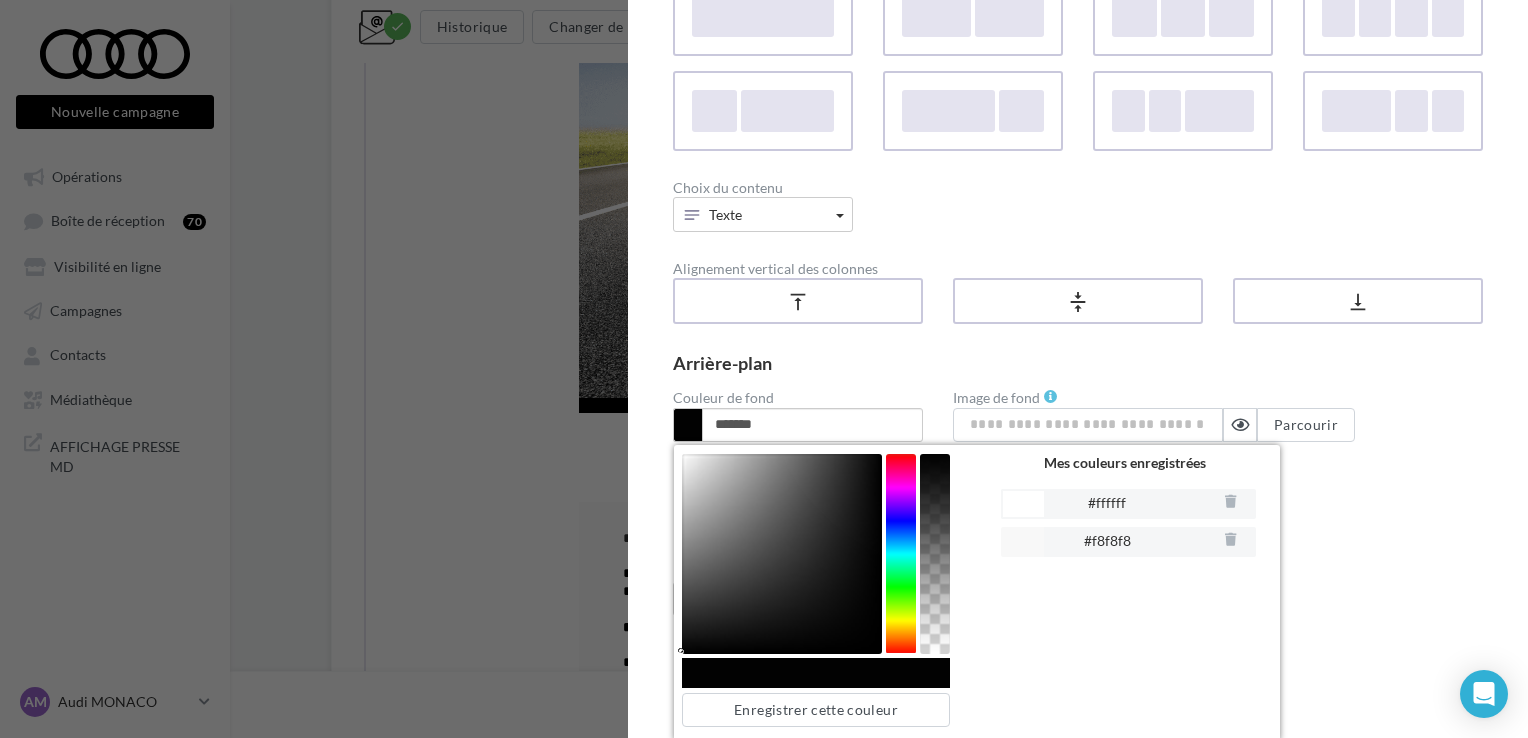 type on "*******" 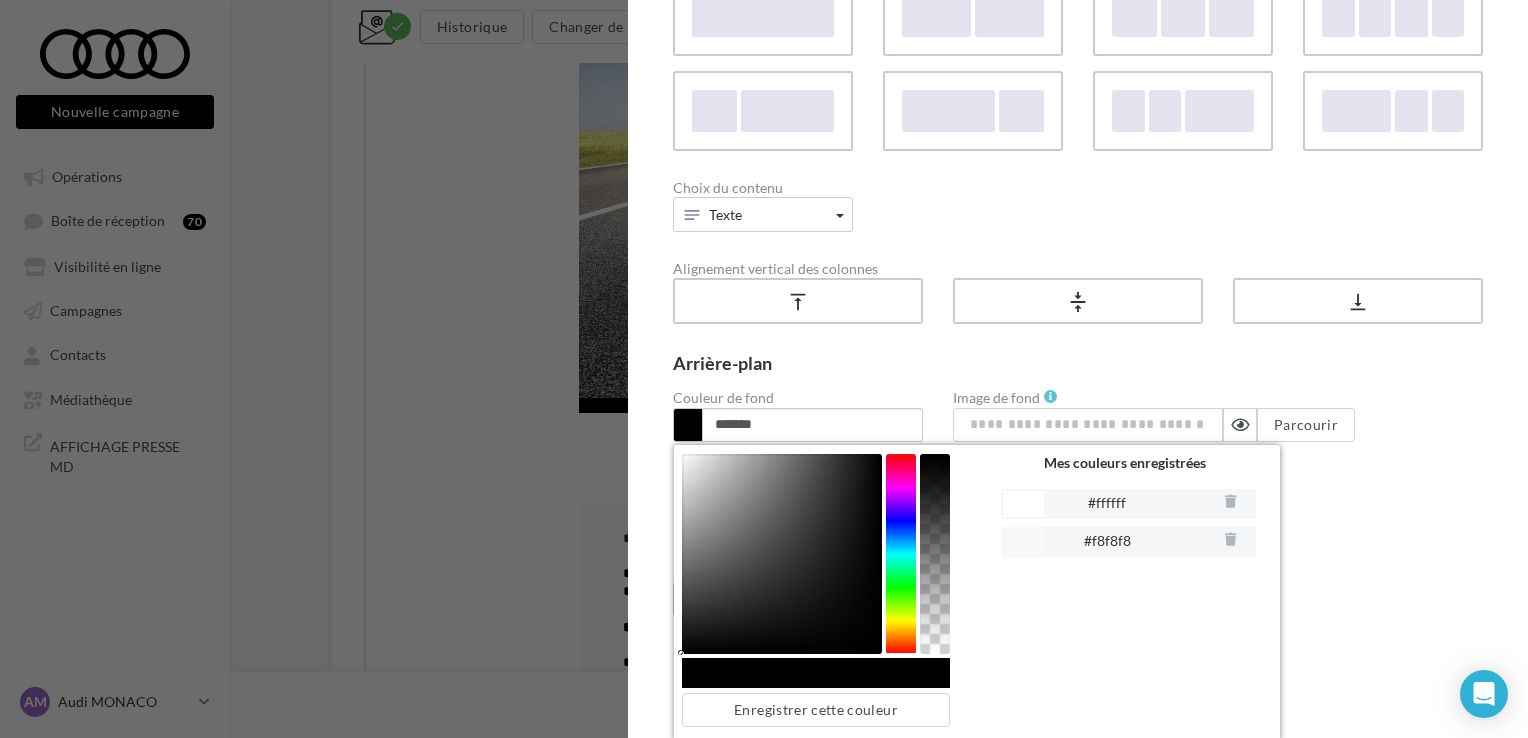drag, startPoint x: 682, startPoint y: 452, endPoint x: 663, endPoint y: 681, distance: 229.78687 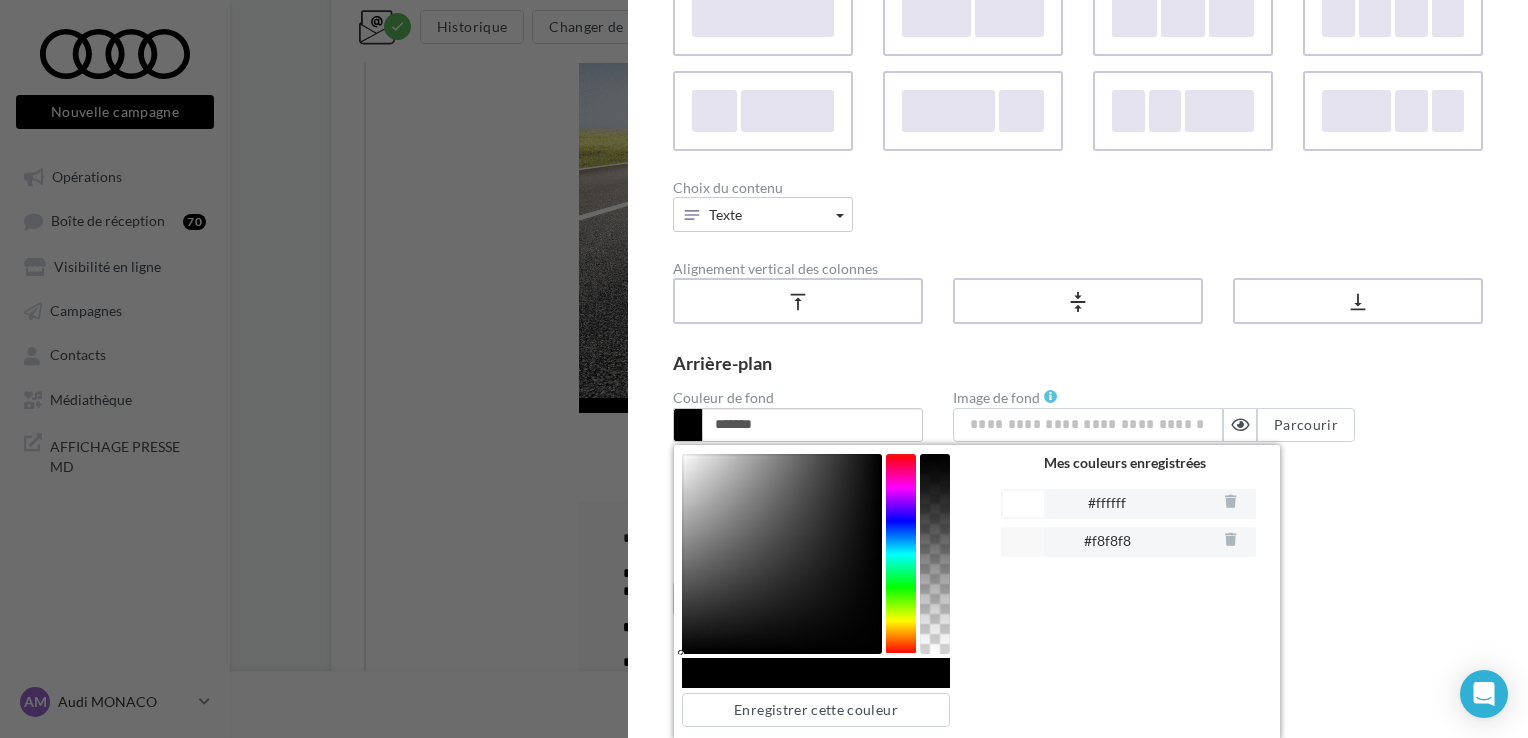 click on "close Configurer
Propriétés du bloc
Modèles de bloc
Organisation du bloc Structure Choix du contenu   Texte   Contenu de base  Texte  Bouton  Visuel  Réseaux sociaux  Ligne  Espace  Carte Contenu composé  Texte et bouton  Image et bouton  Image et texte  Image, texte et bouton Alignement vertical des colonnes vertical_align_top vertical_align_center vertical_align_bottom Arrière-plan Couleur de fond     ******* Enregistrer cette couleur Mes couleurs enregistrées #ffffff #f8f8f8 Image de fond     Parcourir Format recommandé : 600px de large Paramètres avancés  Marges de la colonne 50px max Colonne 1   *   Appliquer à toutes les marges Marges du bloc 50px max border_top   **   border_bottom   *   border_left   *   border_right   *   Appliquer à toutes les marges Annuler   Valider
Mes blocs Mon réseau 0   modèles disponibles Vous n'avez pas encore enregistré de modèles Annuler   Valider" at bounding box center (1078, 369) 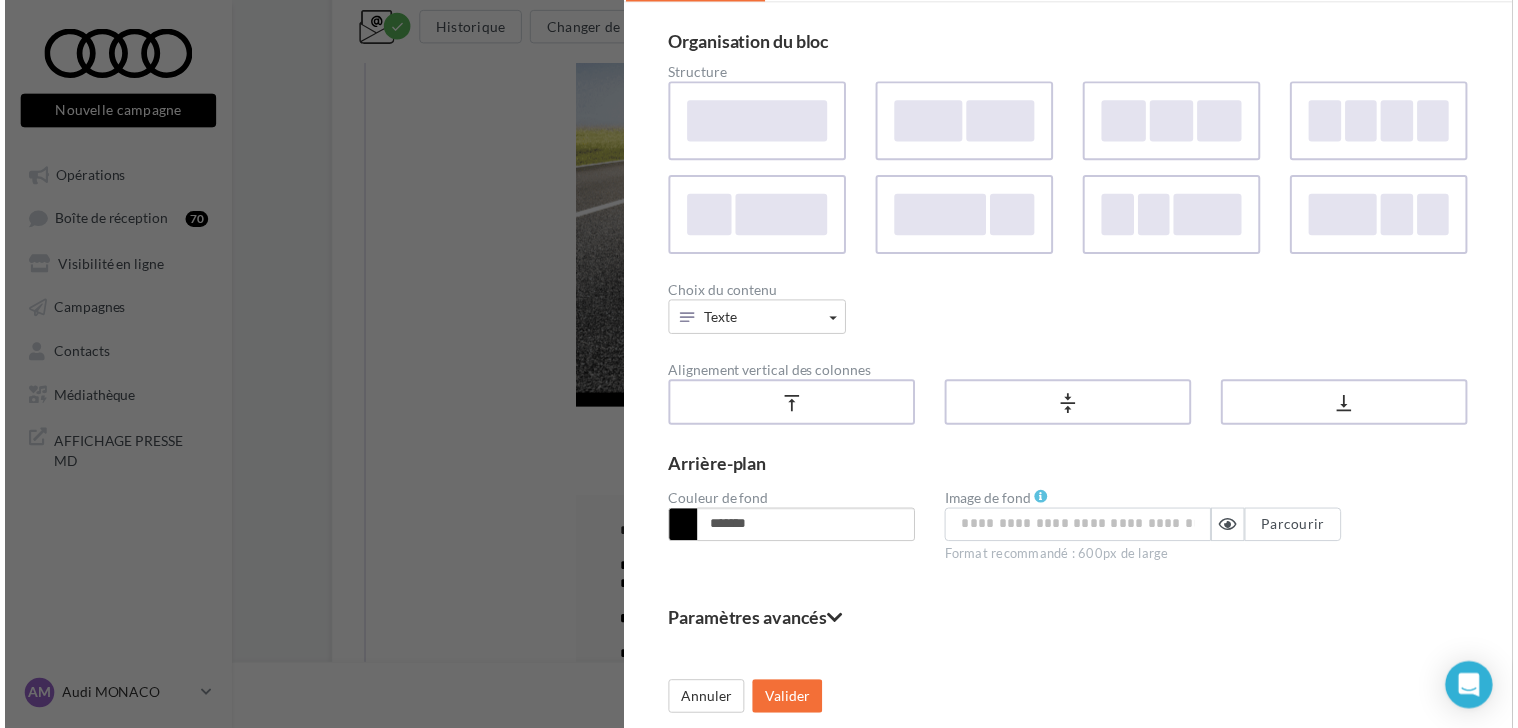 scroll, scrollTop: 107, scrollLeft: 0, axis: vertical 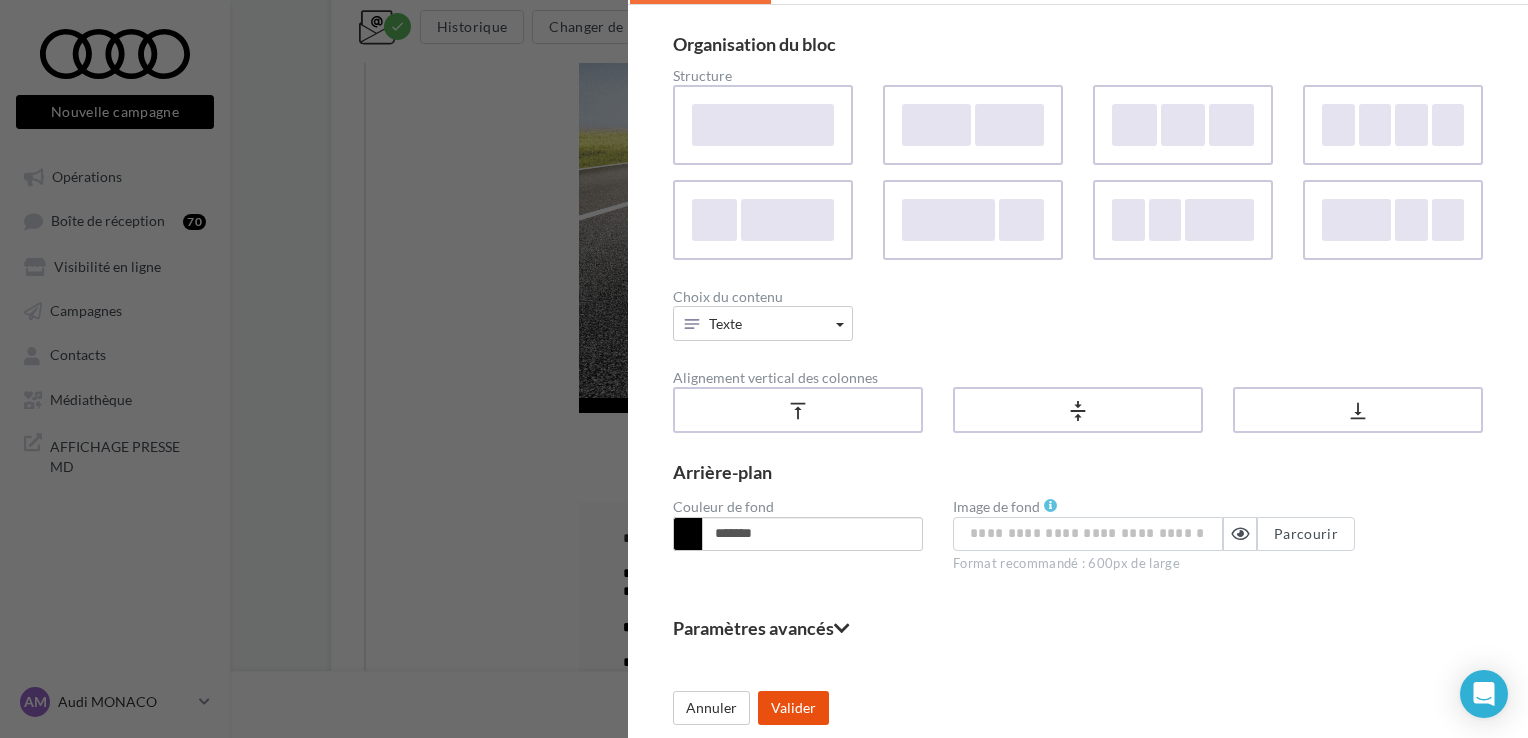 click on "Valider" at bounding box center [793, 708] 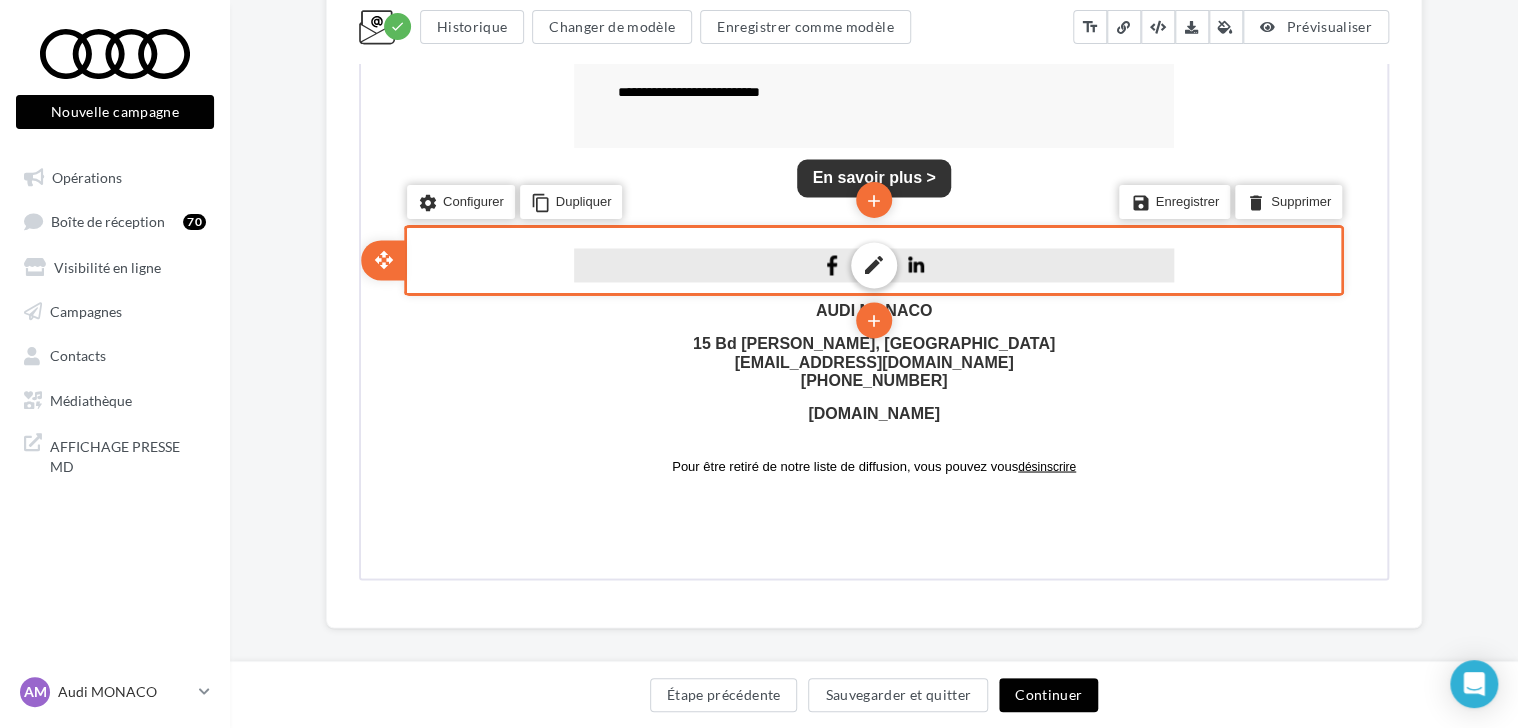 scroll, scrollTop: 1540, scrollLeft: 0, axis: vertical 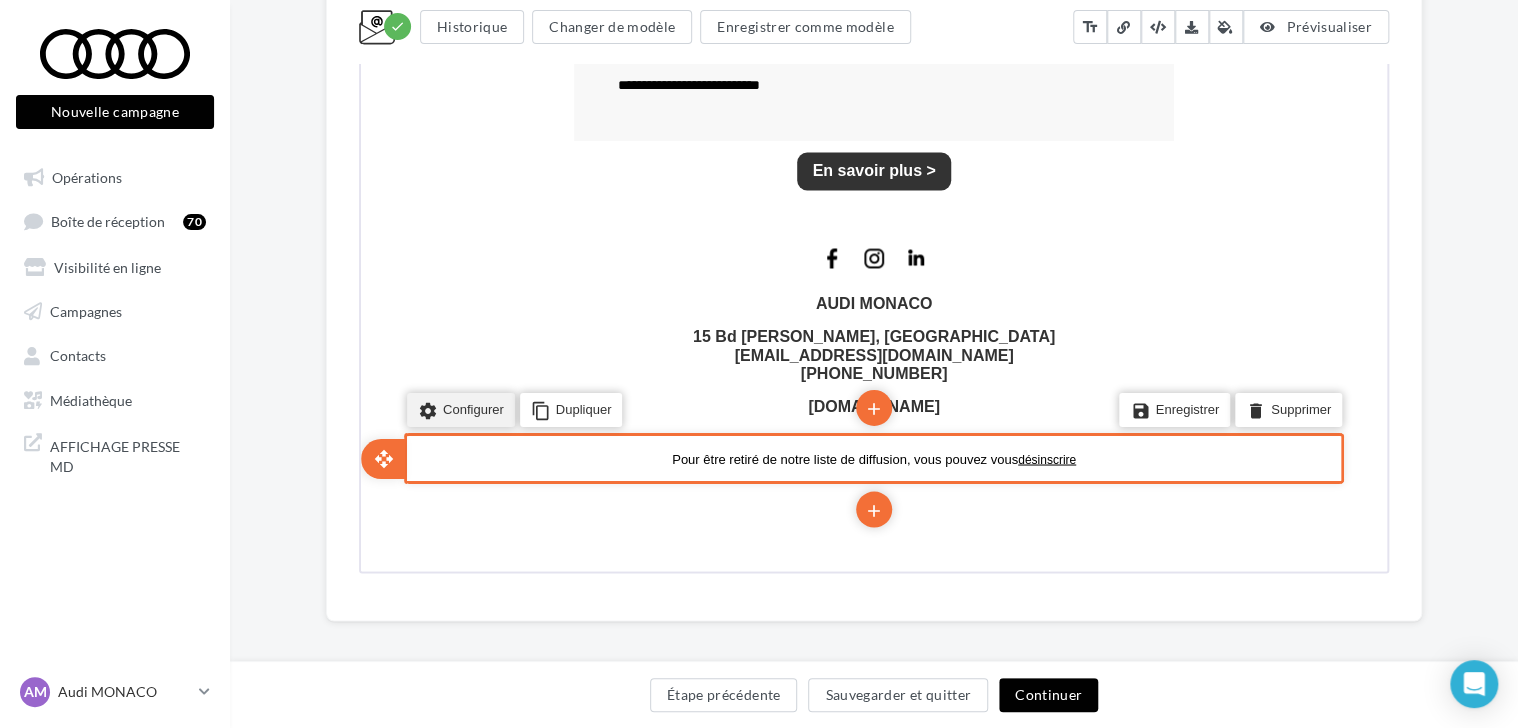 click on "settings Configurer" at bounding box center [459, 408] 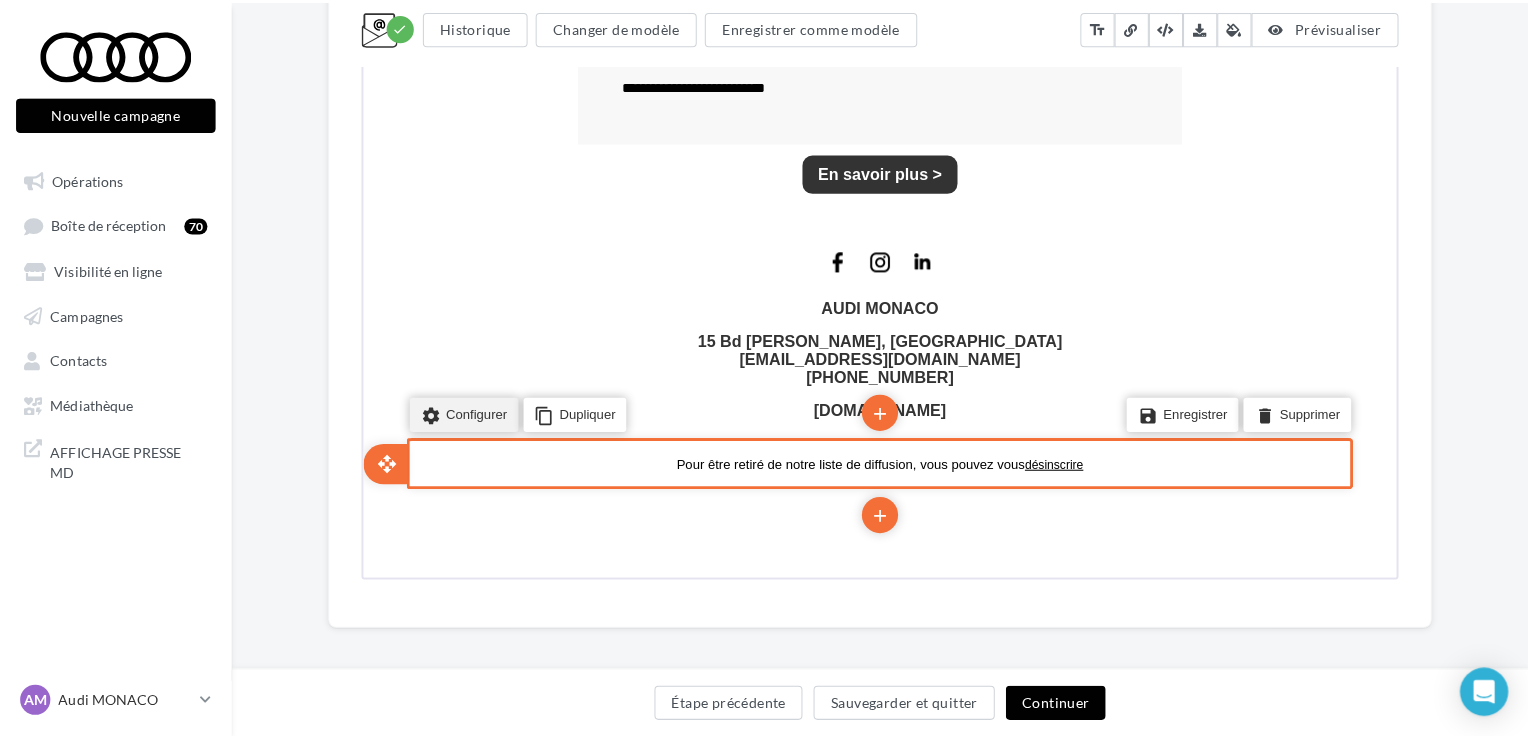 scroll, scrollTop: 1539, scrollLeft: 0, axis: vertical 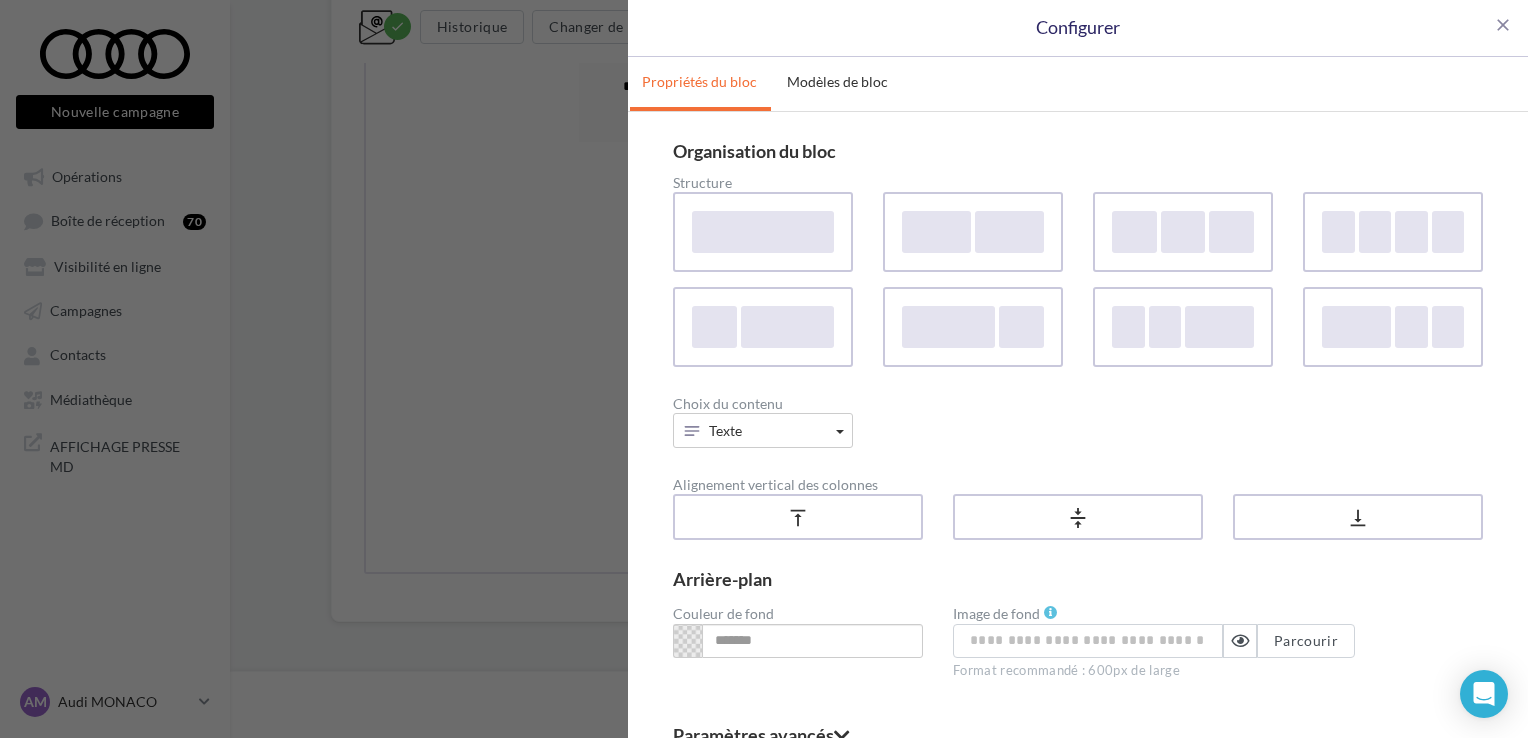 click at bounding box center (687, 641) 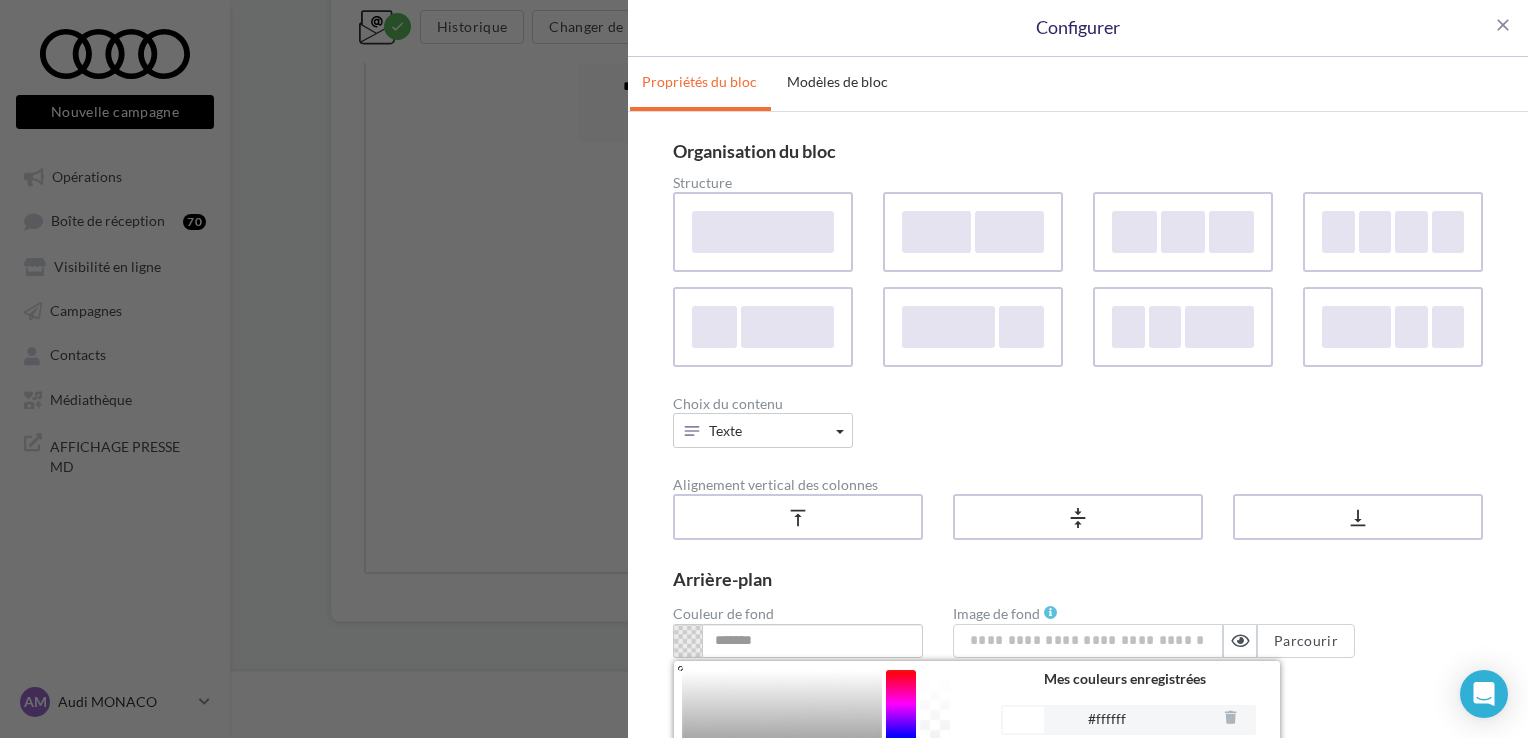 scroll, scrollTop: 216, scrollLeft: 0, axis: vertical 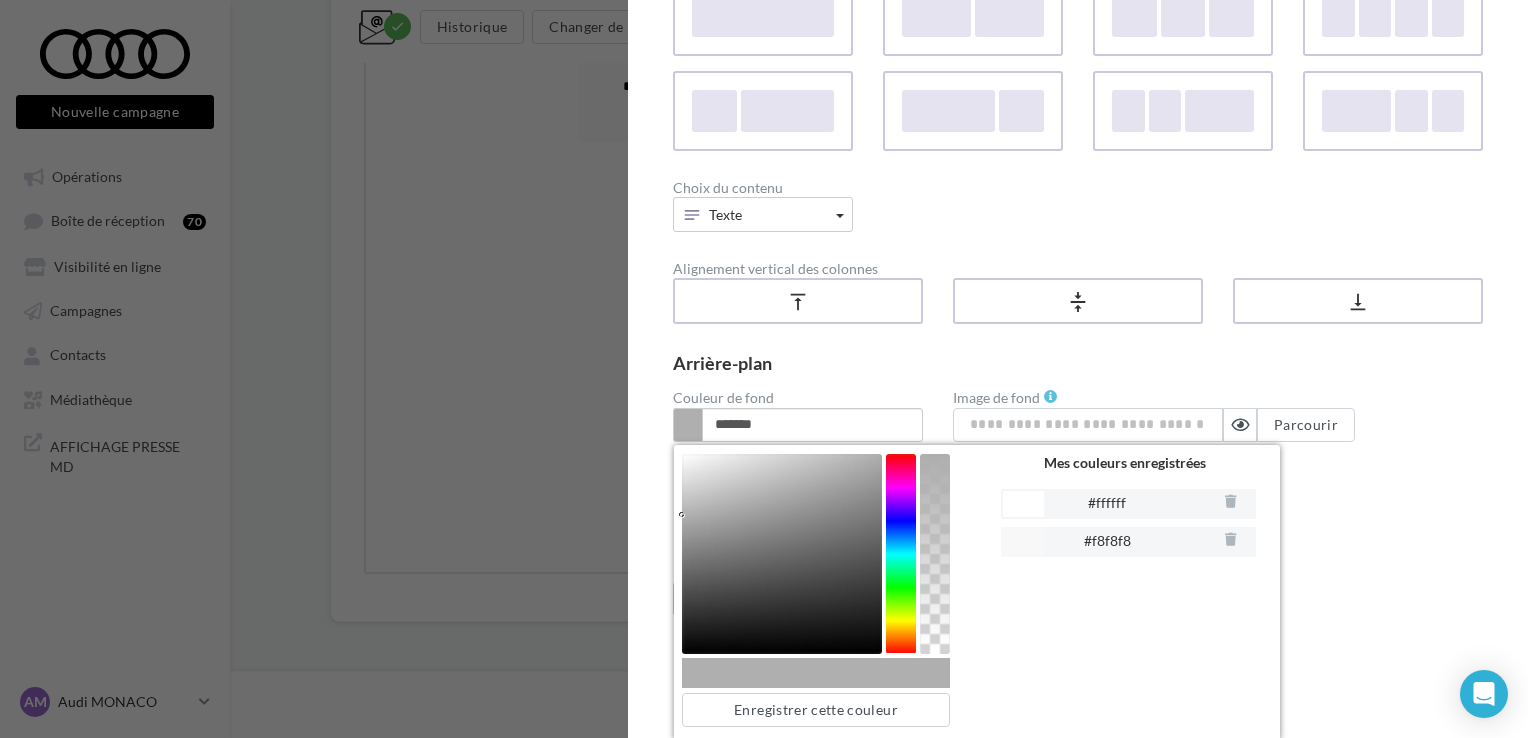 type on "*******" 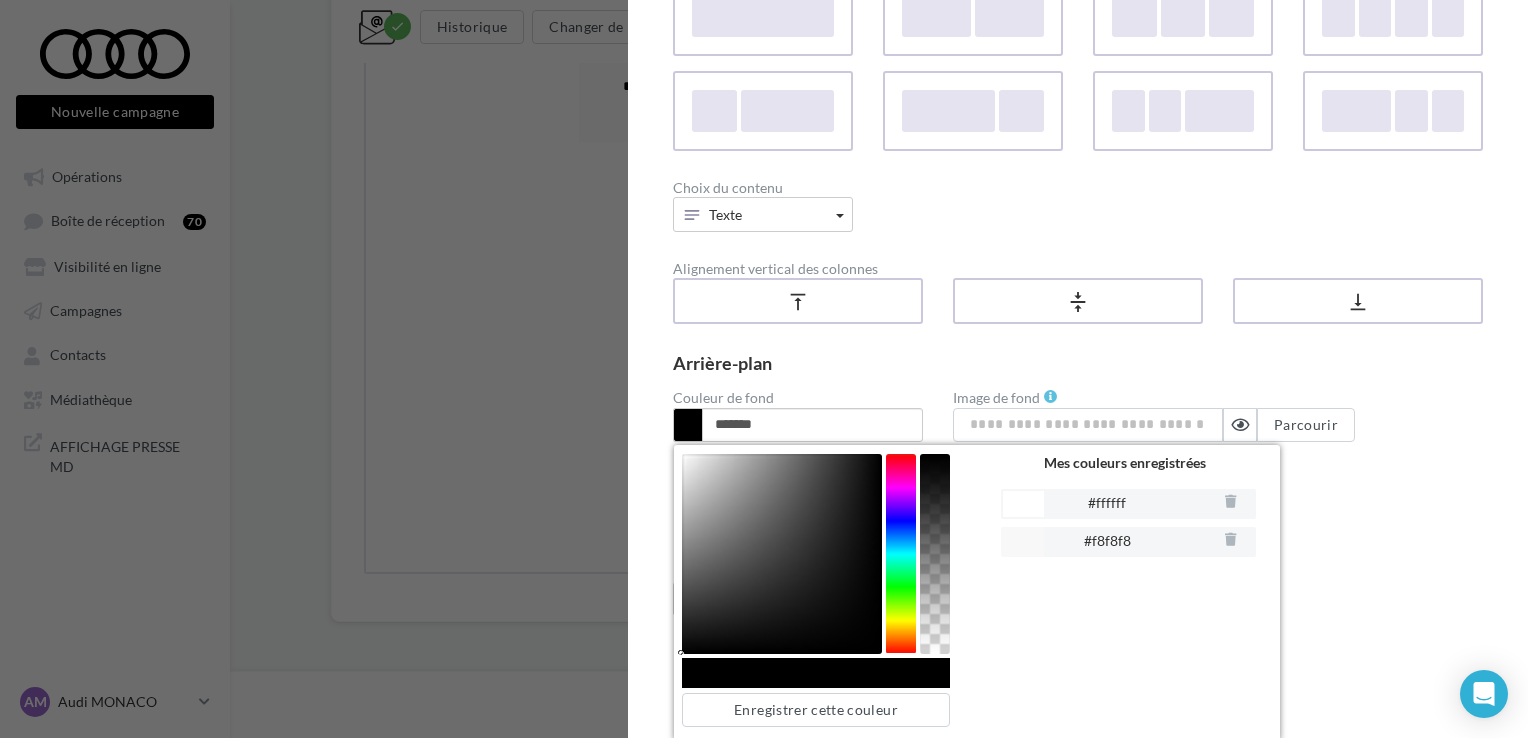 drag, startPoint x: 682, startPoint y: 455, endPoint x: 681, endPoint y: 670, distance: 215.00232 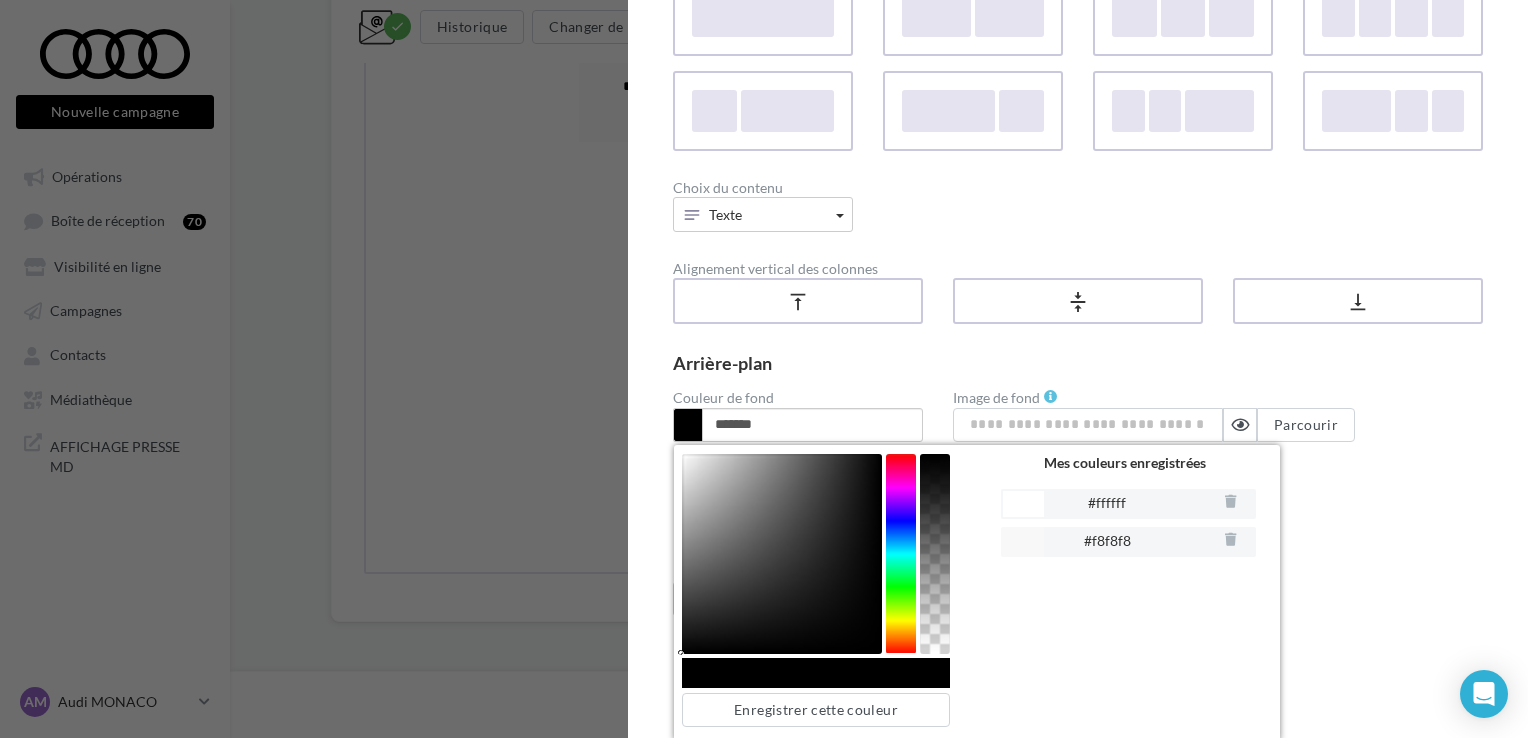click at bounding box center [816, 571] 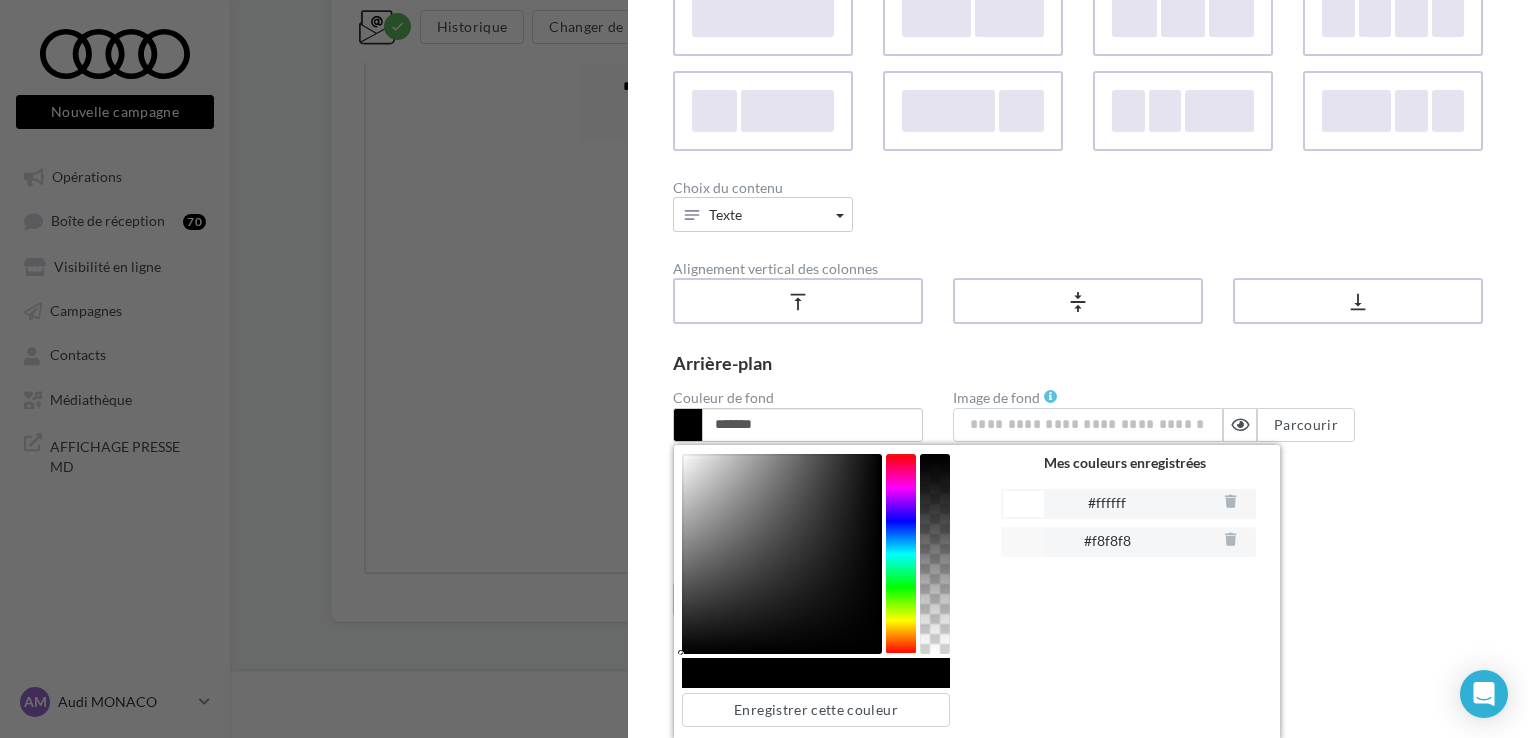 click on "Mes couleurs enregistrées #ffffff #f8f8f8" at bounding box center [1120, 585] 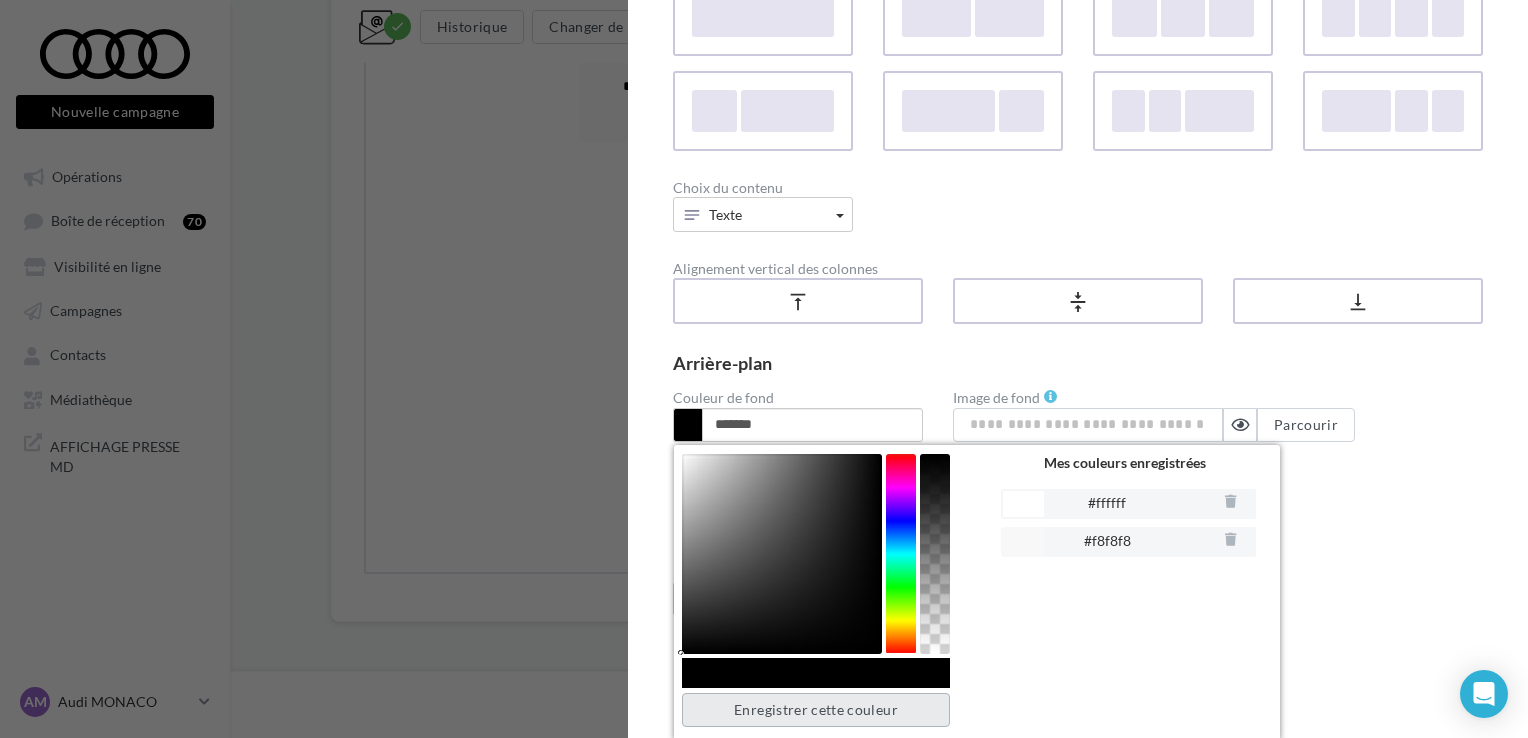 click on "Enregistrer cette couleur" at bounding box center [816, 710] 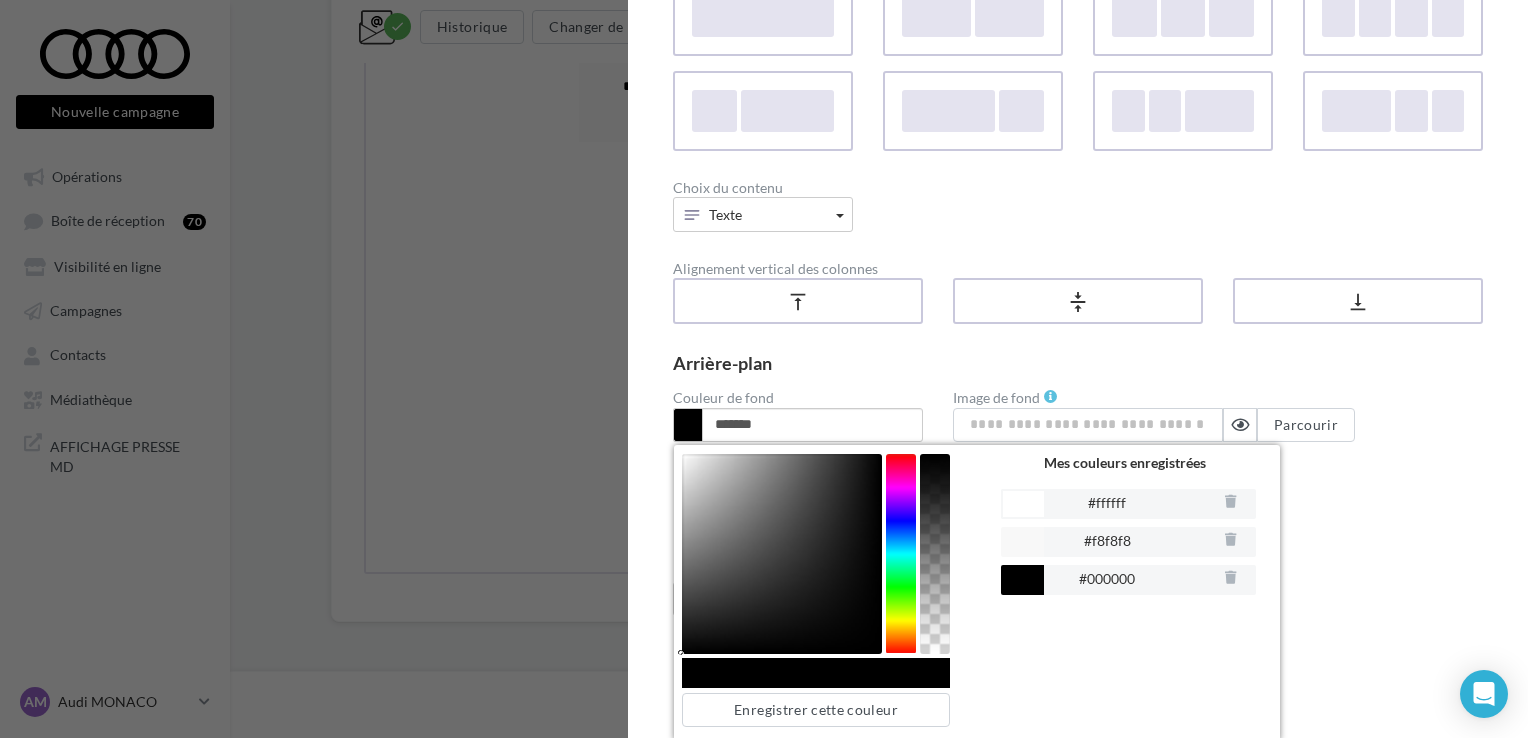 click on "Arrière-plan" at bounding box center (1078, 363) 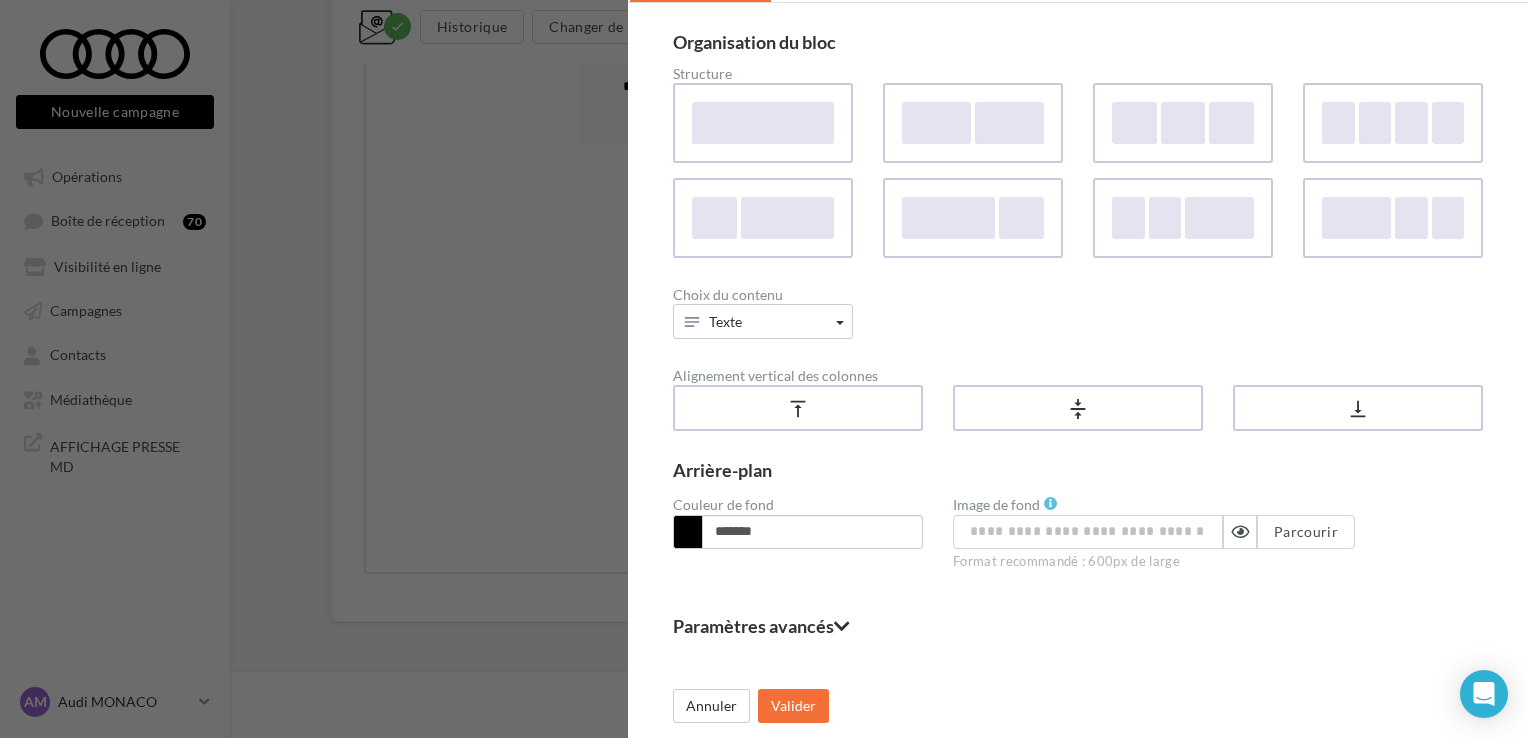 scroll, scrollTop: 107, scrollLeft: 0, axis: vertical 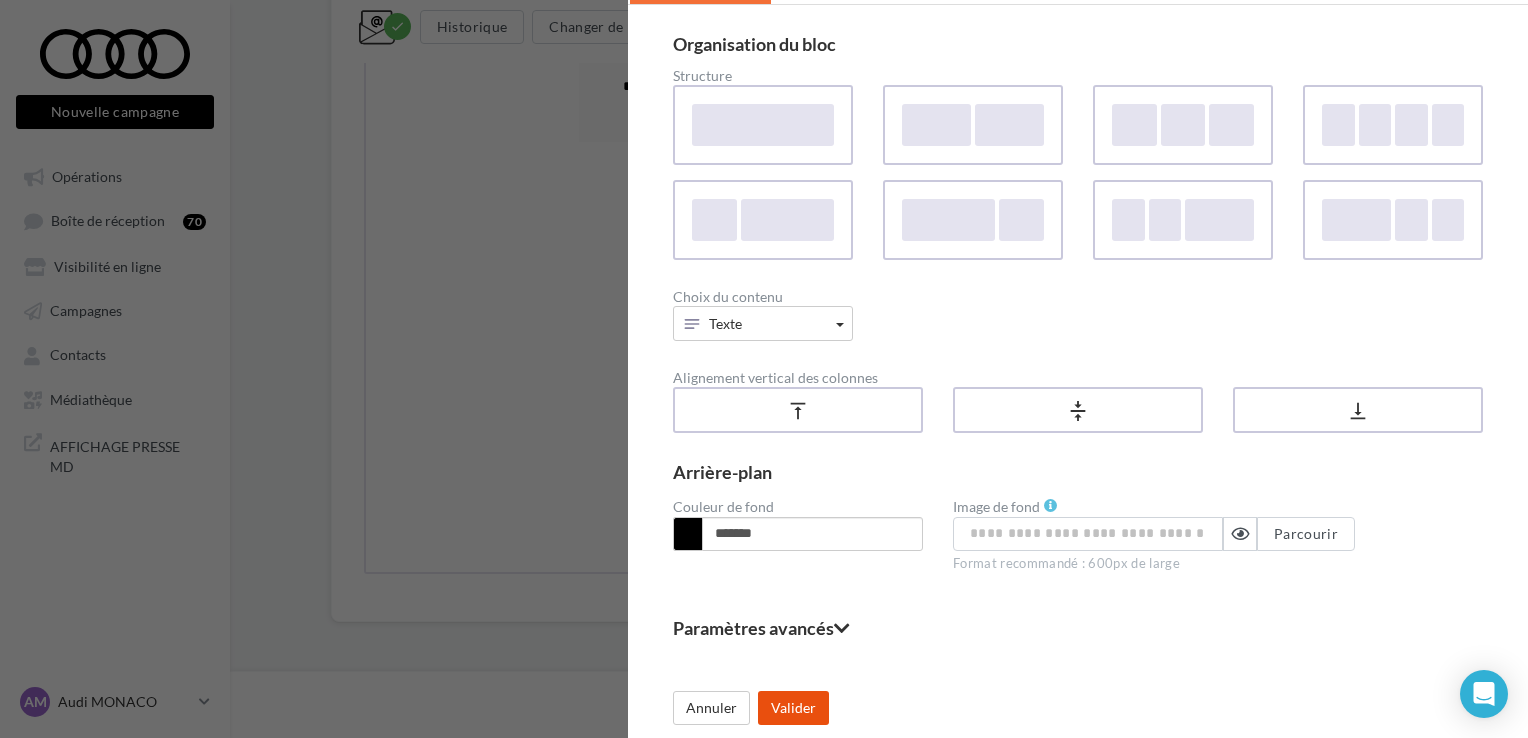 click on "Valider" at bounding box center (793, 708) 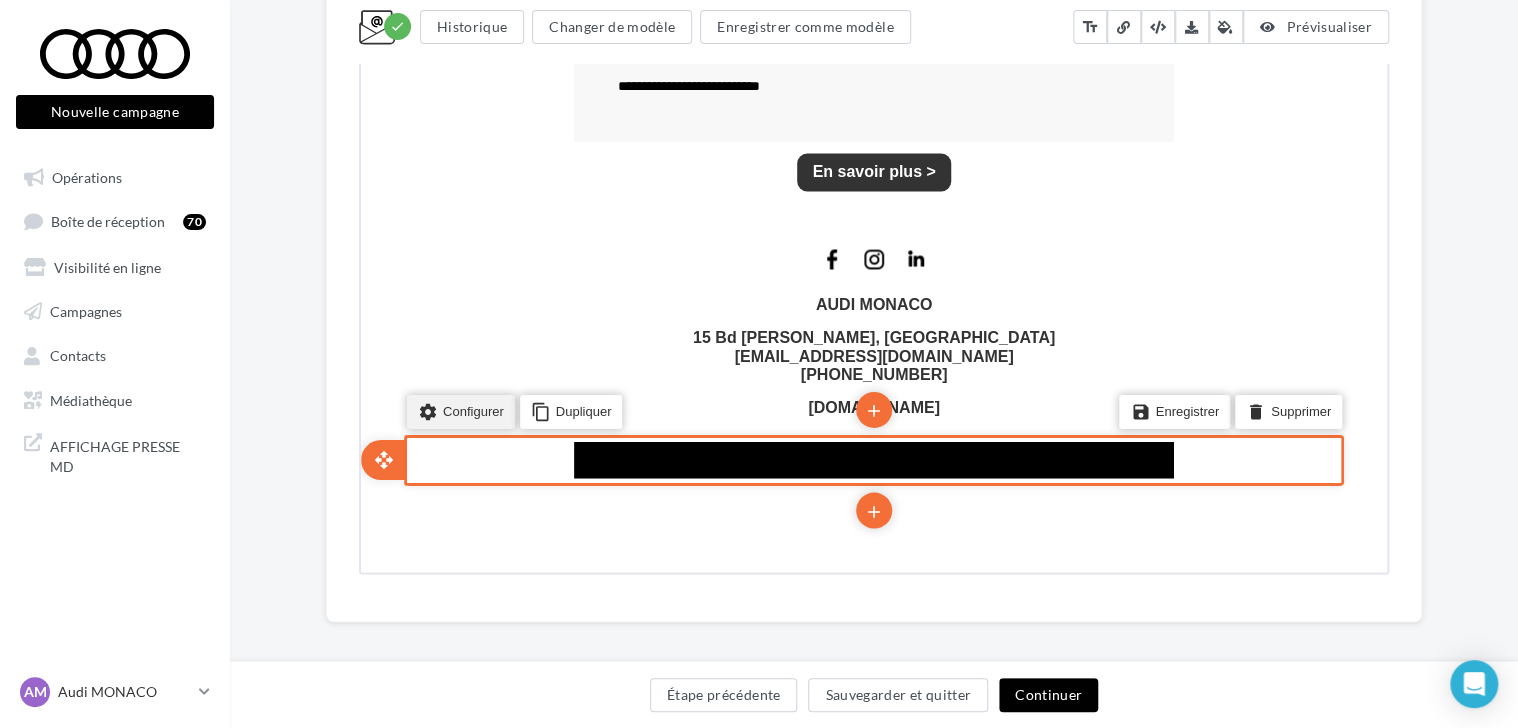 click on "settings Configurer" at bounding box center (459, 409) 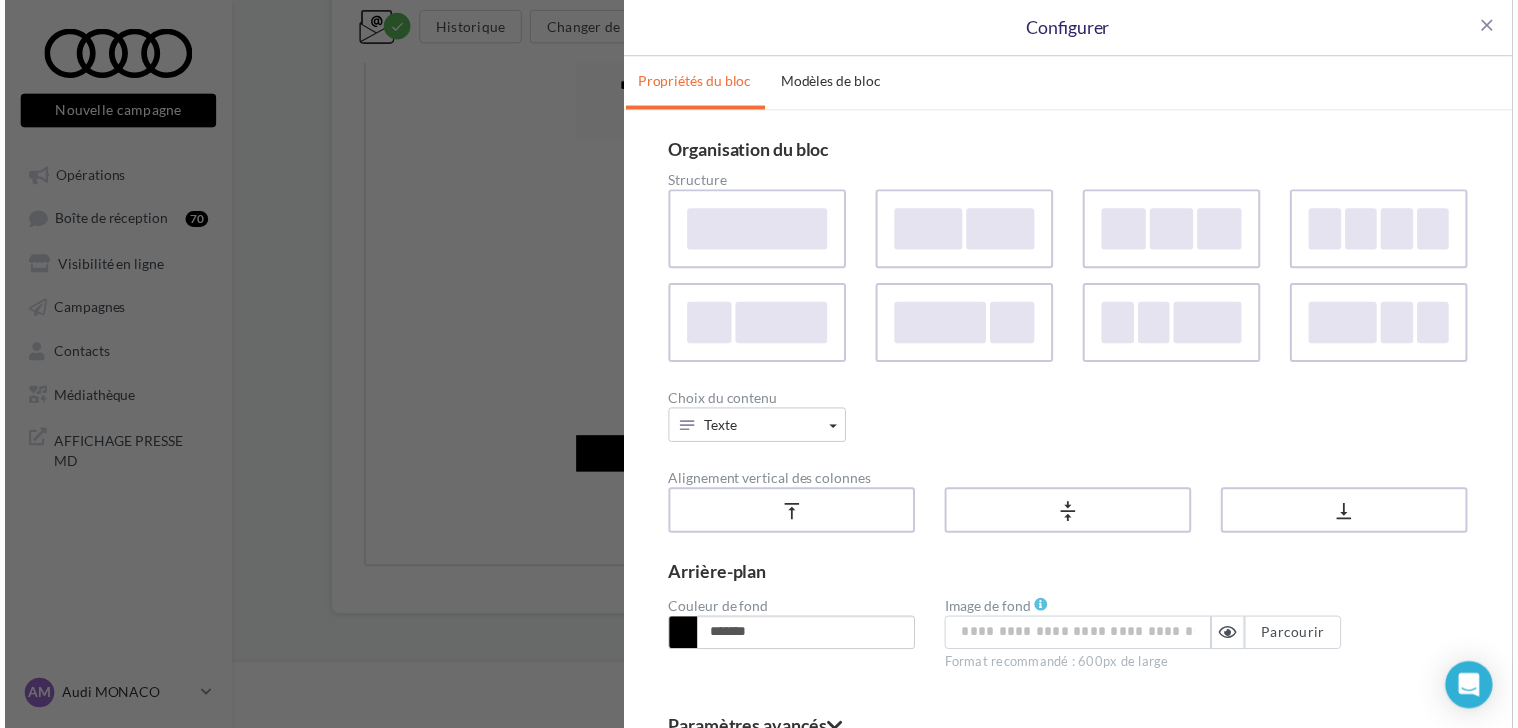 scroll, scrollTop: 107, scrollLeft: 0, axis: vertical 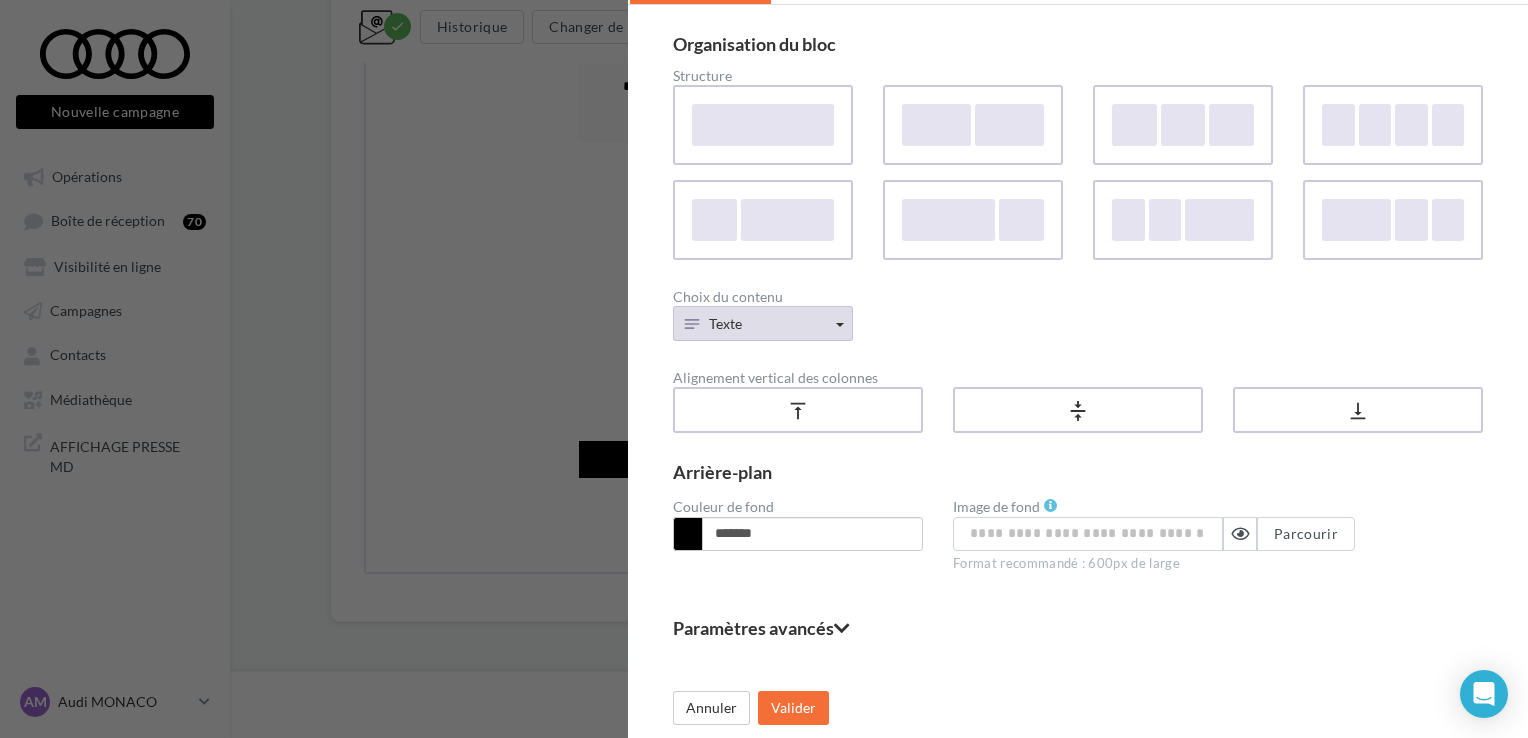 click on "Texte" at bounding box center (763, 323) 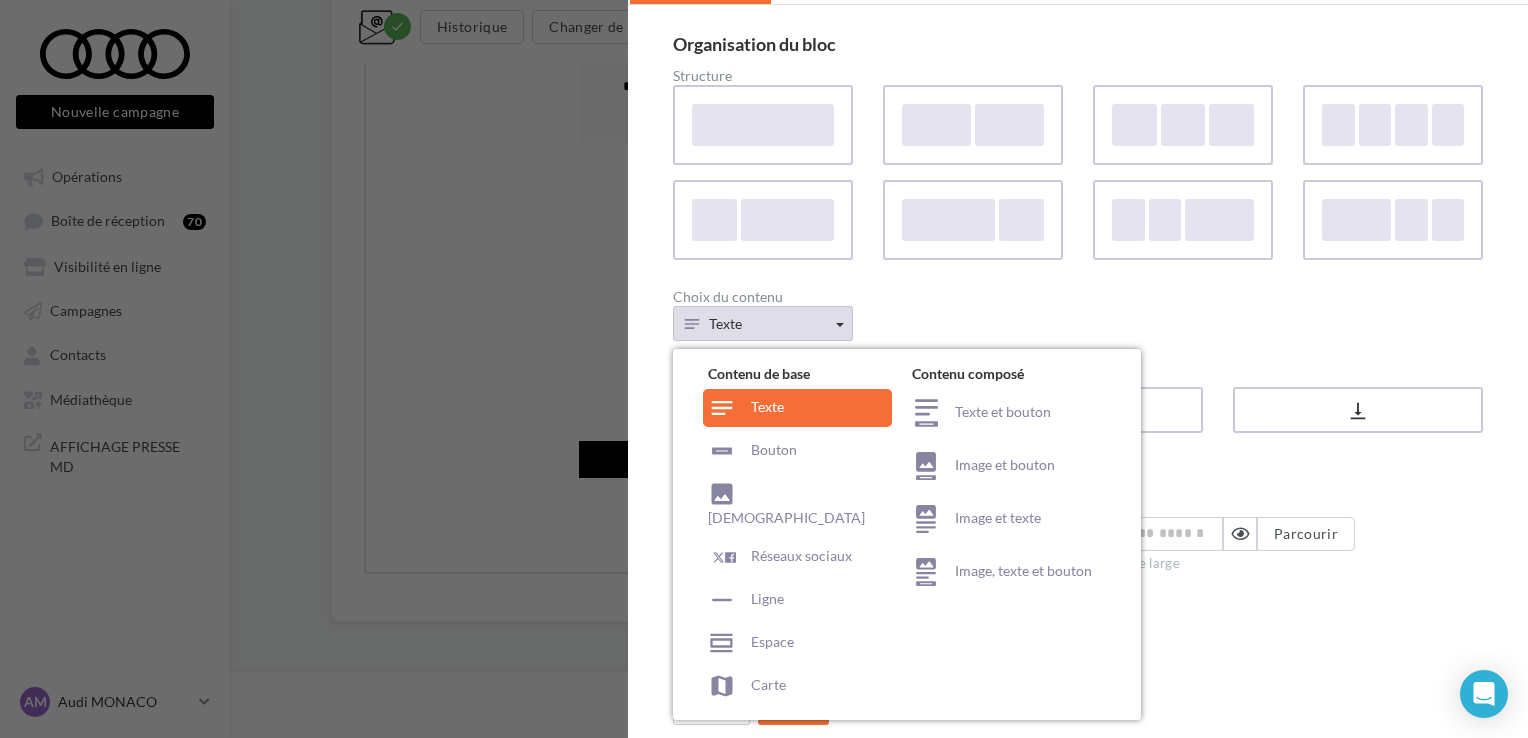 click on "Texte" at bounding box center (763, 323) 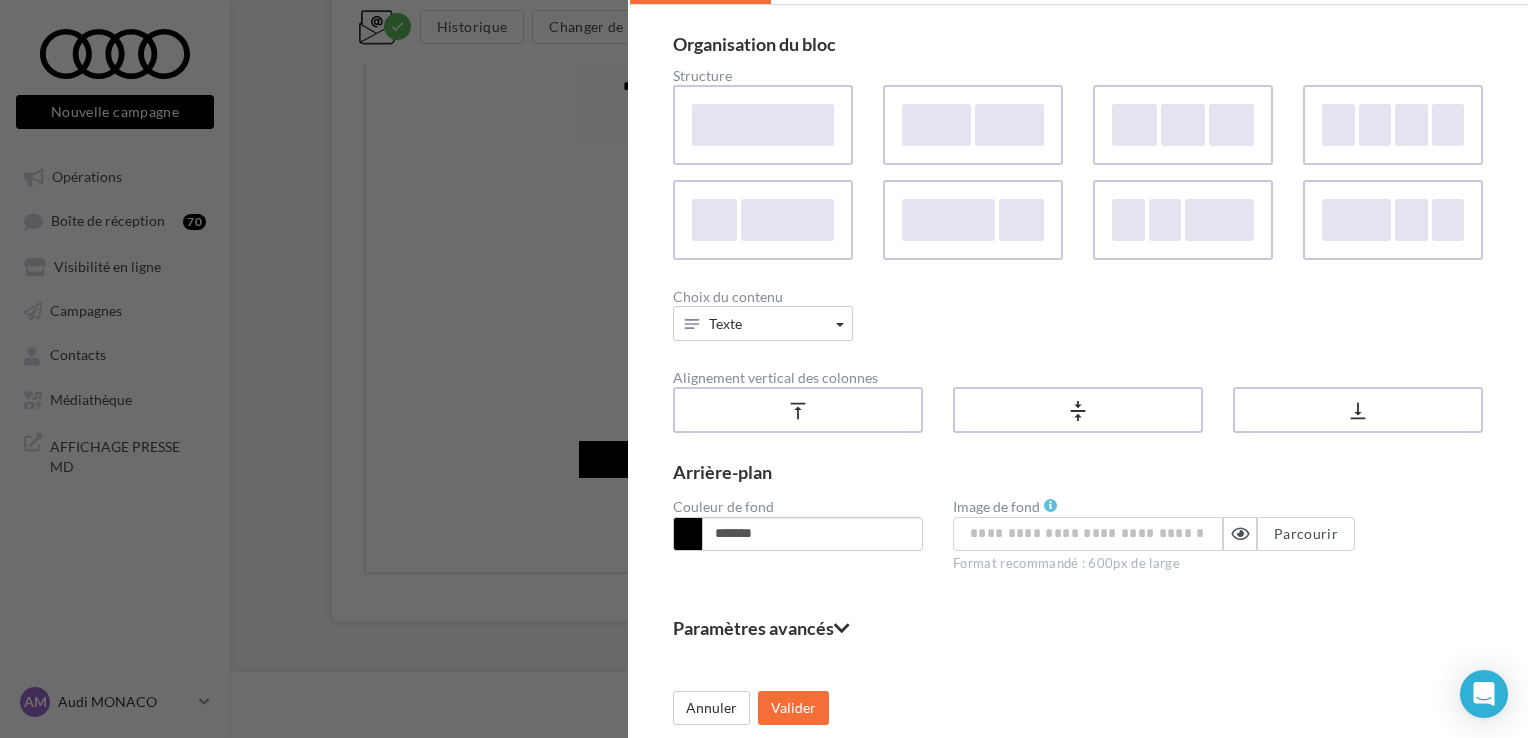 click on "close Configurer
Propriétés du bloc
Modèles de bloc
Organisation du bloc Structure Choix du contenu   Texte   Contenu de base  Texte  Bouton  Visuel  Réseaux sociaux  Ligne  Espace  Carte Contenu composé  Texte et bouton  Image et bouton  Image et texte  Image, texte et bouton Alignement vertical des colonnes vertical_align_top vertical_align_center vertical_align_bottom Arrière-plan Couleur de fond     ******* Enregistrer cette couleur Mes couleurs enregistrées #ffffff #f8f8f8 #000000 Image de fond     Parcourir Format recommandé : 600px de large Paramètres avancés  Marges de la colonne 50px max Colonne 1   **   Appliquer à toutes les marges Marges du bloc 50px max border_top   *   border_bottom   *   border_left   *   border_right   *   Appliquer à toutes les marges Annuler   Valider
Mes blocs Mon réseau 0   modèles disponibles Vous n'avez pas encore enregistré de modèles Annuler   Valider" at bounding box center [764, 369] 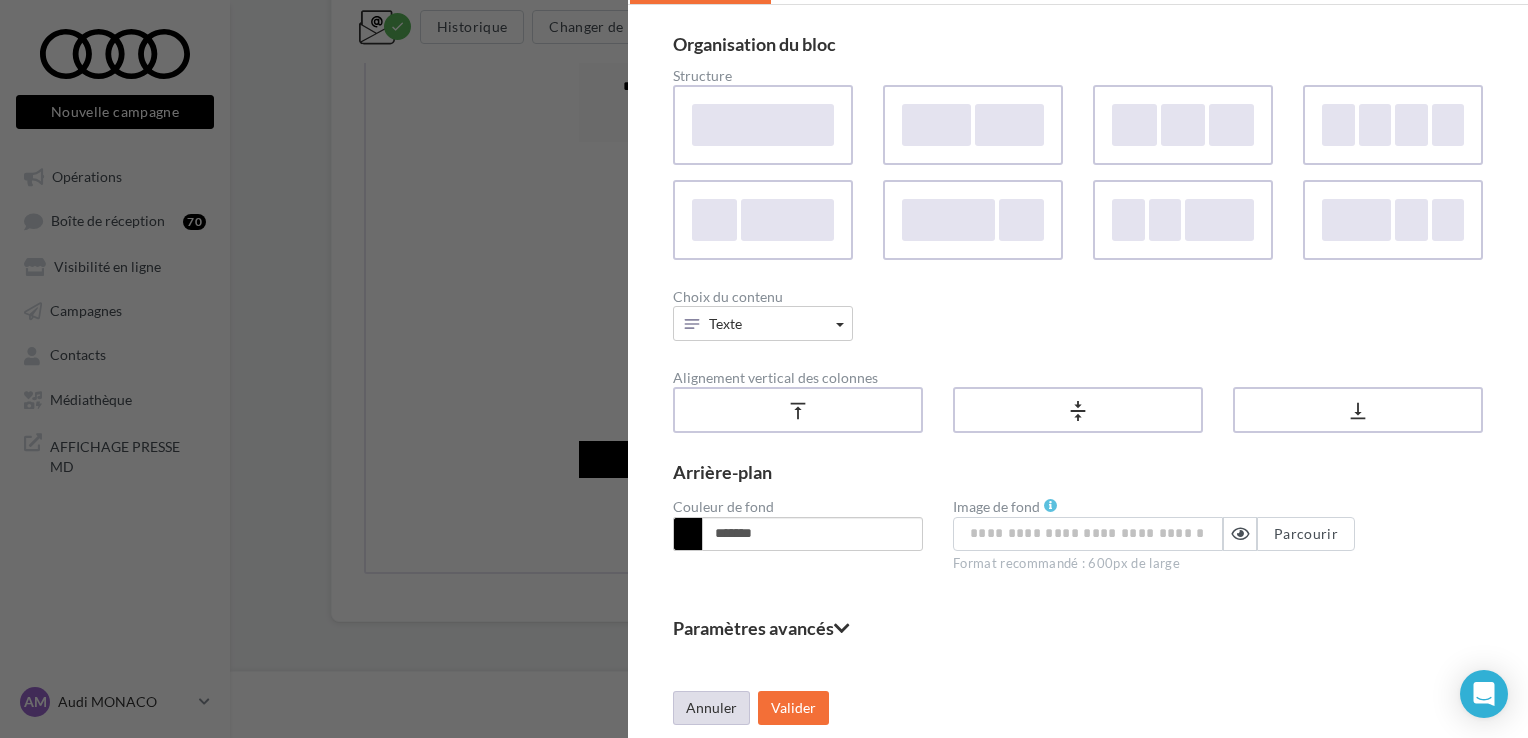 click on "Annuler" at bounding box center [711, 708] 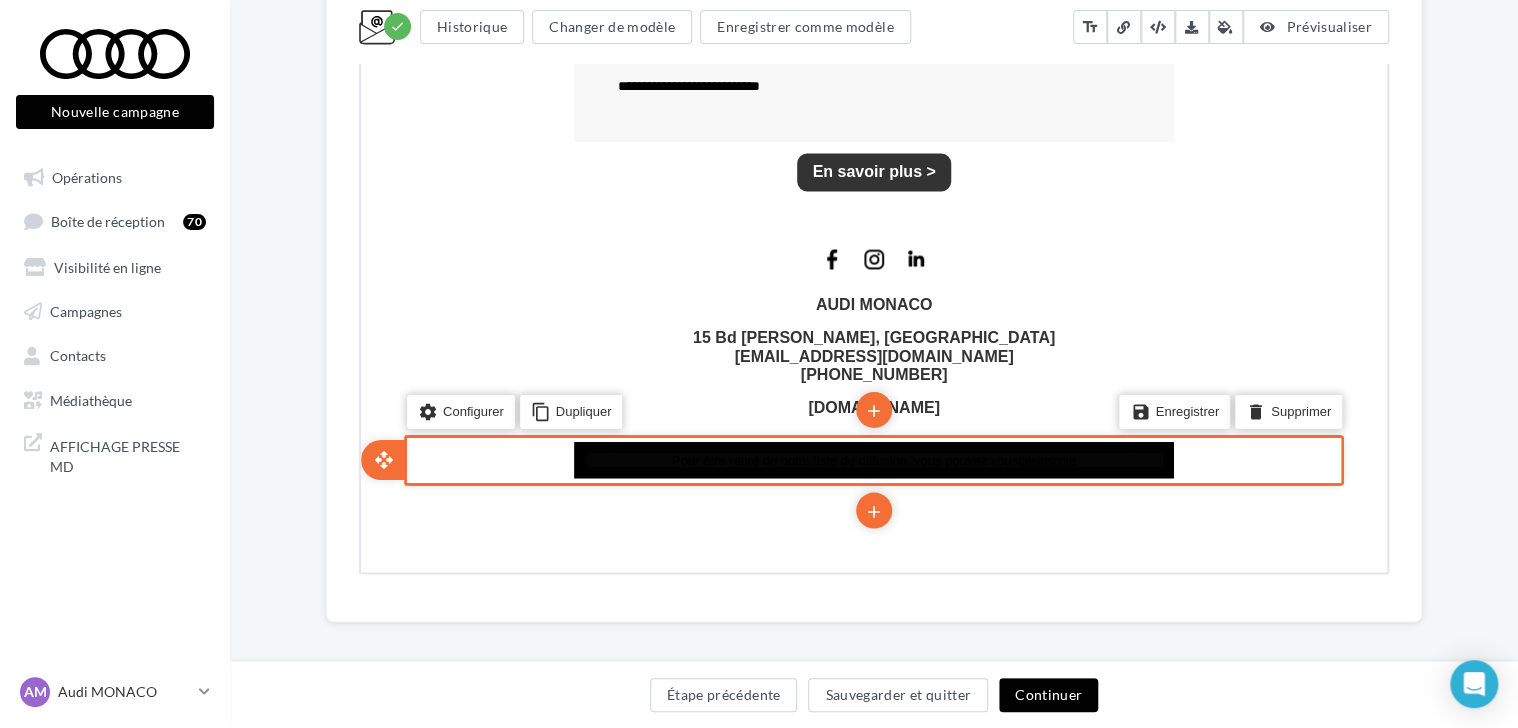 click on "Pour être retiré de notre liste de diffusion, vous pouvez vous  désinscrire" at bounding box center [872, 457] 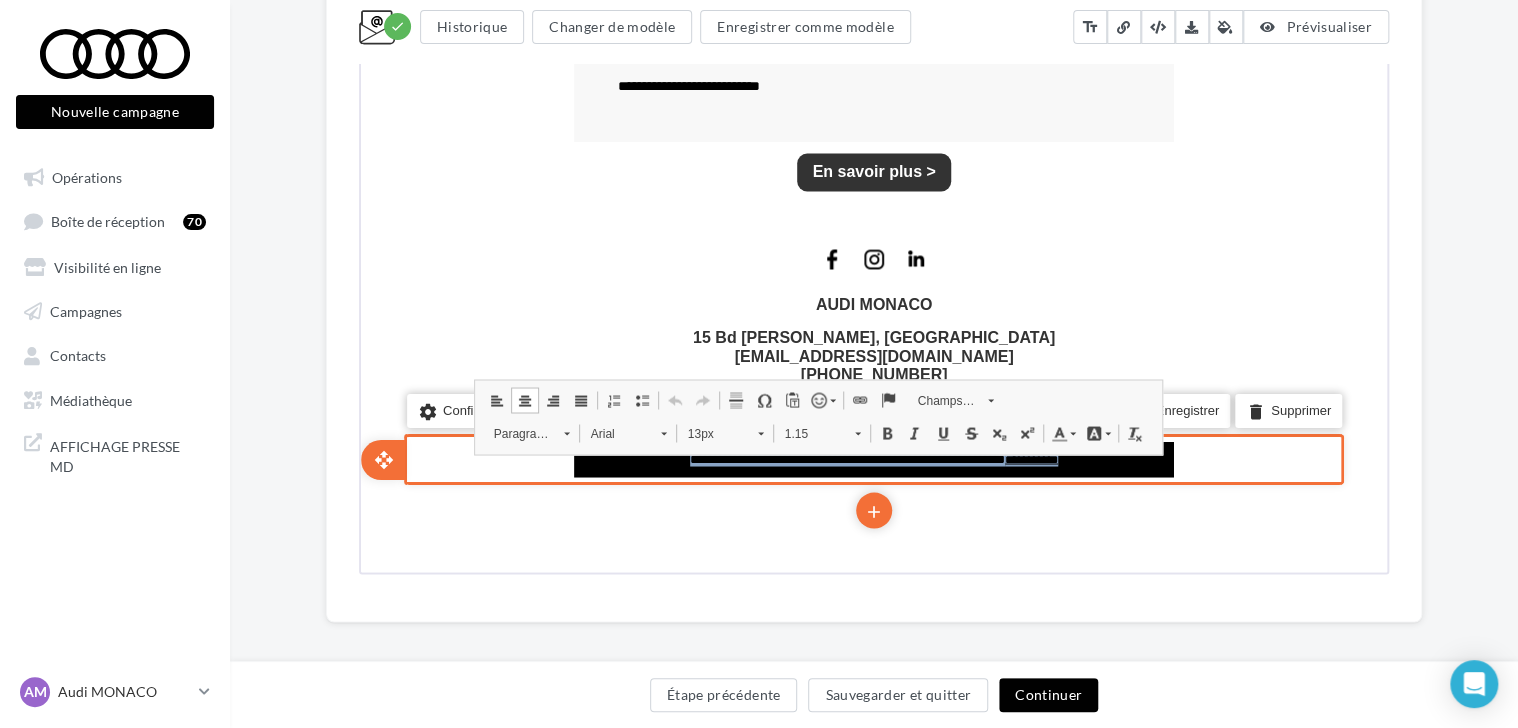 click on "Couleur du texte" at bounding box center (1061, 431) 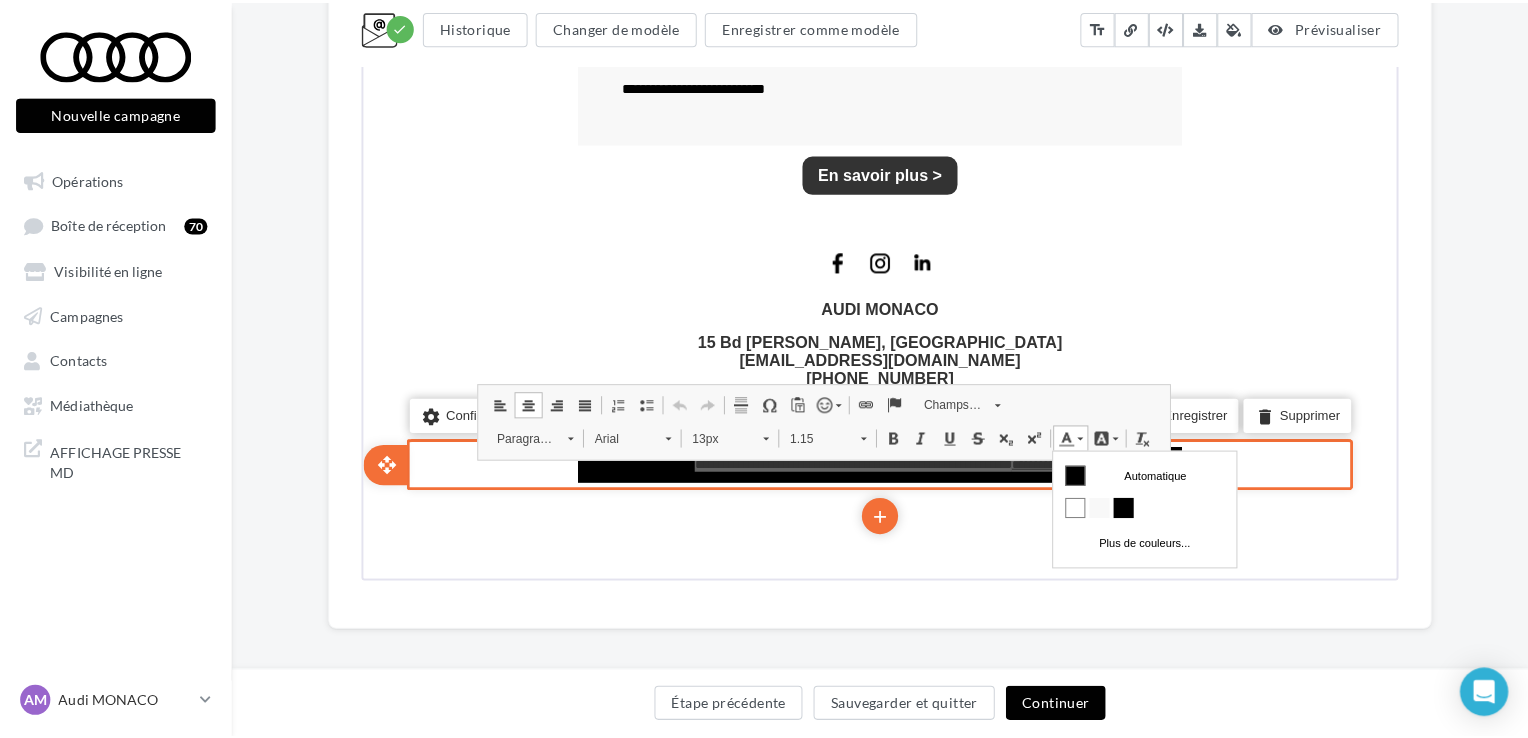 scroll, scrollTop: 0, scrollLeft: 0, axis: both 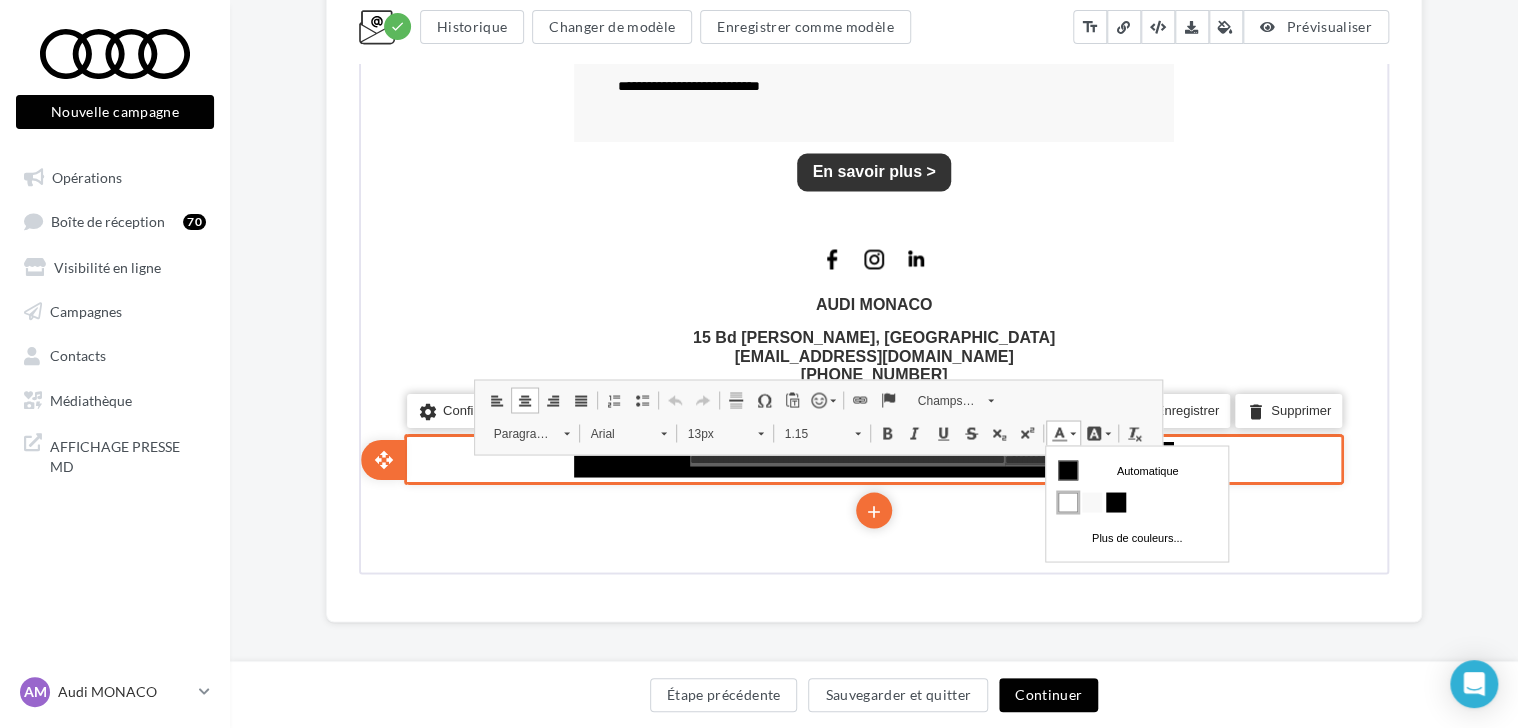 click at bounding box center [1068, 501] 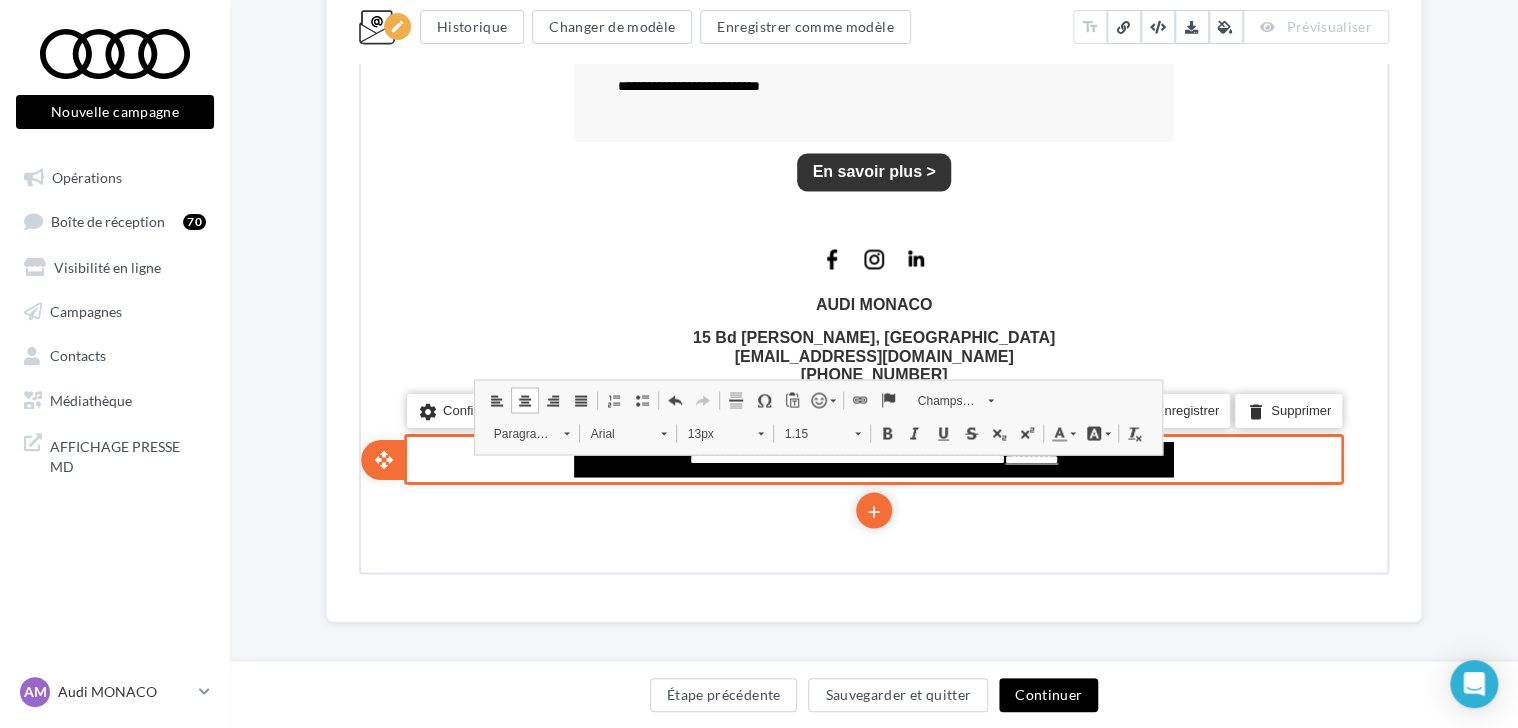 click on "**********" at bounding box center (872, -277) 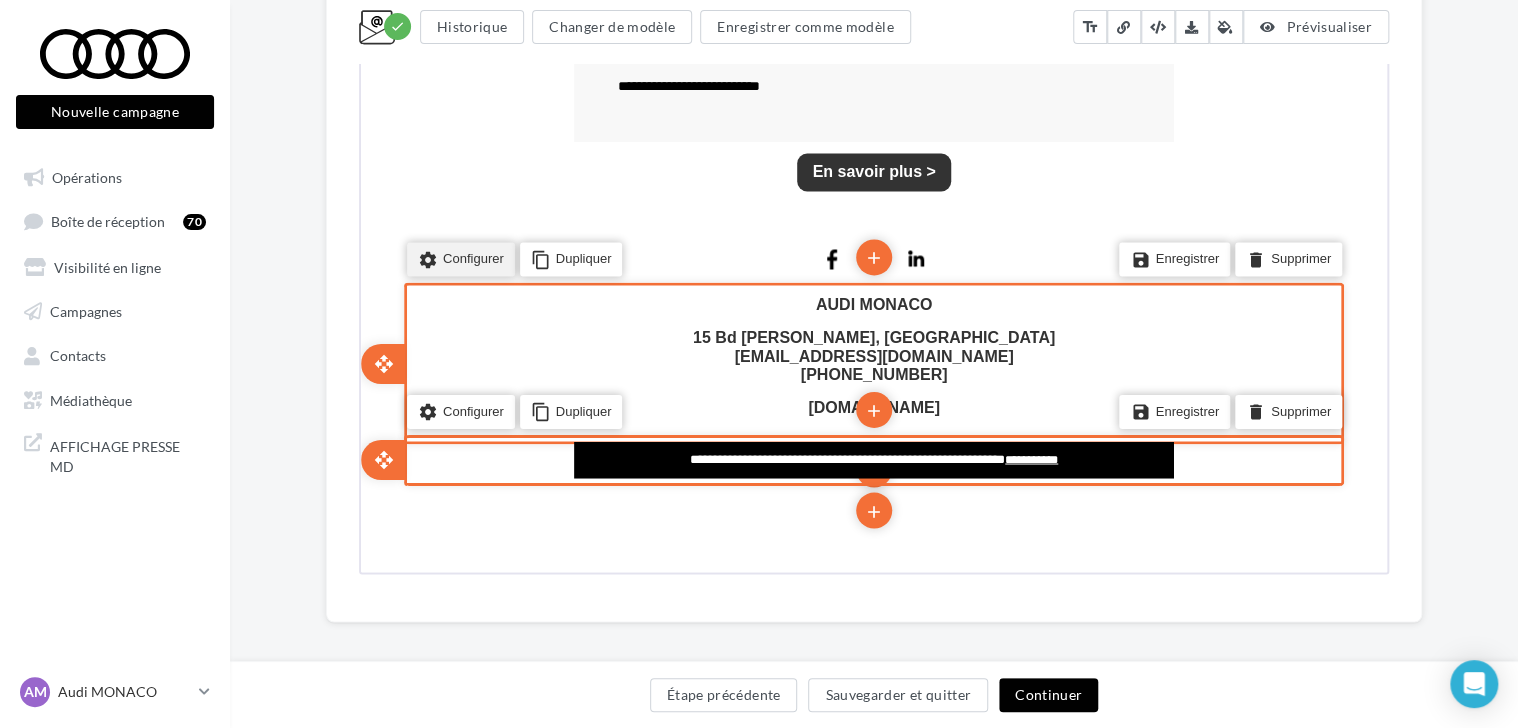click on "settings Configurer" at bounding box center (459, 257) 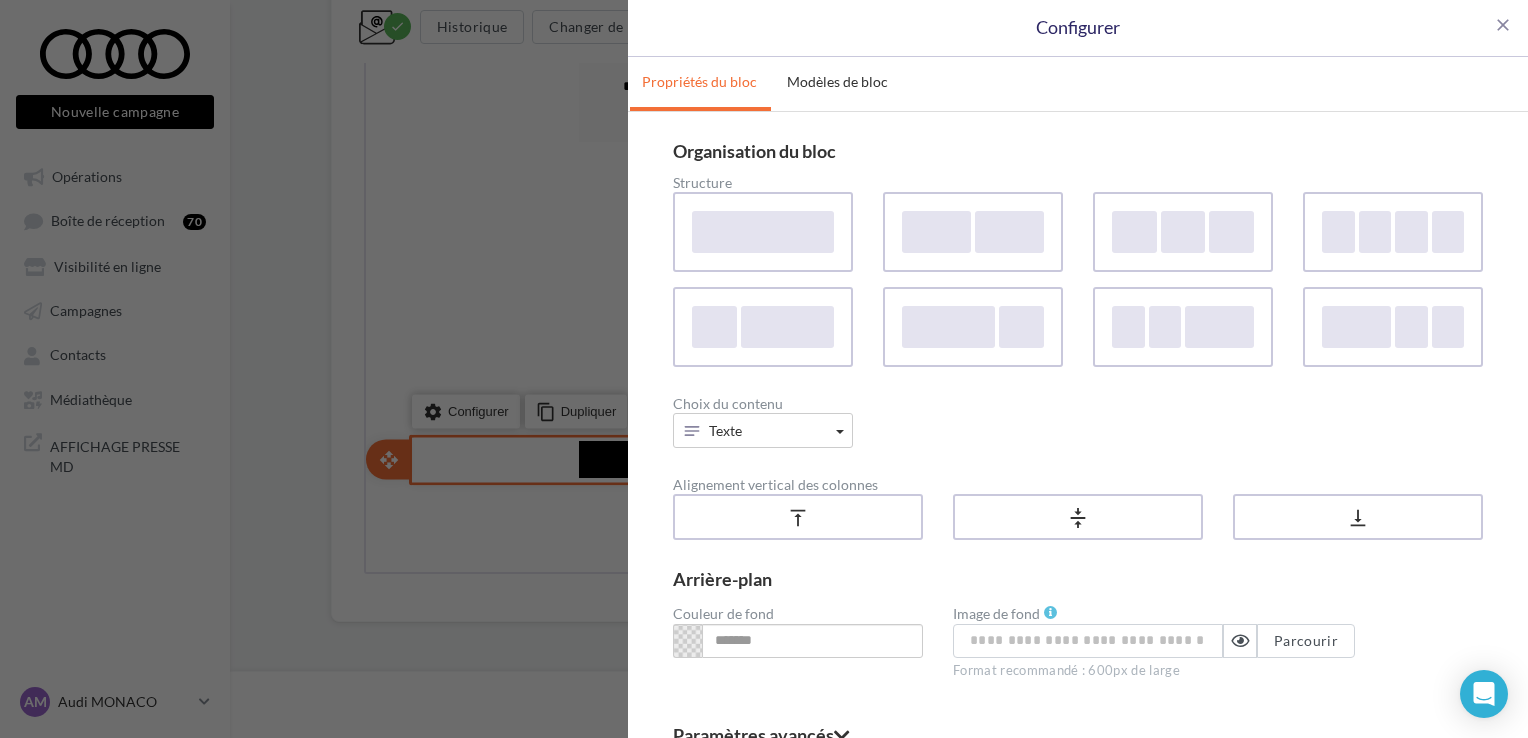 click at bounding box center [687, 641] 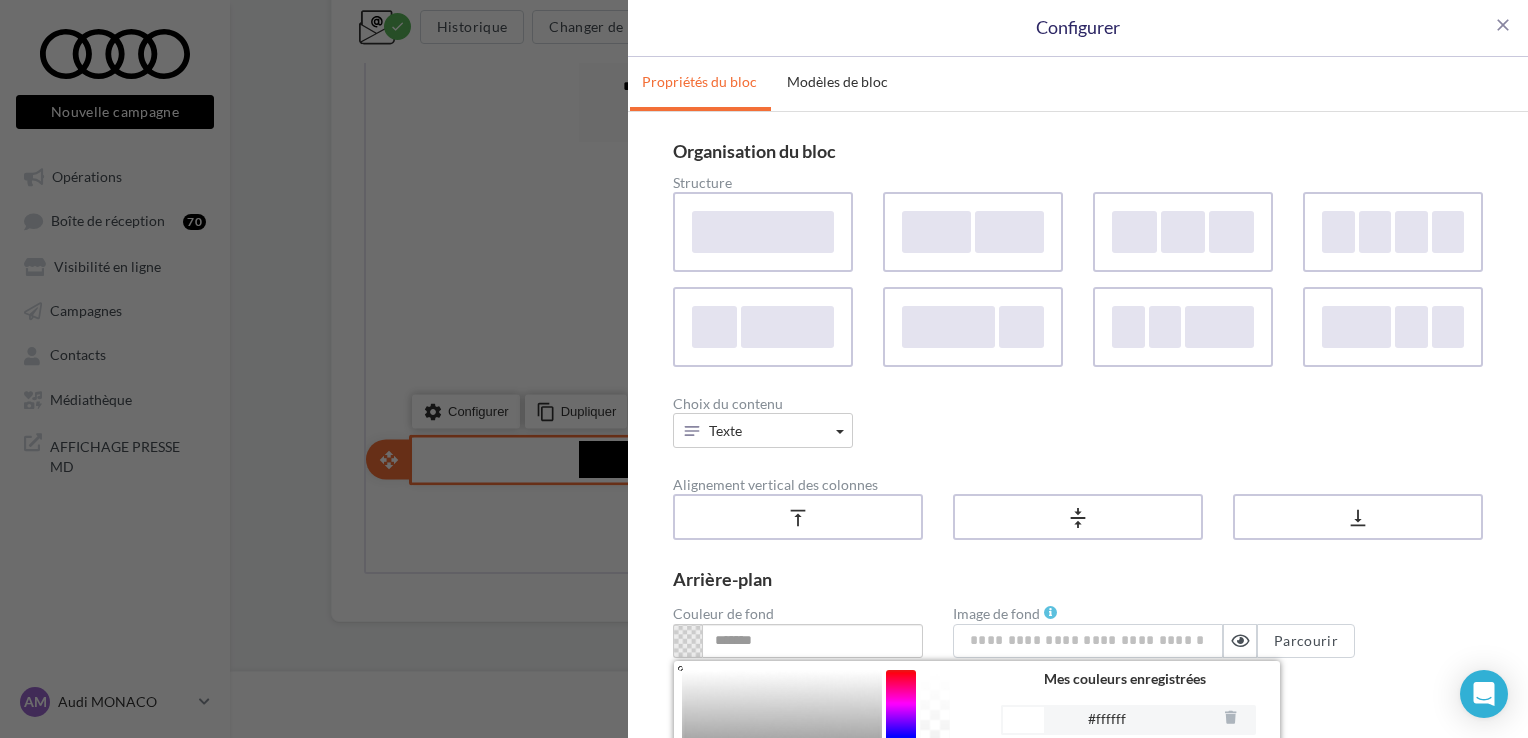 scroll, scrollTop: 216, scrollLeft: 0, axis: vertical 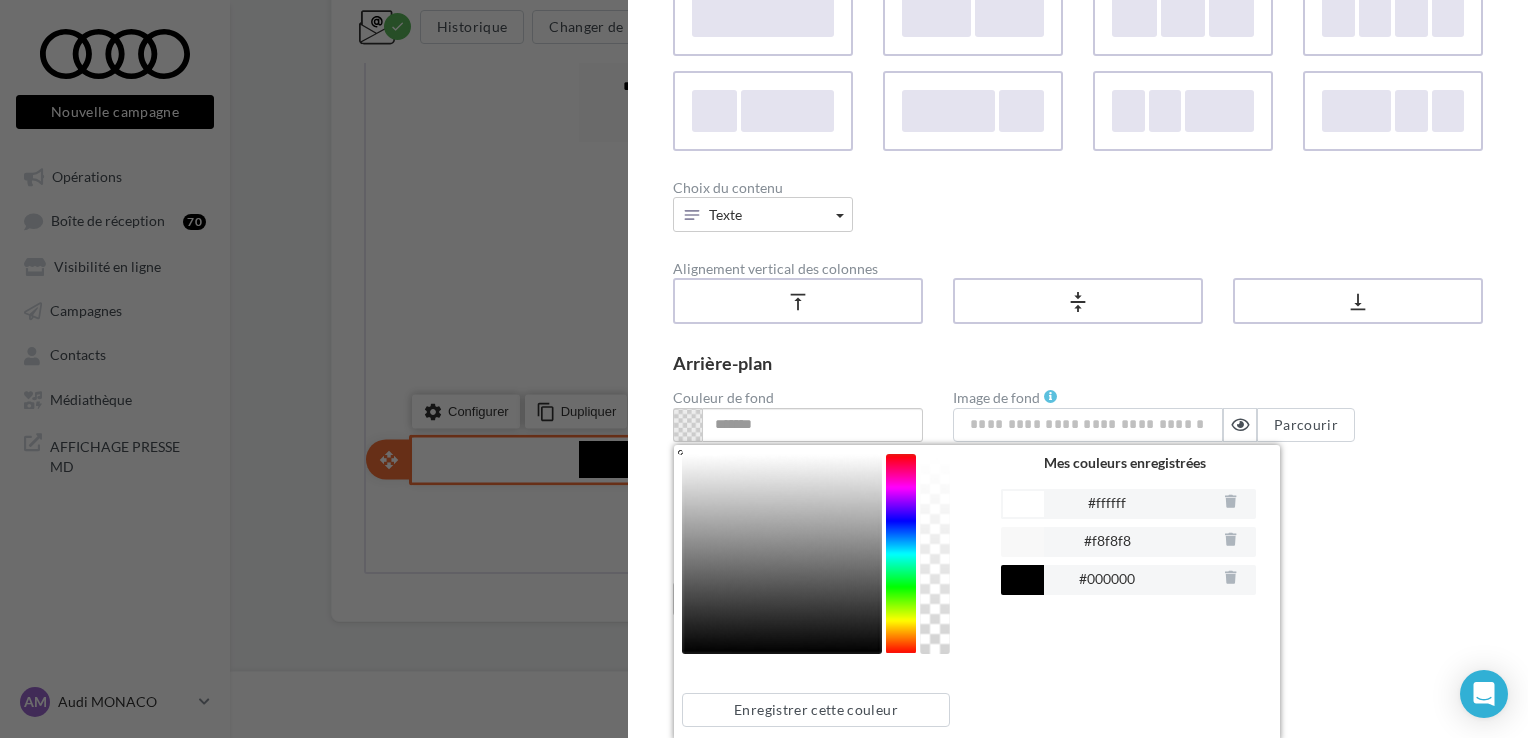 click on "#ffffff #f8f8f8 #000000" at bounding box center [1124, 546] 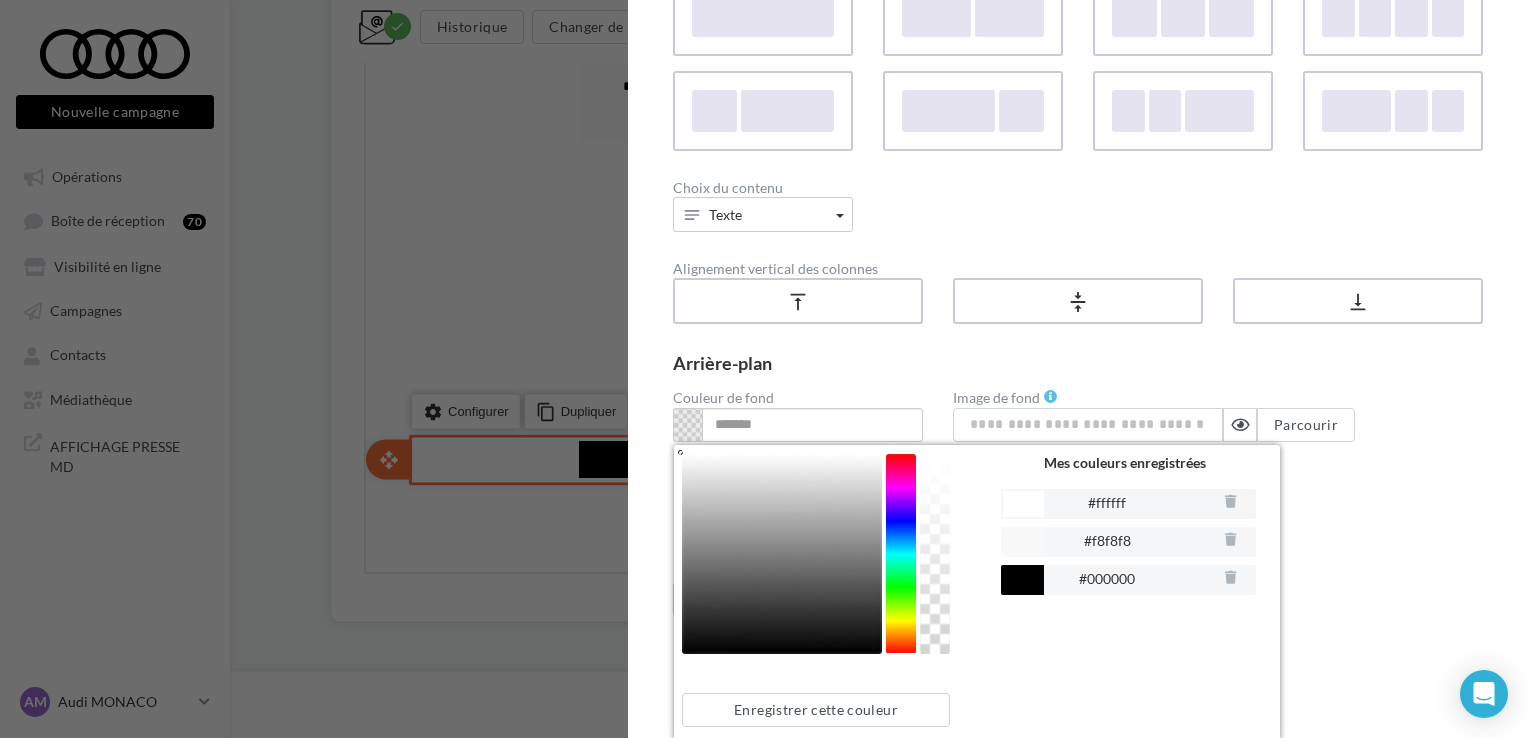 click at bounding box center [1022, 580] 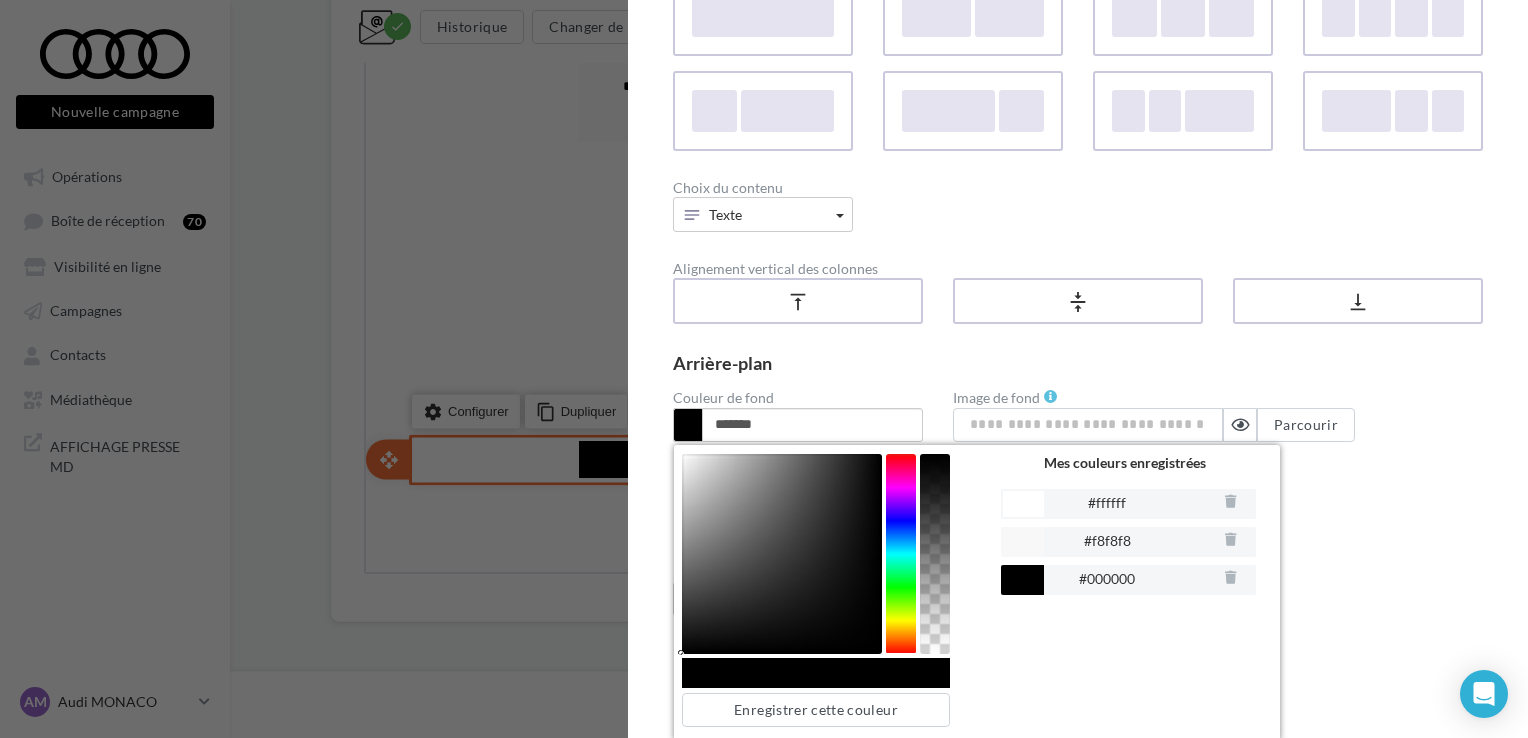 click on "Arrière-plan" at bounding box center [1078, 363] 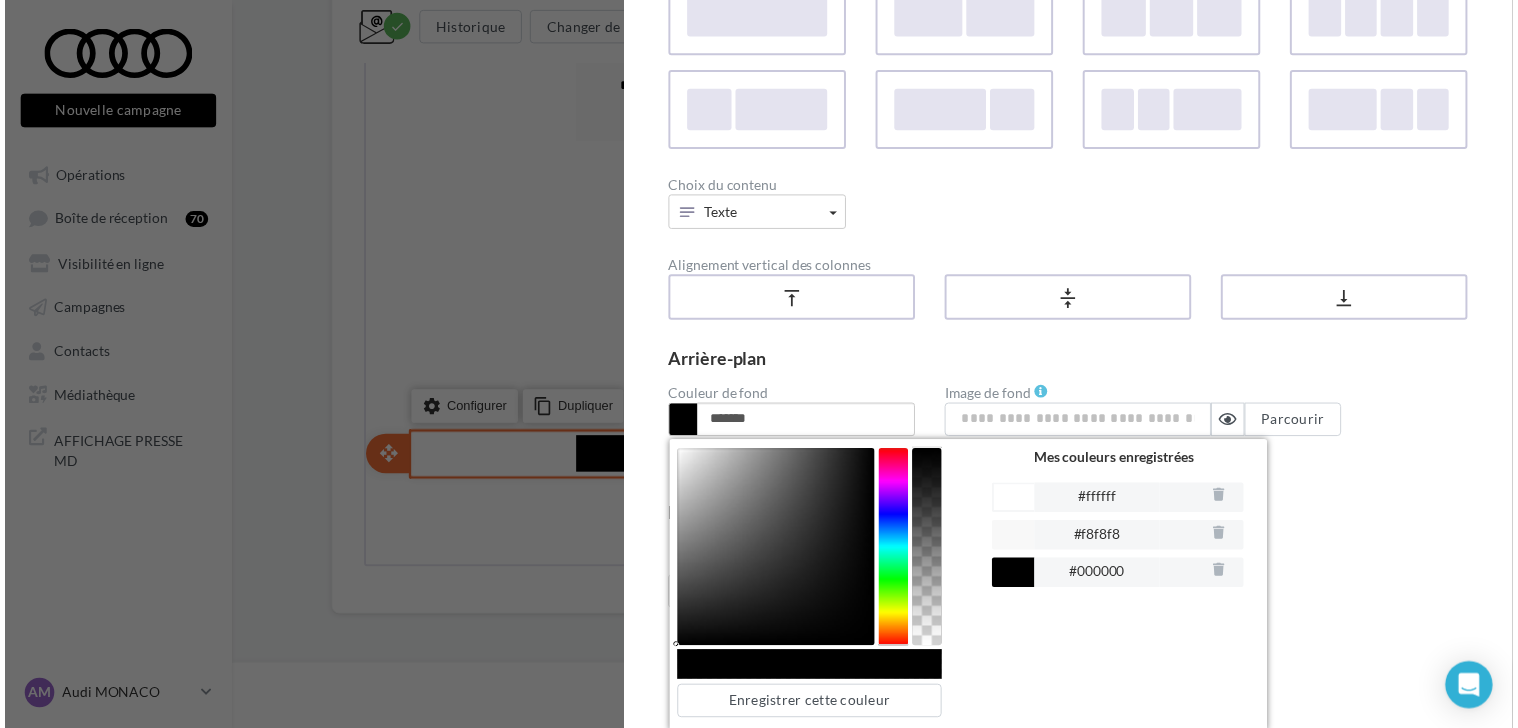 scroll, scrollTop: 107, scrollLeft: 0, axis: vertical 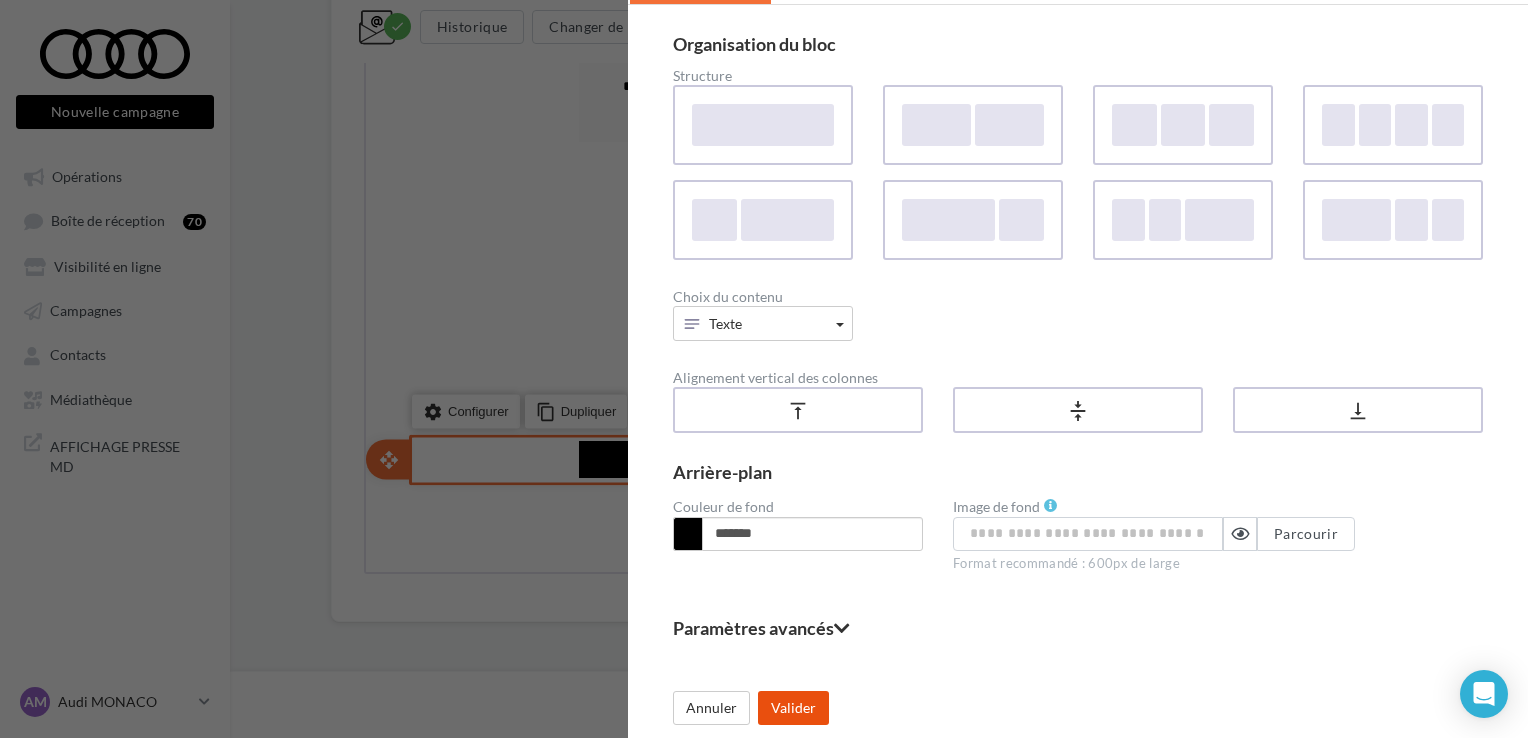 click on "Valider" at bounding box center [793, 708] 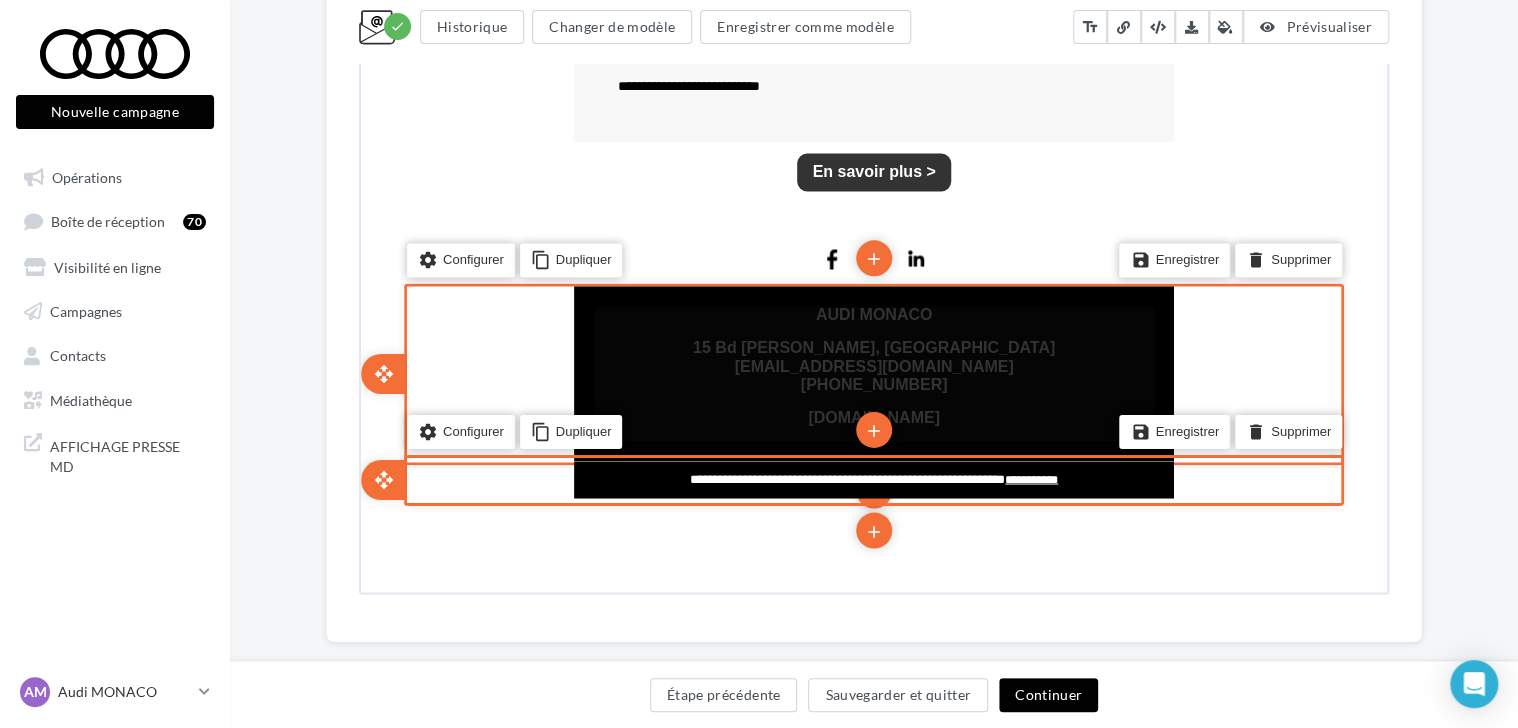 click on "15 Bd Charles III, 98000 Monaco" at bounding box center [872, 346] 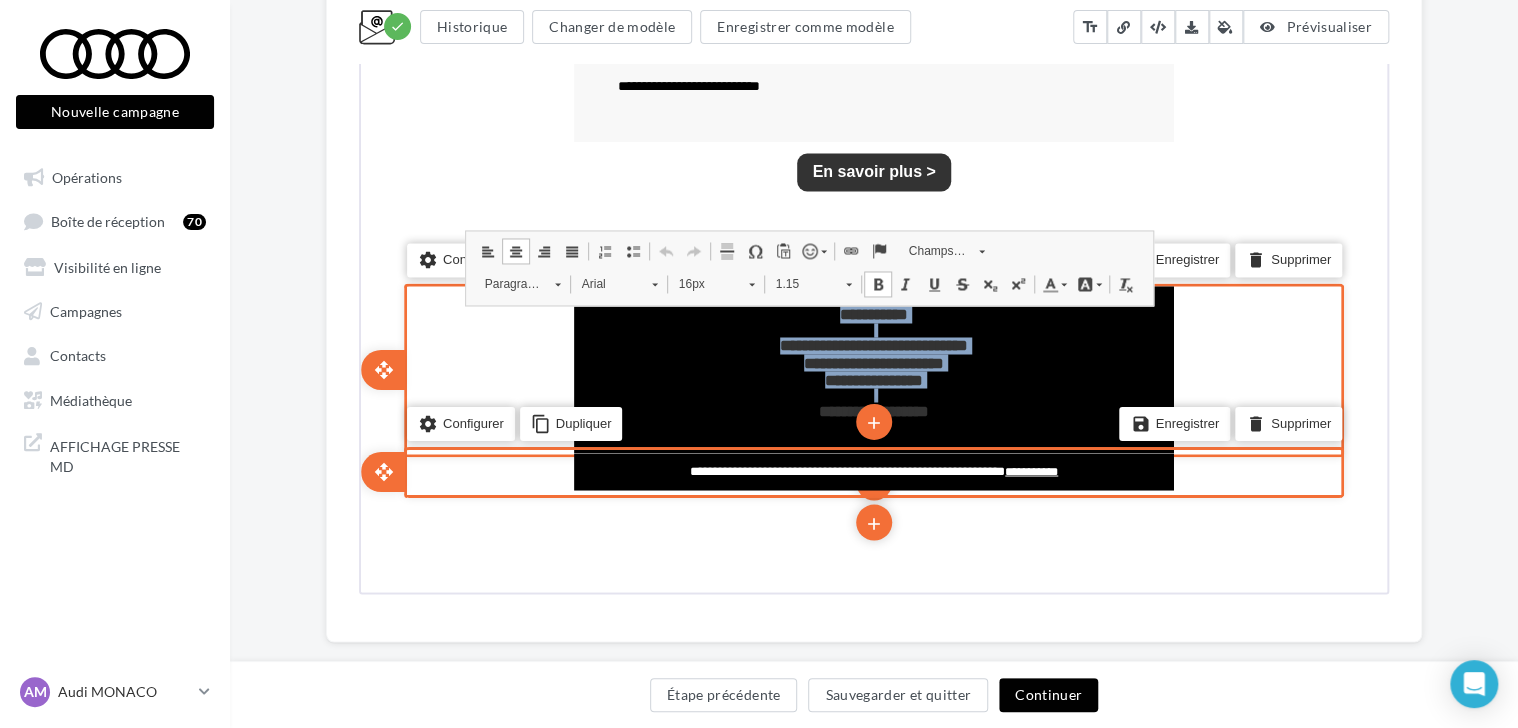 click at bounding box center (1048, 282) 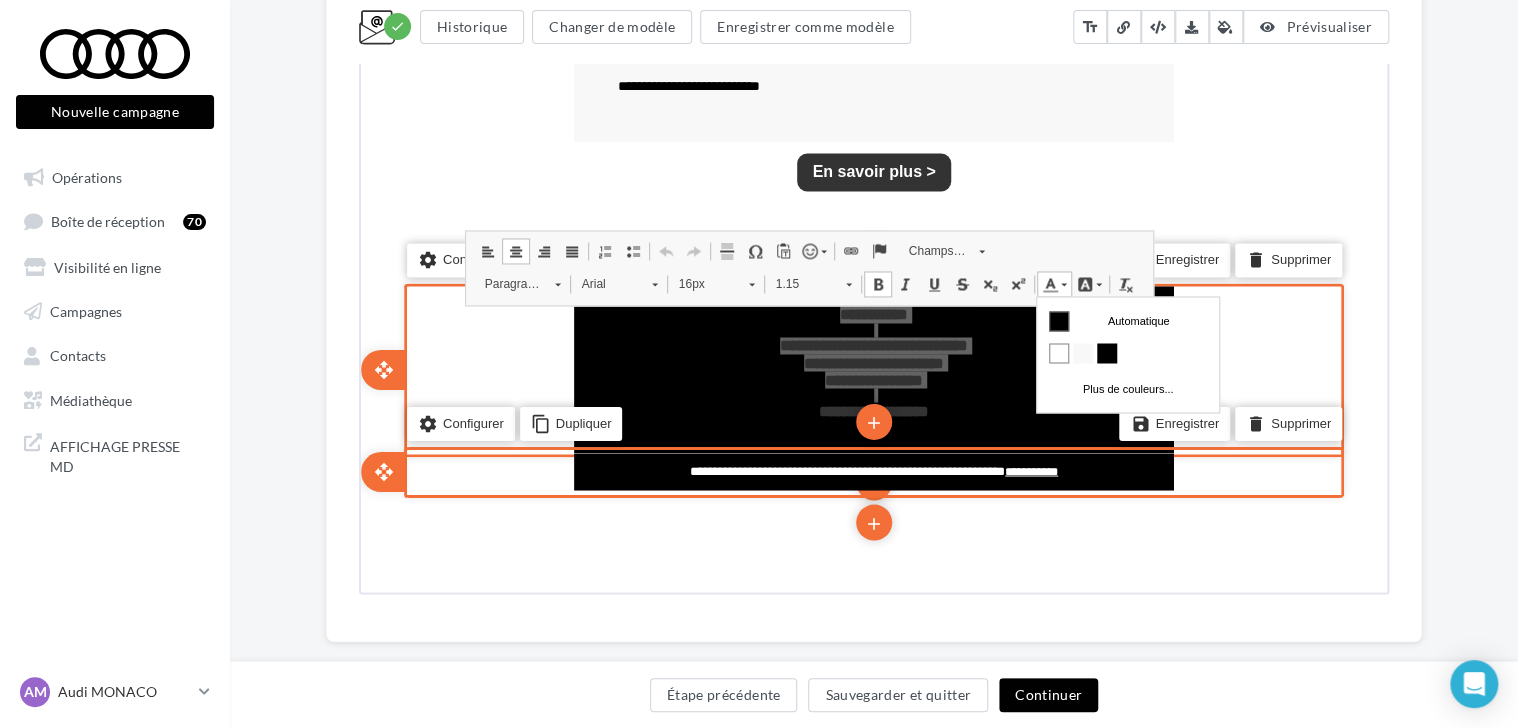scroll, scrollTop: 0, scrollLeft: 0, axis: both 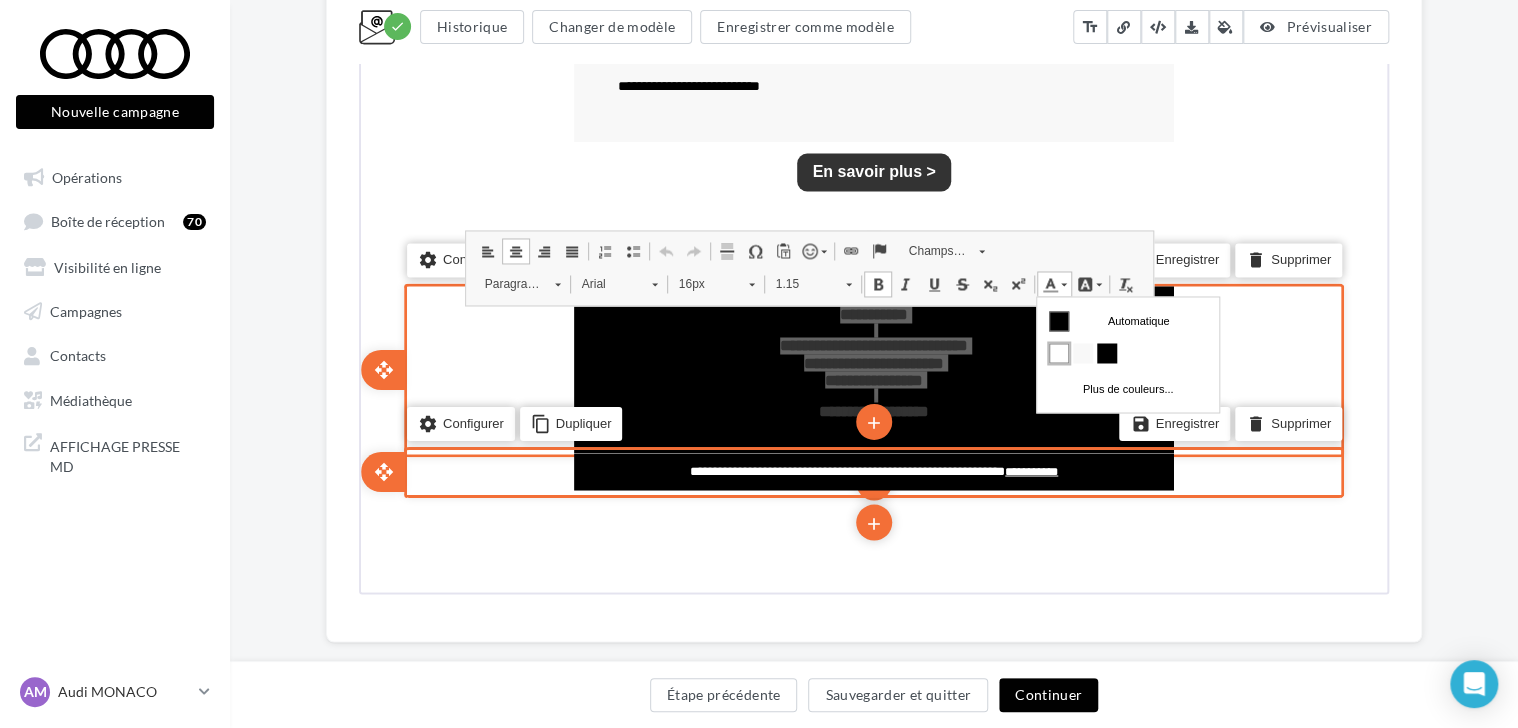 click at bounding box center (1059, 352) 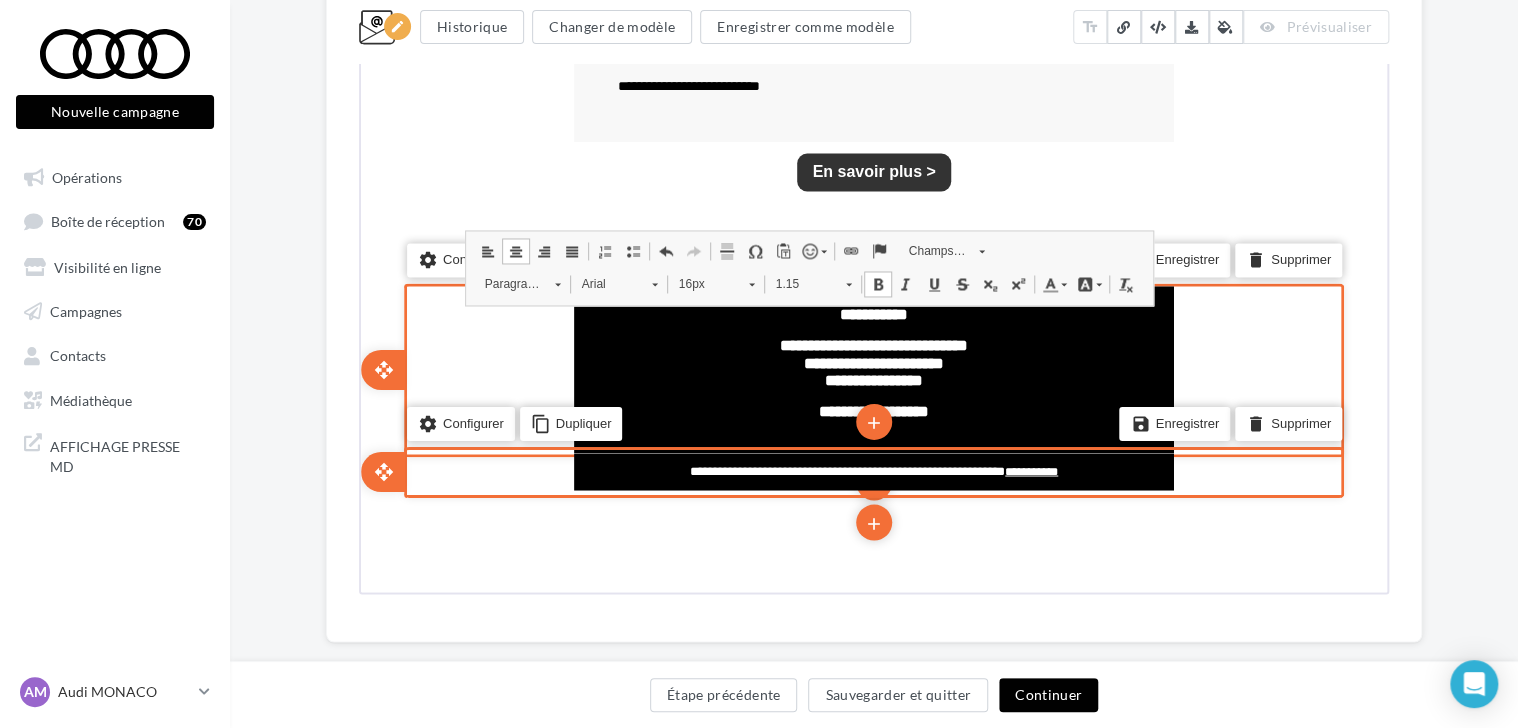 click on "settings Configurer content_copy Dupliquer add add save Enregistrer delete Supprimer" at bounding box center (872, 367) 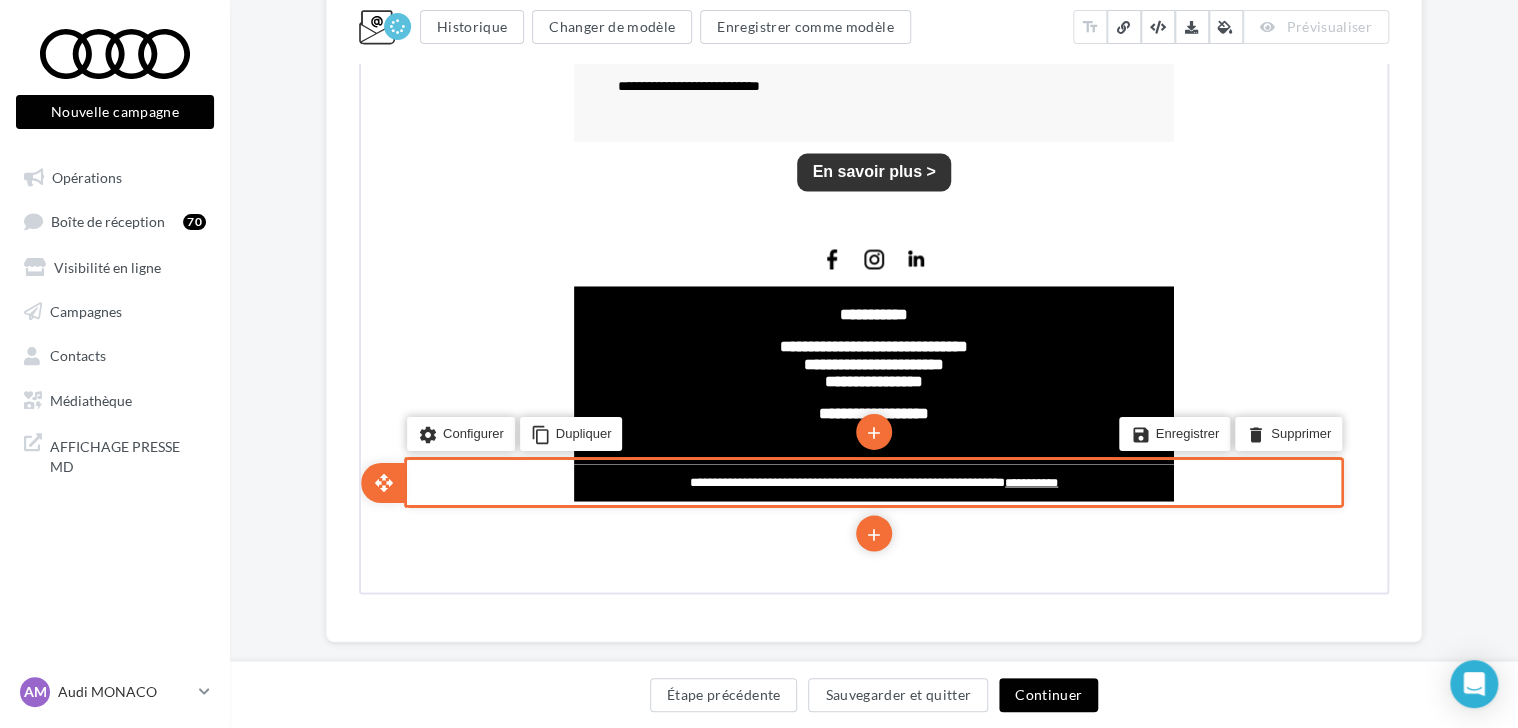 click on "Something wrong..." at bounding box center [874, -220] 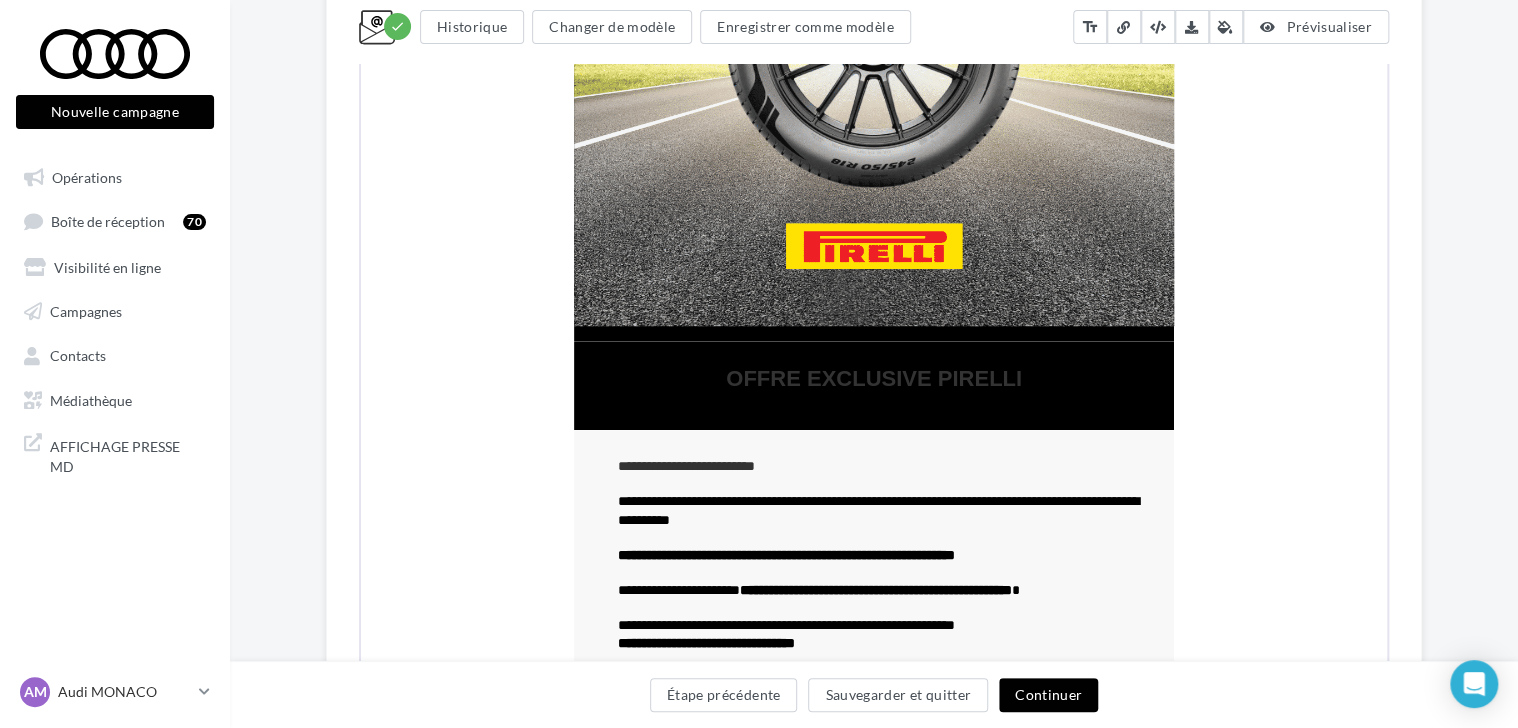 scroll, scrollTop: 848, scrollLeft: 0, axis: vertical 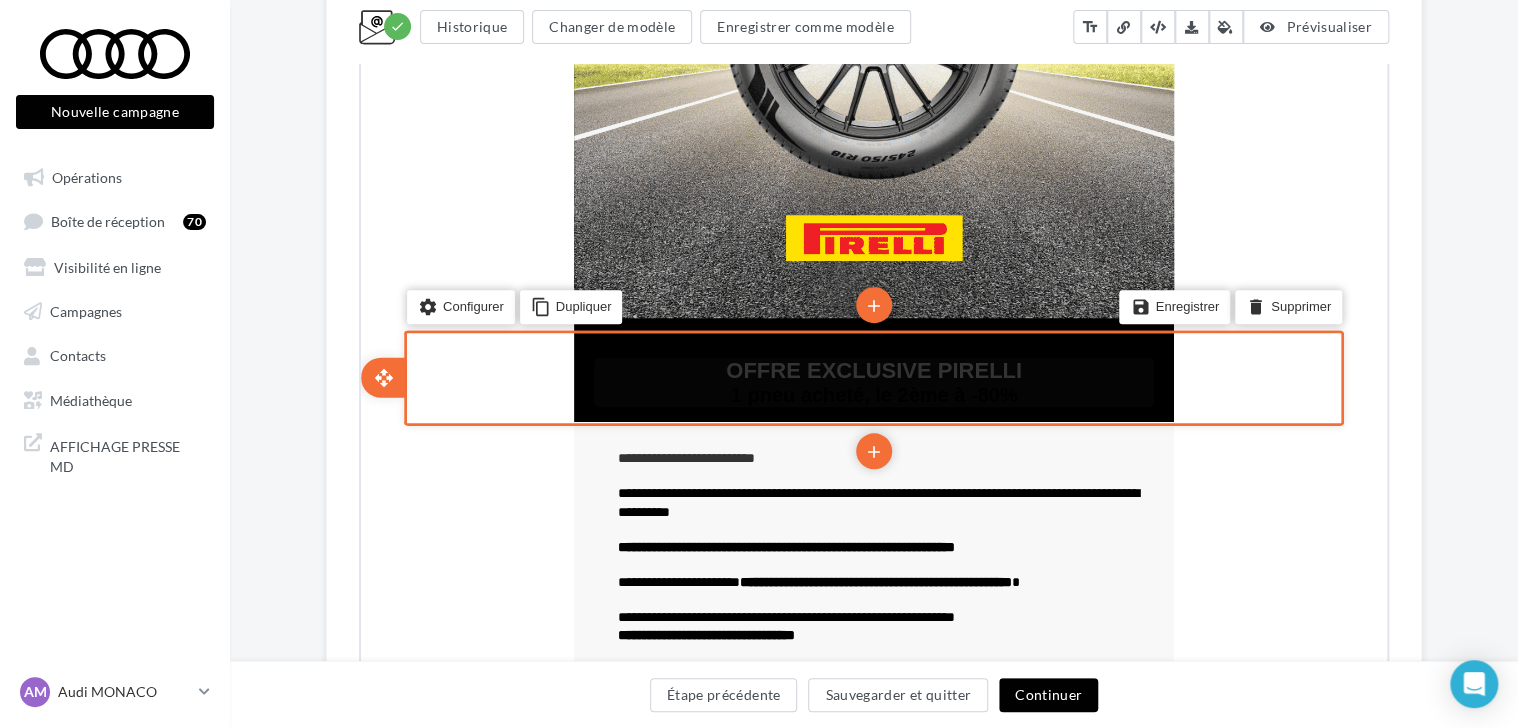 click on "OFFRE EXCLUSIVE PIRELLI" at bounding box center [872, 368] 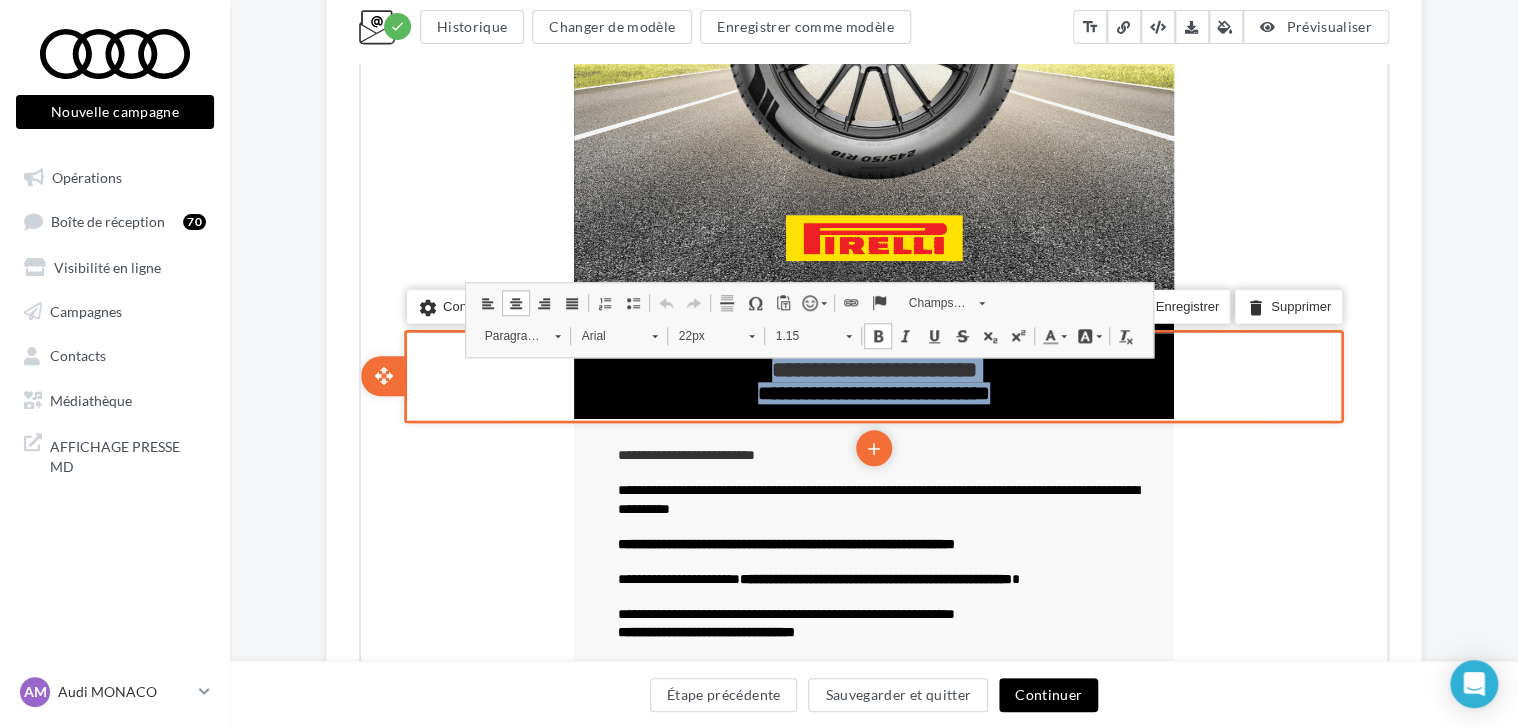 click at bounding box center (1048, 334) 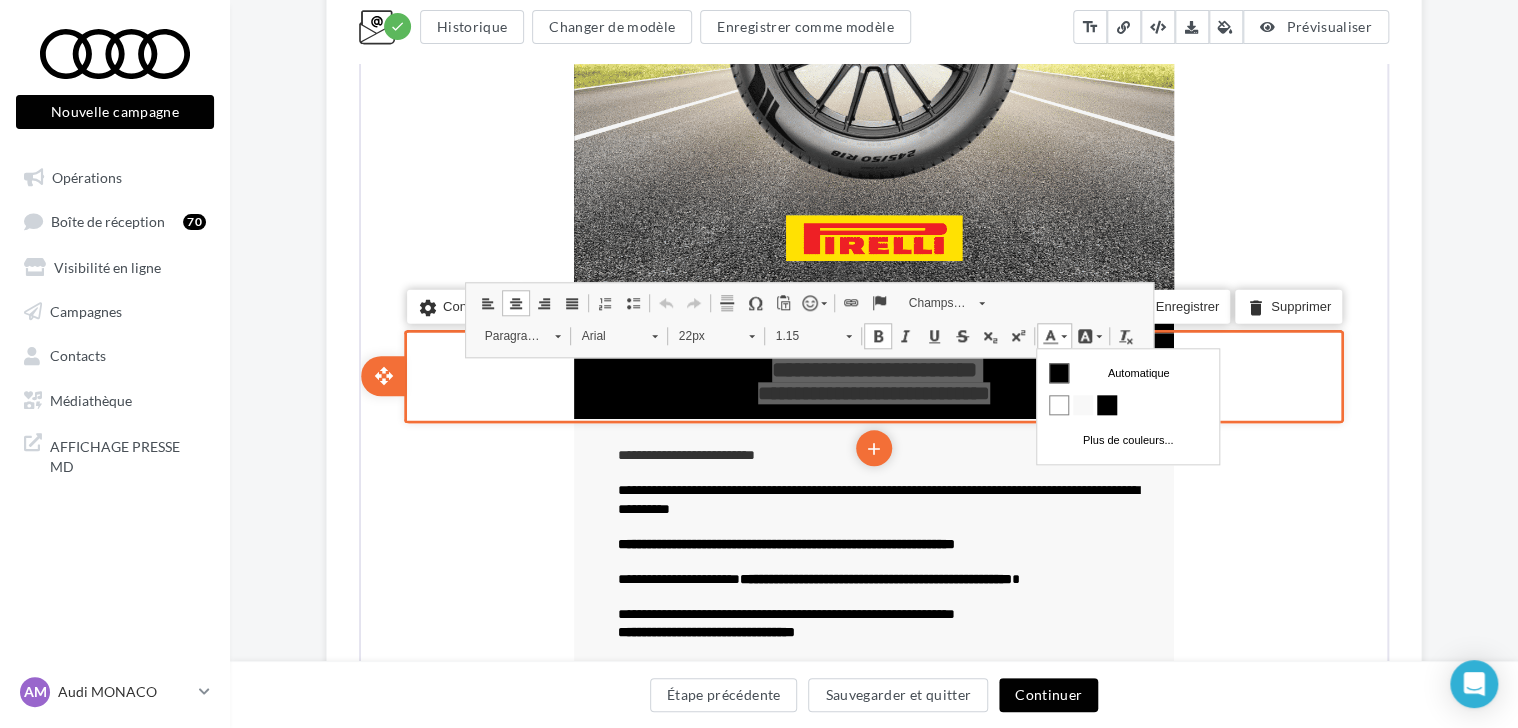scroll, scrollTop: 0, scrollLeft: 0, axis: both 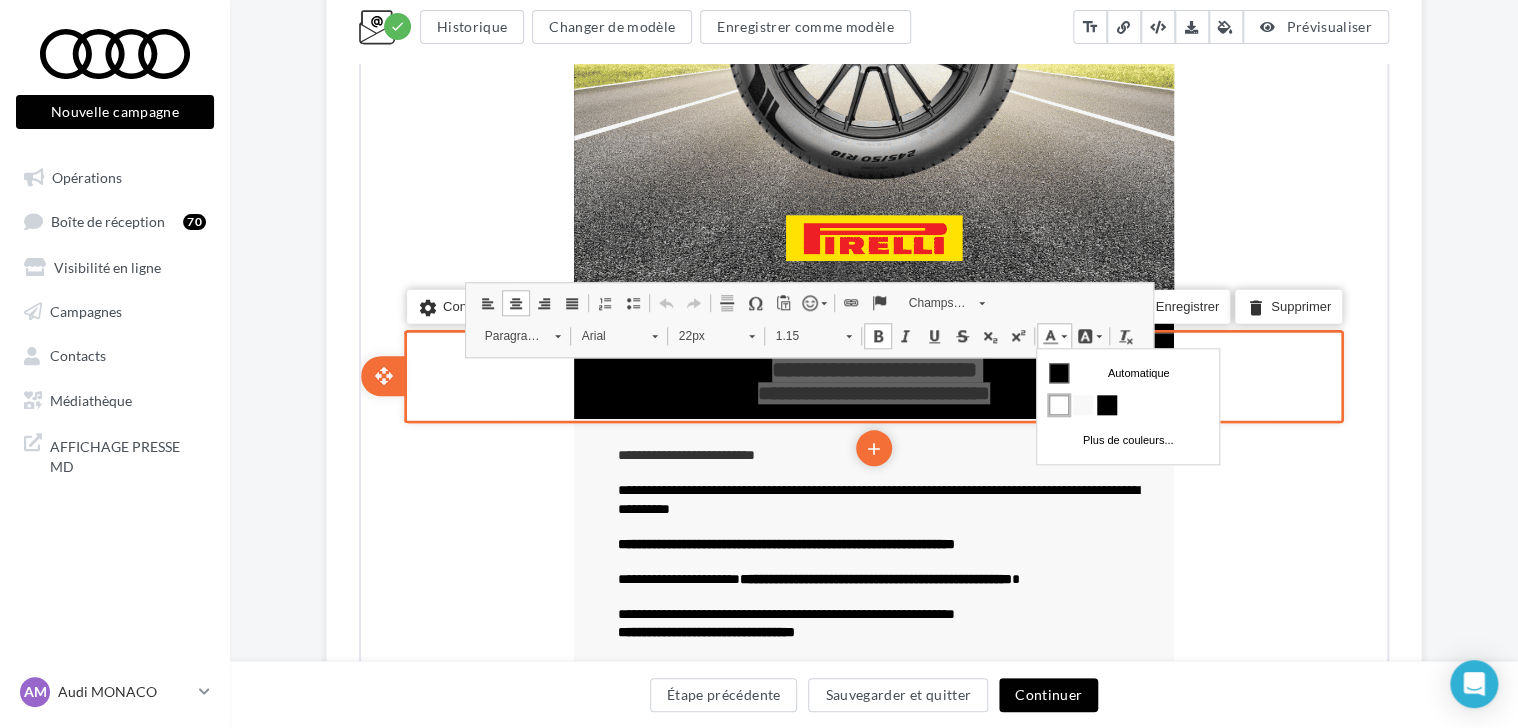 click at bounding box center [1059, 405] 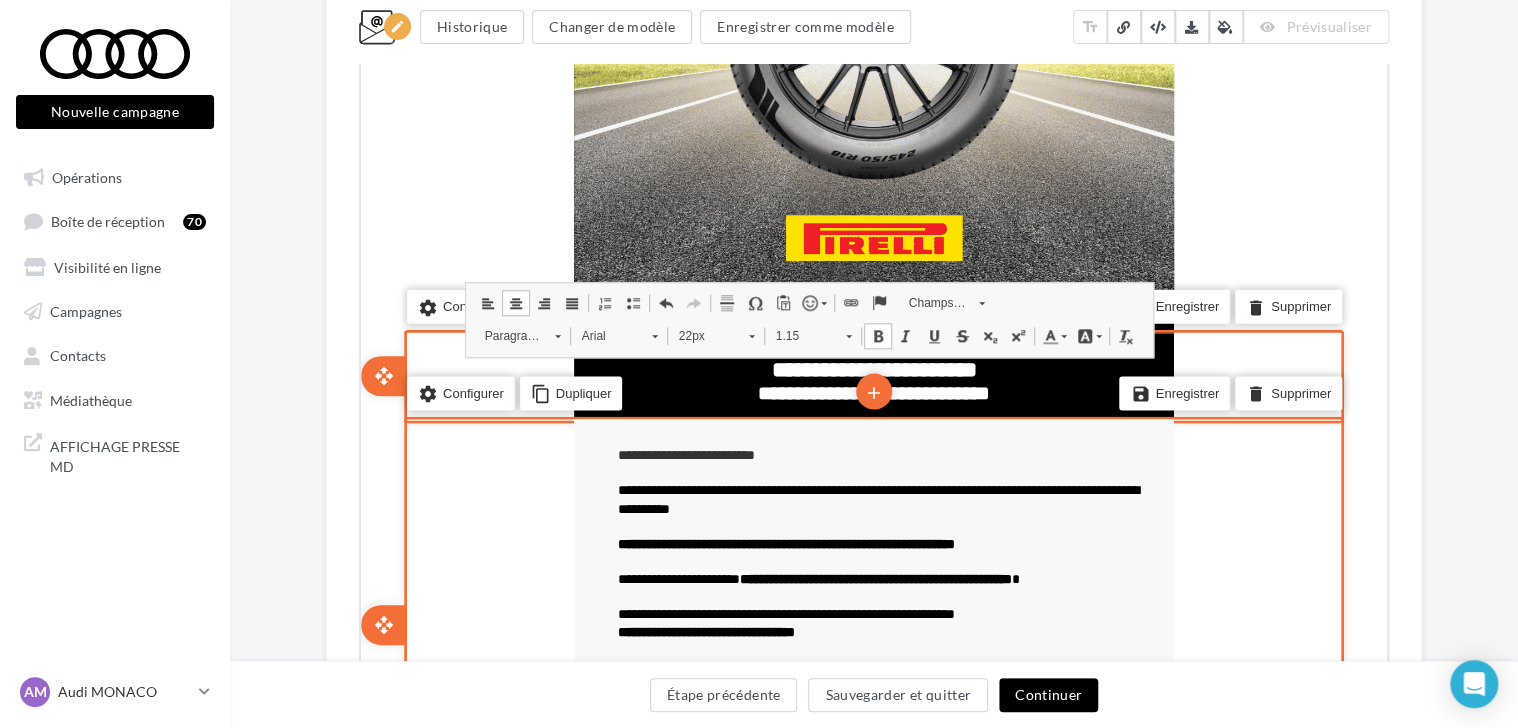 click on "**********" at bounding box center [872, 622] 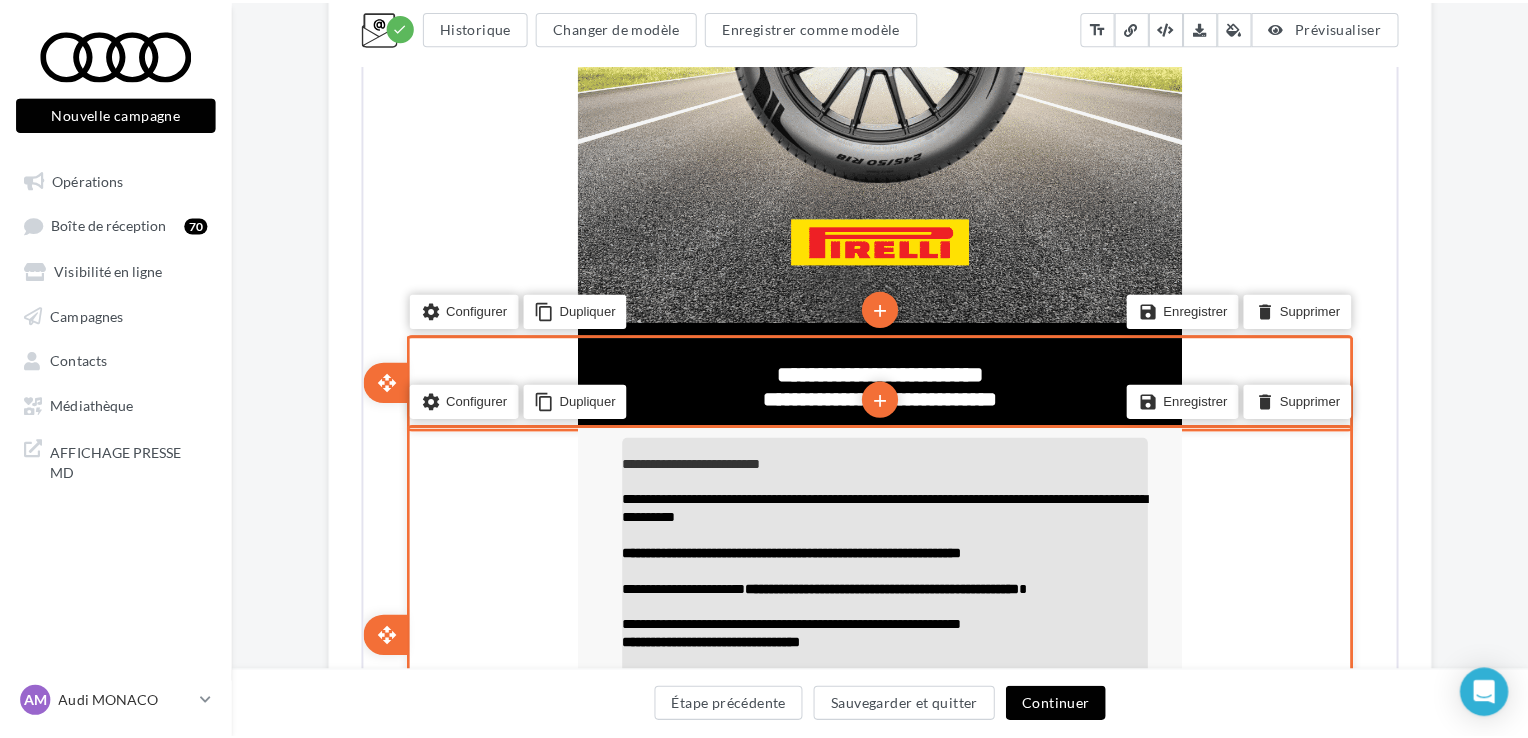scroll, scrollTop: 956, scrollLeft: 0, axis: vertical 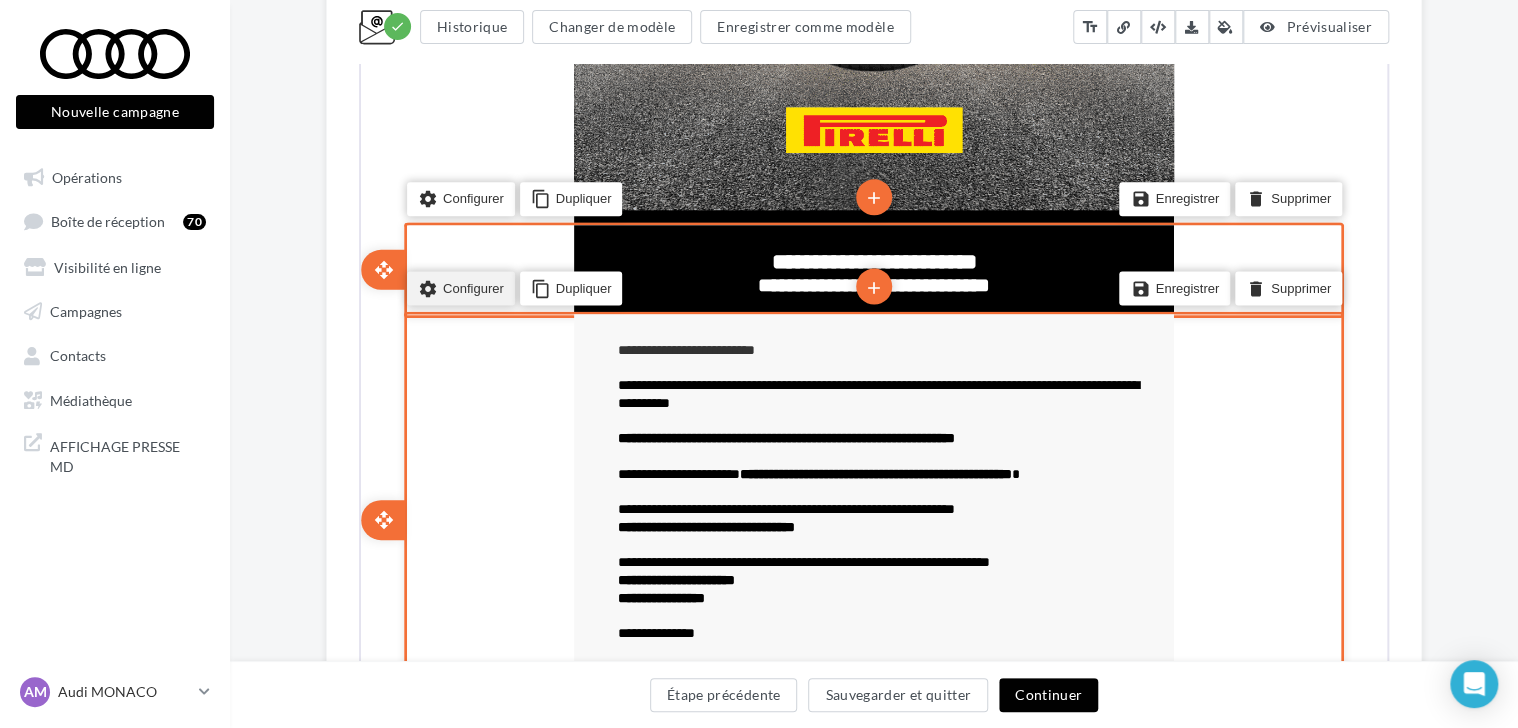 click on "settings" at bounding box center [426, 286] 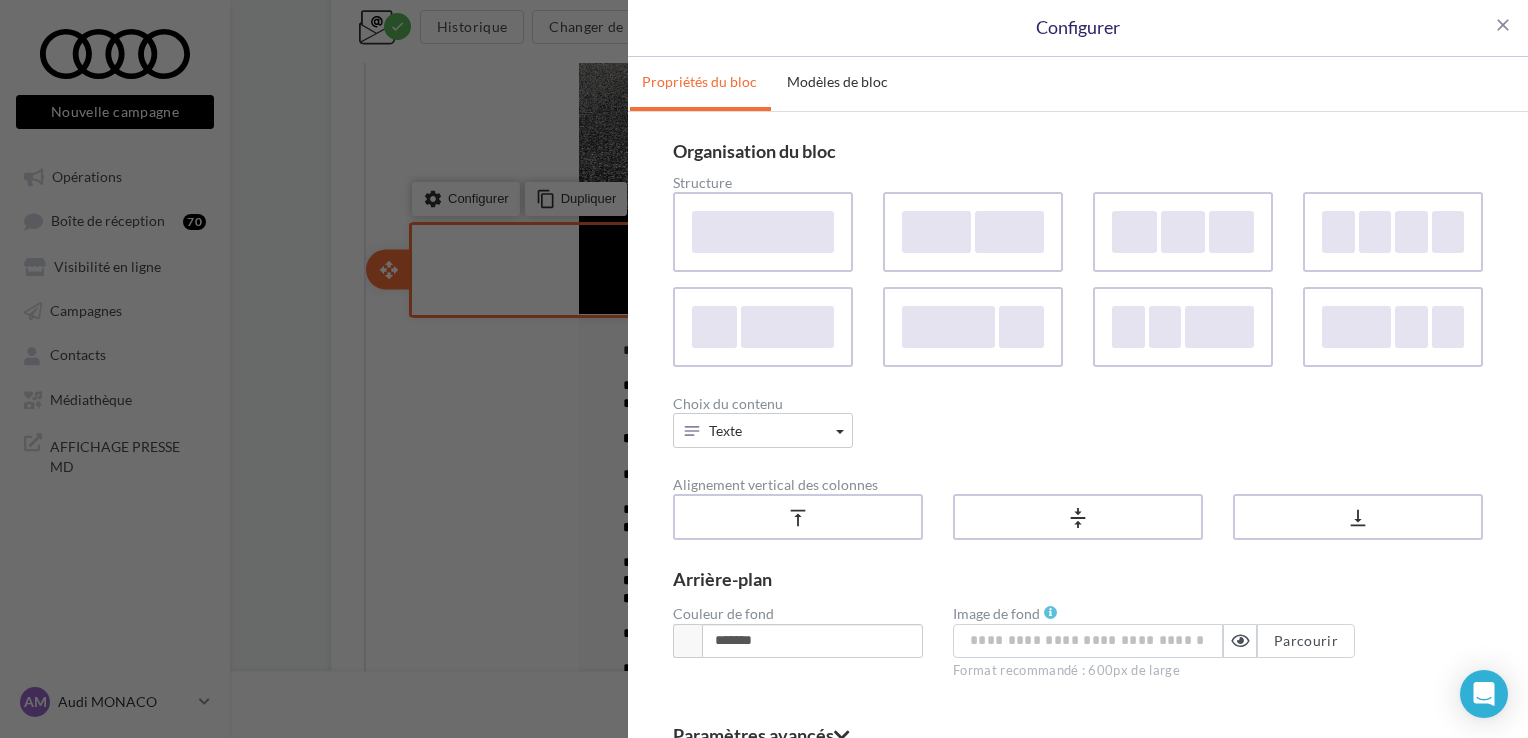 click at bounding box center [687, 641] 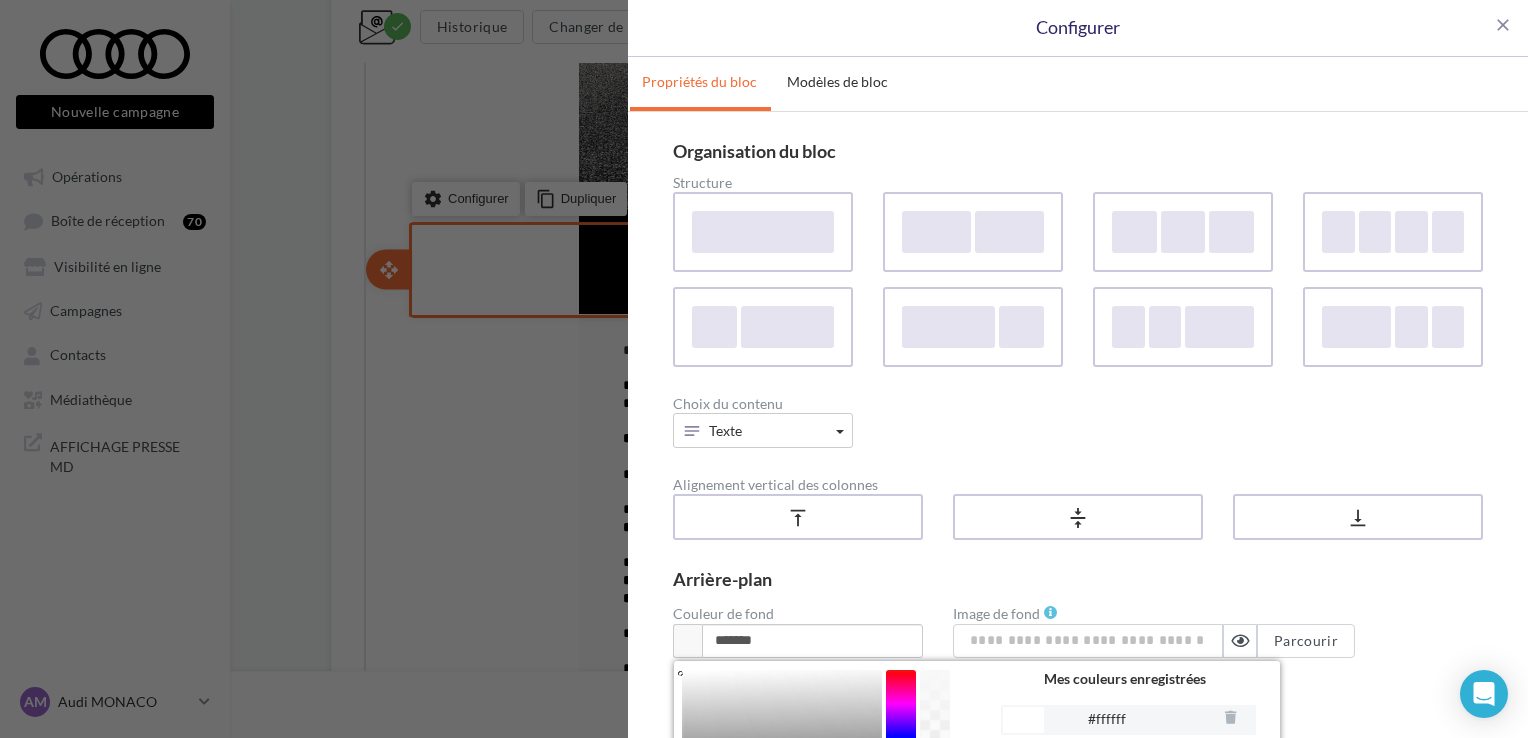 scroll, scrollTop: 216, scrollLeft: 0, axis: vertical 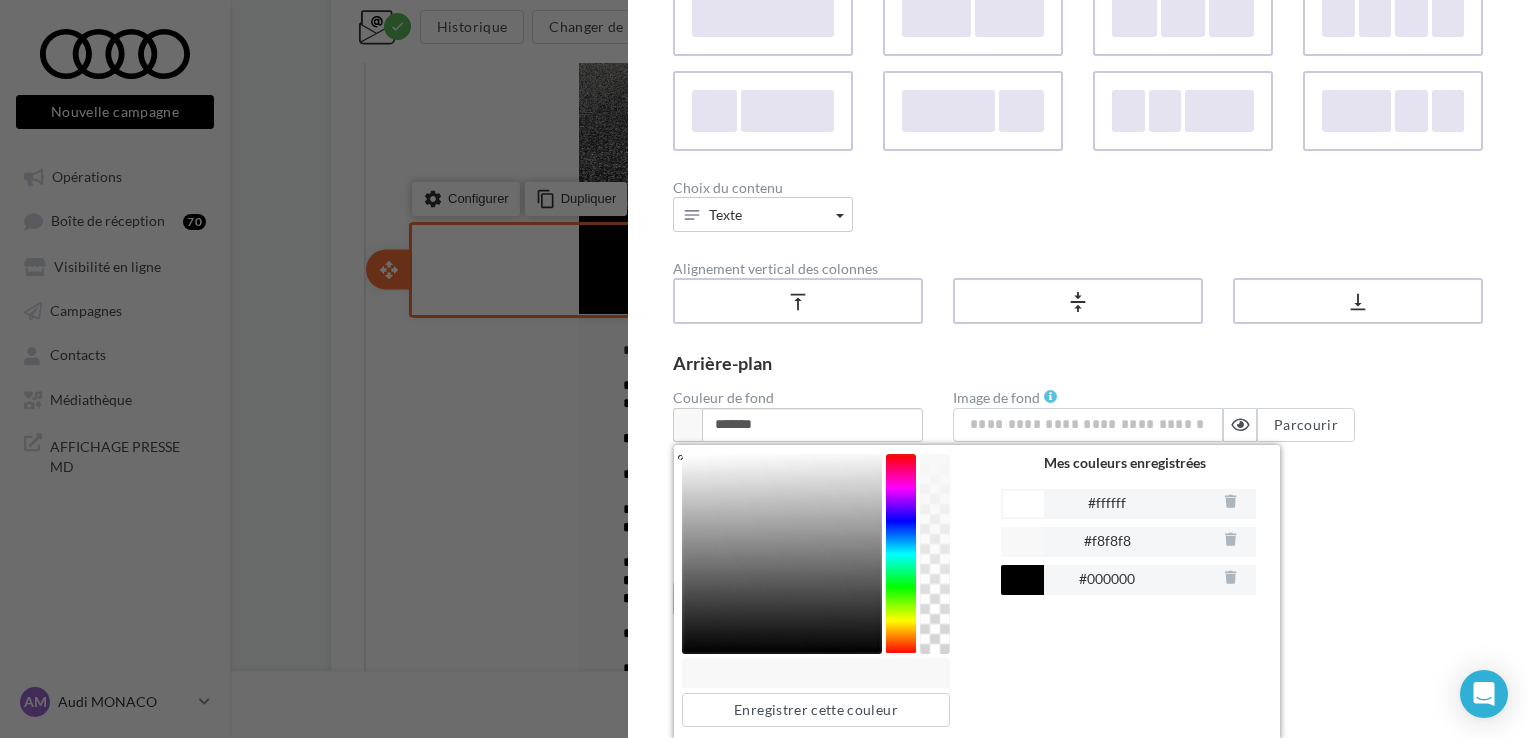 click at bounding box center [1022, 580] 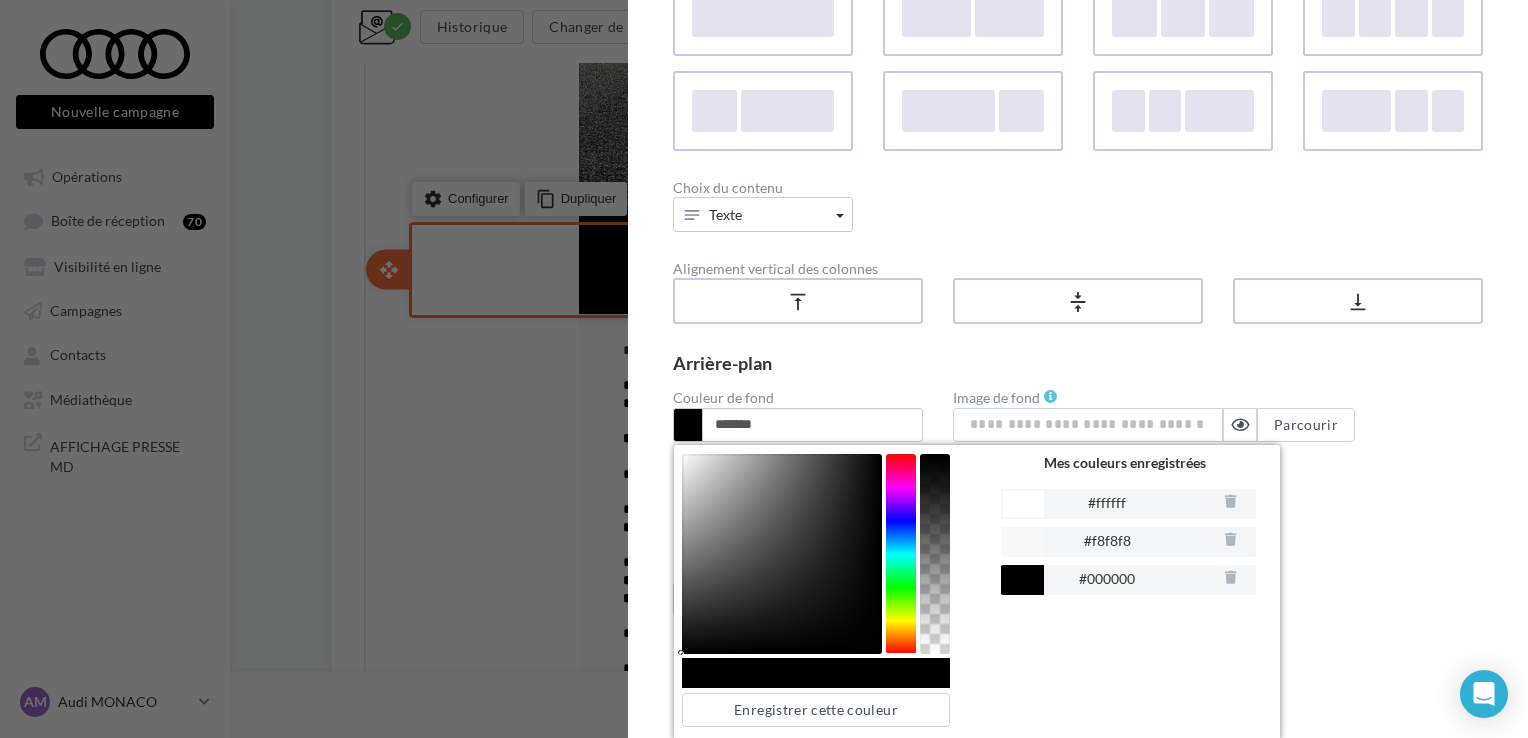 click on "Arrière-plan" at bounding box center [1078, 363] 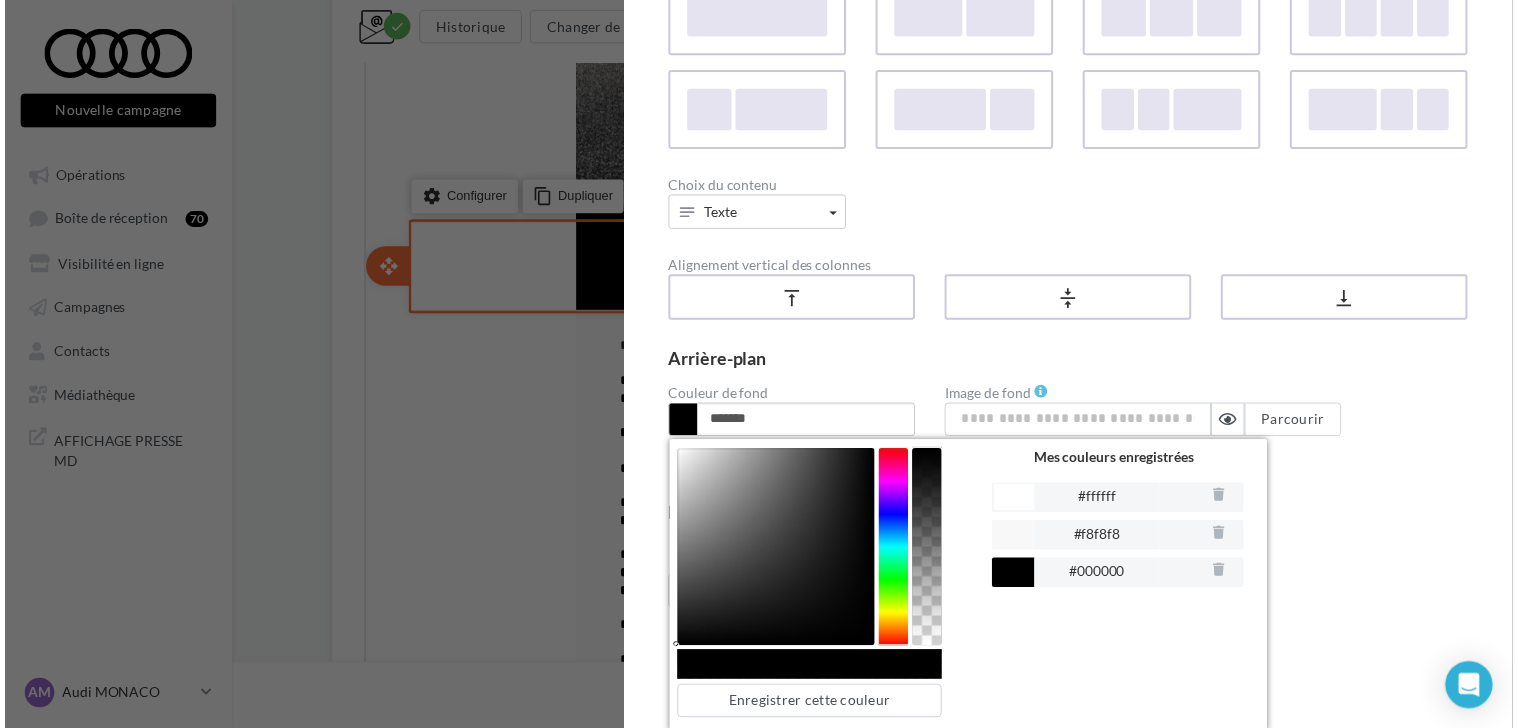scroll, scrollTop: 107, scrollLeft: 0, axis: vertical 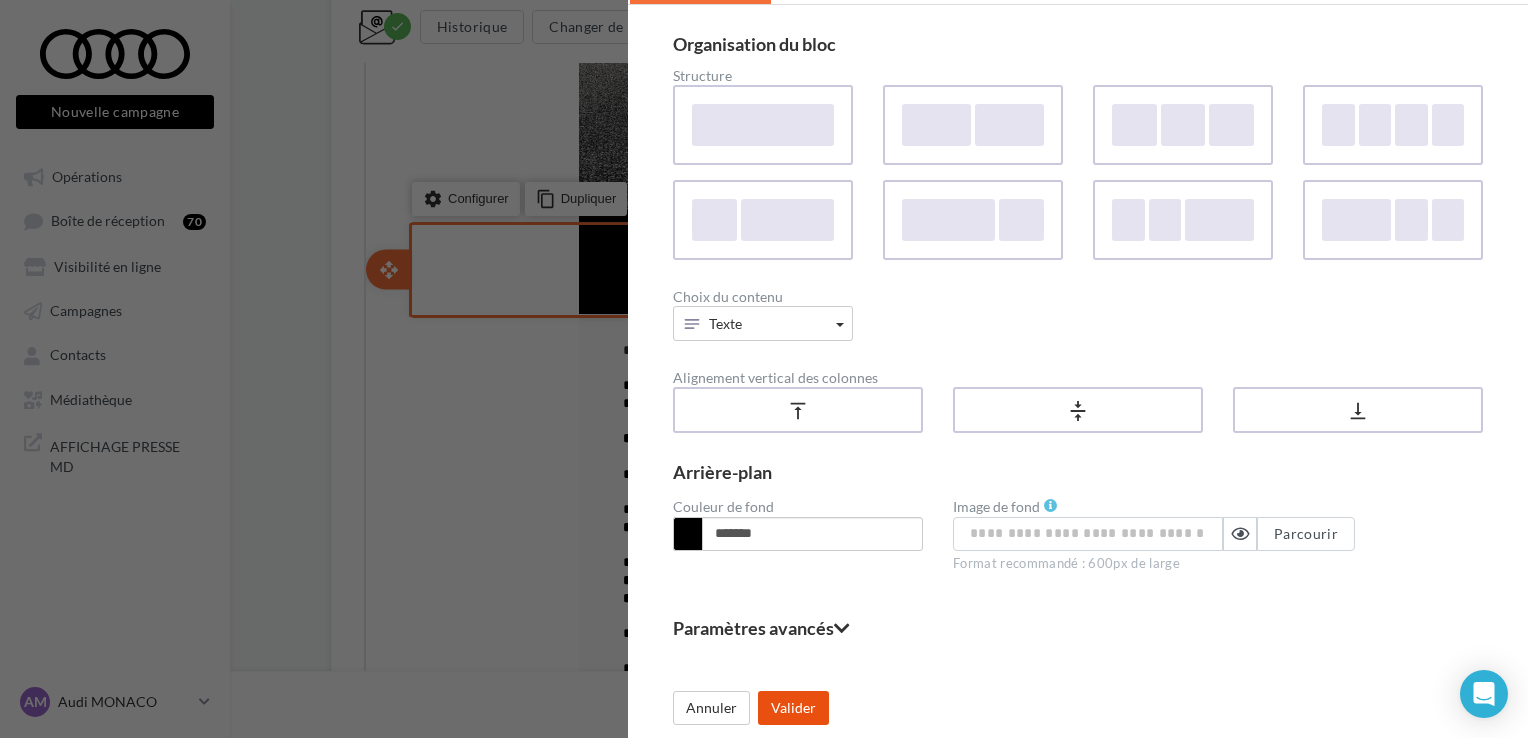 click on "Valider" at bounding box center [793, 708] 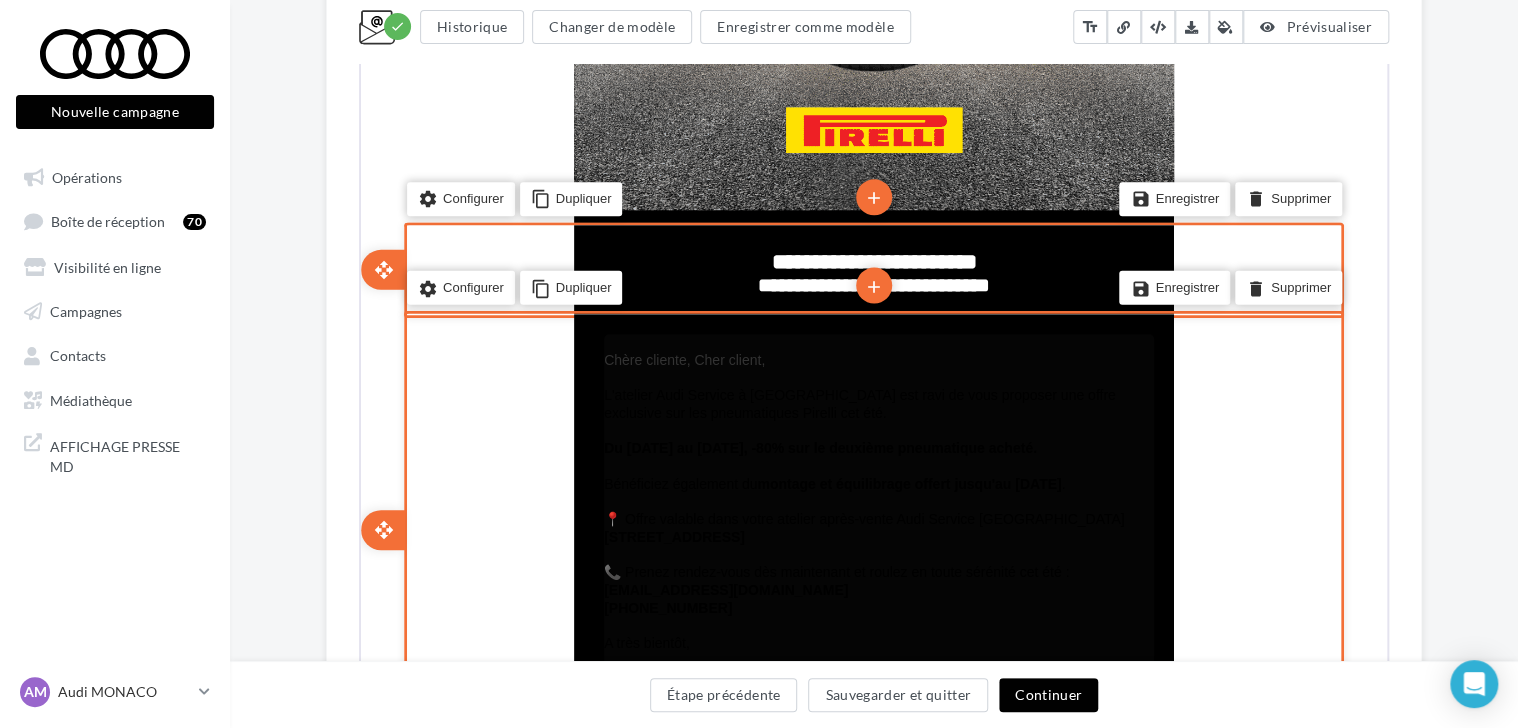 click on "Chère cliente, Cher client," at bounding box center [877, 358] 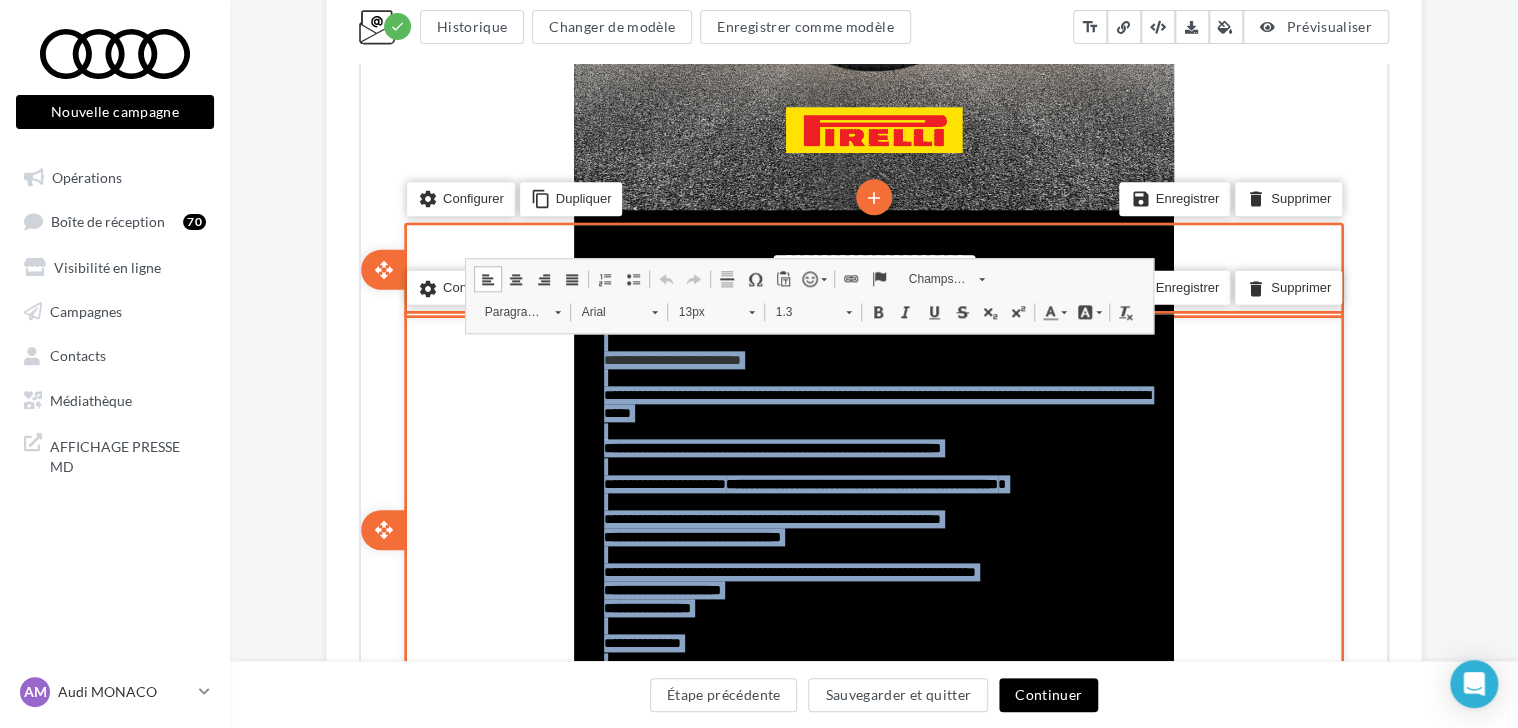 click at bounding box center (1048, 310) 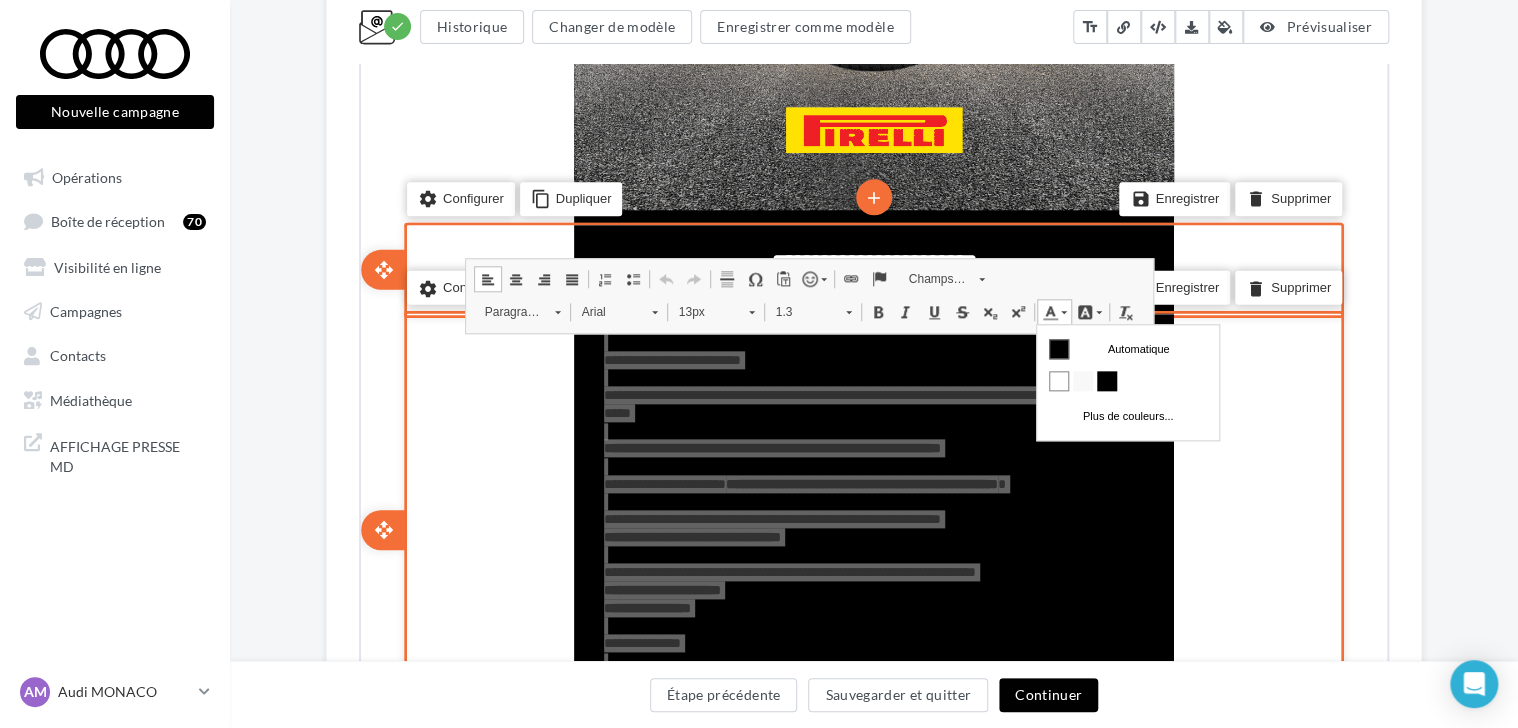 scroll, scrollTop: 0, scrollLeft: 0, axis: both 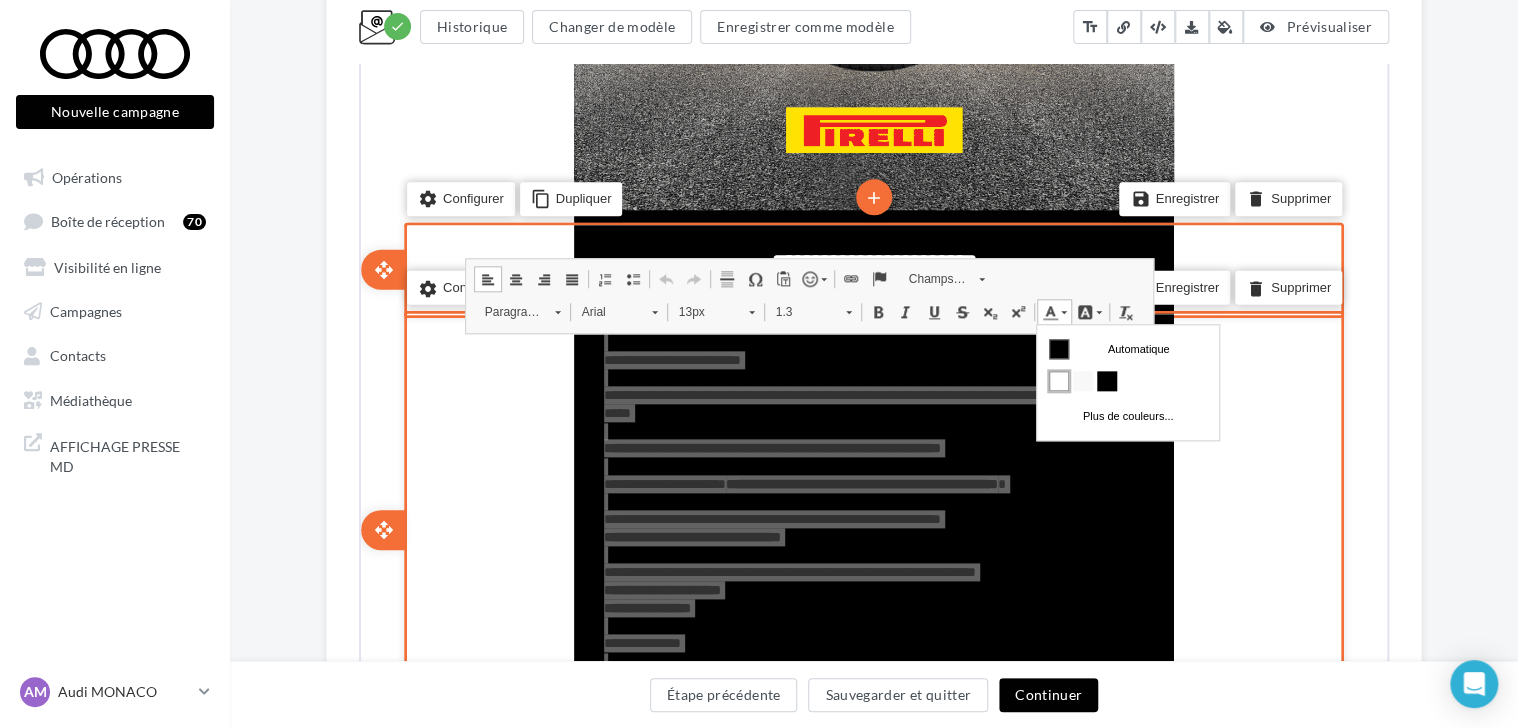 click at bounding box center (1059, 380) 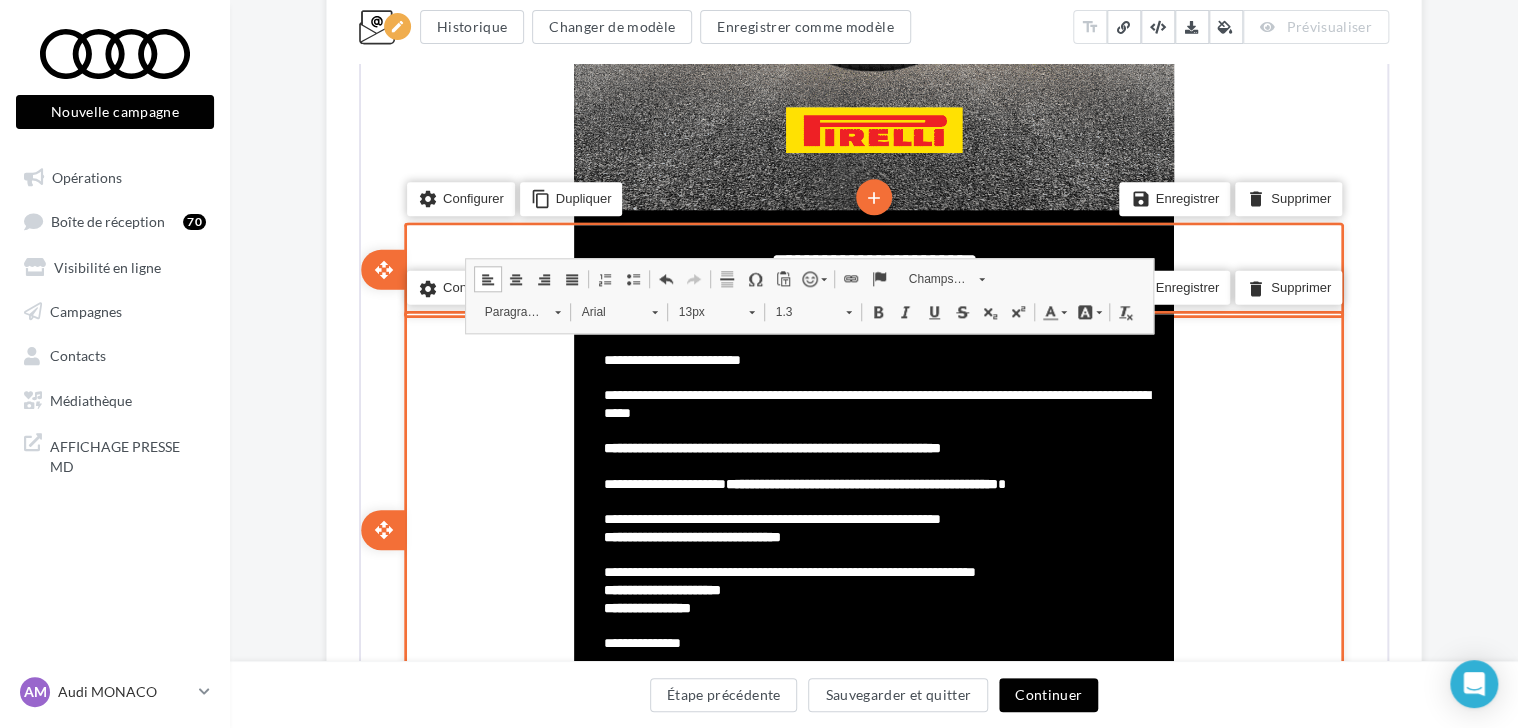 click on "**********" at bounding box center [872, 328] 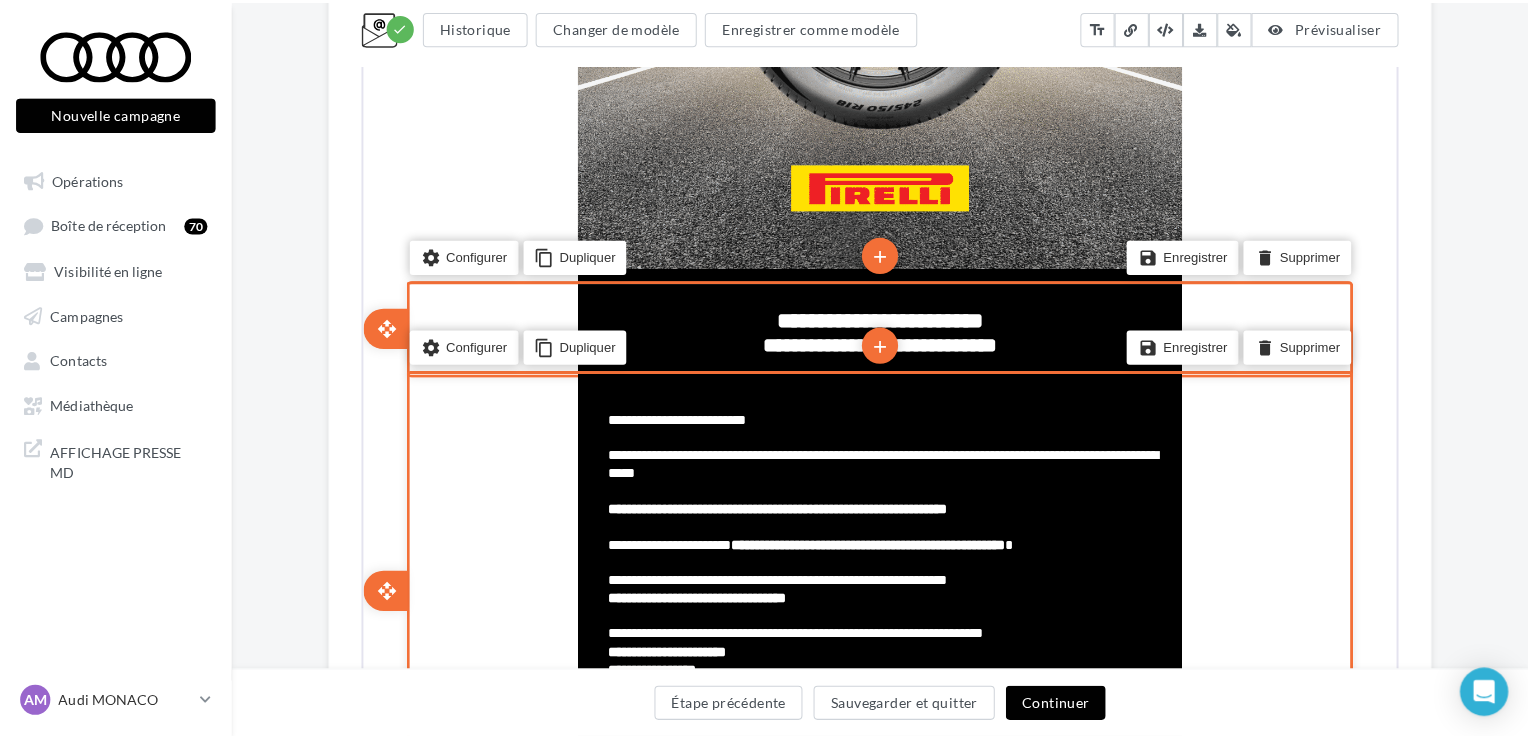 scroll, scrollTop: 905, scrollLeft: 0, axis: vertical 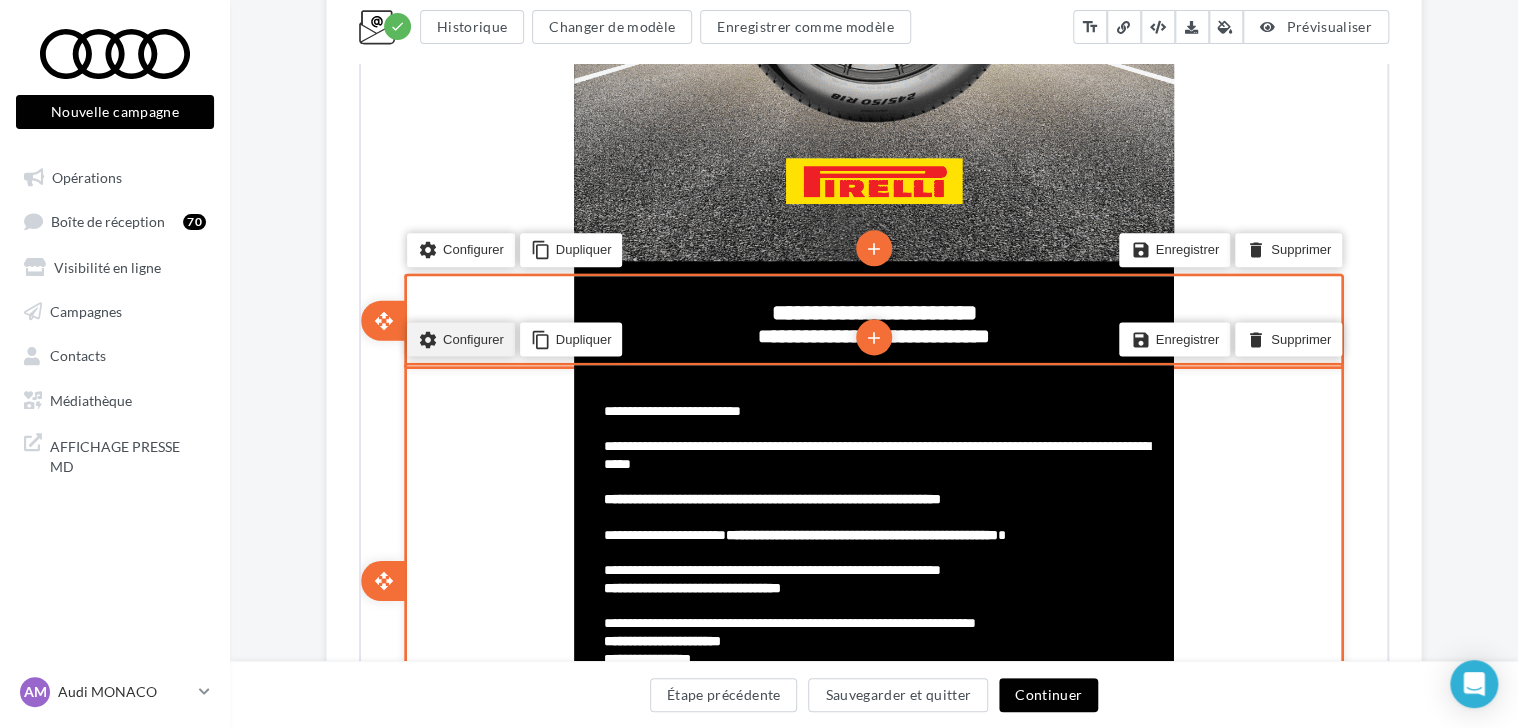 click on "settings Configurer" at bounding box center [459, 337] 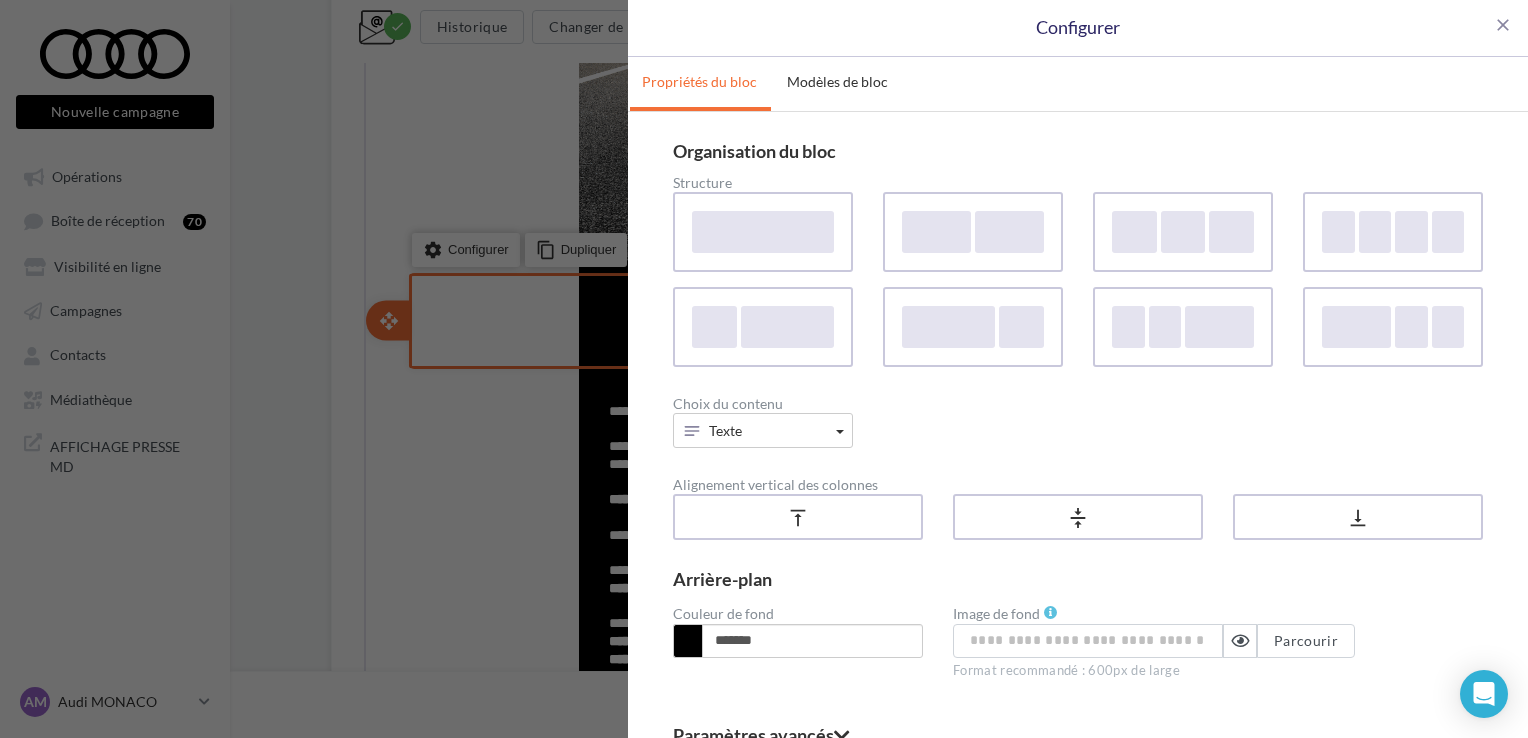 click at bounding box center [687, 641] 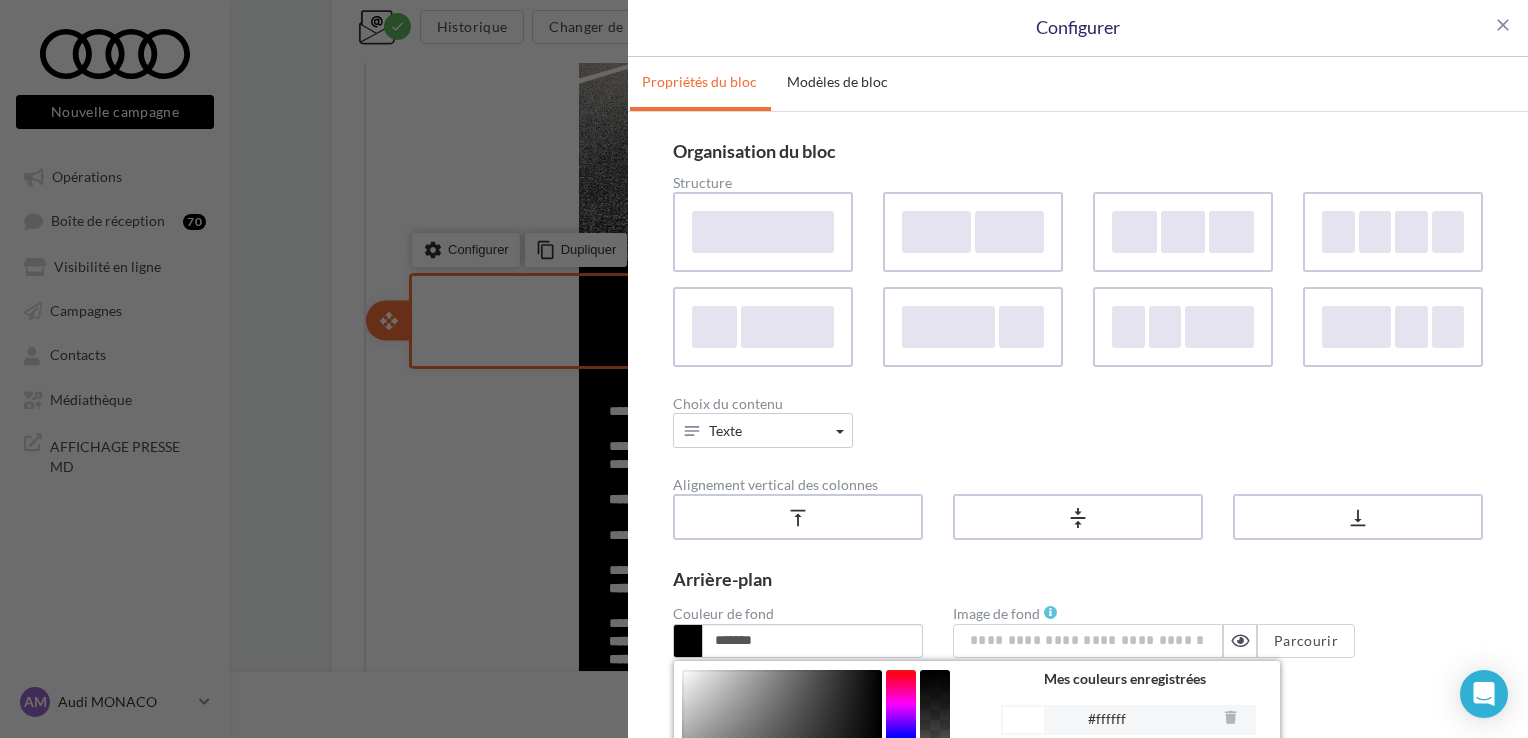 scroll, scrollTop: 216, scrollLeft: 0, axis: vertical 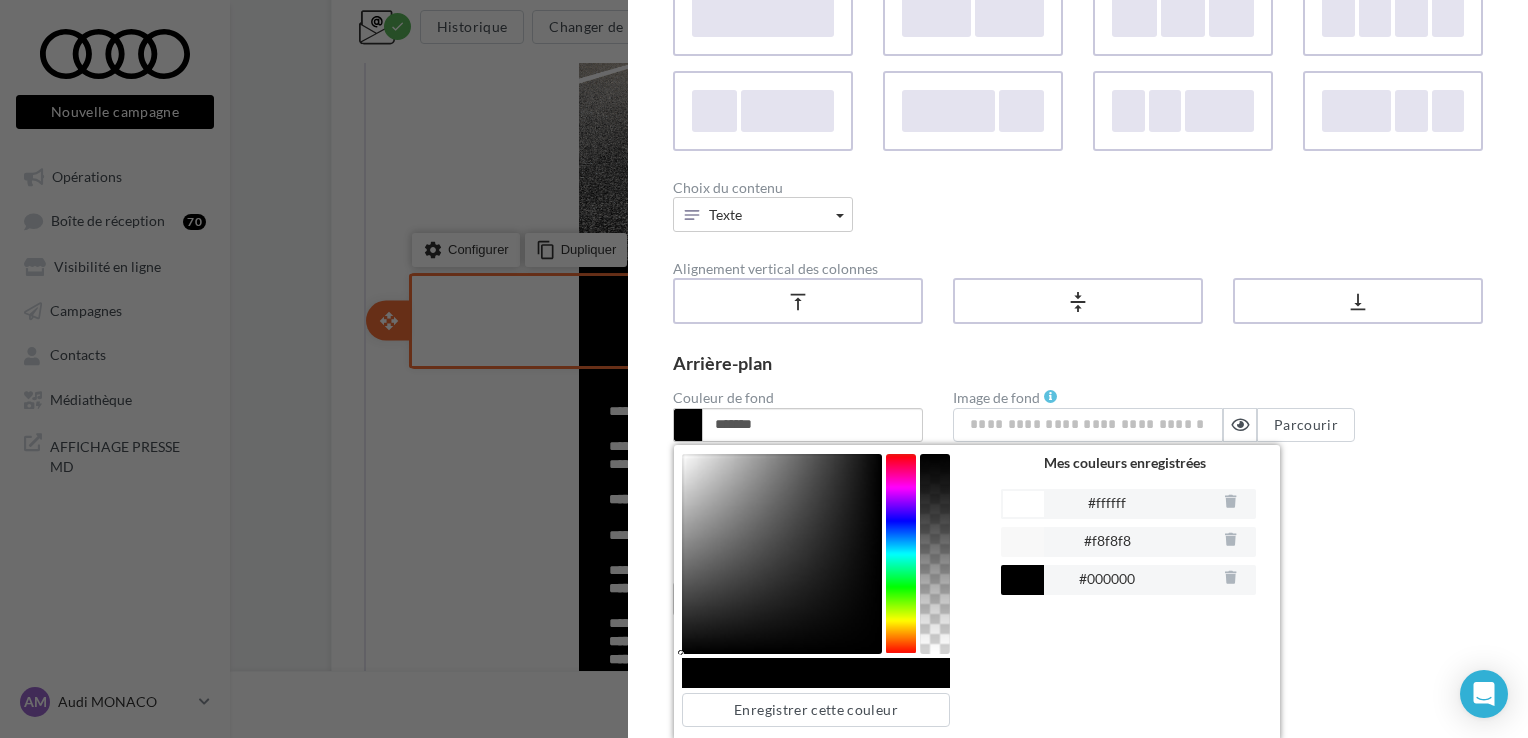 click at bounding box center [1022, 542] 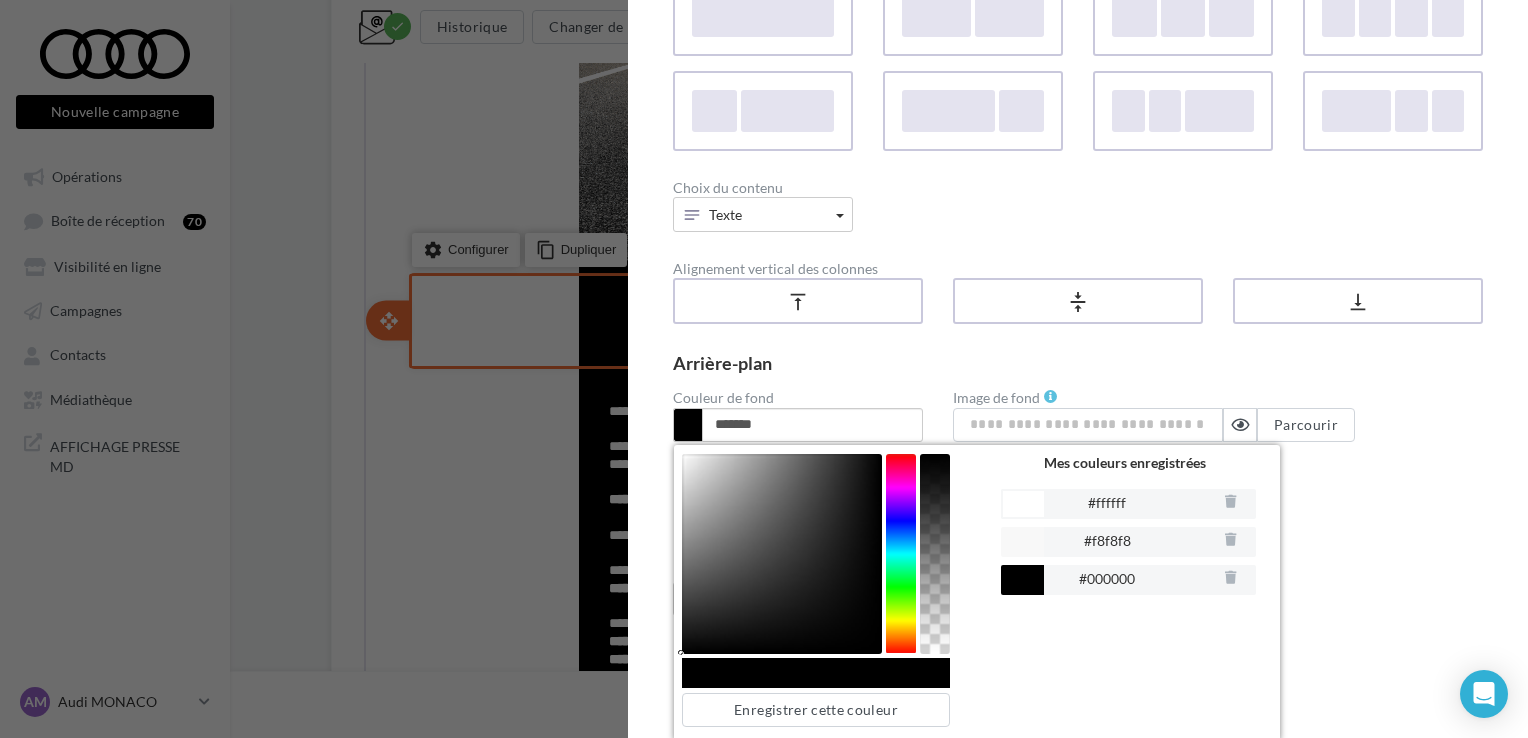 type on "*******" 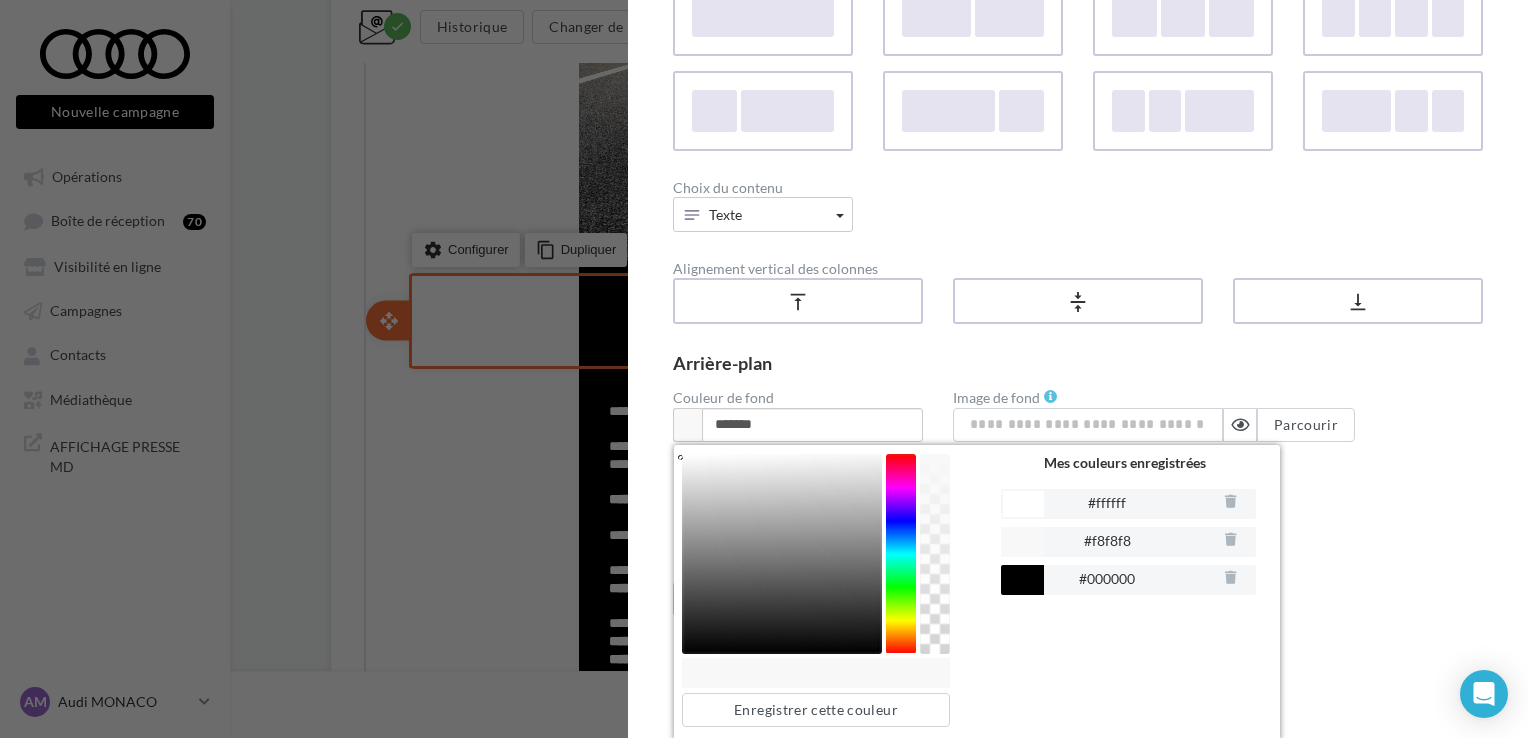 click on "Arrière-plan Couleur de fond     ******* Enregistrer cette couleur Mes couleurs enregistrées #ffffff #f8f8f8 #000000 Image de fond     Parcourir Format recommandé : 600px de large" at bounding box center [1078, 417] 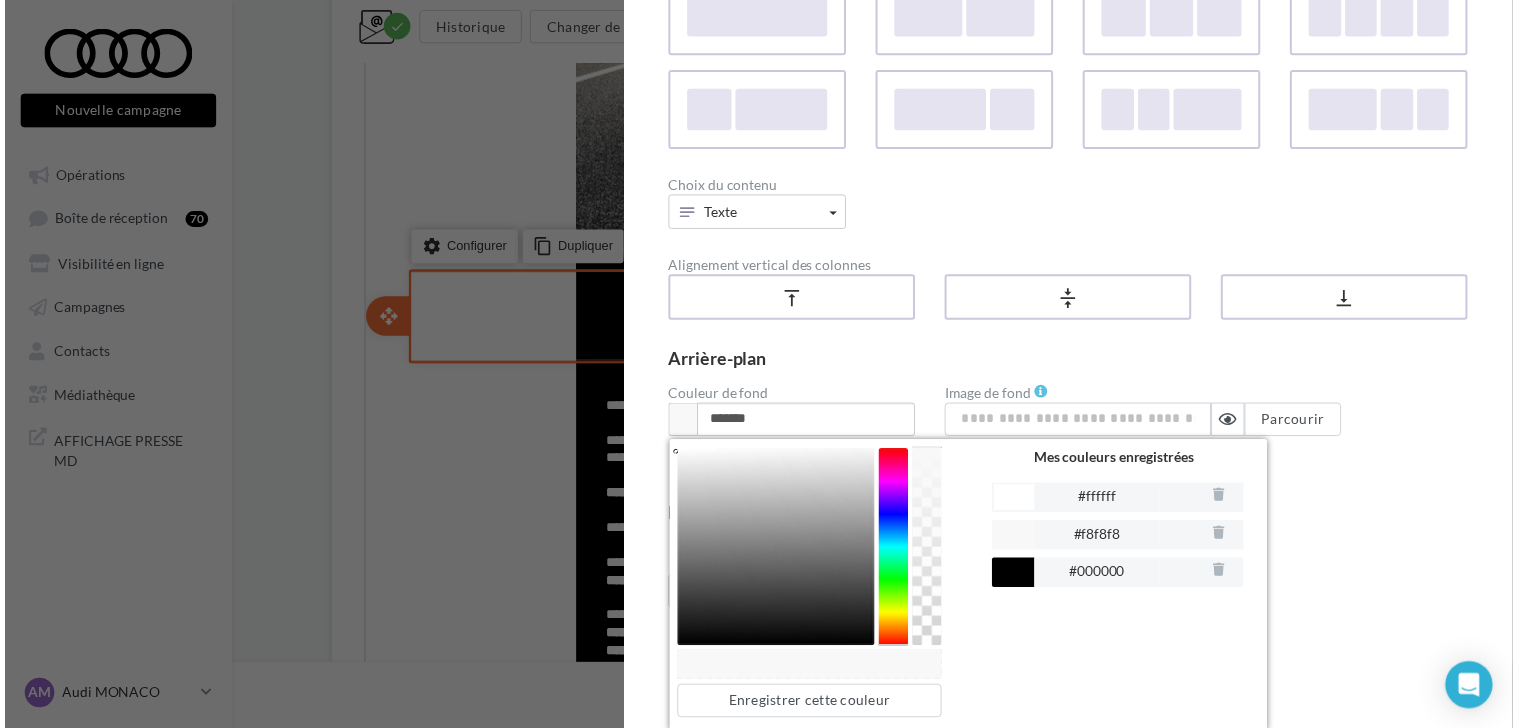 scroll, scrollTop: 107, scrollLeft: 0, axis: vertical 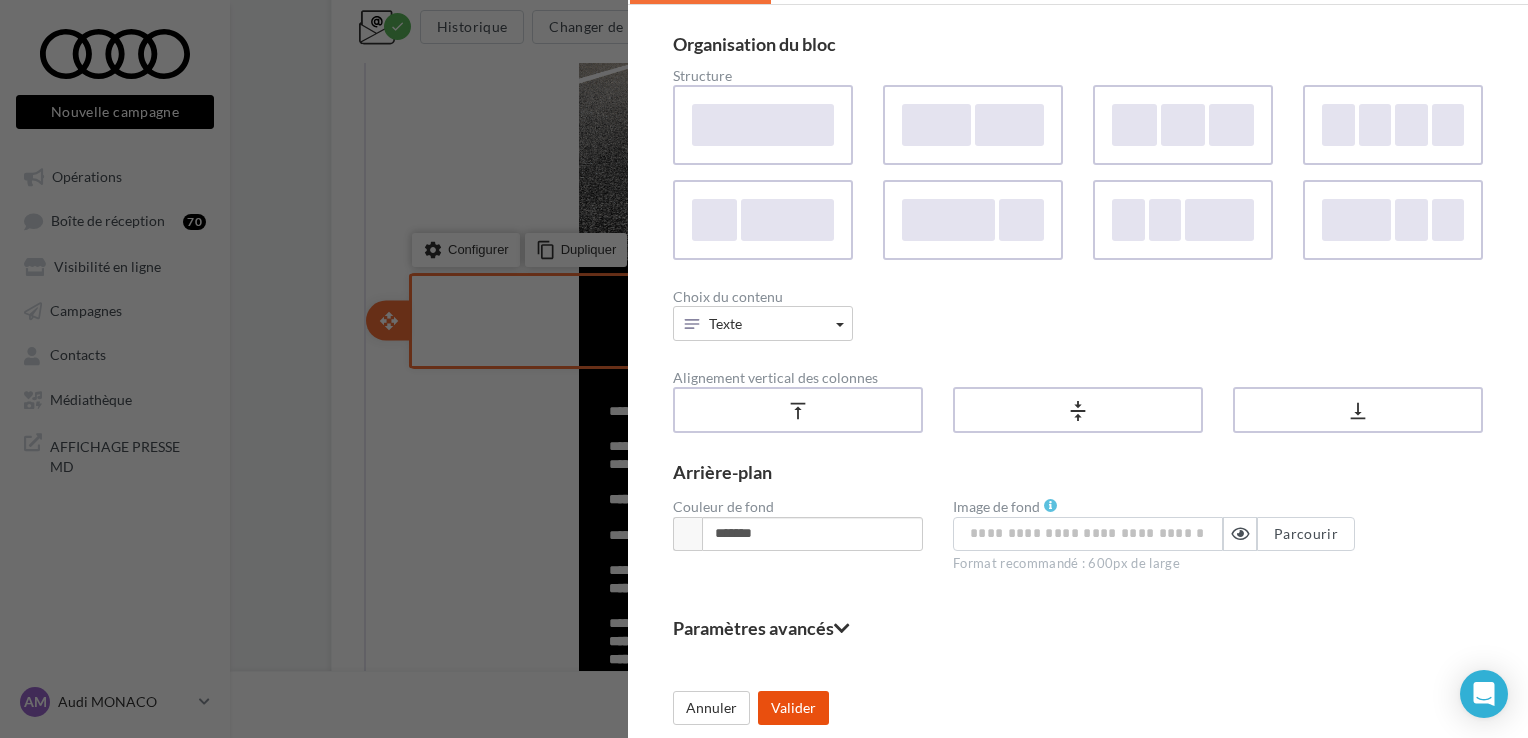 click on "Valider" at bounding box center [793, 708] 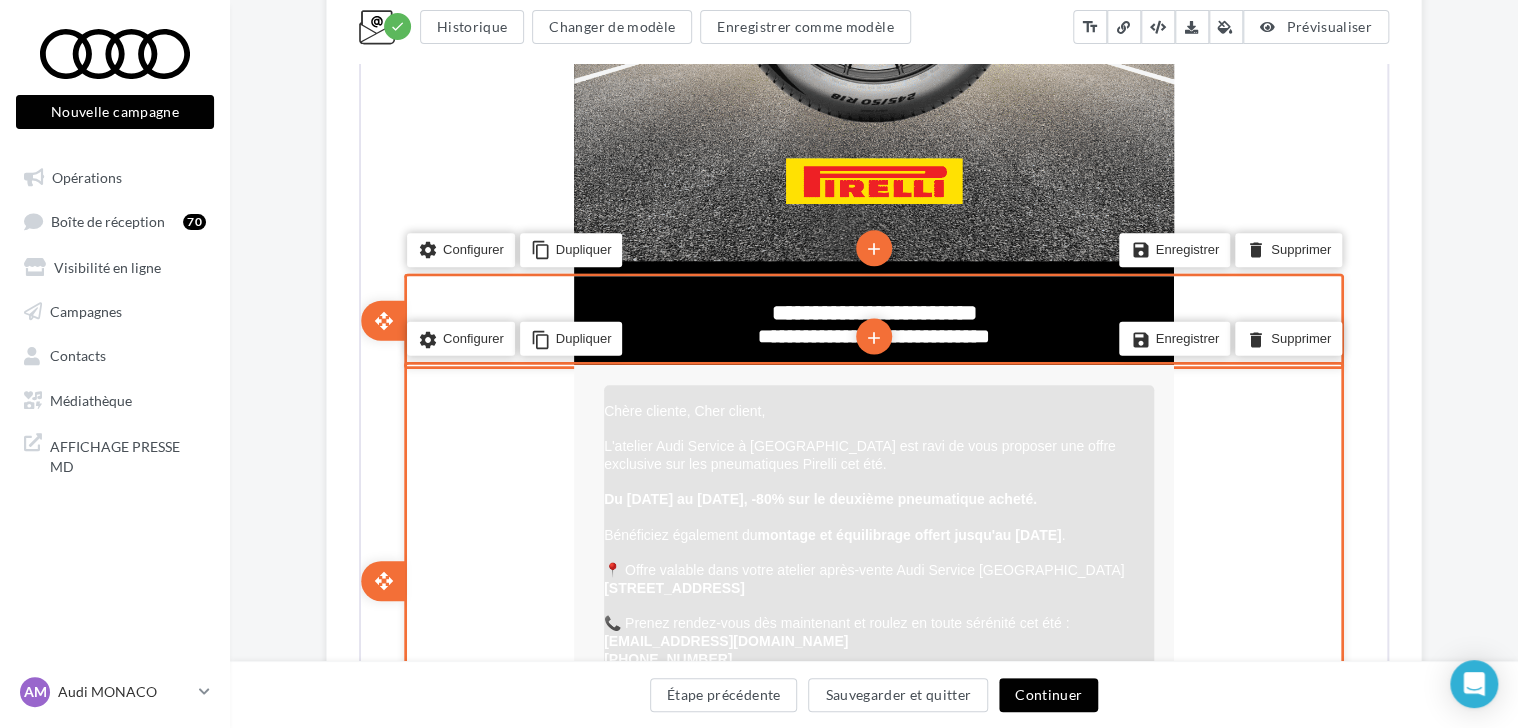 click on "montage et équilibrage offert jusqu'au 15 Juillet 2025" at bounding box center [907, 533] 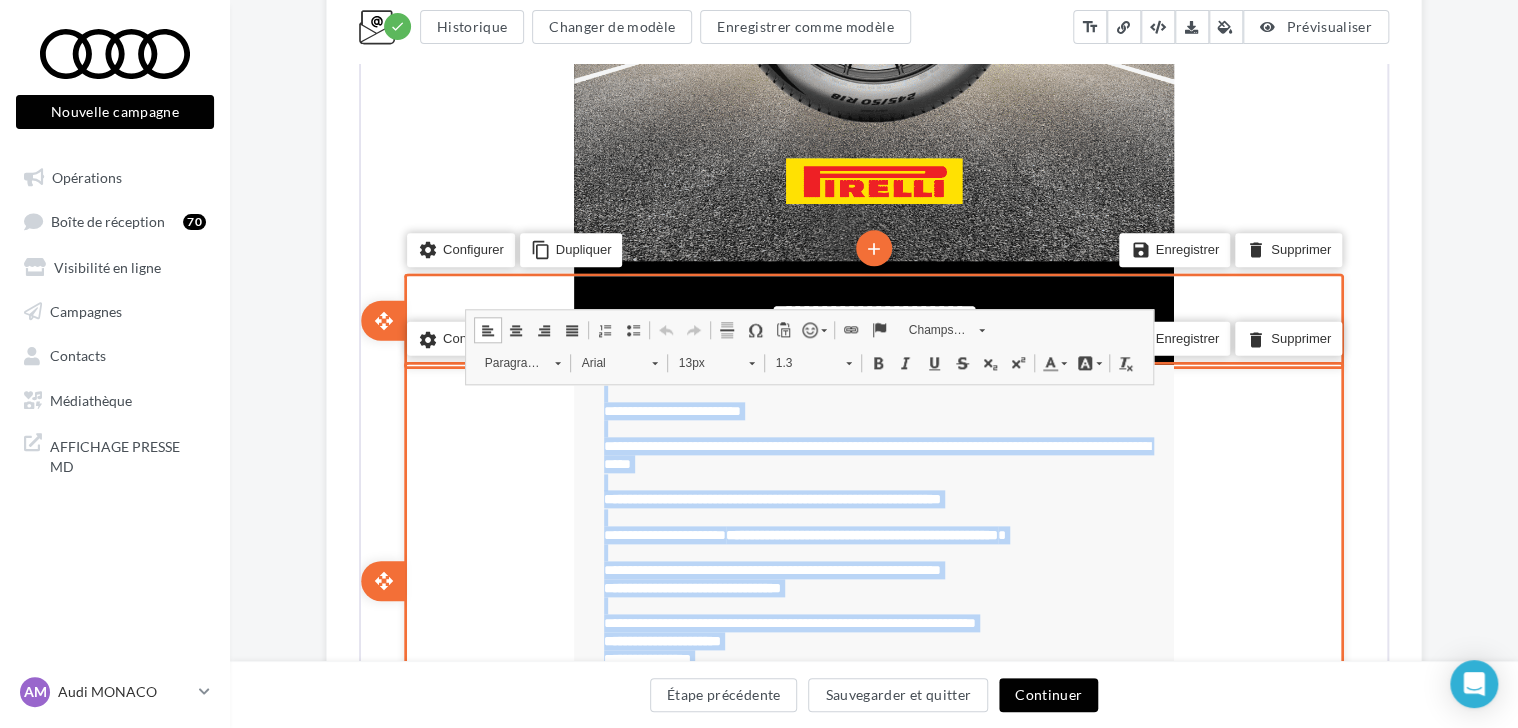 click at bounding box center [1048, 361] 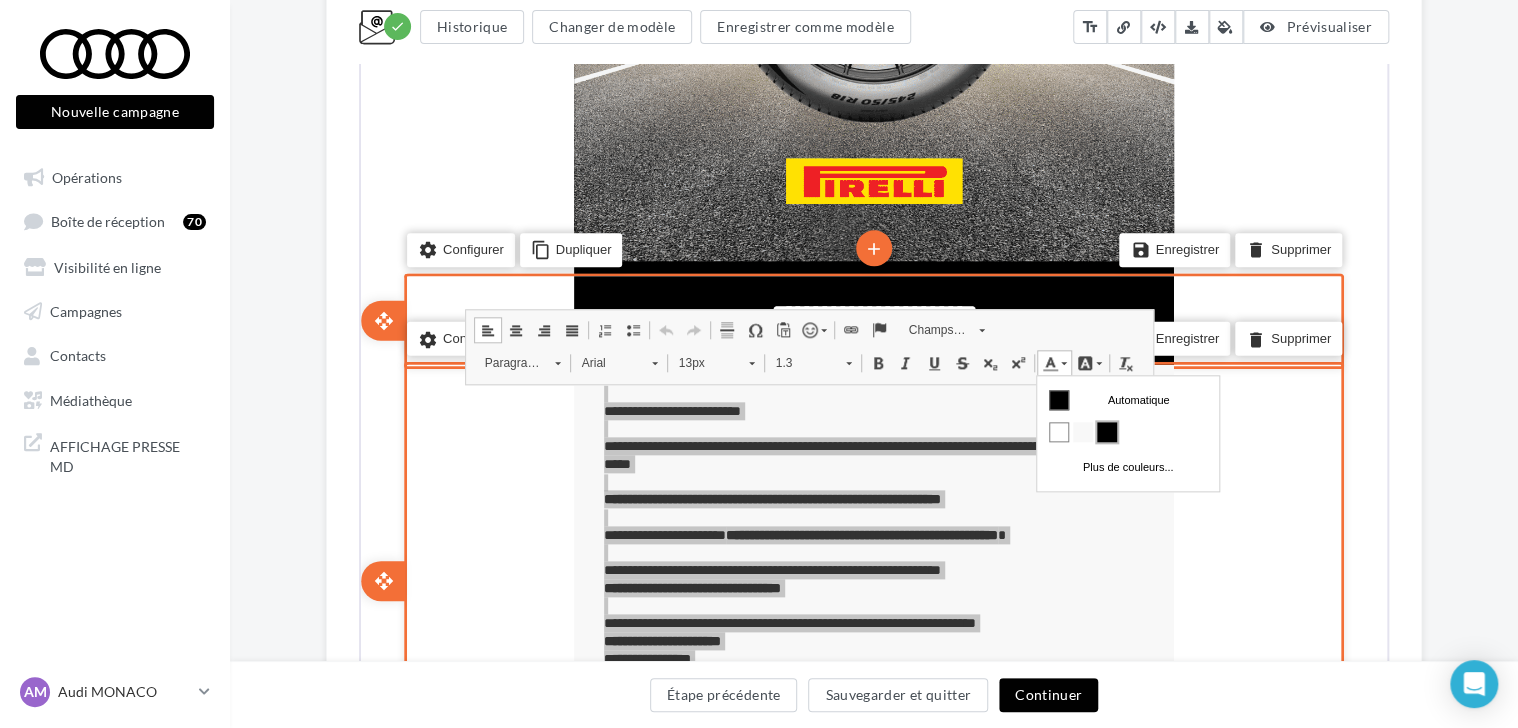 scroll, scrollTop: 0, scrollLeft: 0, axis: both 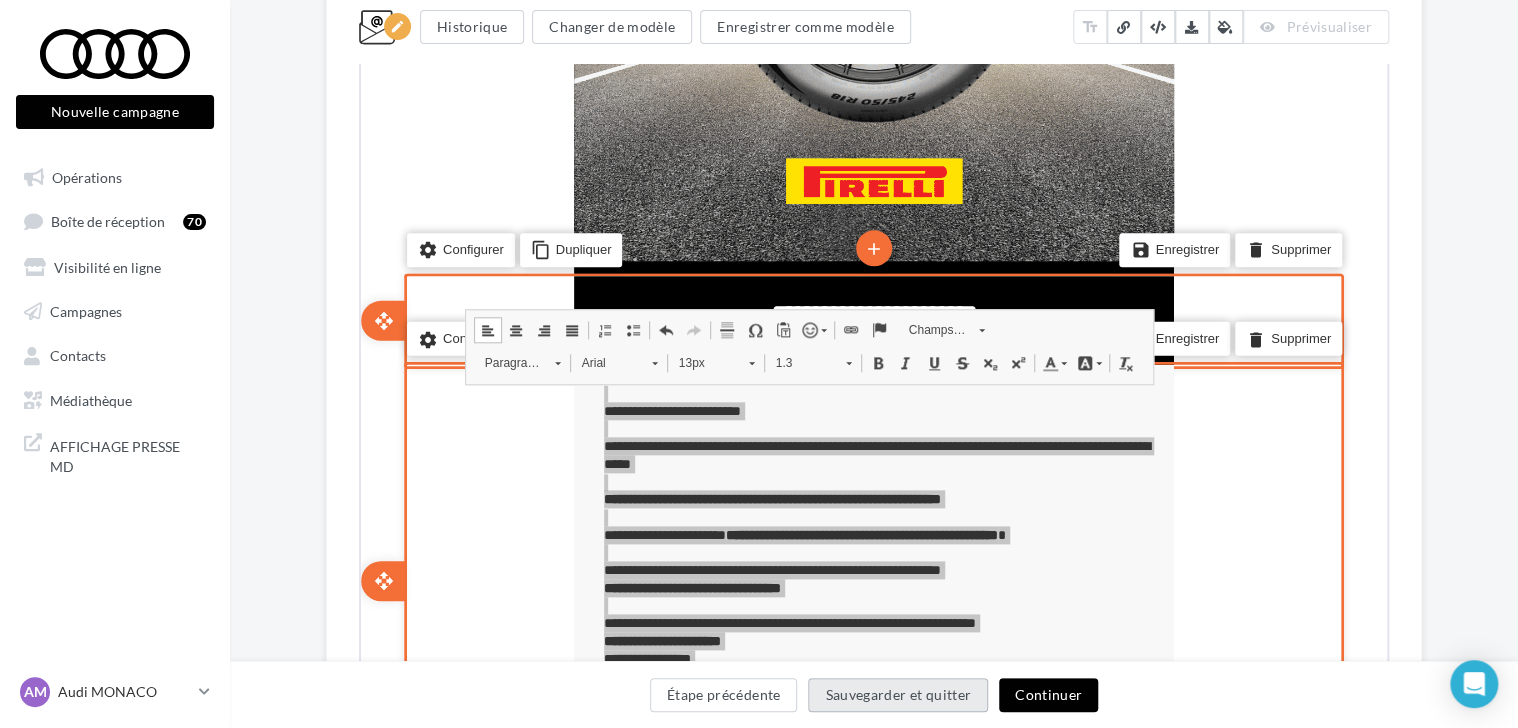 click on "Sauvegarder et quitter" at bounding box center [898, 695] 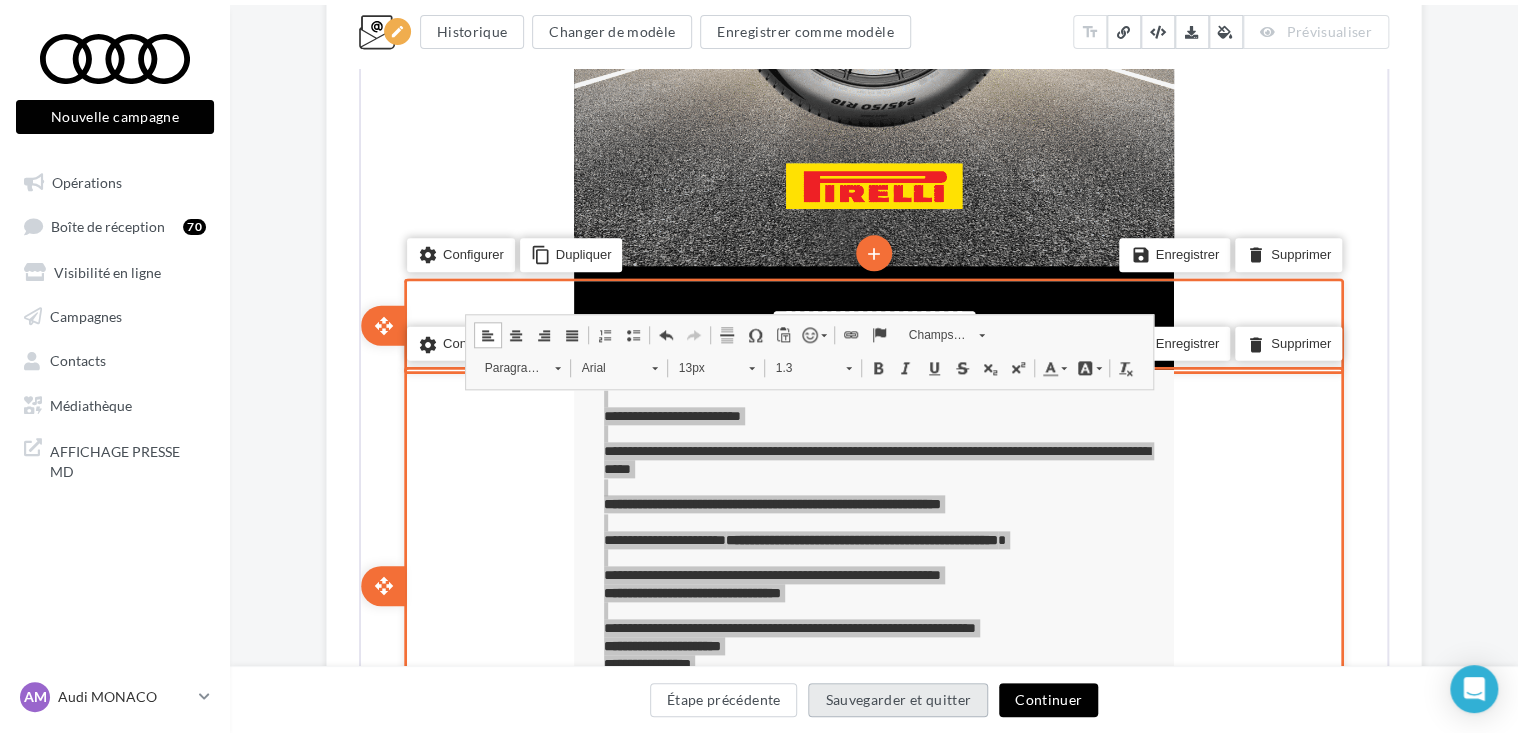 scroll, scrollTop: 32, scrollLeft: 0, axis: vertical 